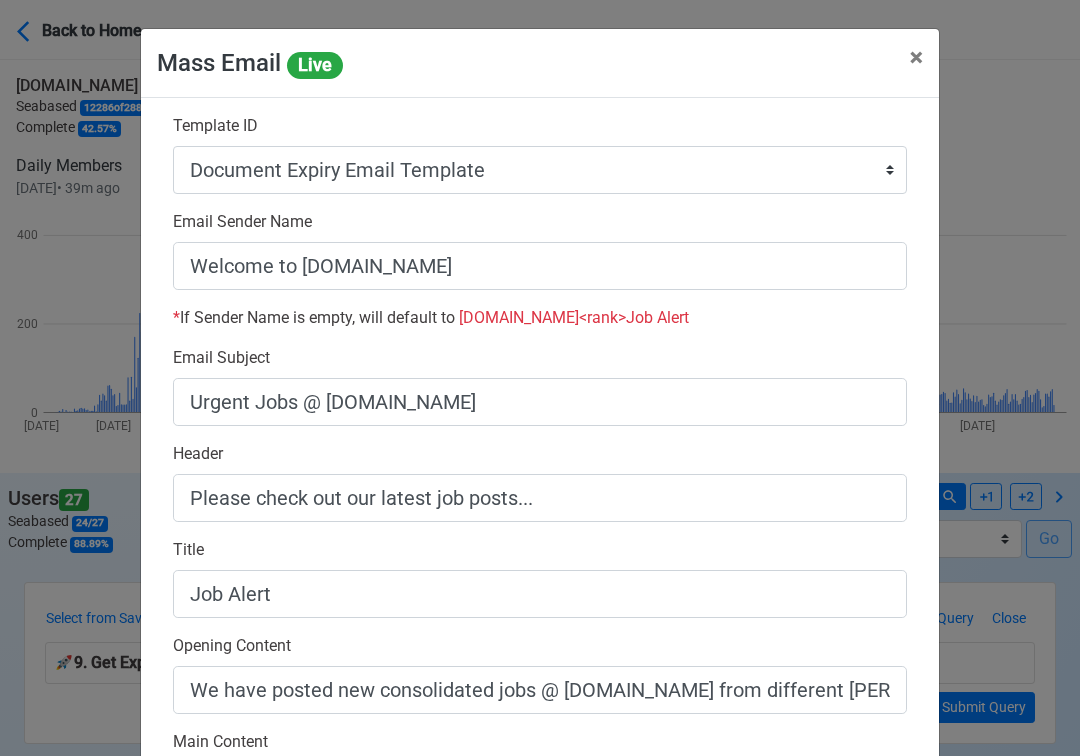select on "100" 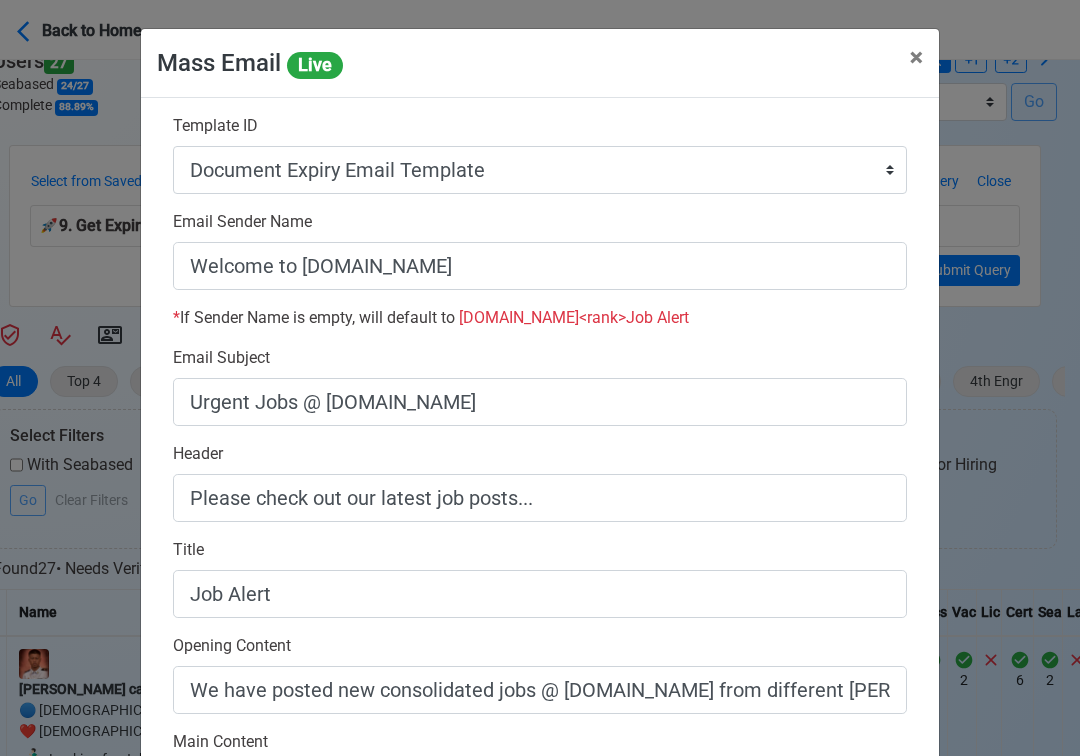 scroll, scrollTop: 437, scrollLeft: 15, axis: both 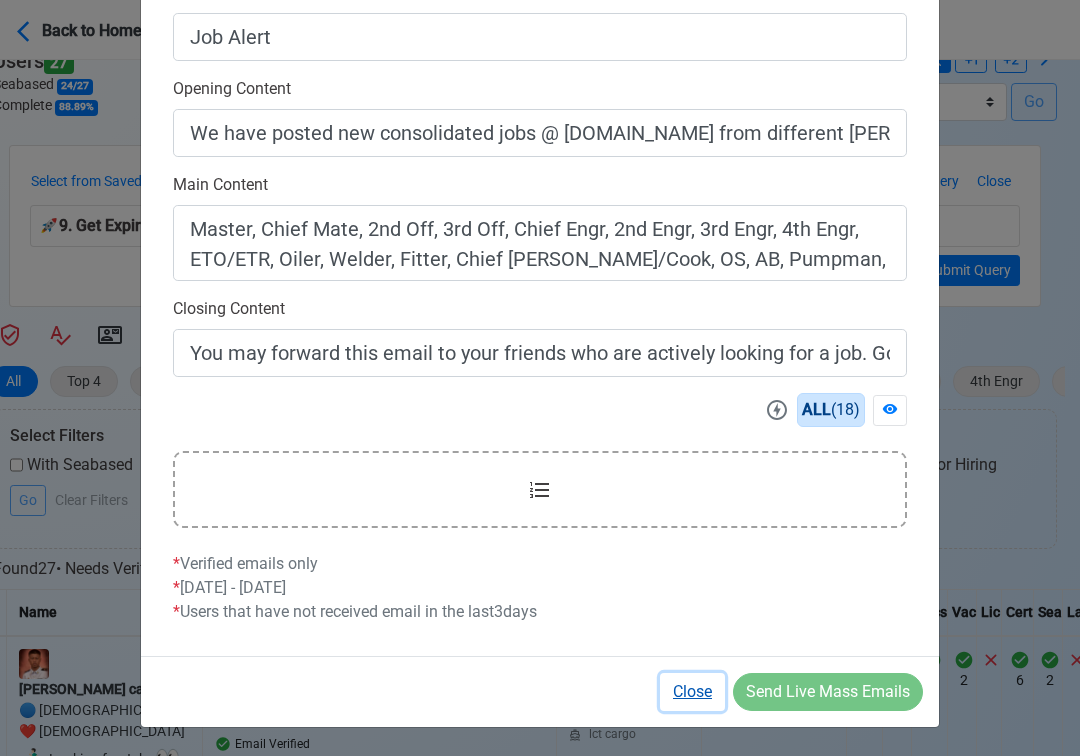 click on "Close" at bounding box center (692, 692) 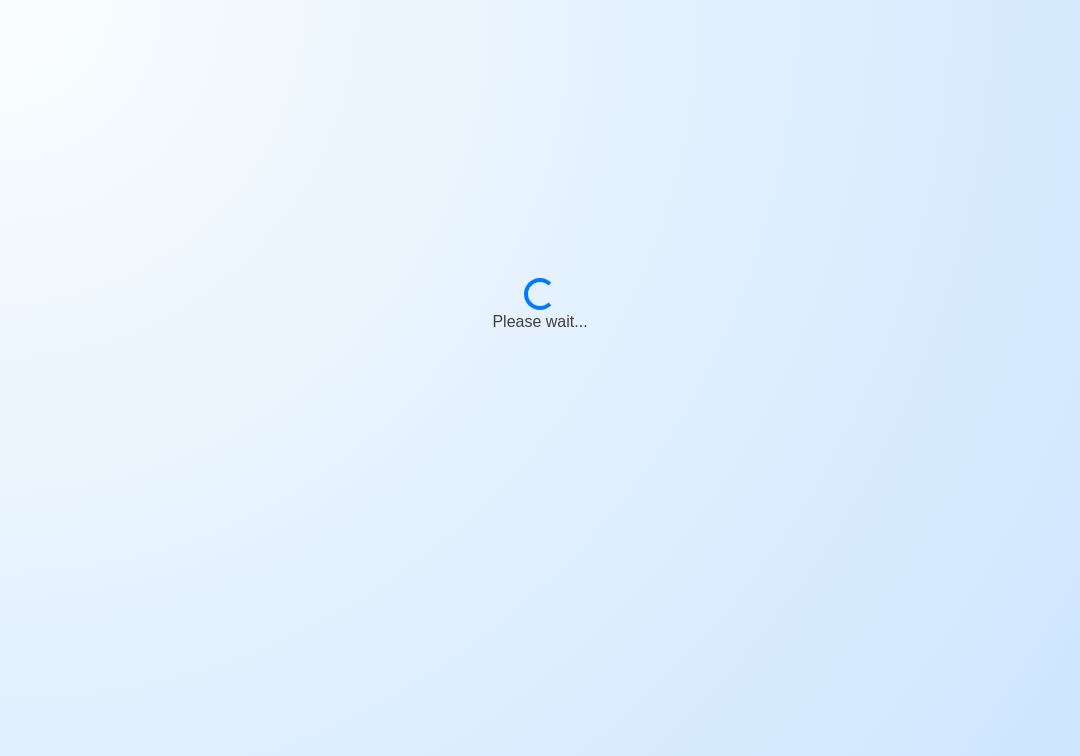 scroll, scrollTop: 0, scrollLeft: 0, axis: both 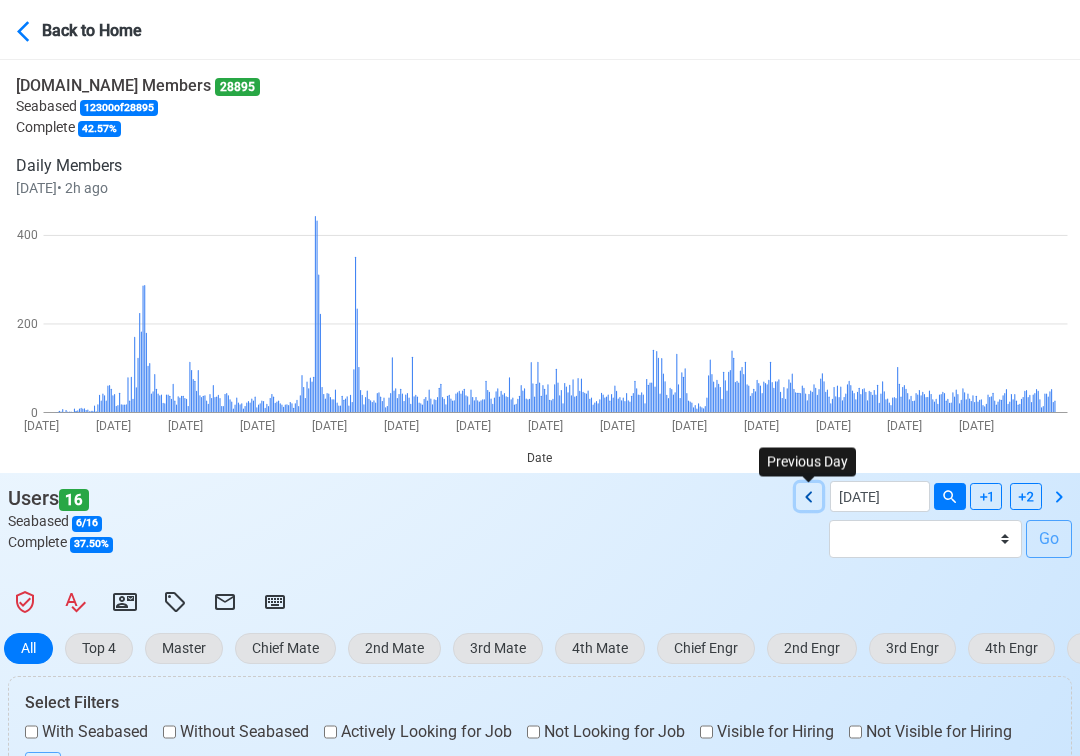 click 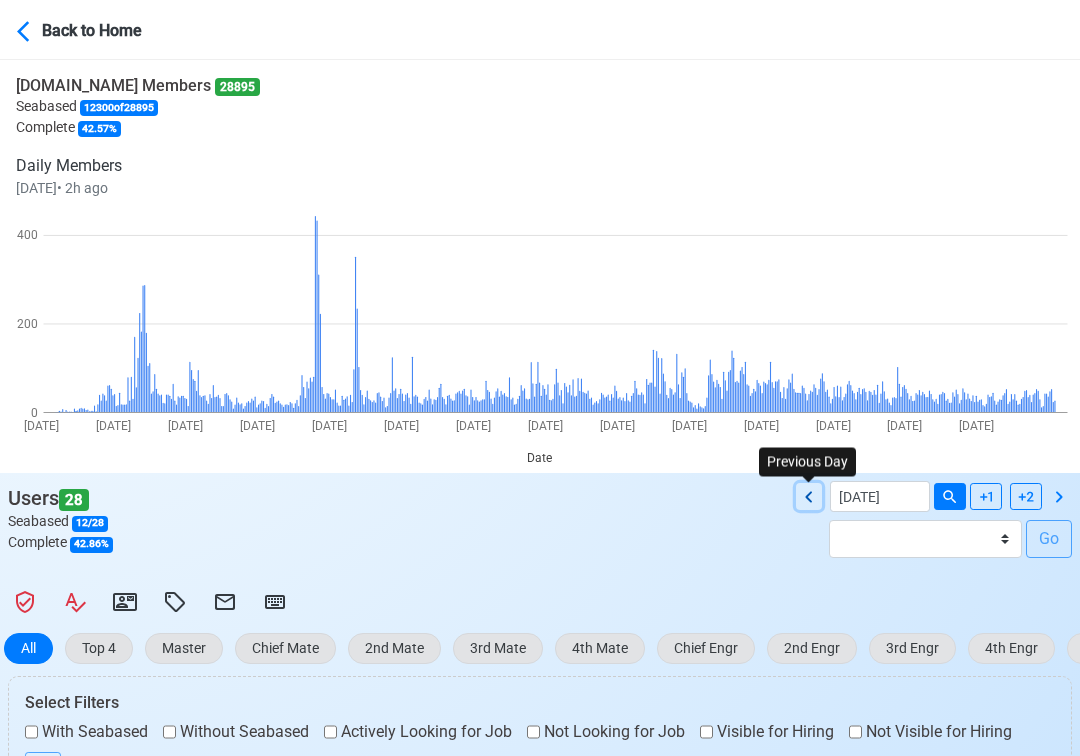 click 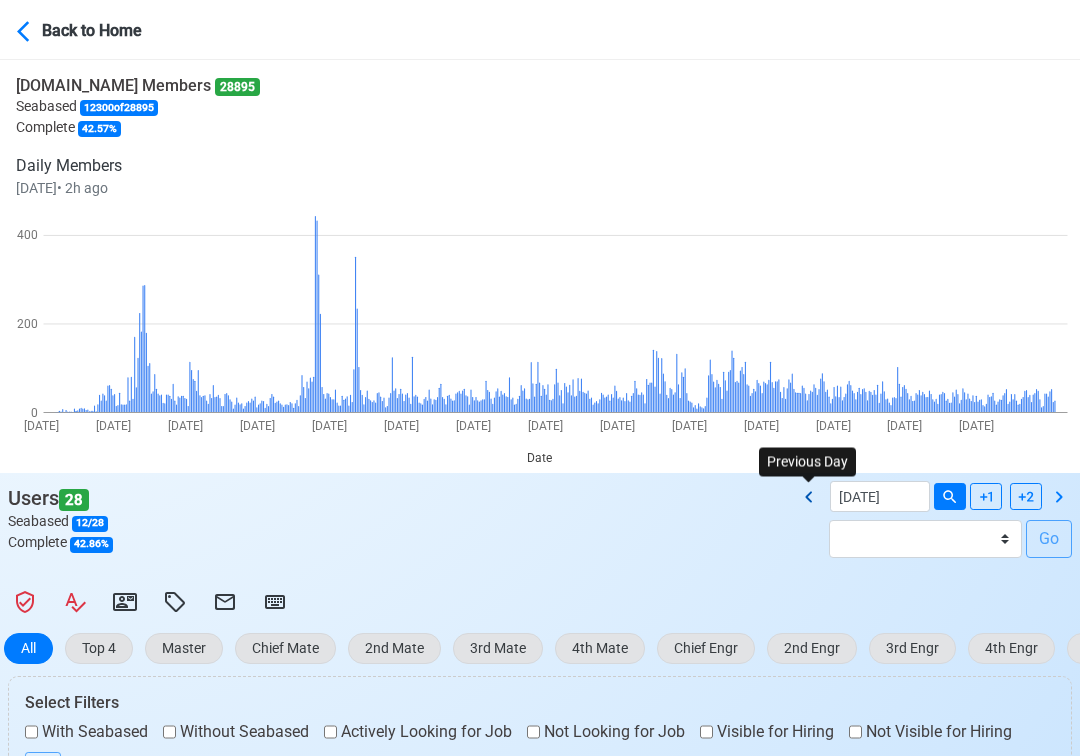 type on "[DATE]" 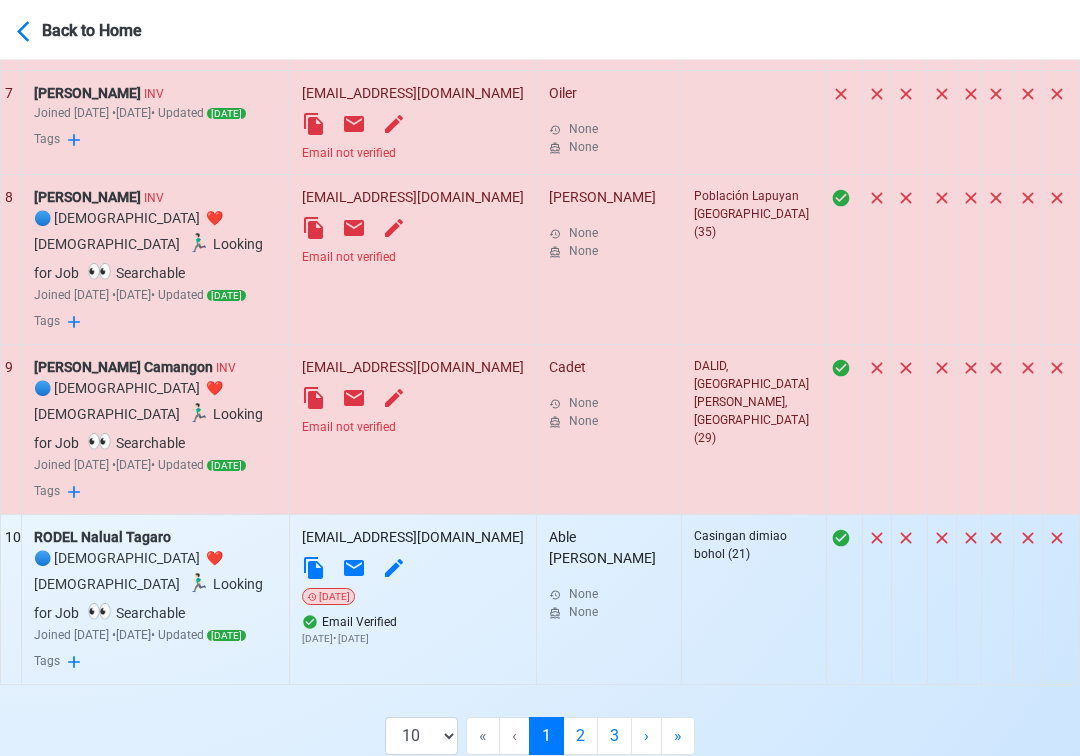 scroll, scrollTop: 1828, scrollLeft: 0, axis: vertical 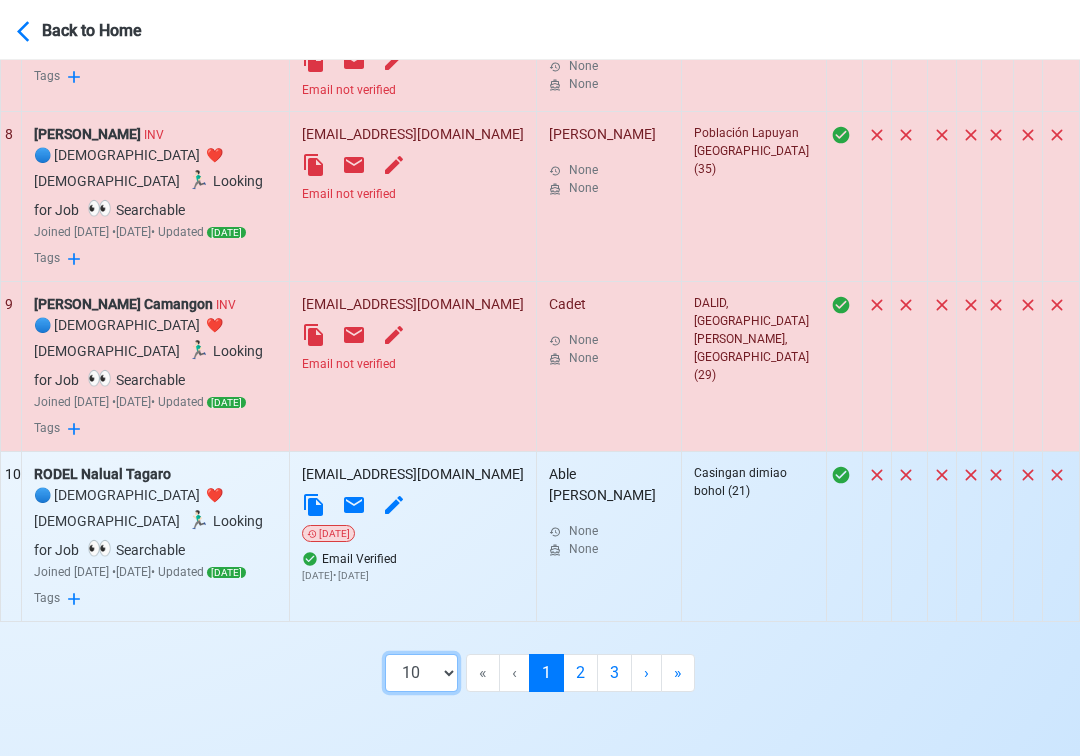 click on "10 50 100 200" at bounding box center [421, 673] 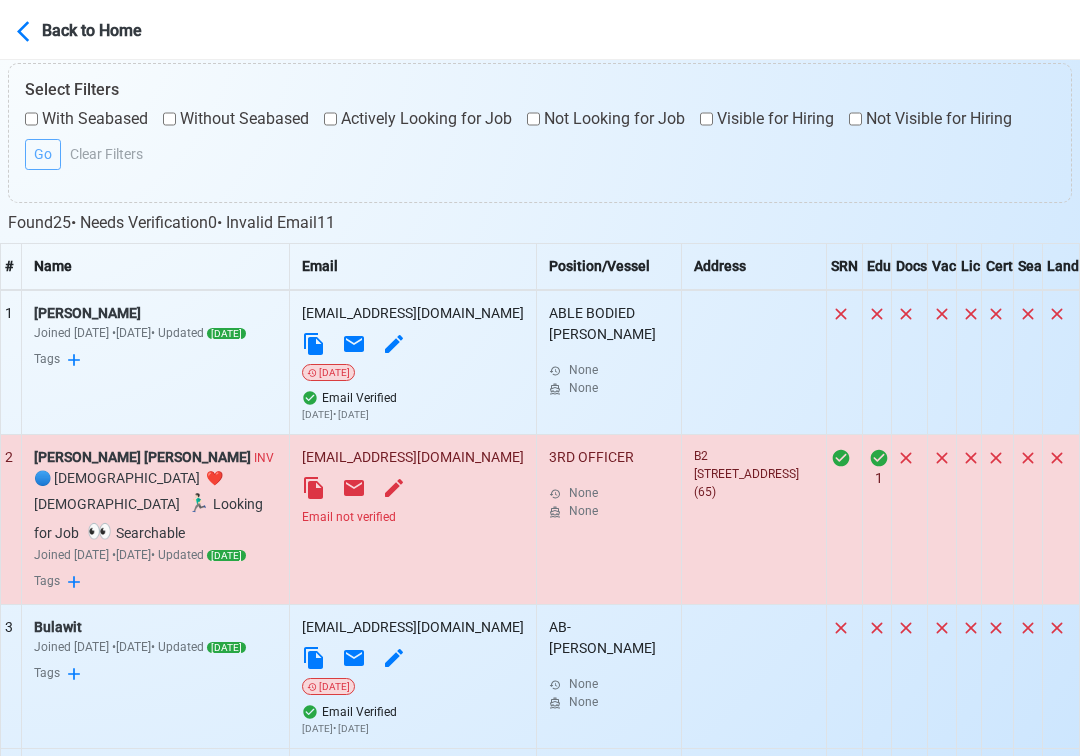 scroll, scrollTop: 670, scrollLeft: 0, axis: vertical 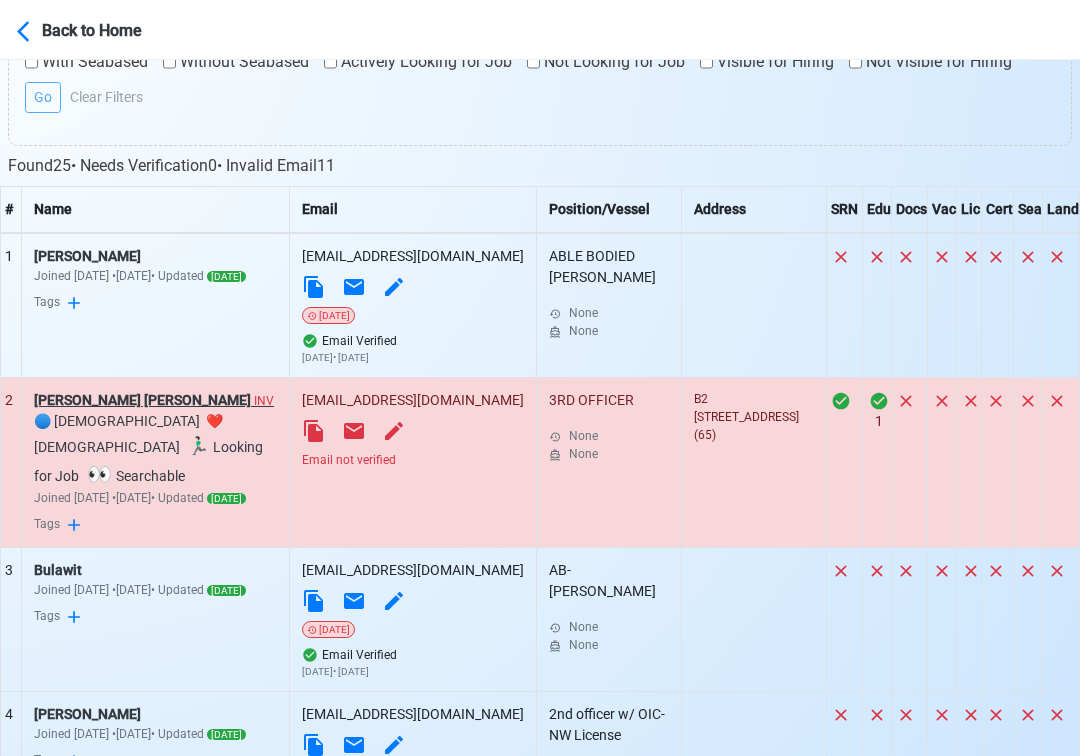 click on "DOROTEO RABAGO GIL JR.   INV" at bounding box center [155, 400] 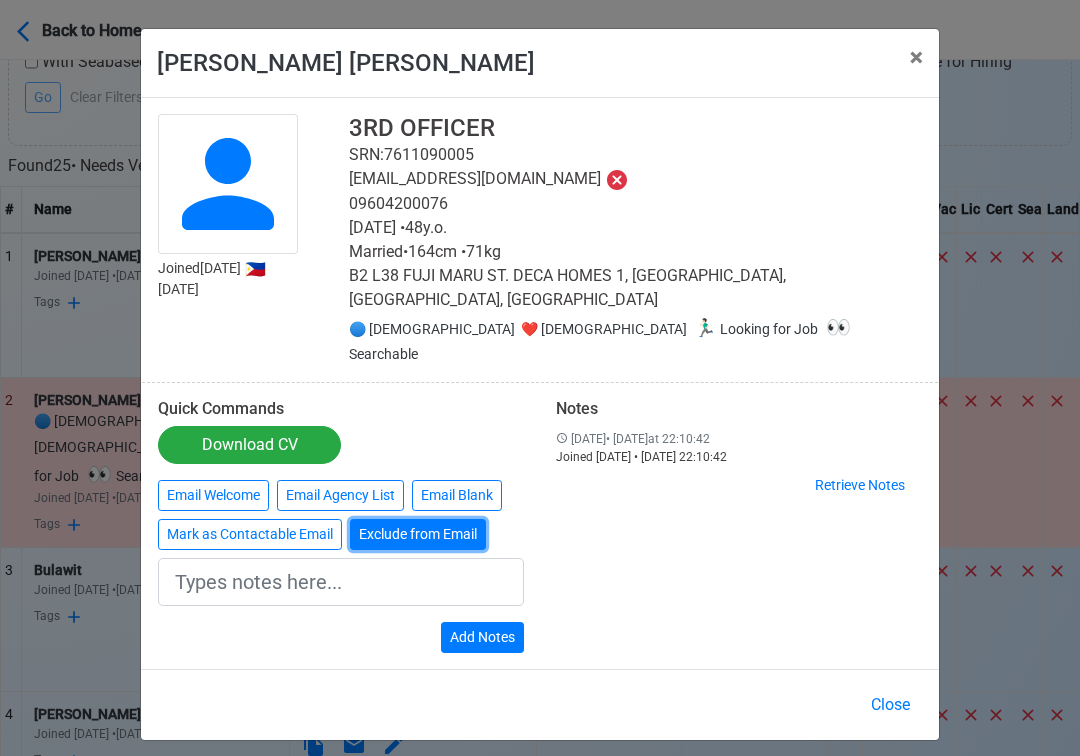 click on "Exclude from Email" at bounding box center [418, 534] 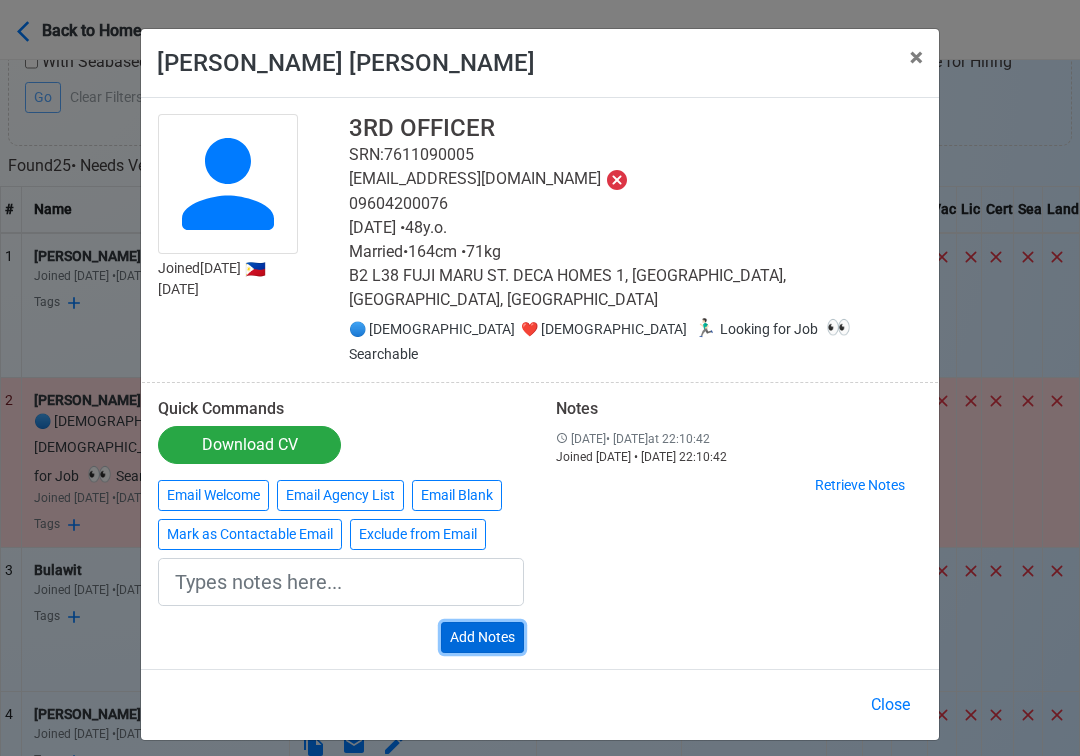 click on "Add Notes" at bounding box center [482, 637] 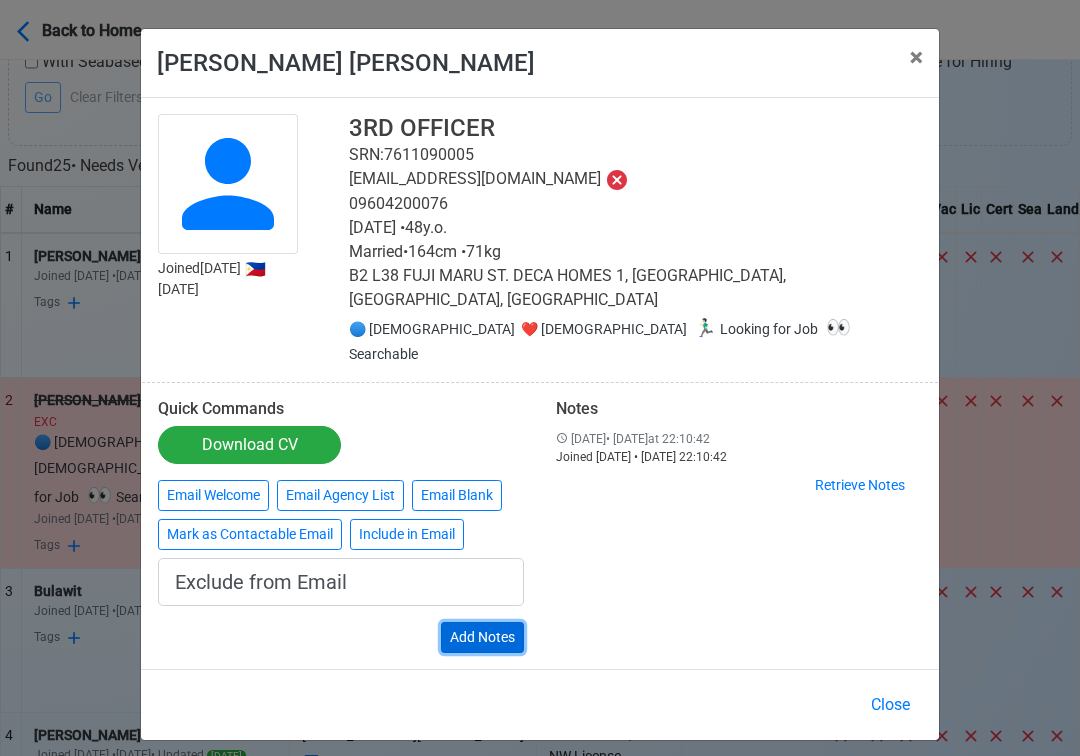 type 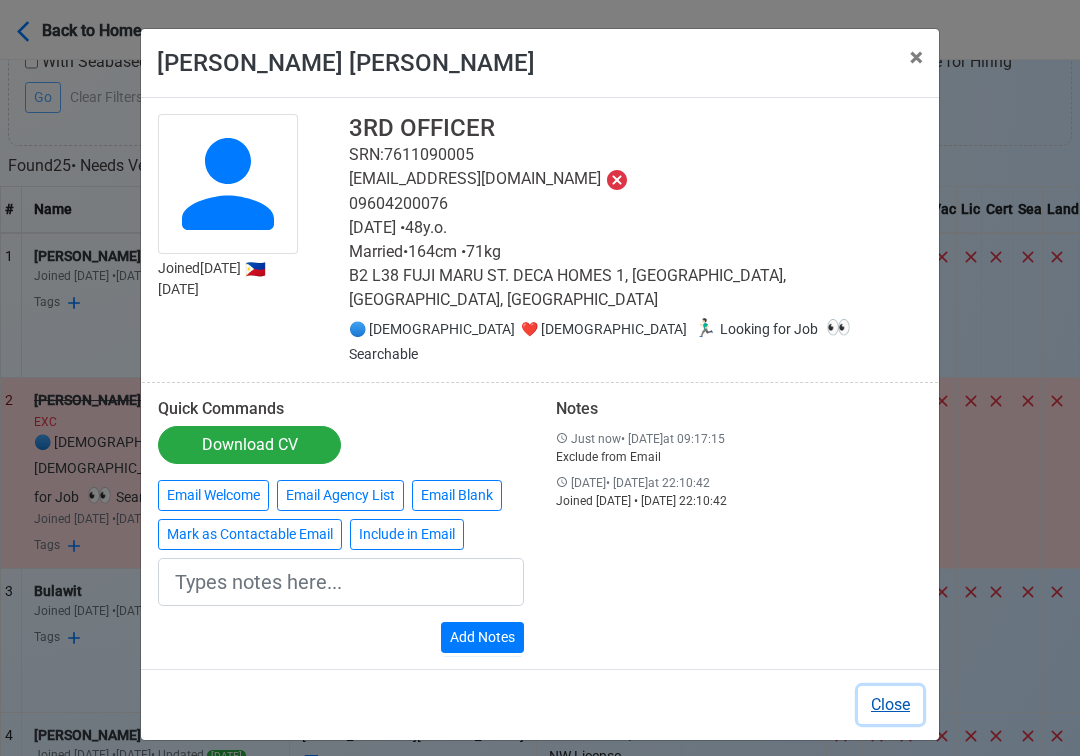 click on "Close" at bounding box center [890, 705] 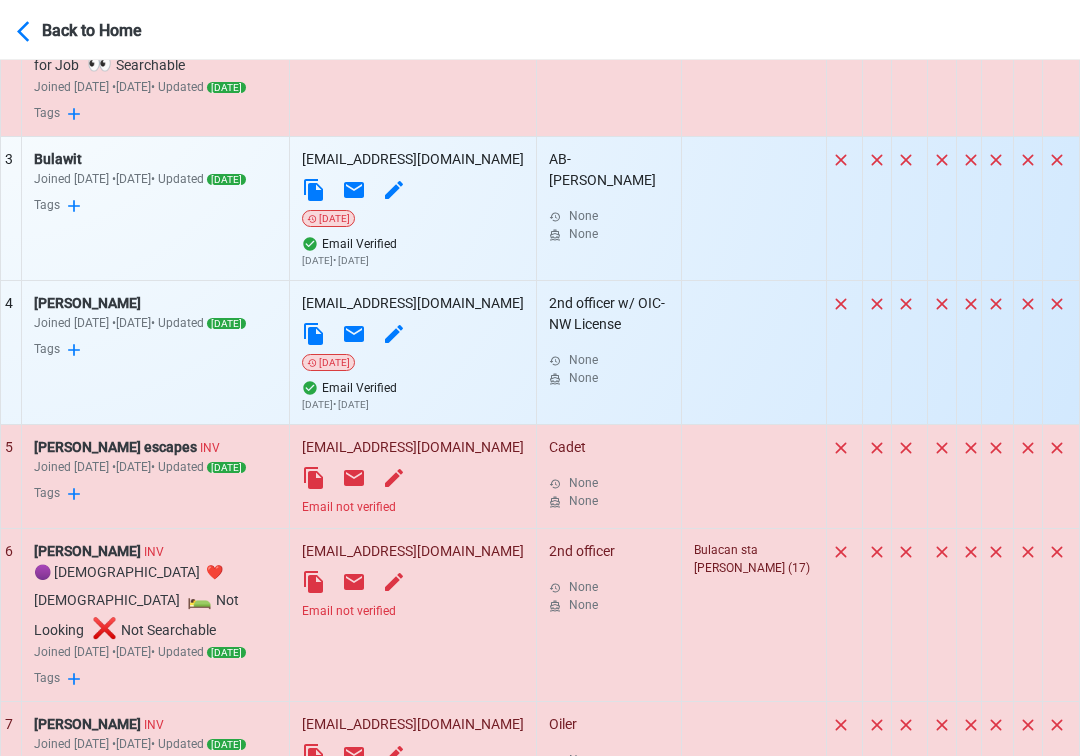 scroll, scrollTop: 1129, scrollLeft: 0, axis: vertical 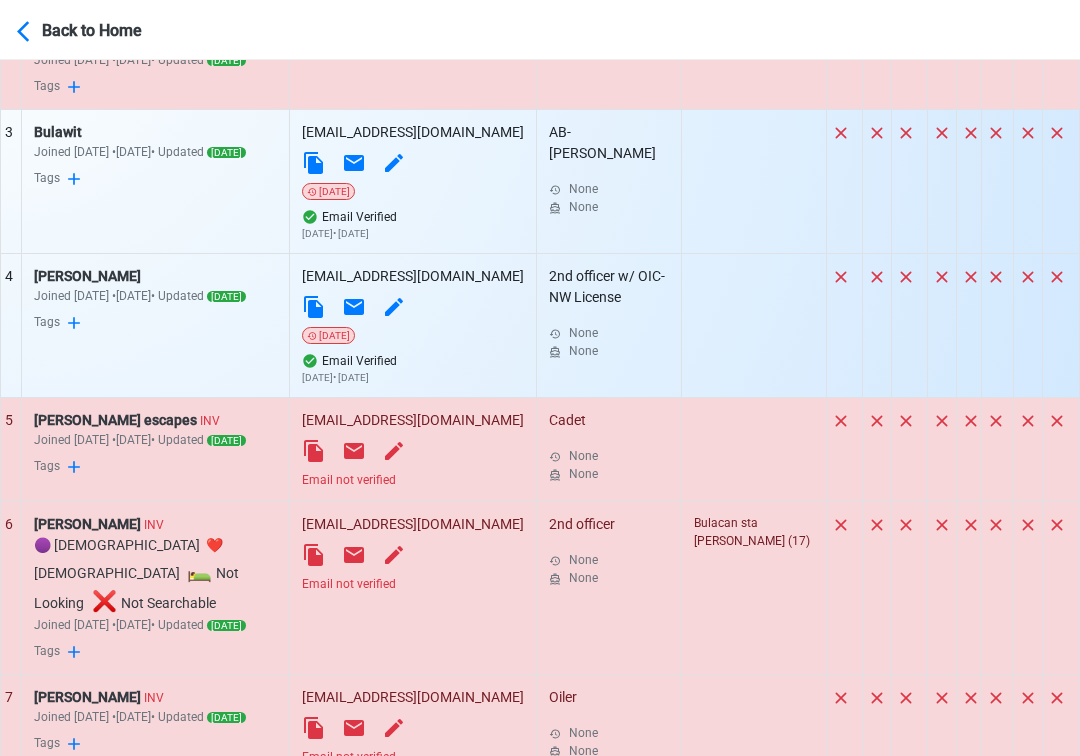 click on "Email not verified" at bounding box center [413, 480] 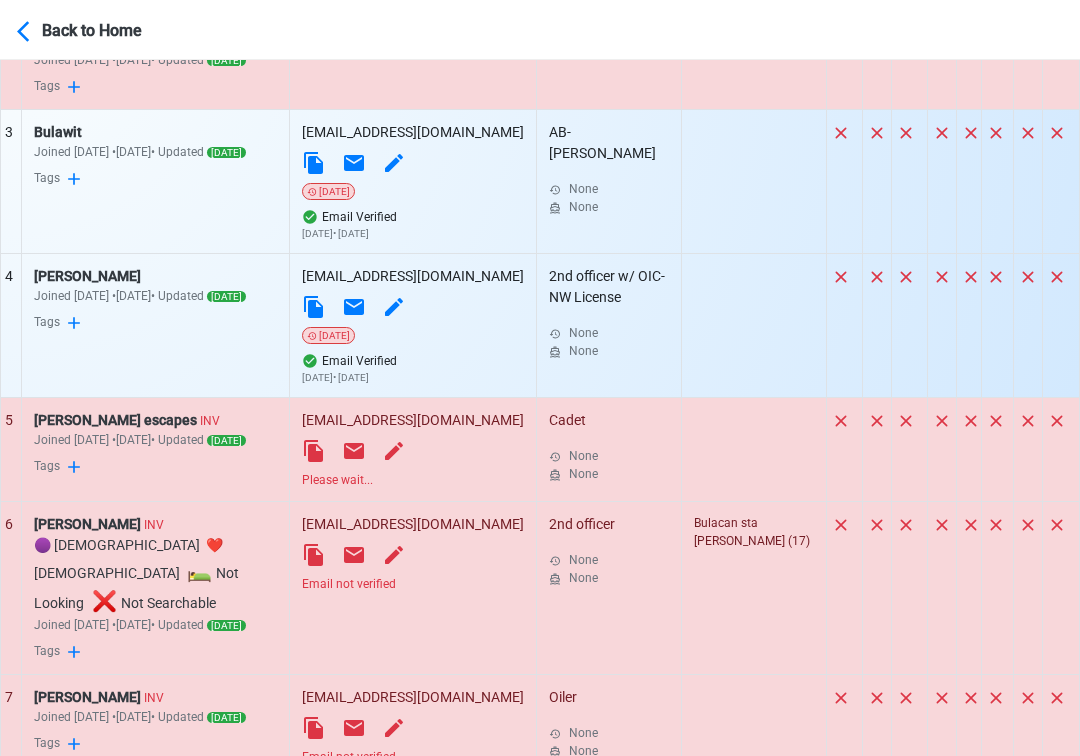 click on "Email not verified" at bounding box center [413, 584] 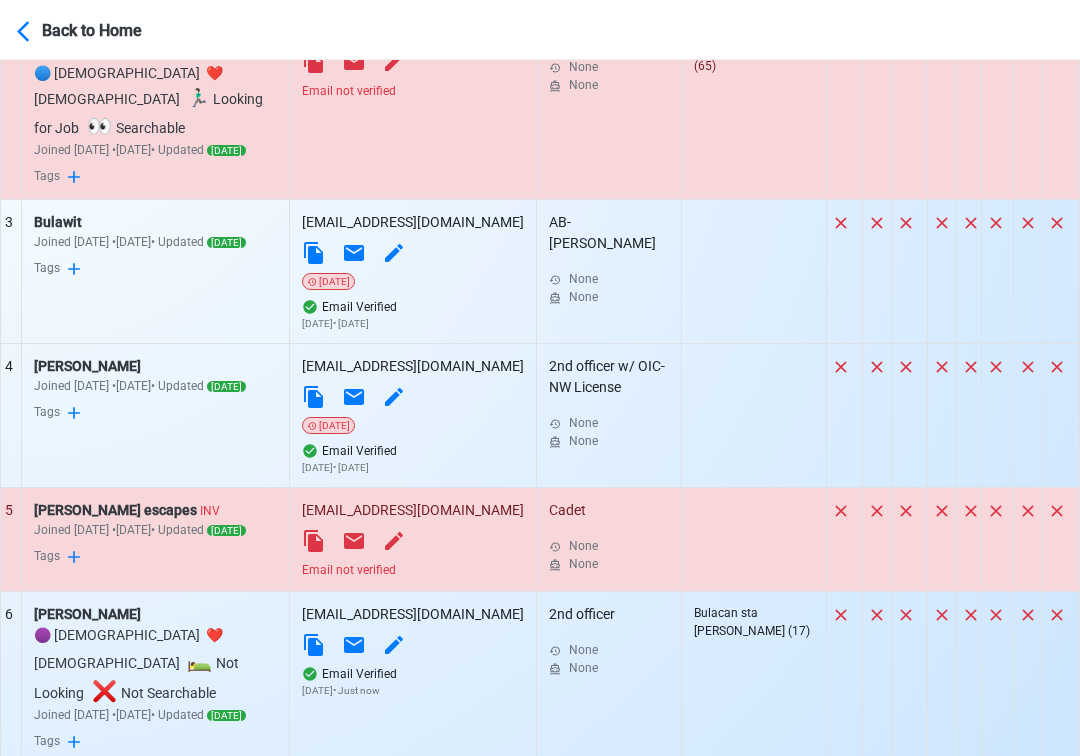 scroll, scrollTop: 1042, scrollLeft: 0, axis: vertical 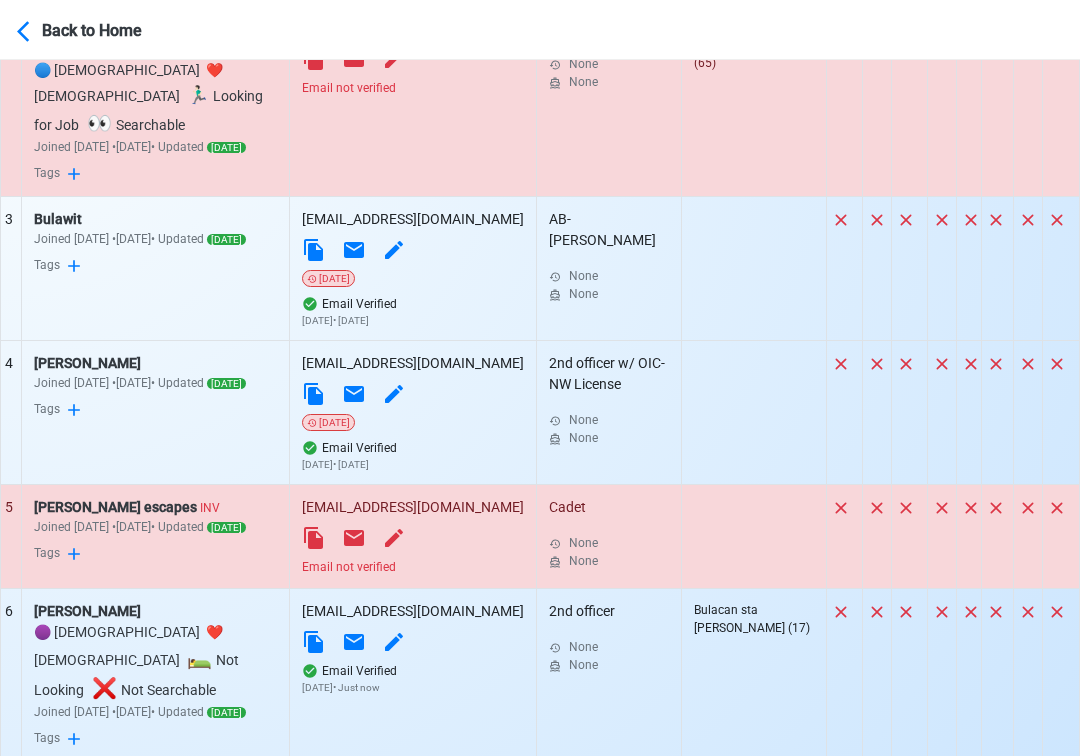 click on "Email not verified" at bounding box center (413, 567) 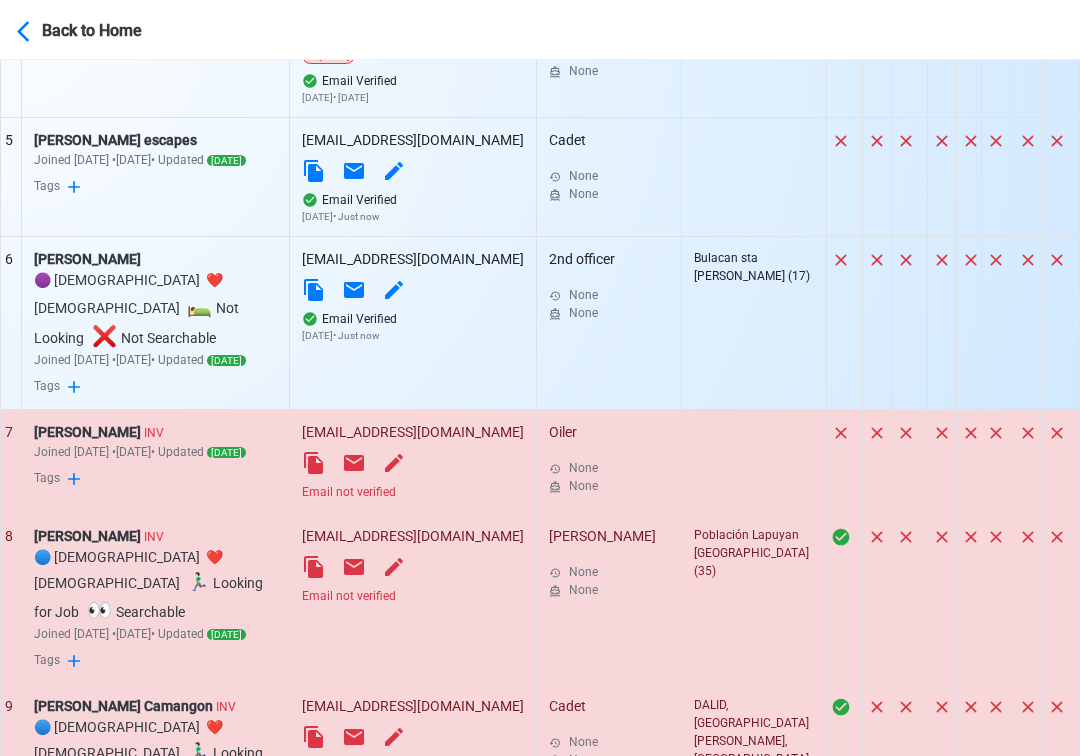scroll, scrollTop: 1414, scrollLeft: 0, axis: vertical 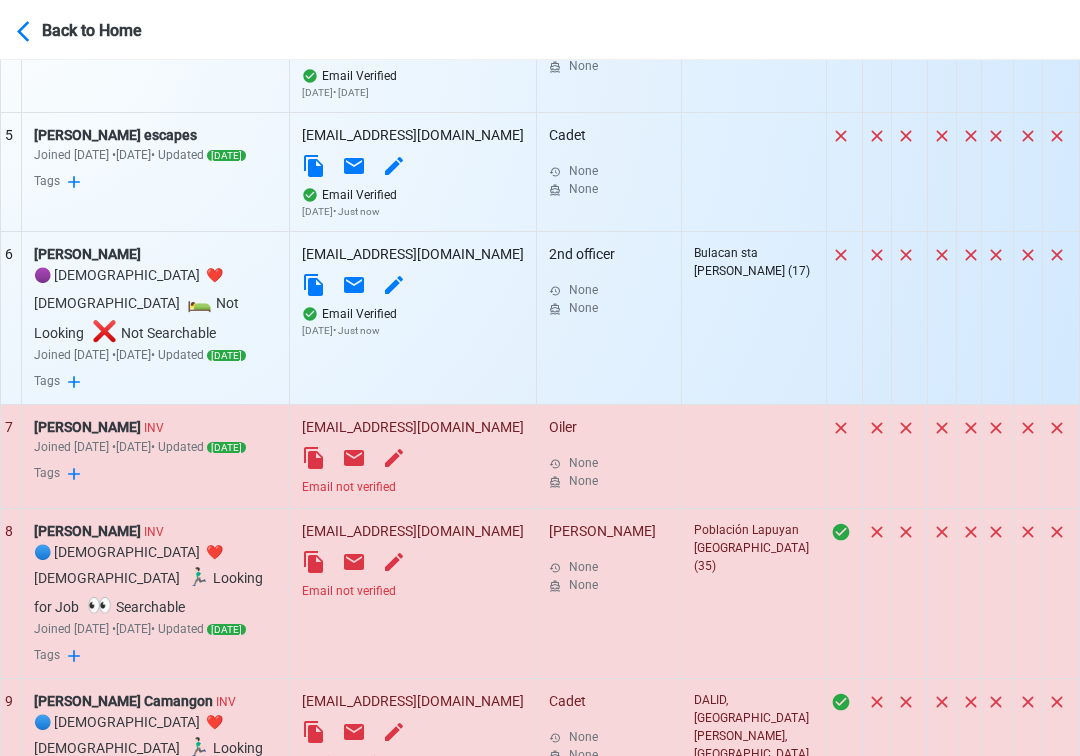 click on "Email not verified" at bounding box center [413, 487] 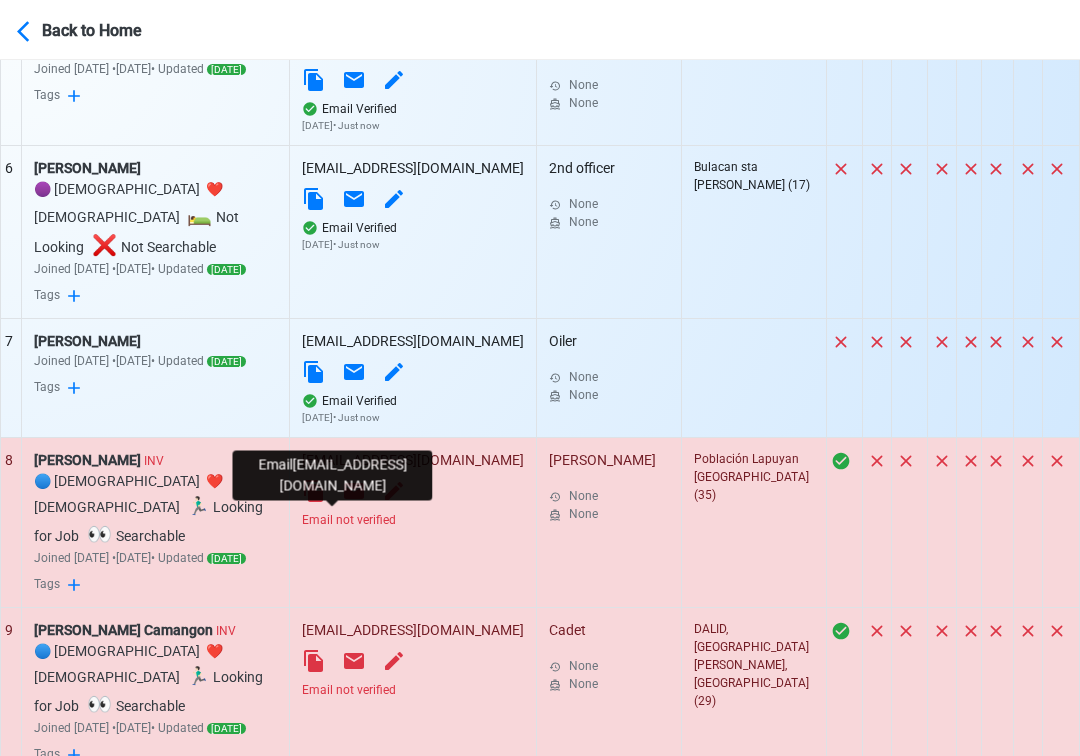 scroll, scrollTop: 1502, scrollLeft: 0, axis: vertical 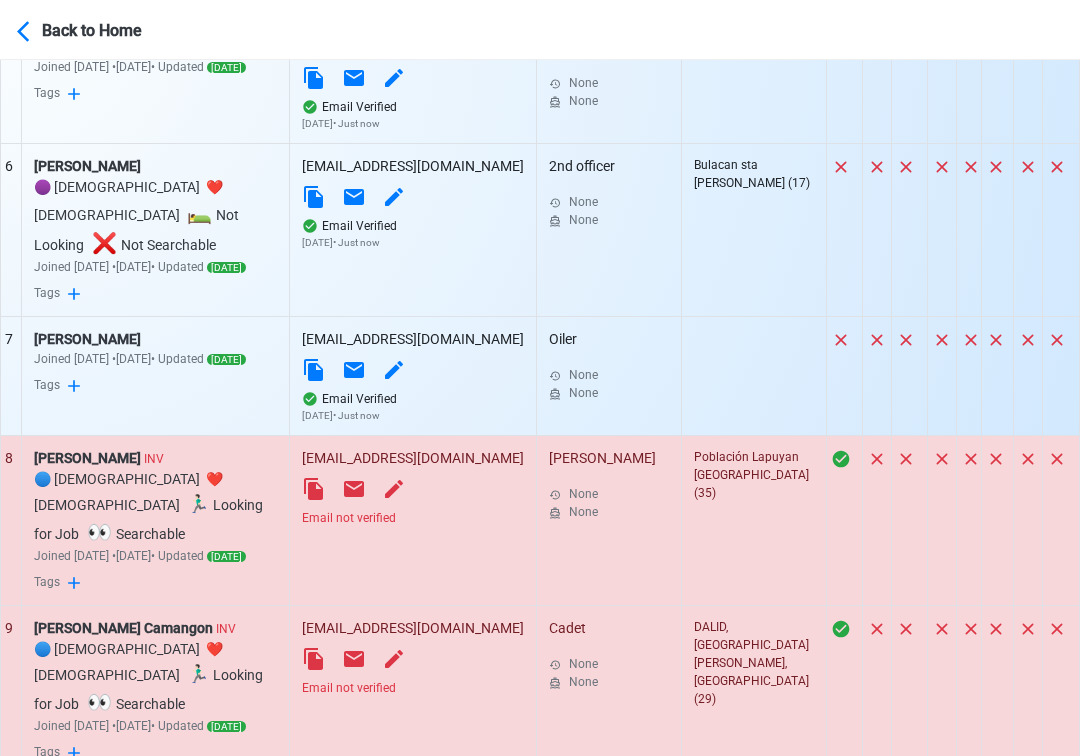 click on "Email not verified" at bounding box center (413, 518) 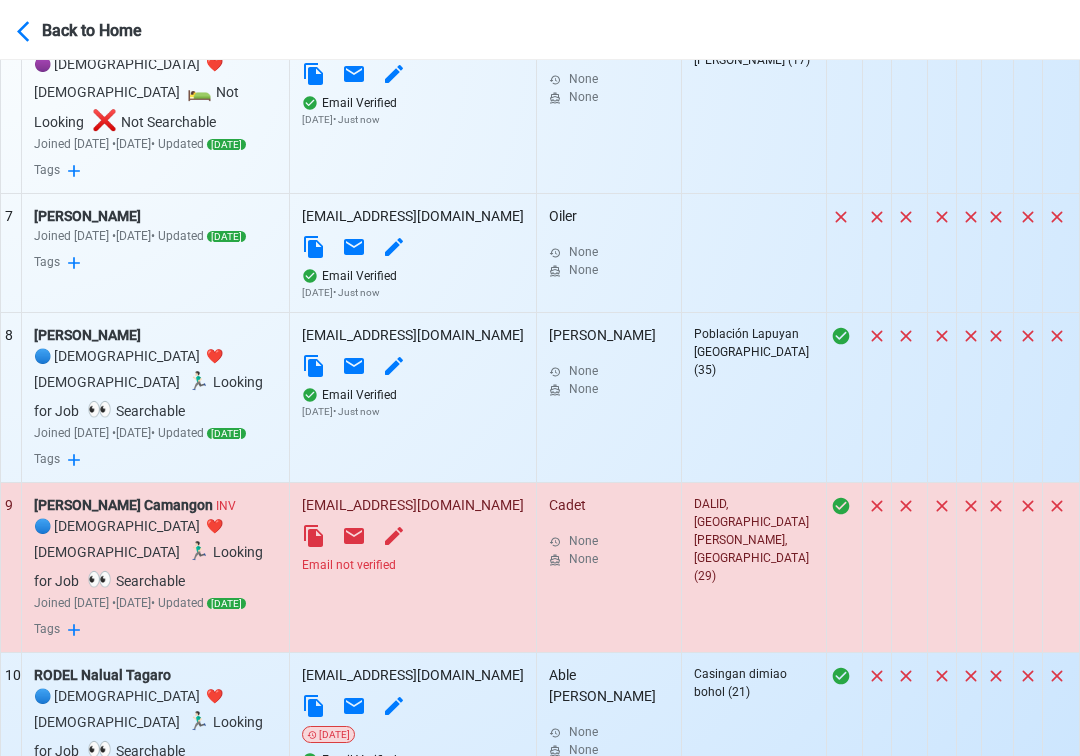 scroll, scrollTop: 1640, scrollLeft: 0, axis: vertical 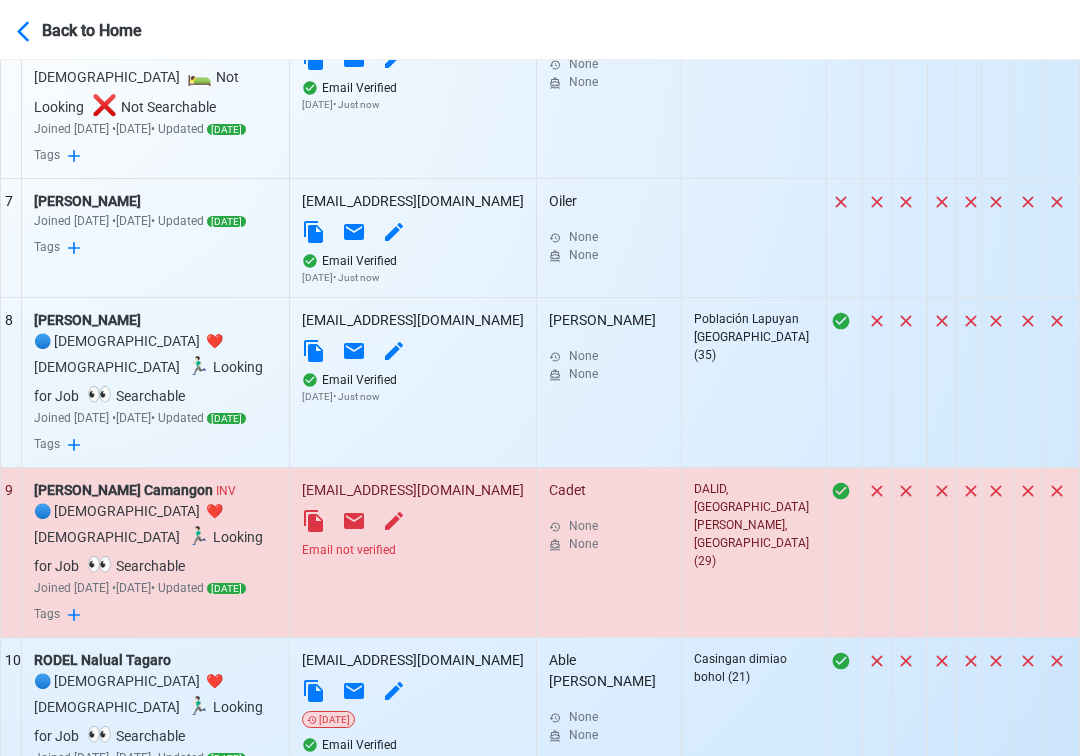 click on "Email not verified" at bounding box center (413, 550) 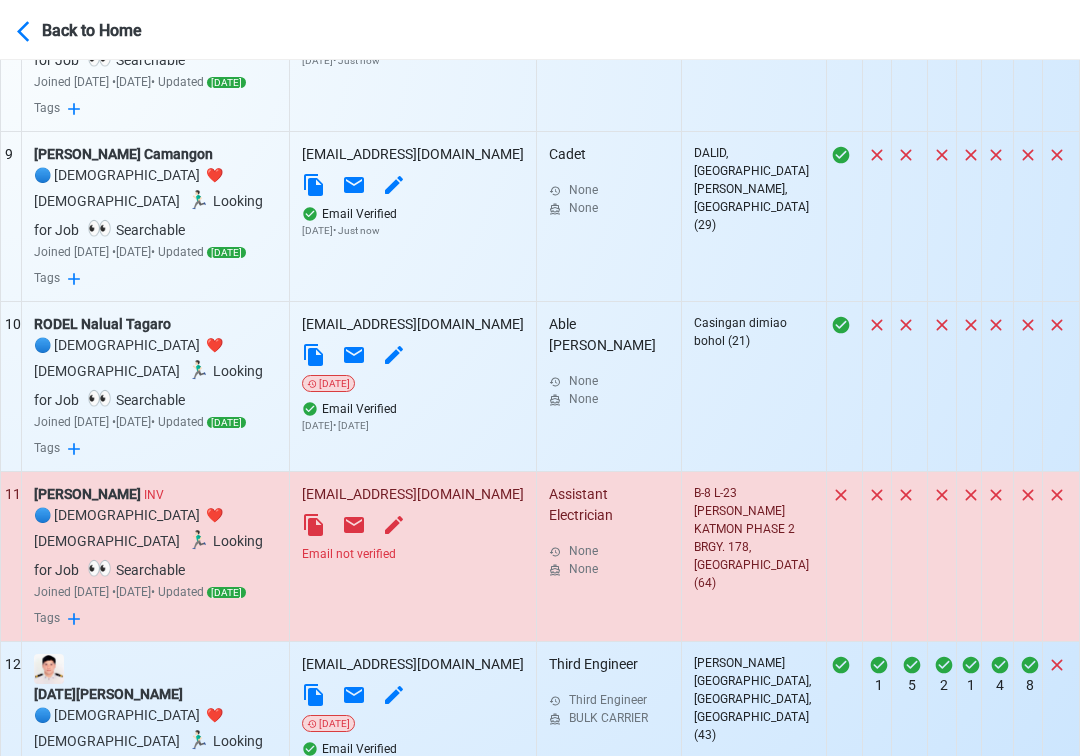 scroll, scrollTop: 1995, scrollLeft: 0, axis: vertical 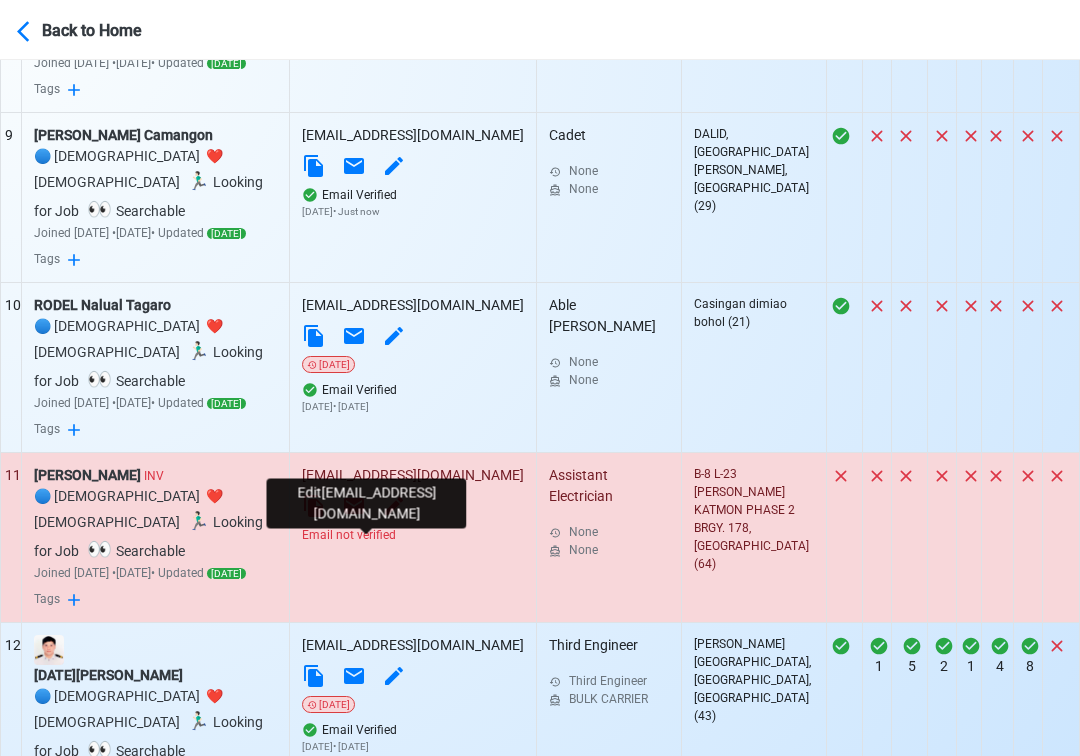 click 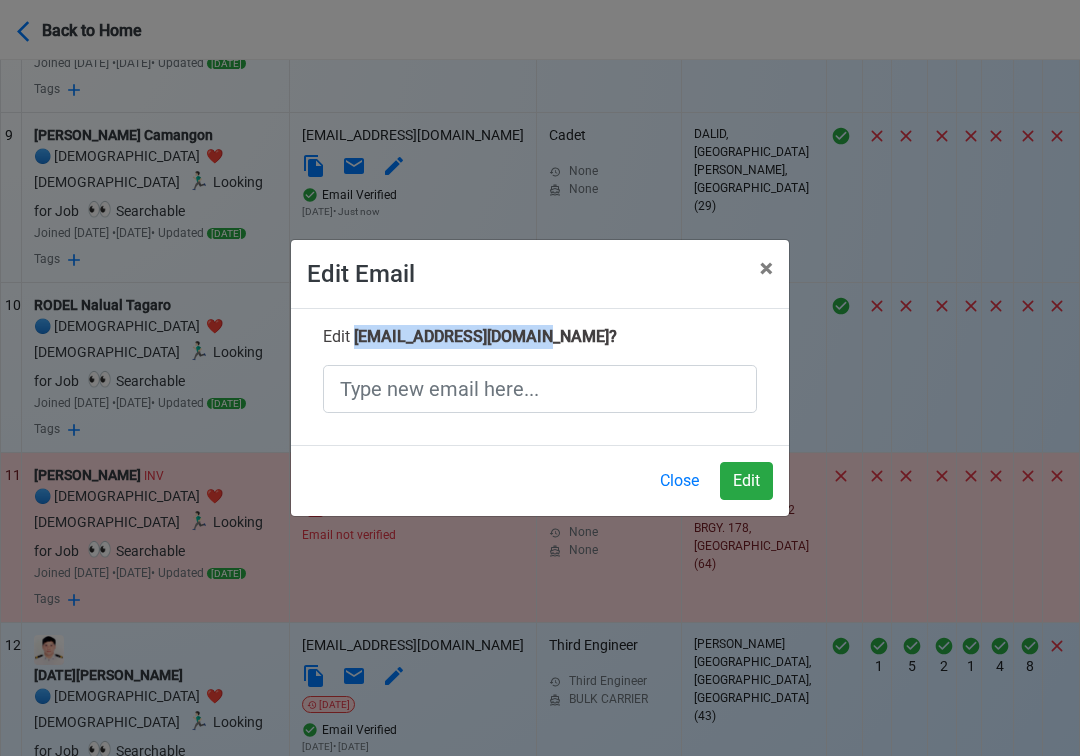 drag, startPoint x: 552, startPoint y: 336, endPoint x: 356, endPoint y: 338, distance: 196.01021 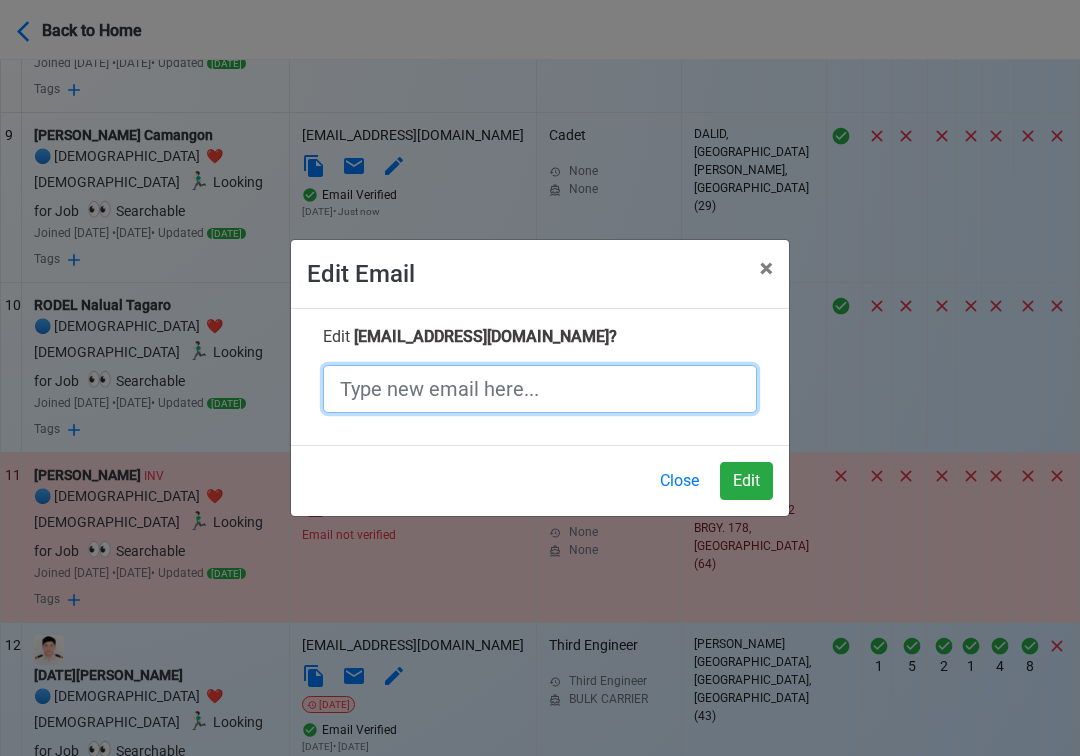 click 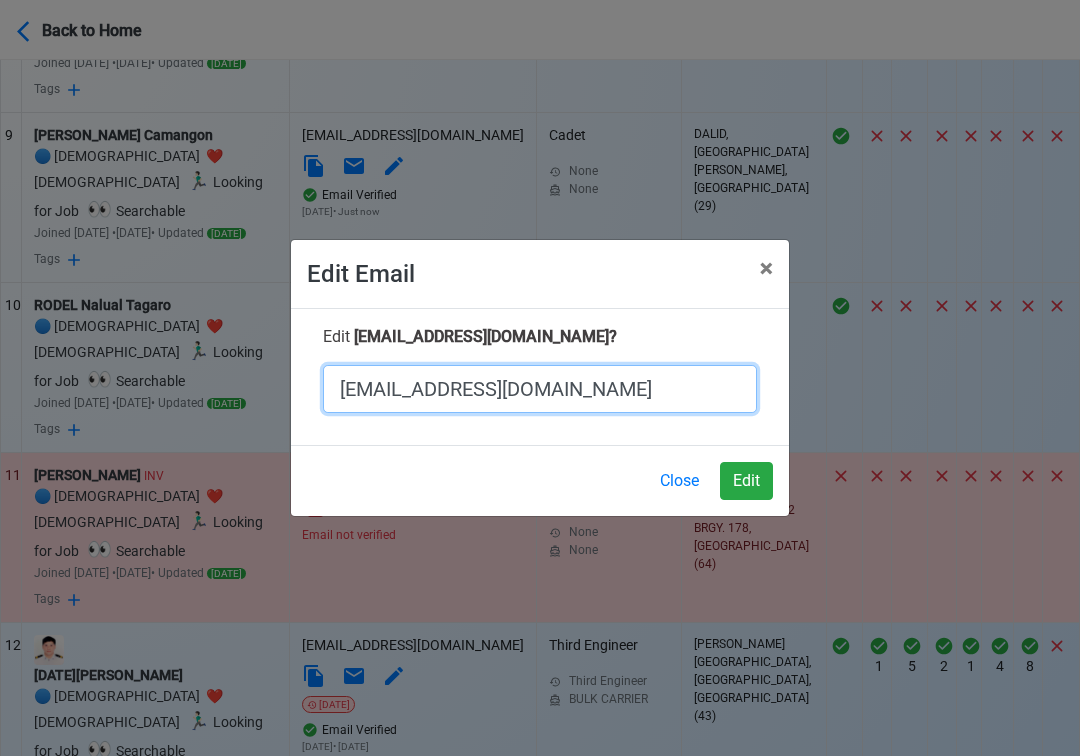 click on "jbgabionza24@email.com" 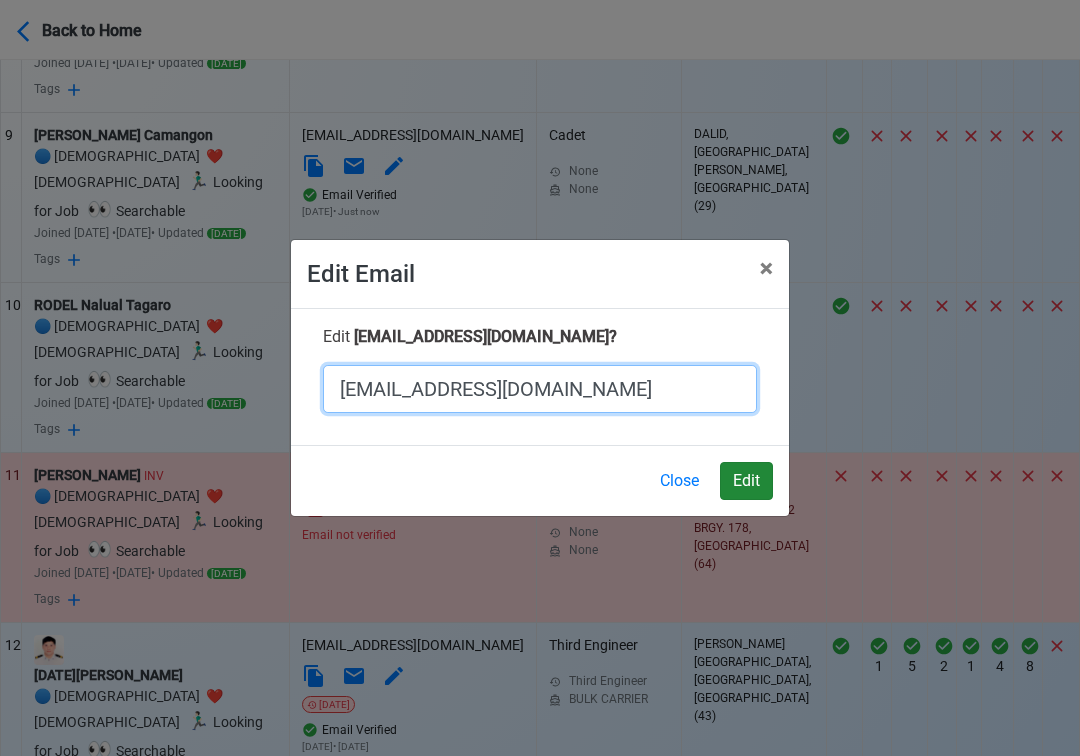 type on "jbgabionza24@gmail.com" 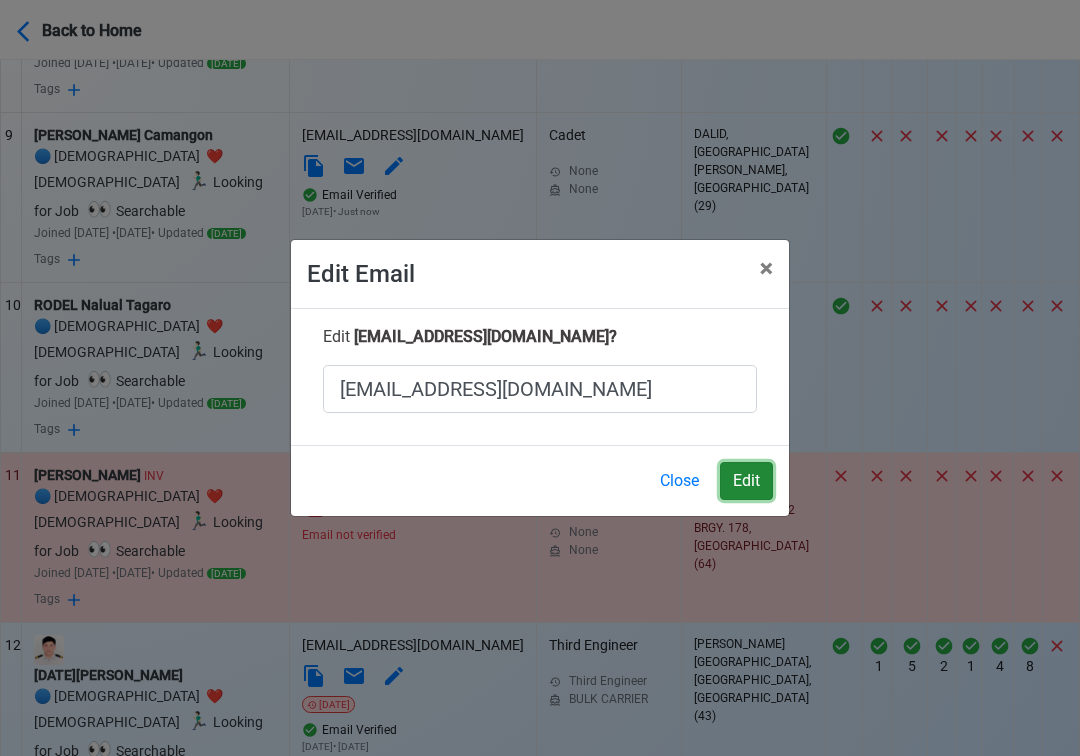 click on "Edit" at bounding box center (746, 481) 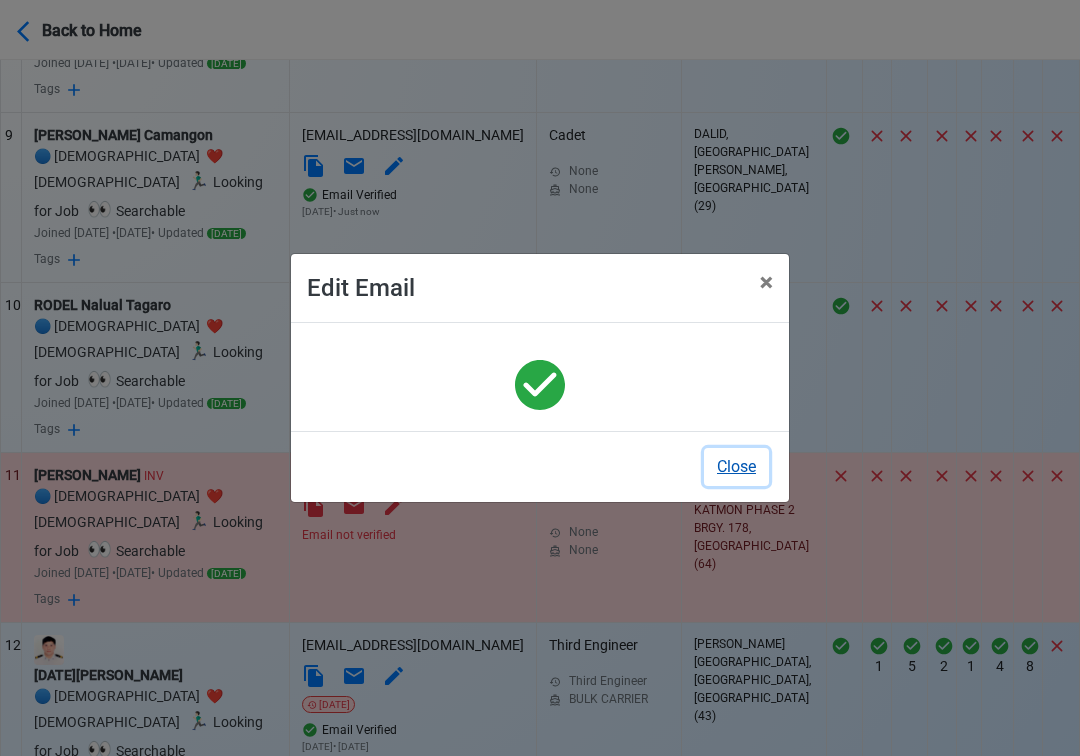 click on "Close" at bounding box center [736, 467] 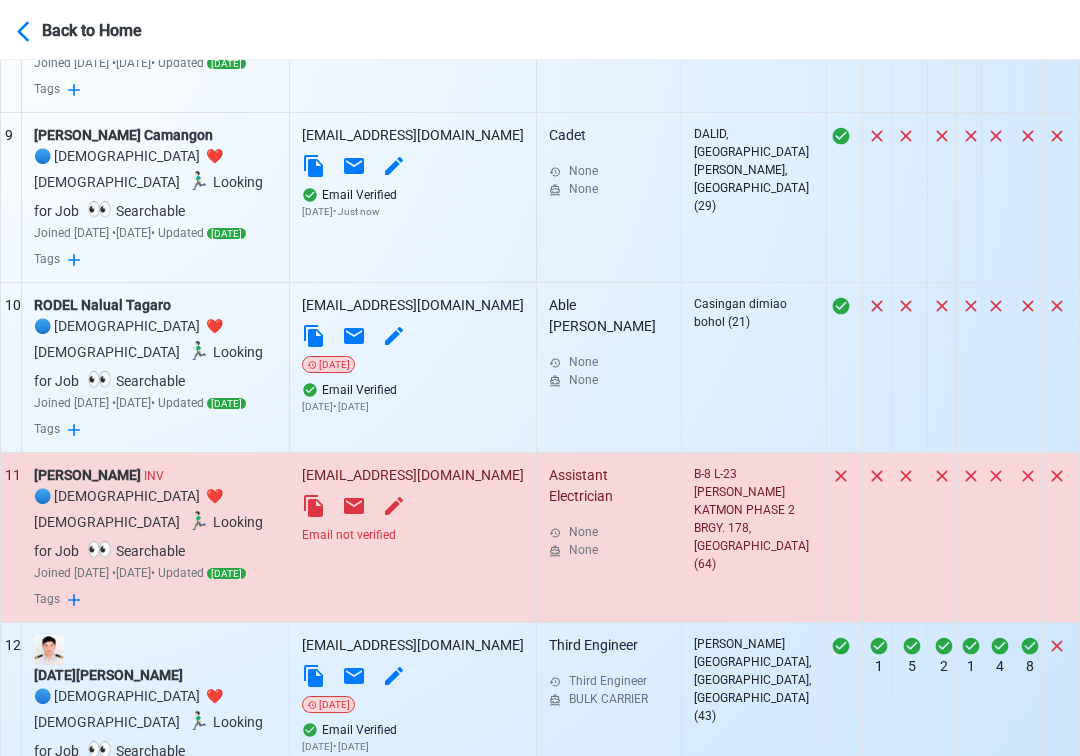 click on "Email not verified" at bounding box center [413, 535] 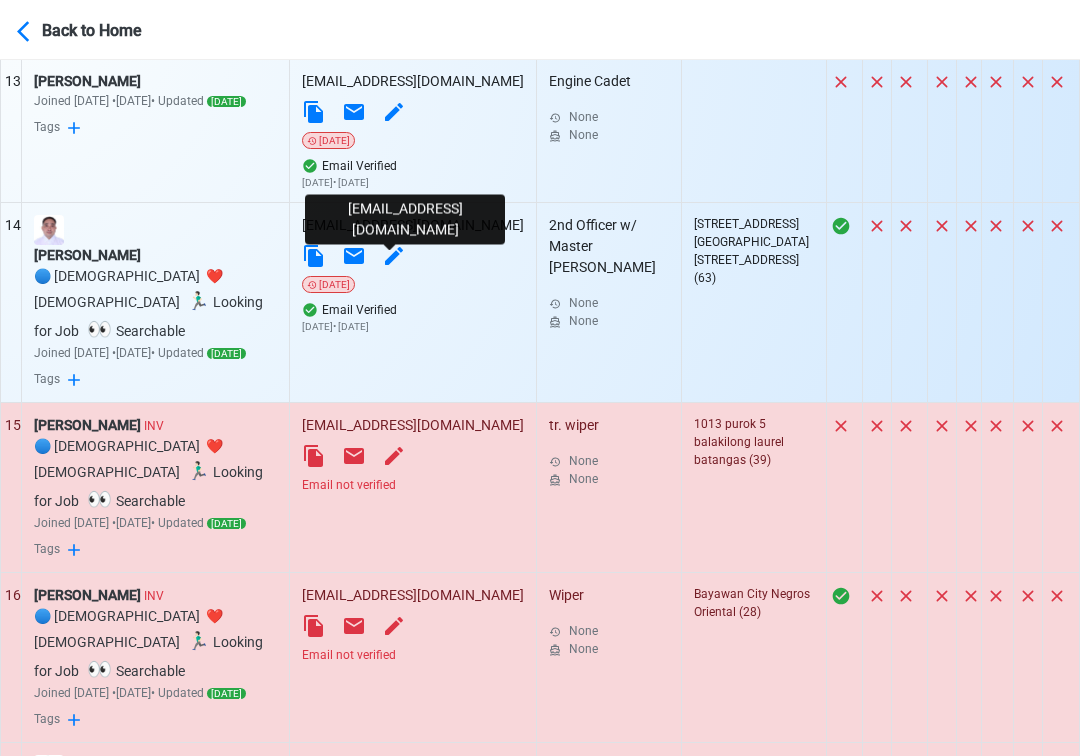 scroll, scrollTop: 2775, scrollLeft: 0, axis: vertical 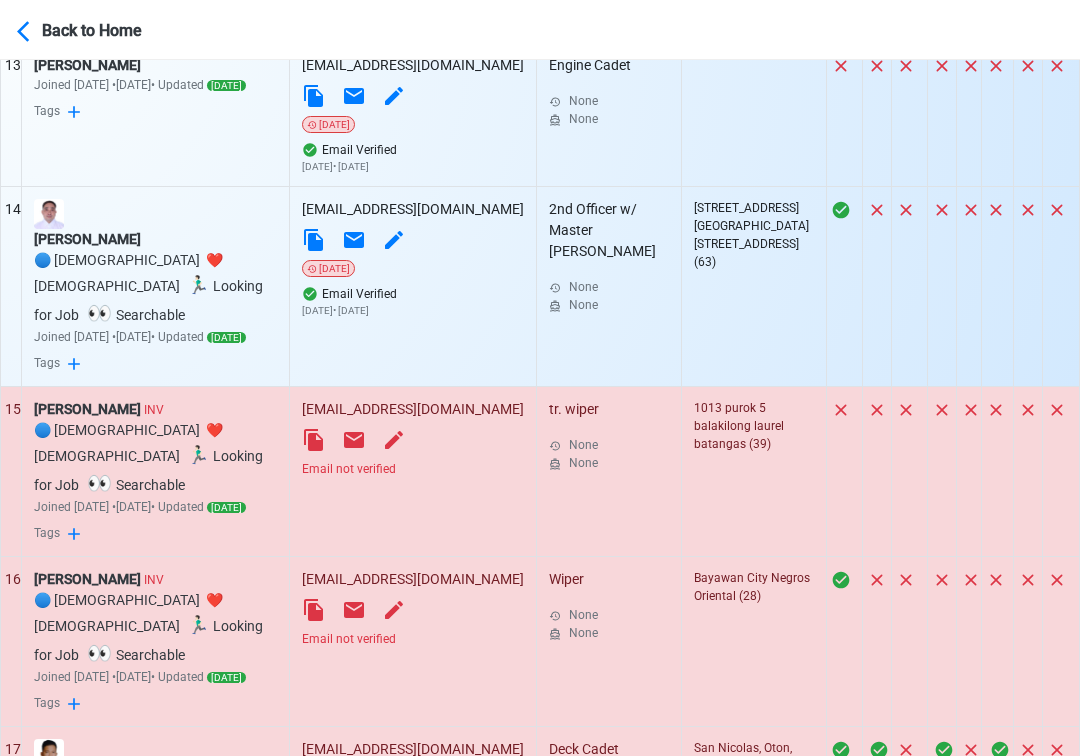 click on "Email not verified" at bounding box center [413, 469] 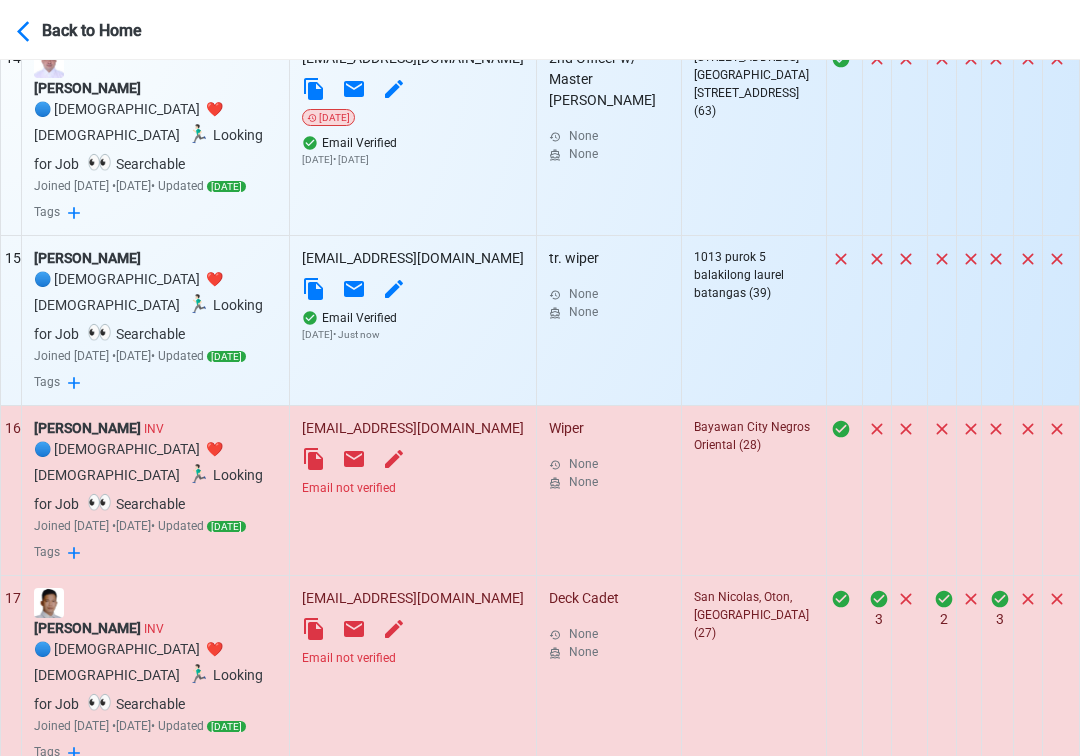 scroll, scrollTop: 2946, scrollLeft: 0, axis: vertical 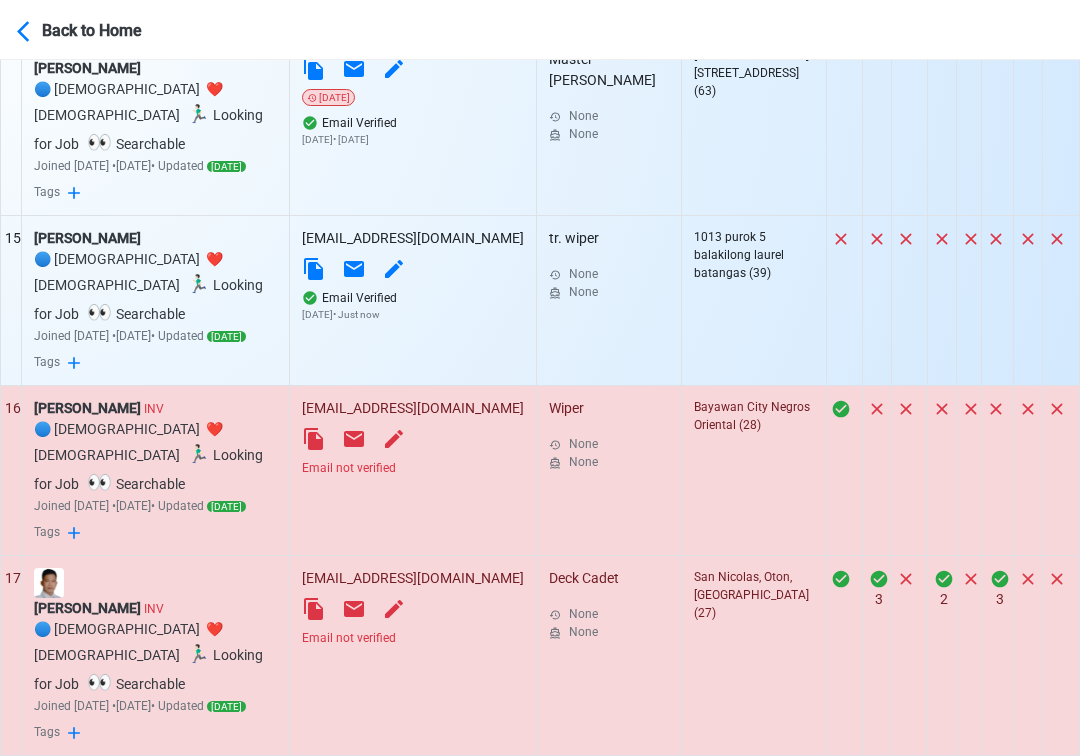click on "Email not verified" at bounding box center (413, 468) 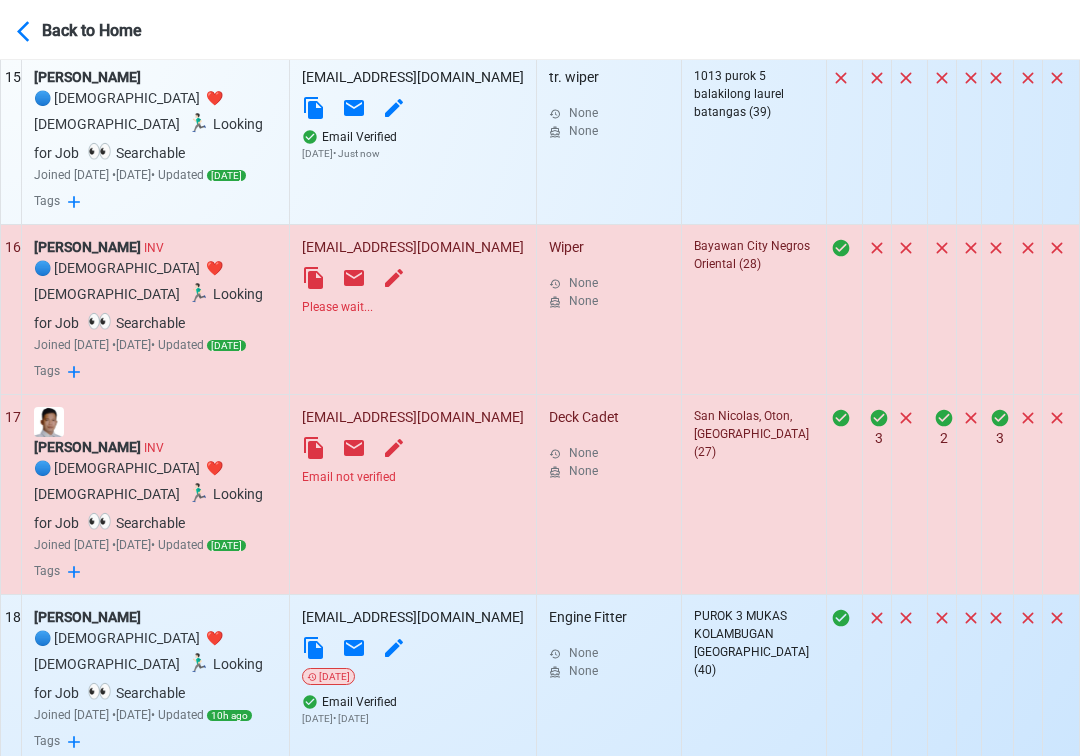 scroll, scrollTop: 3113, scrollLeft: 0, axis: vertical 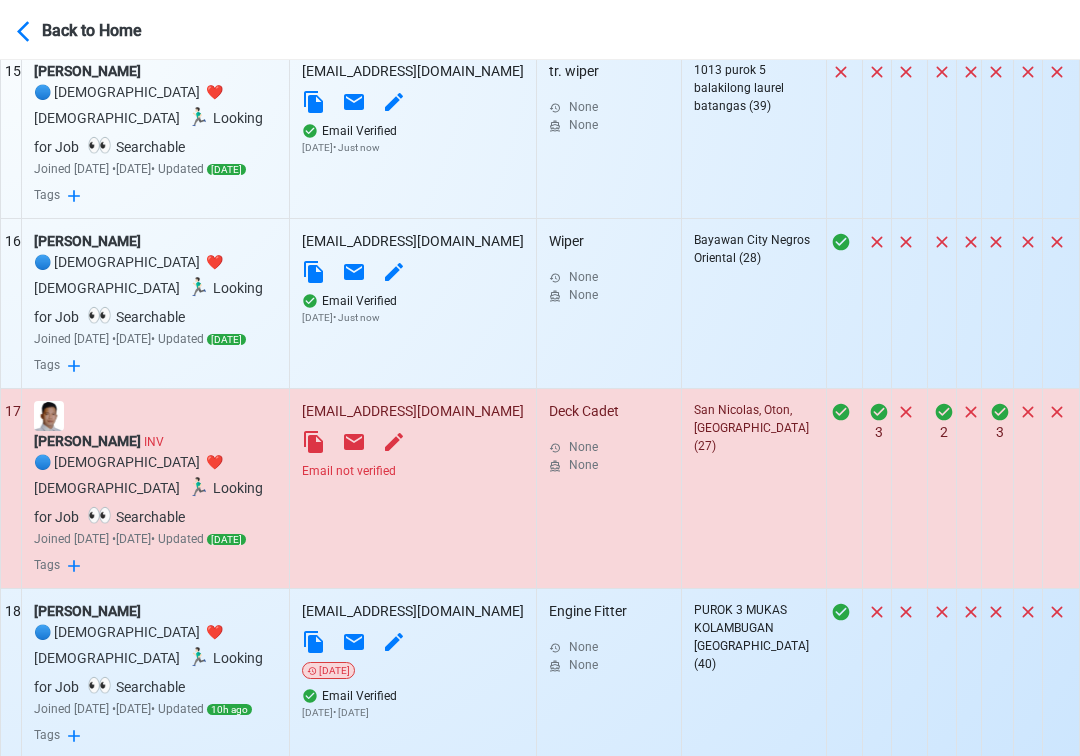 click on "Email not verified" at bounding box center (413, 471) 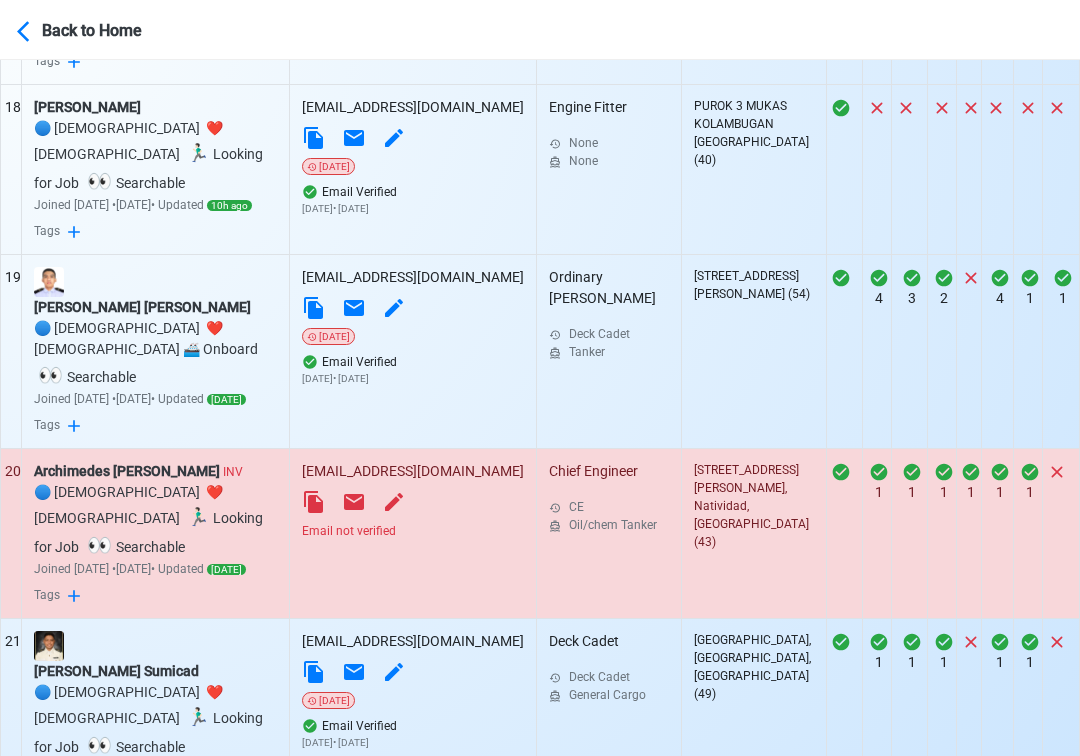 scroll, scrollTop: 3634, scrollLeft: 0, axis: vertical 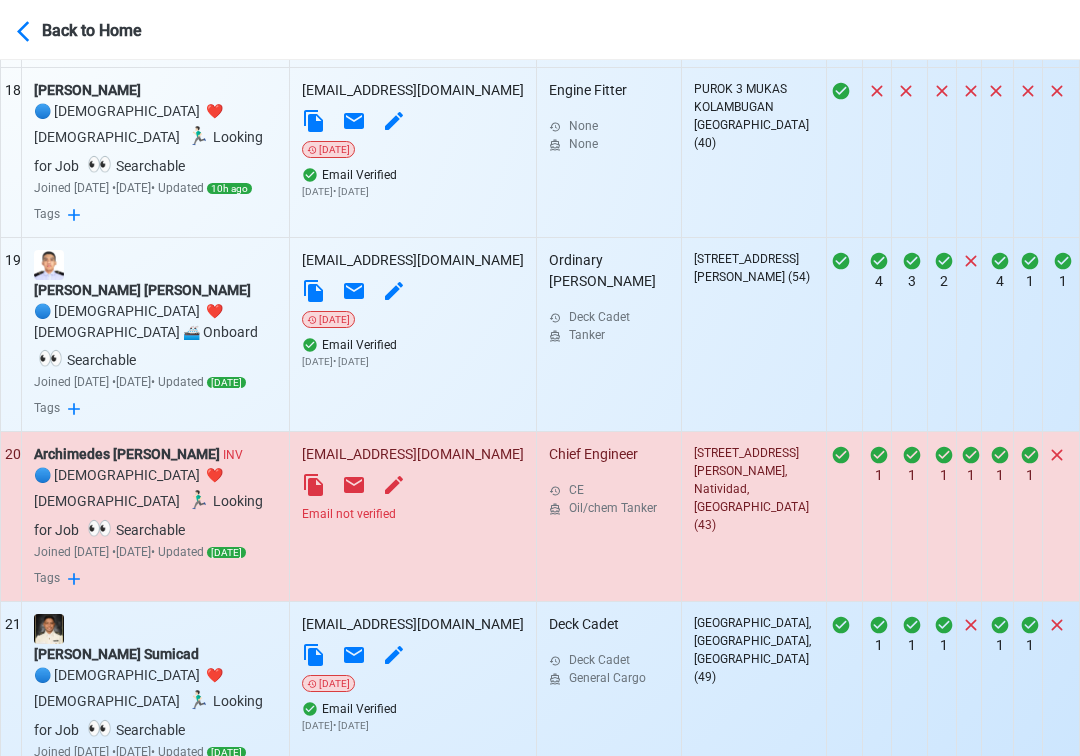 click on "Email not verified" at bounding box center [413, 514] 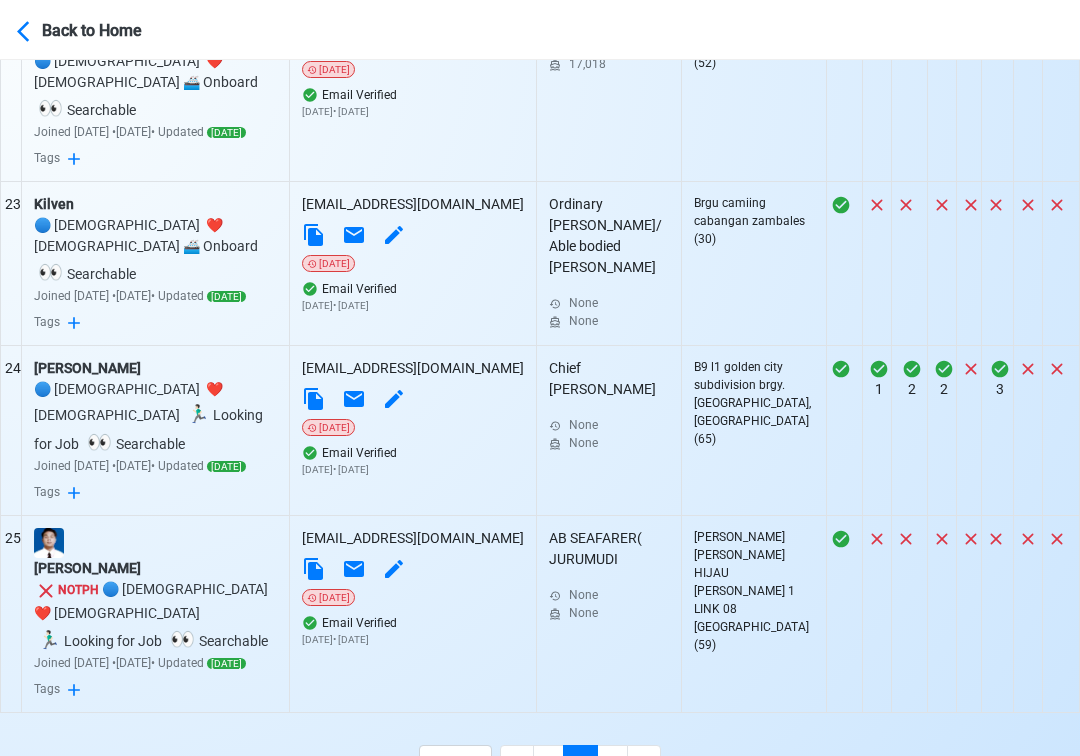 scroll, scrollTop: 4450, scrollLeft: 0, axis: vertical 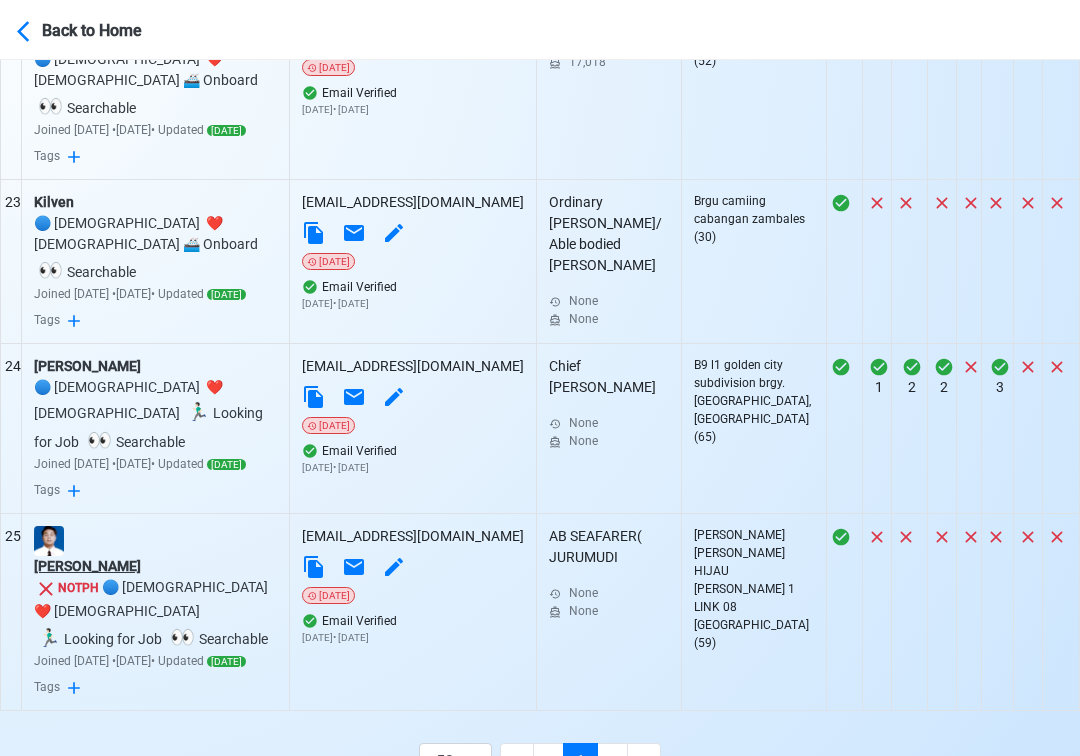 click on "RIZKY RAMADHAN PURBA" at bounding box center (155, 566) 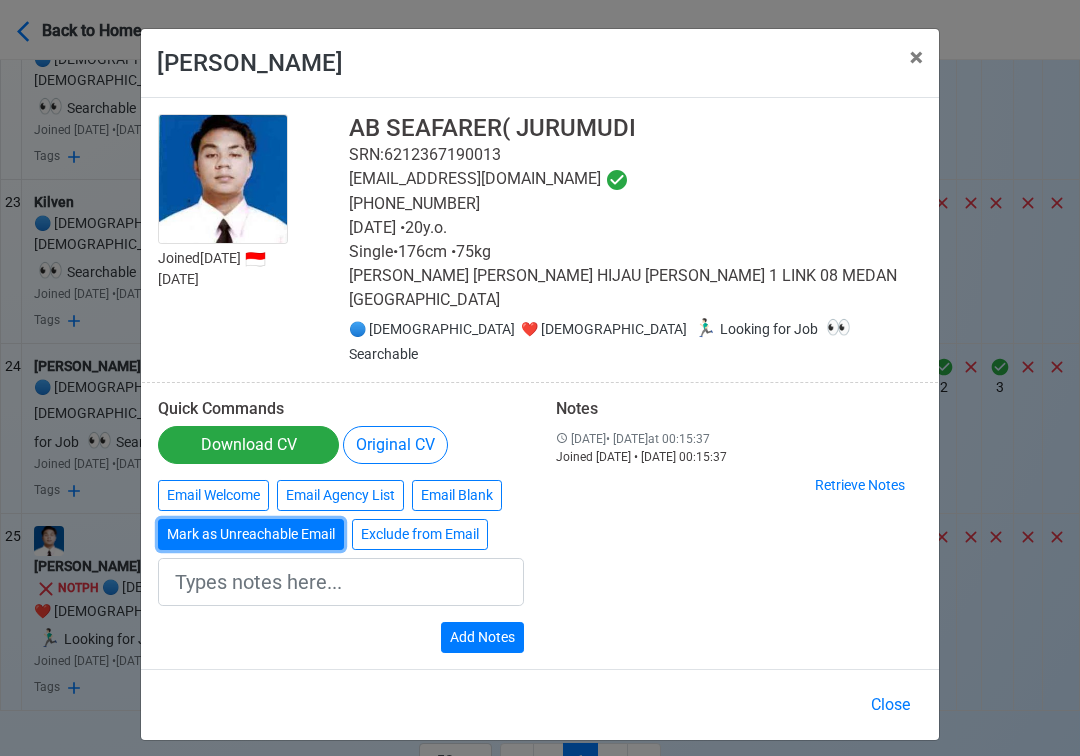 click on "Mark as   Unreachable Email" at bounding box center [251, 534] 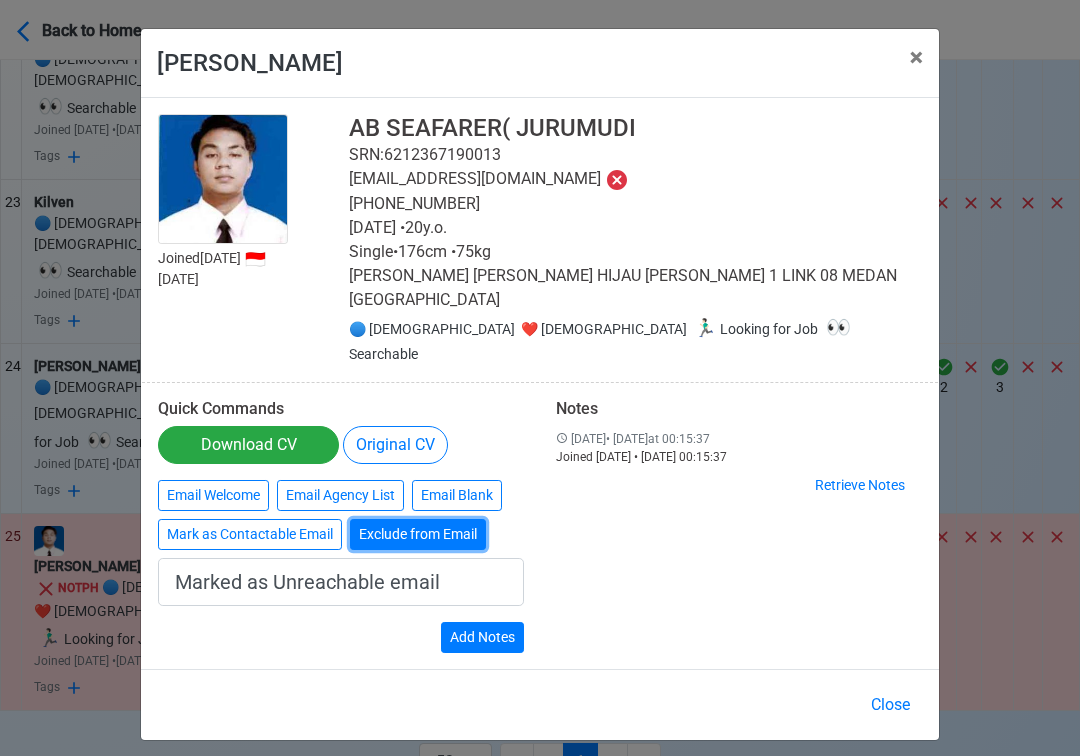 click on "Exclude from Email" at bounding box center [418, 534] 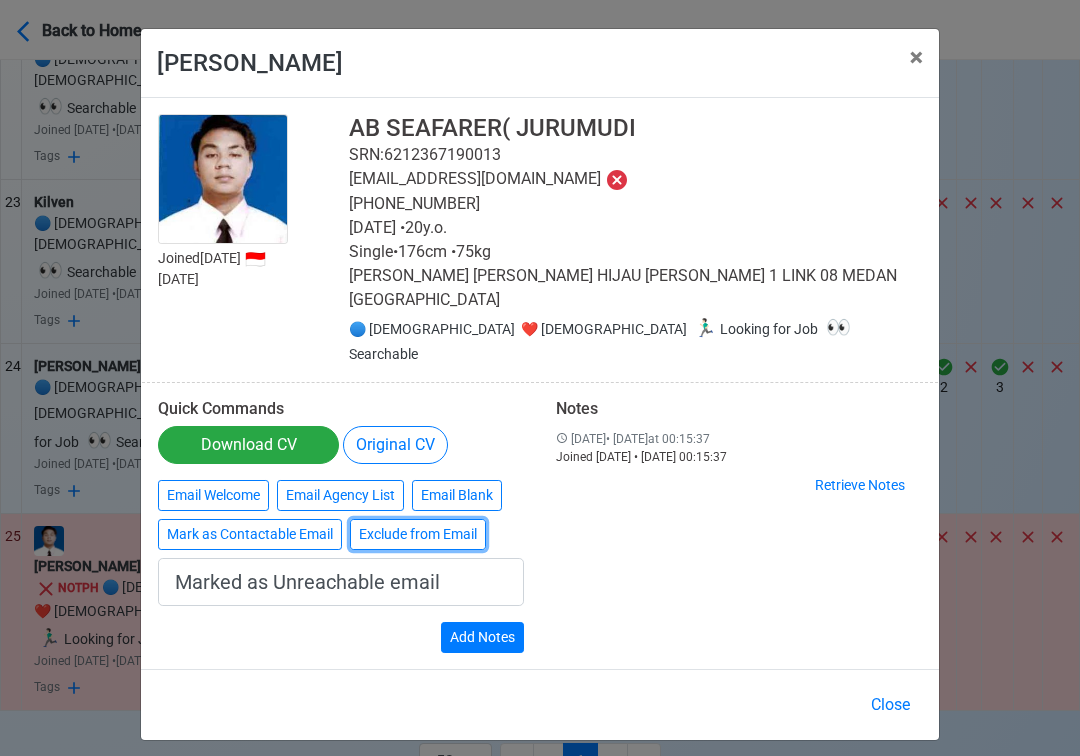 type on "Exclude from Email" 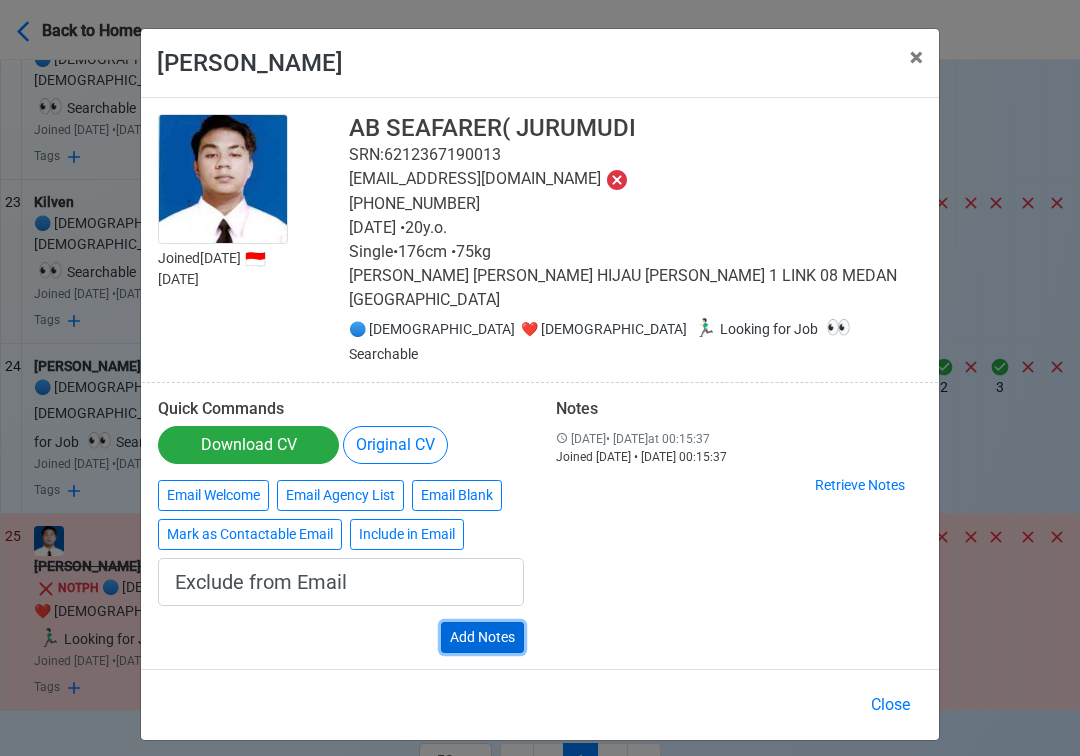click on "Add Notes" at bounding box center (482, 637) 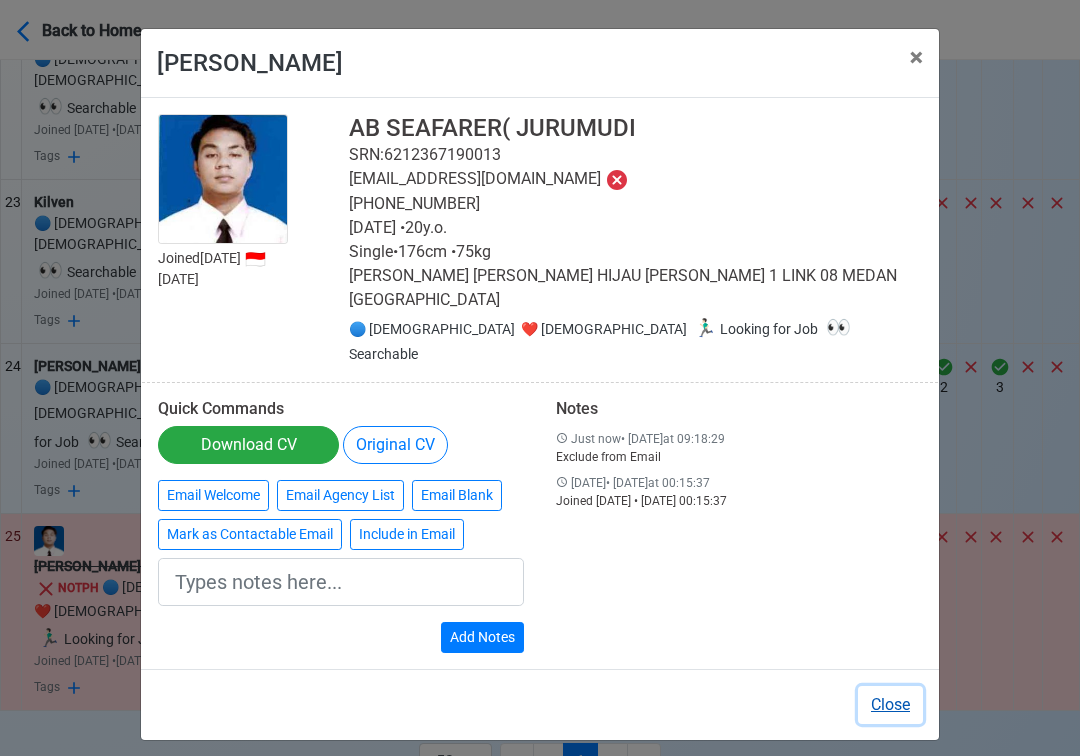 click on "Close" at bounding box center [890, 705] 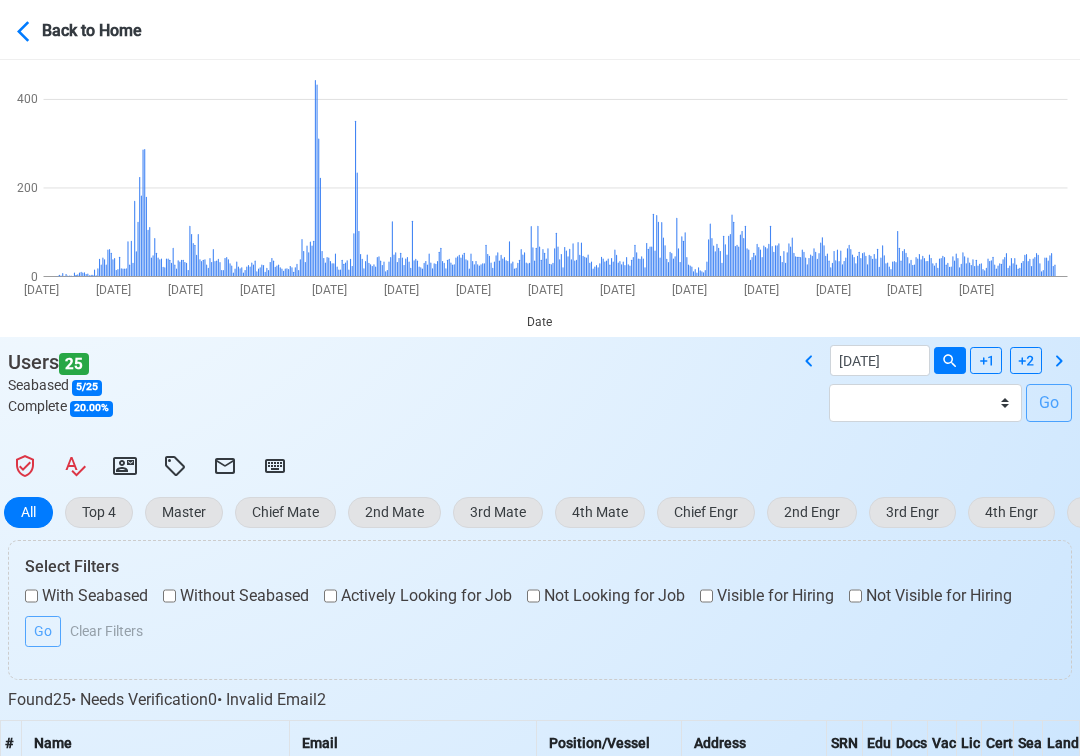 scroll, scrollTop: 0, scrollLeft: 0, axis: both 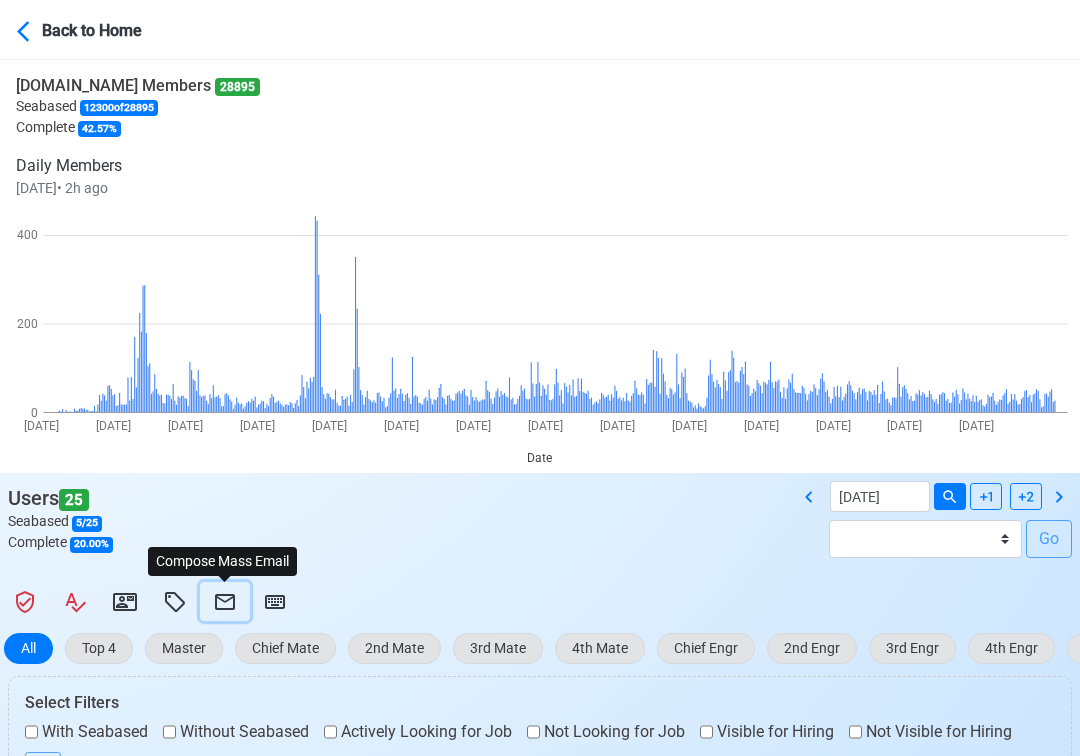 click 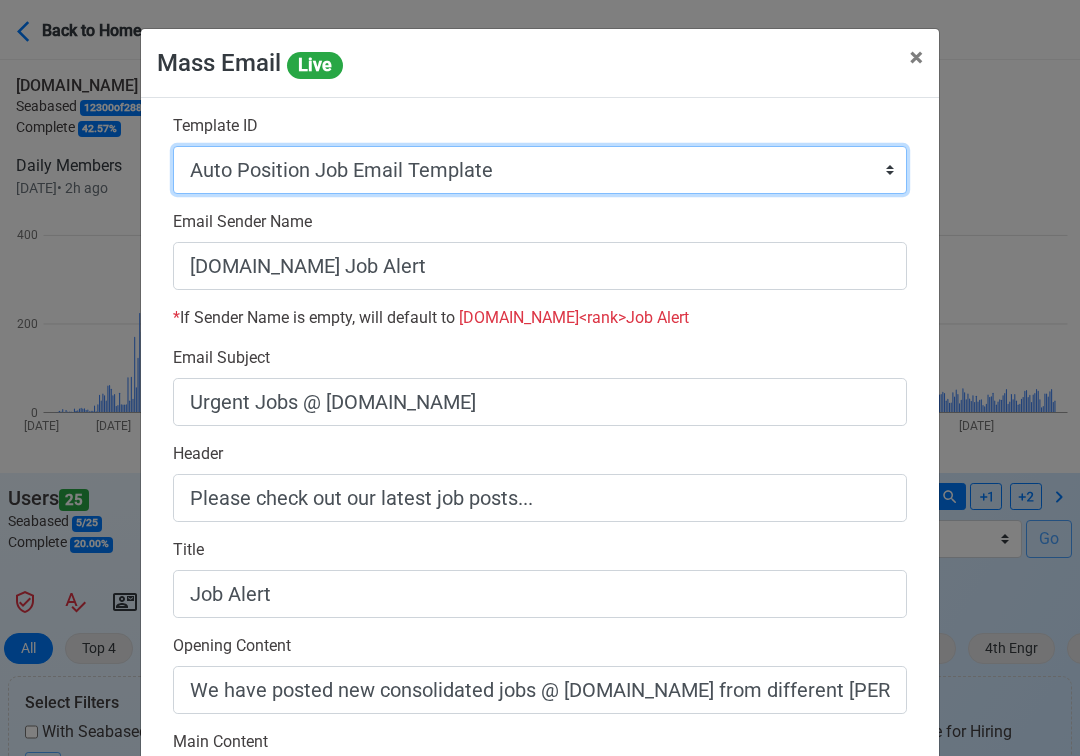 click on "Auto Position Job Email Template Incomplete CV Email Template ETO/ETR Job Email Template 4th Engr Job Email Template 3rd Engr Job Email Template 2nd Engr Job Email Template Chief Engr Job Email Template 3rd Officer Job Email Template 2nd Officer Job Email Template Chief Officer Job Email Template Master Job Email Template Upload CV Announcement Email Template Welcome Sendgrid Email Template Urgent Hiring Sendgrid Email Template Magsaysay Hiring Sendgrid Email Template Lydia Mar Hiring Sendgrid Email Template Magsaysay + Lydia Mar Hiring Email Template Invitation Practice Chat 2nd Off Template Invitation Practice Chat 3rd Off Template Document Expiry Email Template" at bounding box center [540, 170] 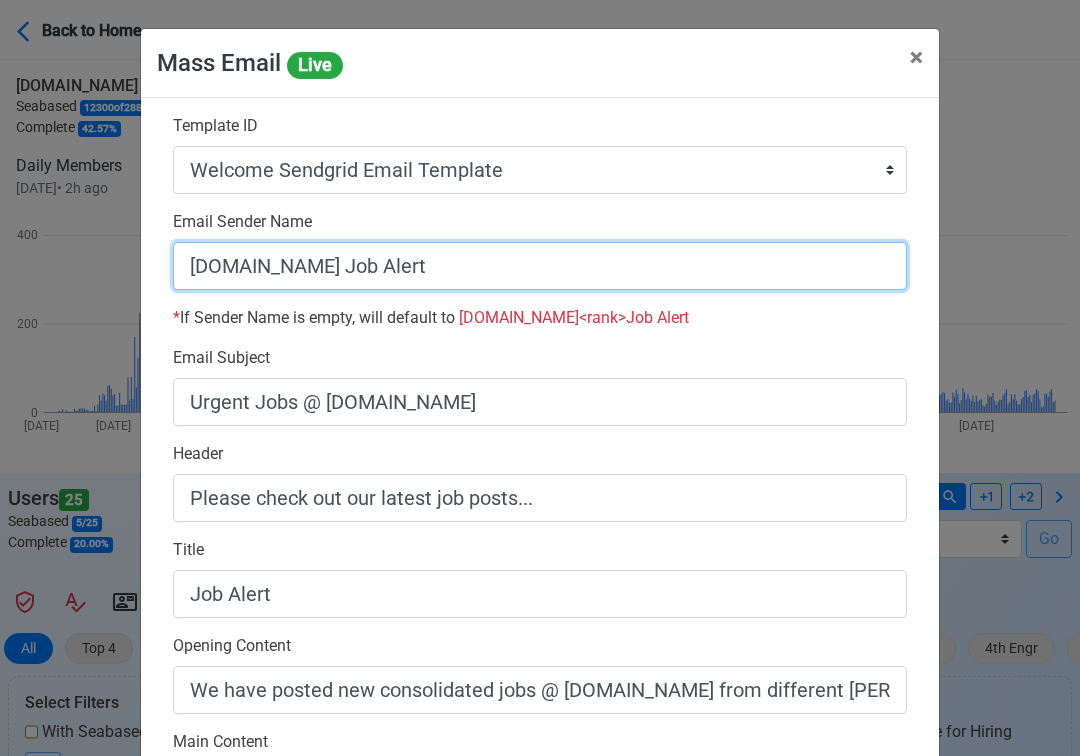 click on "SeamanBio.PH Job Alert" at bounding box center (540, 266) 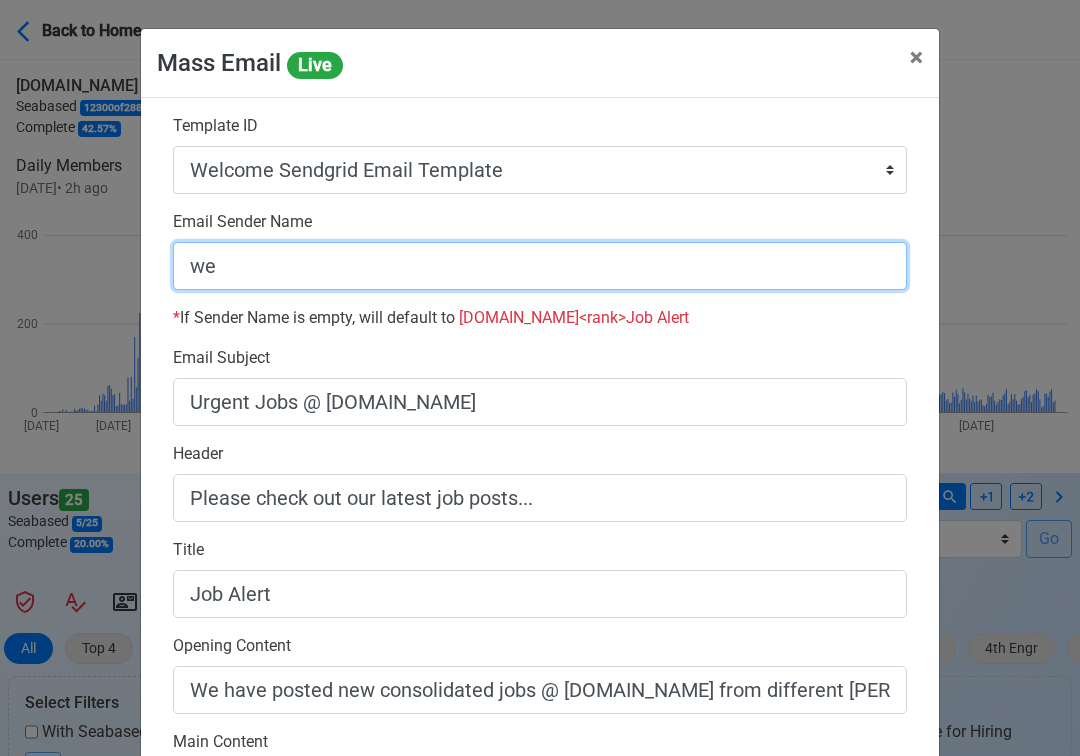 type on "Welcome to SeamanBio.PH" 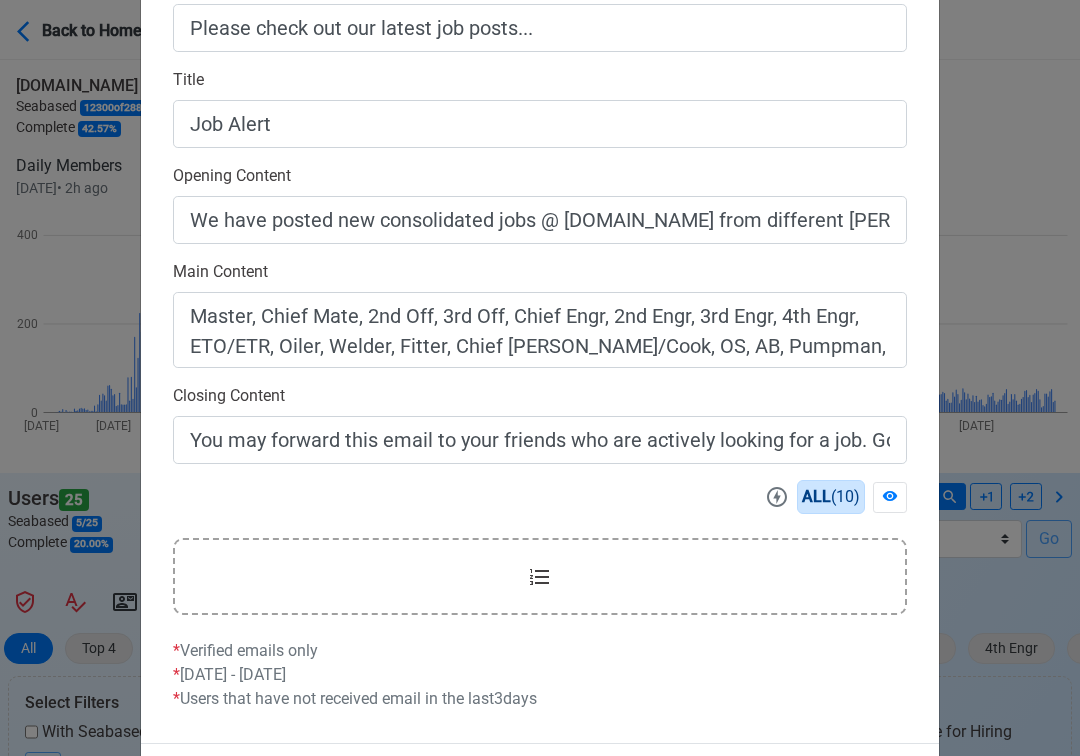 scroll, scrollTop: 558, scrollLeft: 0, axis: vertical 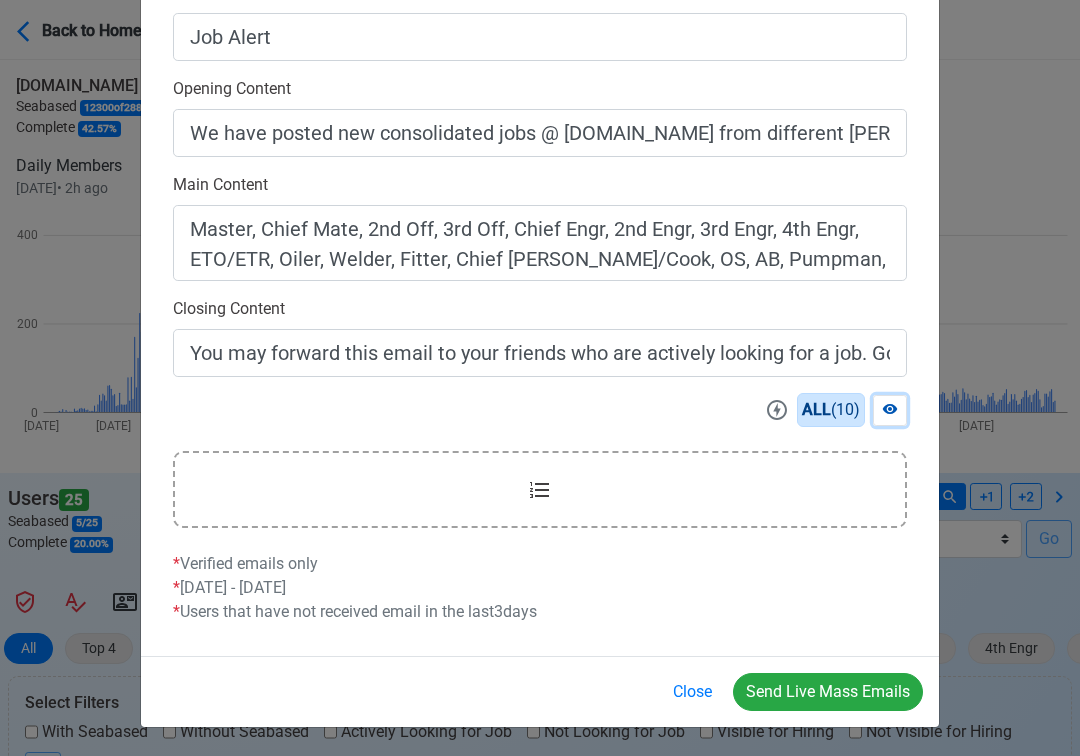 click 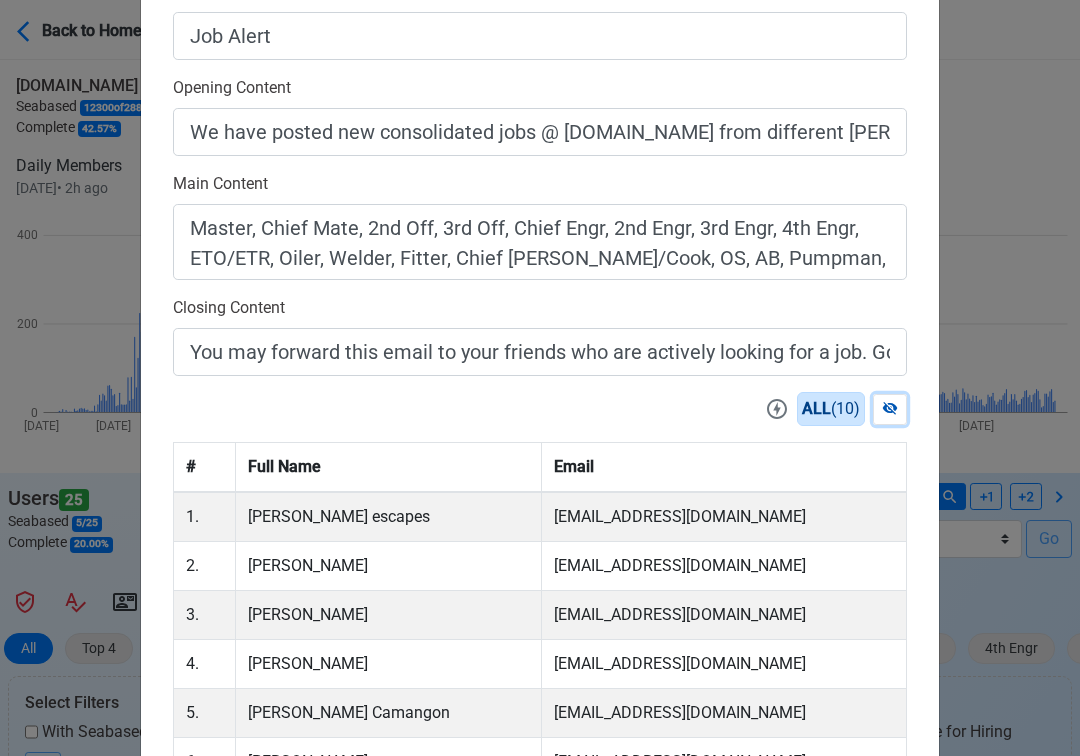 click 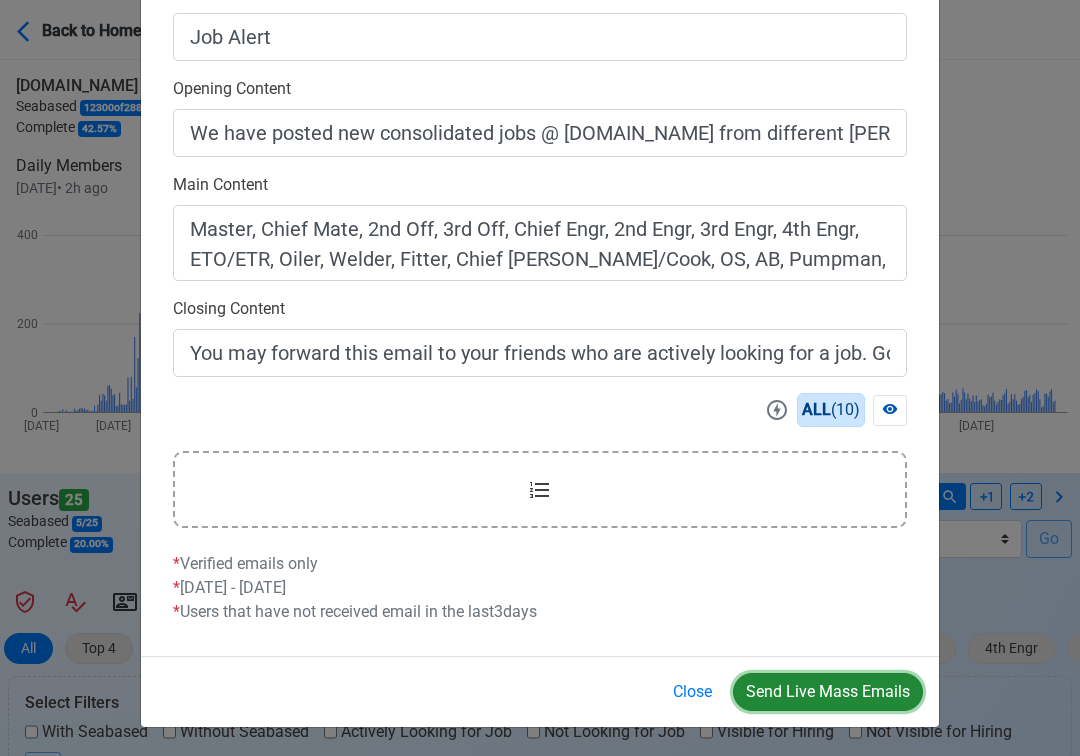 click on "Send Live Mass Emails" at bounding box center (828, 692) 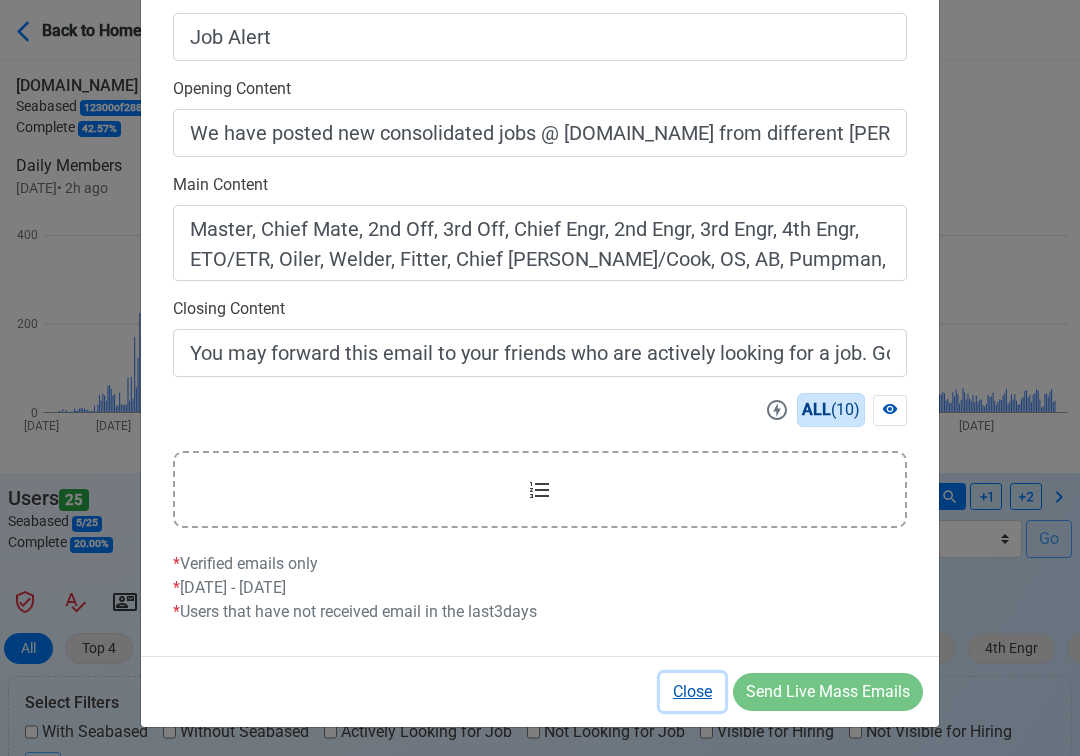 click on "Close" at bounding box center (692, 692) 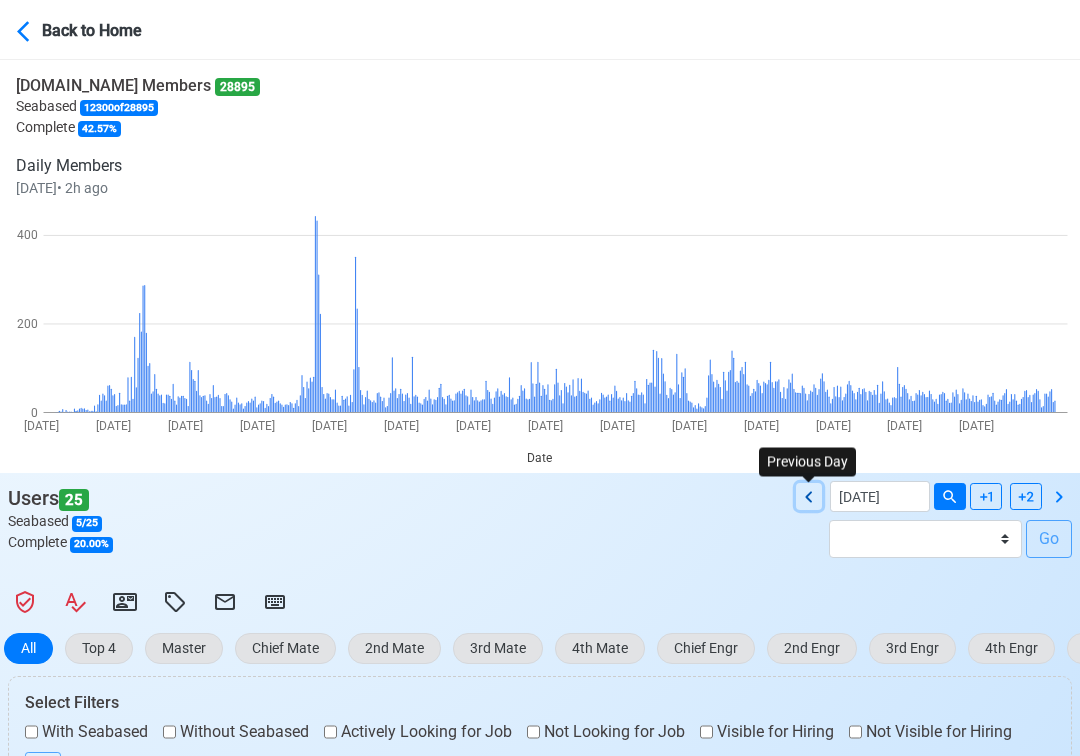 click 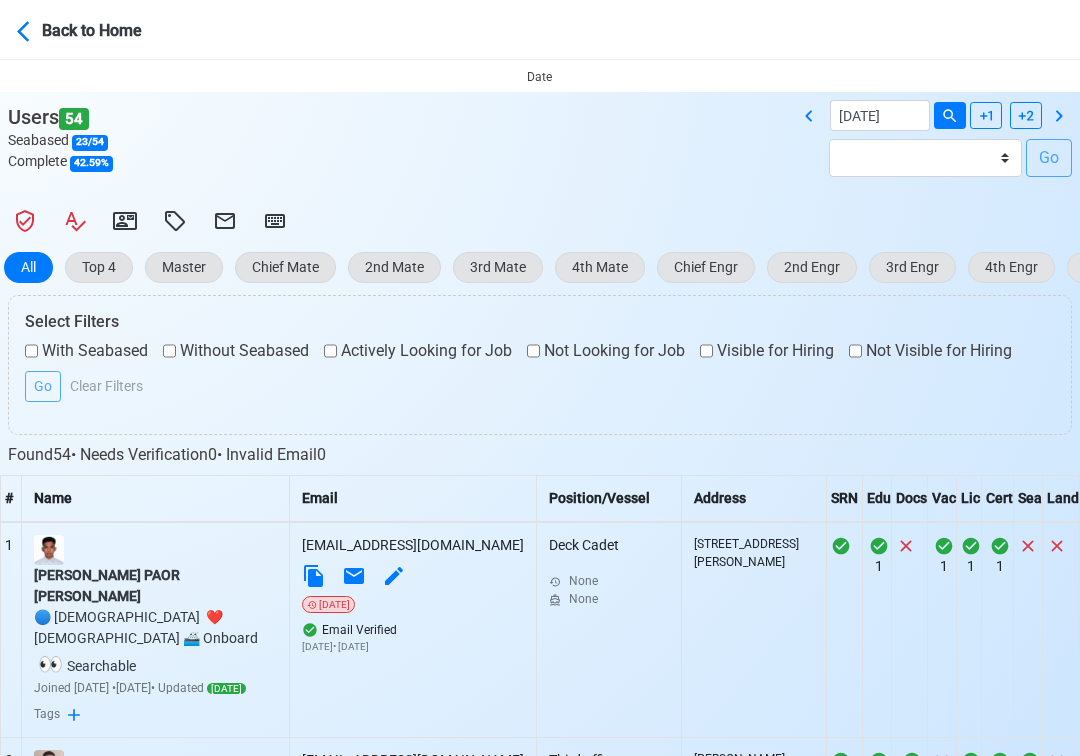 scroll, scrollTop: 0, scrollLeft: 0, axis: both 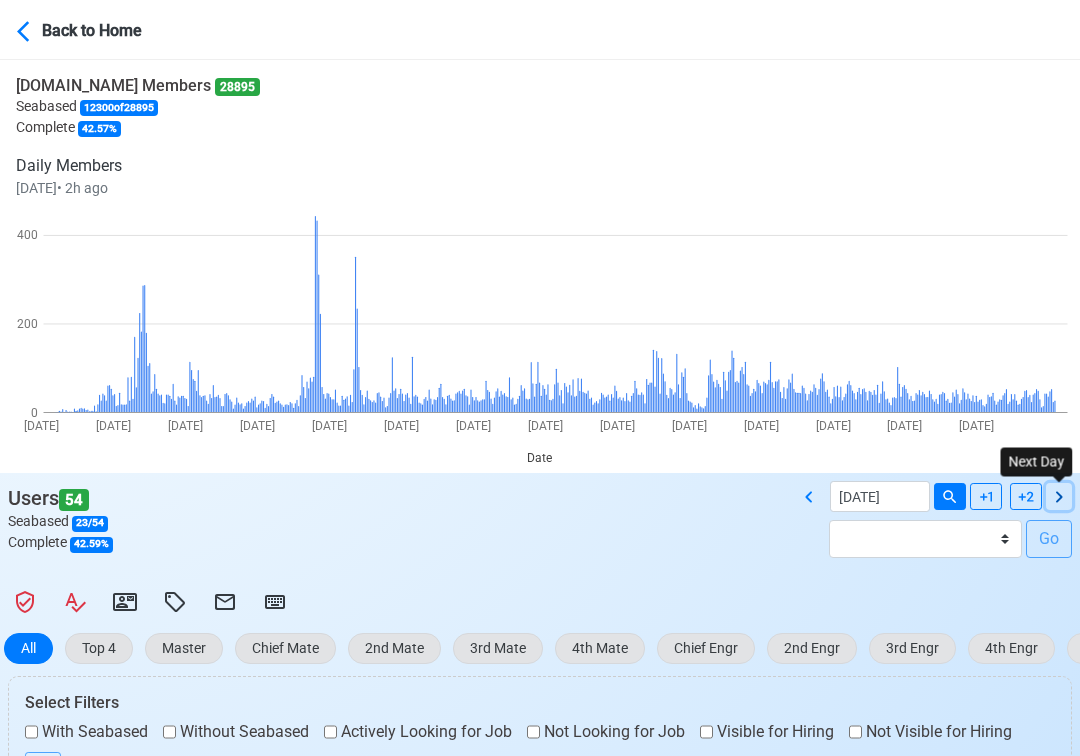 click 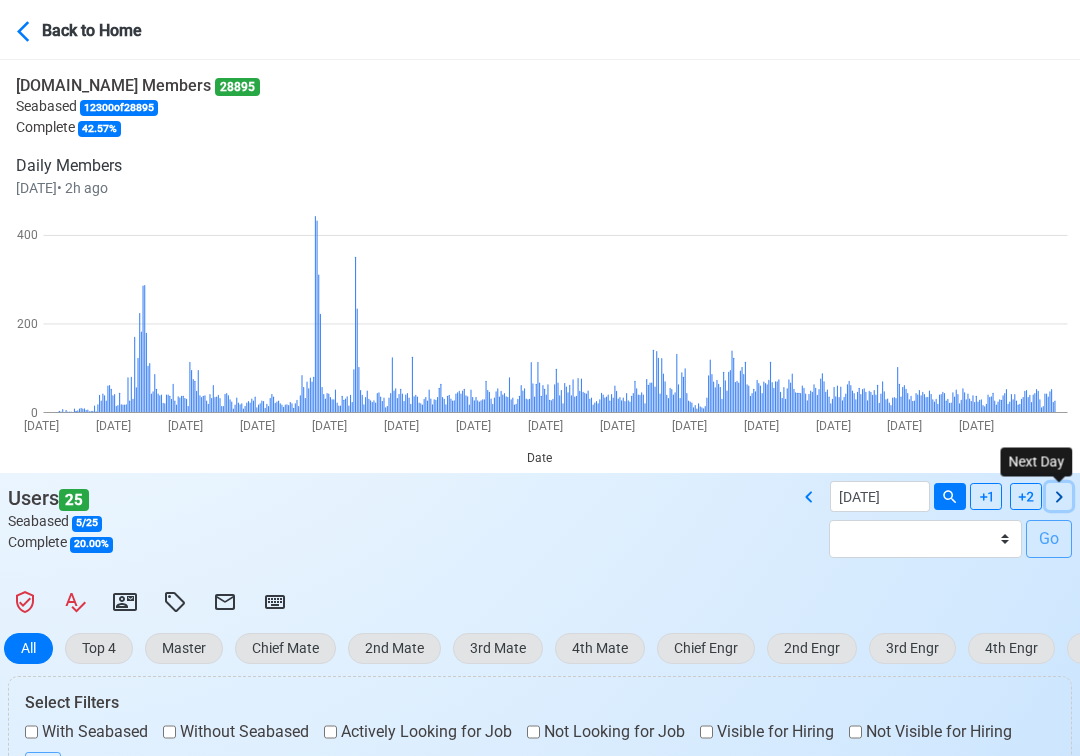 click 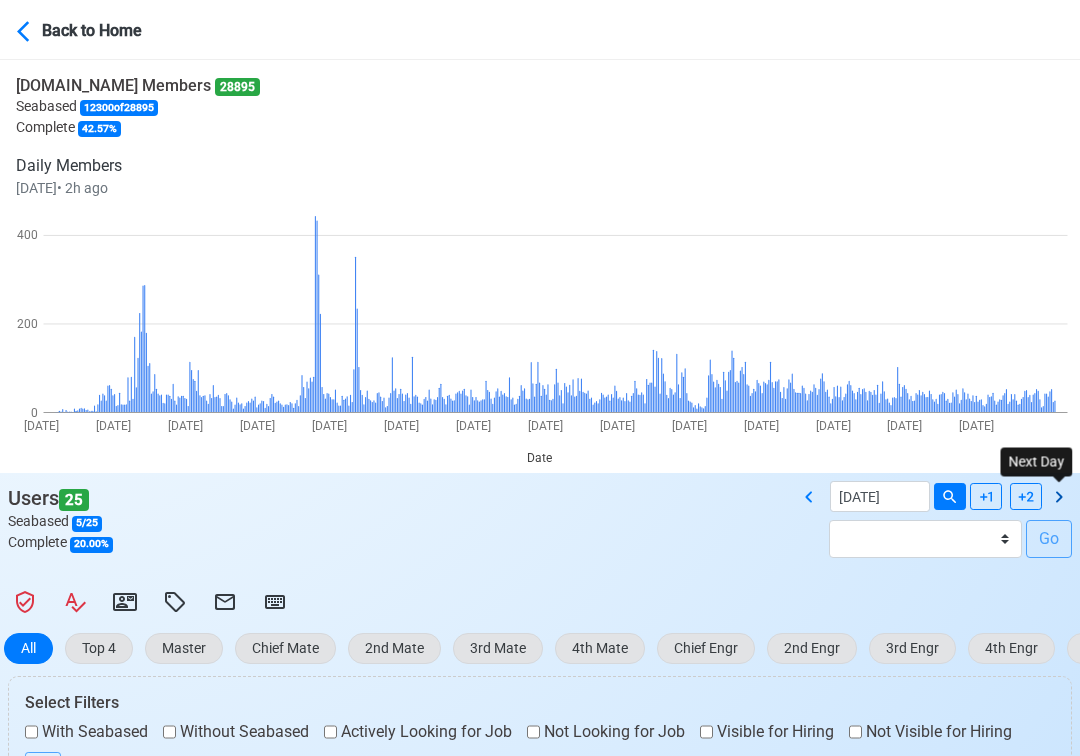 type on "07/27/2025" 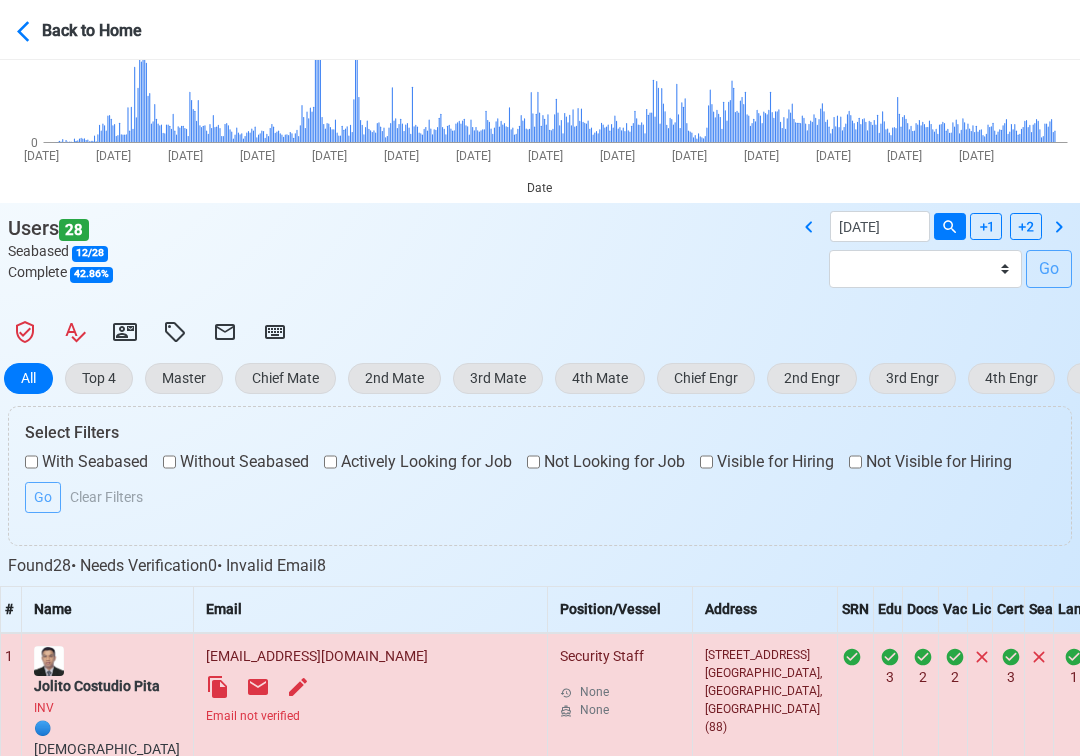 scroll, scrollTop: 785, scrollLeft: 0, axis: vertical 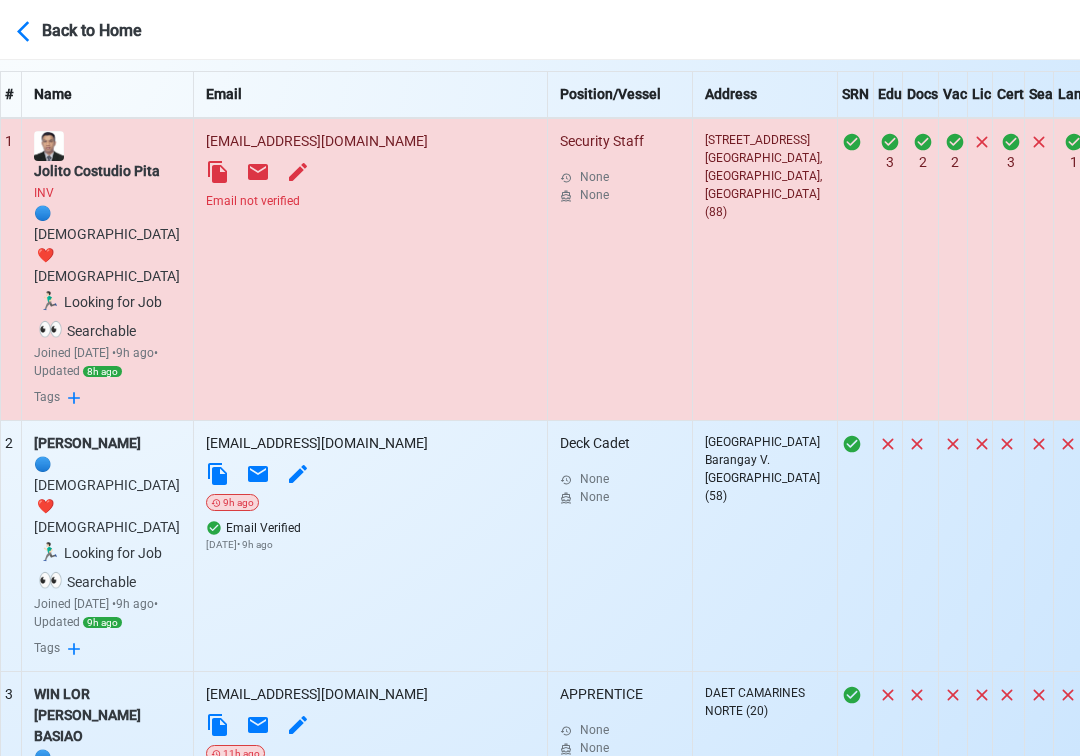 click on "Email not verified" at bounding box center (370, 201) 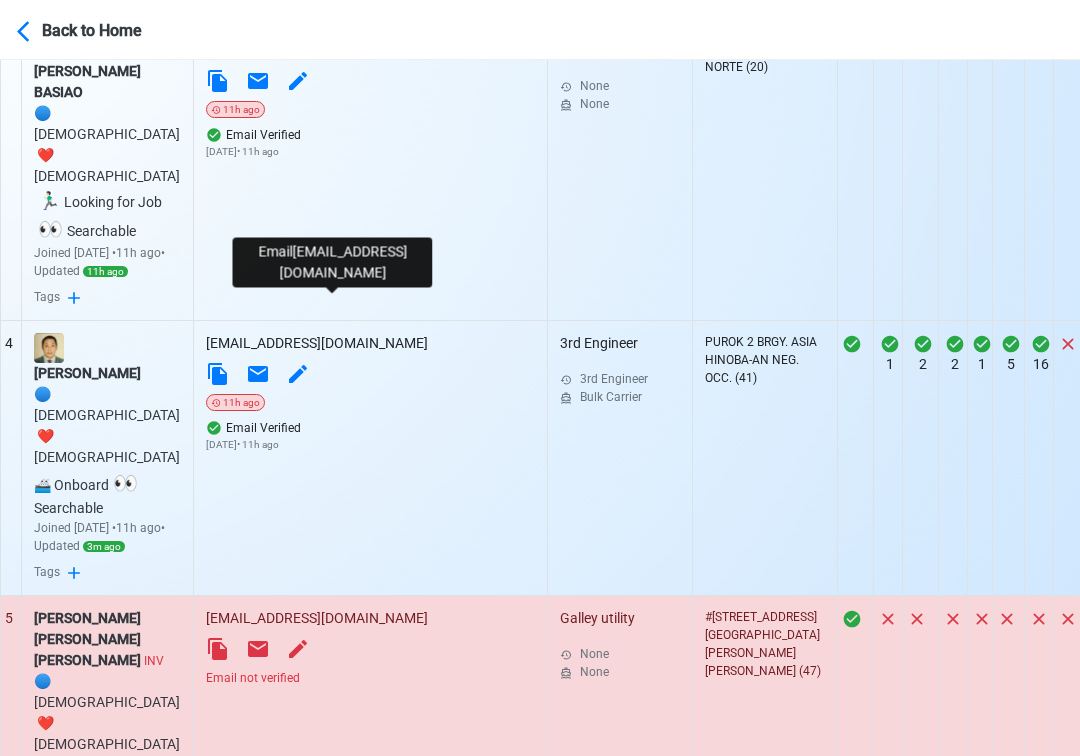 scroll, scrollTop: 1443, scrollLeft: 0, axis: vertical 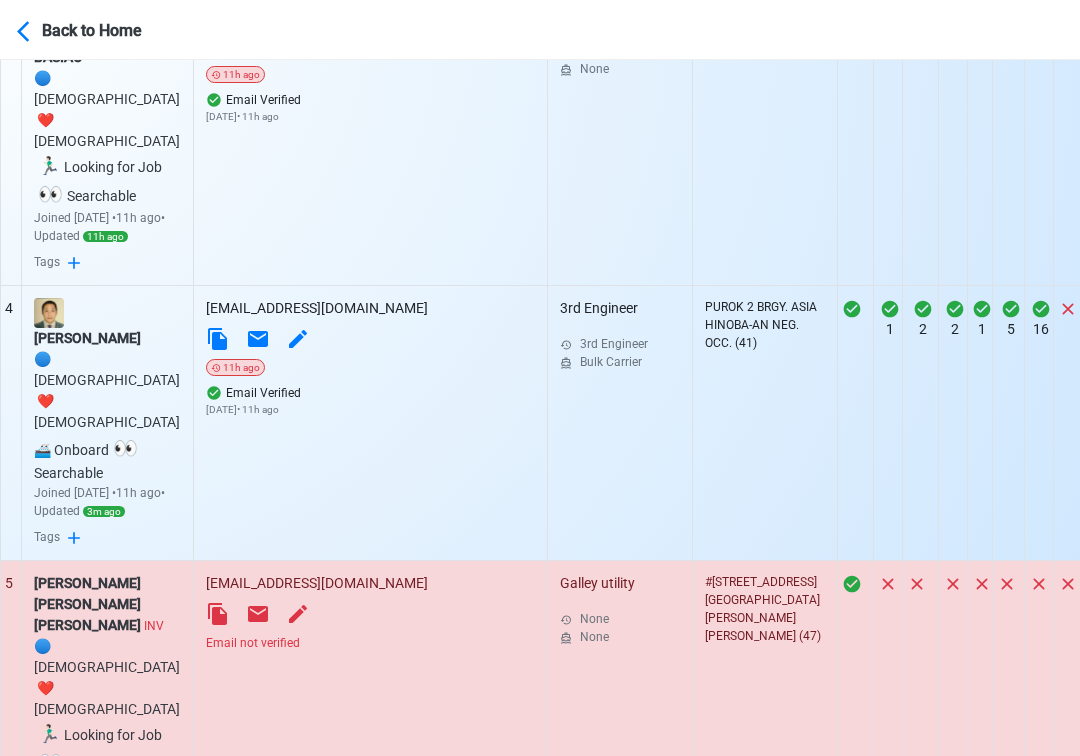 click on "Email not verified" at bounding box center [370, 643] 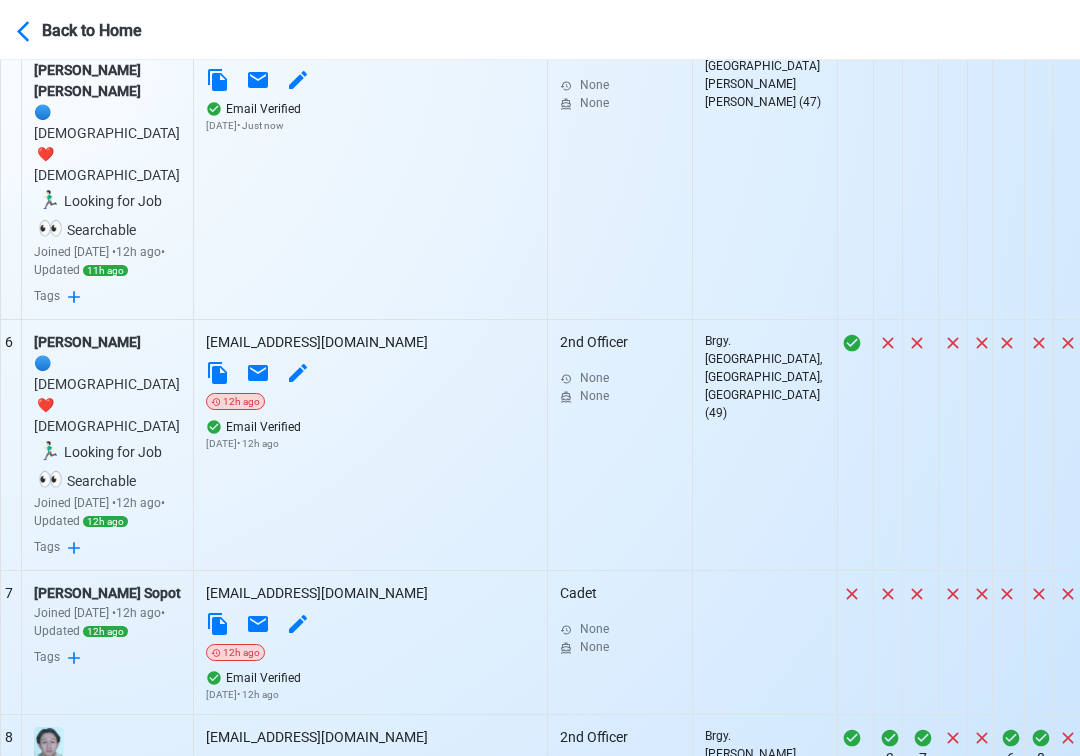 scroll, scrollTop: 2061, scrollLeft: 0, axis: vertical 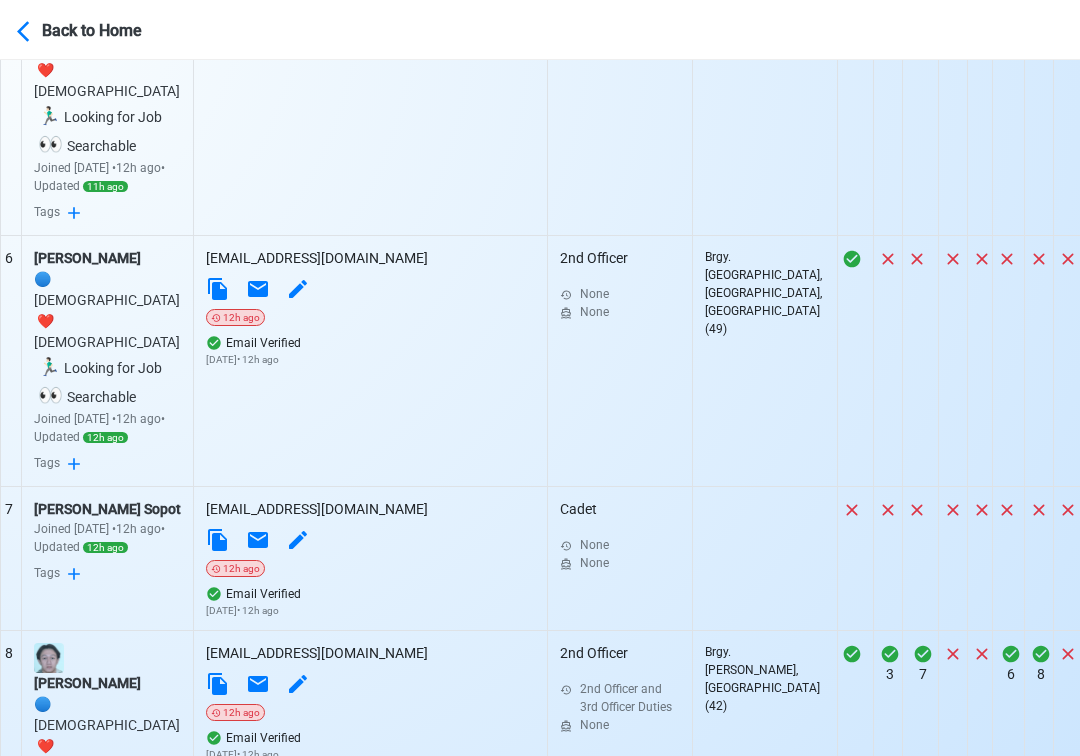 click on "Email not verified" at bounding box center (370, 994) 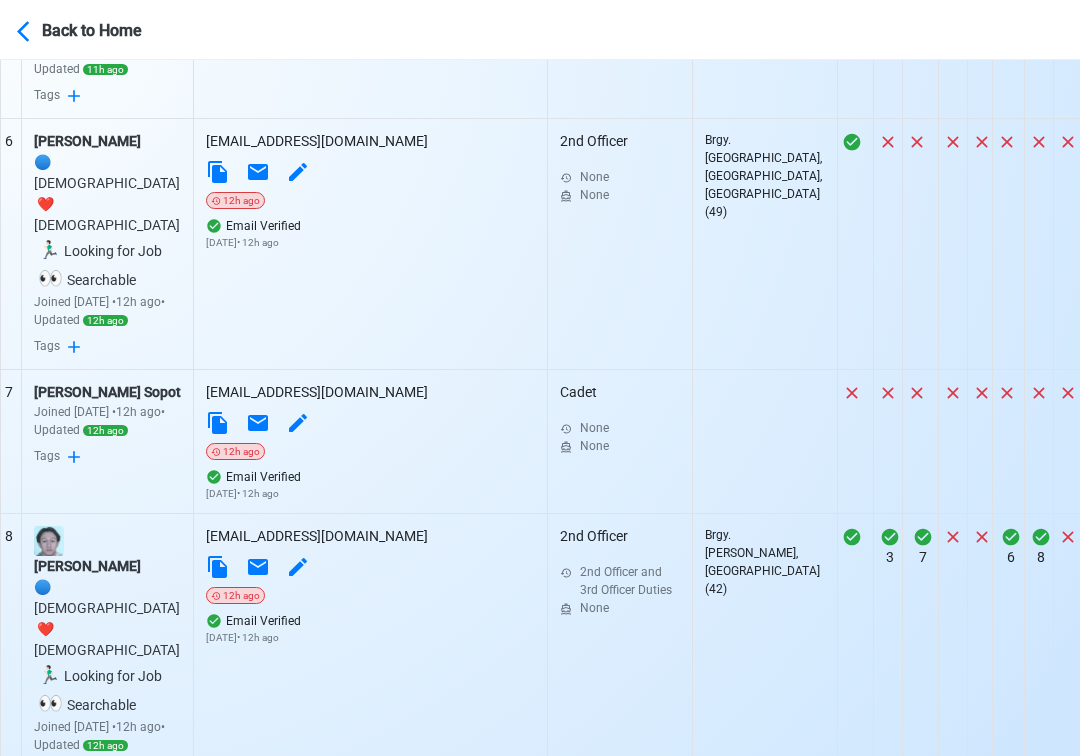 scroll, scrollTop: 2185, scrollLeft: 0, axis: vertical 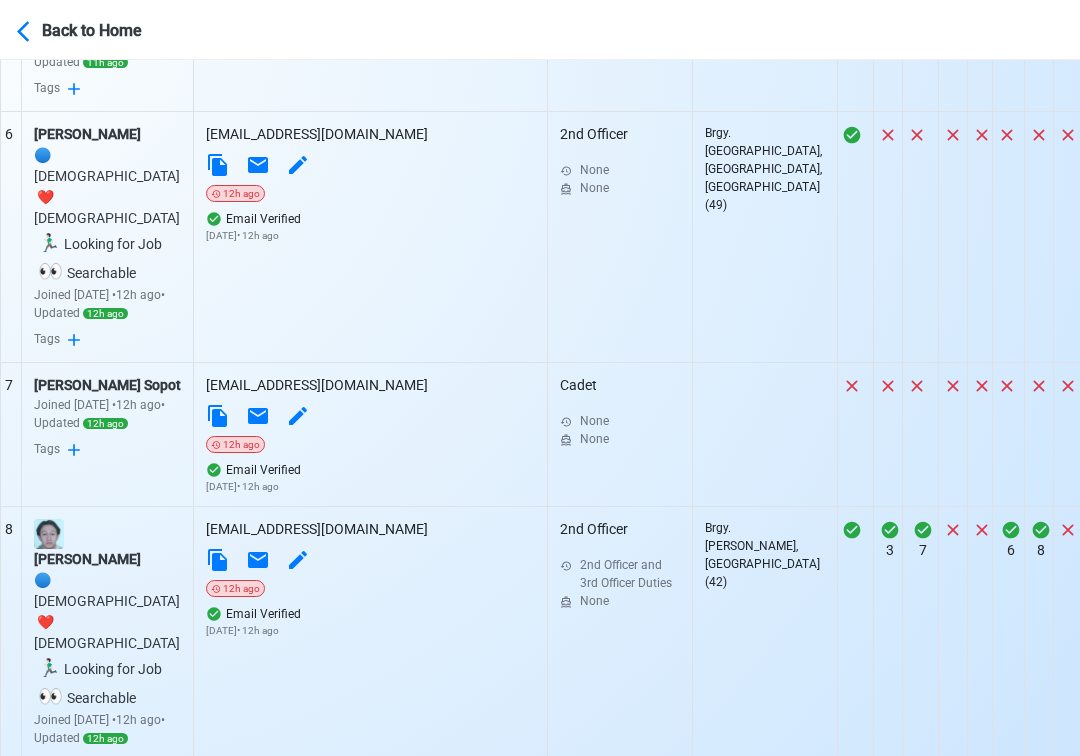 click on "Email not verified" at bounding box center (370, 1172) 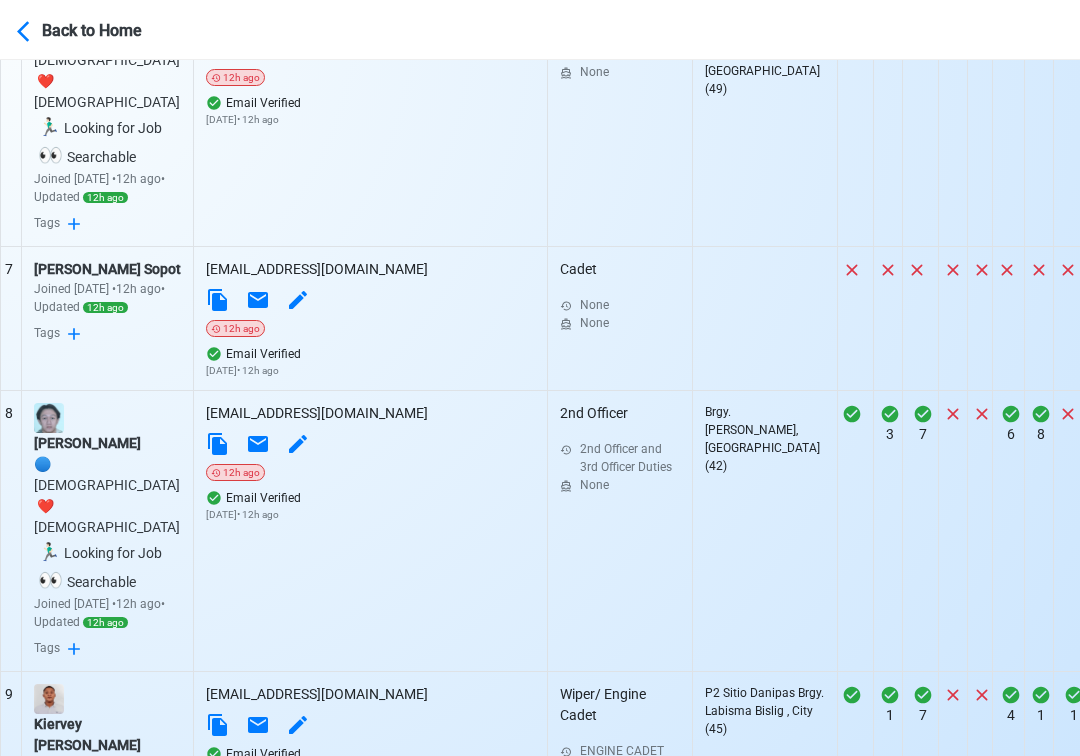 scroll, scrollTop: 2306, scrollLeft: 0, axis: vertical 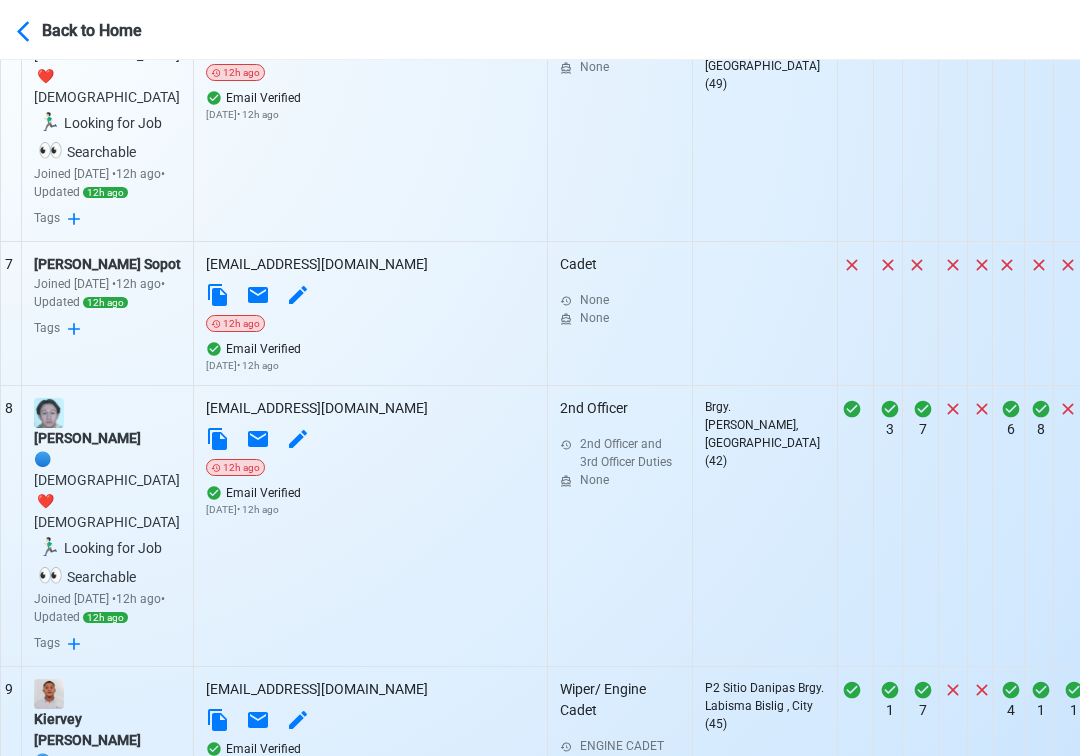 click on "DATTATRAY SHIVAJI KUMBHAR   INV" at bounding box center [107, 1313] 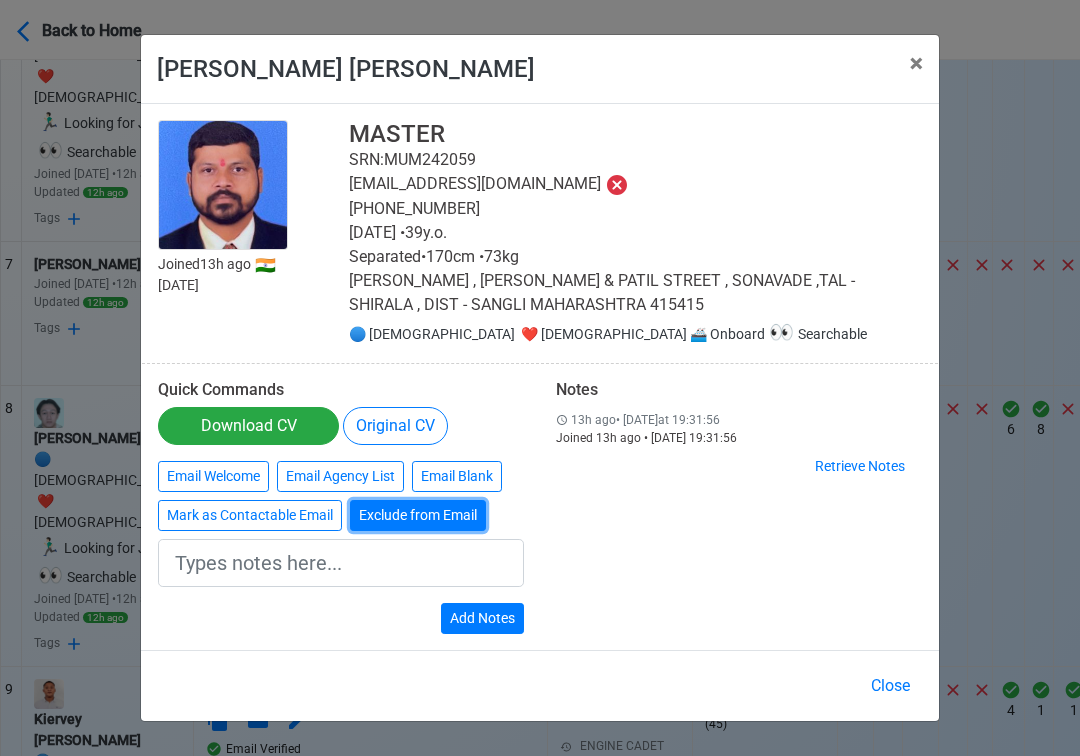 click on "Exclude from Email" at bounding box center (418, 515) 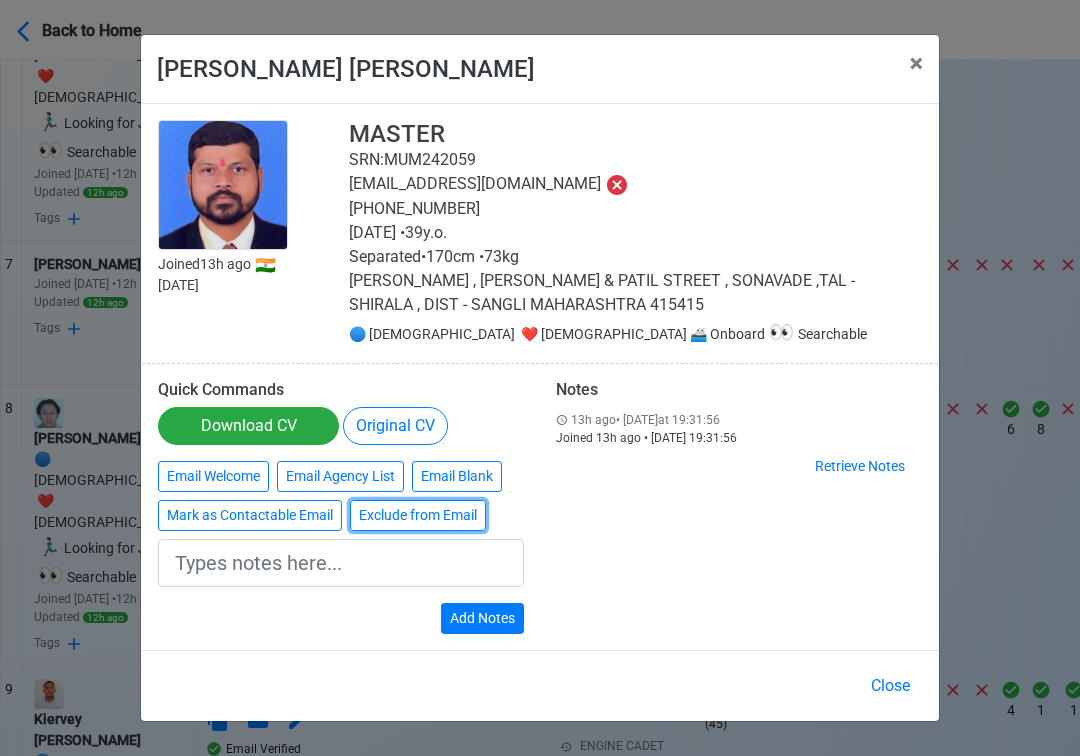 type on "Exclude from Email" 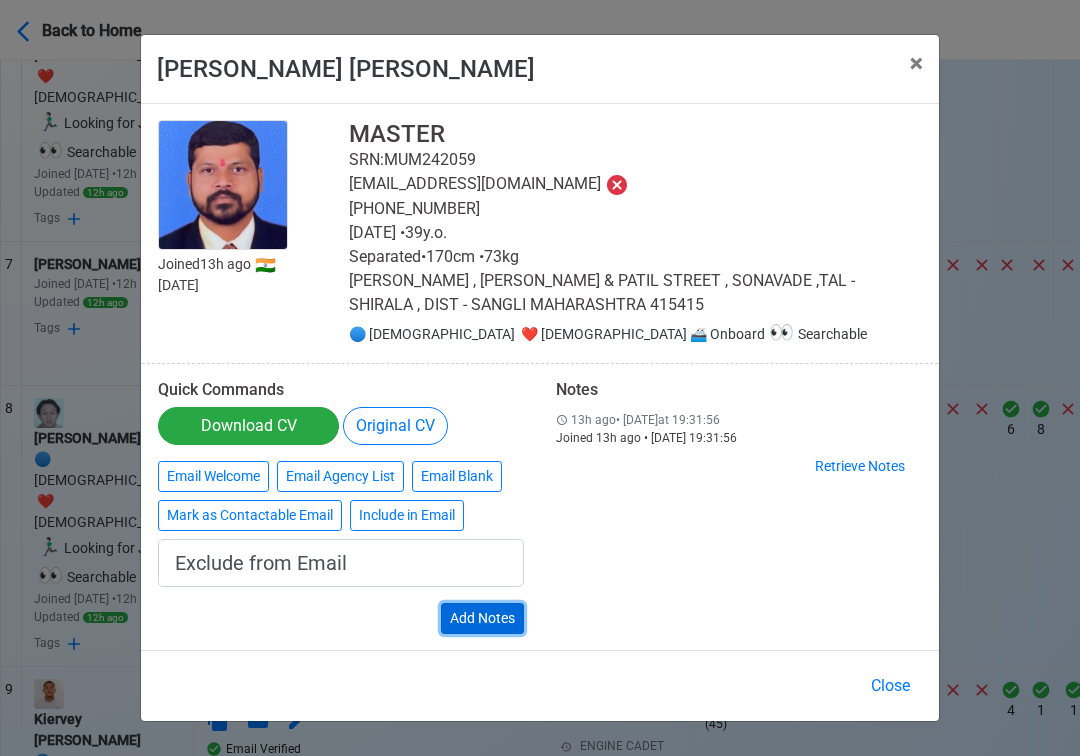 click on "Add Notes" at bounding box center [482, 618] 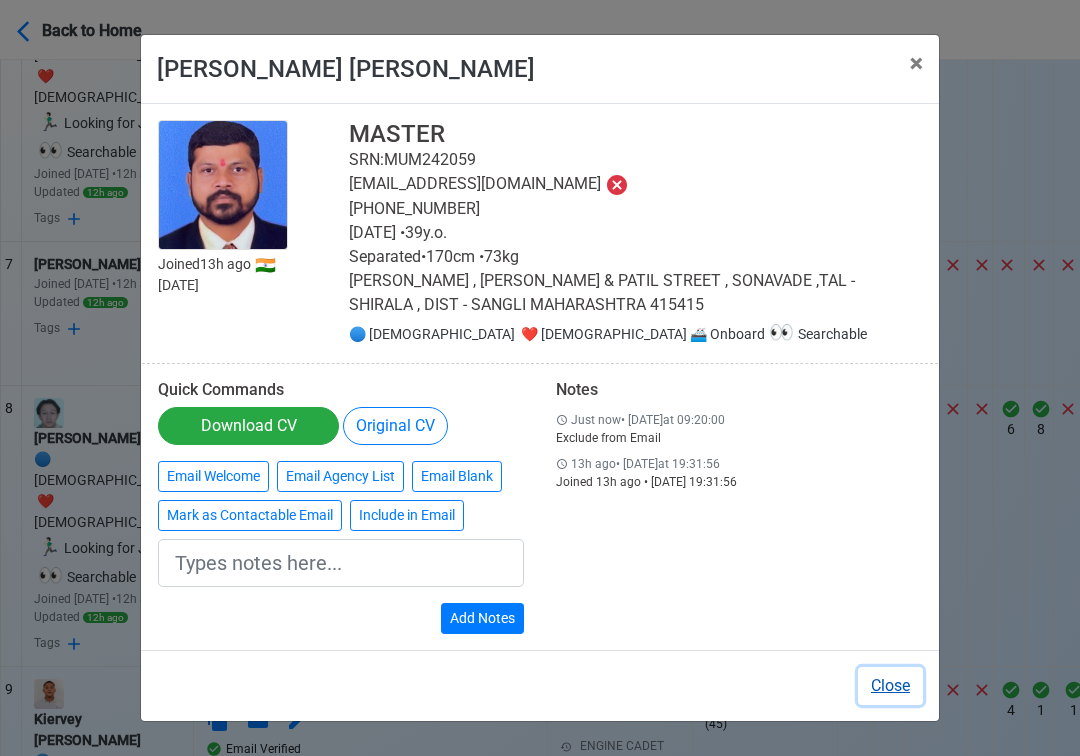 click on "Close" at bounding box center (890, 686) 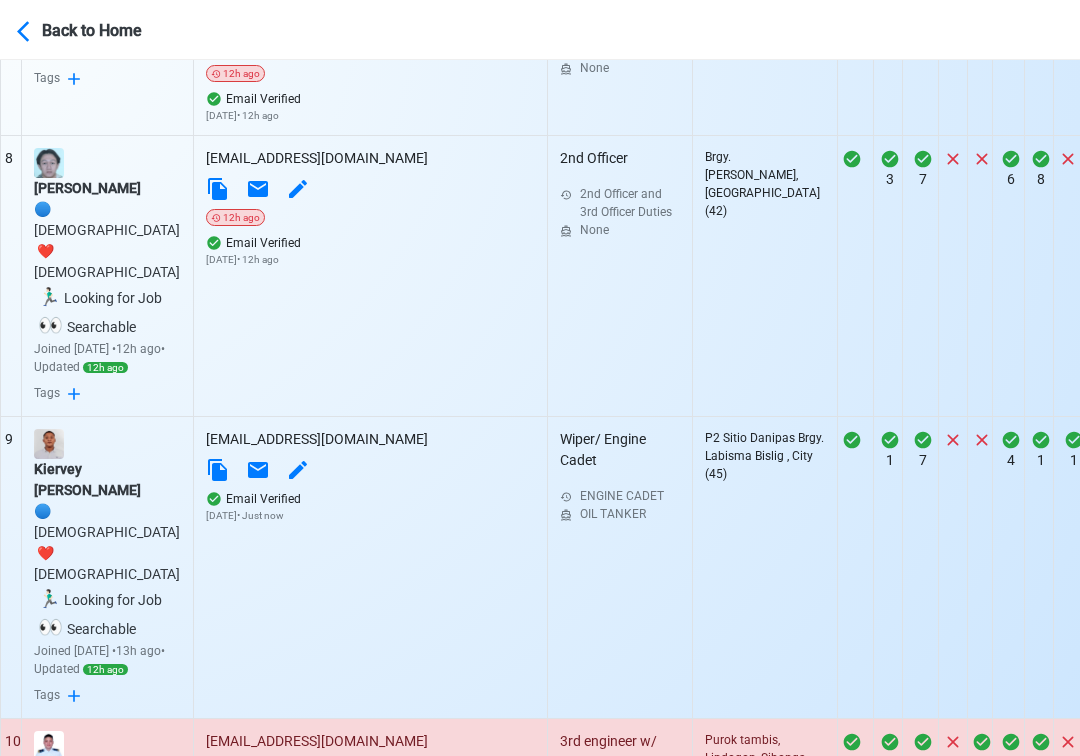 scroll, scrollTop: 2793, scrollLeft: 0, axis: vertical 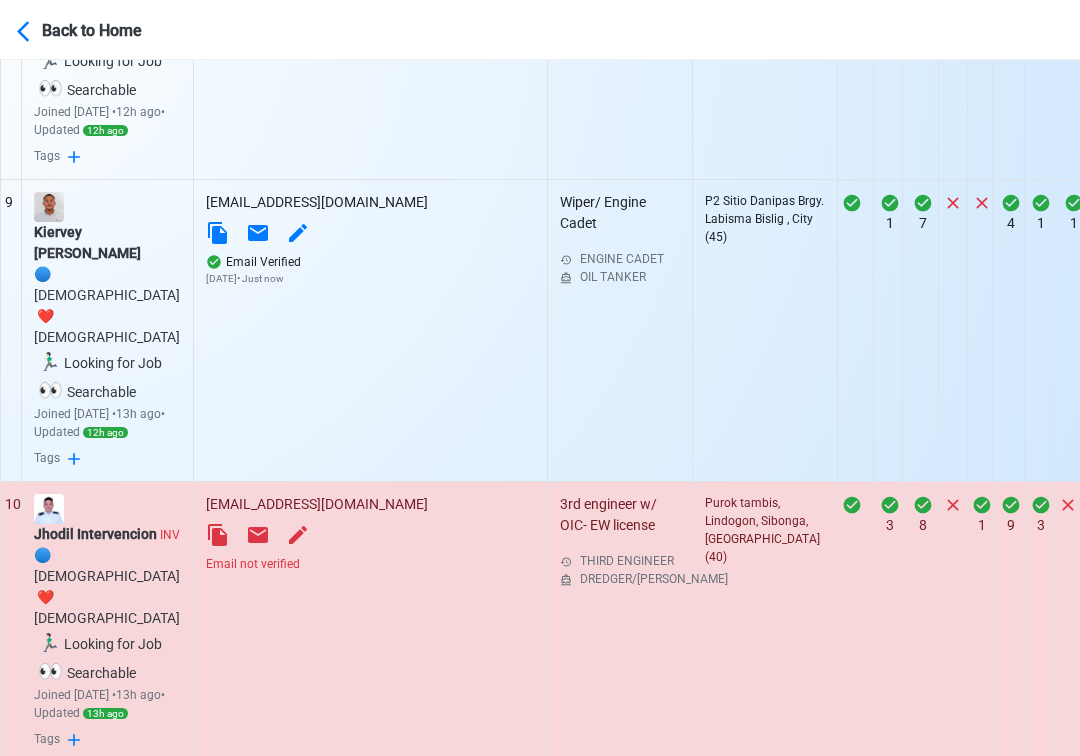 click on "Anuj kumar dubey" at bounding box center (107, 1146) 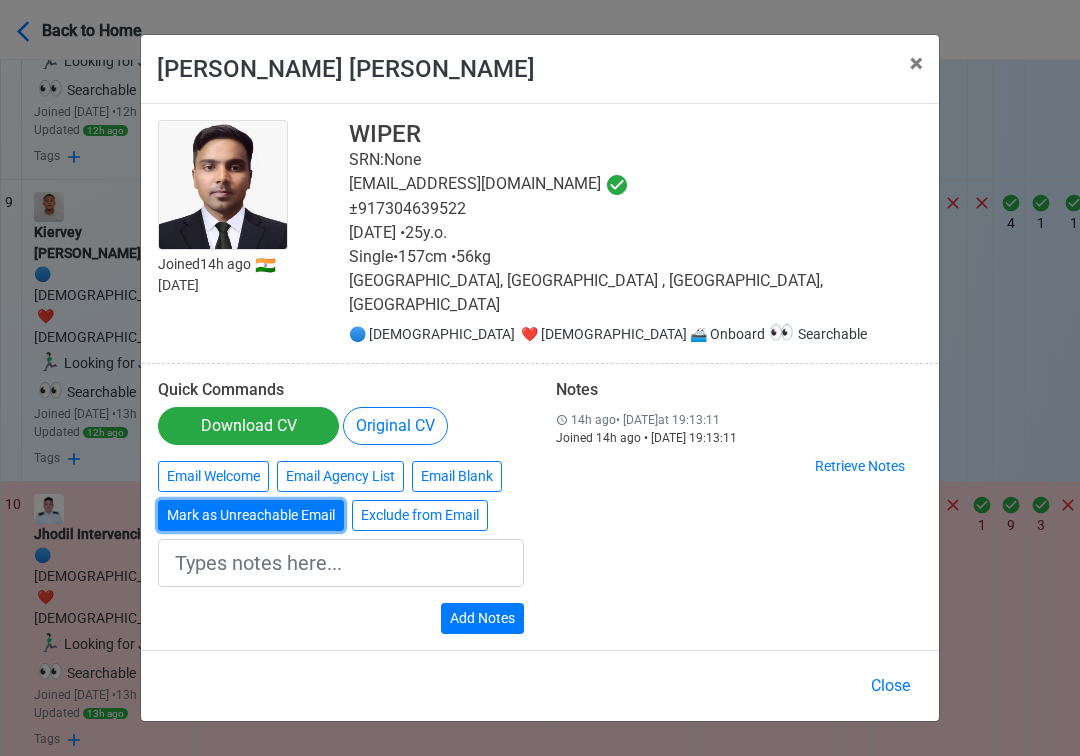 click on "Mark as   Unreachable Email" at bounding box center [251, 515] 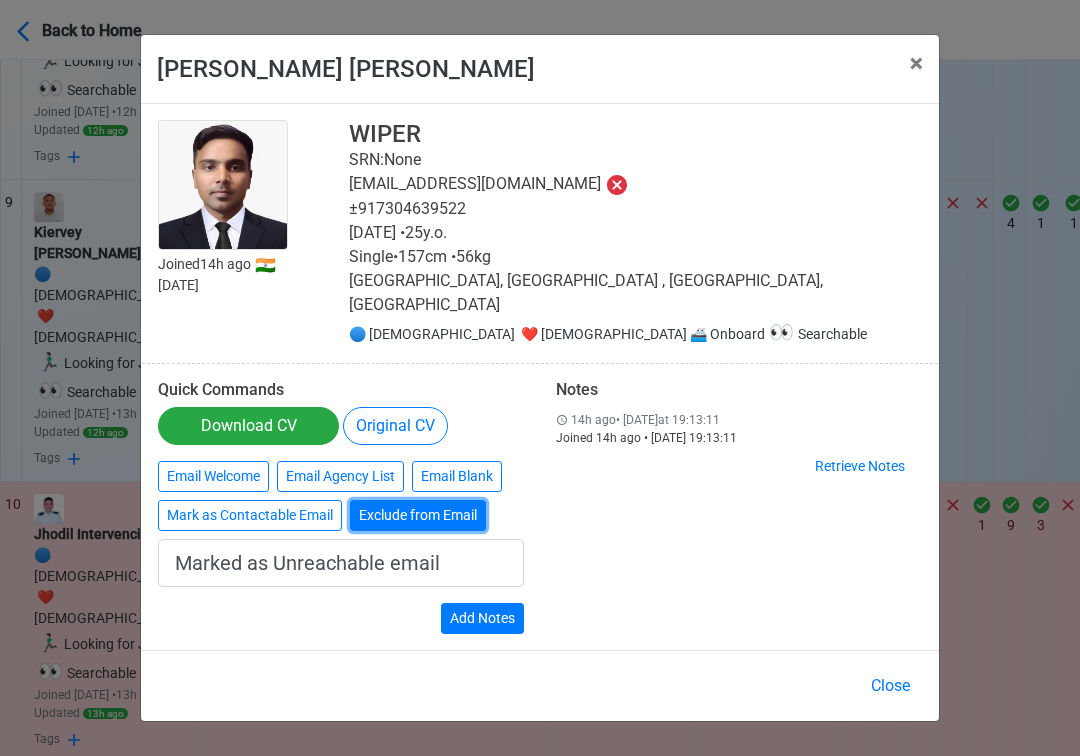 click on "Exclude from Email" at bounding box center [418, 515] 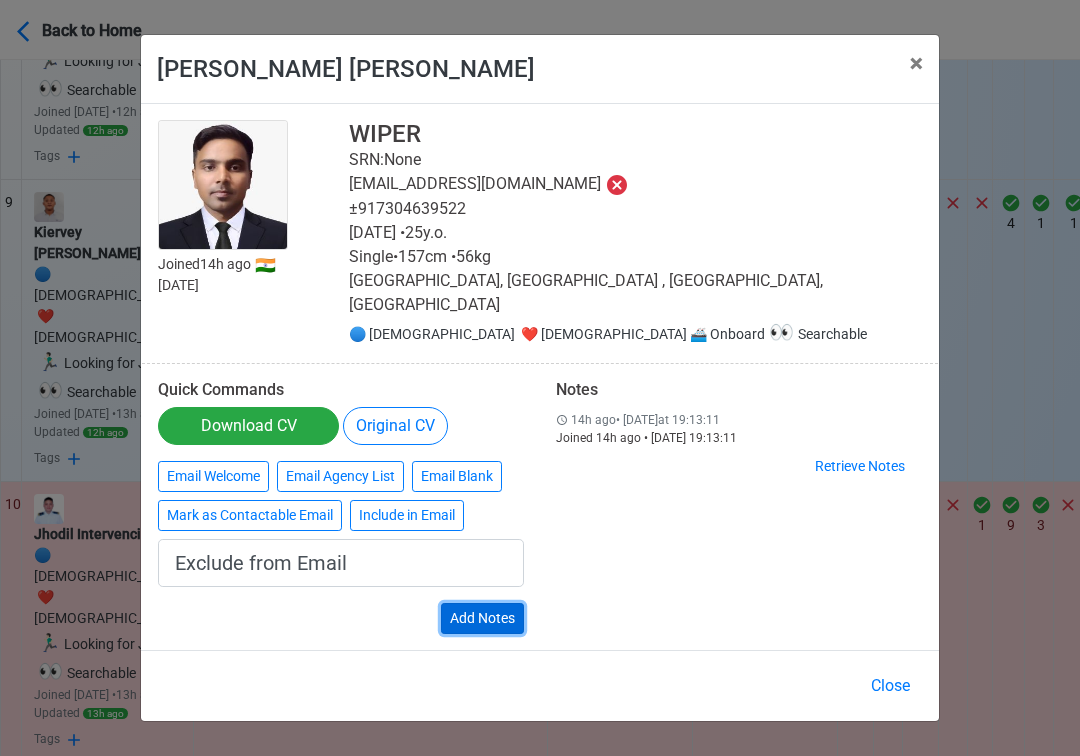 click on "Add Notes" at bounding box center [482, 618] 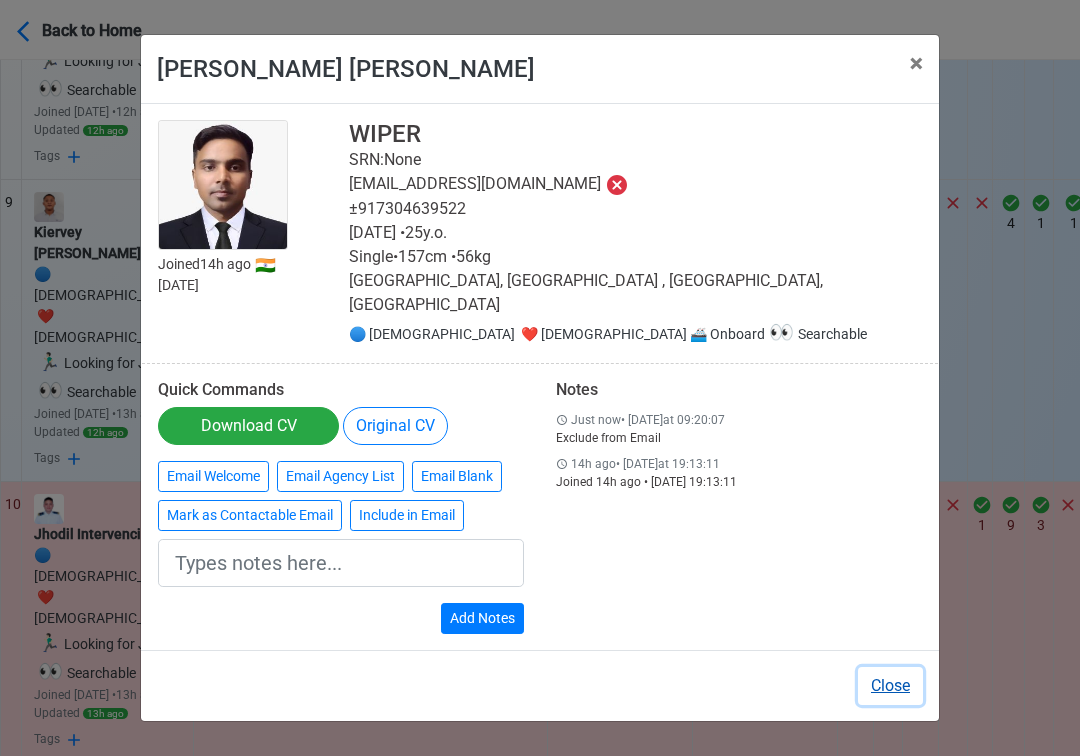 click on "Close" at bounding box center (890, 686) 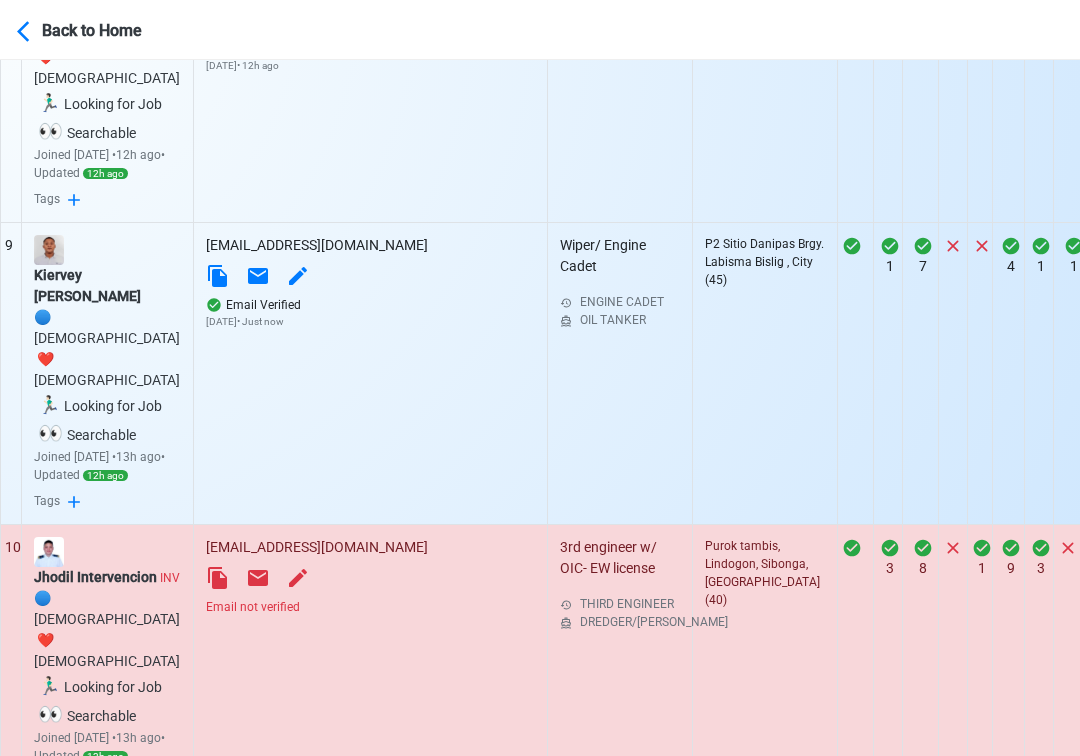 scroll, scrollTop: 2756, scrollLeft: 0, axis: vertical 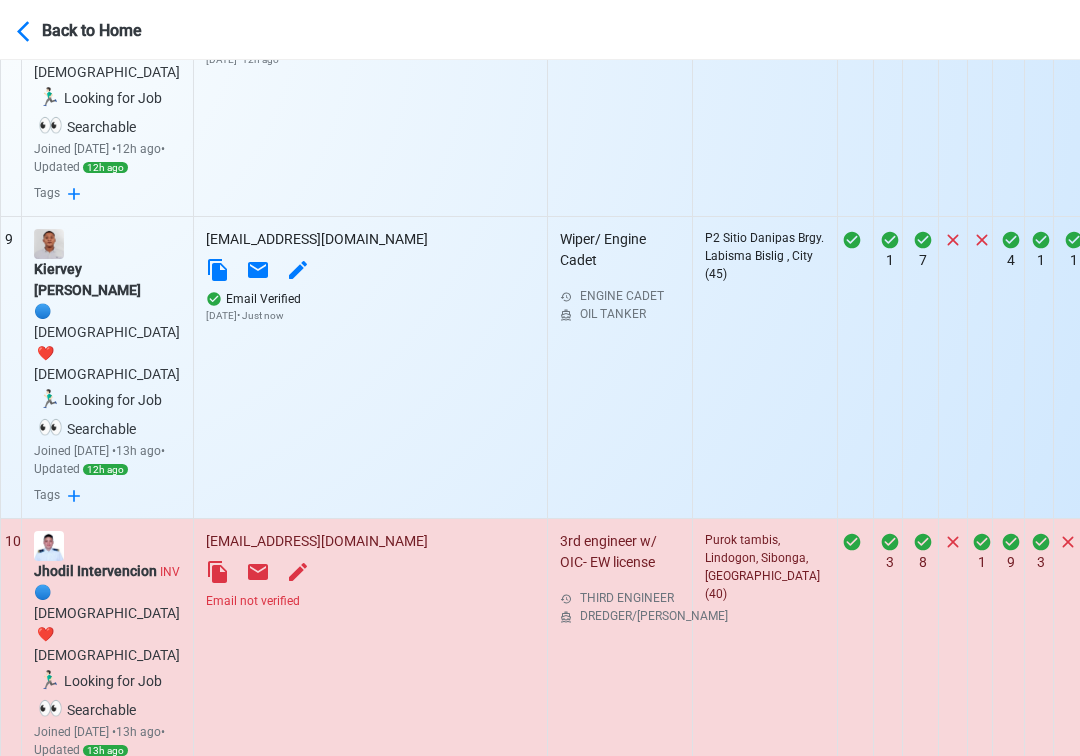 click on "Email not verified" at bounding box center (370, 1522) 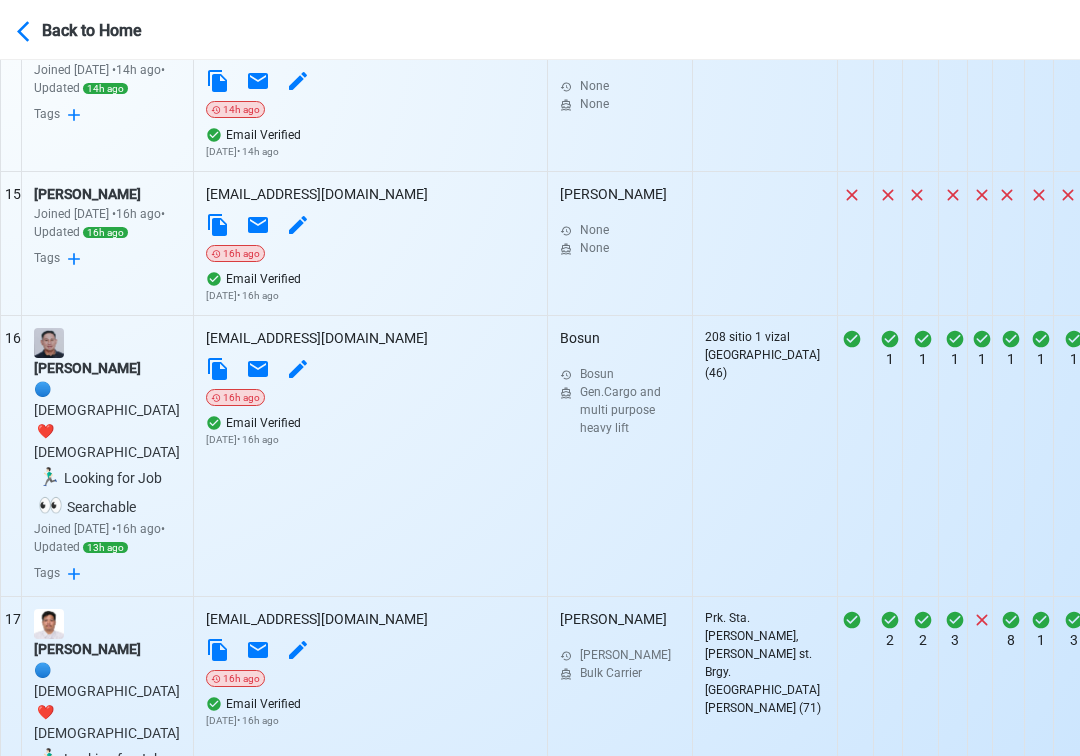 scroll, scrollTop: 4495, scrollLeft: 0, axis: vertical 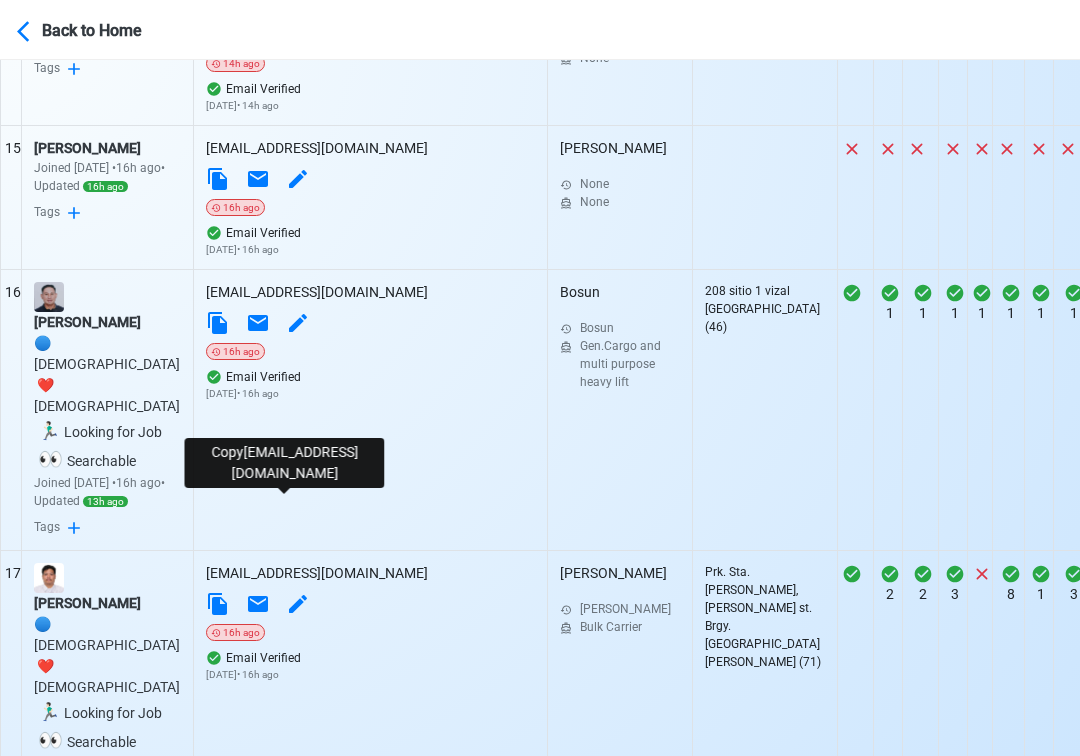 click 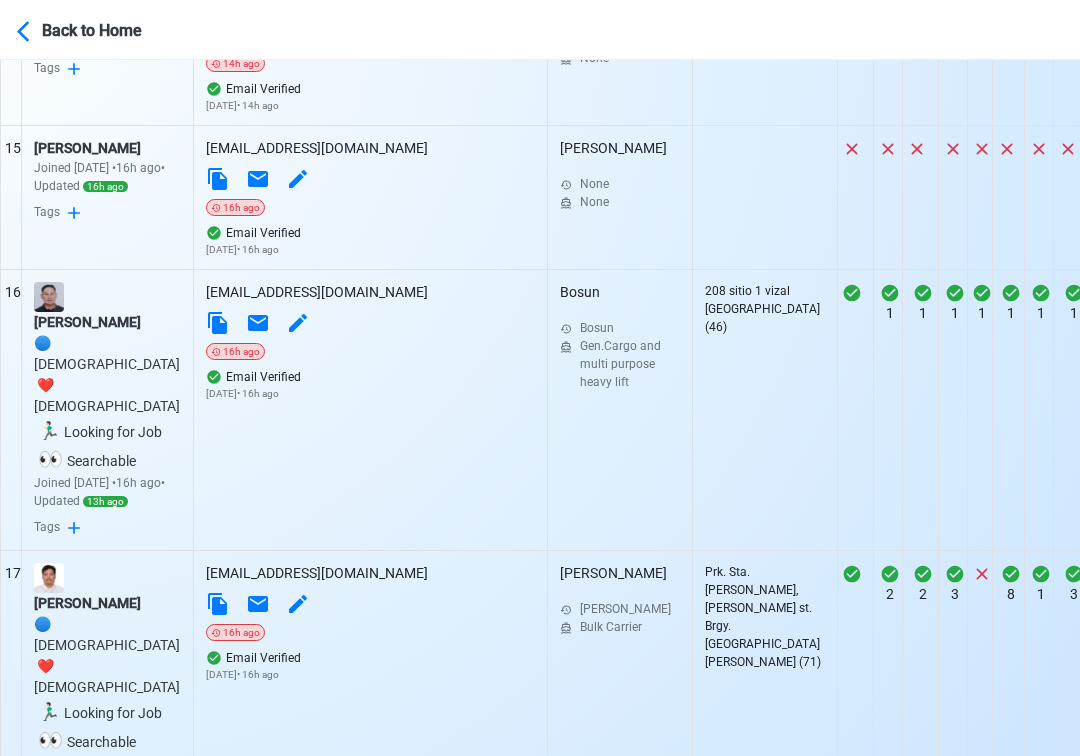 click on "EARL ANTHONY DE LA CRUZ   INV" at bounding box center [107, 2252] 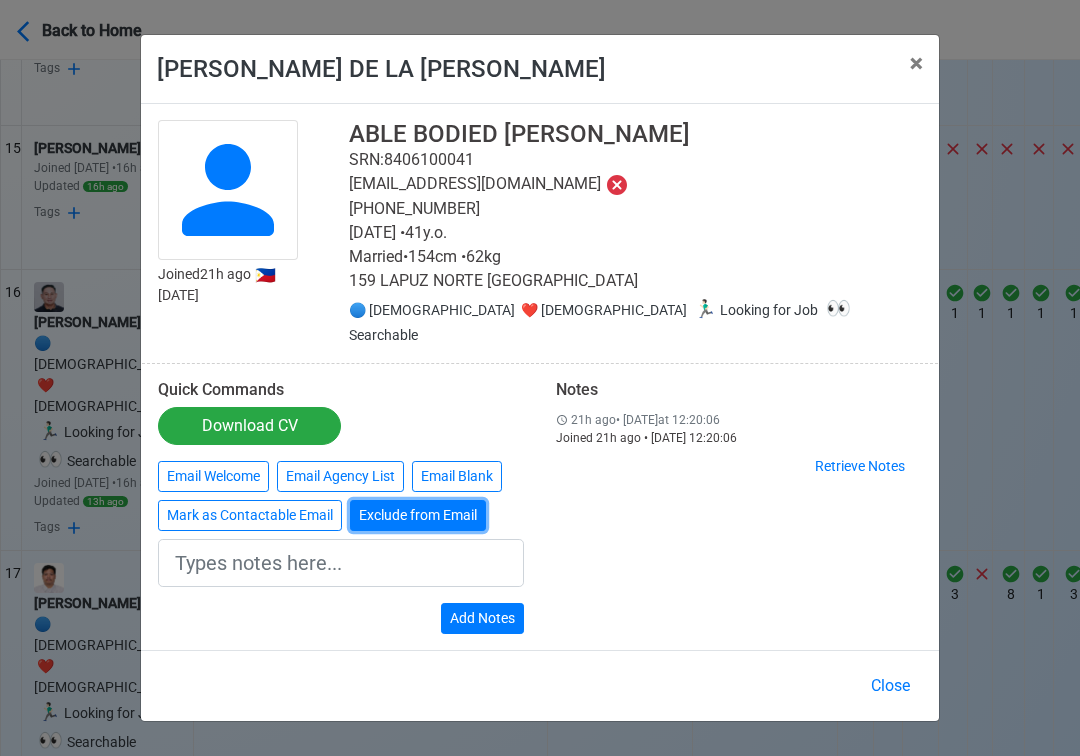 click on "Exclude from Email" at bounding box center [418, 515] 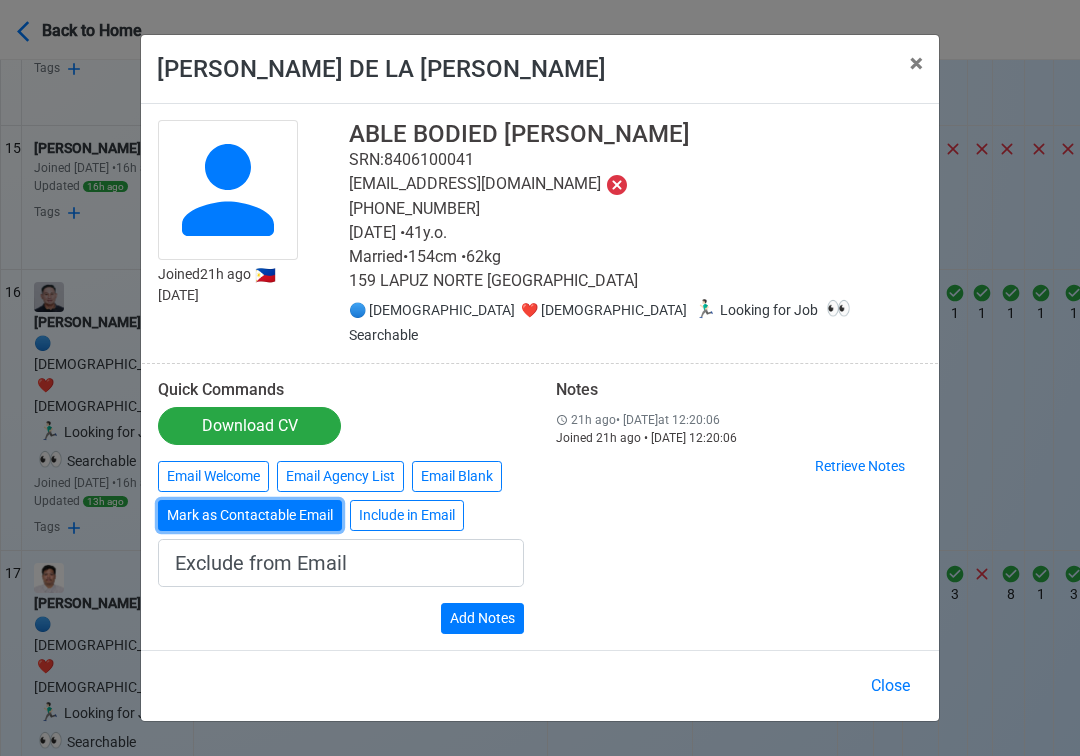 click on "Mark as   Contactable Email" at bounding box center (250, 515) 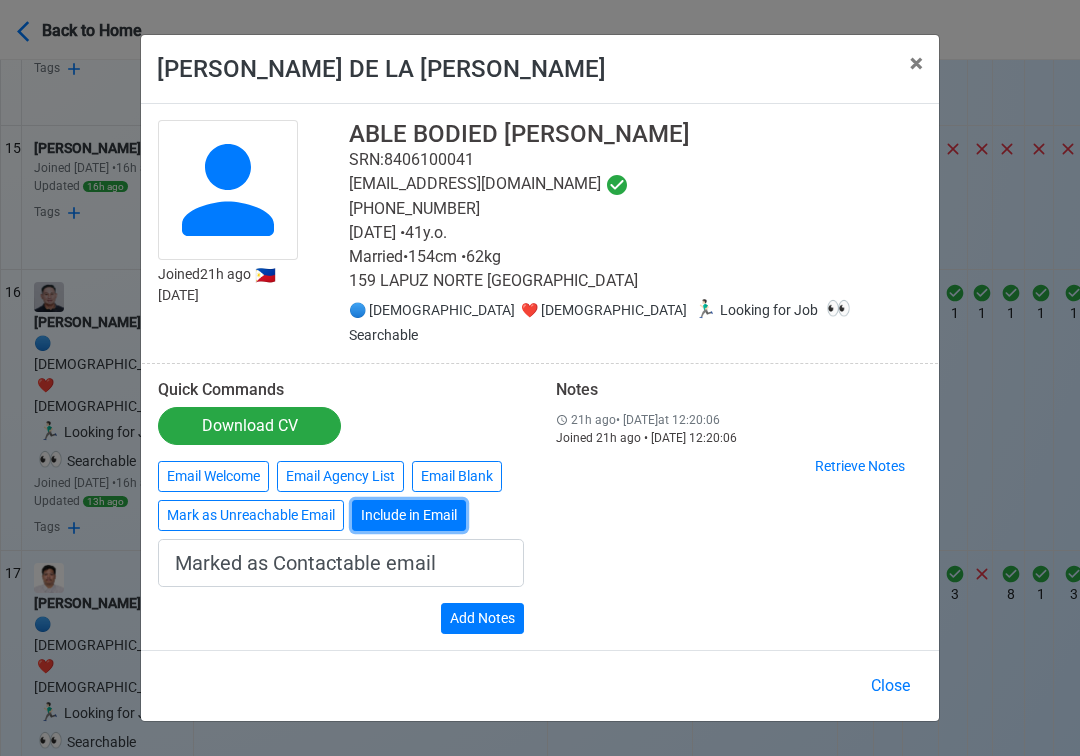 click on "Include in Email" at bounding box center (409, 515) 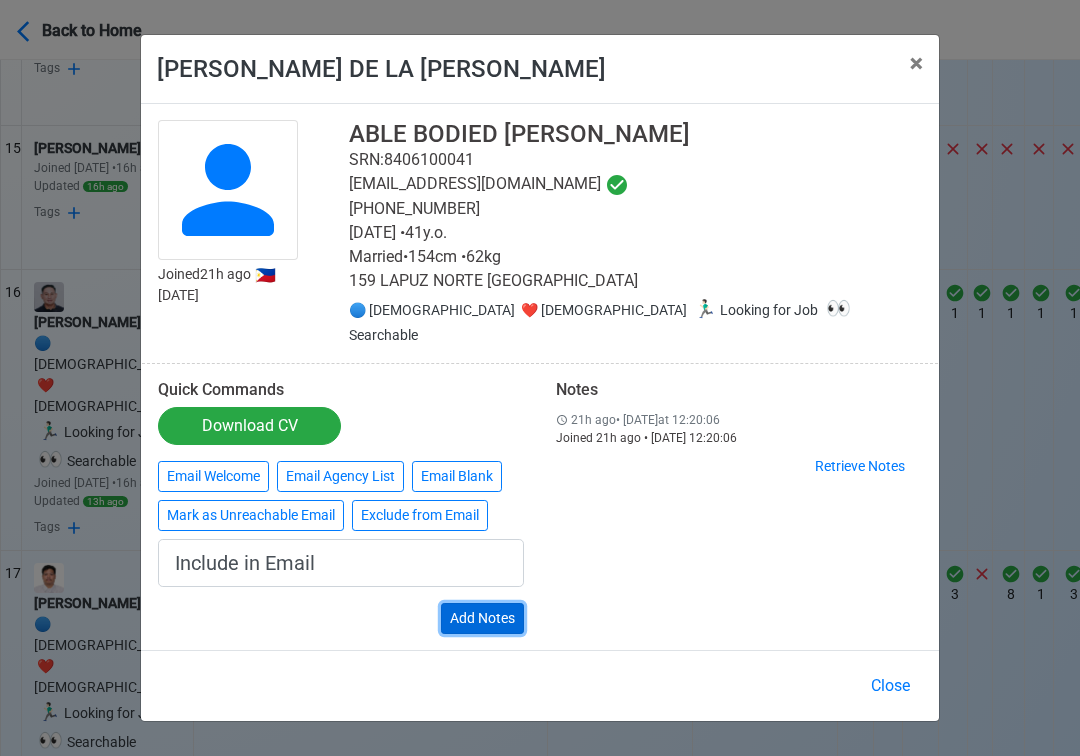 click on "Add Notes" at bounding box center [482, 618] 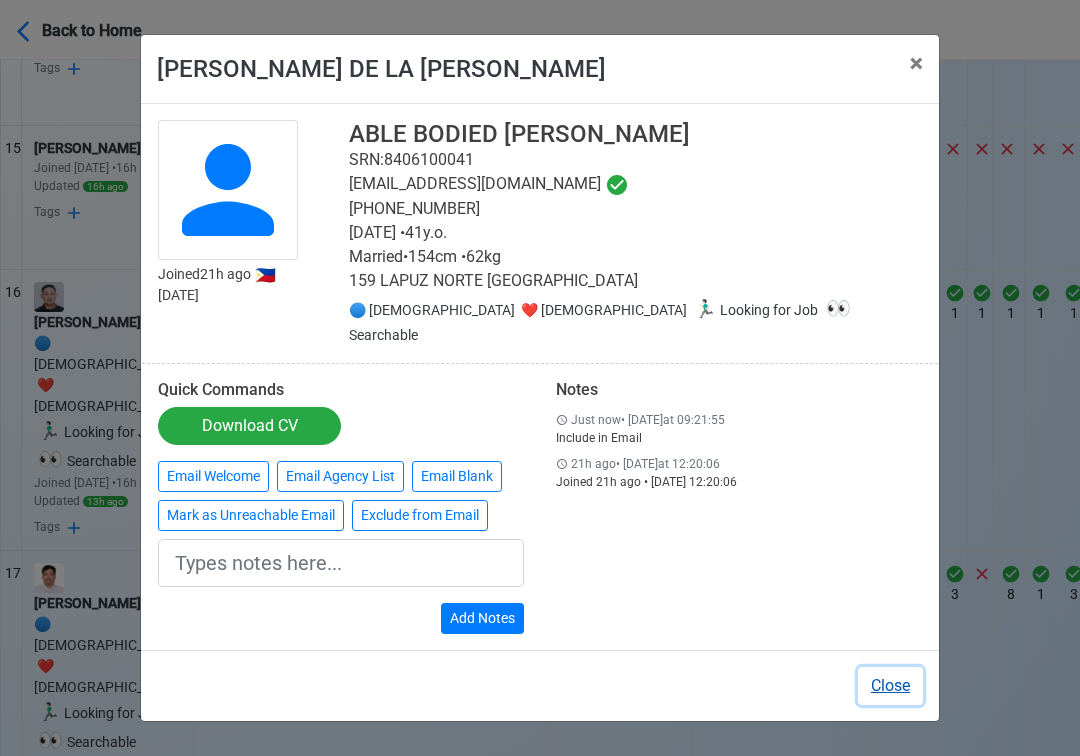 click on "Close" at bounding box center (890, 686) 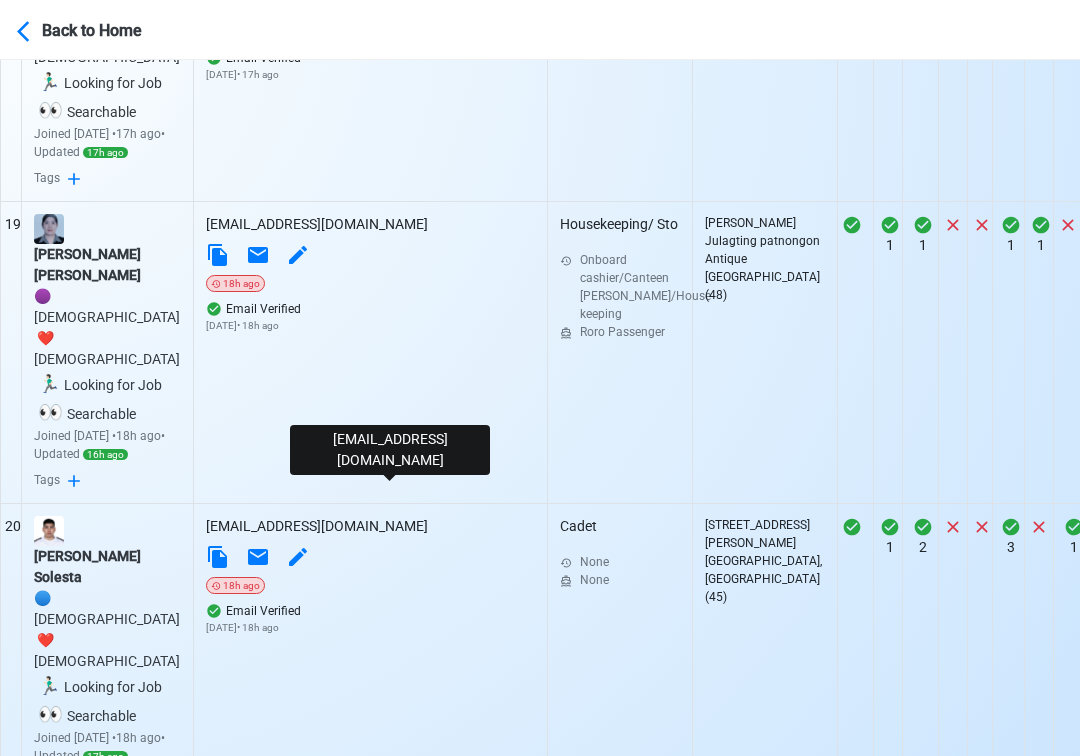 scroll, scrollTop: 5394, scrollLeft: 0, axis: vertical 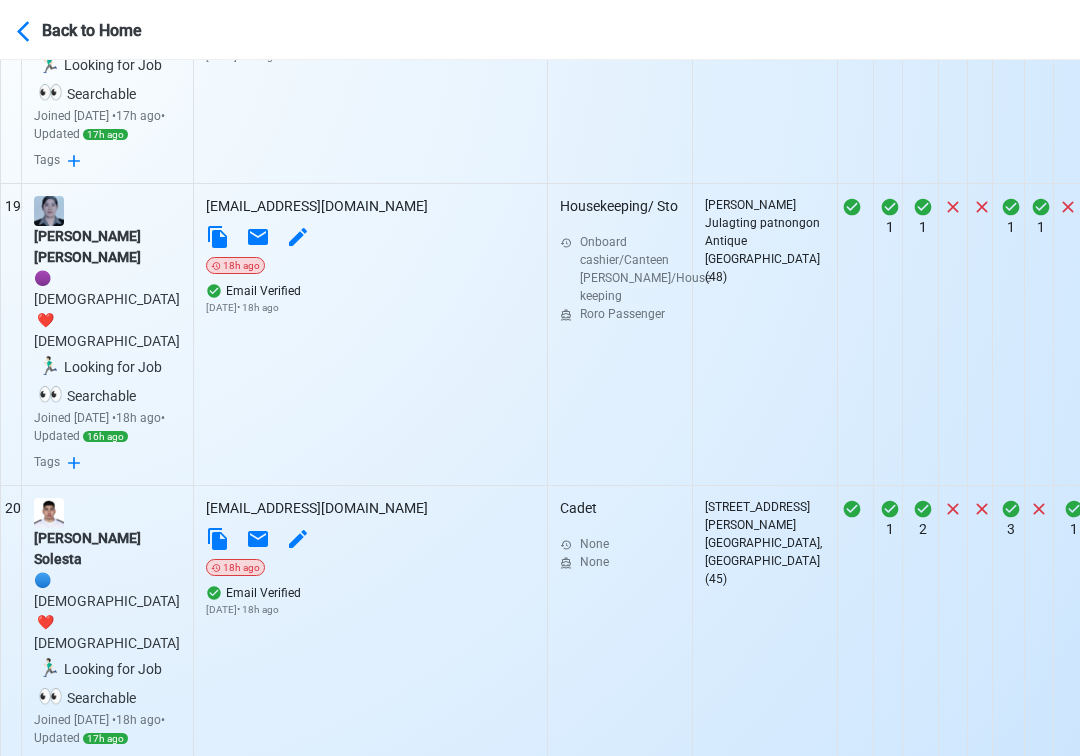 click on "Email not verified" at bounding box center (370, 2801) 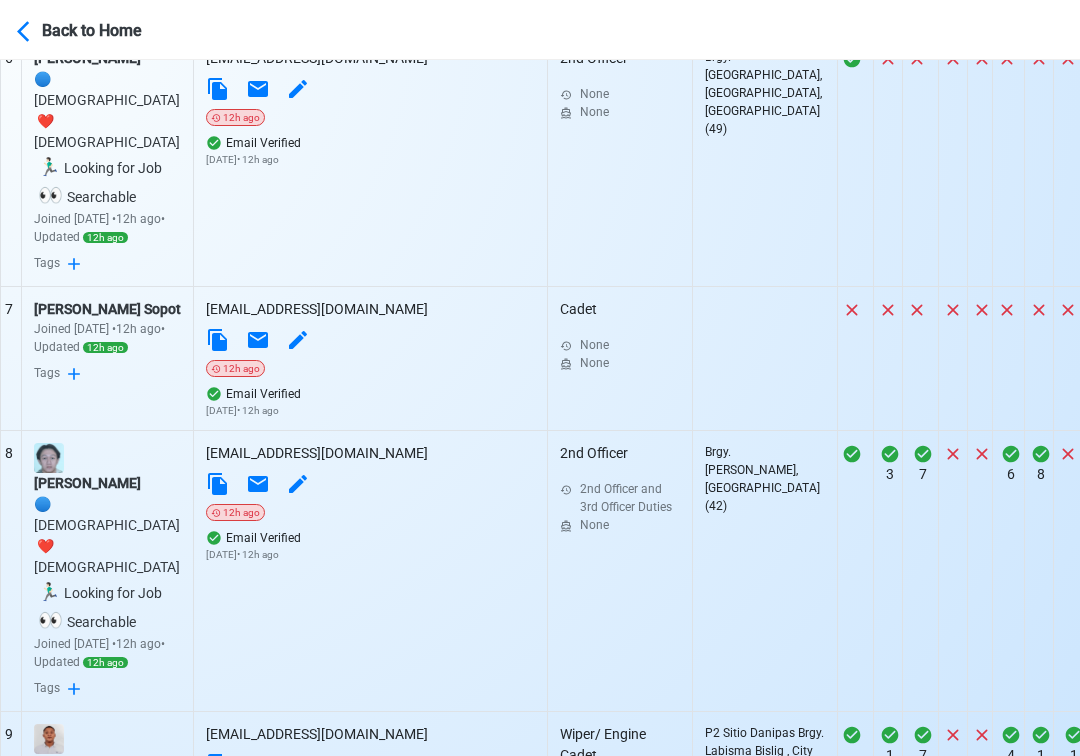 scroll, scrollTop: 2263, scrollLeft: 0, axis: vertical 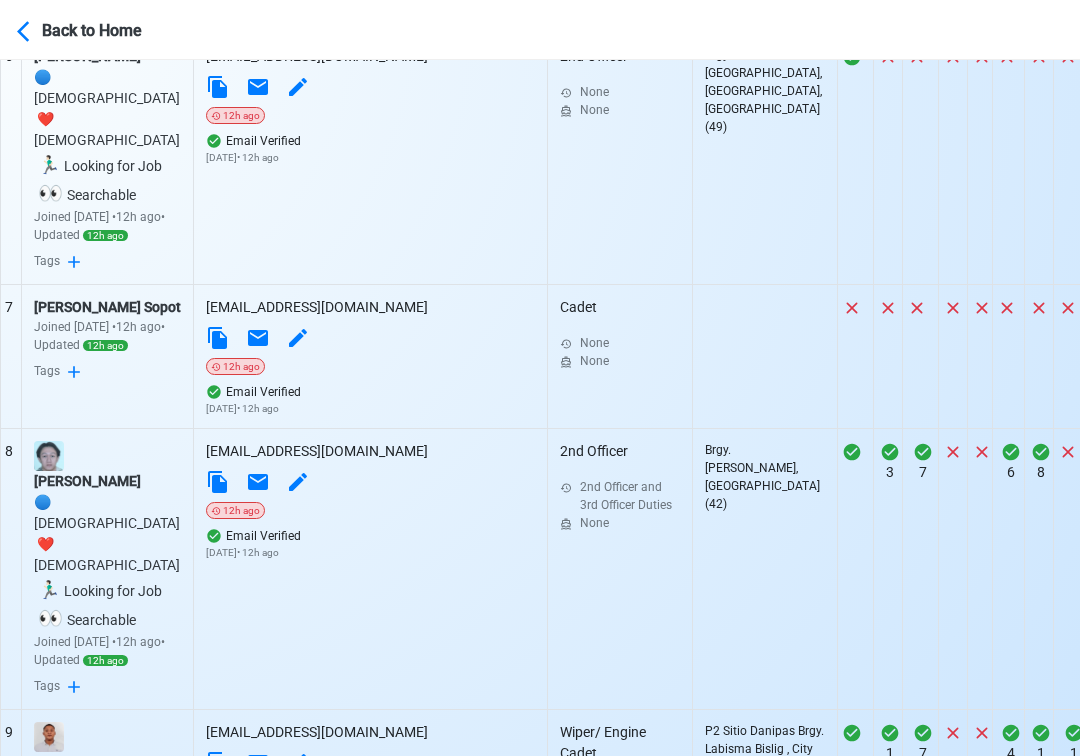 click on "Email not verified" at bounding box center [370, 1094] 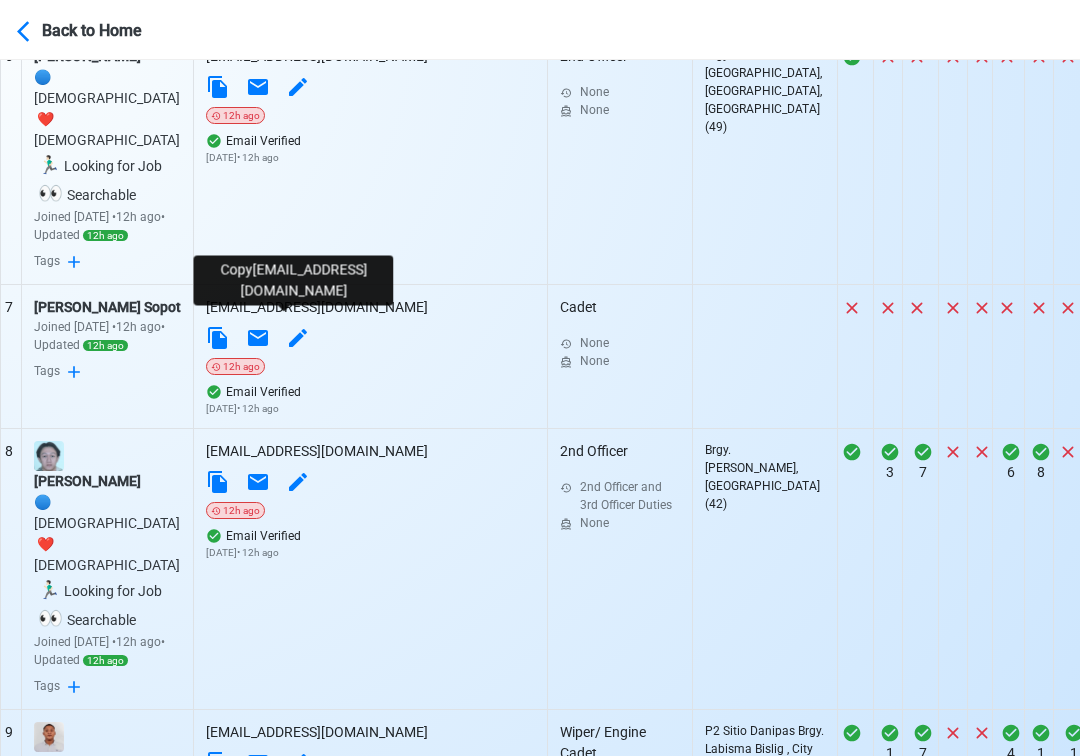 click 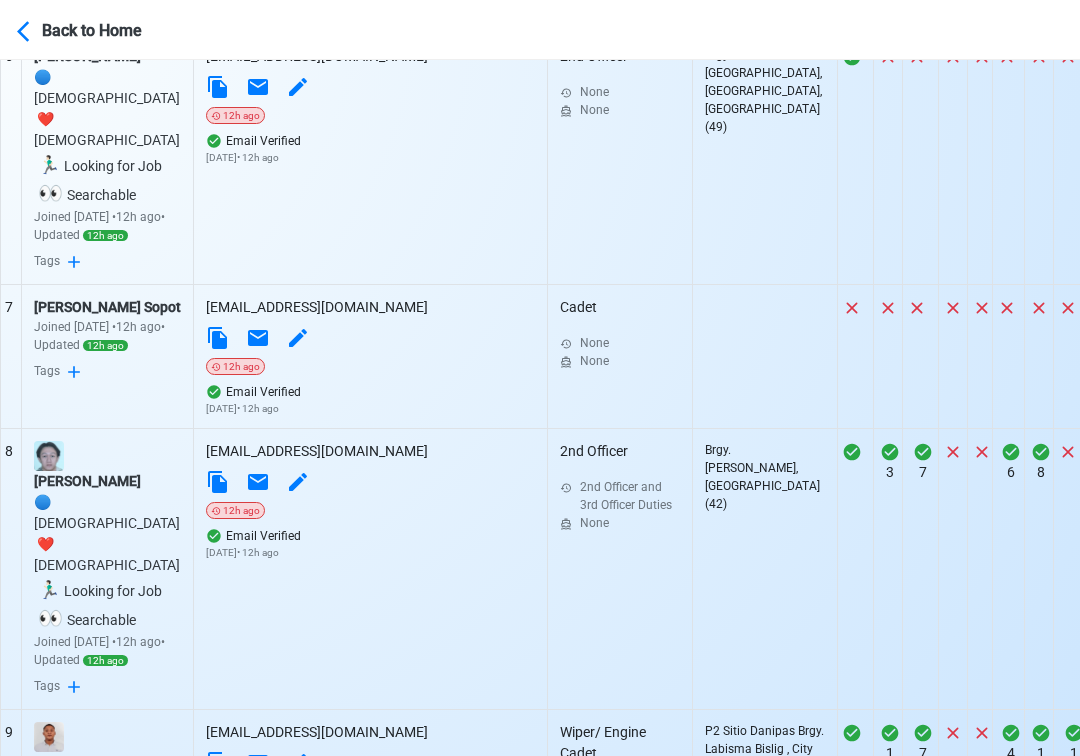 click on "Jhodil Intervencion   INV" at bounding box center (107, 1064) 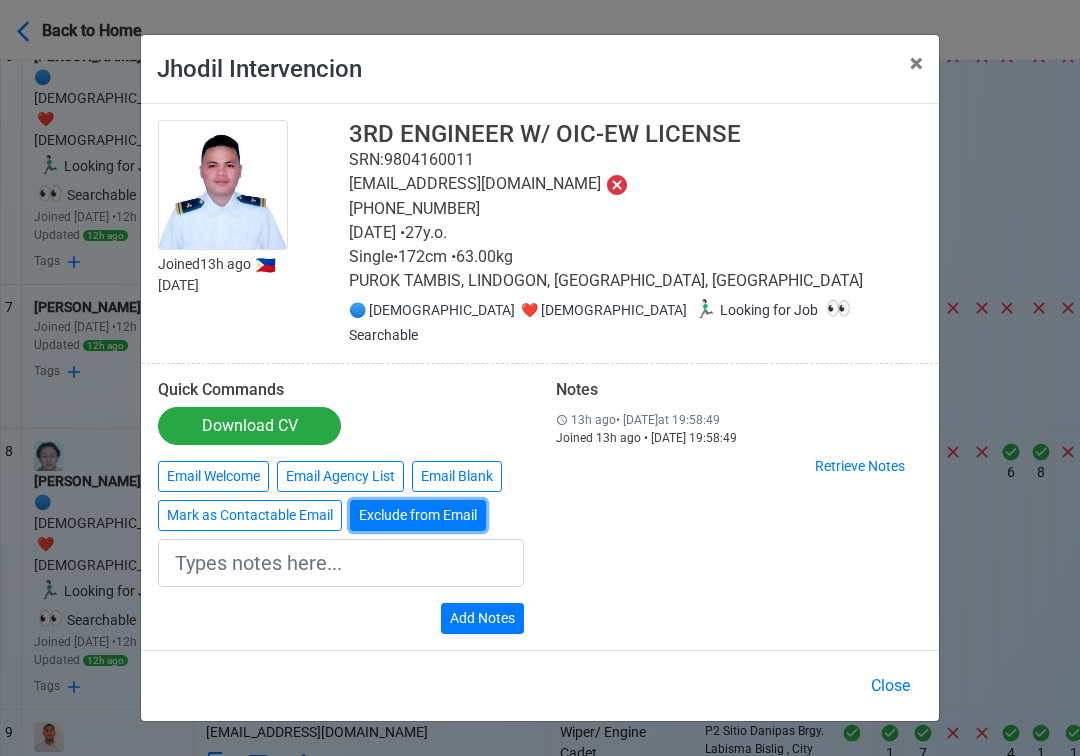 click on "Exclude from Email" at bounding box center (418, 515) 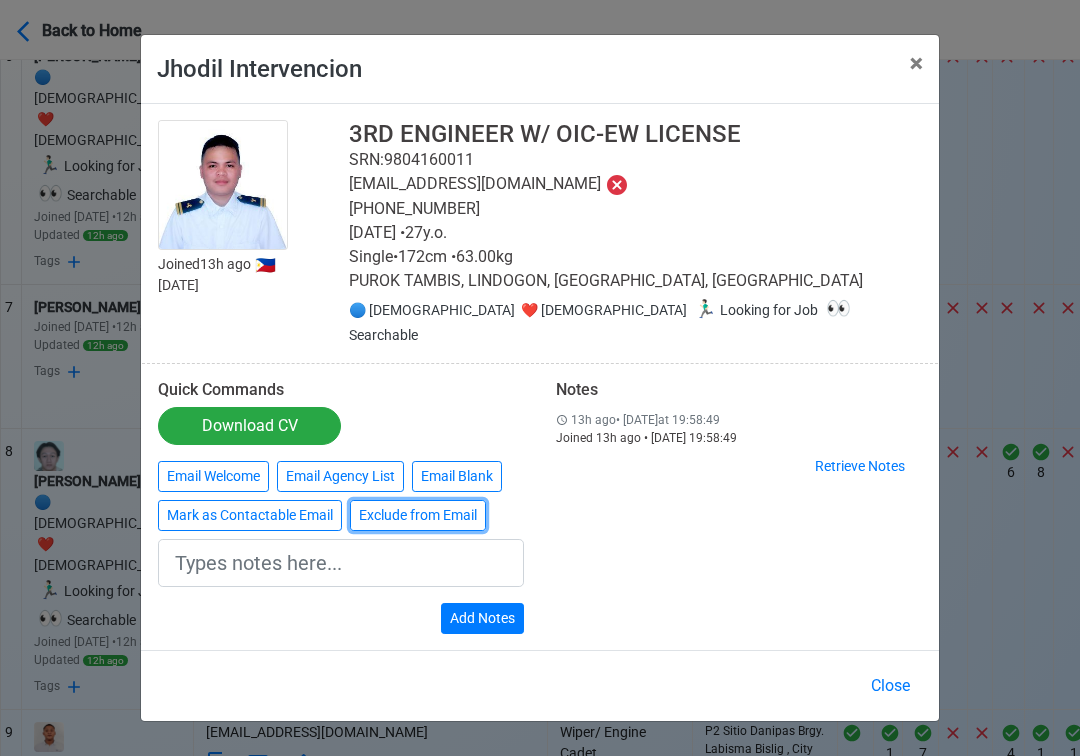 type on "Exclude from Email" 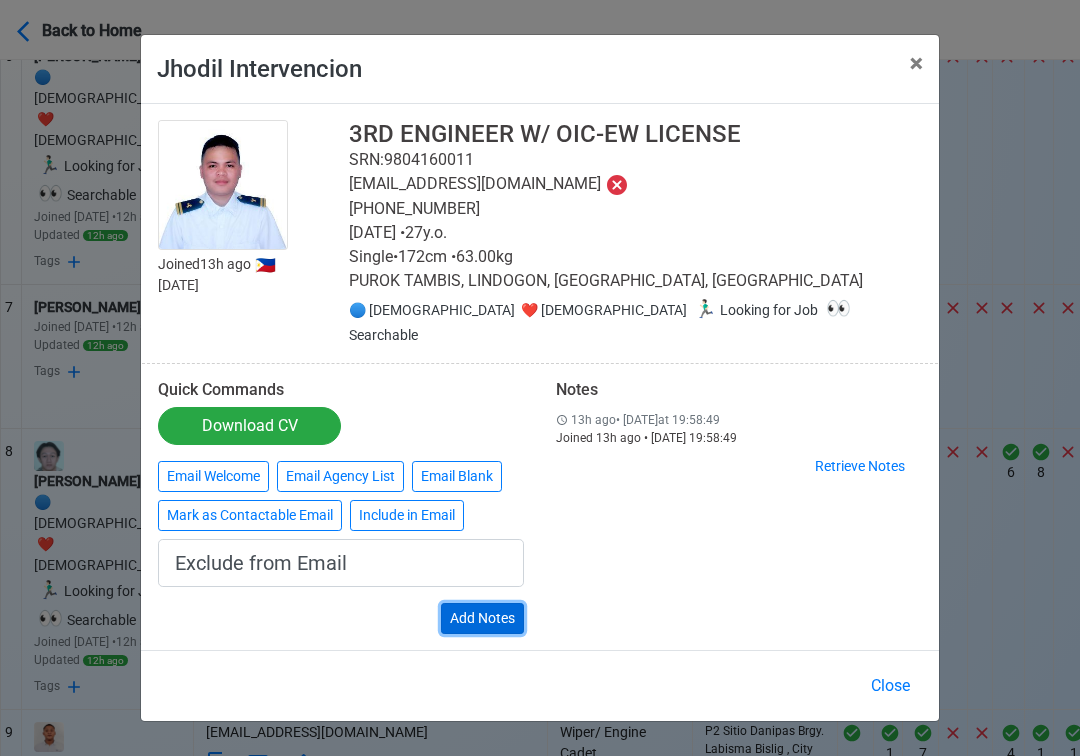click on "Add Notes" at bounding box center [482, 618] 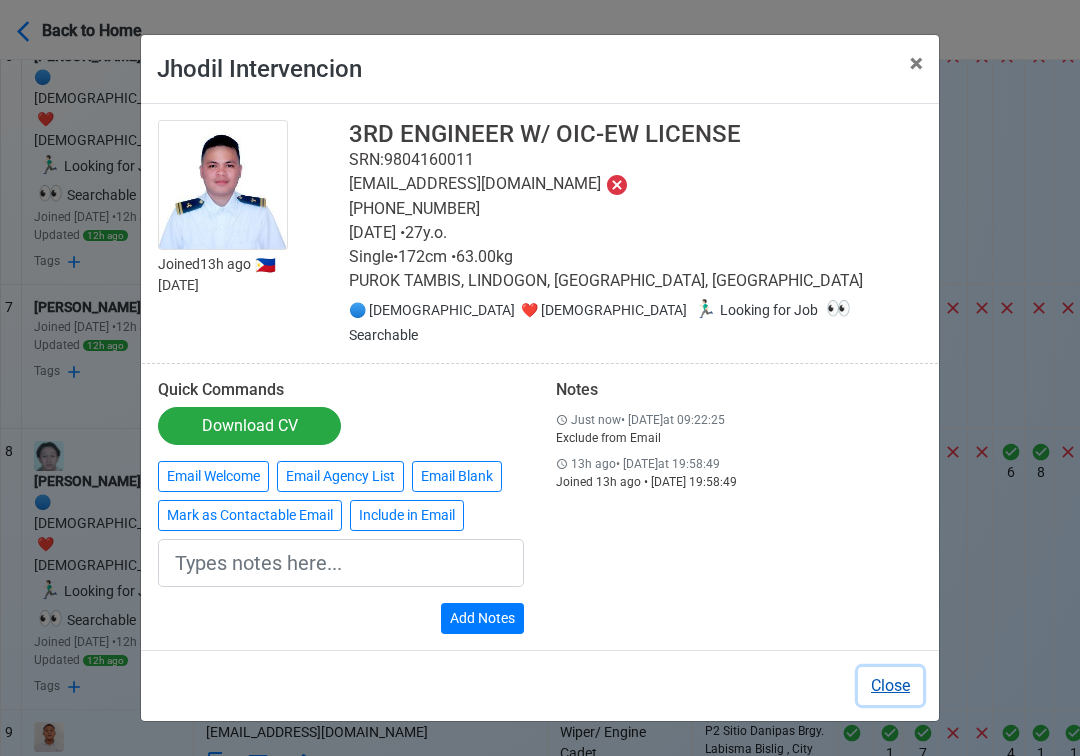 click on "Close" at bounding box center [890, 686] 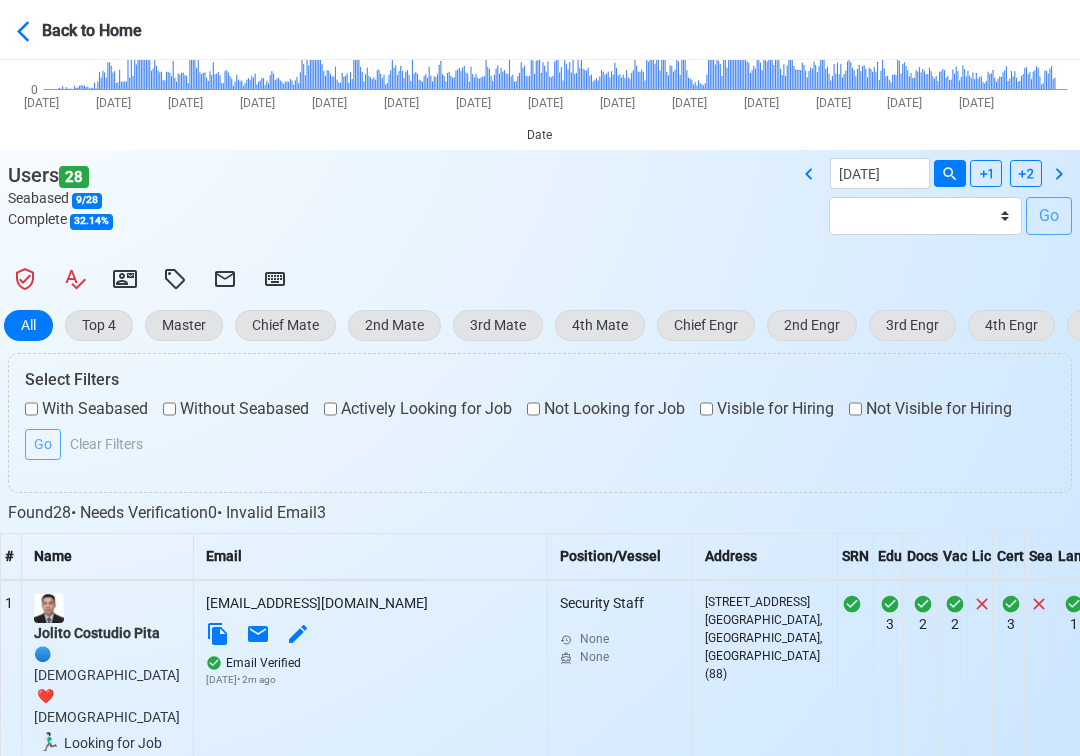 scroll, scrollTop: 86, scrollLeft: 0, axis: vertical 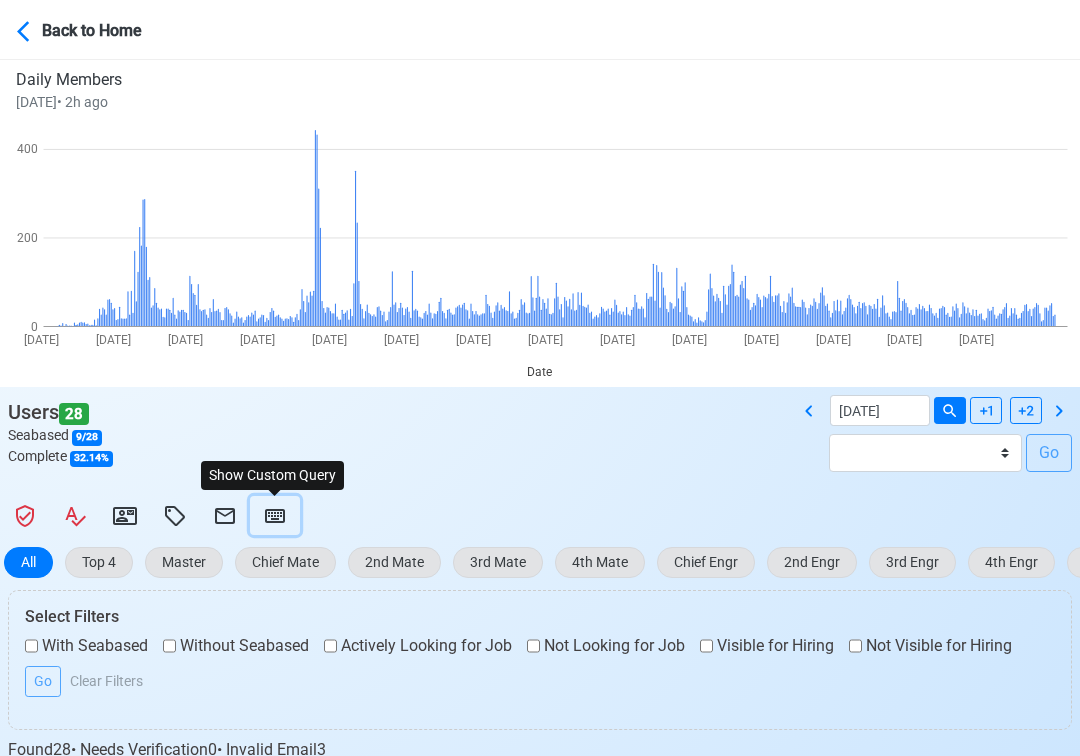 click 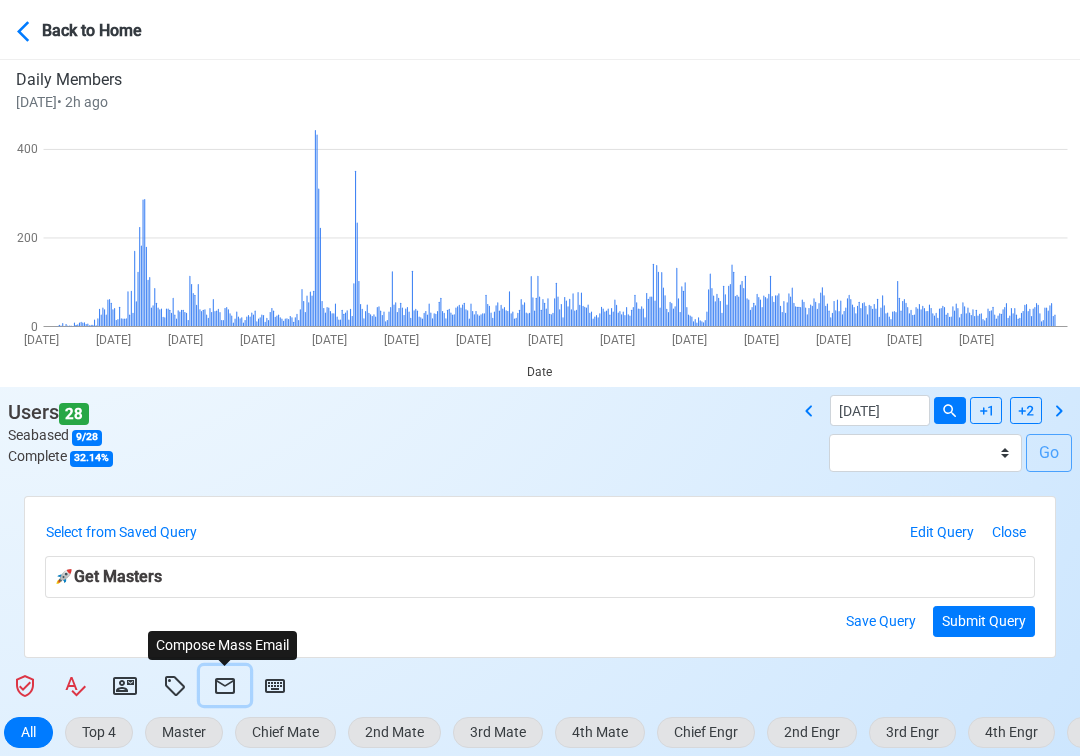 click 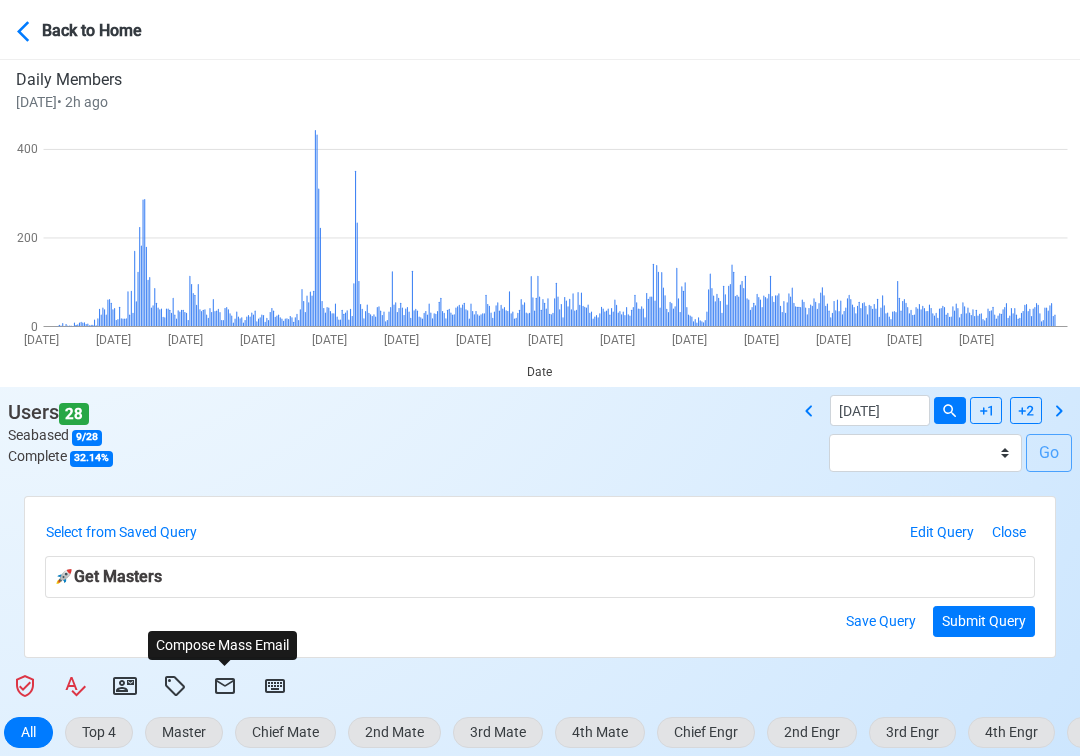 select on "d-0c193ece46b24c5dbce89cdb3e751472" 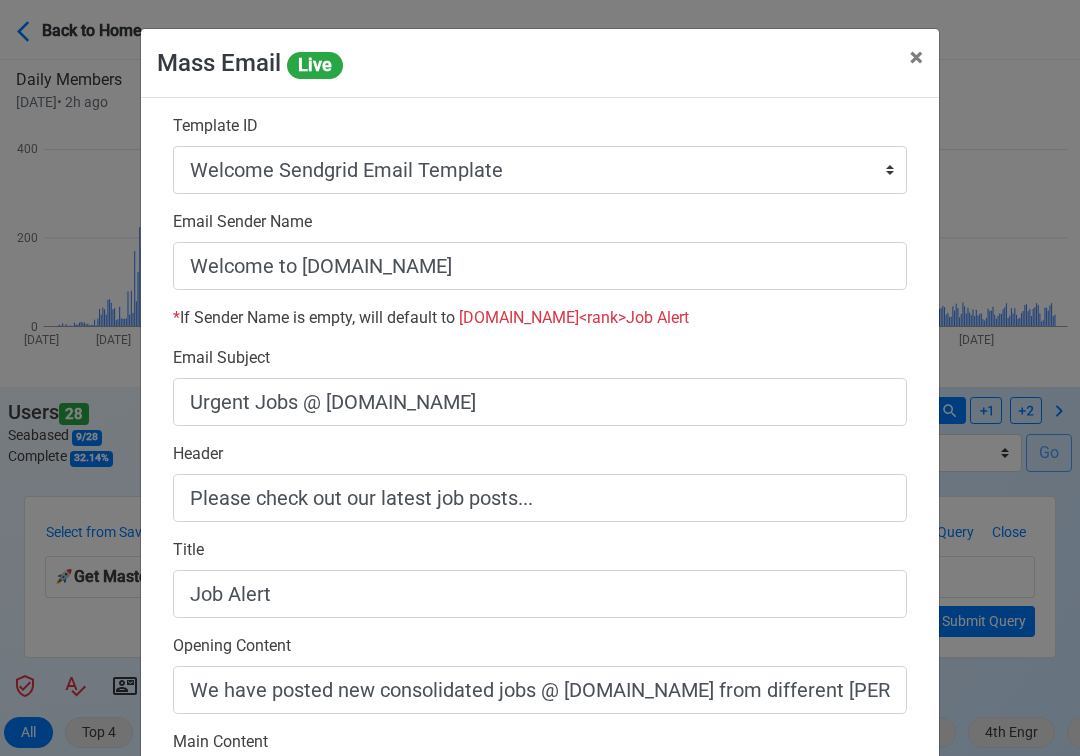 scroll, scrollTop: 558, scrollLeft: 0, axis: vertical 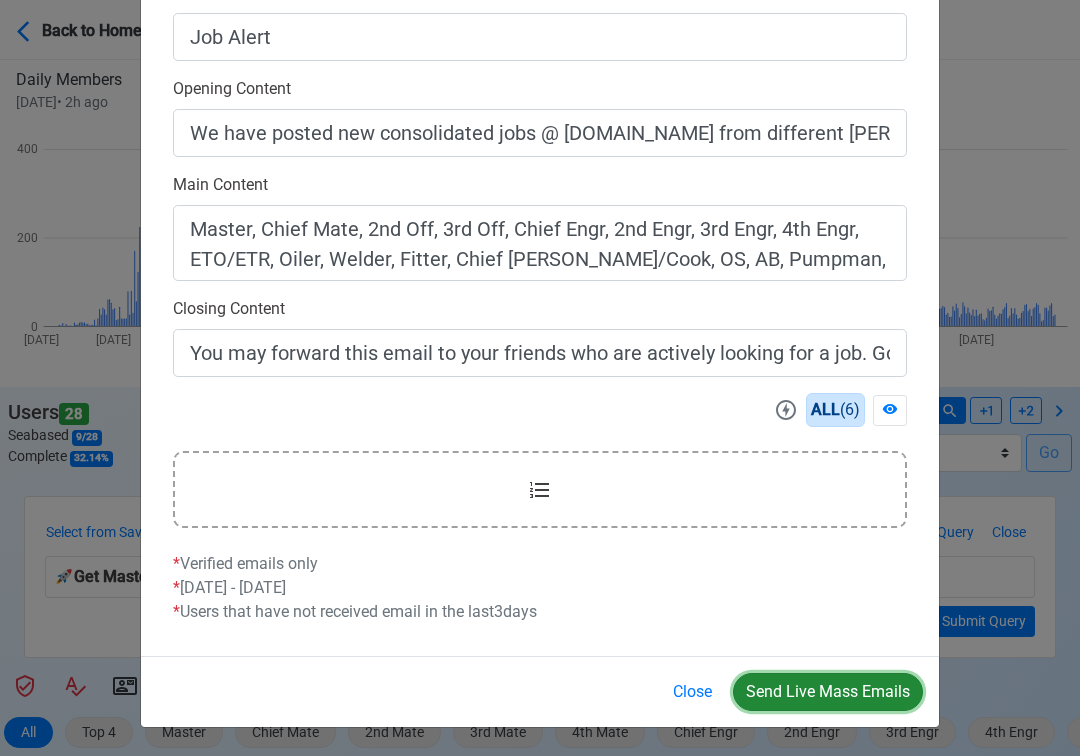 click on "Send Live Mass Emails" at bounding box center [828, 692] 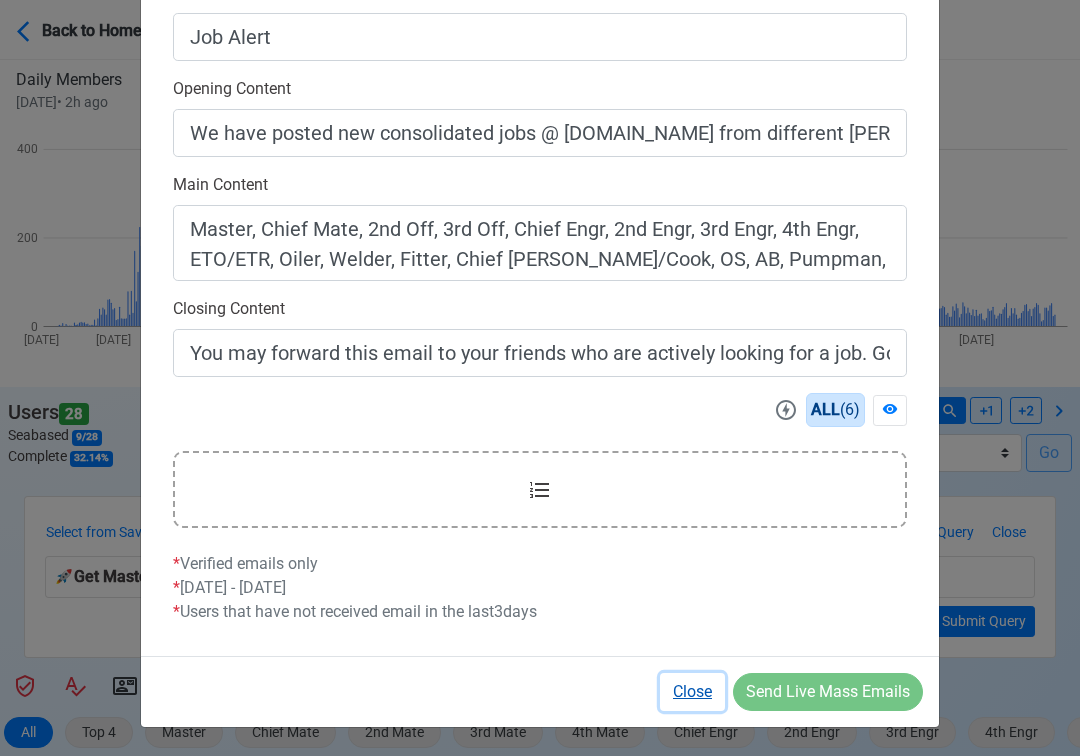 click on "Close" at bounding box center (692, 692) 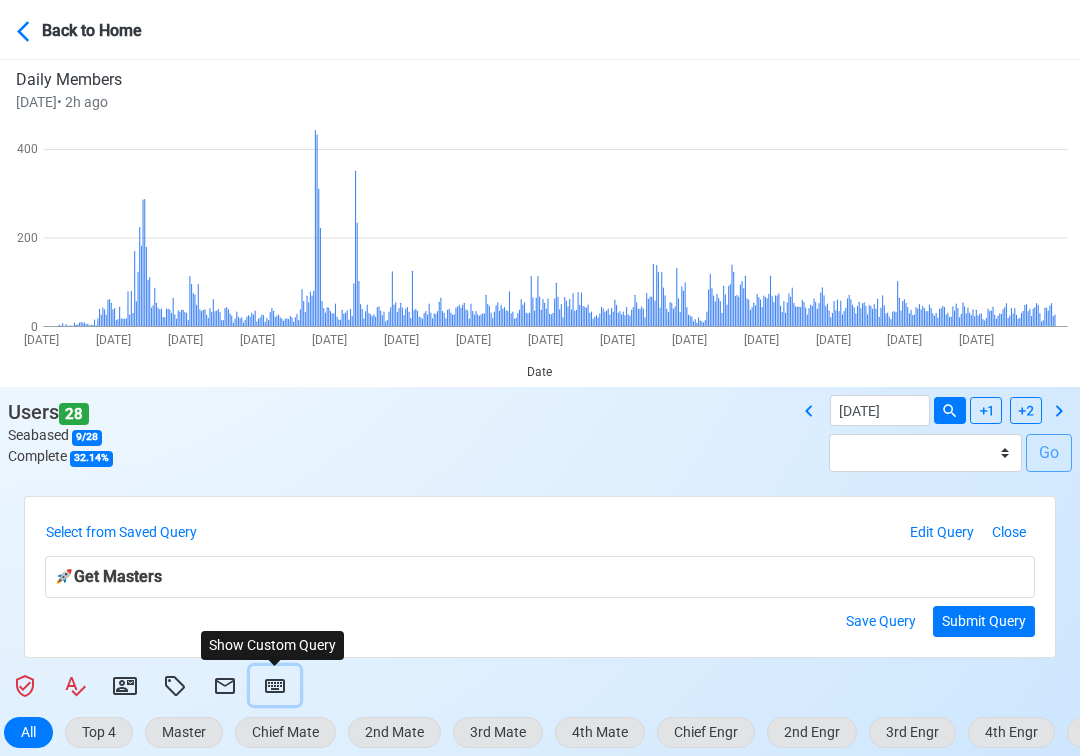 click 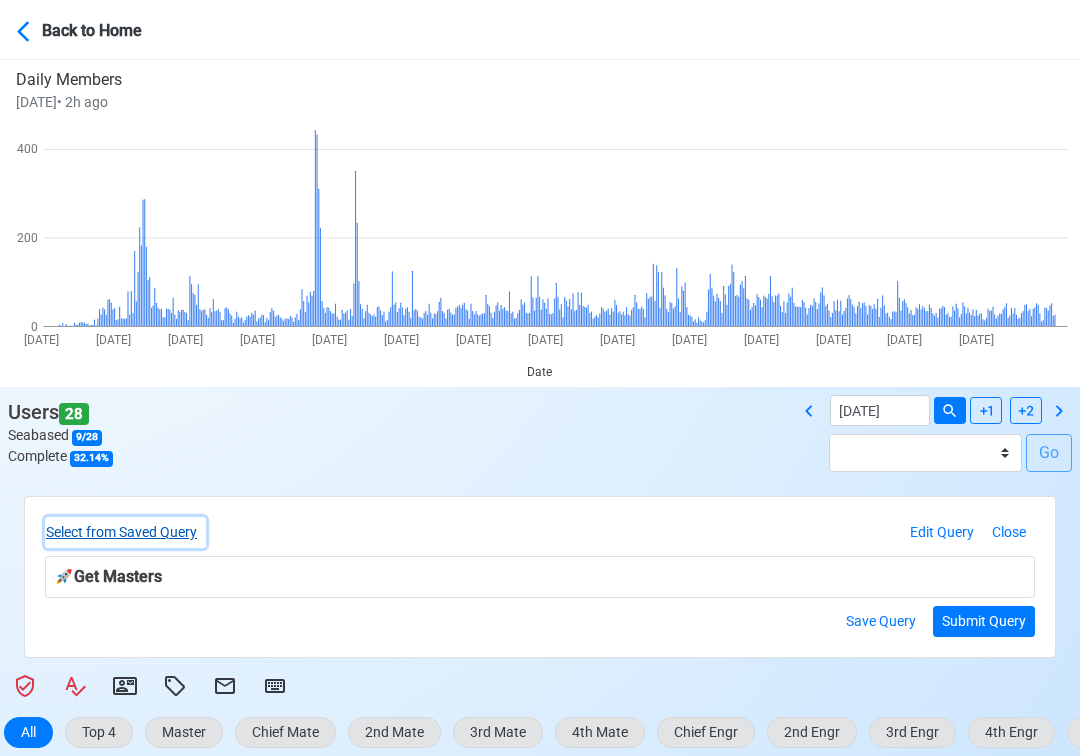 click on "Select from Saved Query" at bounding box center (125, 532) 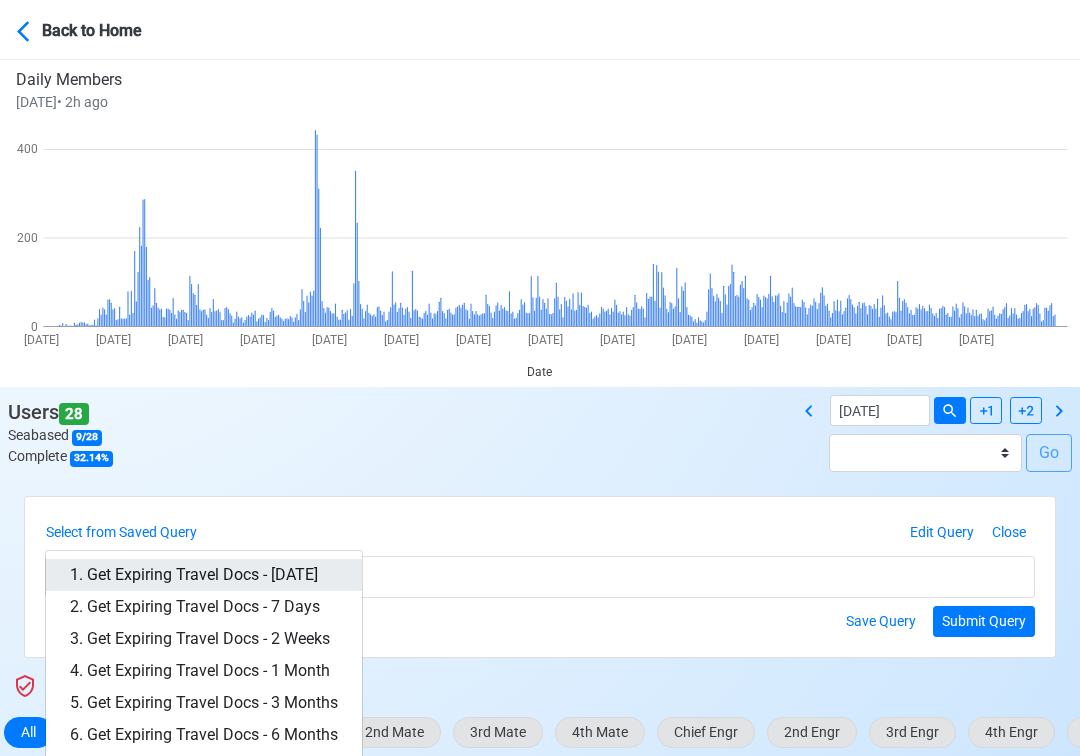 click on "1. Get Expiring Travel Docs - Today" at bounding box center [204, 575] 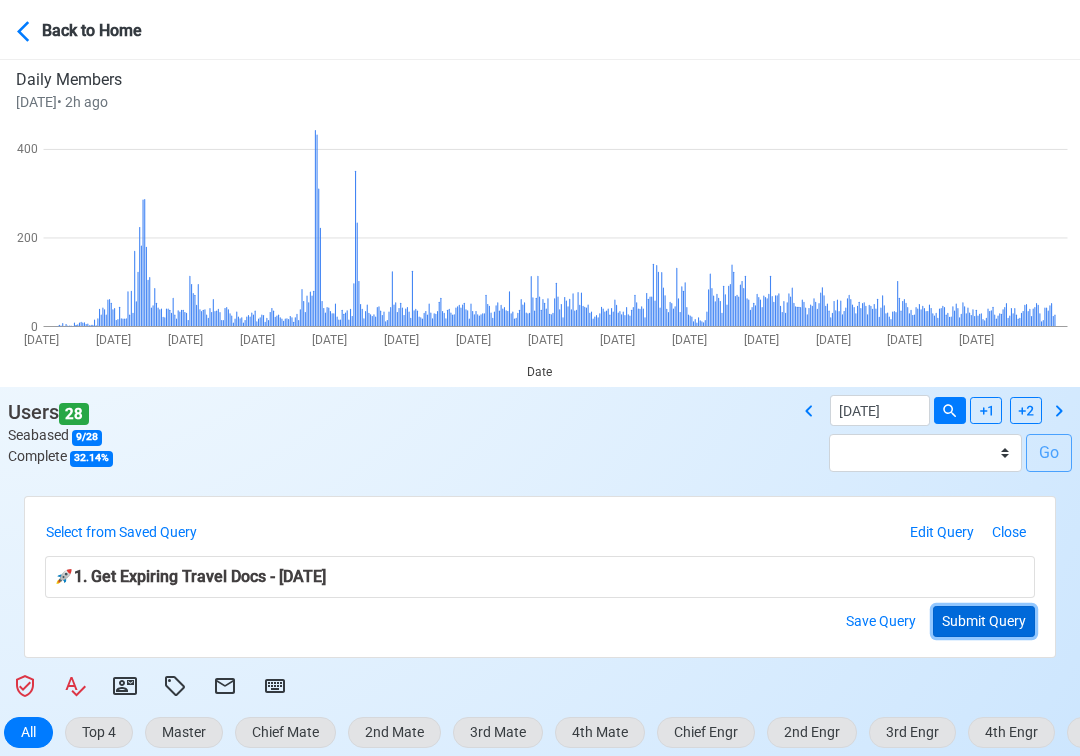 click on "Submit Query" at bounding box center [984, 621] 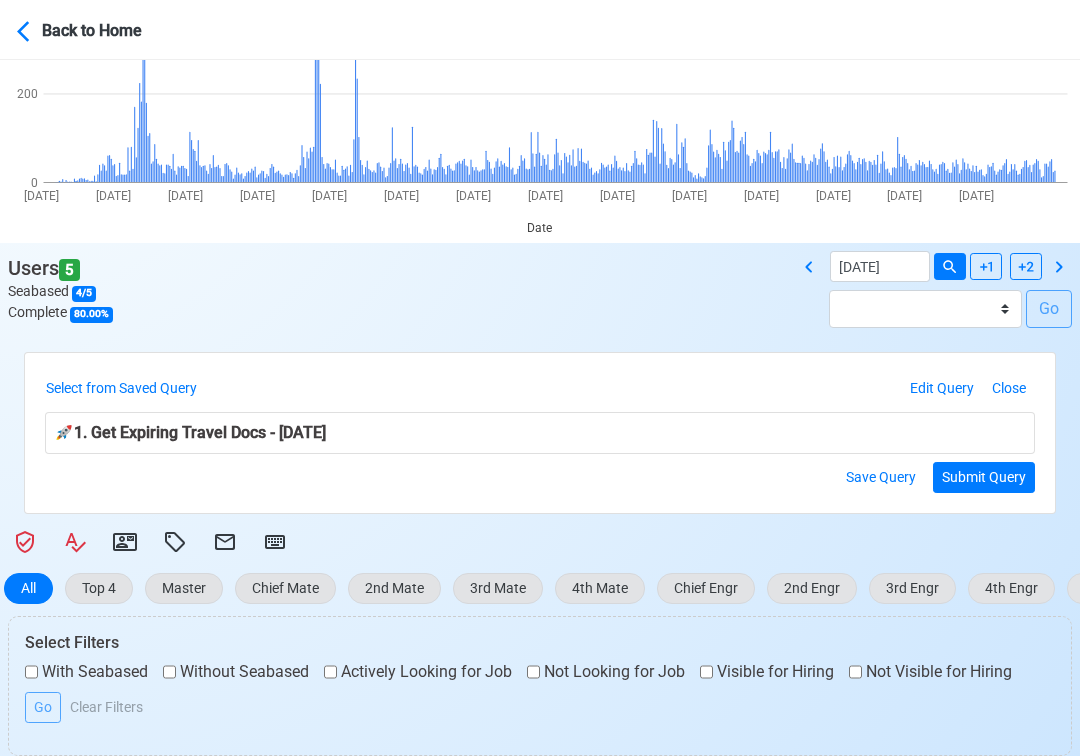 scroll, scrollTop: 288, scrollLeft: 0, axis: vertical 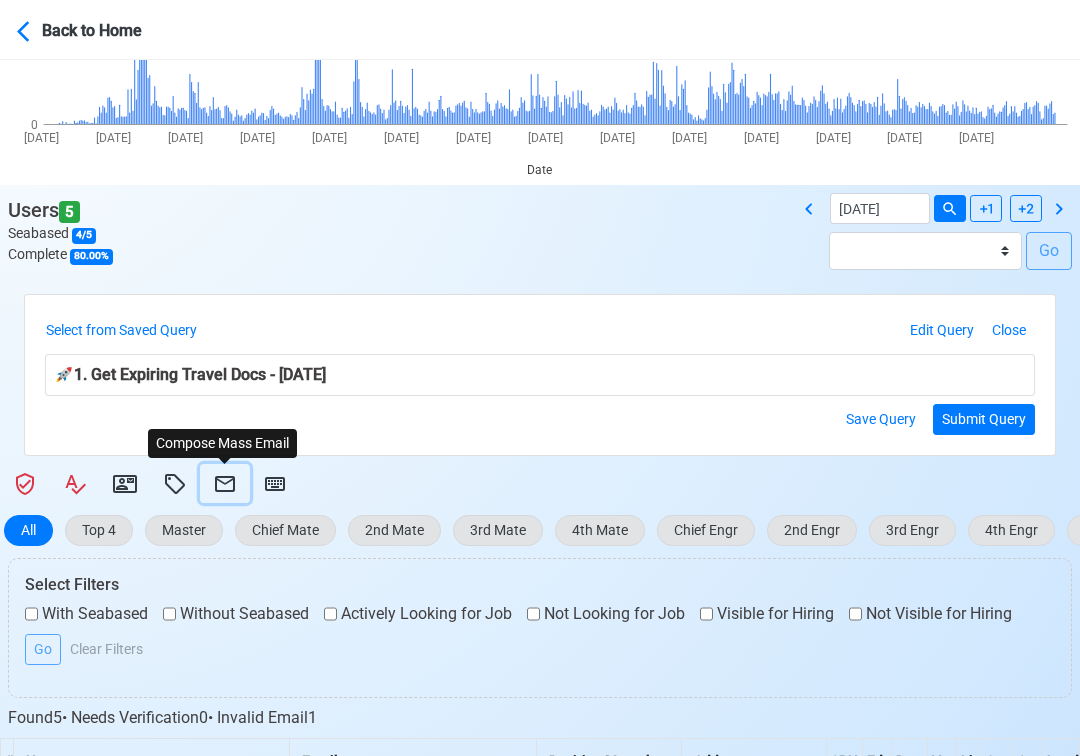 click 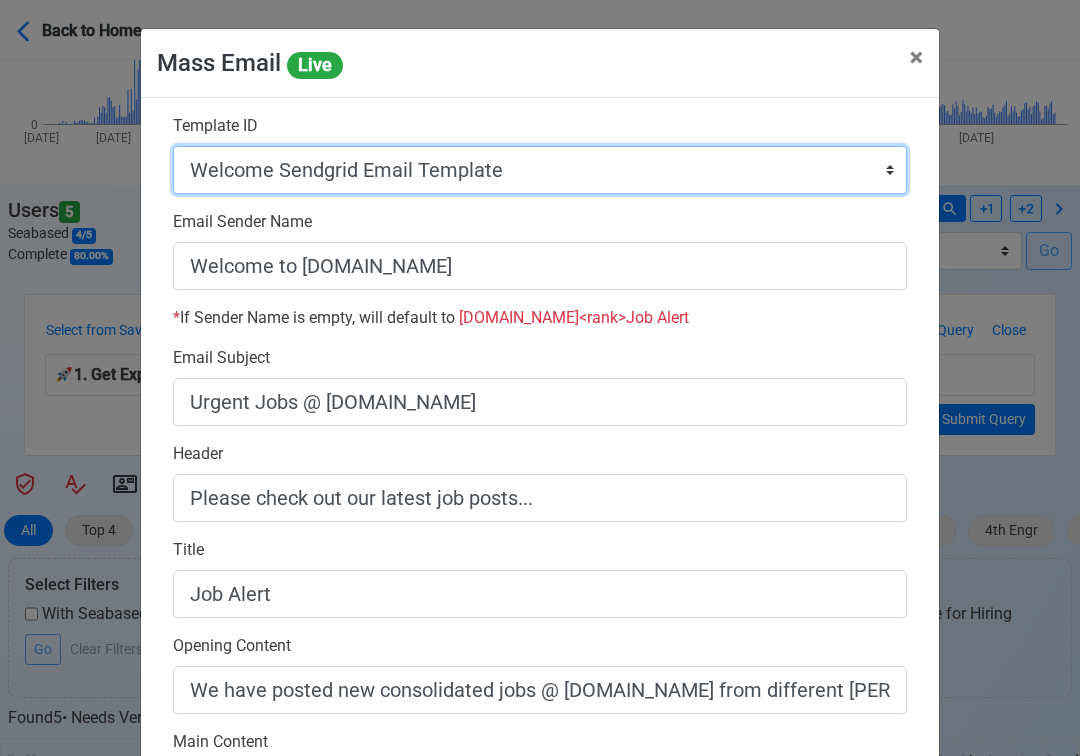 click on "Auto Position Job Email Template Incomplete CV Email Template ETO/ETR Job Email Template 4th Engr Job Email Template 3rd Engr Job Email Template 2nd Engr Job Email Template Chief Engr Job Email Template 3rd Officer Job Email Template 2nd Officer Job Email Template Chief Officer Job Email Template Master Job Email Template Upload CV Announcement Email Template Welcome Sendgrid Email Template Urgent Hiring Sendgrid Email Template Magsaysay Hiring Sendgrid Email Template Lydia Mar Hiring Sendgrid Email Template Magsaysay + Lydia Mar Hiring Email Template Invitation Practice Chat 2nd Off Template Invitation Practice Chat 3rd Off Template Document Expiry Email Template" at bounding box center (540, 170) 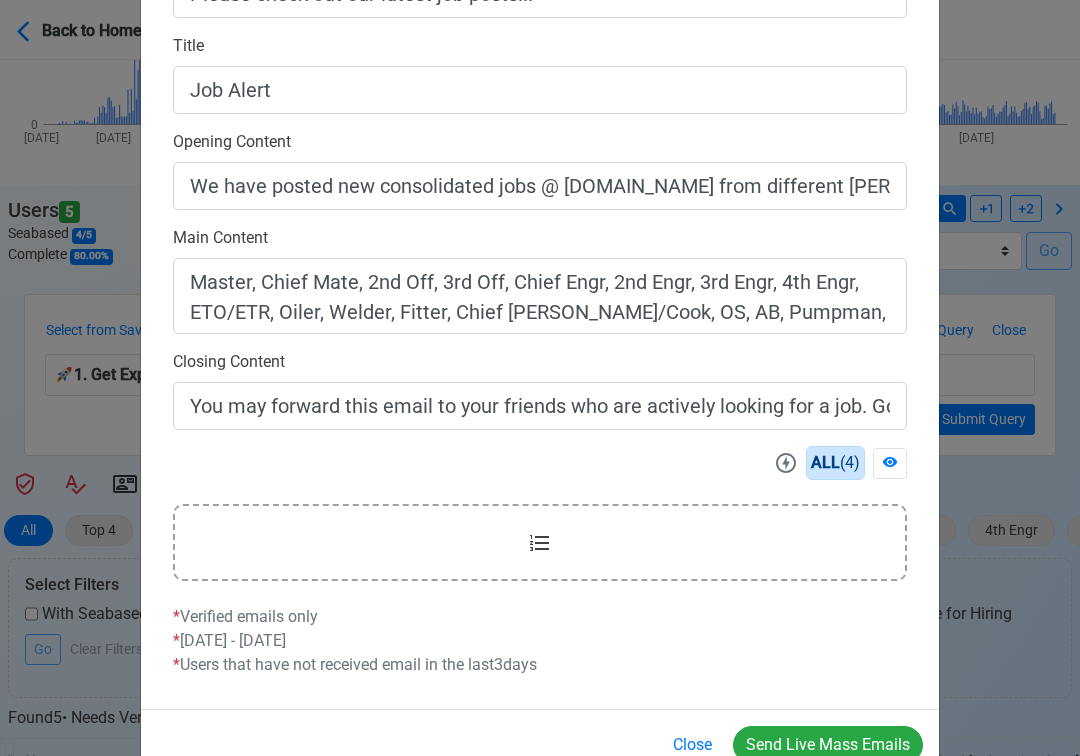 scroll, scrollTop: 558, scrollLeft: 0, axis: vertical 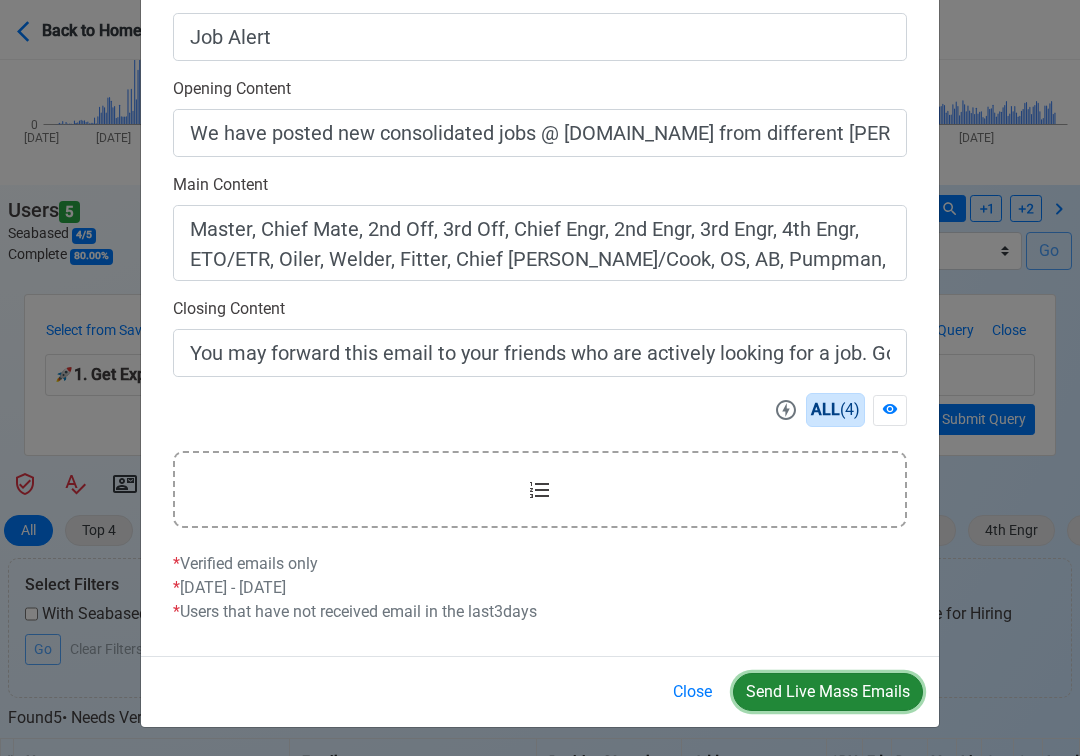 click on "Send Live Mass Emails" at bounding box center [828, 692] 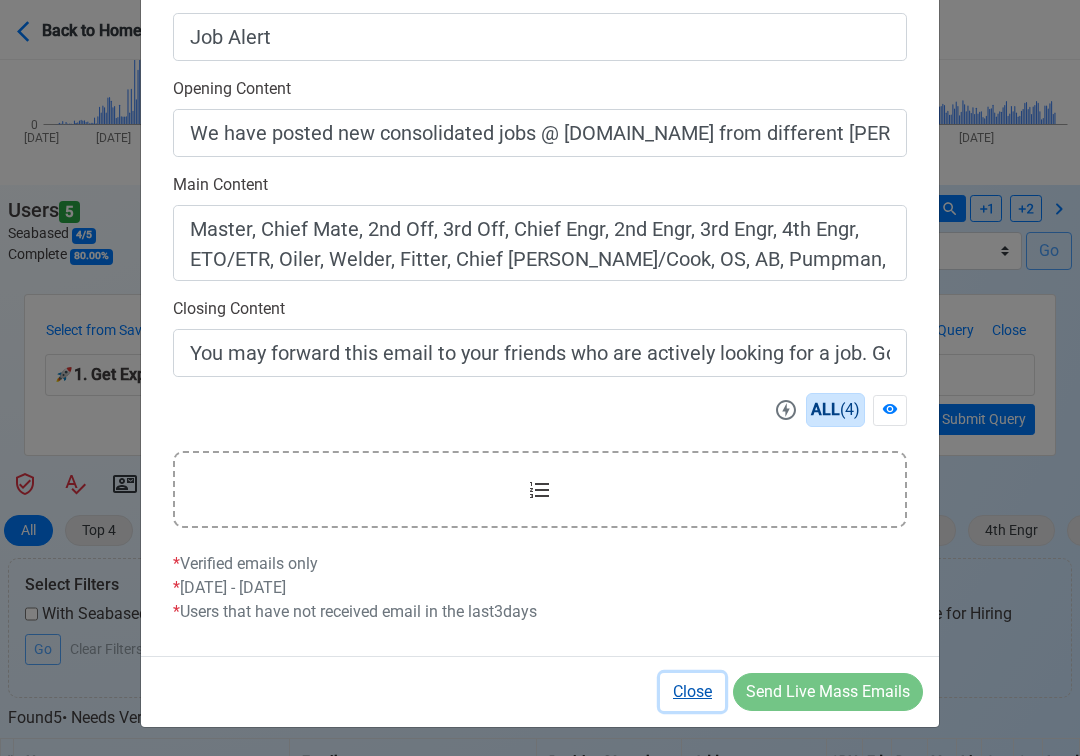 click on "Close" at bounding box center [692, 692] 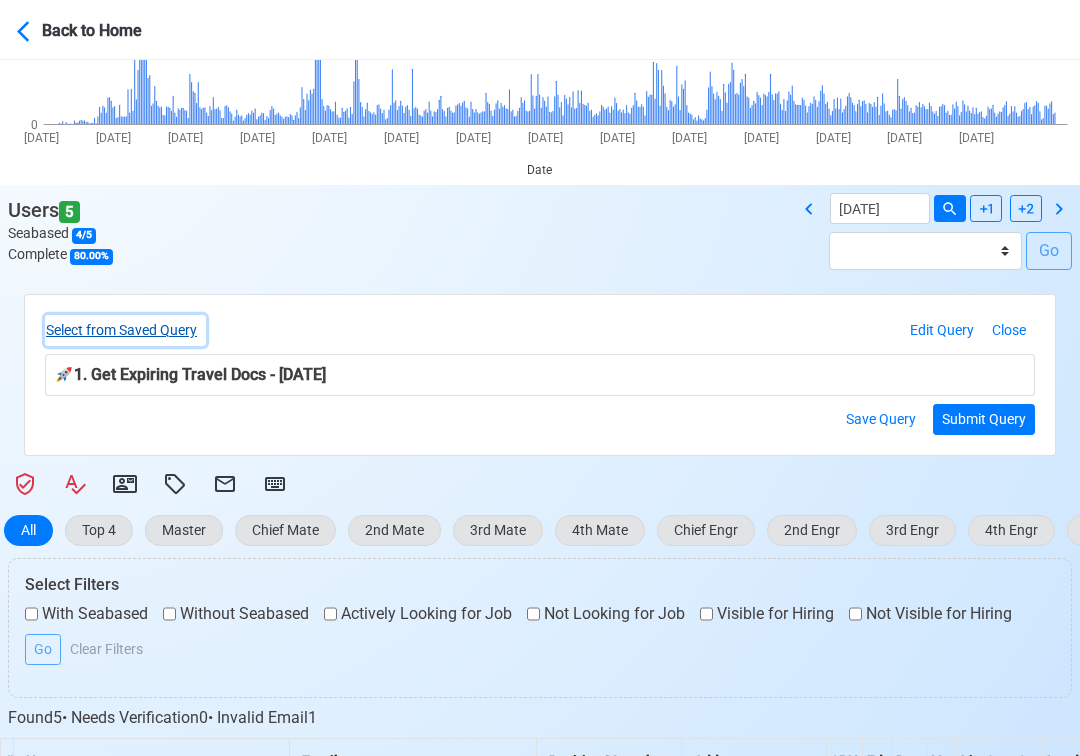 click on "Select from Saved Query" at bounding box center [125, 330] 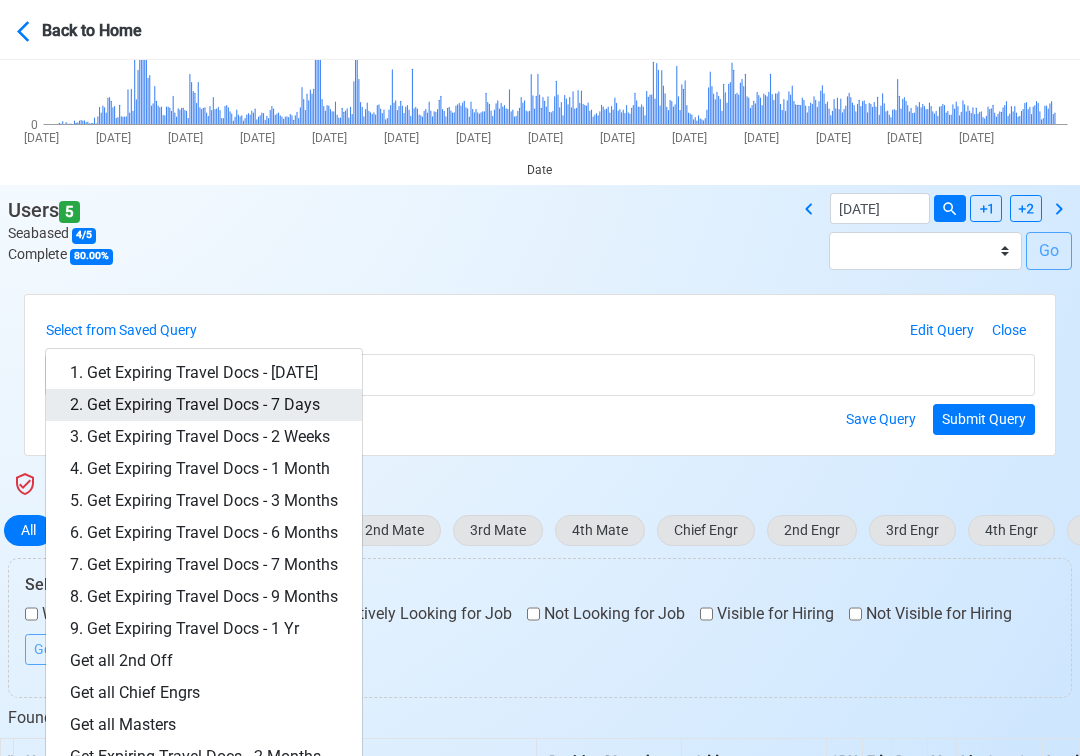 click on "2. Get Expiring Travel Docs - 7 Days" at bounding box center (204, 405) 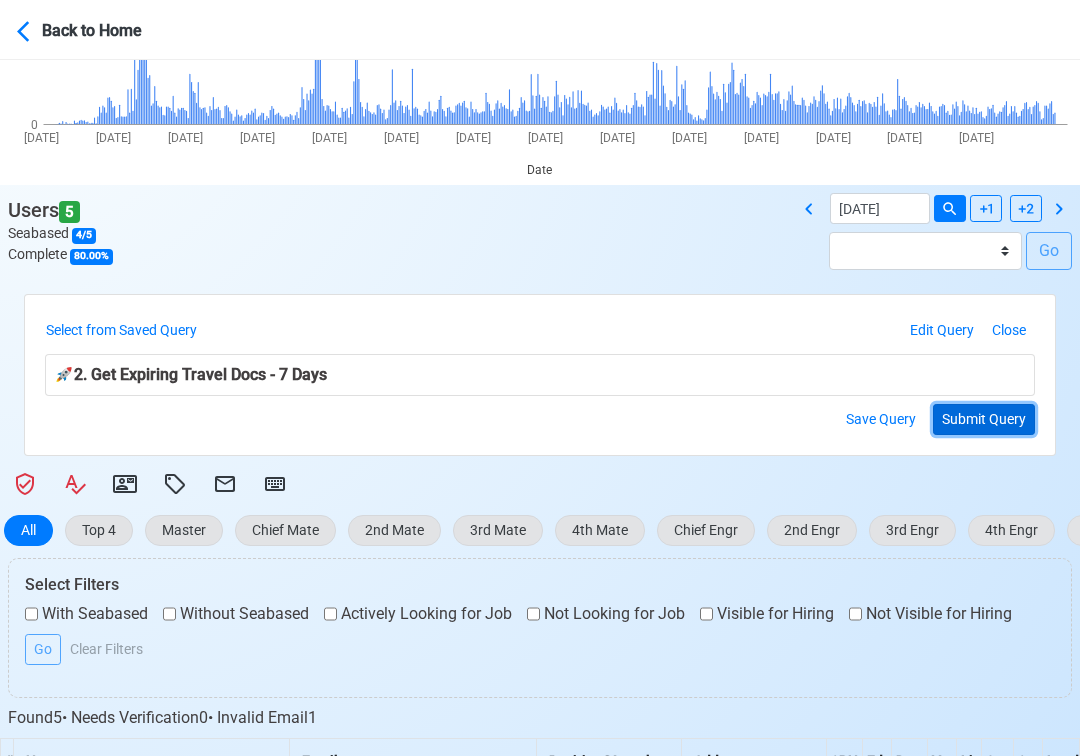 click on "Submit Query" at bounding box center [984, 419] 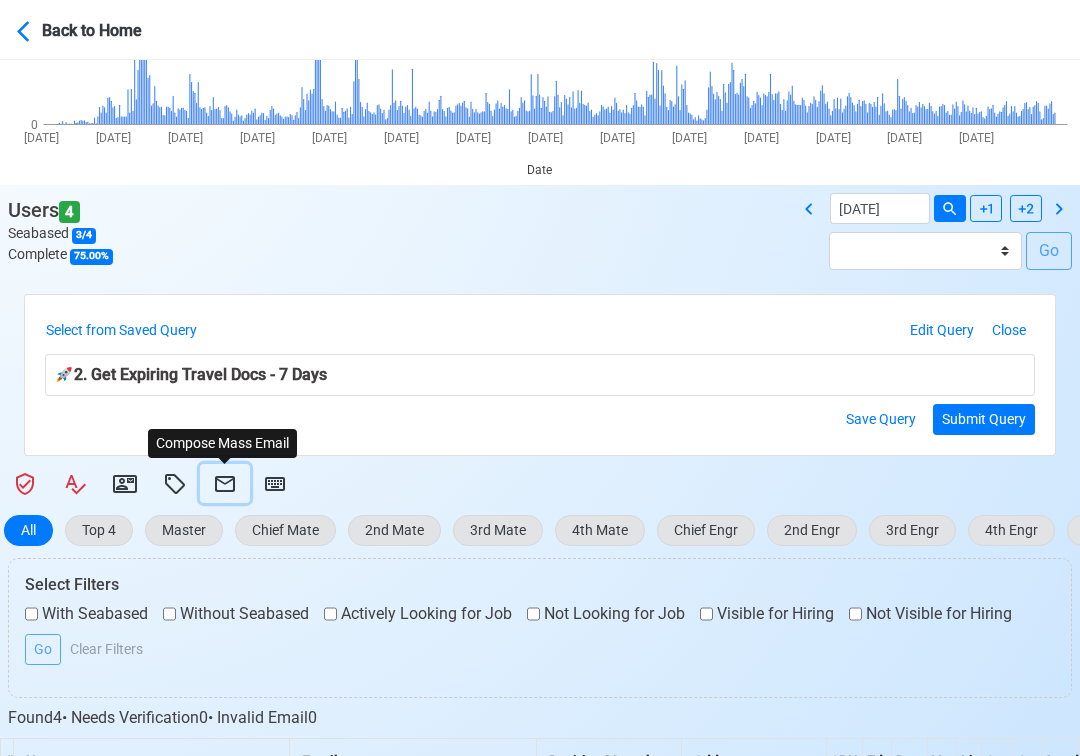 click 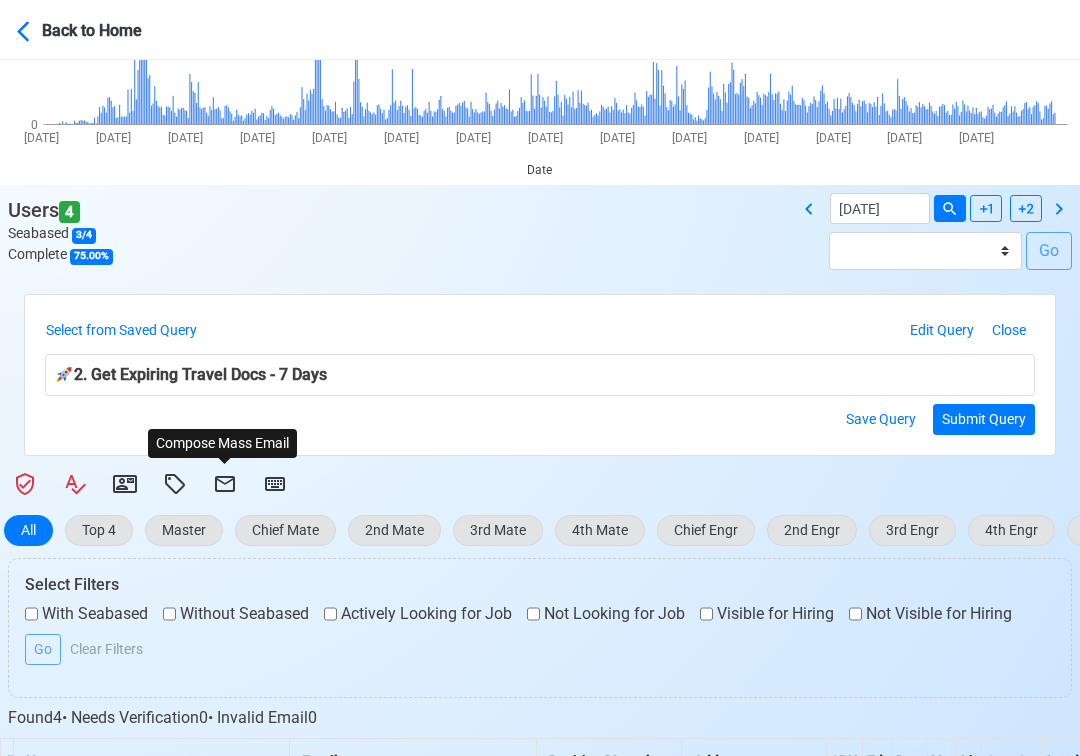 select on "d-3e71907ffd064a39999872a824aaf79a" 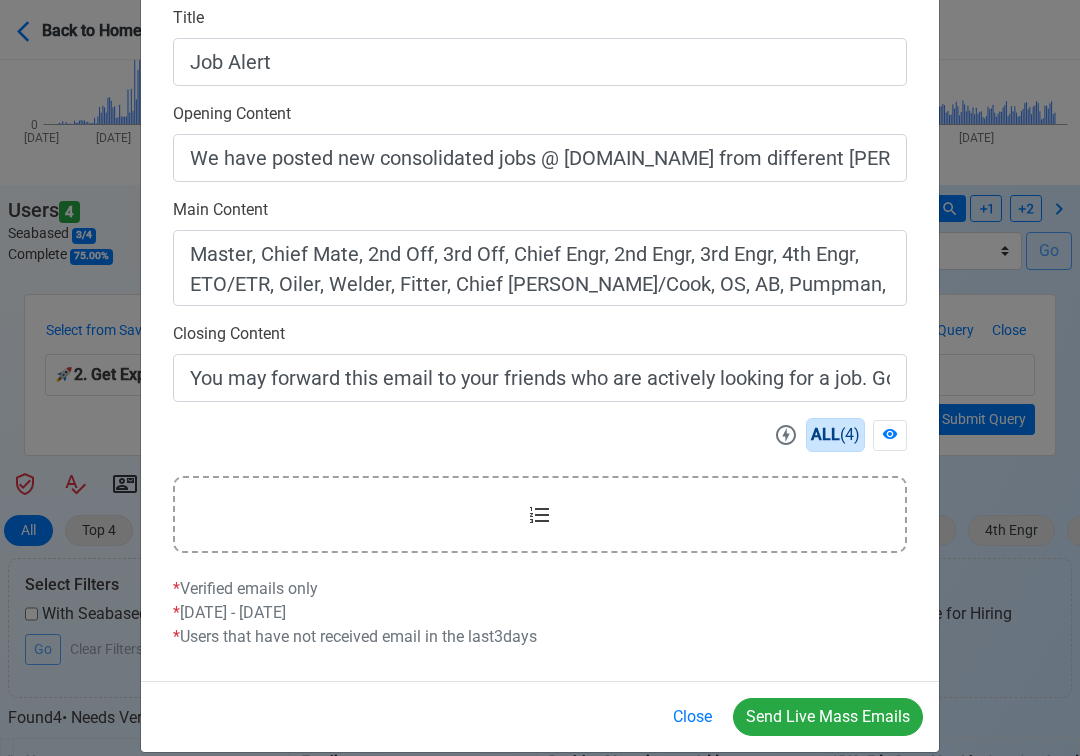 scroll, scrollTop: 558, scrollLeft: 0, axis: vertical 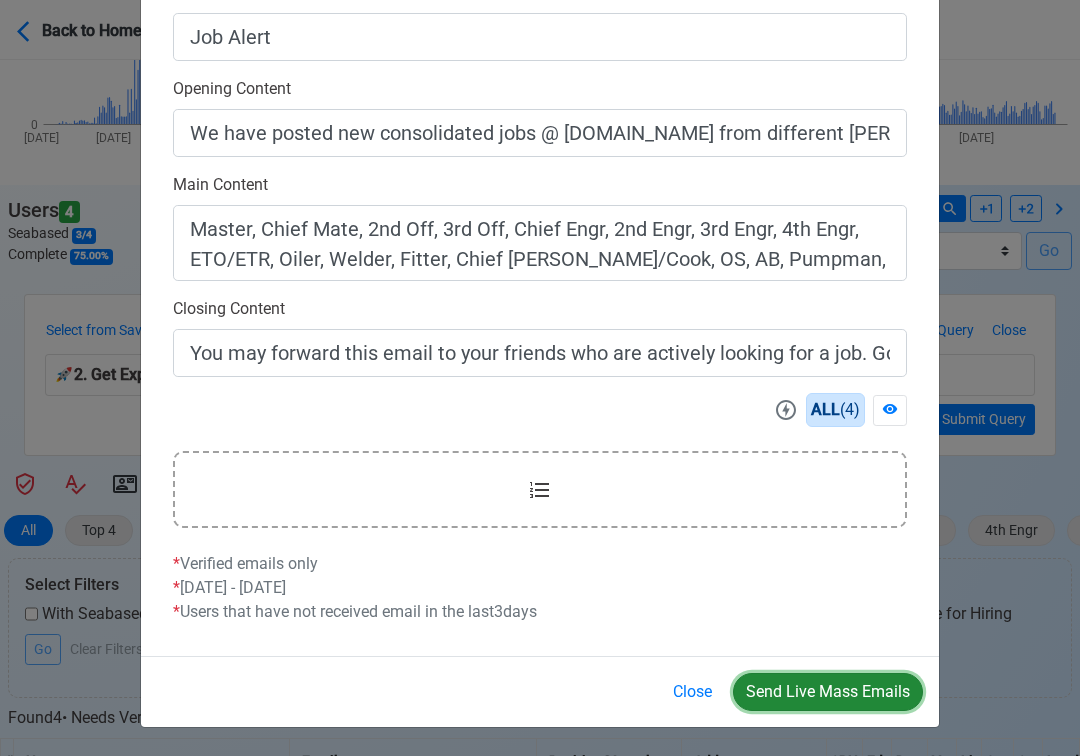 click on "Send Live Mass Emails" at bounding box center [828, 692] 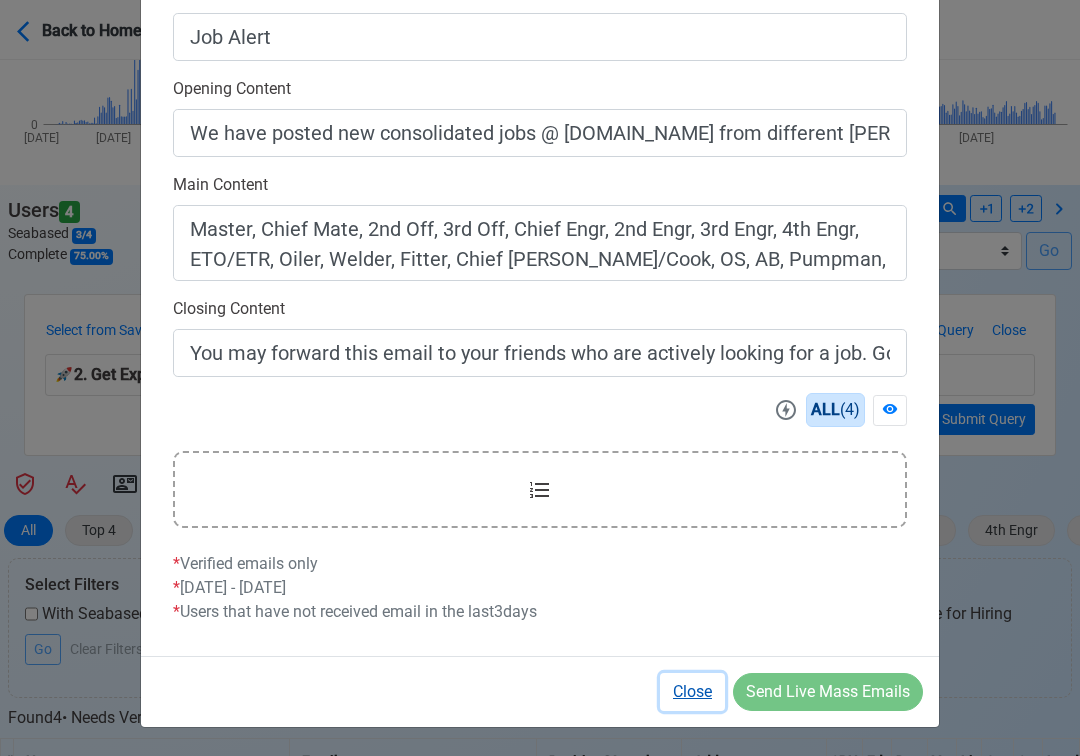 click on "Close" at bounding box center (692, 692) 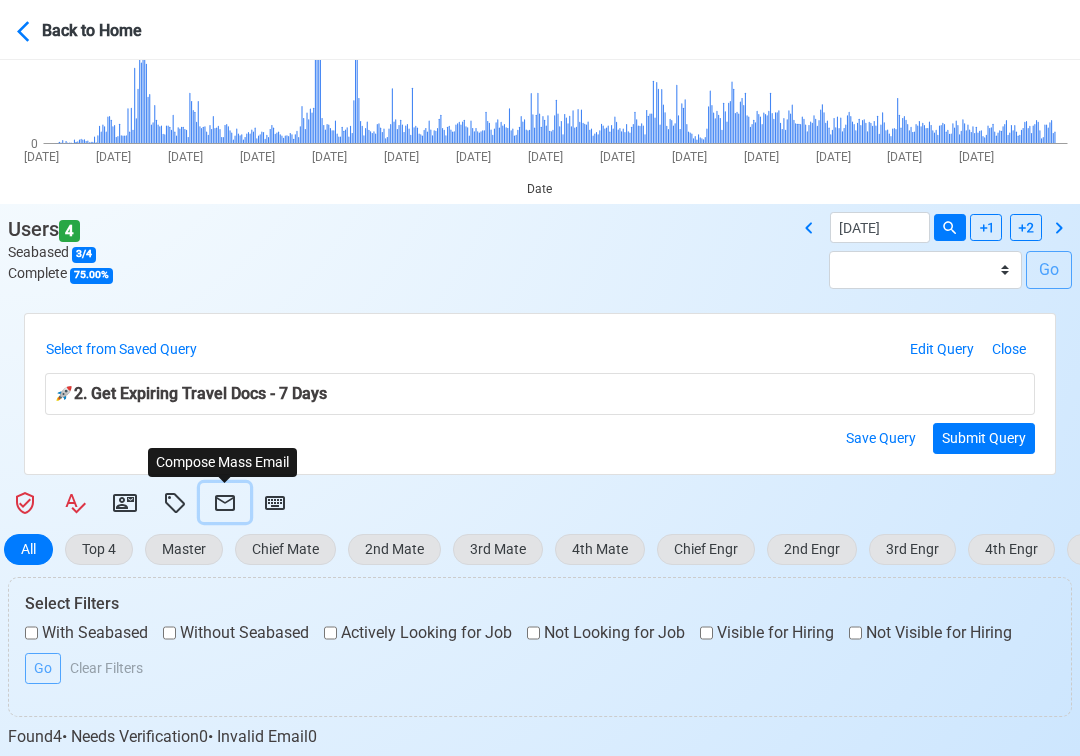 scroll, scrollTop: 166, scrollLeft: 0, axis: vertical 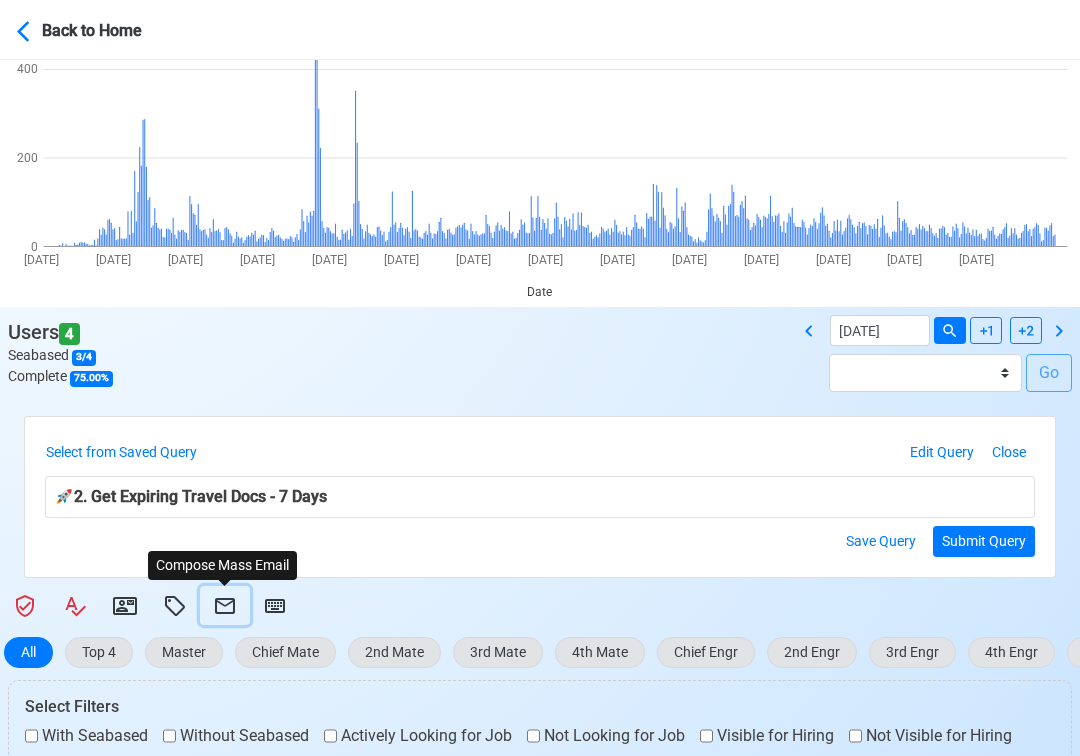 click 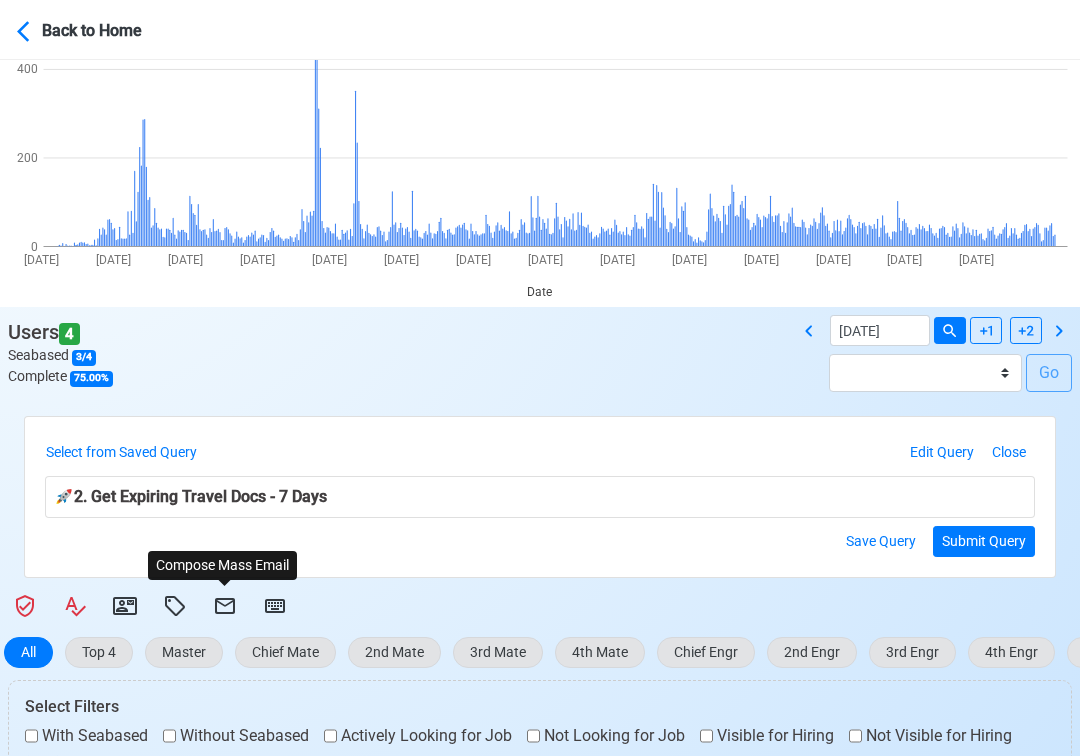 select on "d-3e71907ffd064a39999872a824aaf79a" 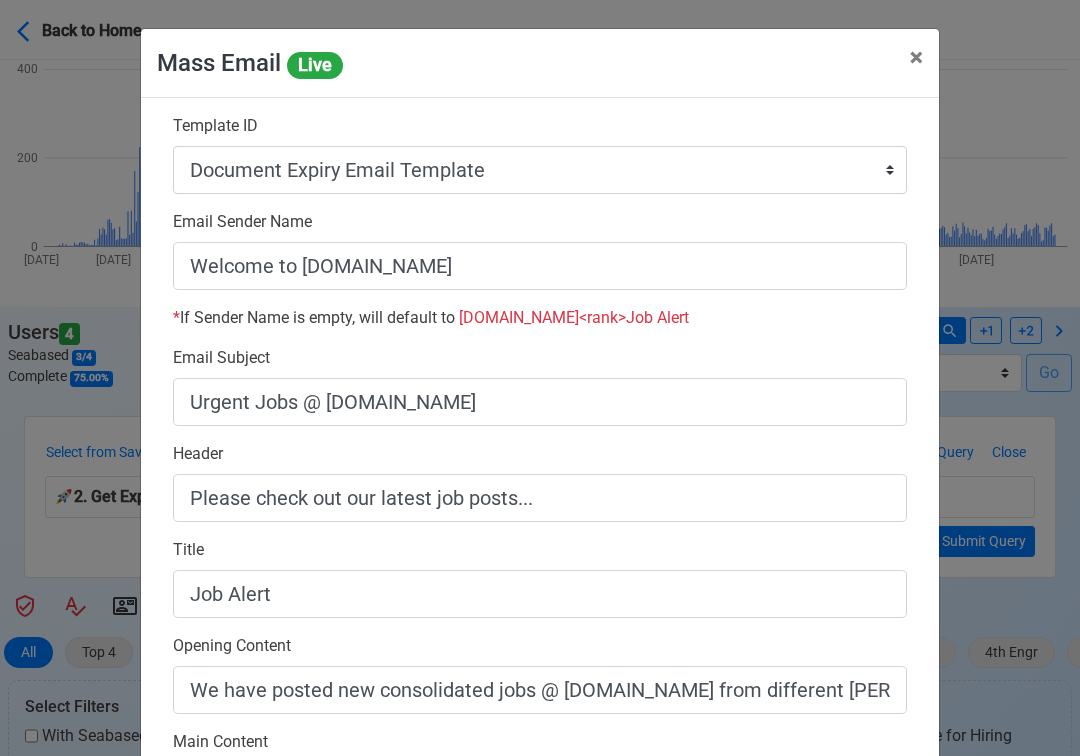 scroll, scrollTop: 558, scrollLeft: 0, axis: vertical 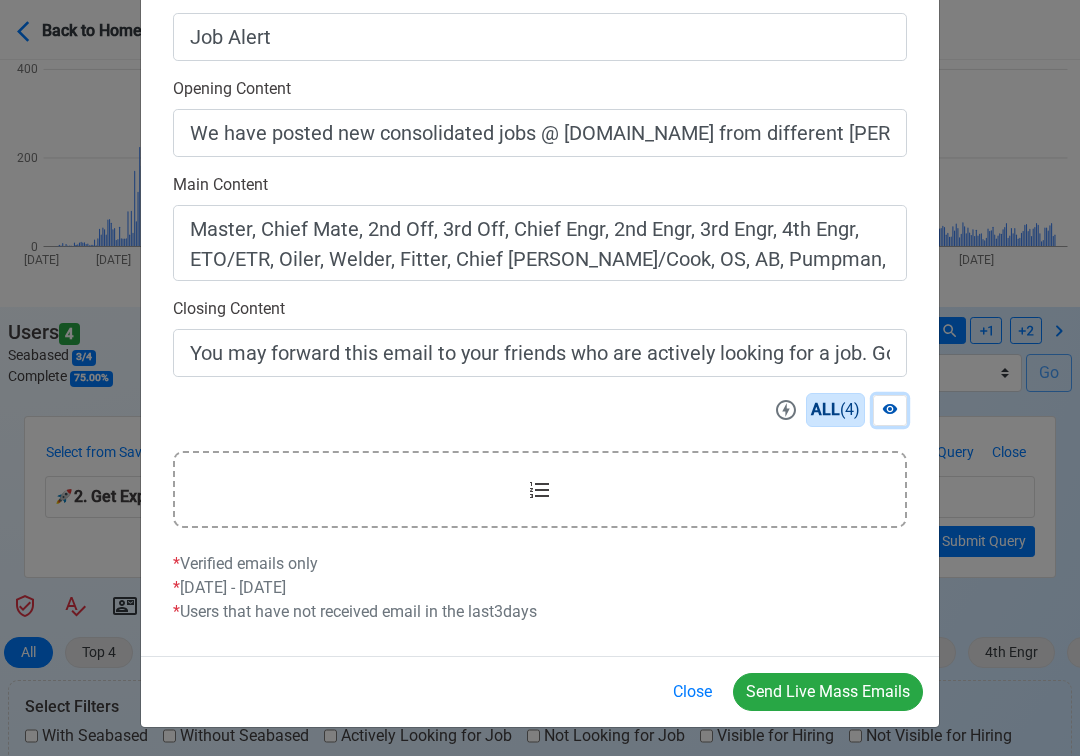 click 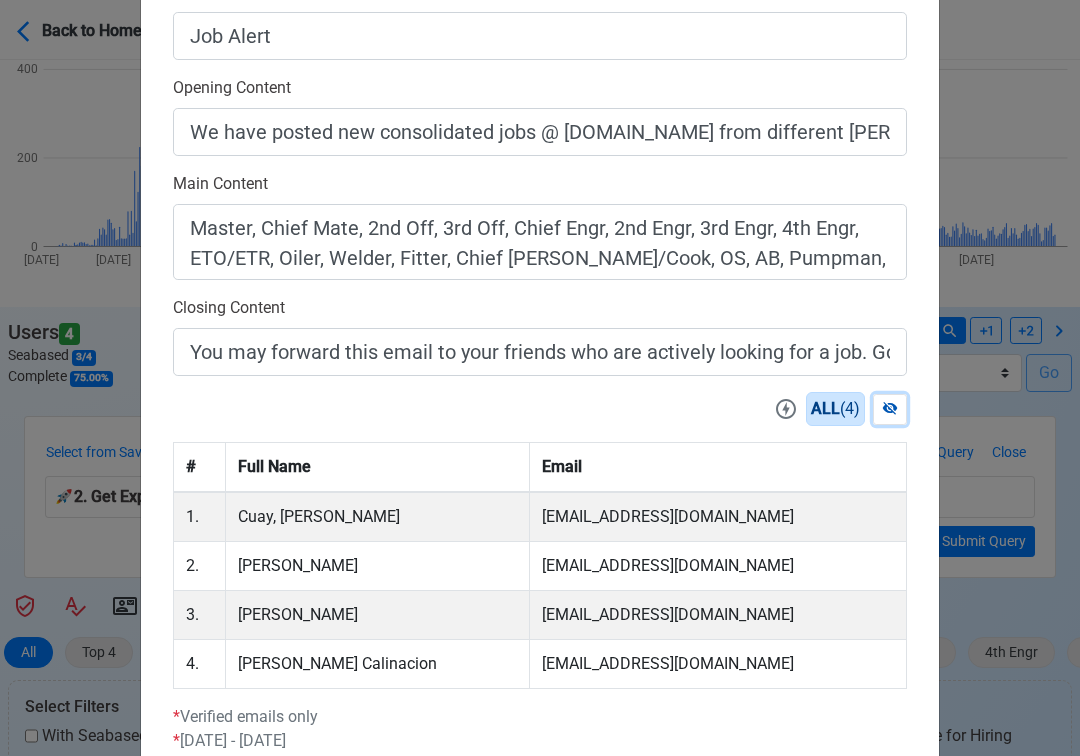 scroll, scrollTop: 711, scrollLeft: 0, axis: vertical 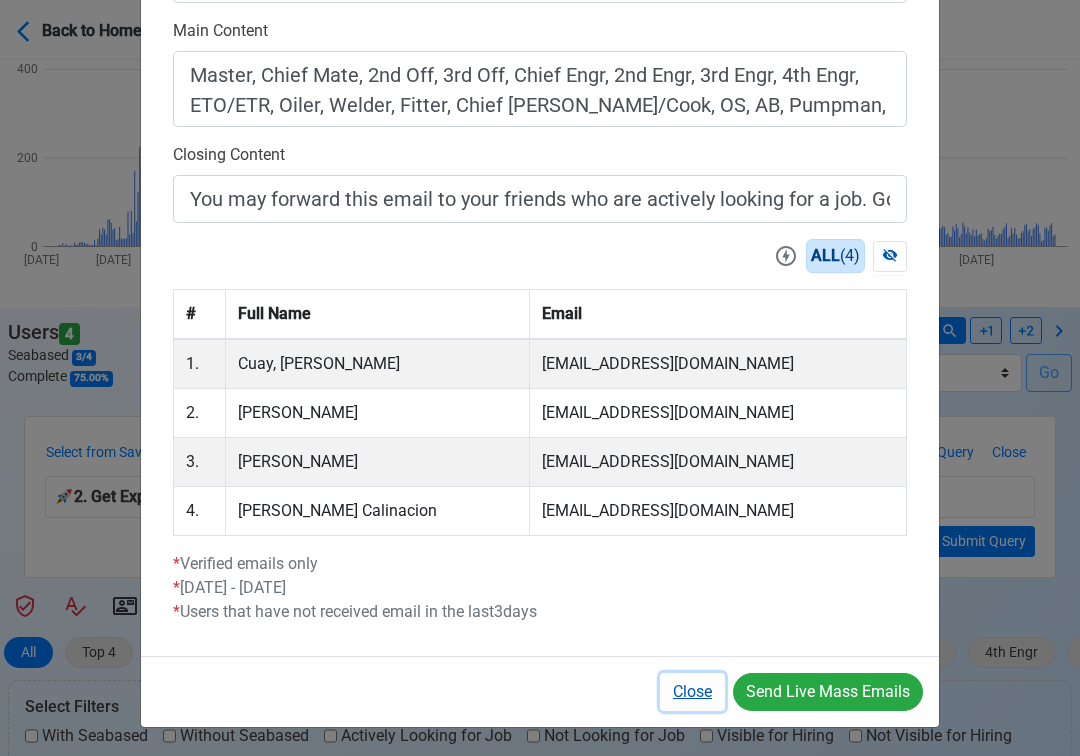 click on "Close" at bounding box center [692, 692] 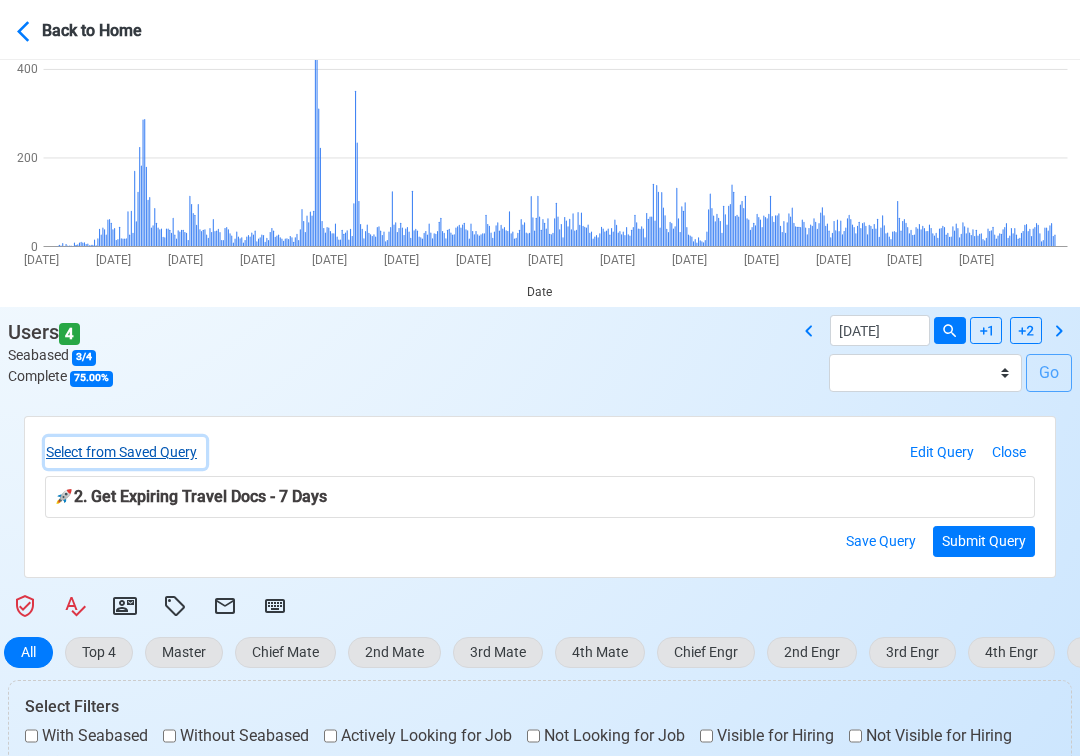 click on "Select from Saved Query" at bounding box center [125, 452] 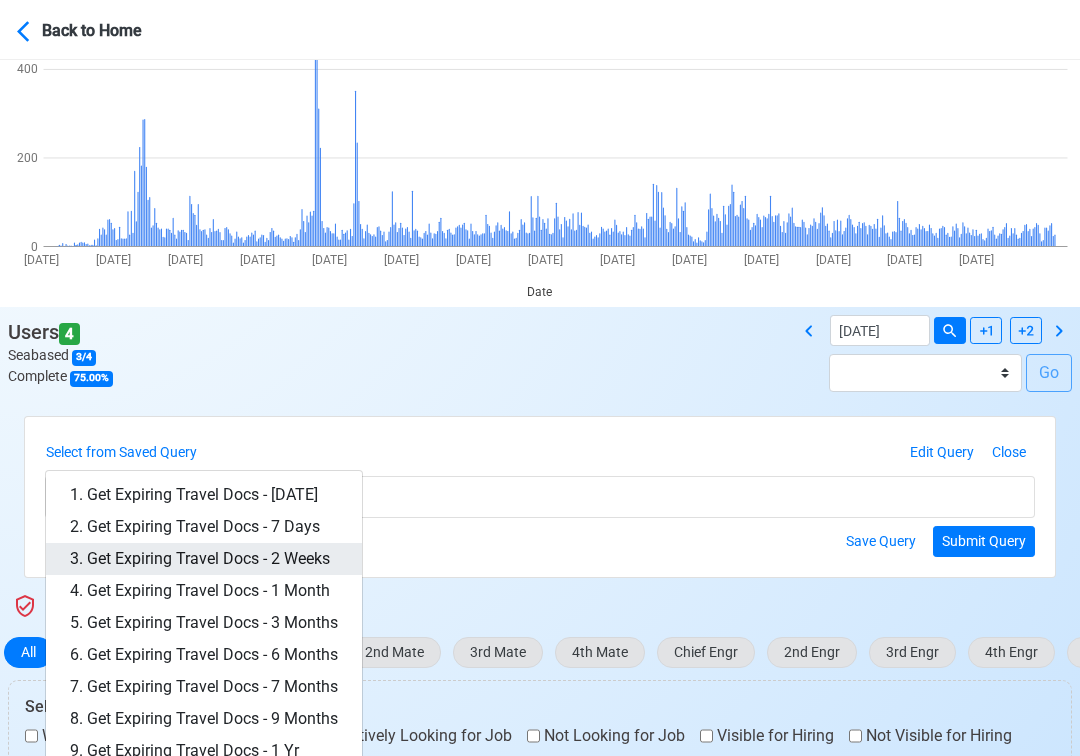 click on "3. Get Expiring Travel Docs - 2 Weeks" at bounding box center (204, 559) 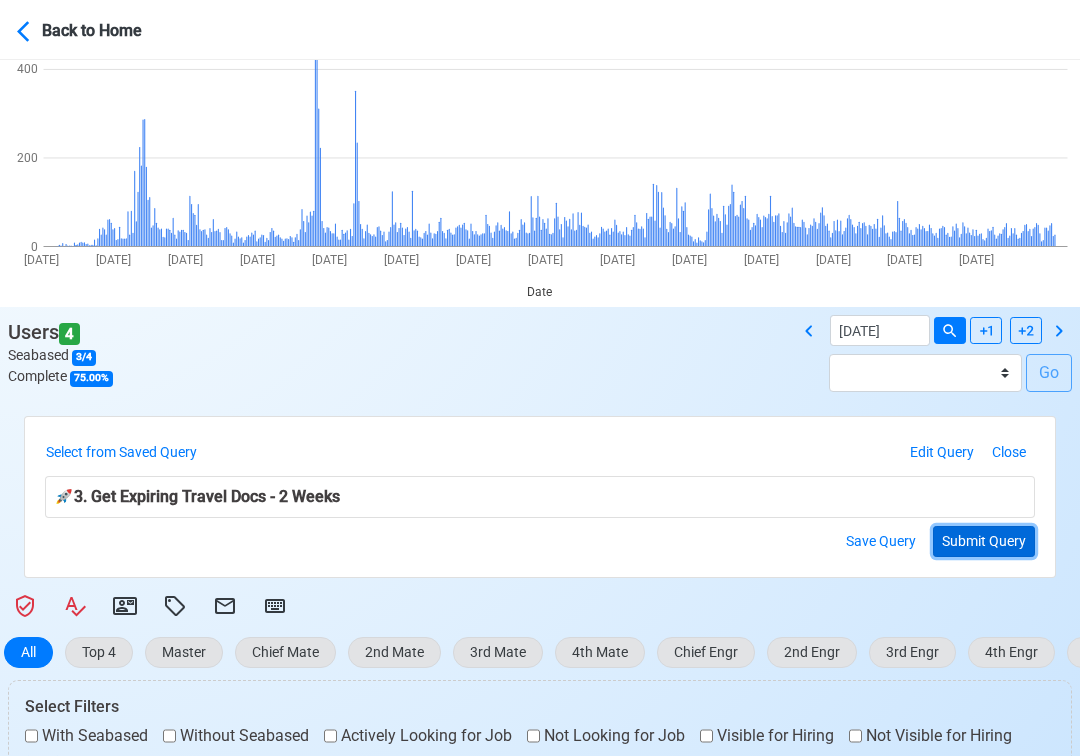 click on "Submit Query" at bounding box center [984, 541] 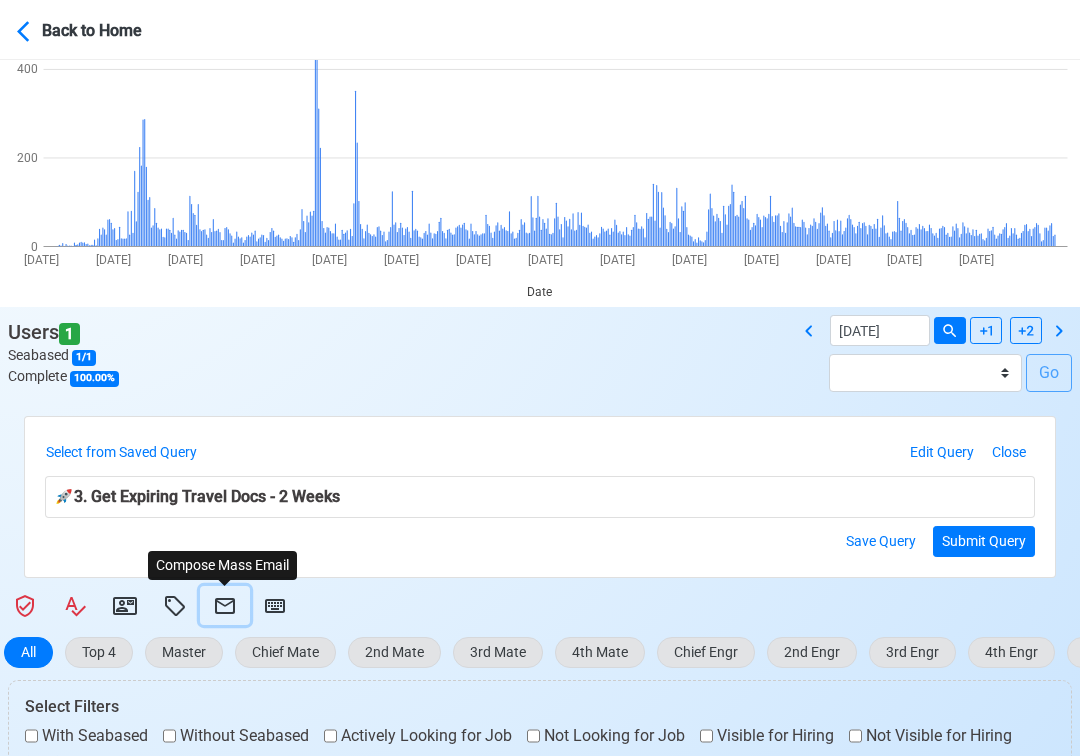 click at bounding box center (225, 605) 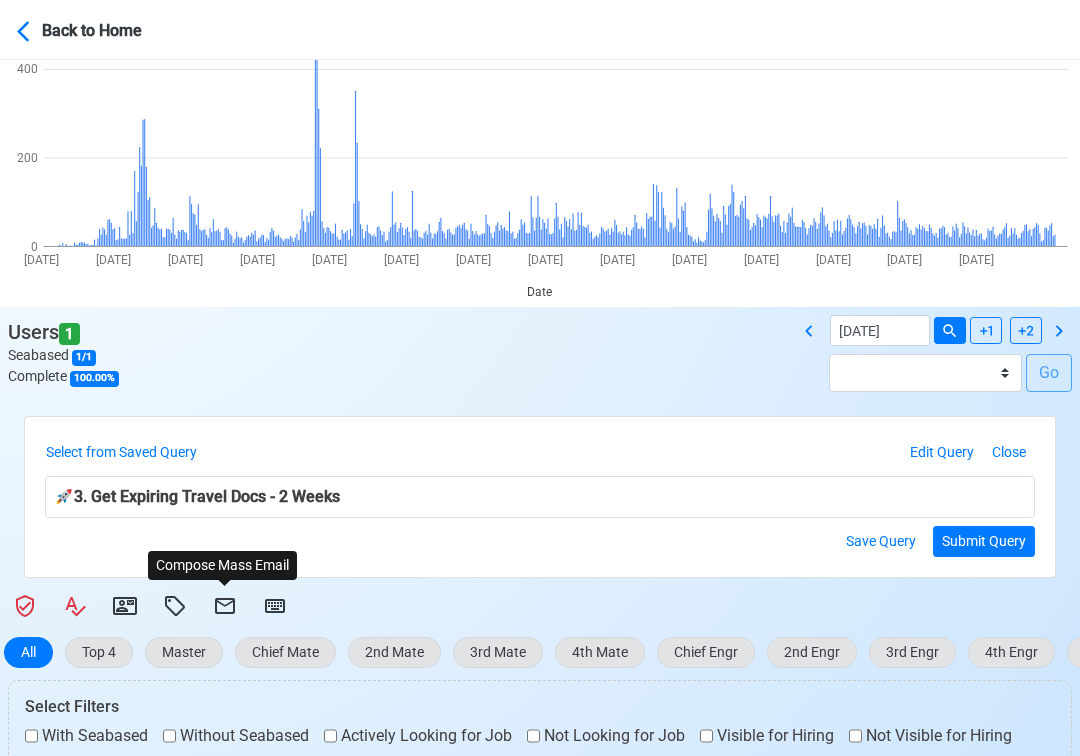 select on "d-3e71907ffd064a39999872a824aaf79a" 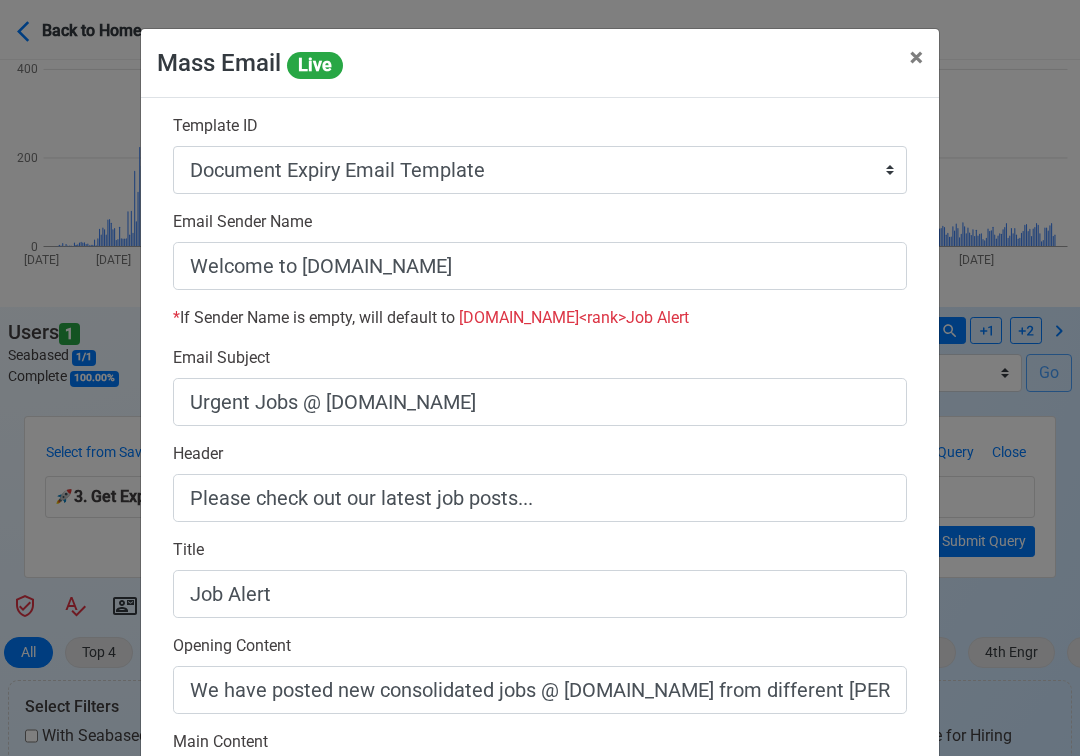 scroll, scrollTop: 564, scrollLeft: 0, axis: vertical 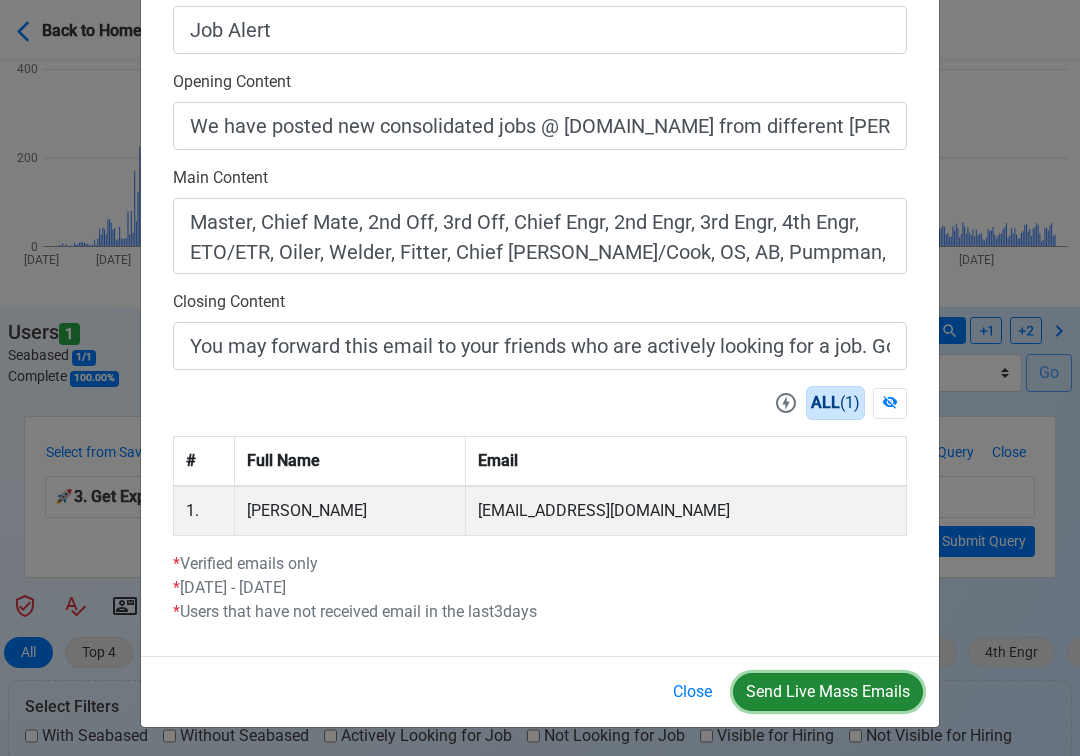 click on "Send Live Mass Emails" at bounding box center [828, 692] 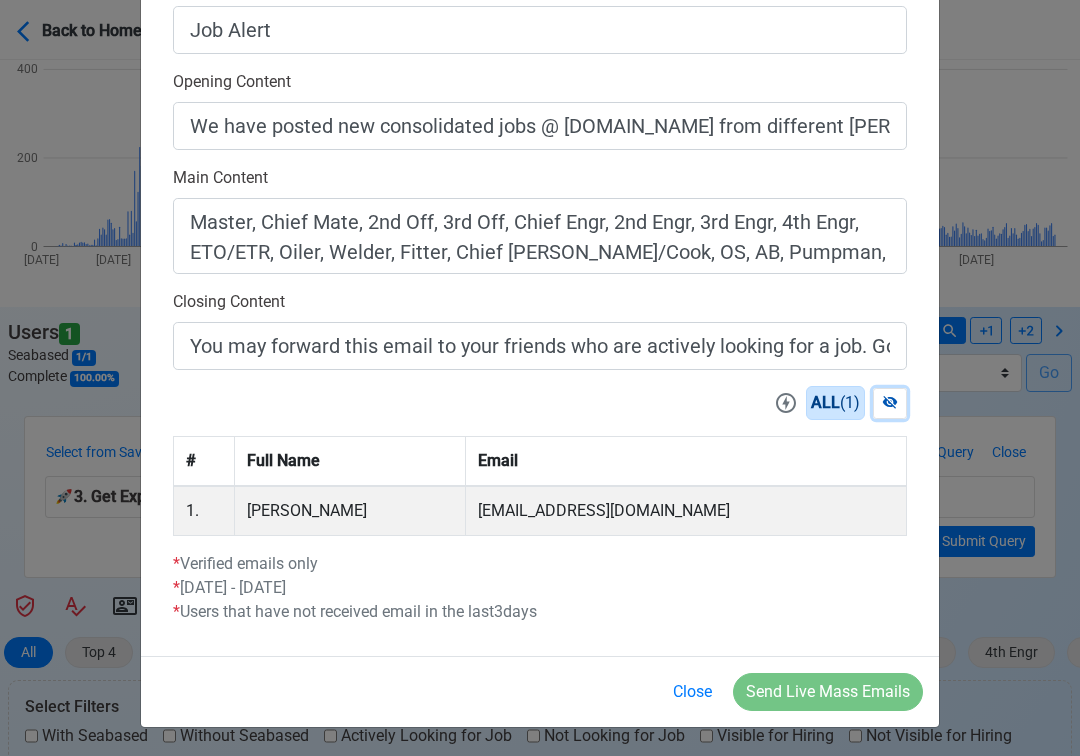 click 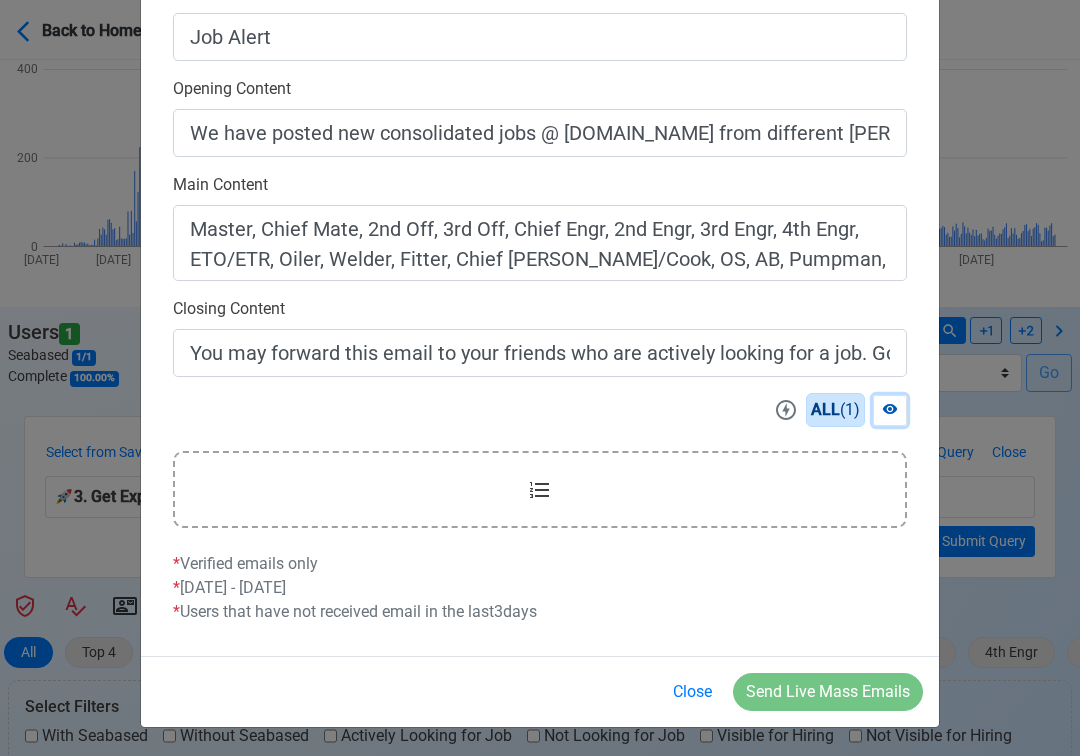 scroll, scrollTop: 558, scrollLeft: 0, axis: vertical 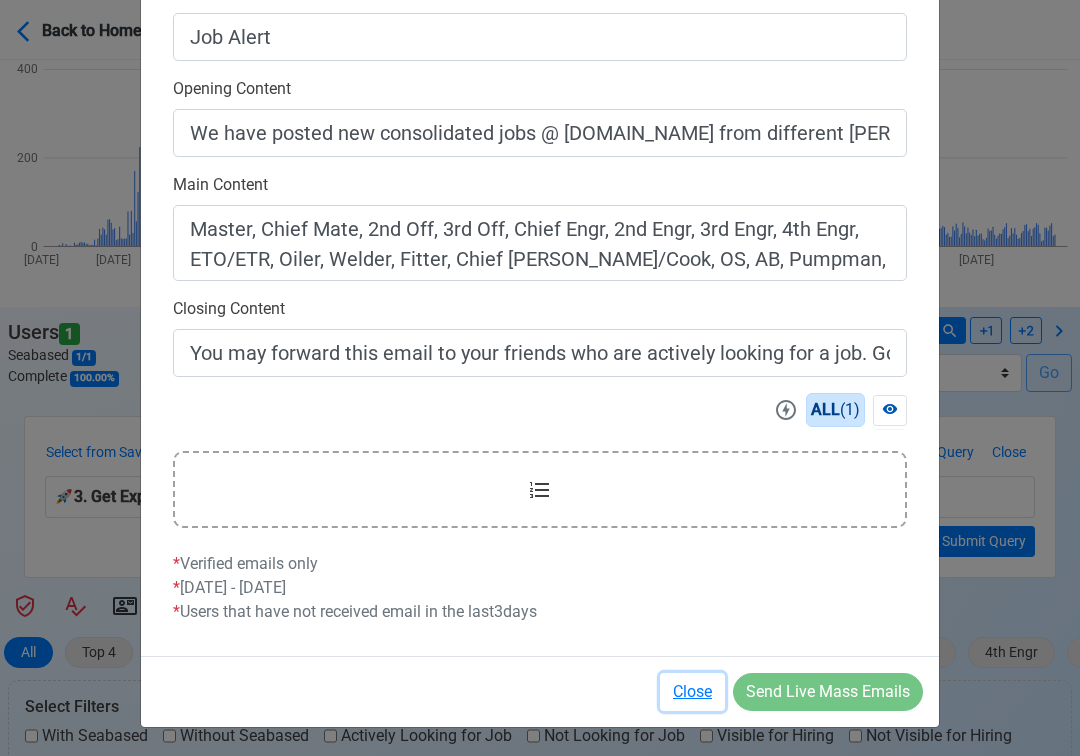 click on "Close" at bounding box center (692, 692) 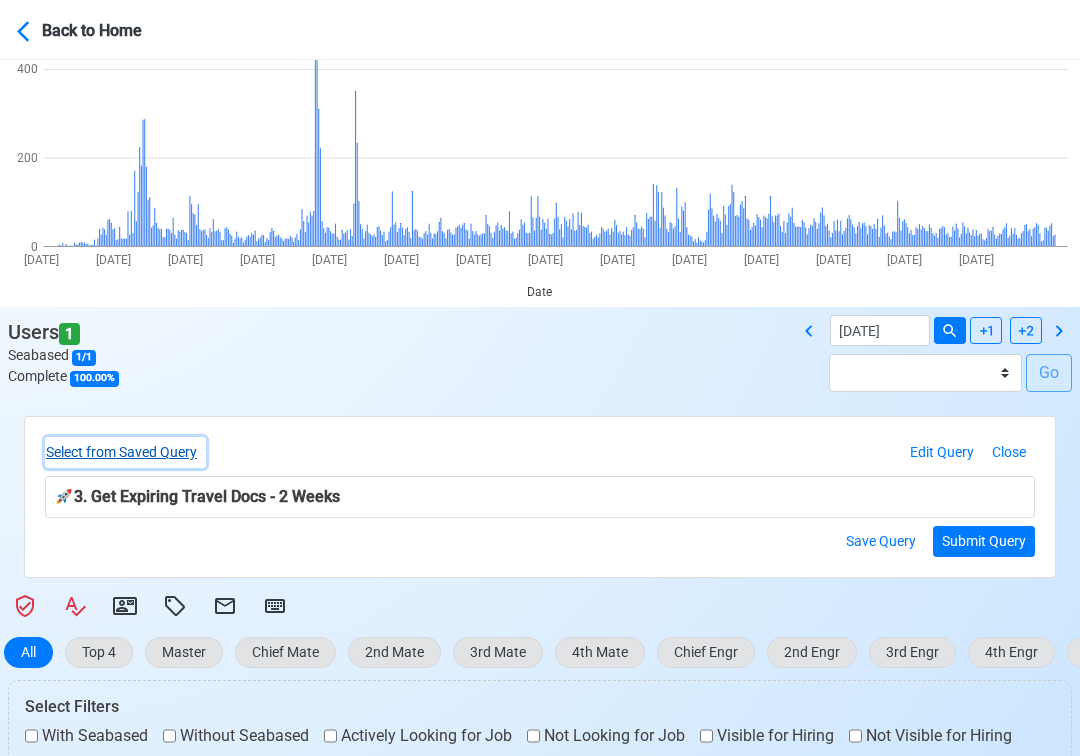 click on "Select from Saved Query" at bounding box center [125, 452] 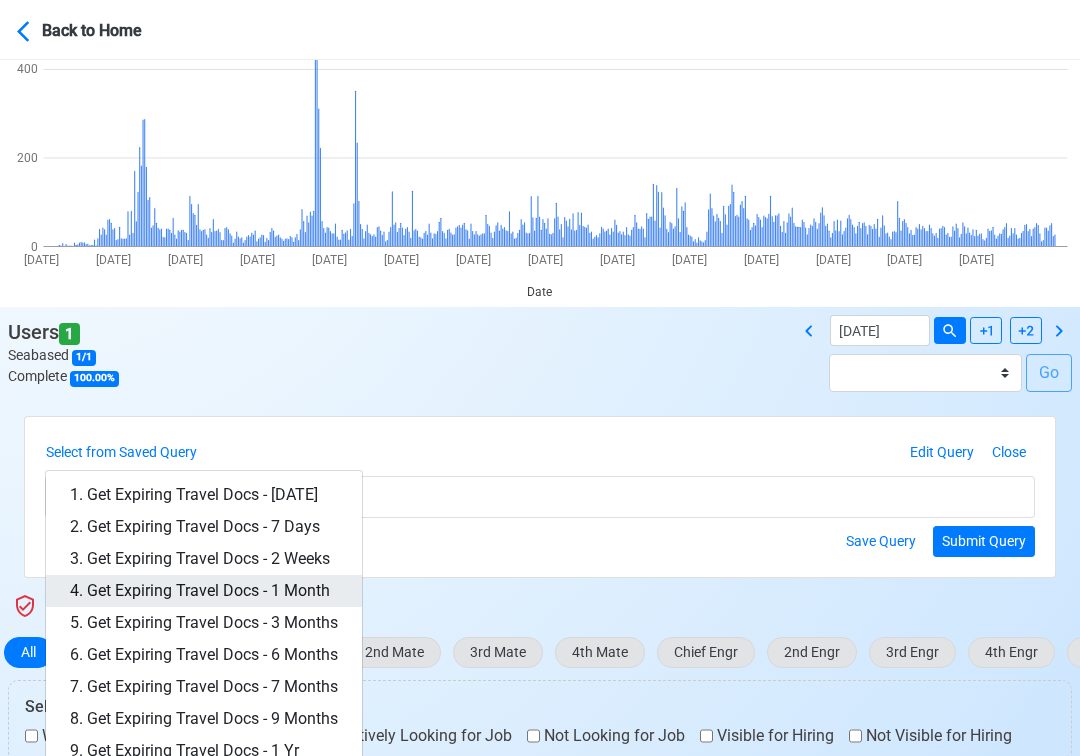 click on "4. Get Expiring Travel Docs - 1 Month" at bounding box center [204, 591] 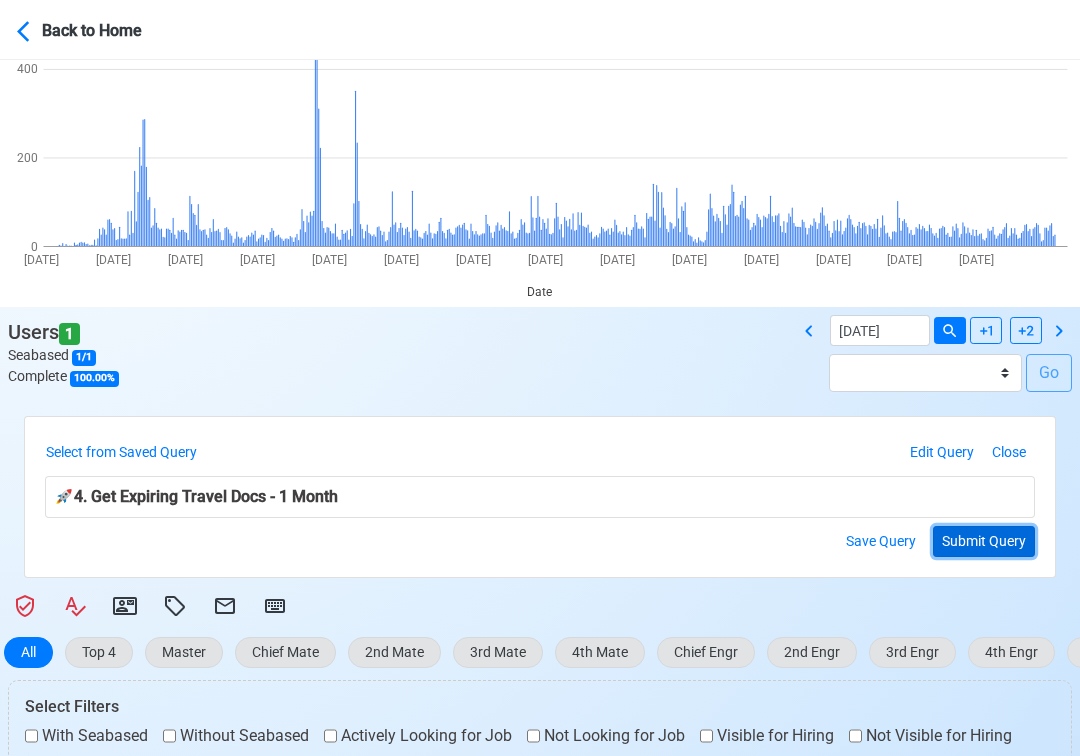 click on "Submit Query" at bounding box center (984, 541) 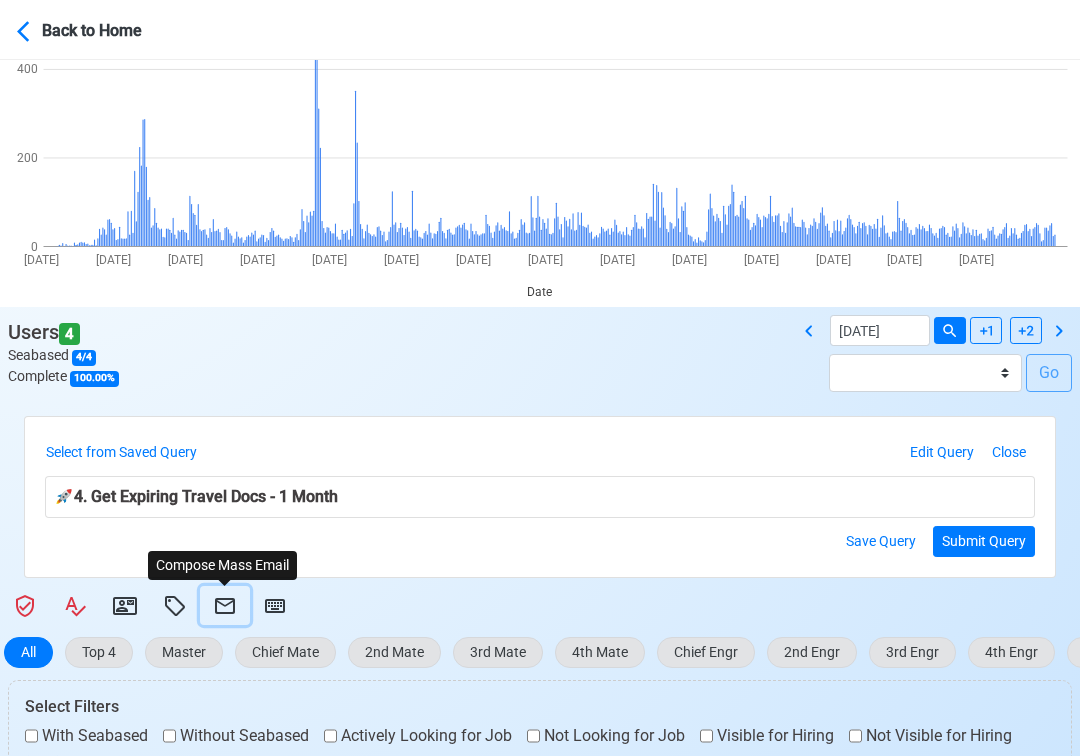 click 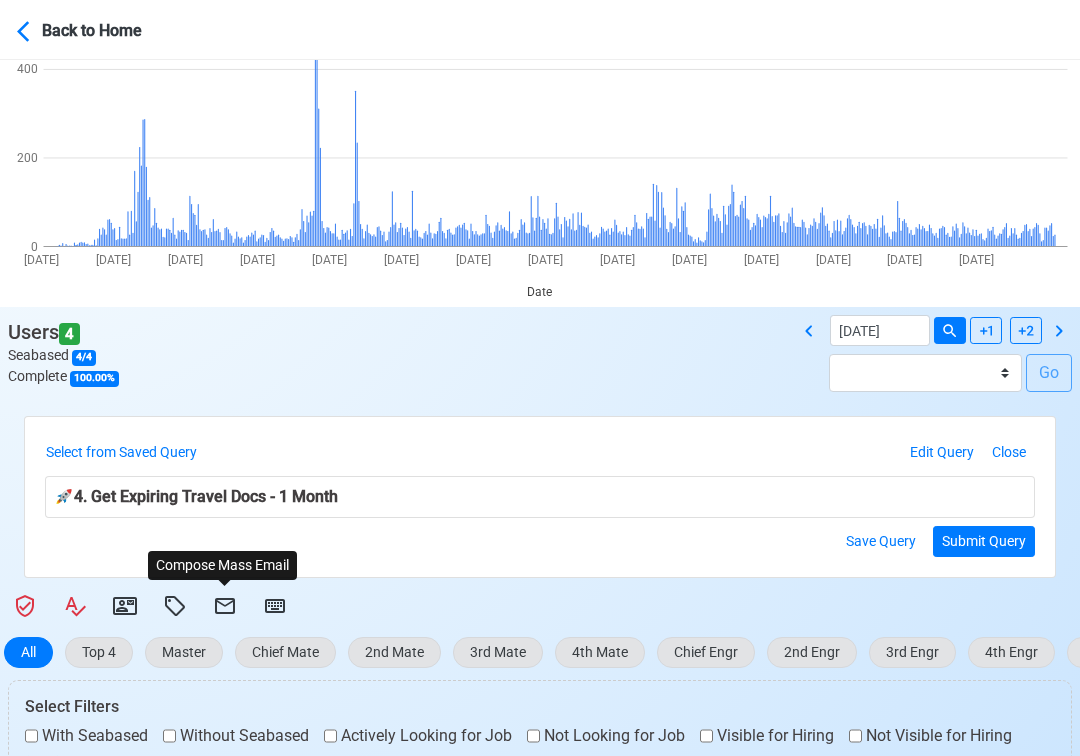 select on "d-3e71907ffd064a39999872a824aaf79a" 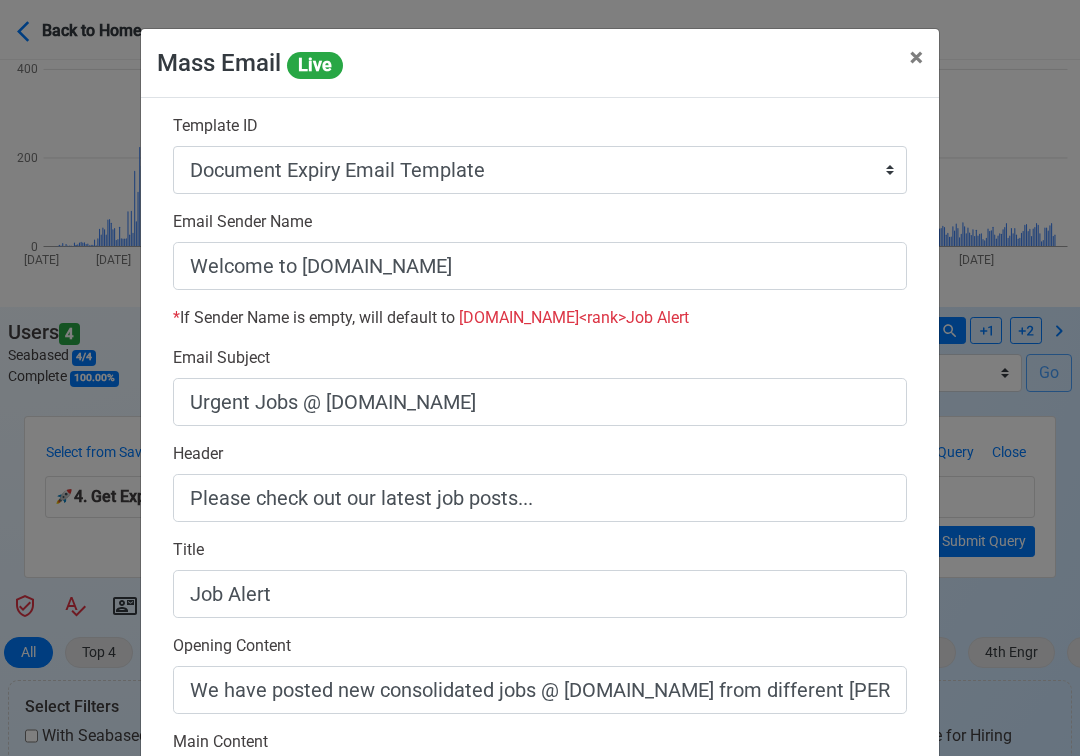 scroll, scrollTop: 558, scrollLeft: 0, axis: vertical 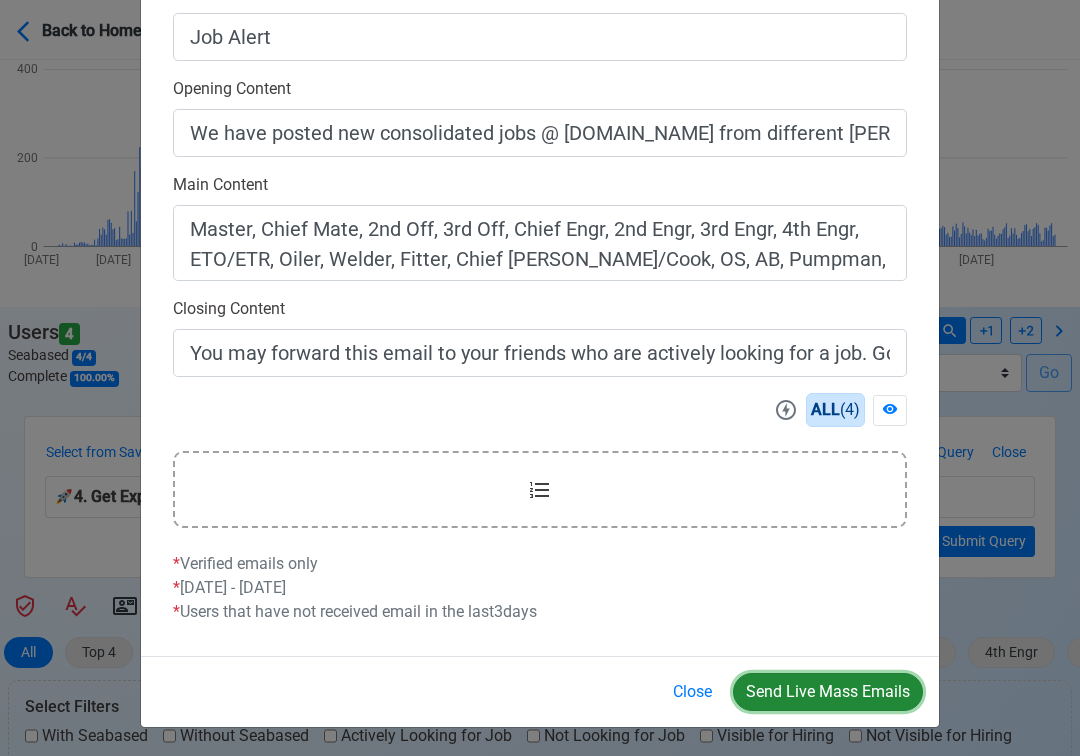 click on "Send Live Mass Emails" at bounding box center [828, 692] 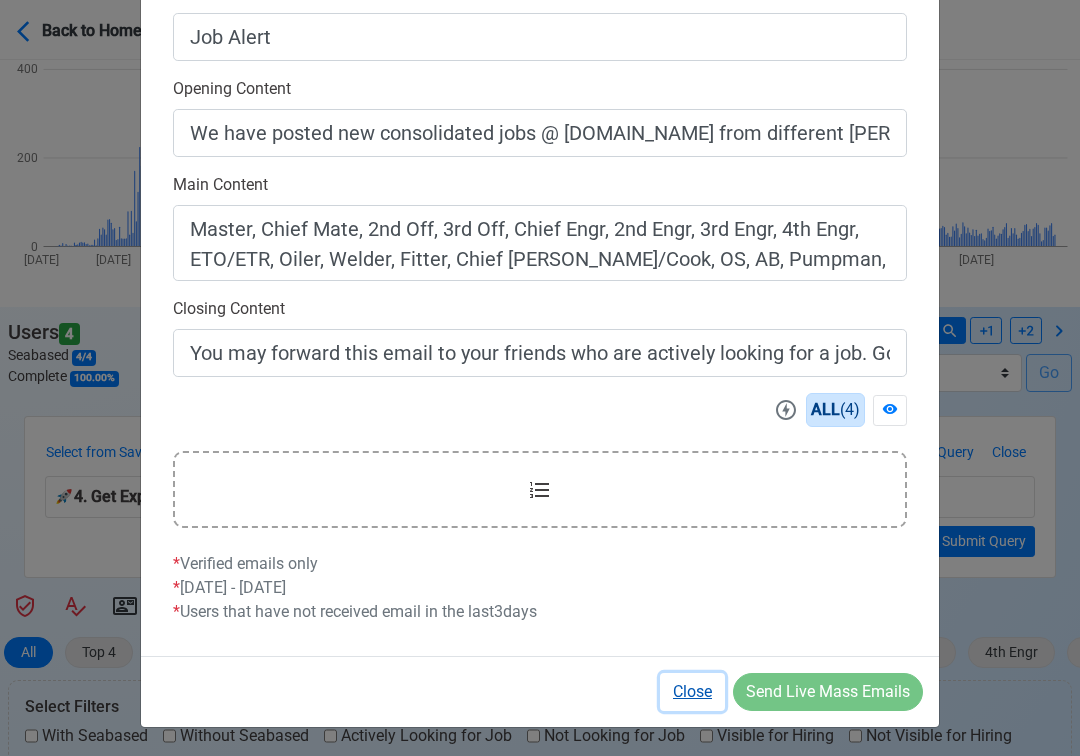 click on "Close" at bounding box center (692, 692) 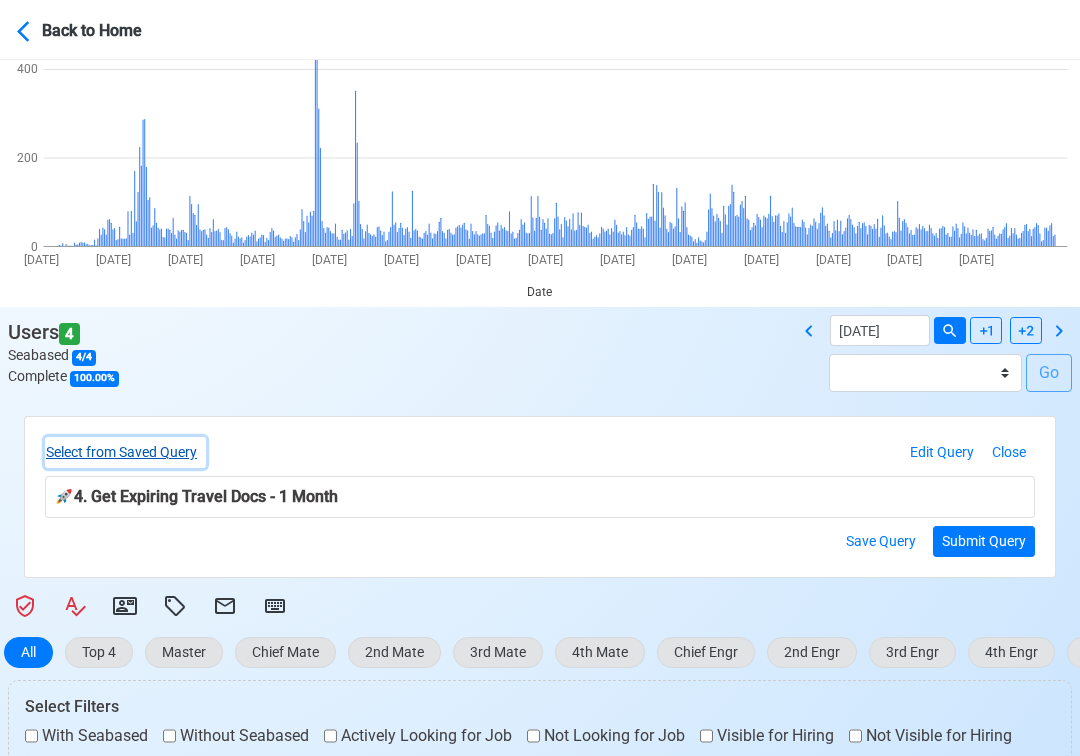 click on "Select from Saved Query" at bounding box center [125, 452] 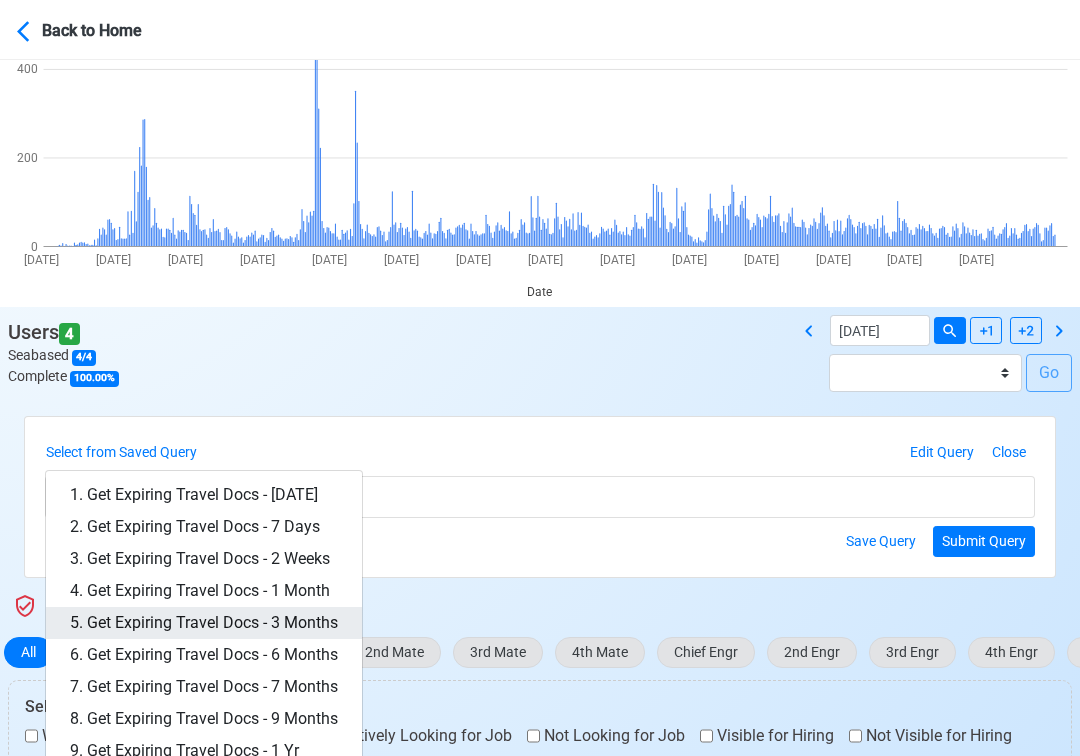 click on "5. Get Expiring Travel Docs - 3 Months" at bounding box center (204, 623) 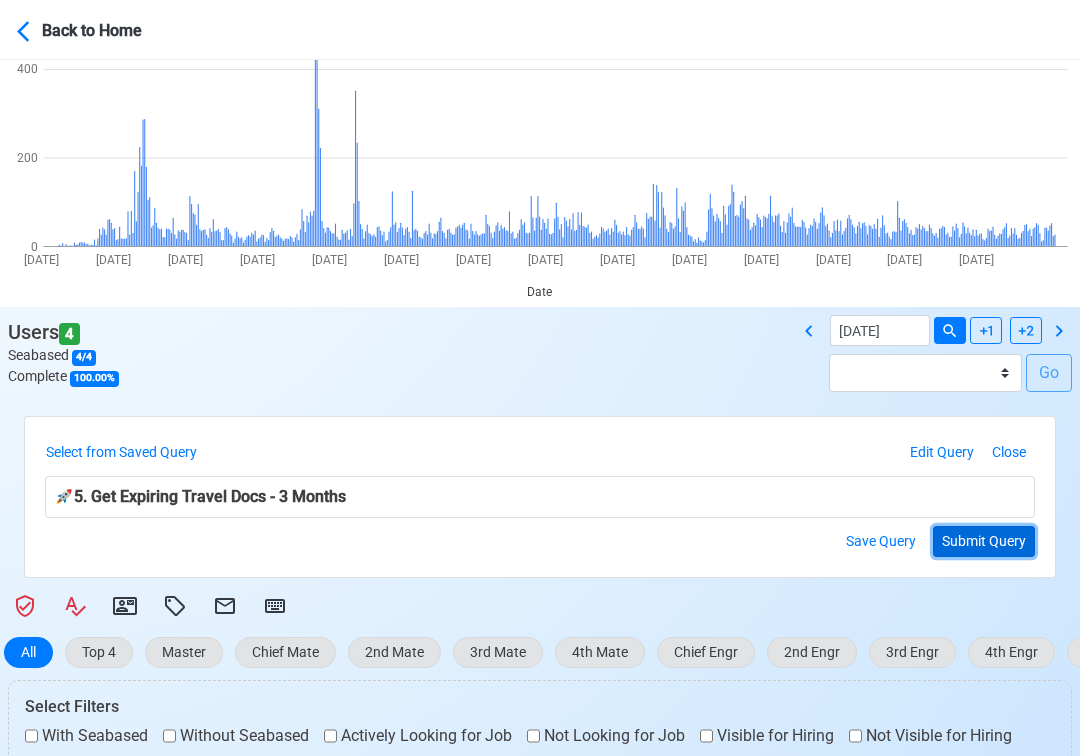 click on "Submit Query" at bounding box center [984, 541] 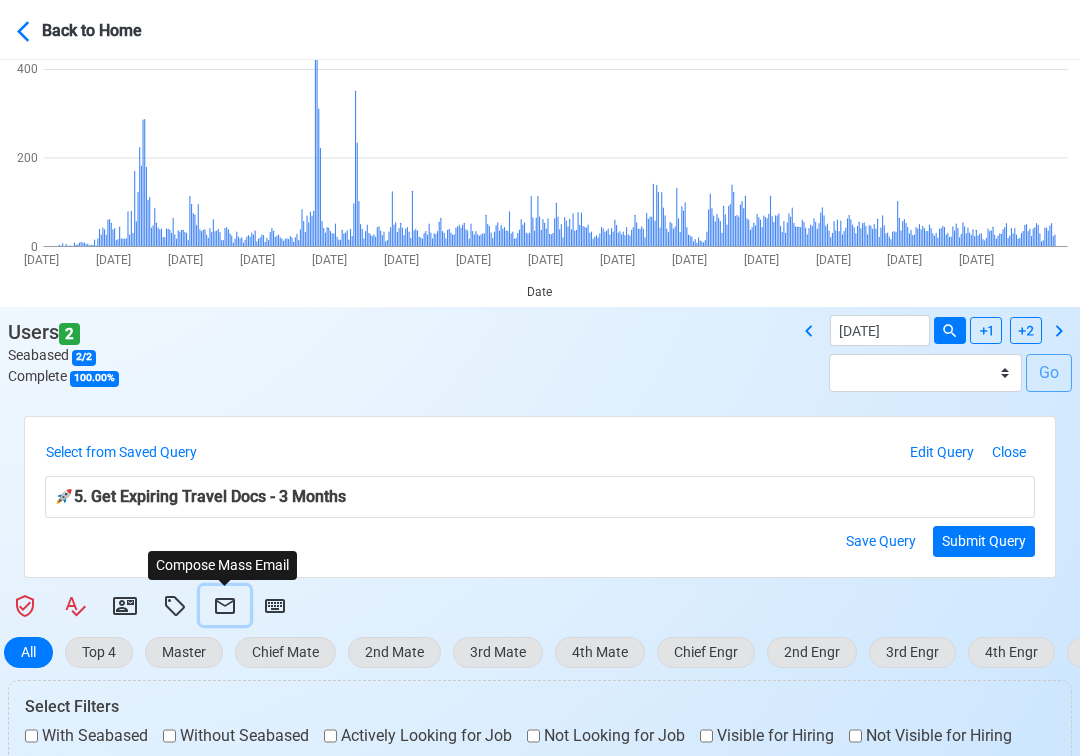 click 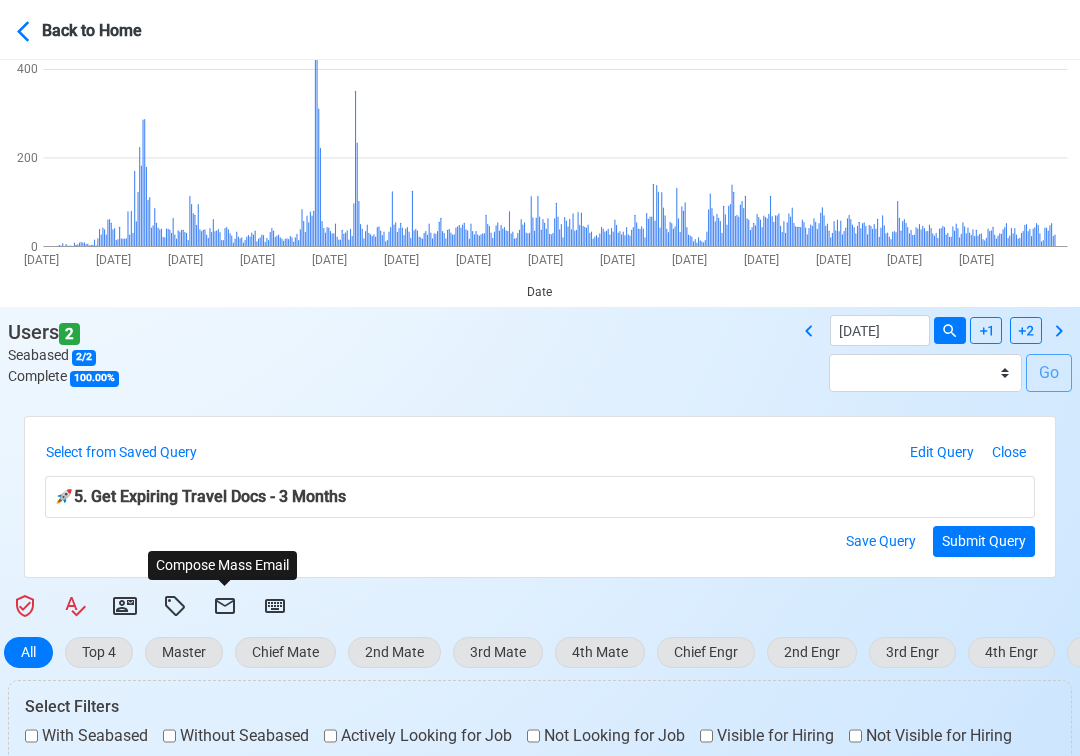 select on "d-3e71907ffd064a39999872a824aaf79a" 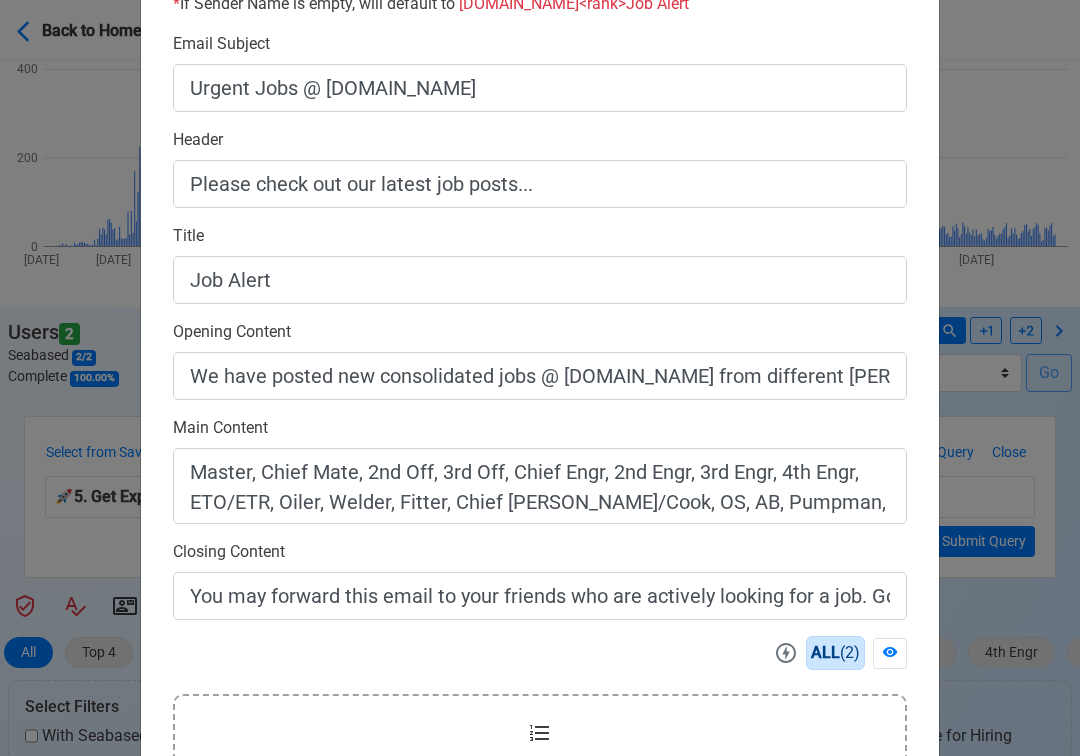scroll, scrollTop: 558, scrollLeft: 0, axis: vertical 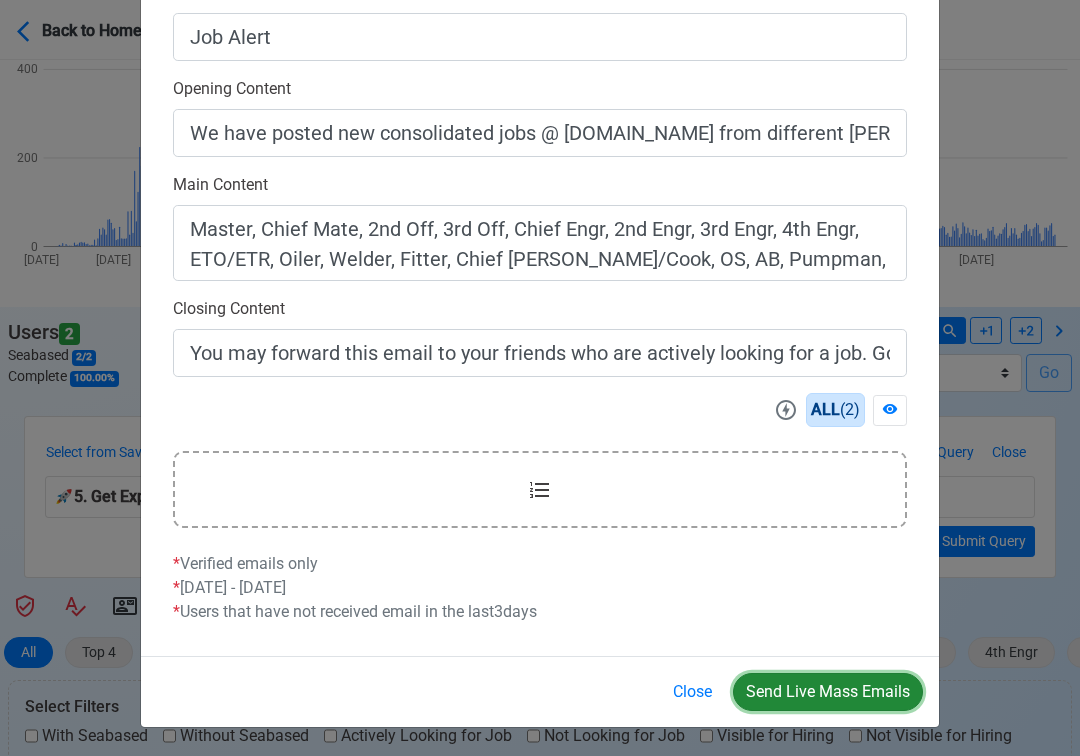click on "Send Live Mass Emails" at bounding box center [828, 692] 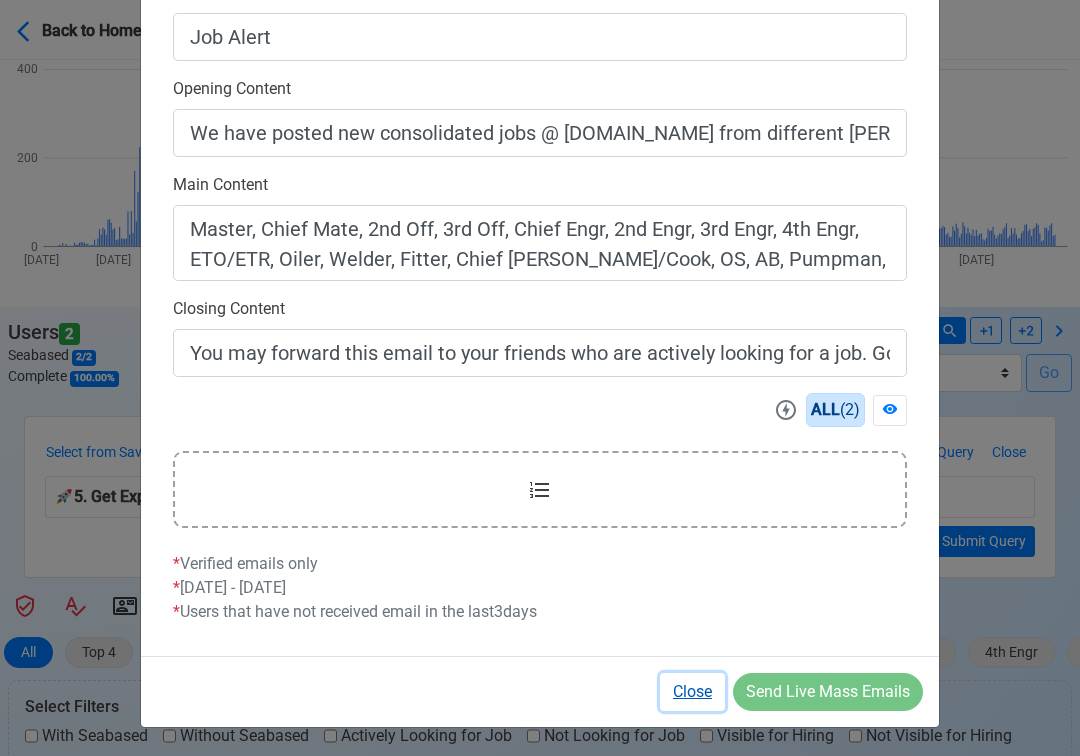 click on "Close" at bounding box center (692, 692) 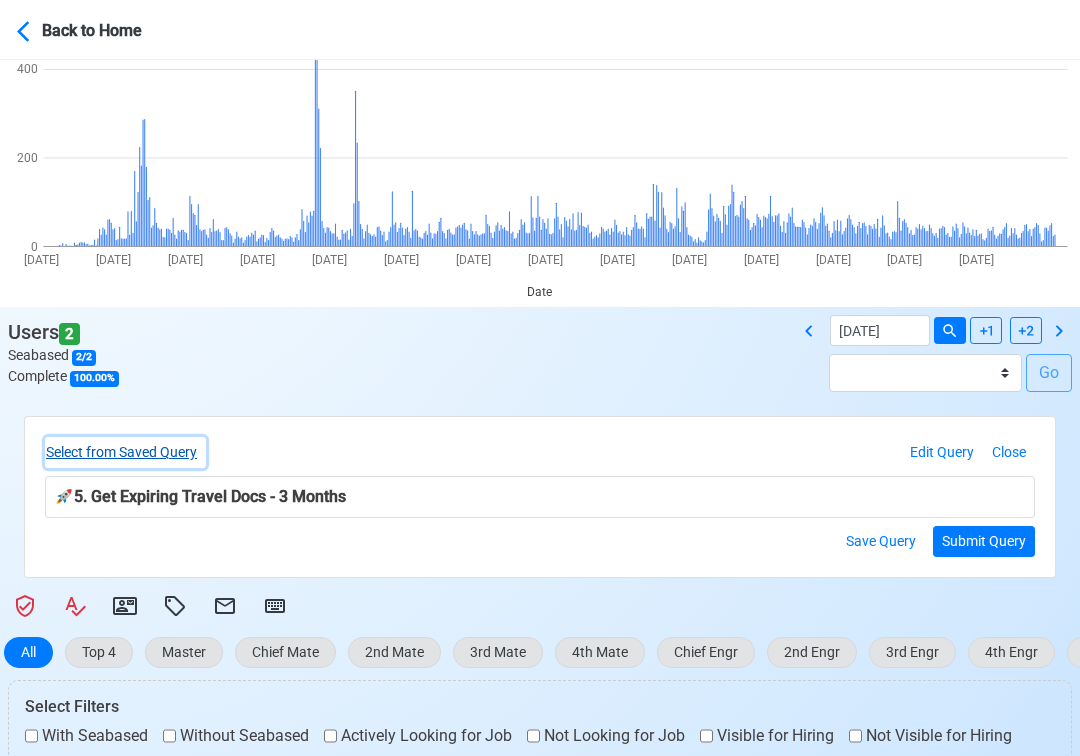 click on "Select from Saved Query" at bounding box center (125, 452) 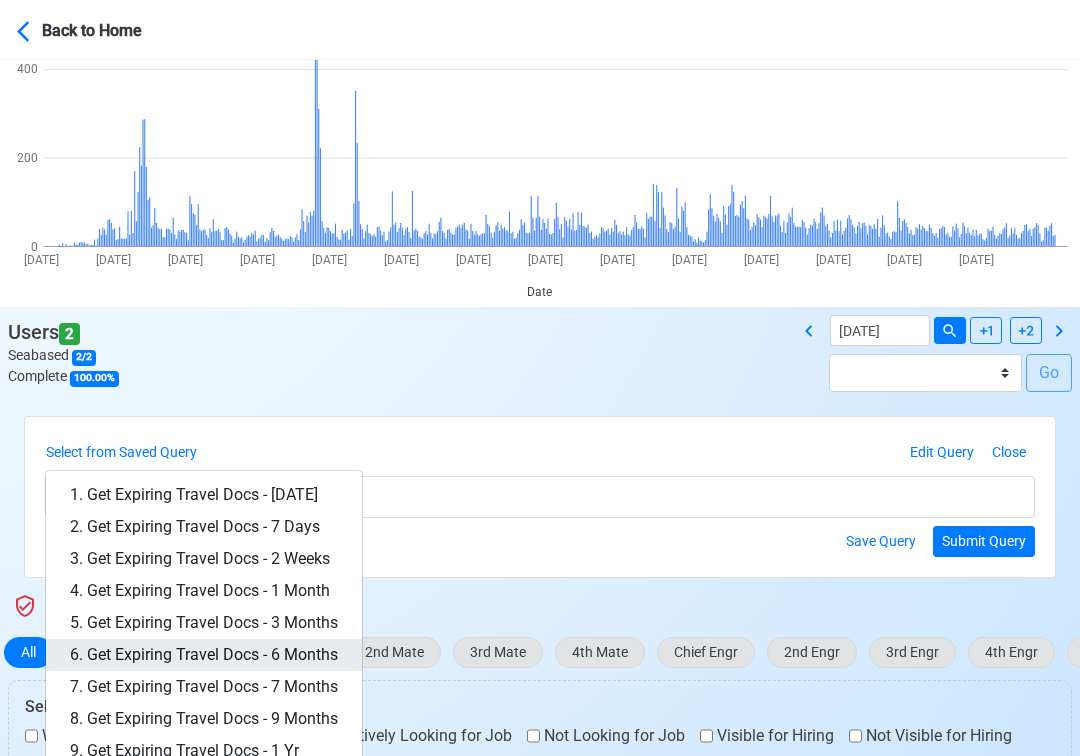 click on "6. Get Expiring Travel Docs - 6 Months" at bounding box center (204, 655) 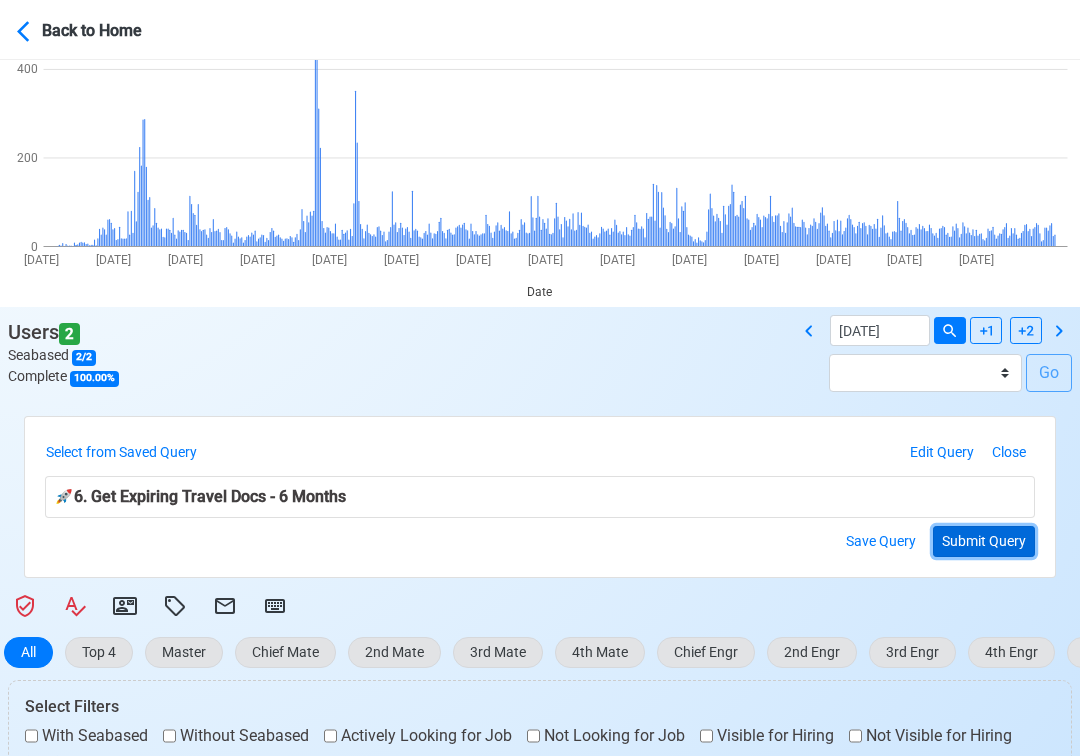 click on "Submit Query" at bounding box center (984, 541) 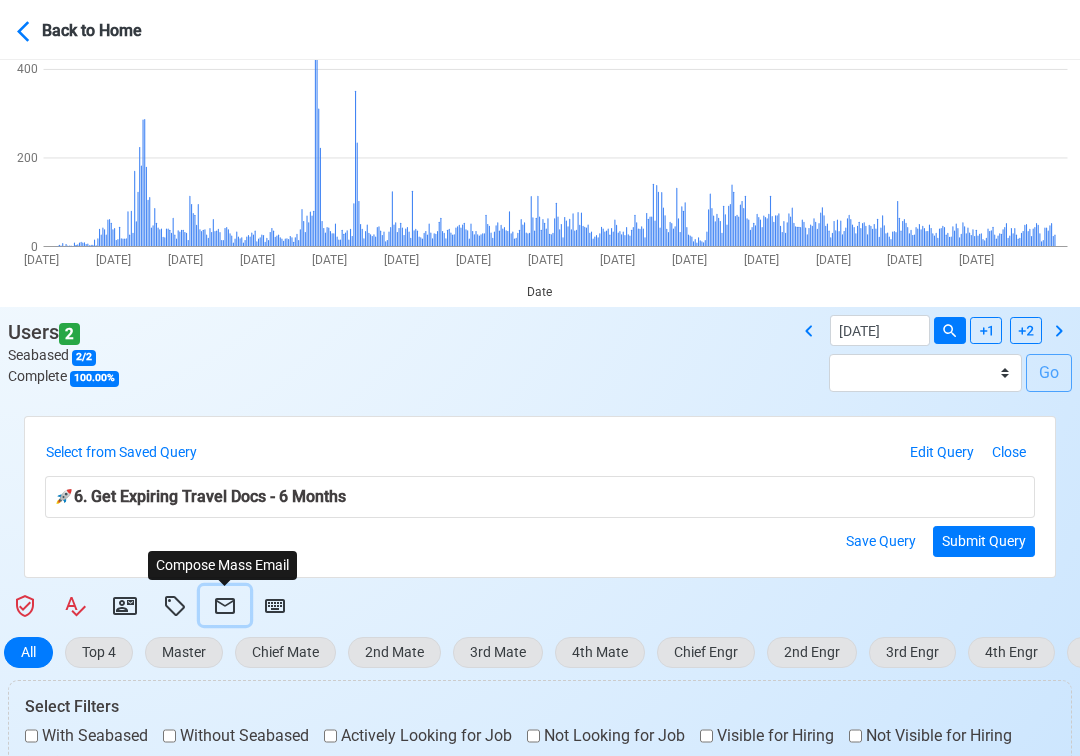 click 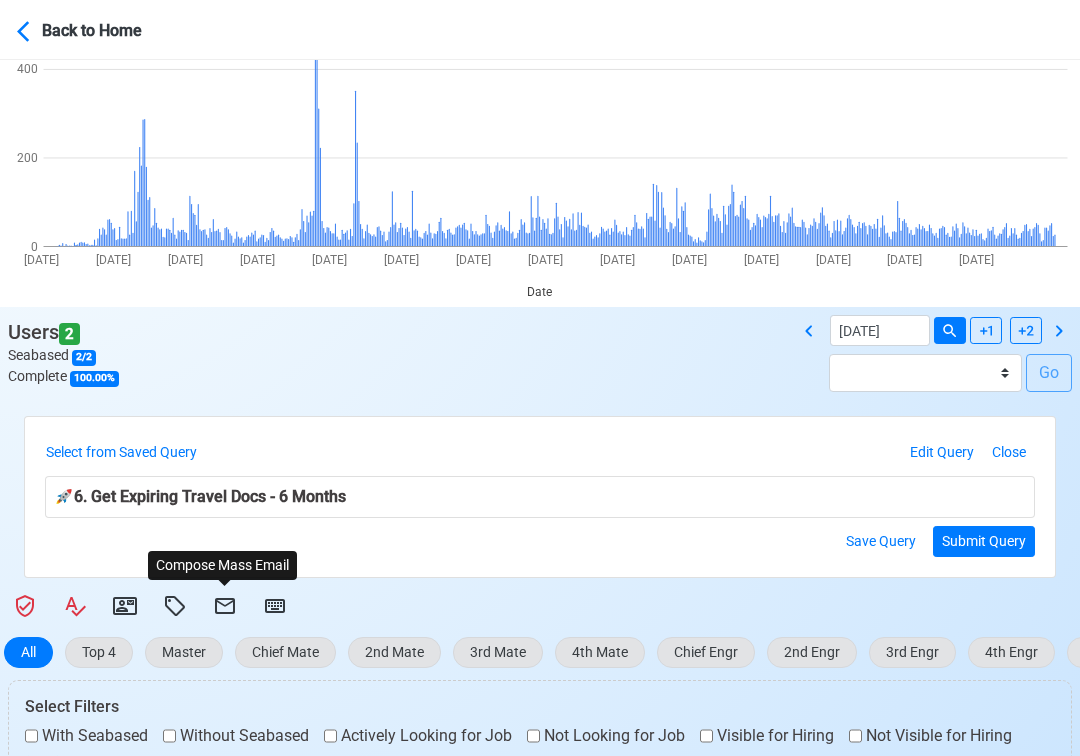 select on "d-3e71907ffd064a39999872a824aaf79a" 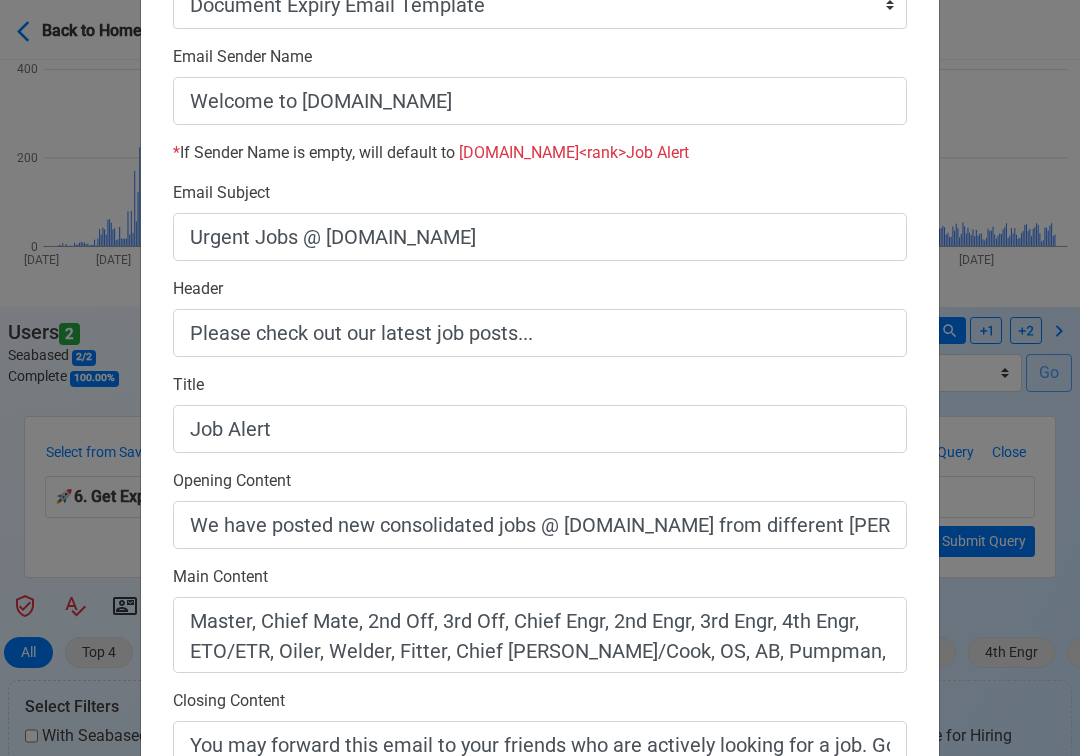 scroll, scrollTop: 558, scrollLeft: 0, axis: vertical 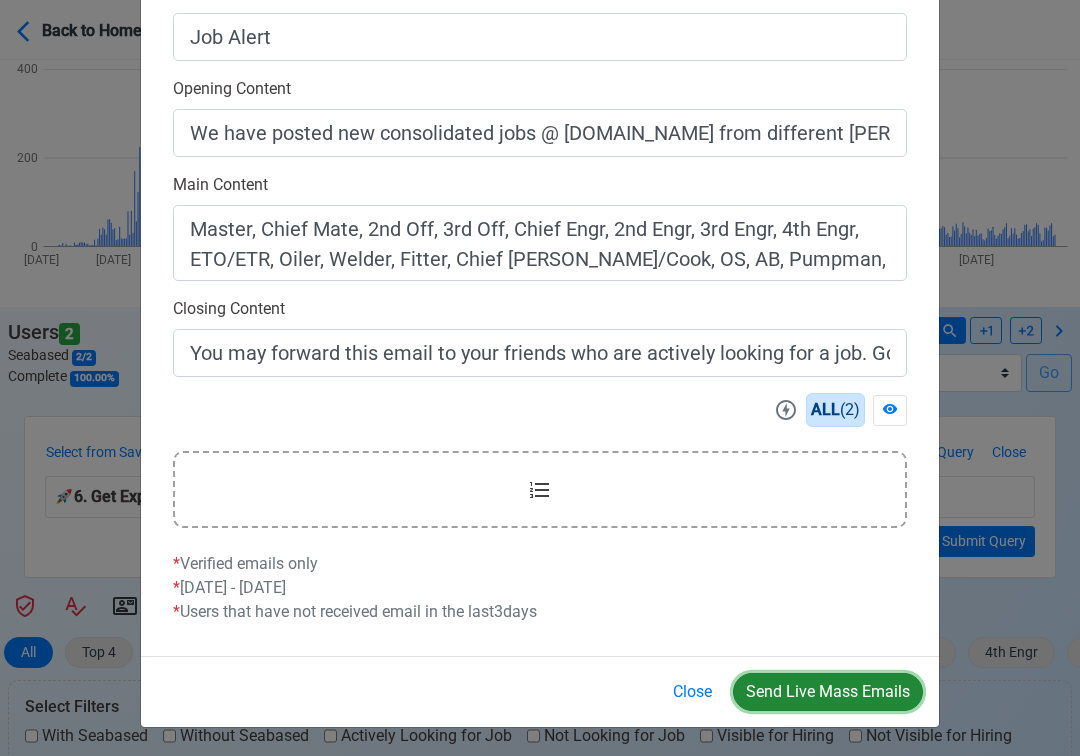 click on "Send Live Mass Emails" at bounding box center (828, 692) 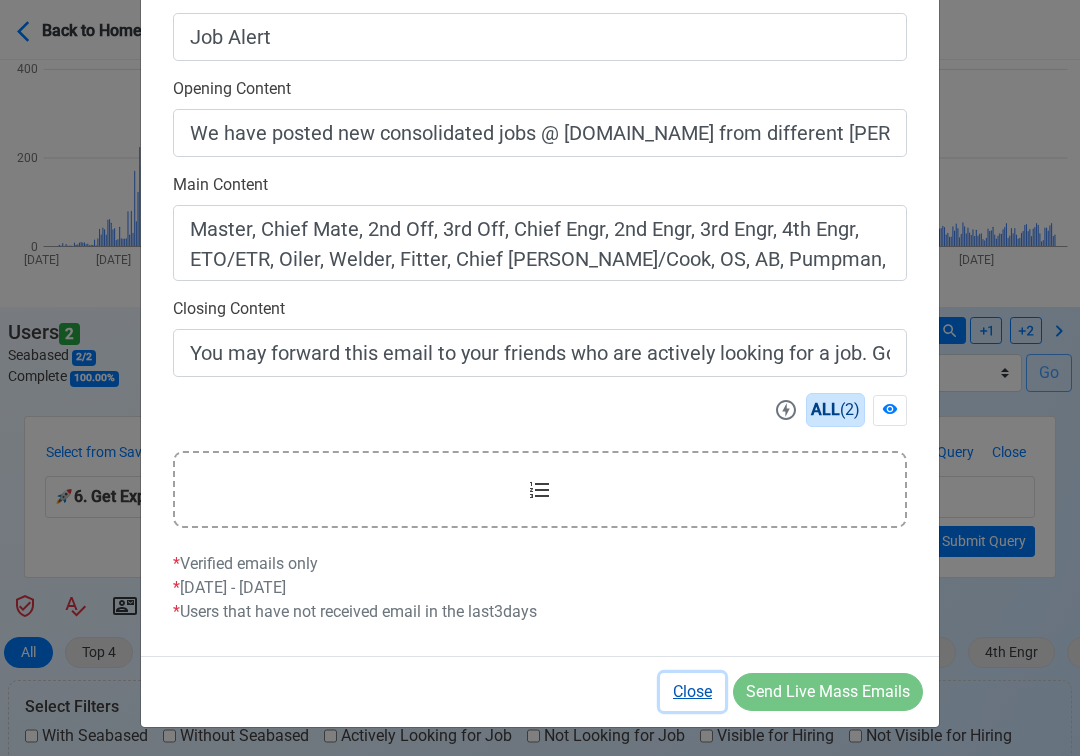 click on "Close" at bounding box center [692, 692] 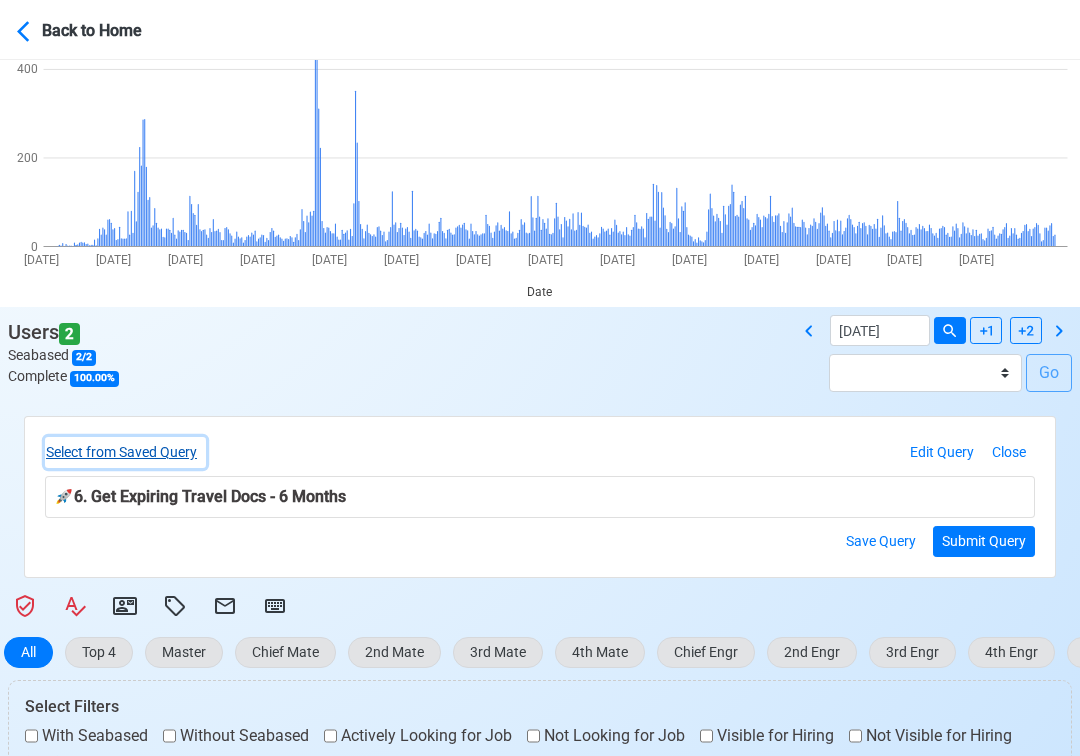 click on "Select from Saved Query" at bounding box center [125, 452] 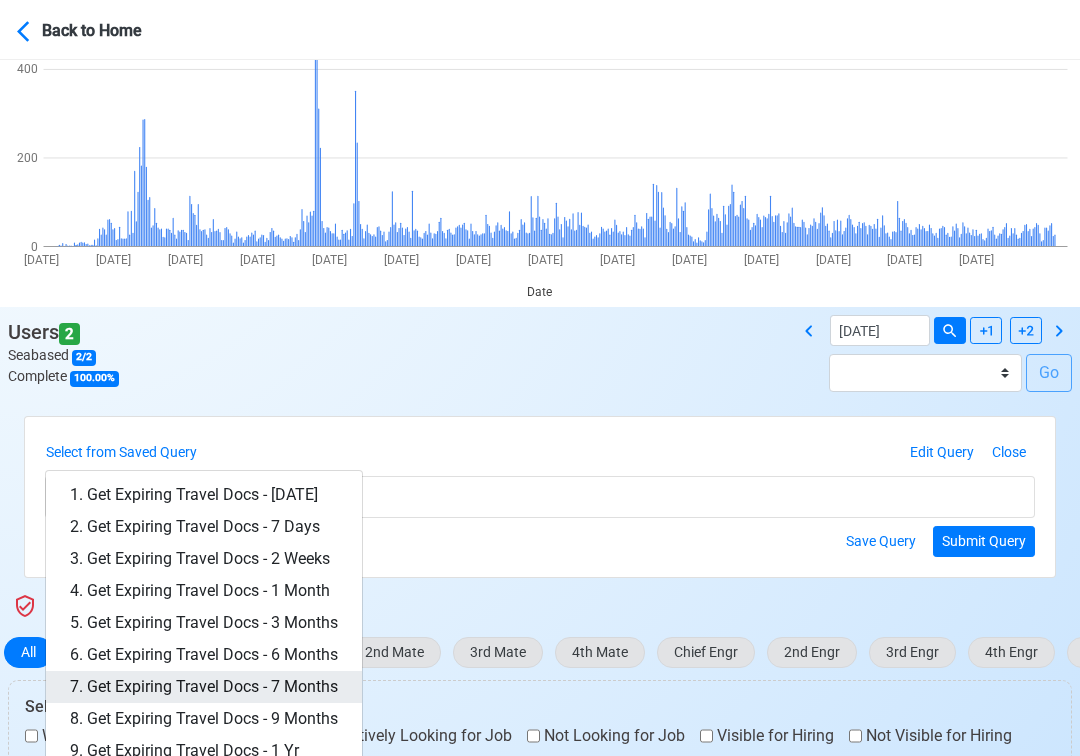 click on "7. Get Expiring Travel Docs - 7 Months" at bounding box center [204, 687] 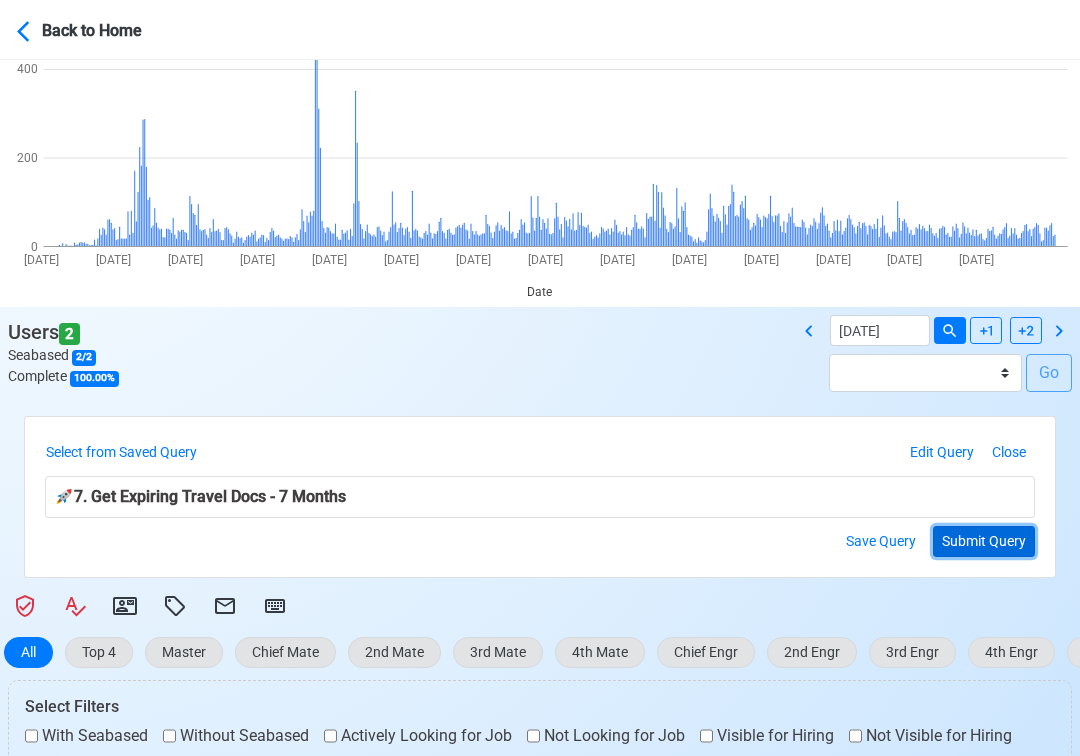 click on "Submit Query" at bounding box center (984, 541) 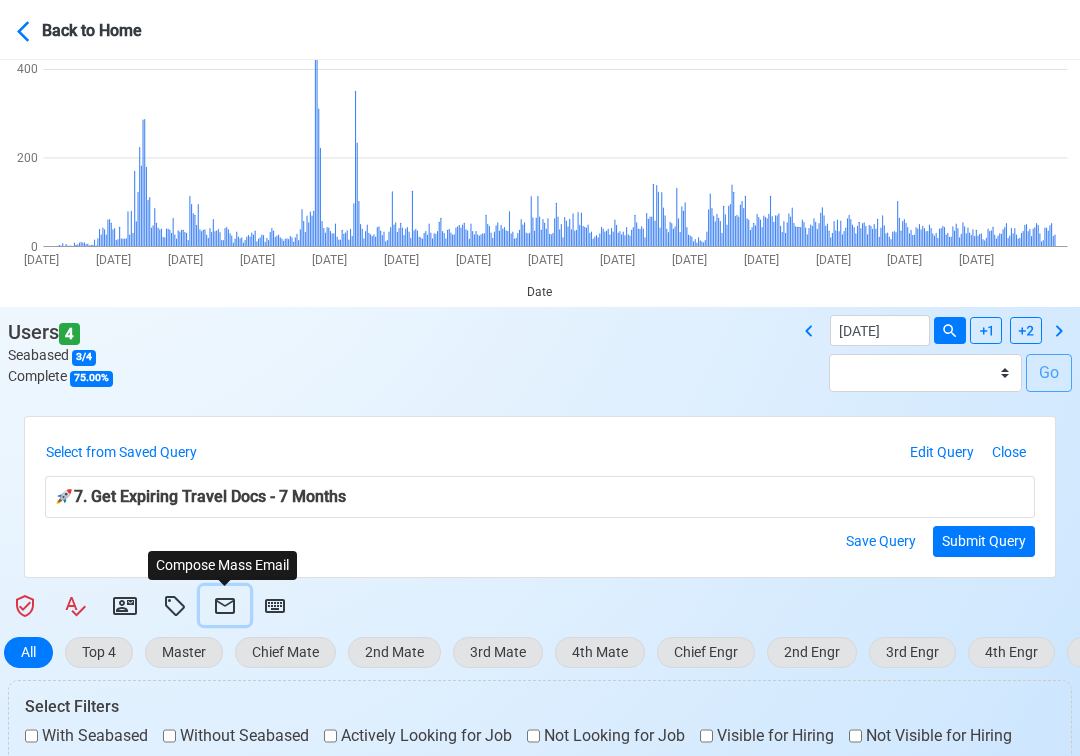 click 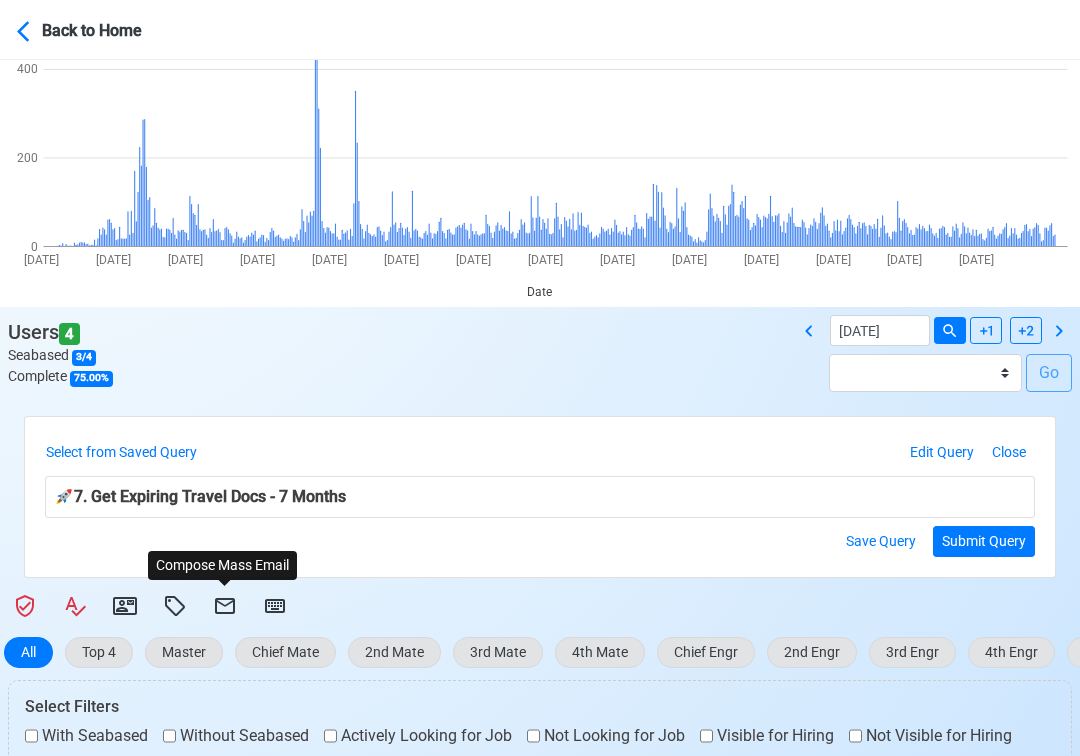 select on "d-3e71907ffd064a39999872a824aaf79a" 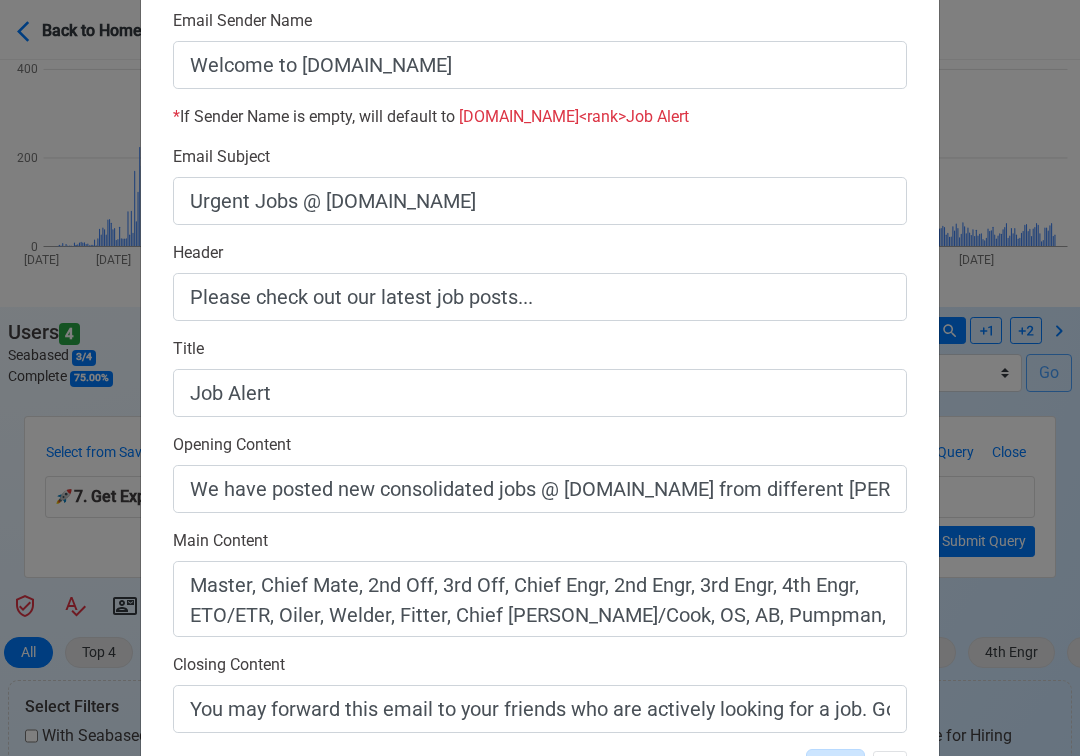 scroll, scrollTop: 558, scrollLeft: 0, axis: vertical 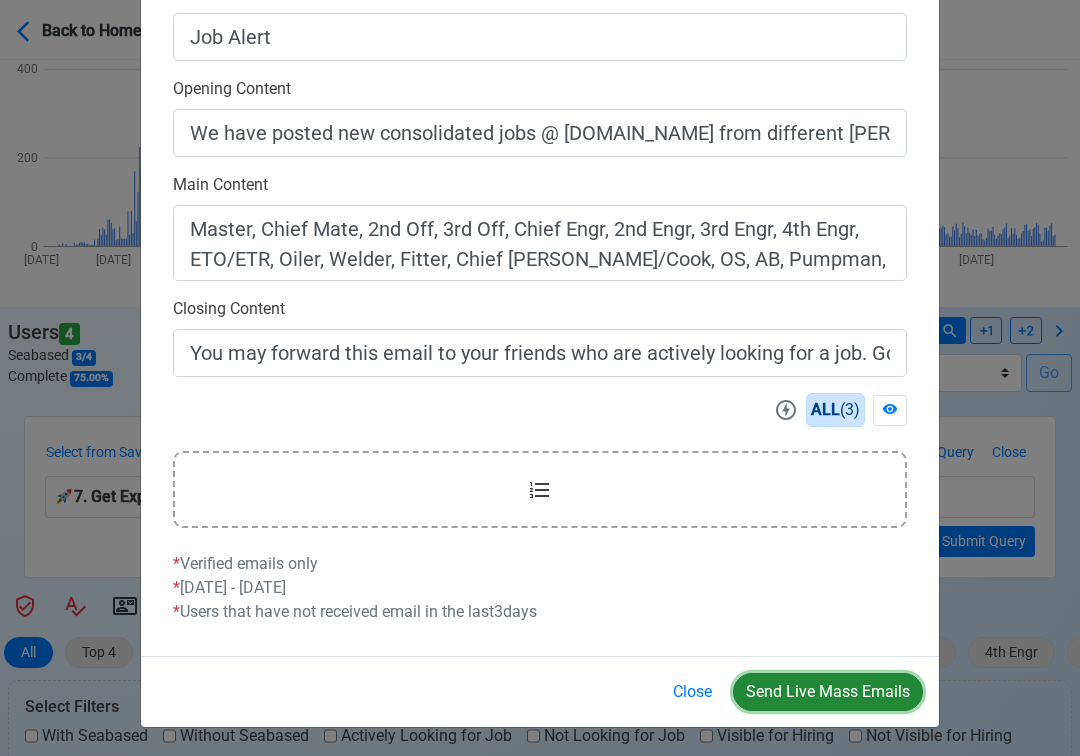 click on "Send Live Mass Emails" at bounding box center (828, 692) 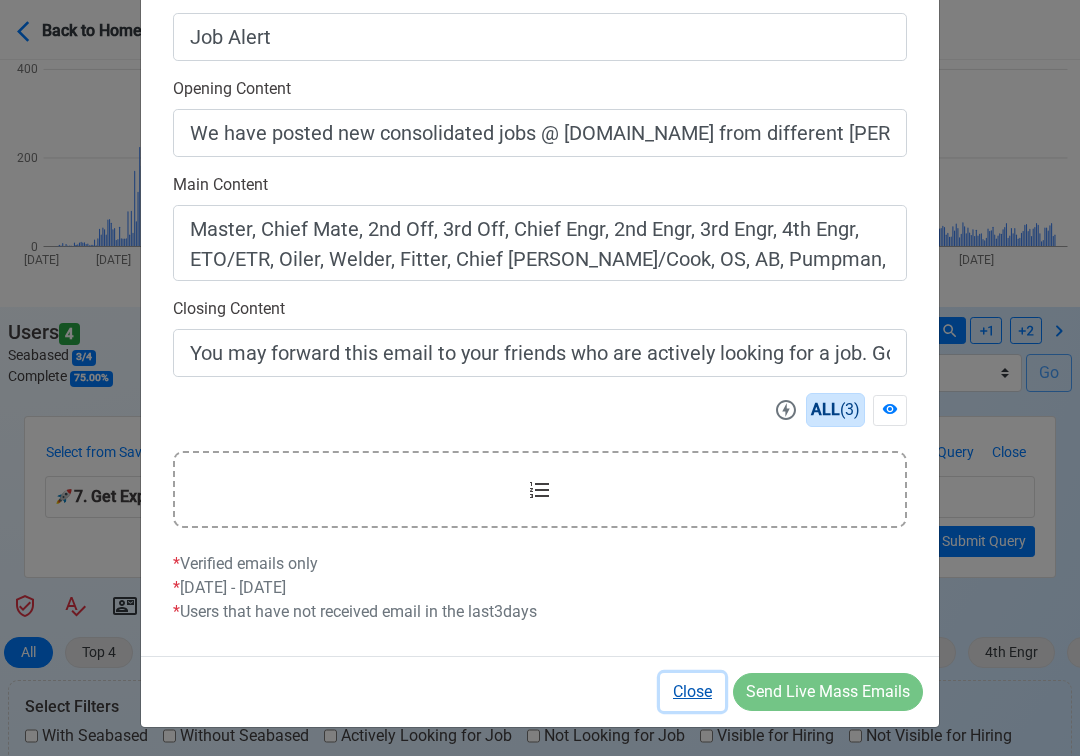 click on "Close" at bounding box center (692, 692) 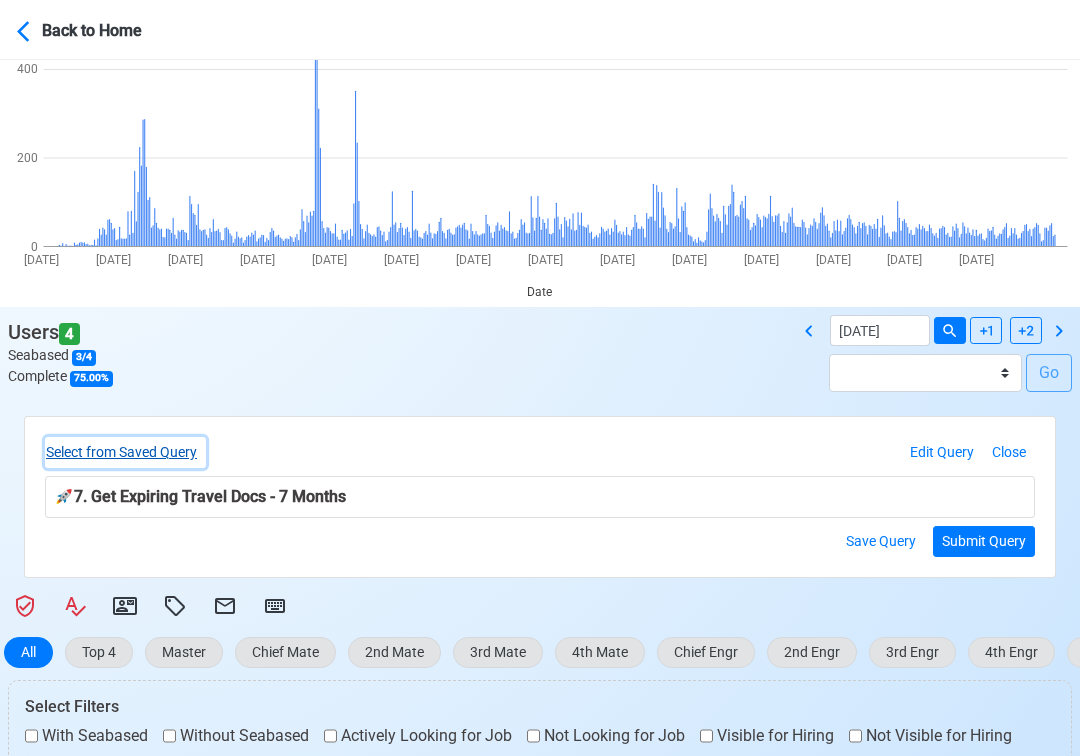 click on "Select from Saved Query" at bounding box center [125, 452] 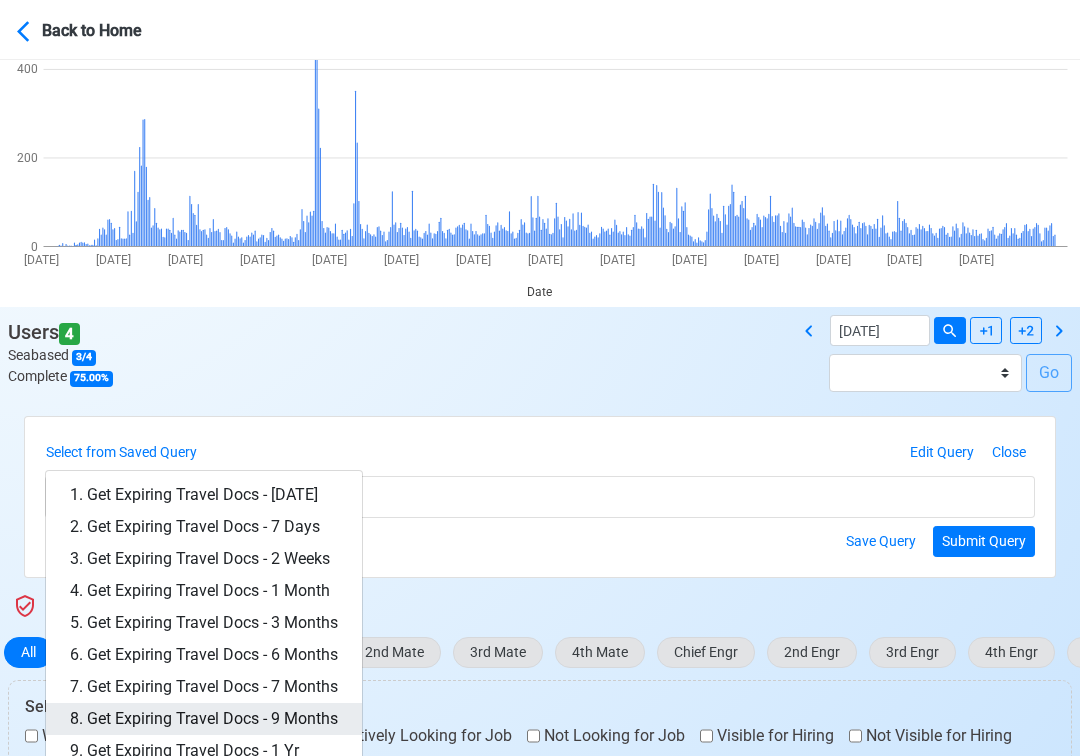 click on "8. Get Expiring Travel Docs - 9 Months" at bounding box center (204, 719) 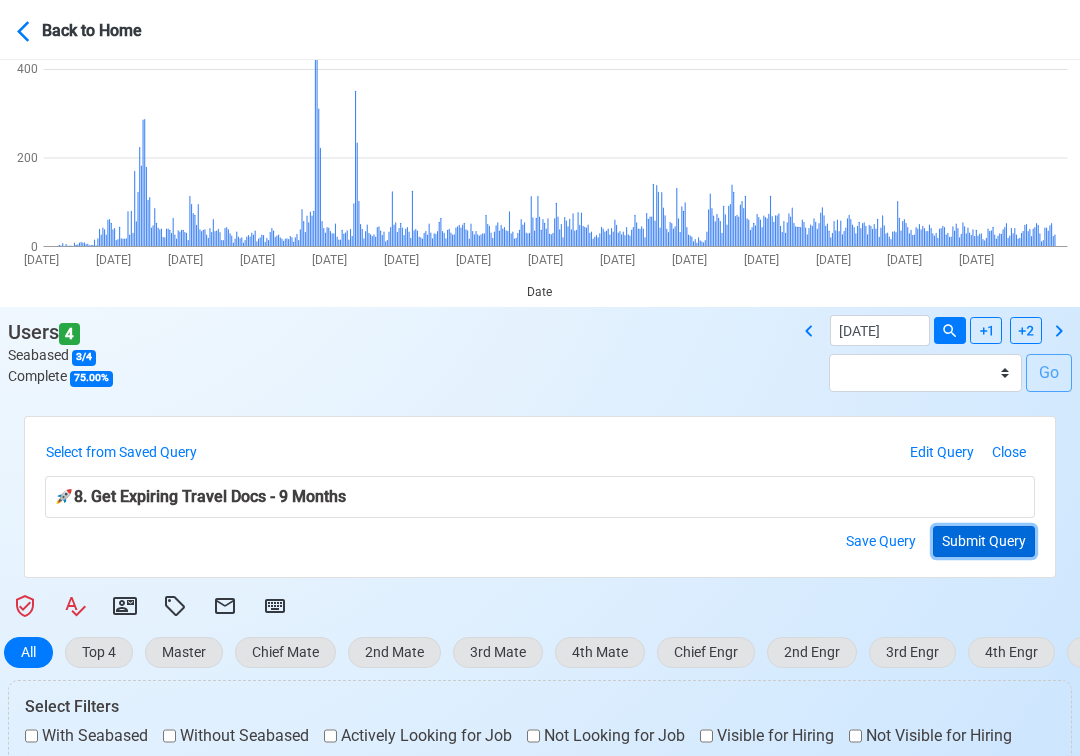 click on "Submit Query" at bounding box center [984, 541] 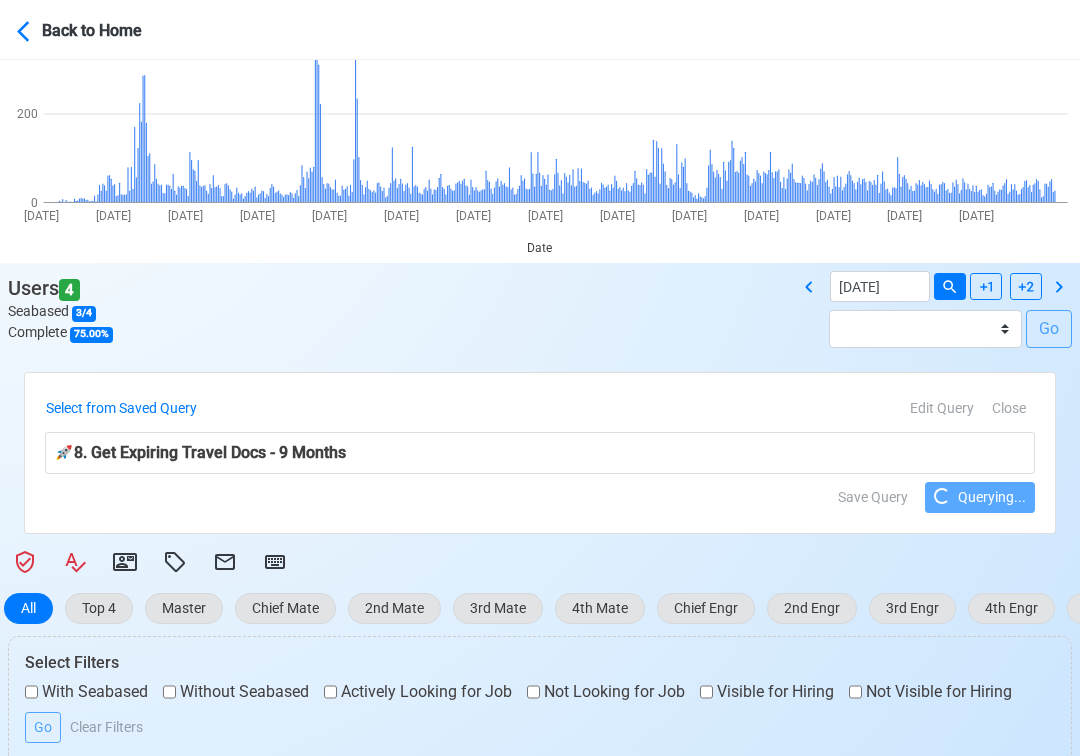 scroll, scrollTop: 216, scrollLeft: 0, axis: vertical 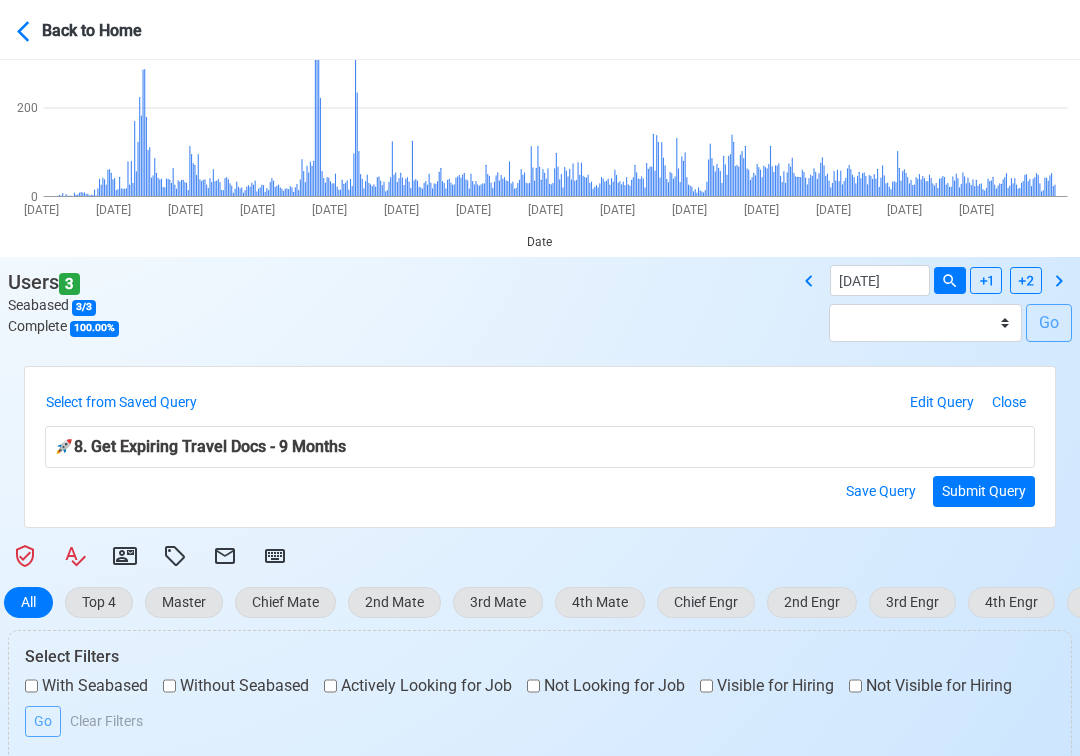 click on "Users  3 Seabased   3  /  3 Complete   100.00 % 07/27/2025 Batch 1 - 6 Dec 2023 Batch 2 - 7 Jan 2024 Batch 3 - 8 Feb 2024 Batch 4 - 9 Mar 2024 Batch 5 - 10 Apr 2024 Batch 6 - 11 May 2024 Batch 7 - 12 Jun 2024 Batch 8 - 13 Jul 2024 Batch 9 - 14 Aug 2024 Batch 10 - 15 Sept 2024 Batch 11 - 16 Oct 2024 Batch 12 - 17 Nov 2024 Batch 13 - 18 Dec 2024 Batch 14 - 19 Jan 2025 Batch 15 - 20 Feb 2025 Batch 16 - 21 Mar 2025 Batch 17 - 22 Apr 2025 Batch 18 - 23 May 2025 Batch 19 - 24 Jun 2025 Batch 20 - 25 Jul 2025 Go Select from Saved Query 1. Get Expiring Travel Docs - Today 2. Get Expiring Travel Docs - 7 Days 3. Get Expiring Travel Docs - 2 Weeks 4. Get Expiring Travel Docs - 1 Month 5. Get Expiring Travel Docs - 3 Months 6. Get Expiring Travel Docs - 6 Months 7. Get Expiring Travel Docs - 7 Months 8. Get Expiring Travel Docs - 9 Months 9. Get Expiring Travel Docs - 1 Yr Get all 2nd Off Get all Chief Engrs Get all Masters Get Expiring Travel Docs - 2 Months Get Expiring Travel Docs - Exact Get Officers + ETO Edit Query" at bounding box center [540, 914] 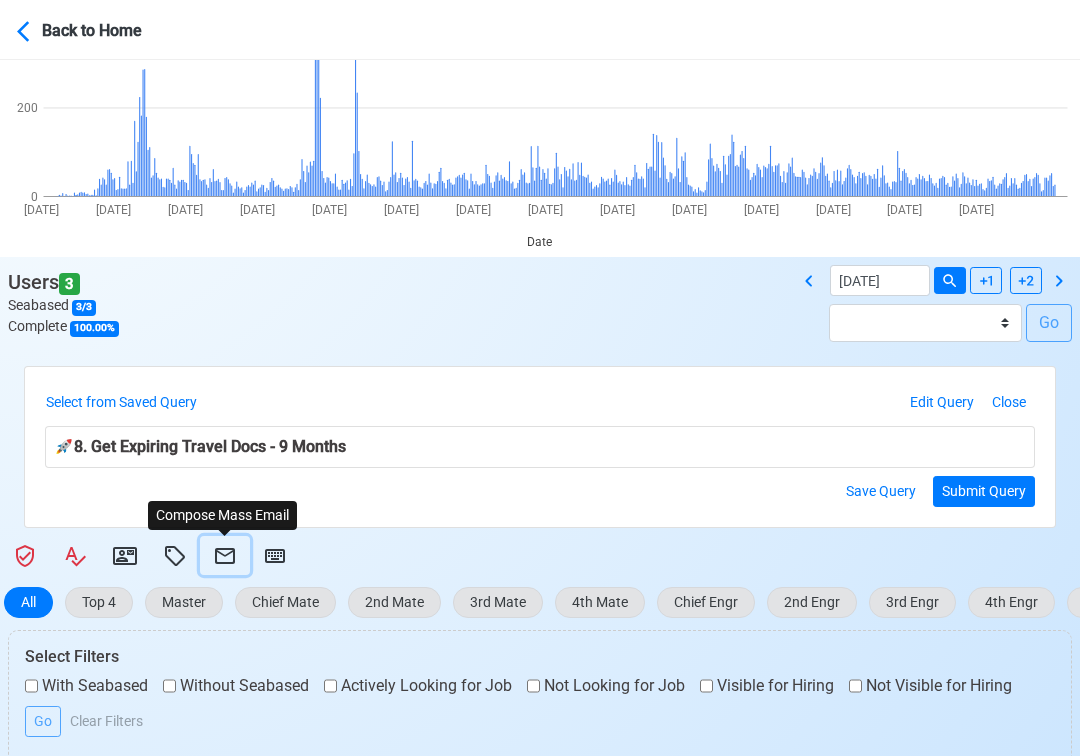 click 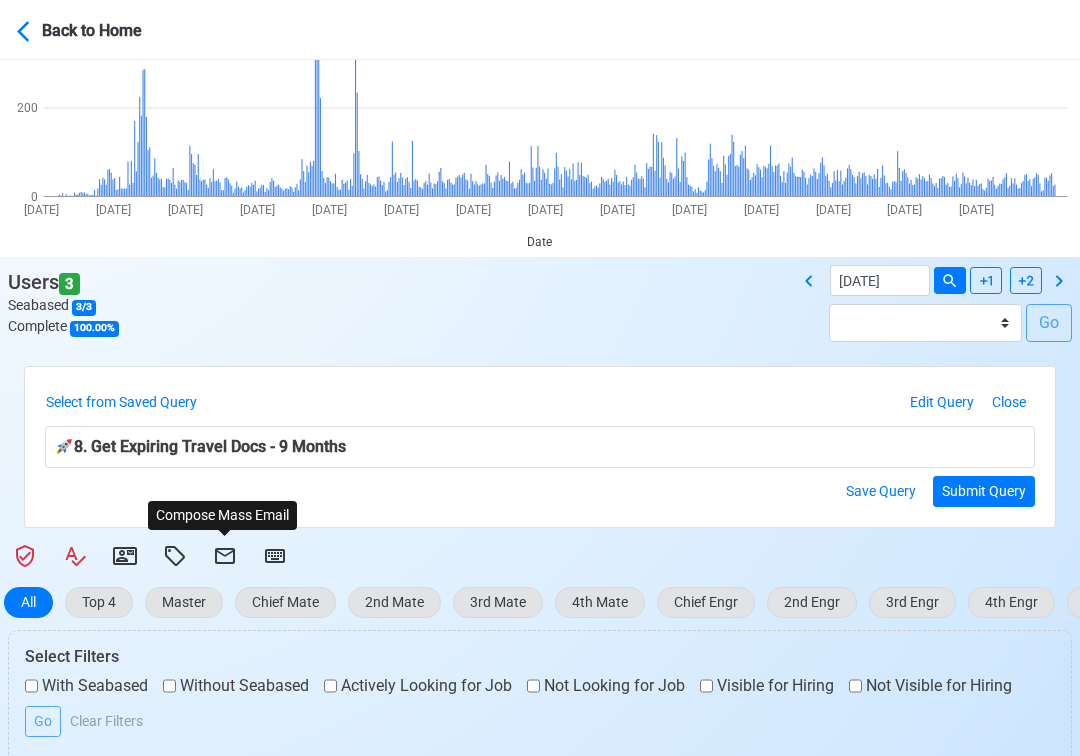 select on "d-3e71907ffd064a39999872a824aaf79a" 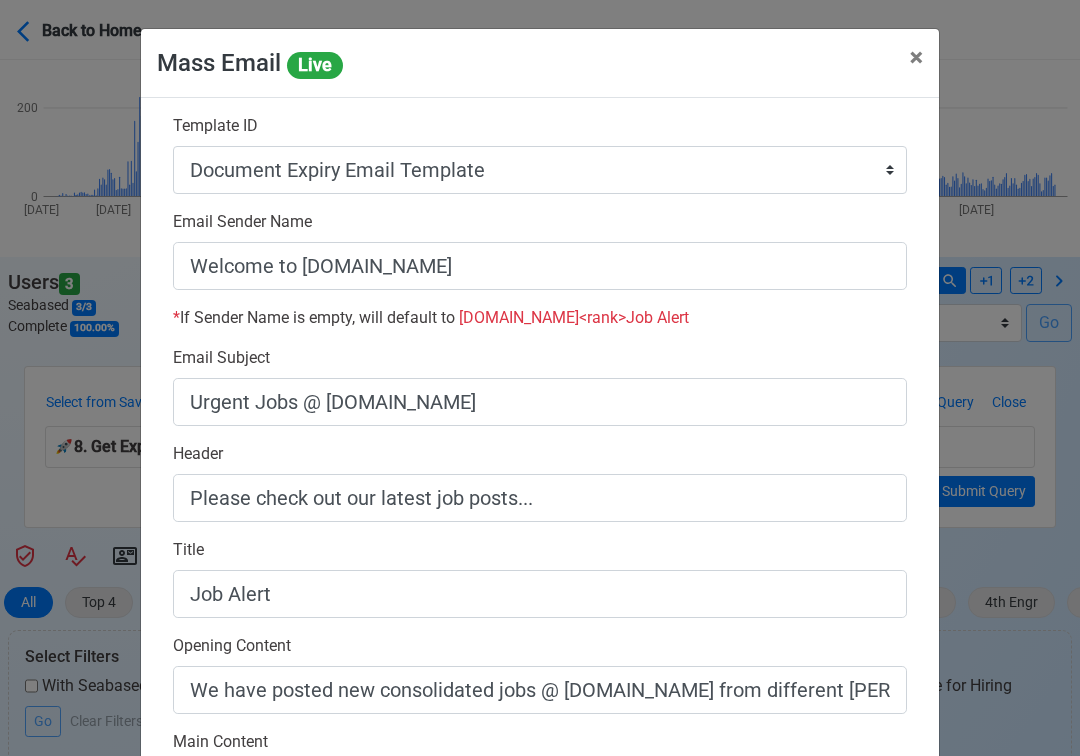 scroll, scrollTop: 558, scrollLeft: 0, axis: vertical 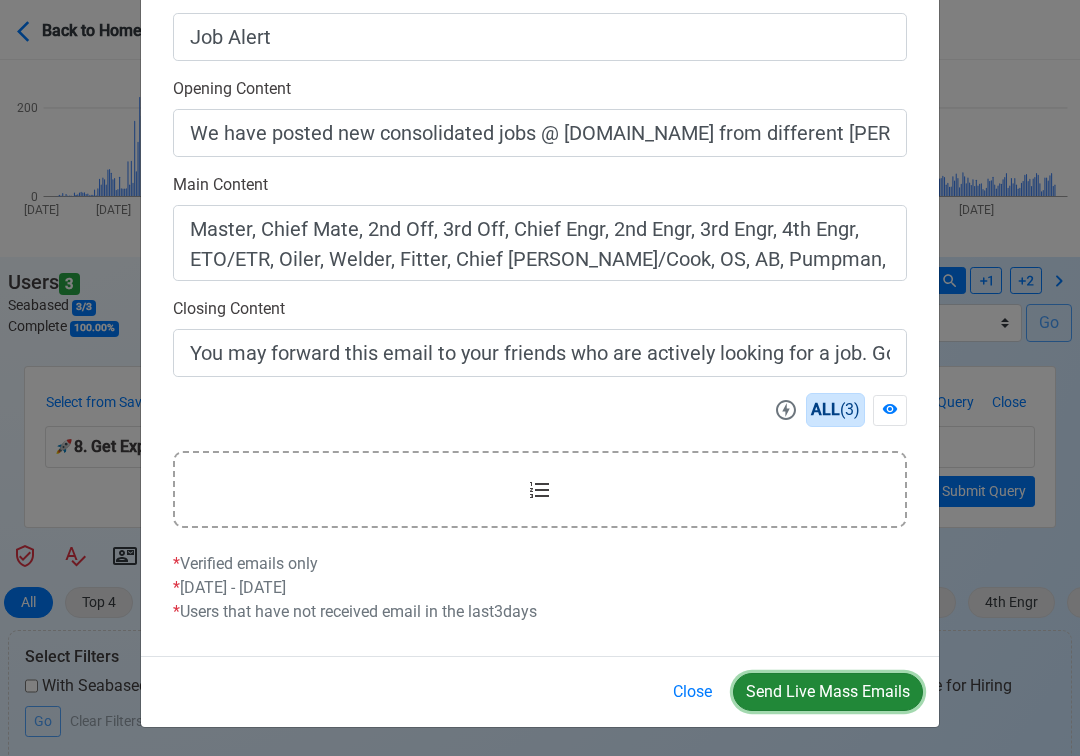 click on "Send Live Mass Emails" at bounding box center [828, 692] 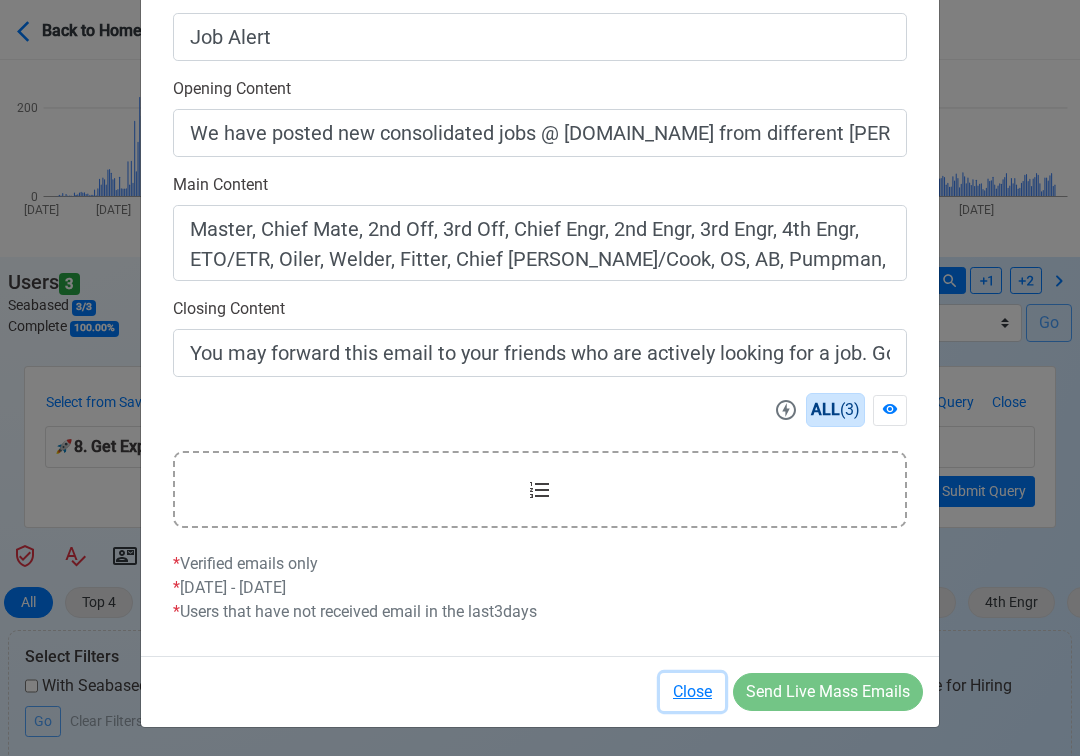 click on "Close" at bounding box center [692, 692] 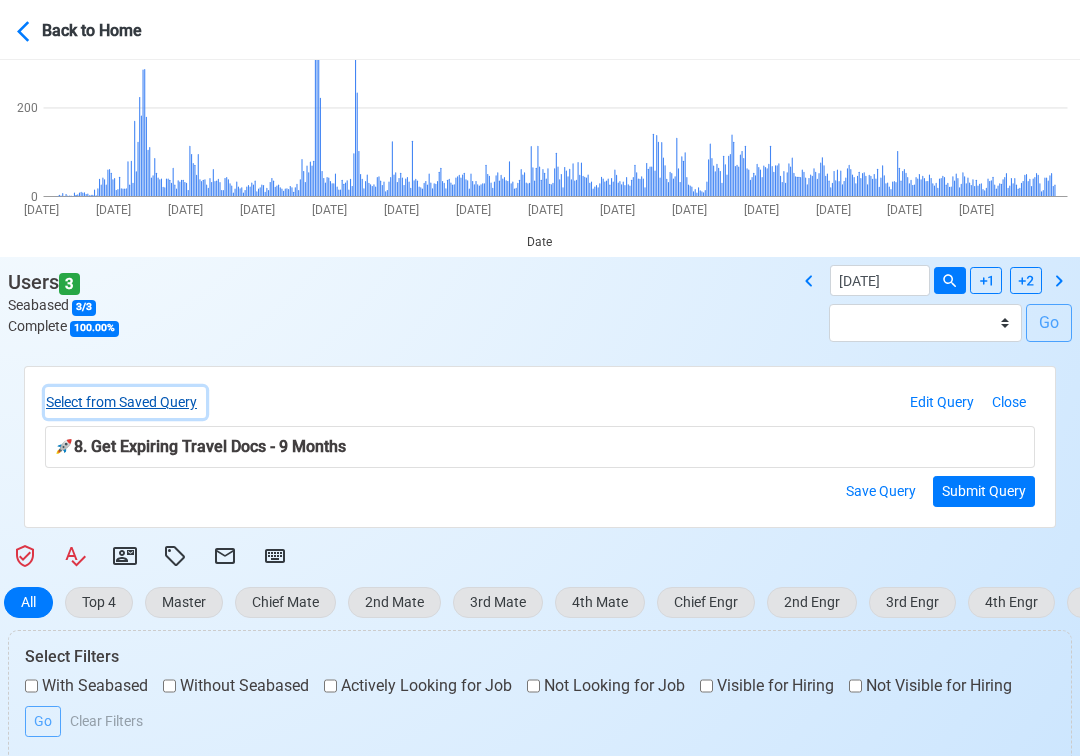 click on "Select from Saved Query" at bounding box center (125, 402) 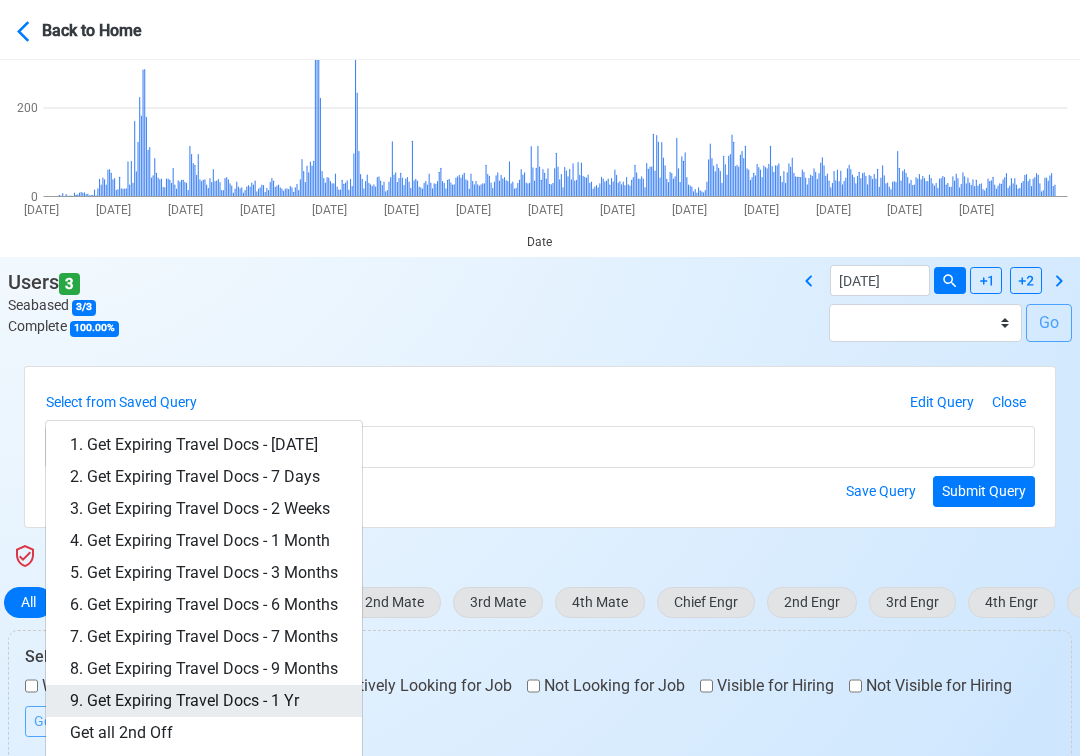 click on "9. Get Expiring Travel Docs - 1 Yr" at bounding box center (204, 701) 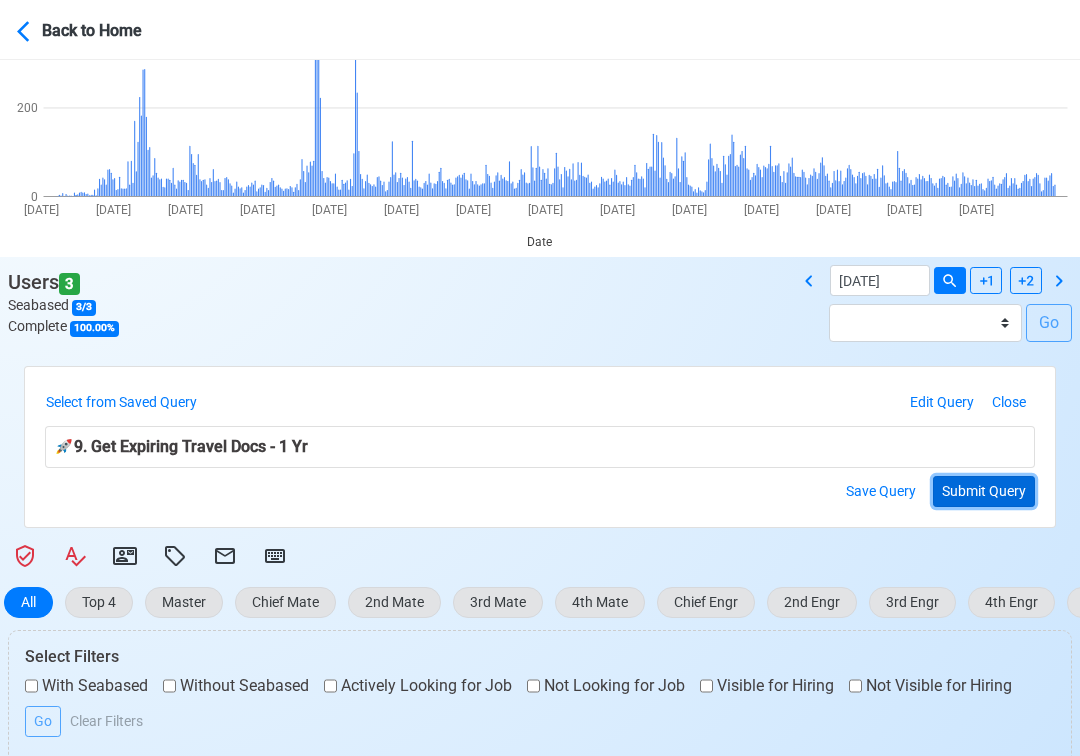 click on "Submit Query" at bounding box center [984, 491] 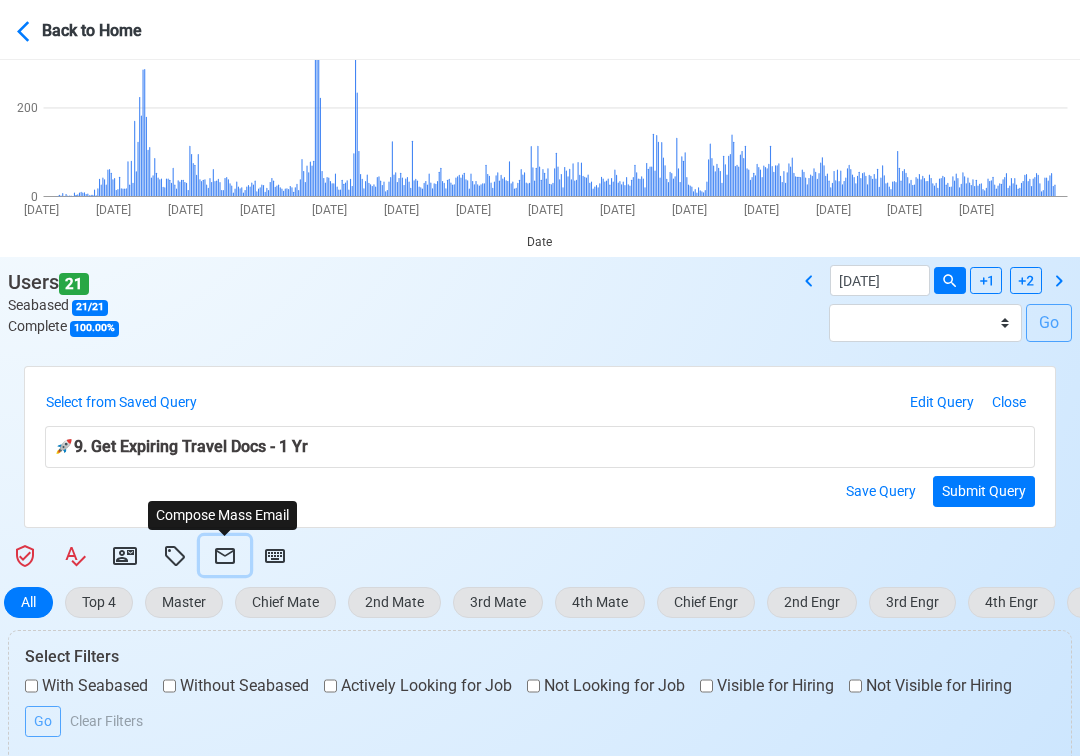 click 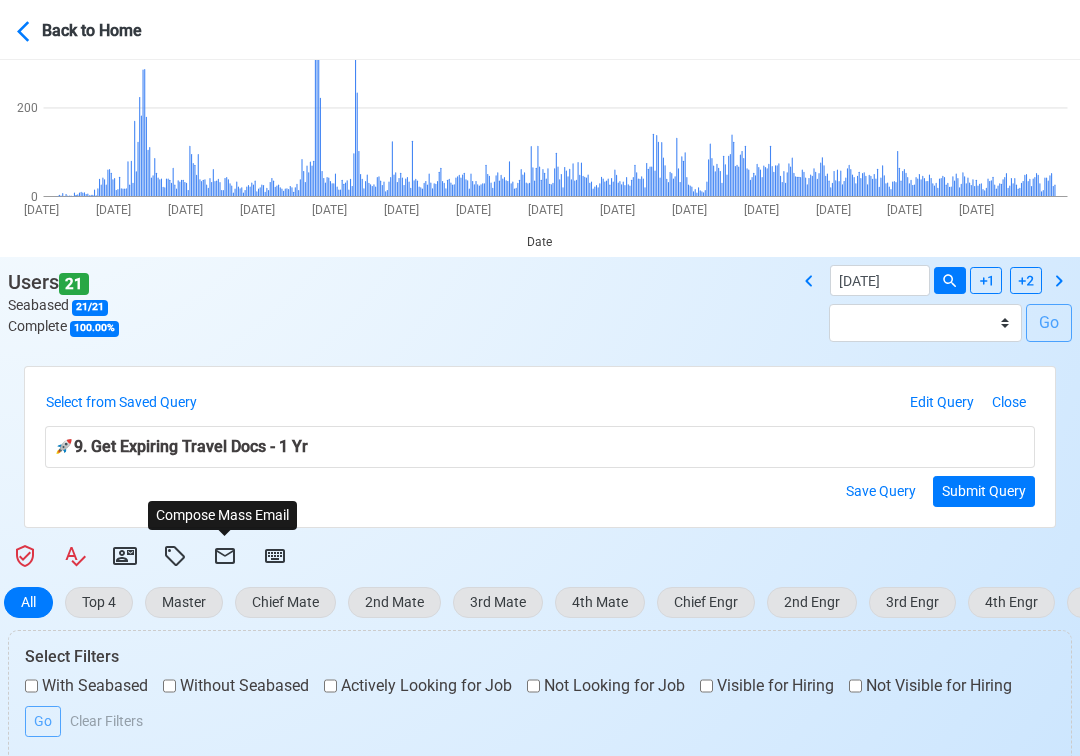 select on "d-3e71907ffd064a39999872a824aaf79a" 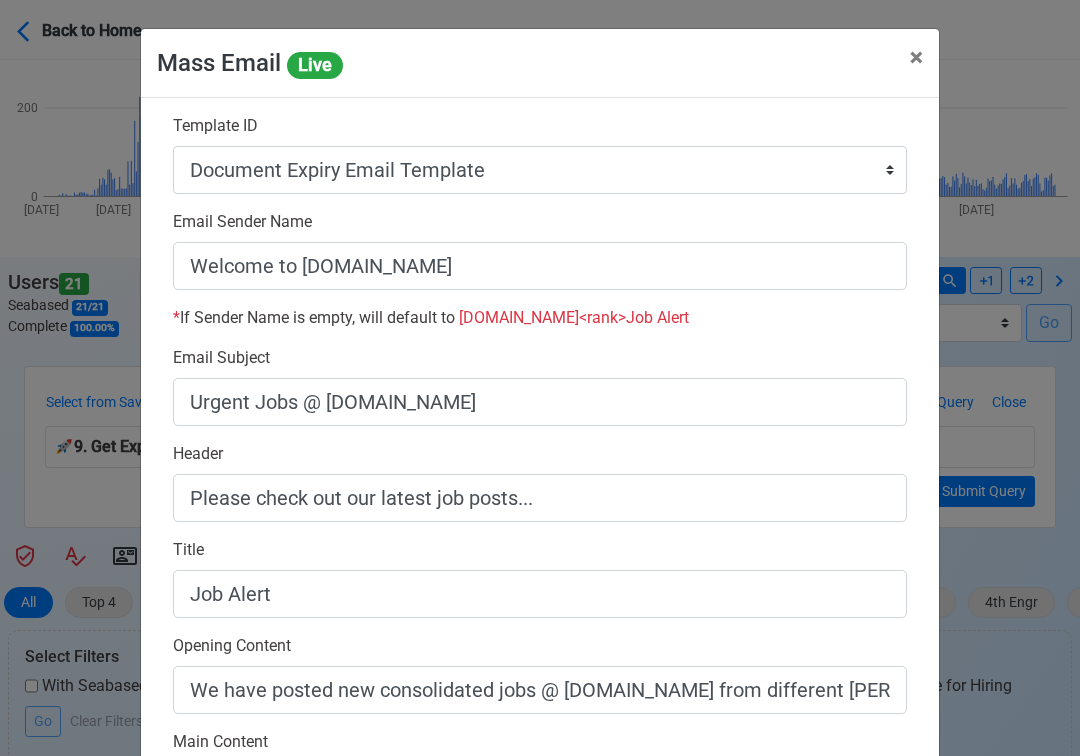 scroll, scrollTop: 558, scrollLeft: 0, axis: vertical 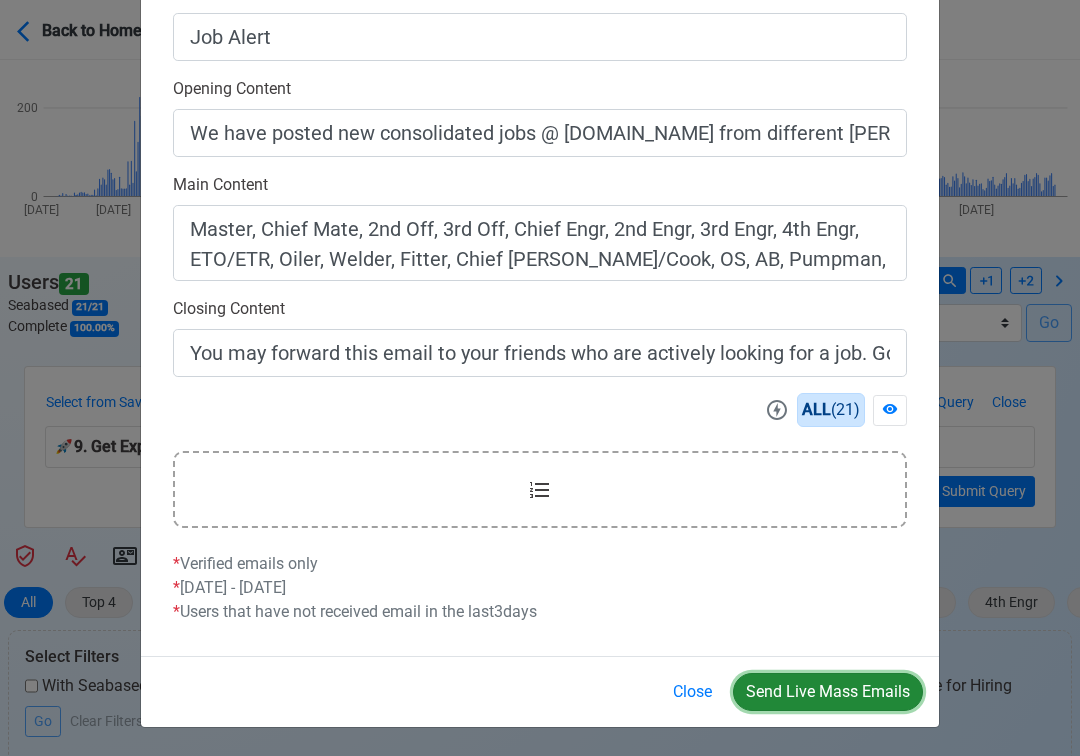 click on "Send Live Mass Emails" at bounding box center [828, 692] 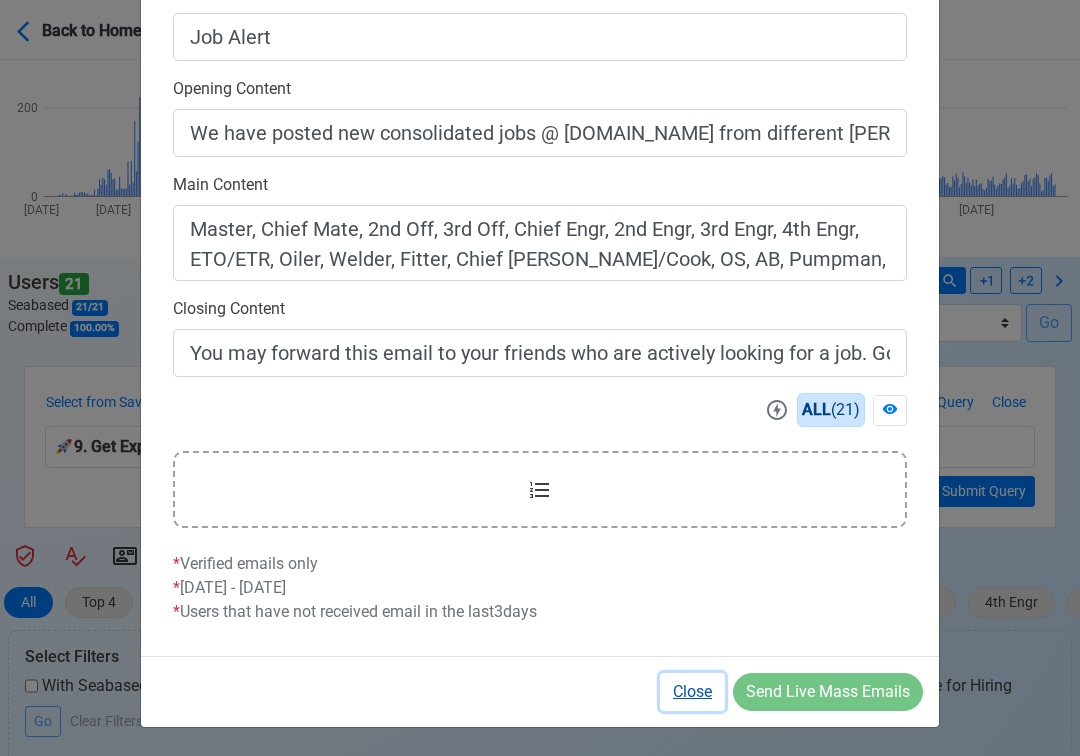 click on "Close" at bounding box center [692, 692] 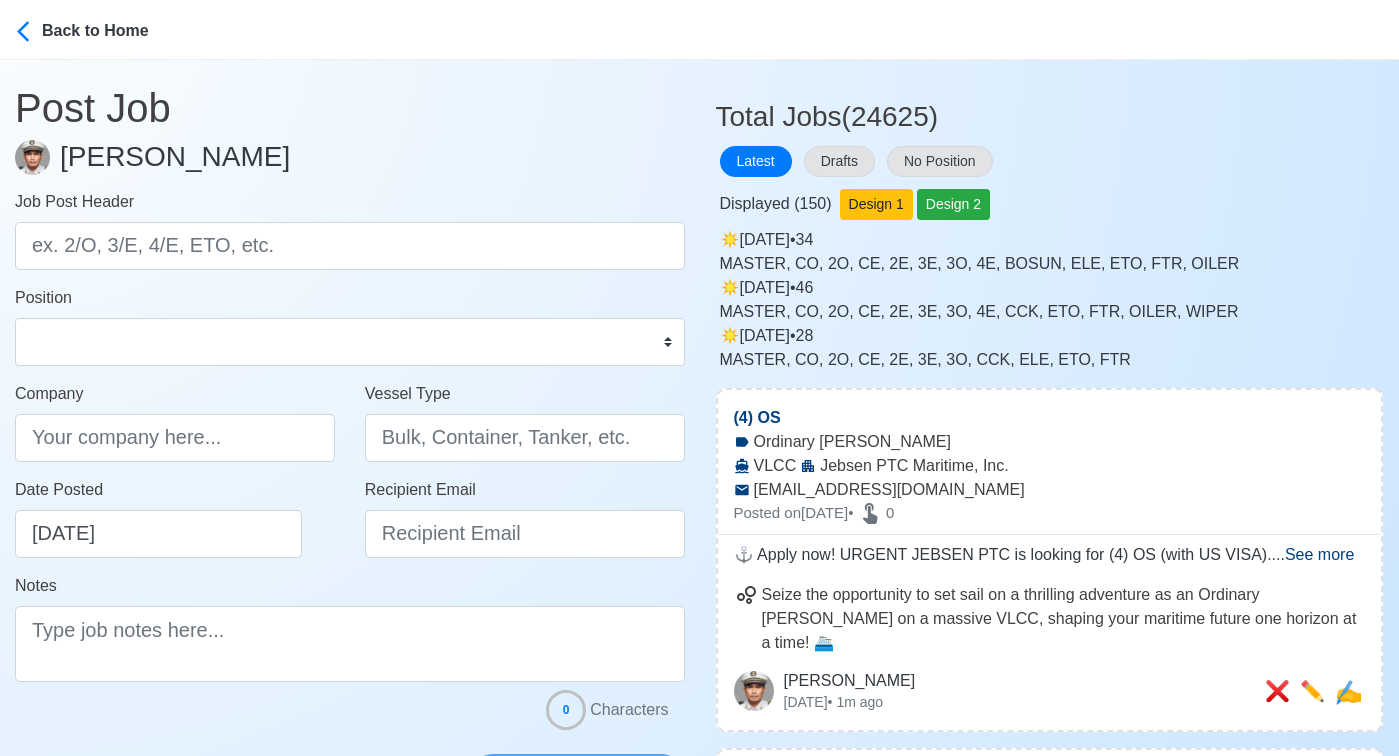scroll, scrollTop: 0, scrollLeft: 0, axis: both 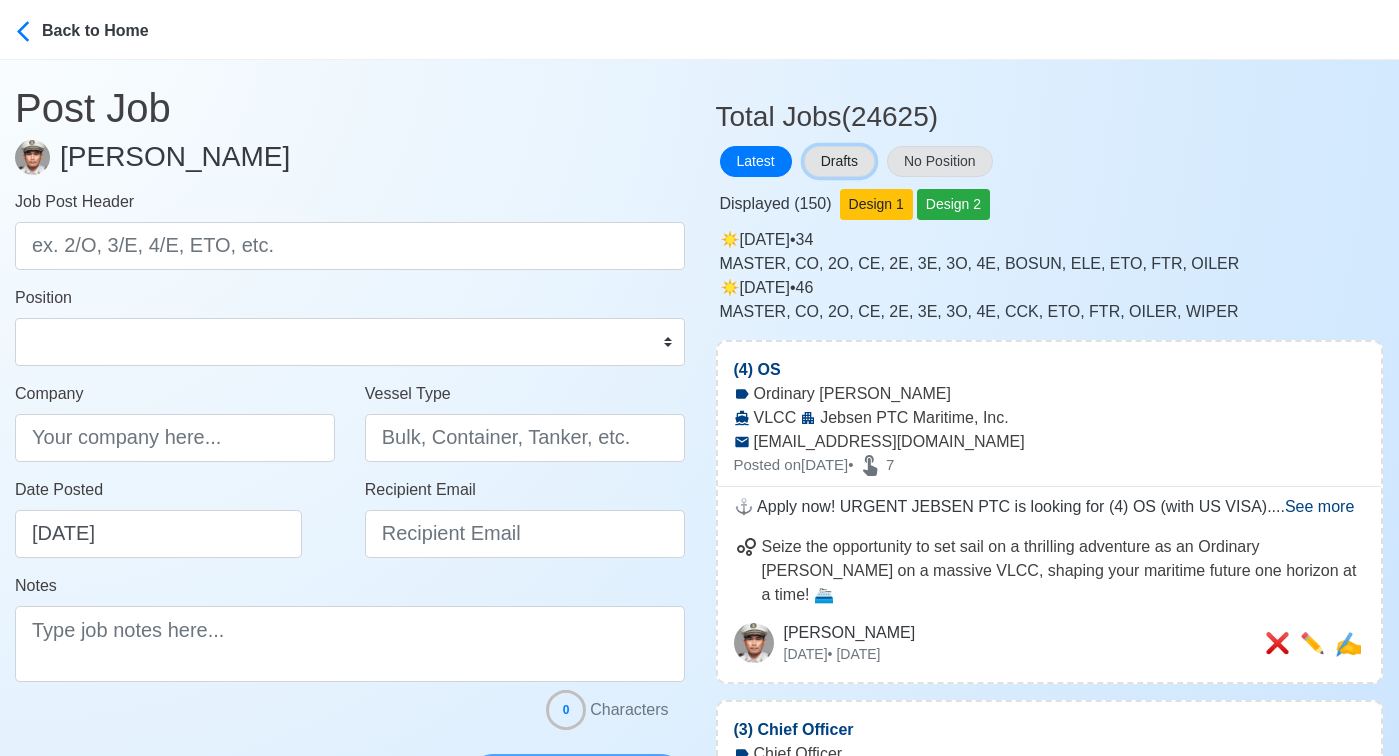 click on "Drafts" at bounding box center (839, 161) 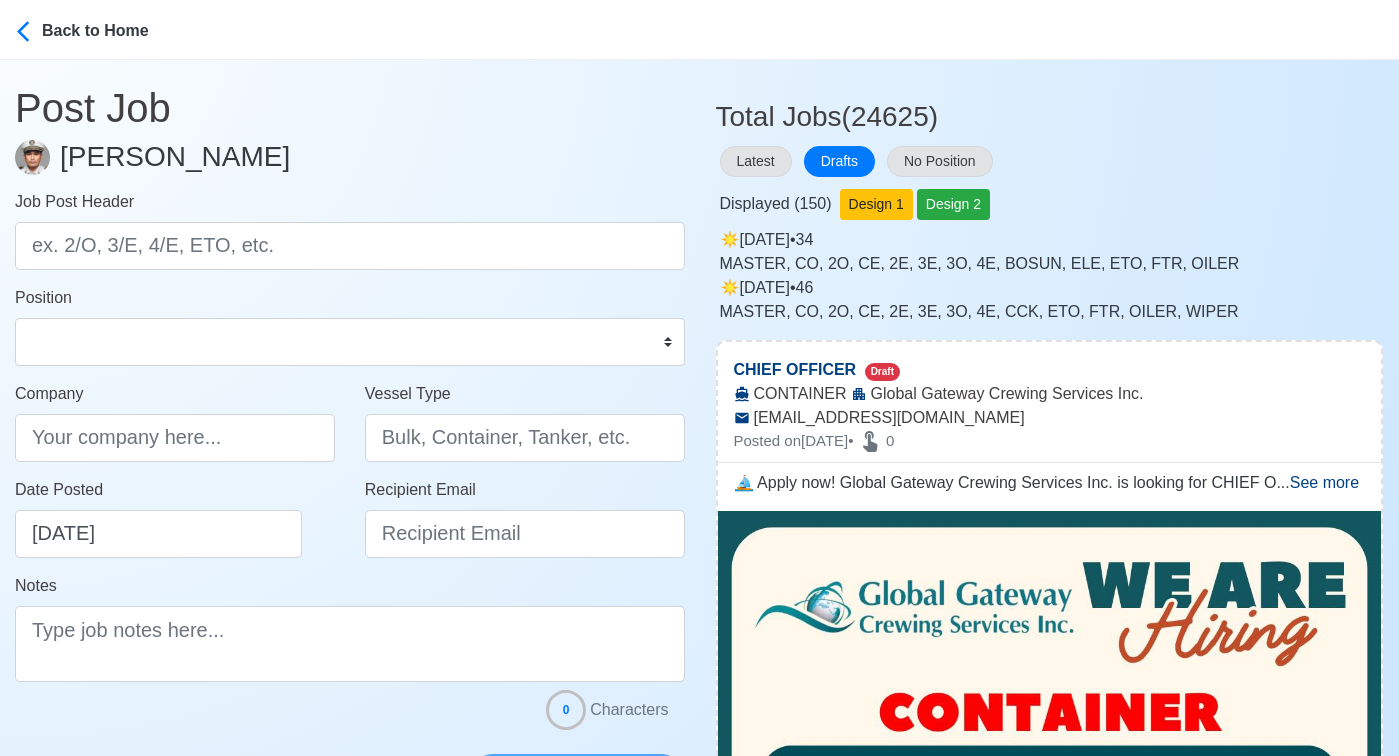 click on "Displayed ( 150 ) Design 1 Design 2" at bounding box center (1050, 200) 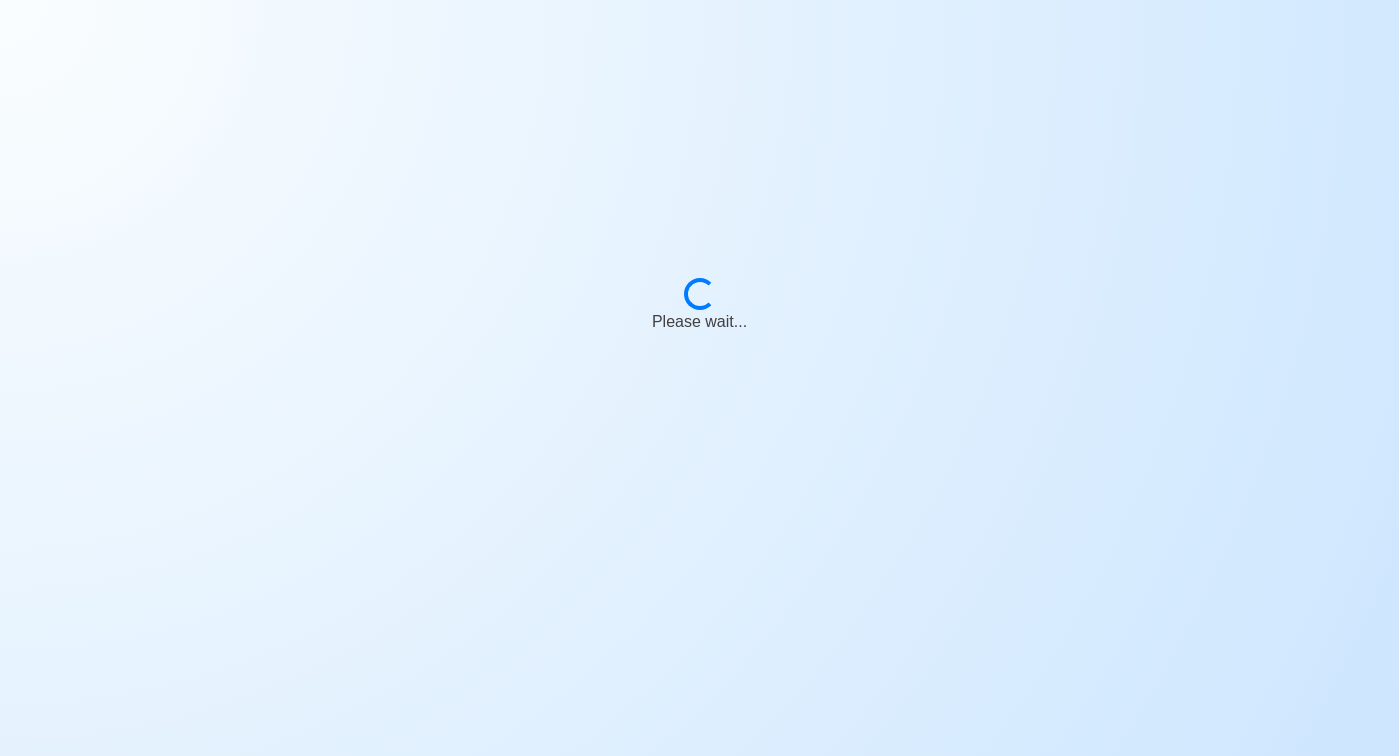 scroll, scrollTop: 0, scrollLeft: 0, axis: both 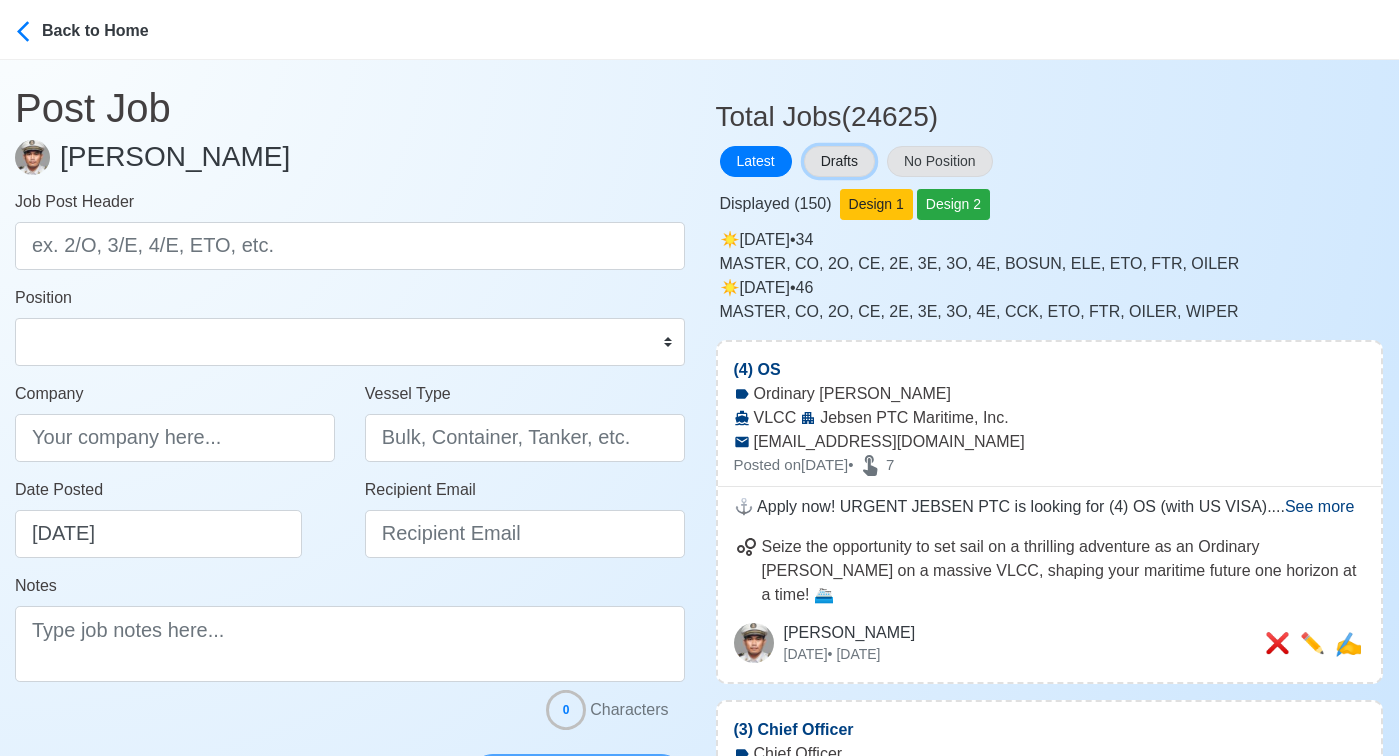 click on "Drafts" at bounding box center (839, 161) 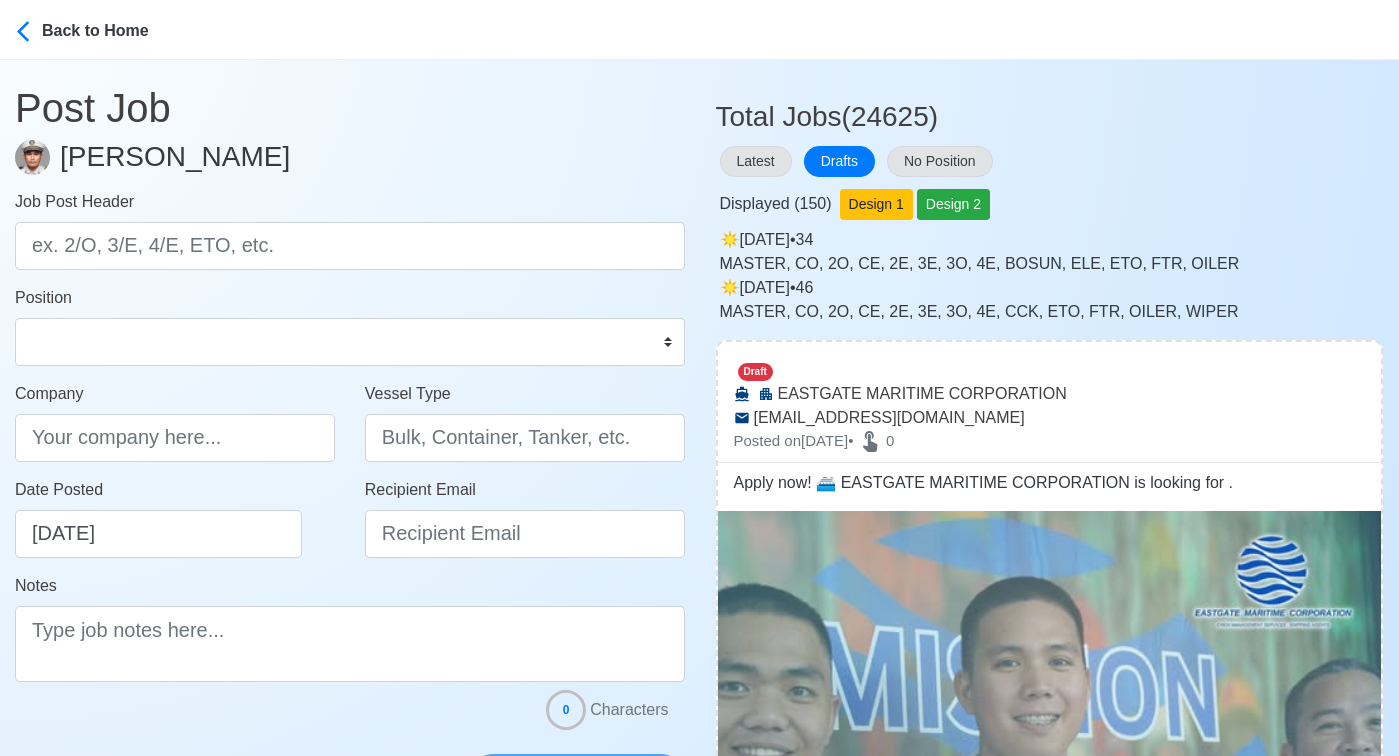 click on "Latest Drafts No Position" at bounding box center [1050, 161] 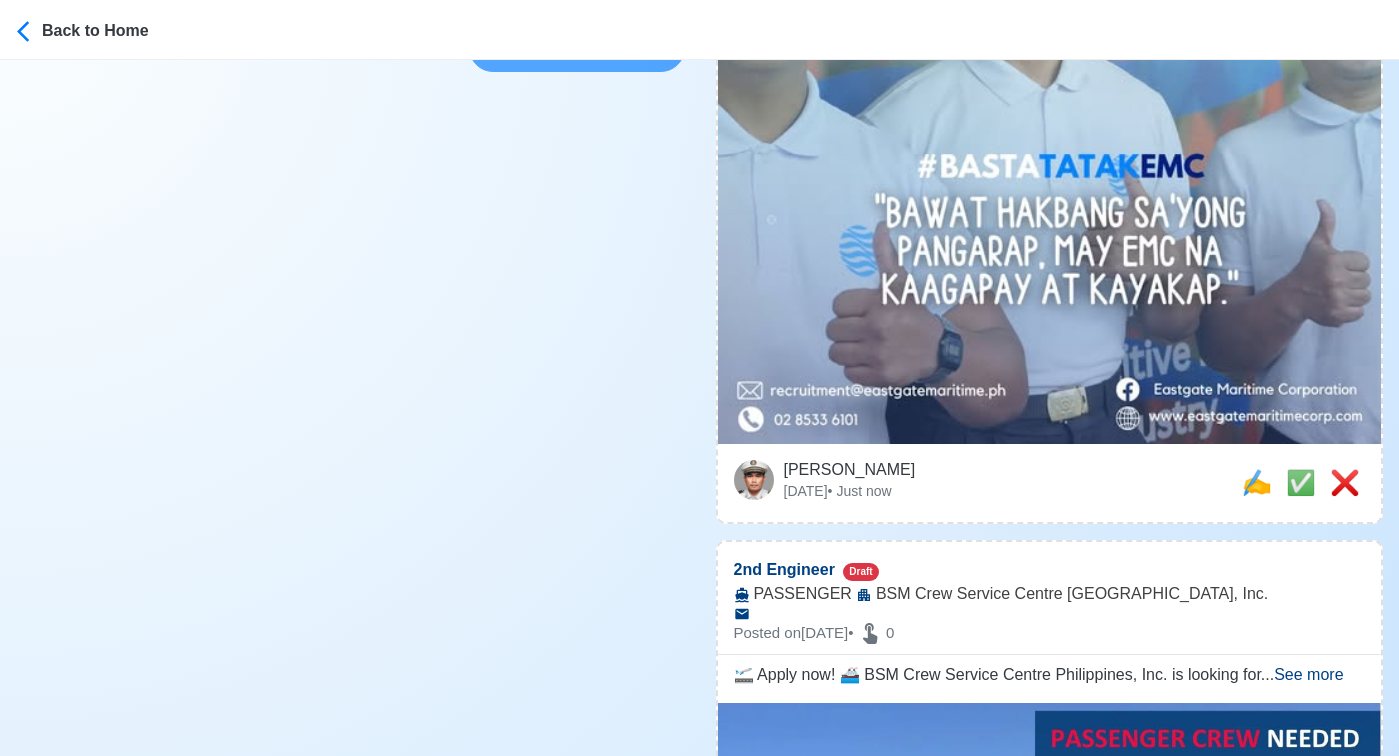 scroll, scrollTop: 752, scrollLeft: 0, axis: vertical 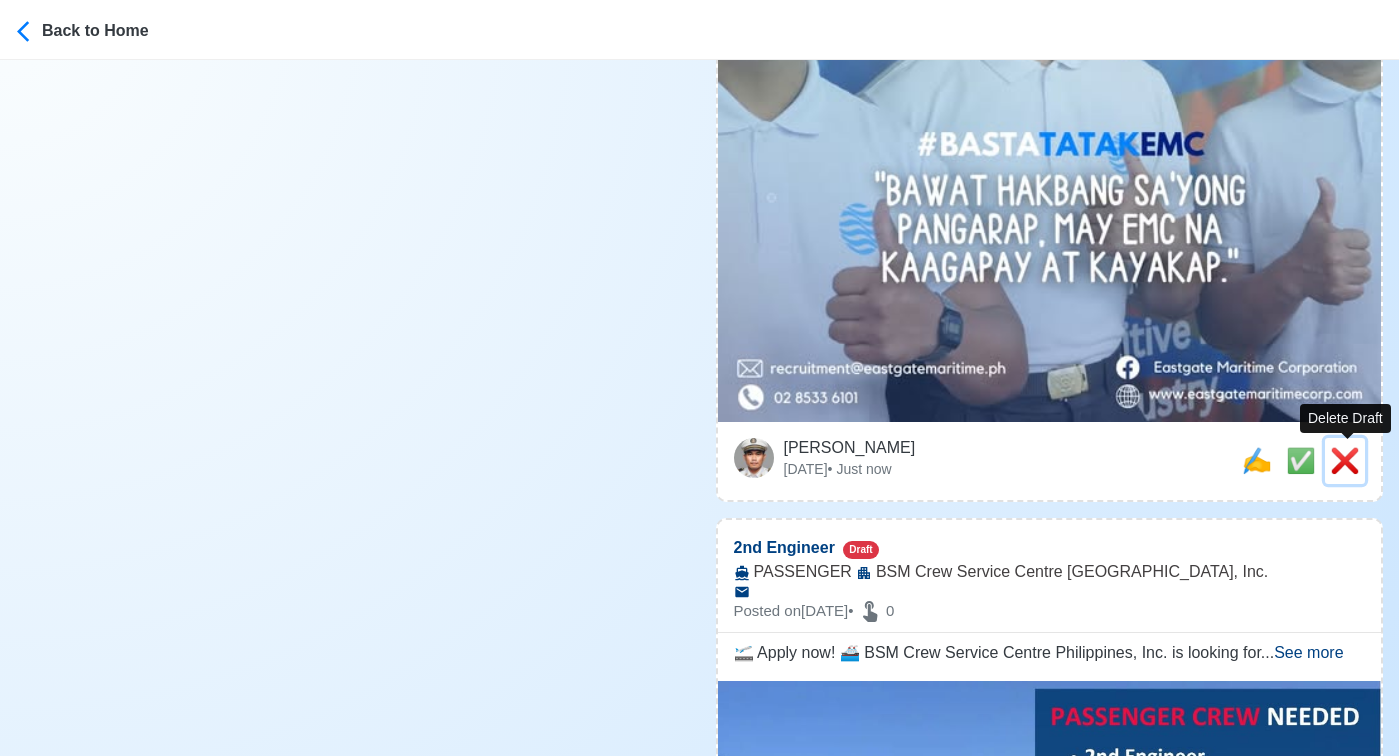 click on "❌" at bounding box center (1345, 460) 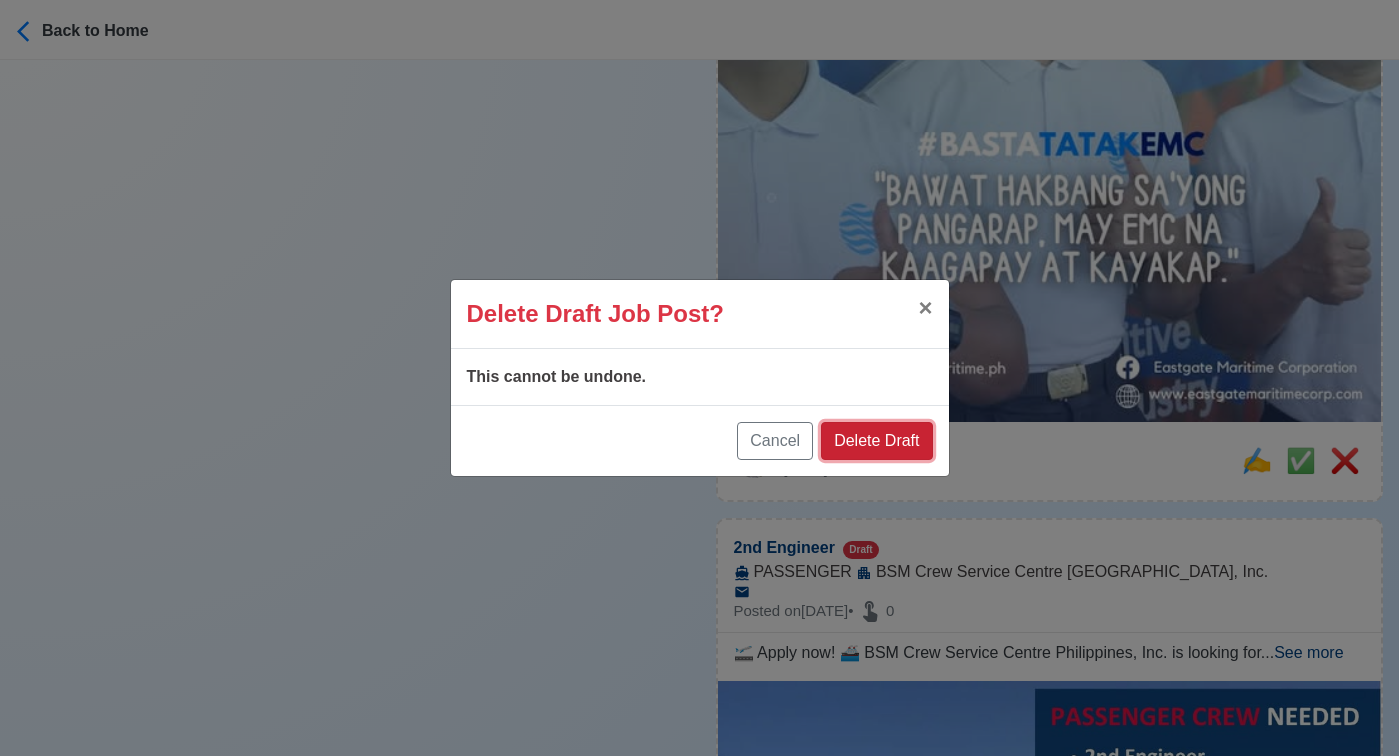 click on "Delete Draft" at bounding box center (876, 441) 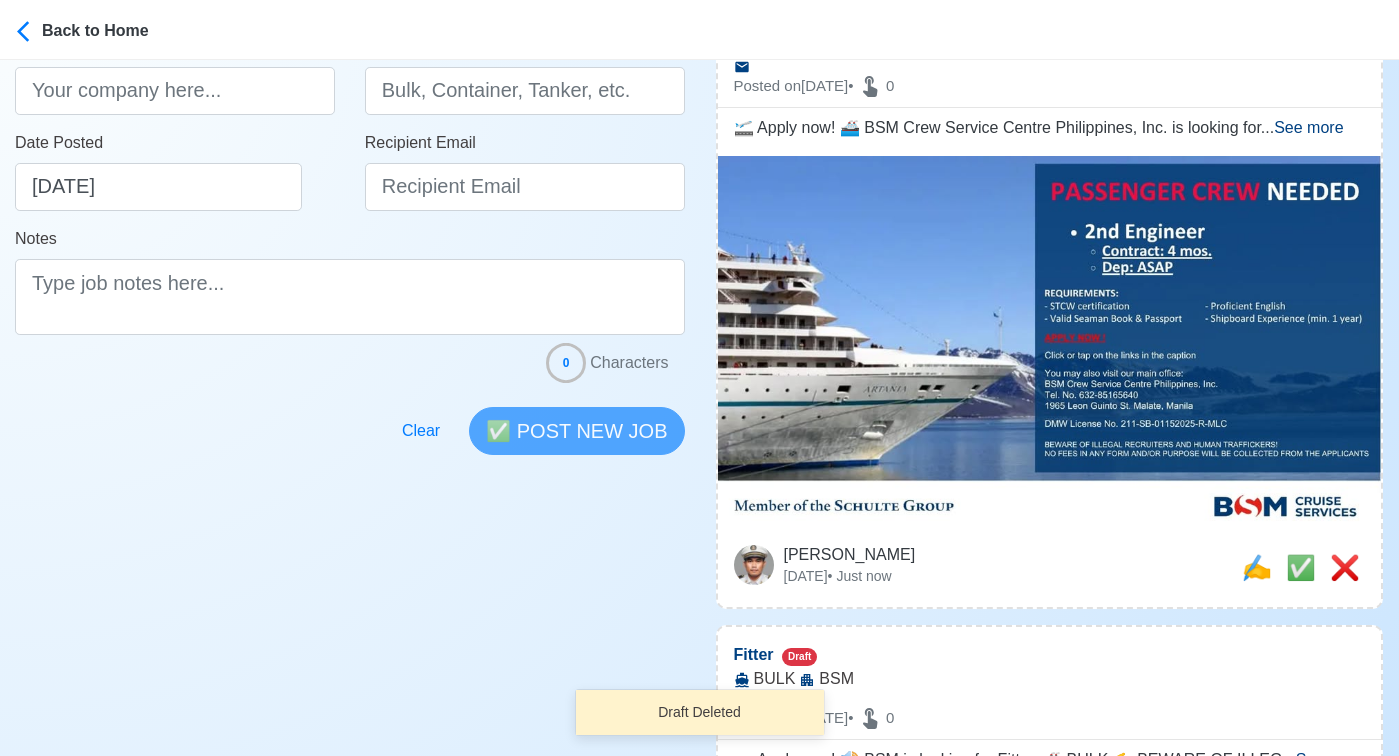 scroll, scrollTop: 349, scrollLeft: 0, axis: vertical 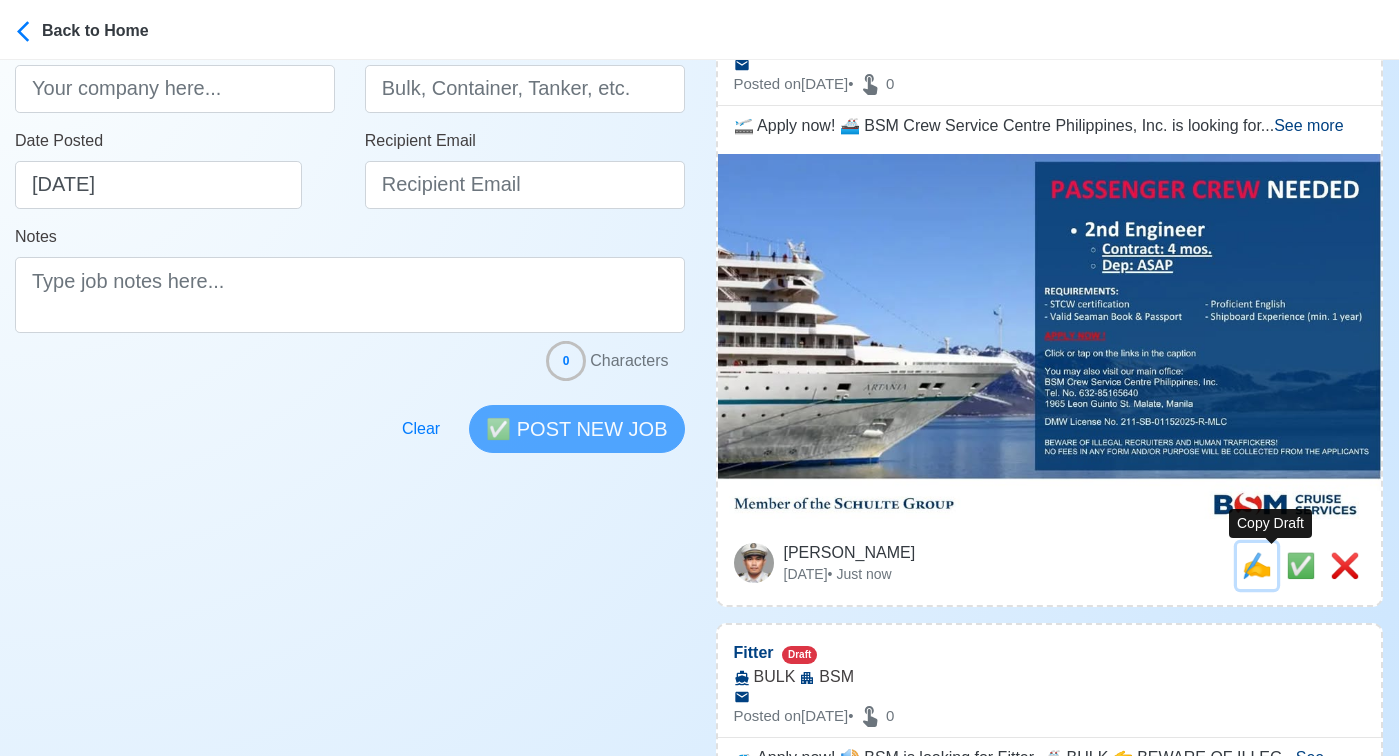 click on "✍️" at bounding box center (1257, 565) 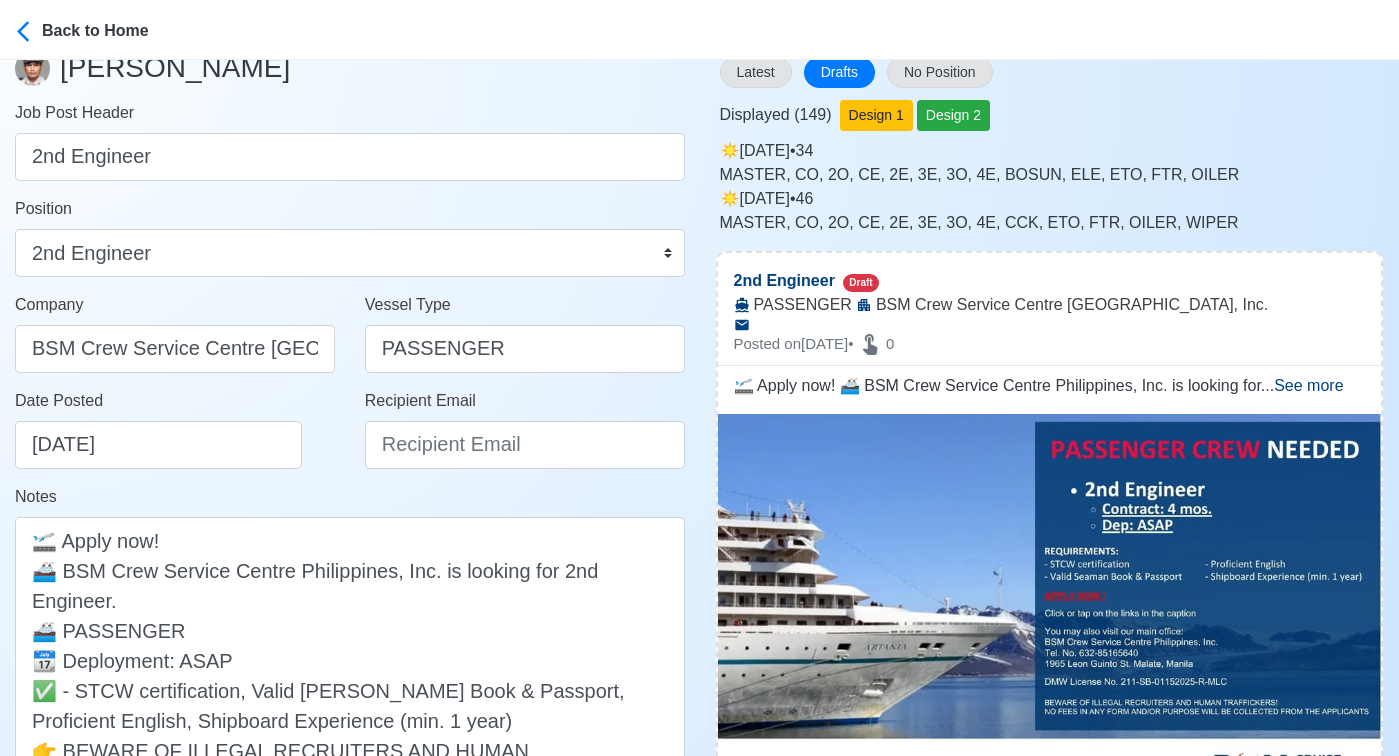 scroll, scrollTop: 90, scrollLeft: 0, axis: vertical 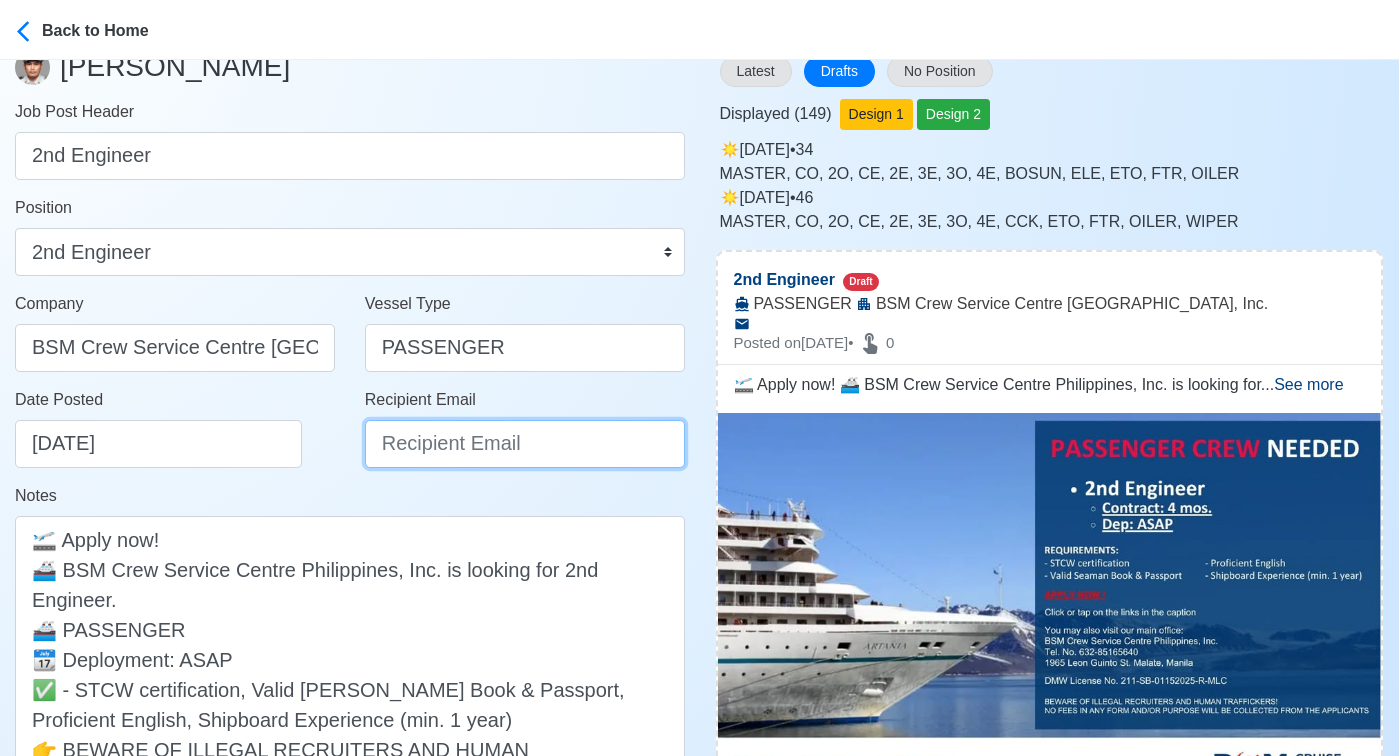click on "Recipient Email" at bounding box center (525, 444) 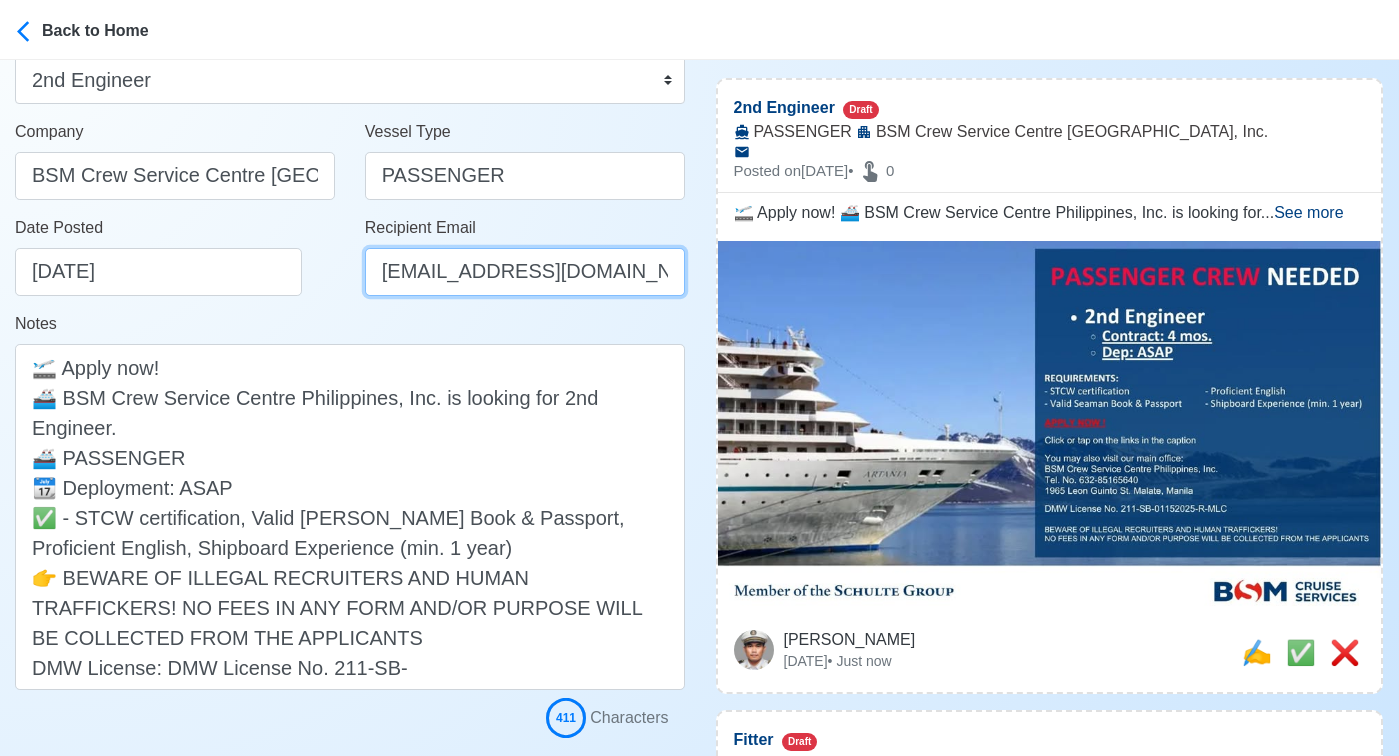 scroll, scrollTop: 274, scrollLeft: 0, axis: vertical 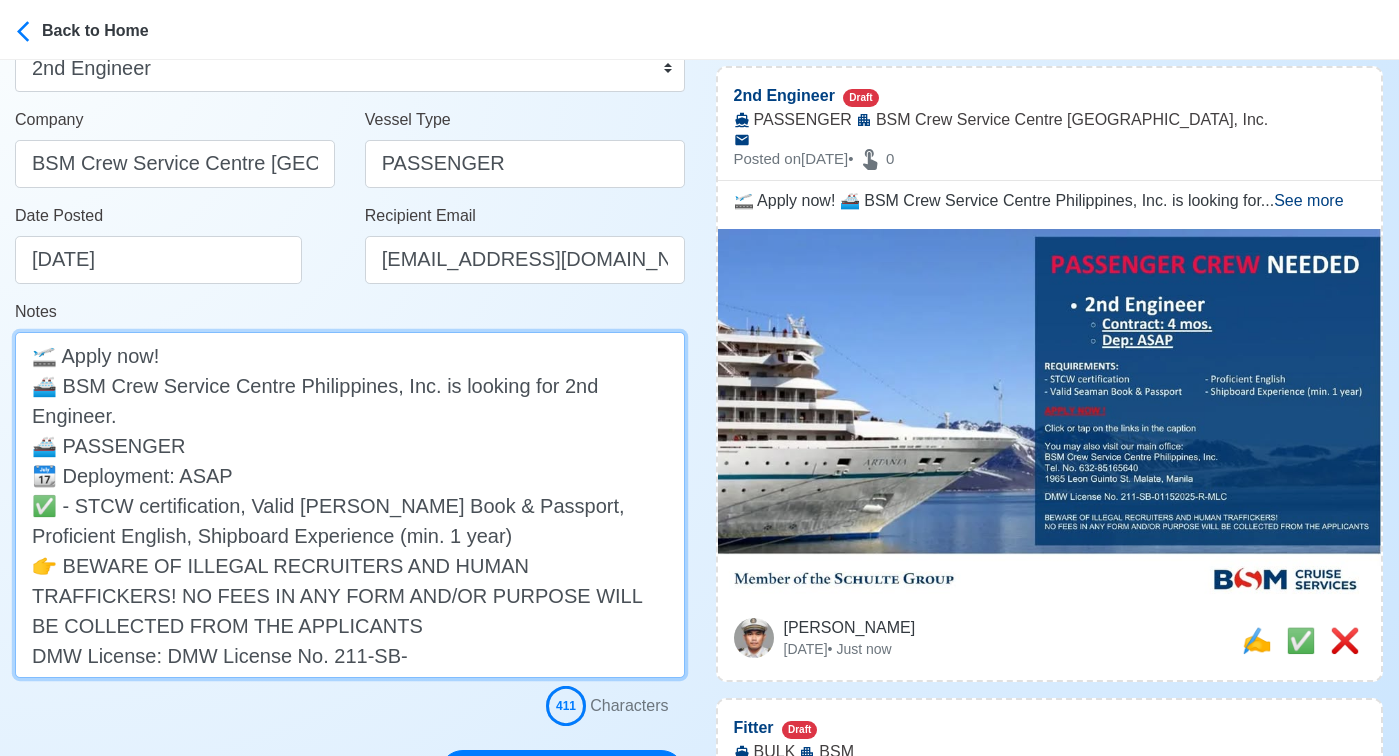 click on "🛫 Apply now!
🚢 BSM Crew Service Centre Philippines, Inc. is looking for 2nd Engineer.
🚢 PASSENGER
📆 Deployment: ASAP
✅ - STCW certification, Valid Seaman Book & Passport, Proficient English, Shipboard Experience (min. 1 year)
👉 BEWARE OF ILLEGAL RECRUITERS AND HUMAN TRAFFICKERS! NO FEES IN ANY FORM AND/OR PURPOSE WILL BE COLLECTED FROM THE APPLICANTS
DMW License: DMW License No. 211-SB-01152025-R-MLC" at bounding box center [350, 505] 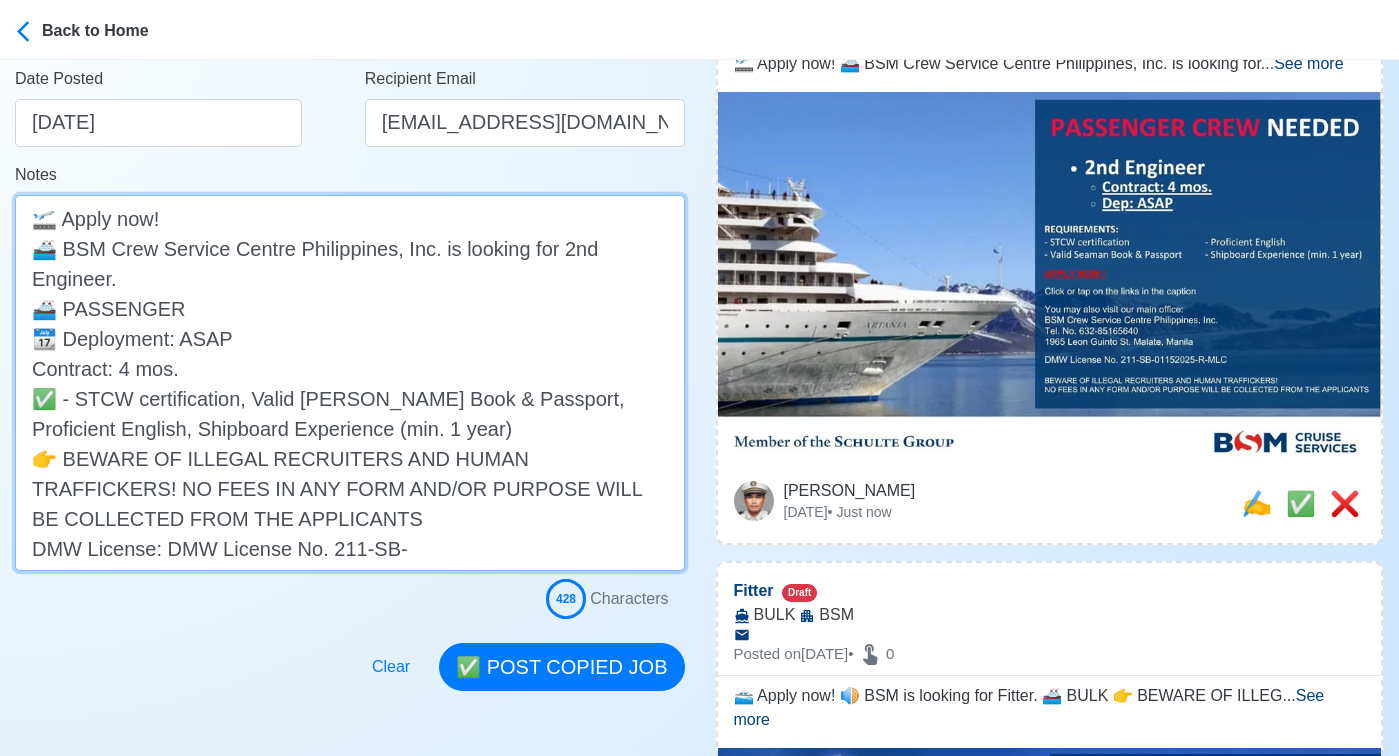 scroll, scrollTop: 491, scrollLeft: 0, axis: vertical 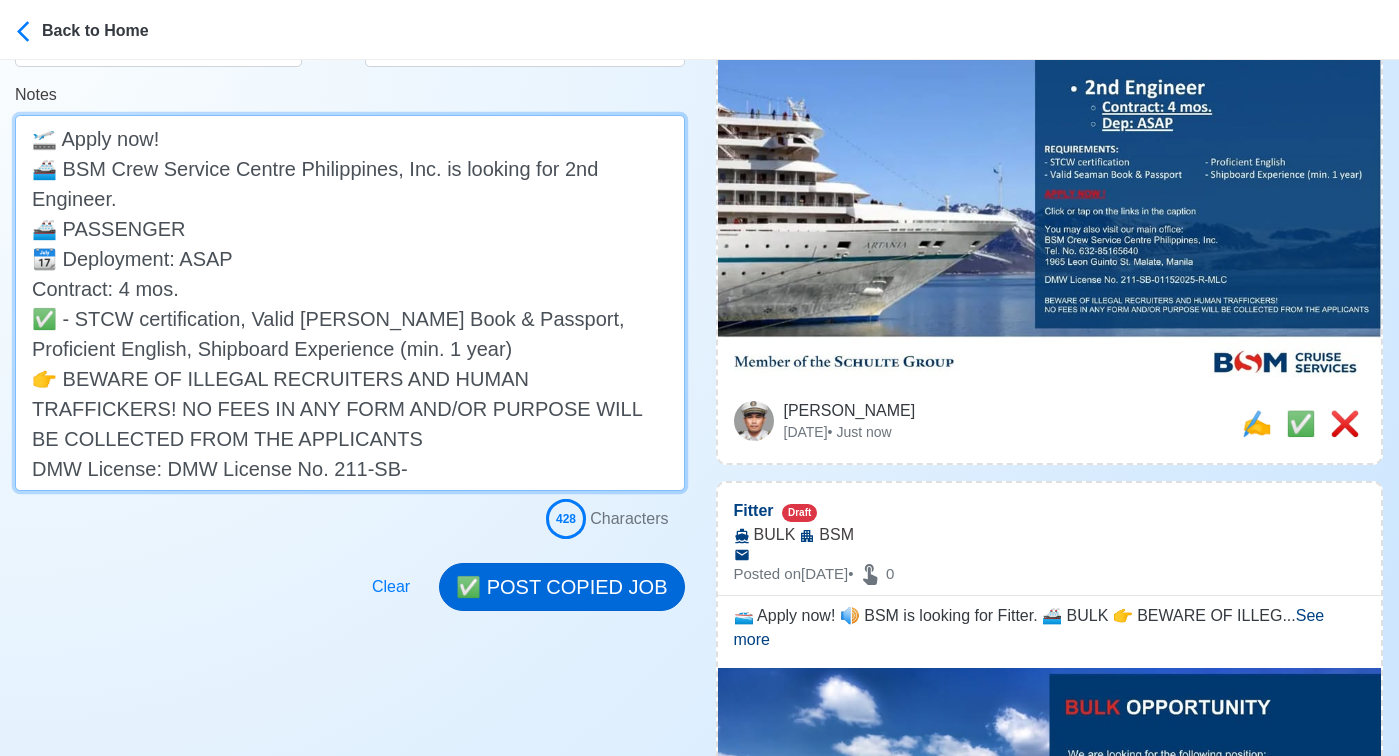 type on "🛫 Apply now!
🚢 BSM Crew Service Centre Philippines, Inc. is looking for 2nd Engineer.
🚢 PASSENGER
📆 Deployment: ASAP
Contract: 4 mos.
✅ - STCW certification, Valid Seaman Book & Passport, Proficient English, Shipboard Experience (min. 1 year)
👉 BEWARE OF ILLEGAL RECRUITERS AND HUMAN TRAFFICKERS! NO FEES IN ANY FORM AND/OR PURPOSE WILL BE COLLECTED FROM THE APPLICANTS
DMW License: DMW License No. 211-SB-01152025-R-MLC" 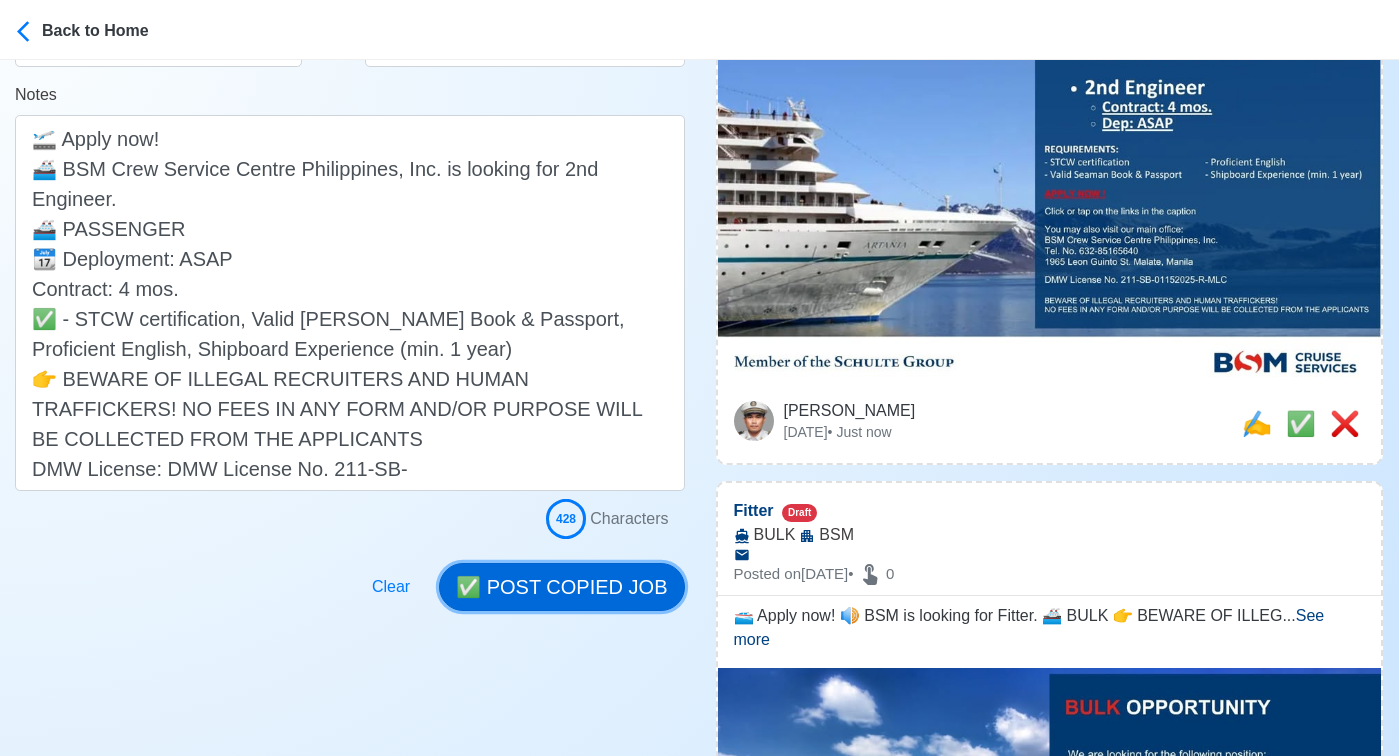 click on "✅ POST COPIED JOB" at bounding box center (561, 587) 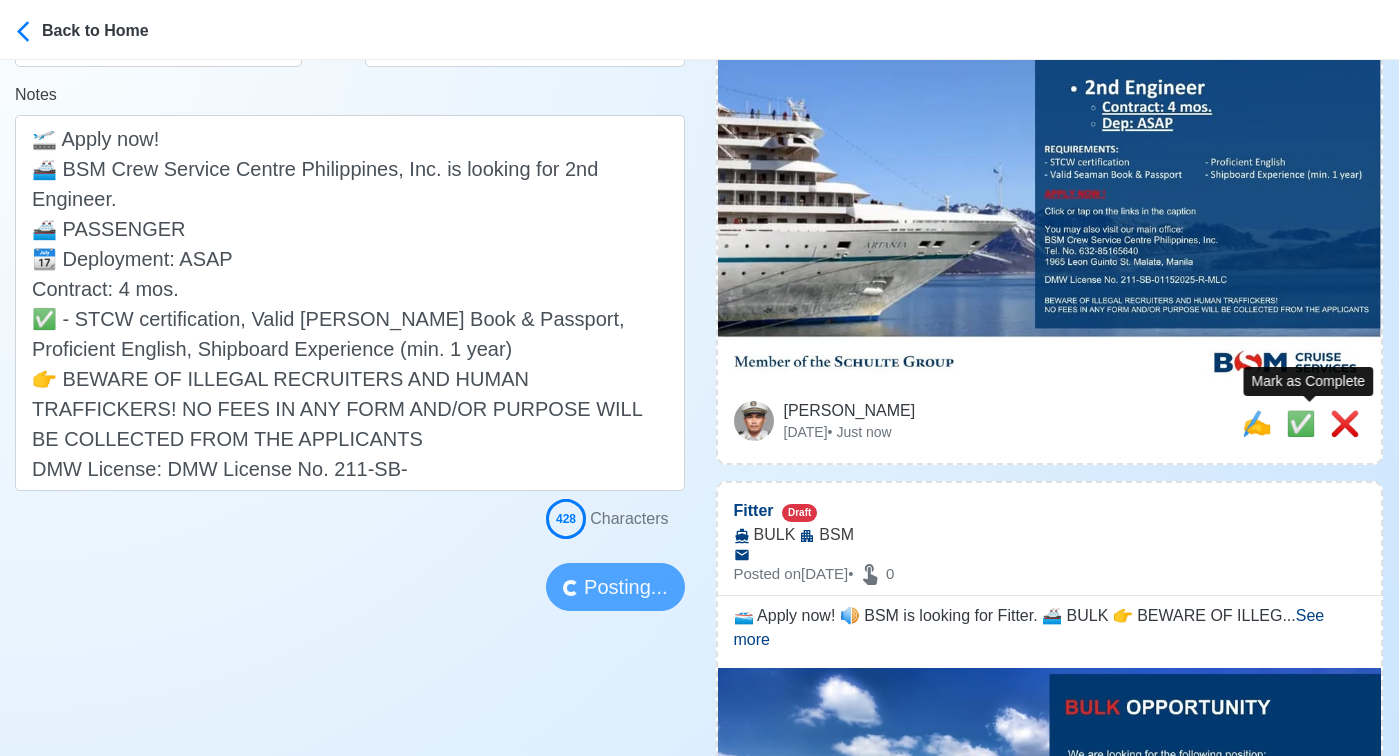 type 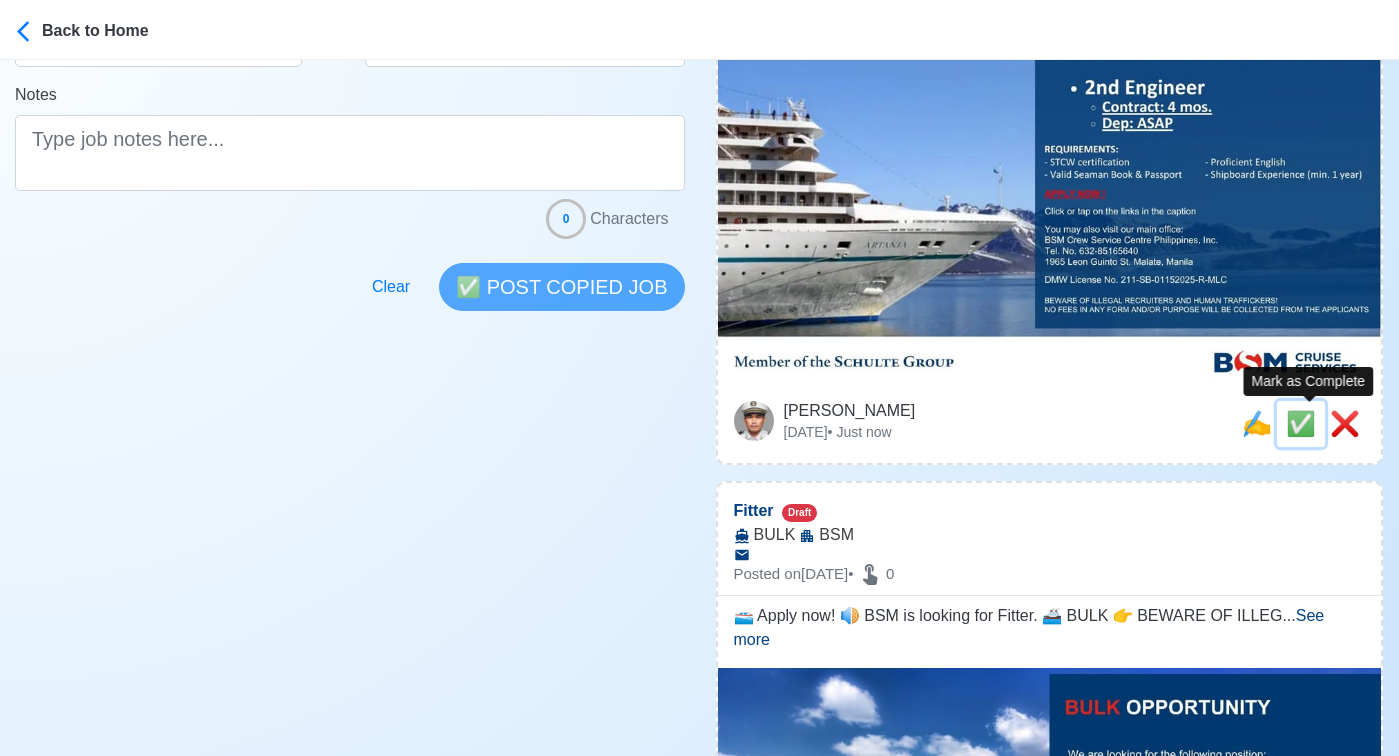 click on "✅" at bounding box center [1301, 423] 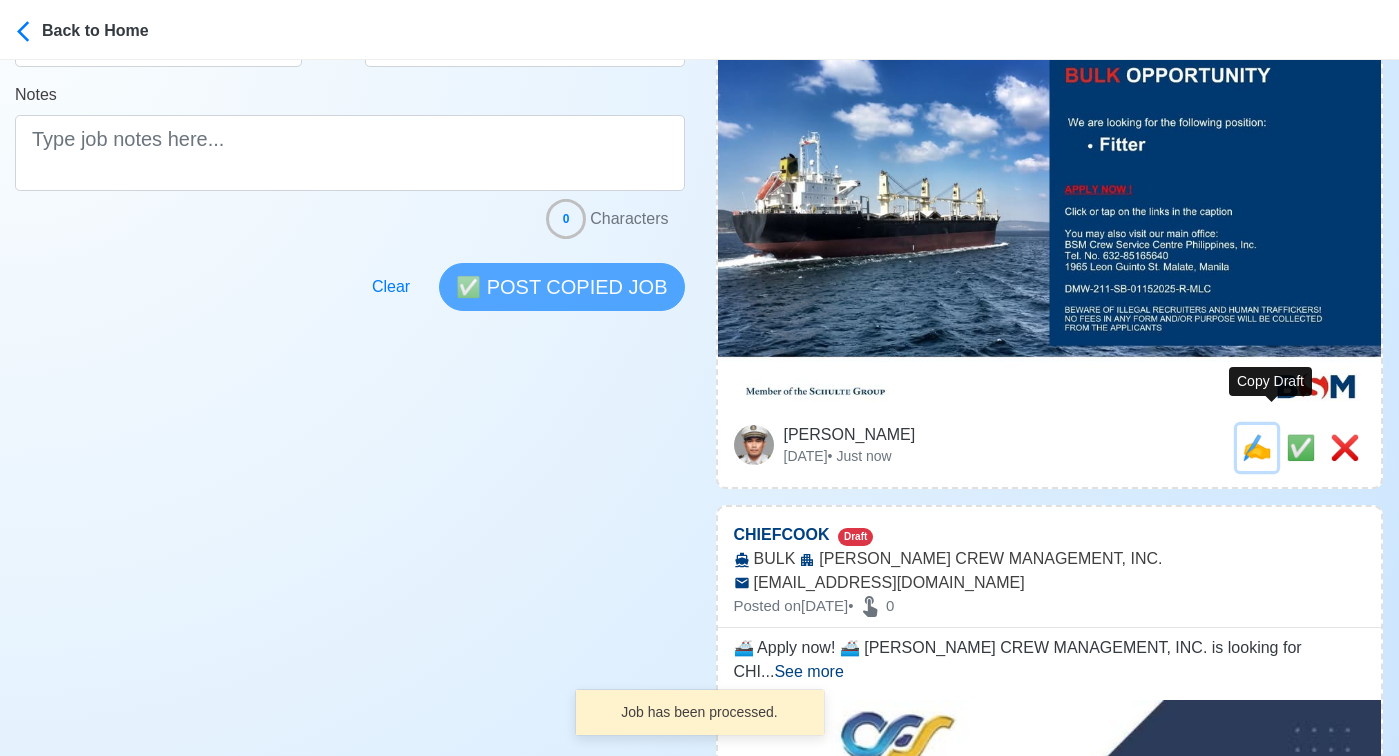 click on "✍️" at bounding box center [1257, 447] 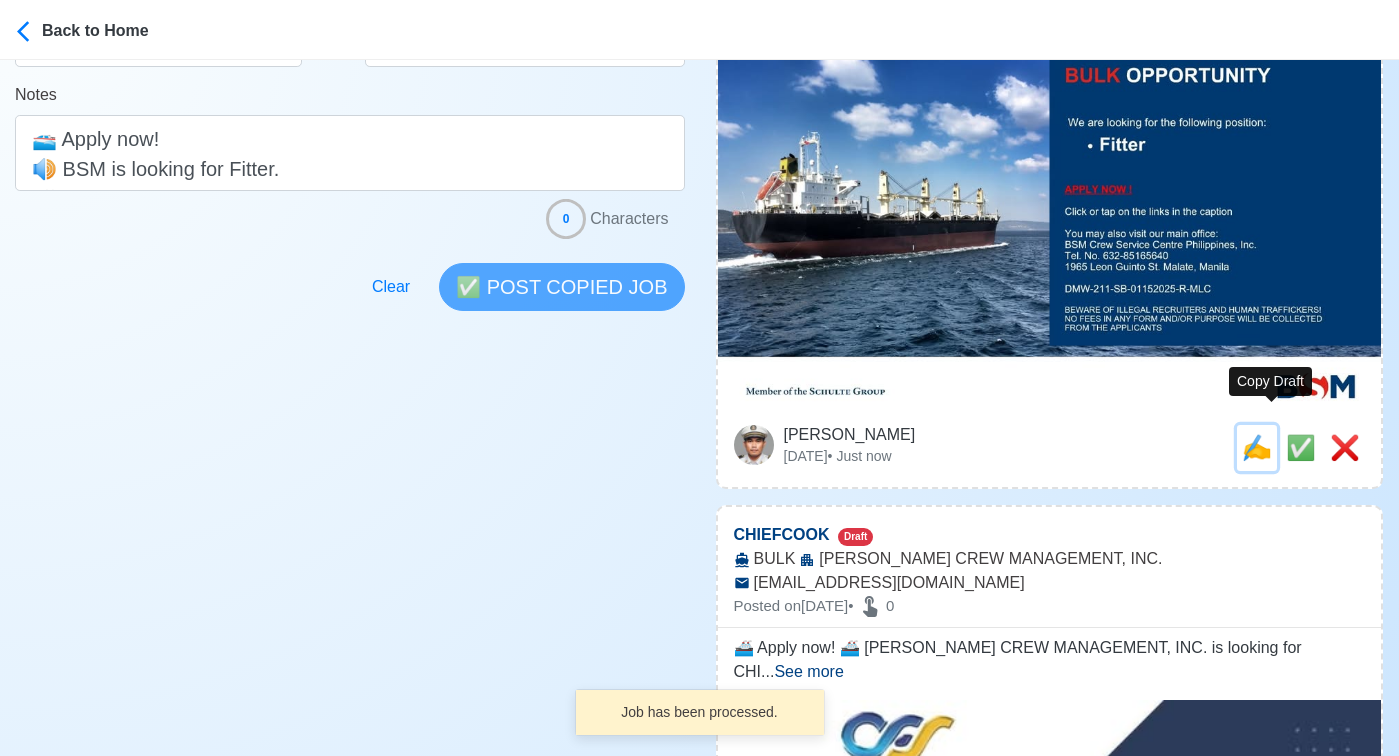 scroll, scrollTop: 0, scrollLeft: 0, axis: both 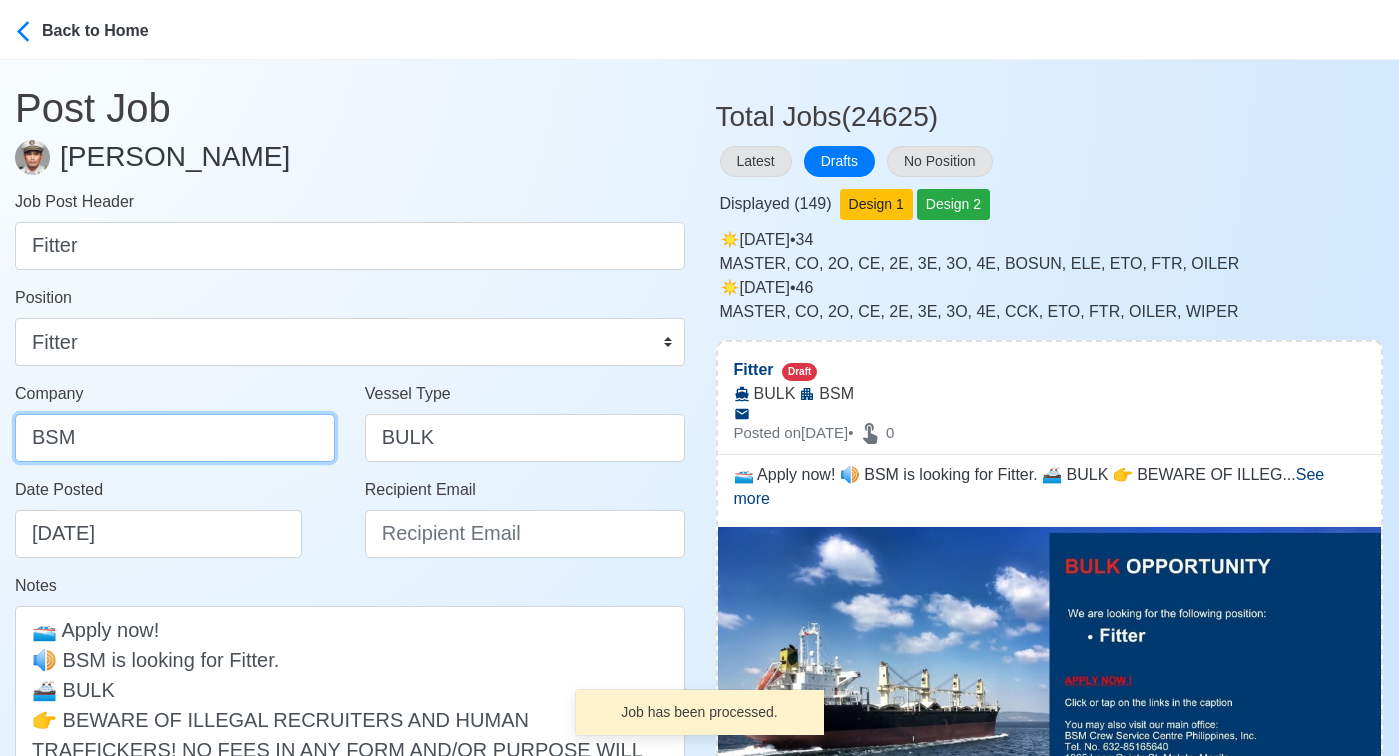 click on "BSM" at bounding box center (175, 438) 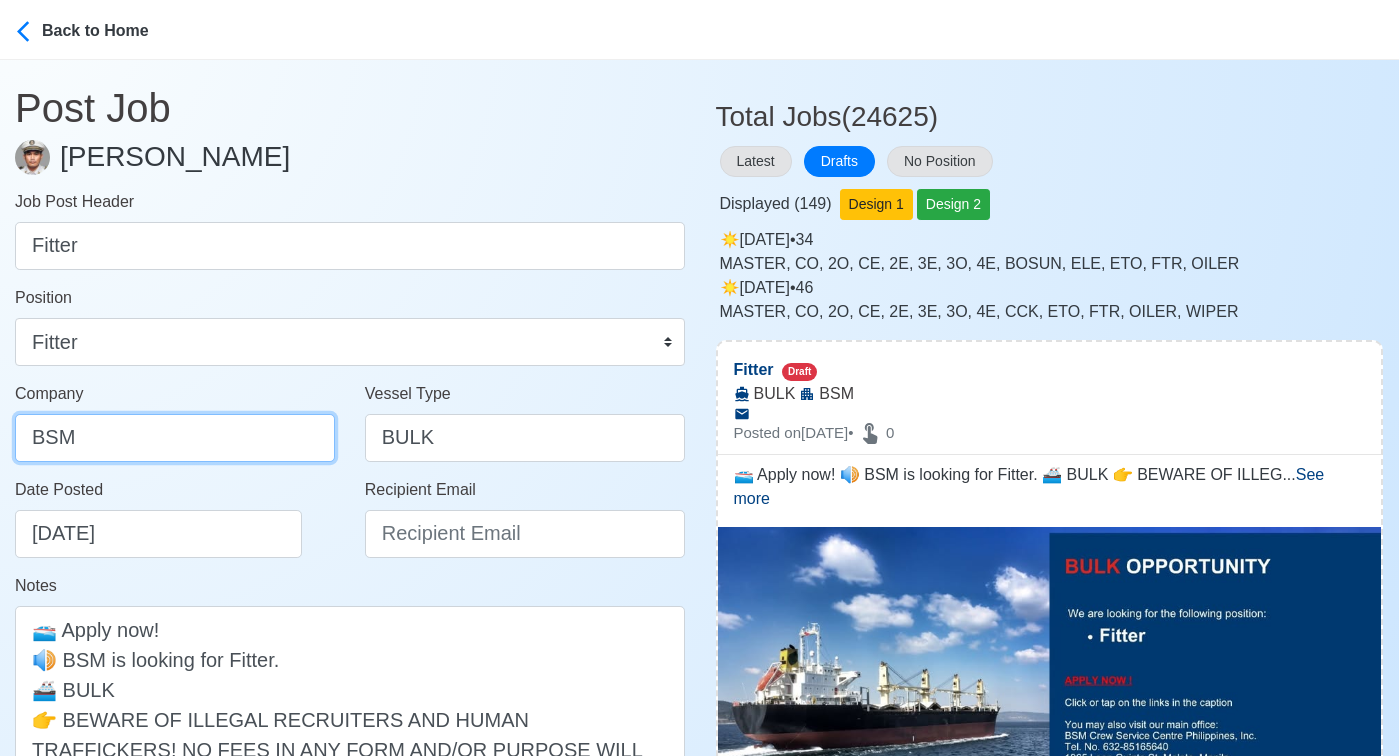 type on "BSM Crew Service Centre [GEOGRAPHIC_DATA], Inc." 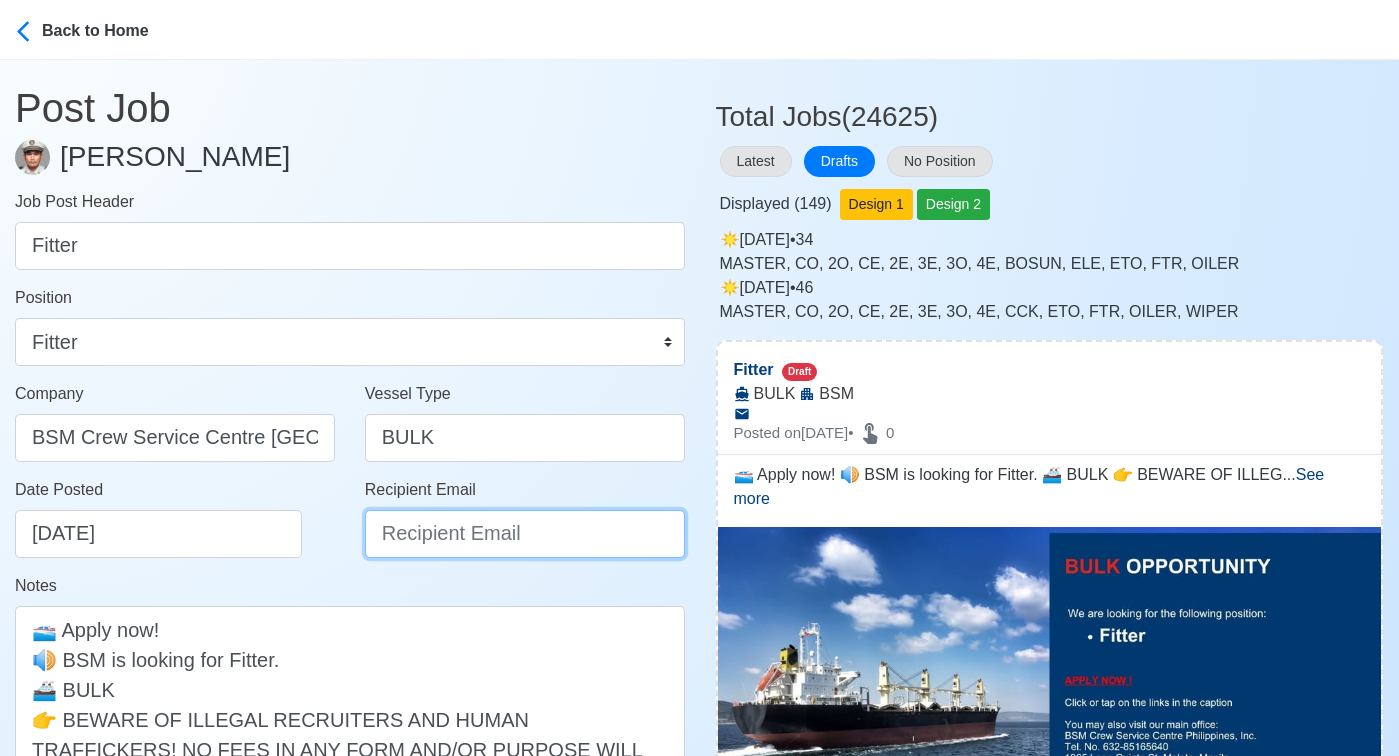 click on "Recipient Email" at bounding box center (525, 534) 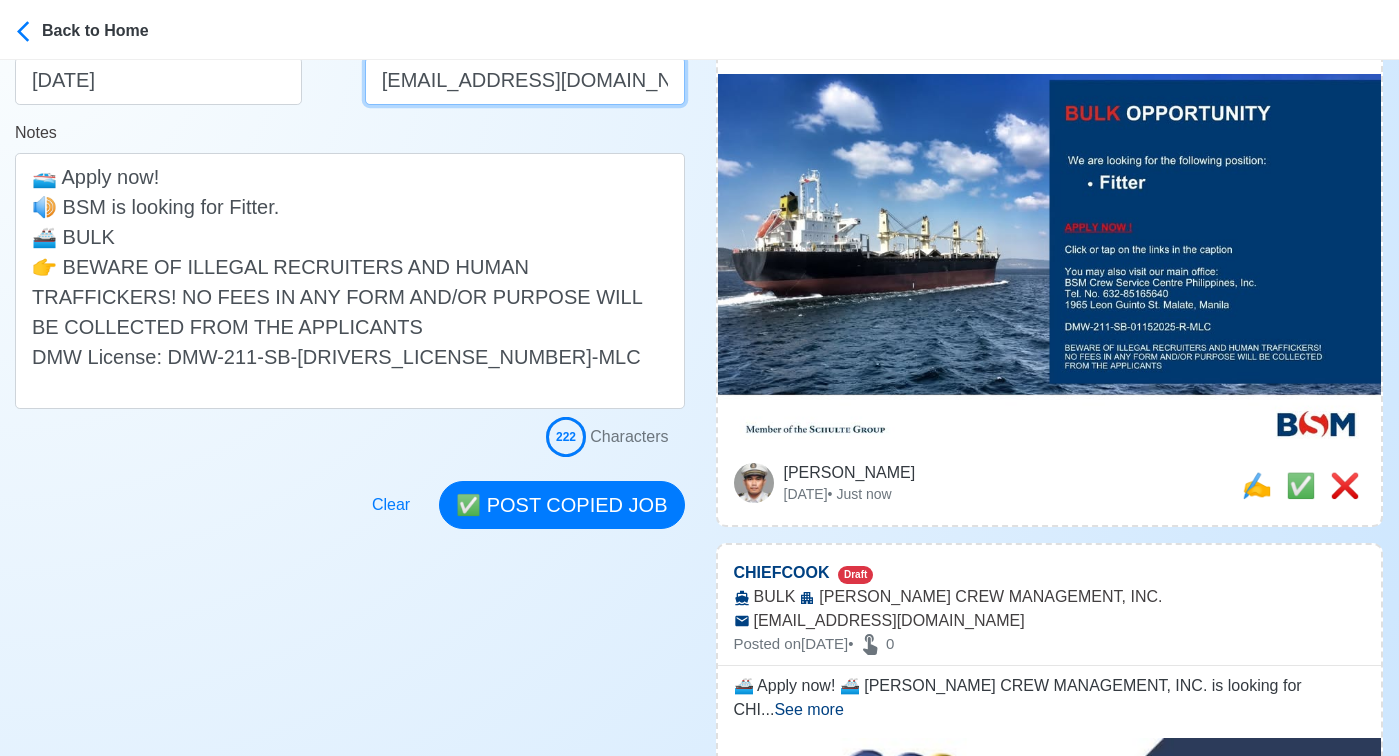 scroll, scrollTop: 455, scrollLeft: 0, axis: vertical 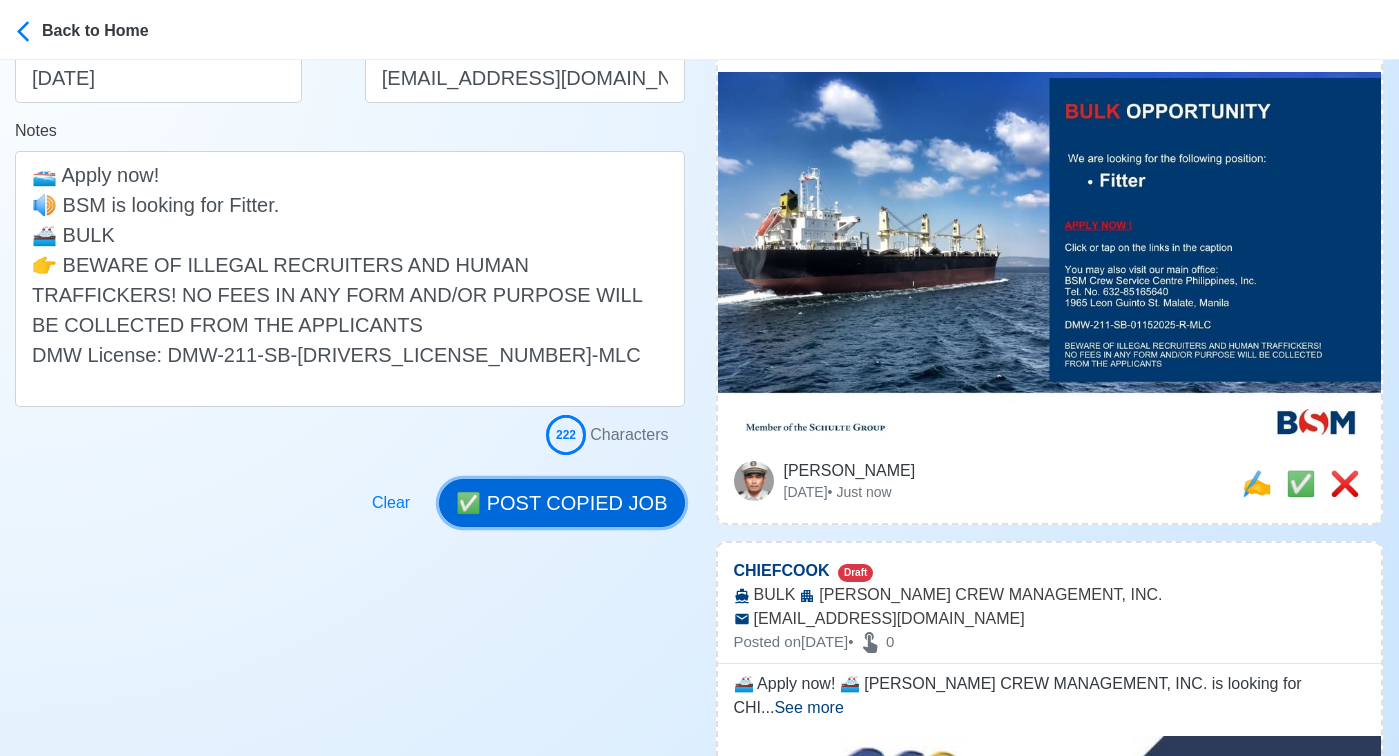 click on "✅ POST COPIED JOB" at bounding box center (561, 503) 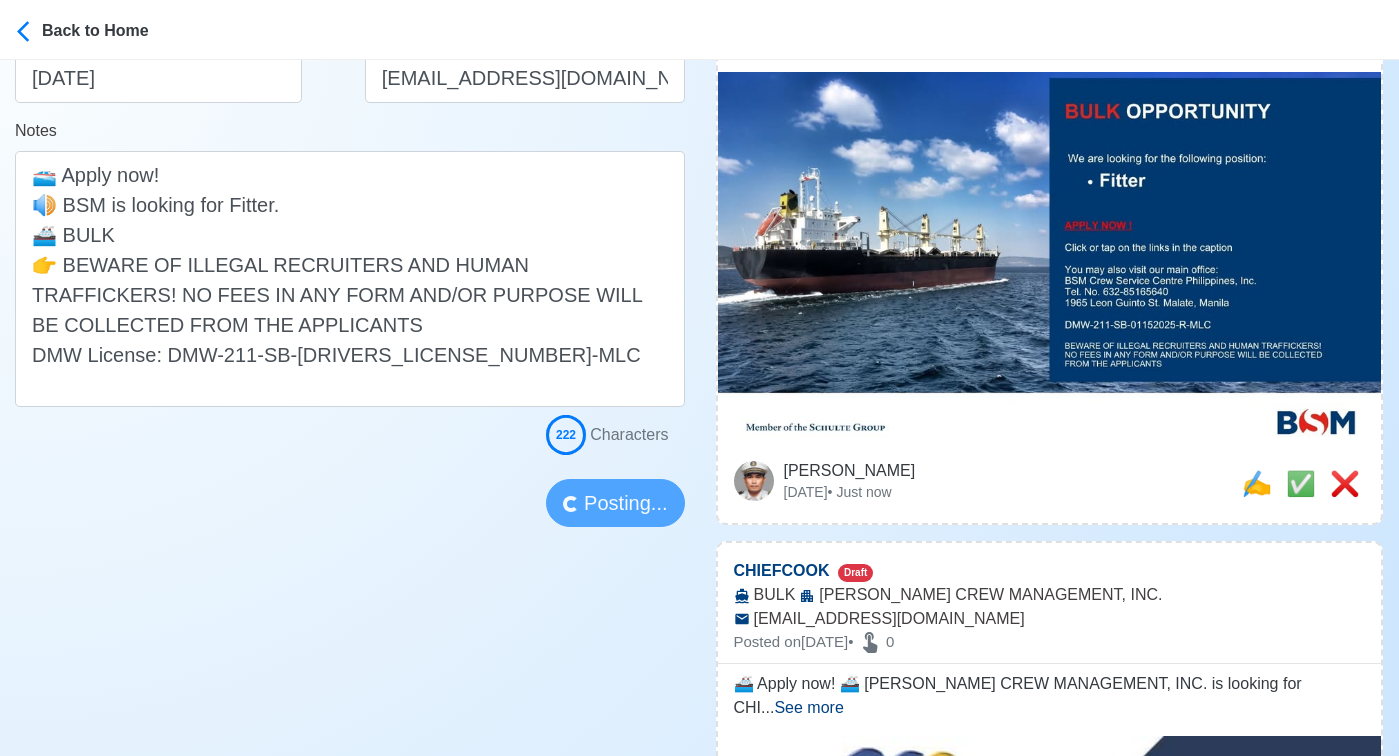 type 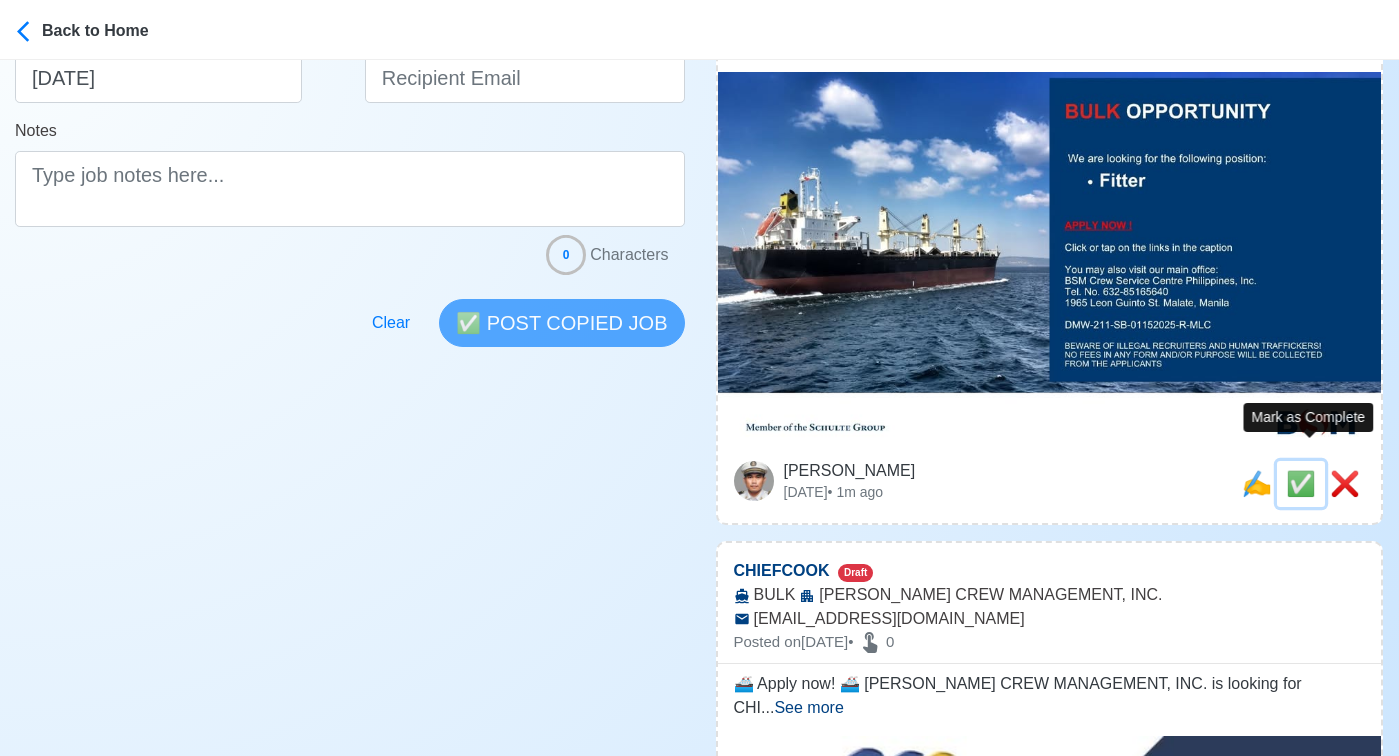 click on "✅" at bounding box center (1301, 483) 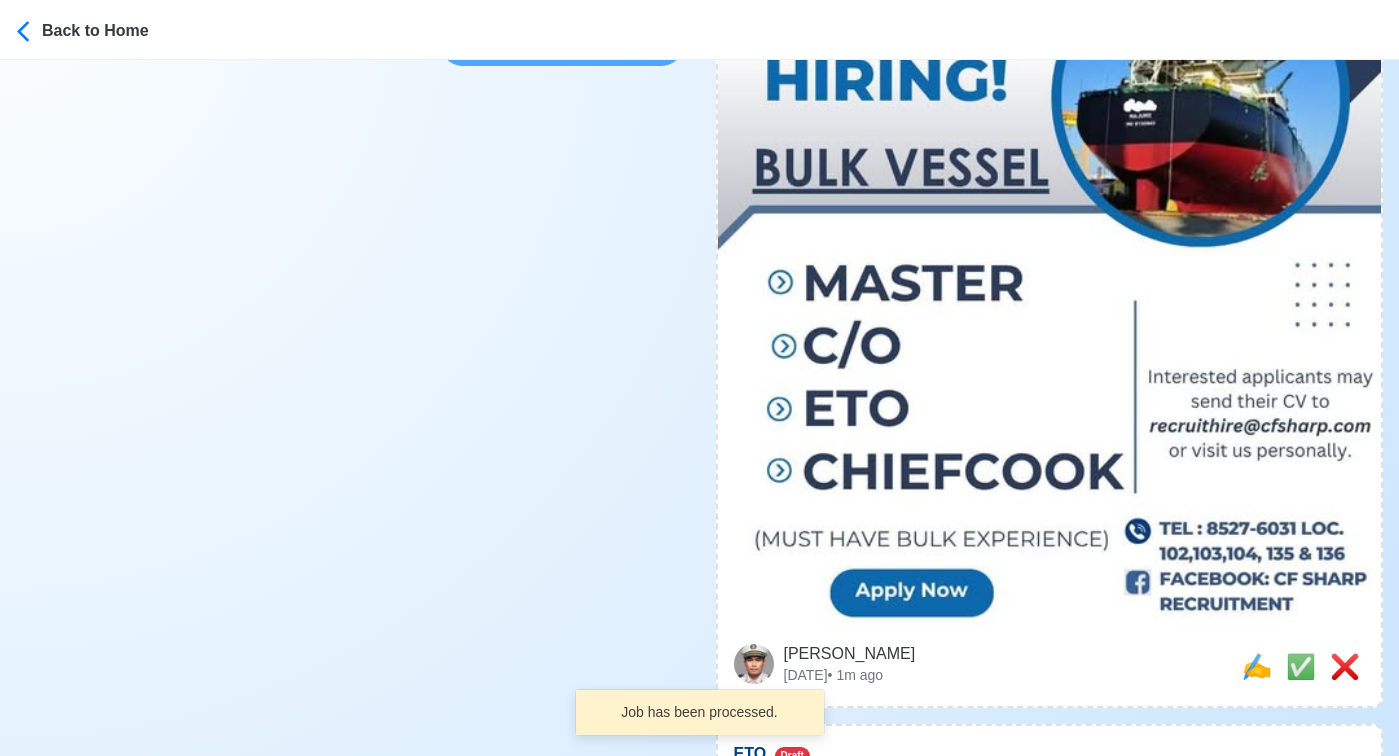 scroll, scrollTop: 785, scrollLeft: 0, axis: vertical 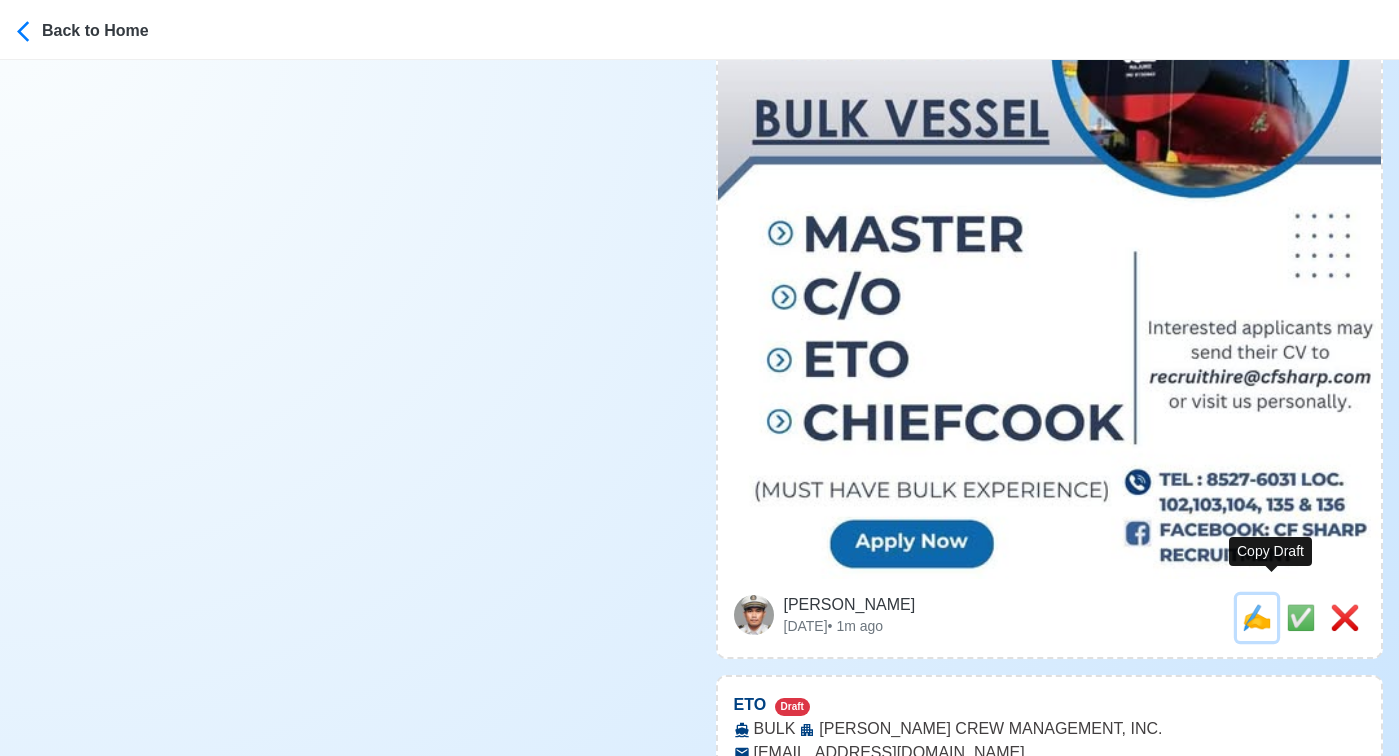 click on "✍️" at bounding box center (1257, 617) 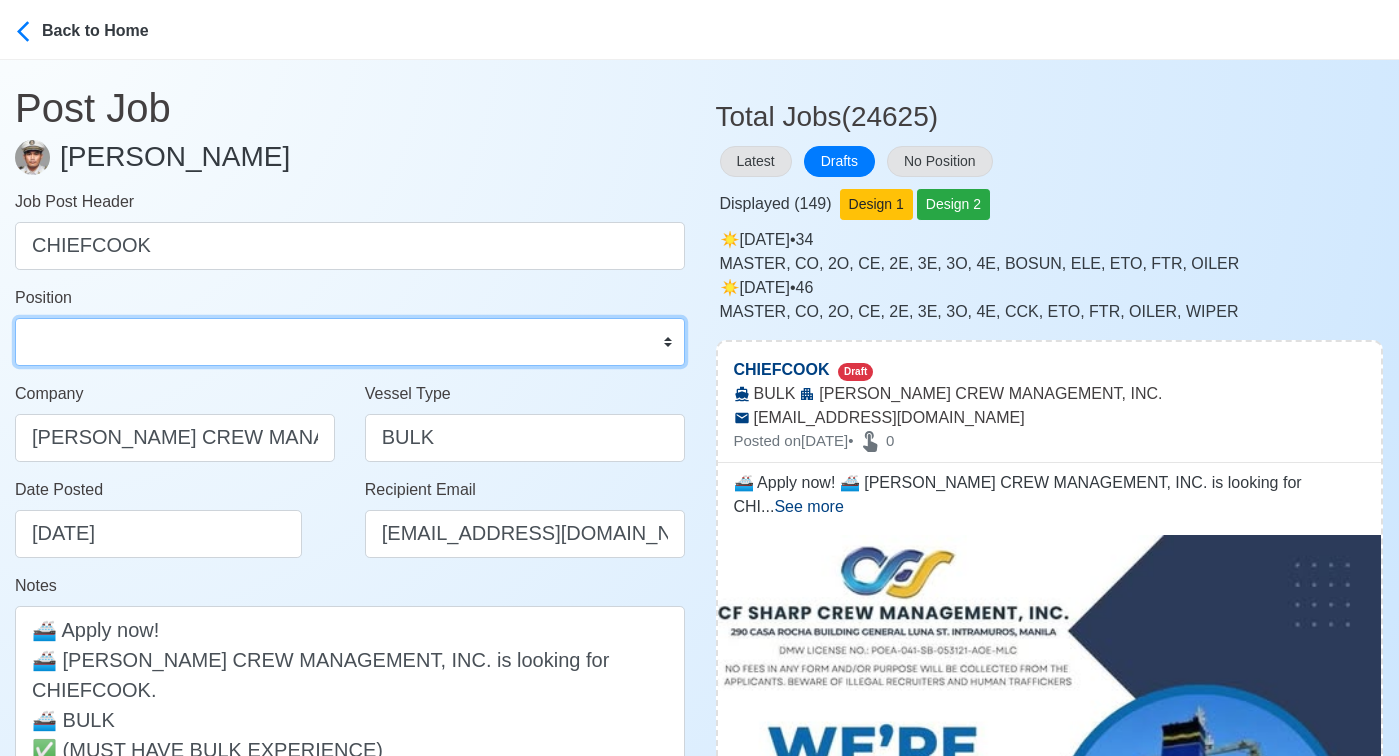 click on "Master Chief Officer 2nd Officer 3rd Officer Junior Officer Chief Engineer 2nd Engineer 3rd Engineer 4th Engineer Gas Engineer Junior Engineer 1st Assistant Engineer 2nd Assistant Engineer 3rd Assistant Engineer ETO/ETR Electrician Electrical Engineer Oiler Fitter Welder Chief Cook Chef Cook Messman Wiper Rigger Ordinary Seaman Able Seaman Motorman Pumpman Bosun Cadet Reefer Mechanic Operator Repairman Painter Steward Waiter Others" at bounding box center (350, 342) 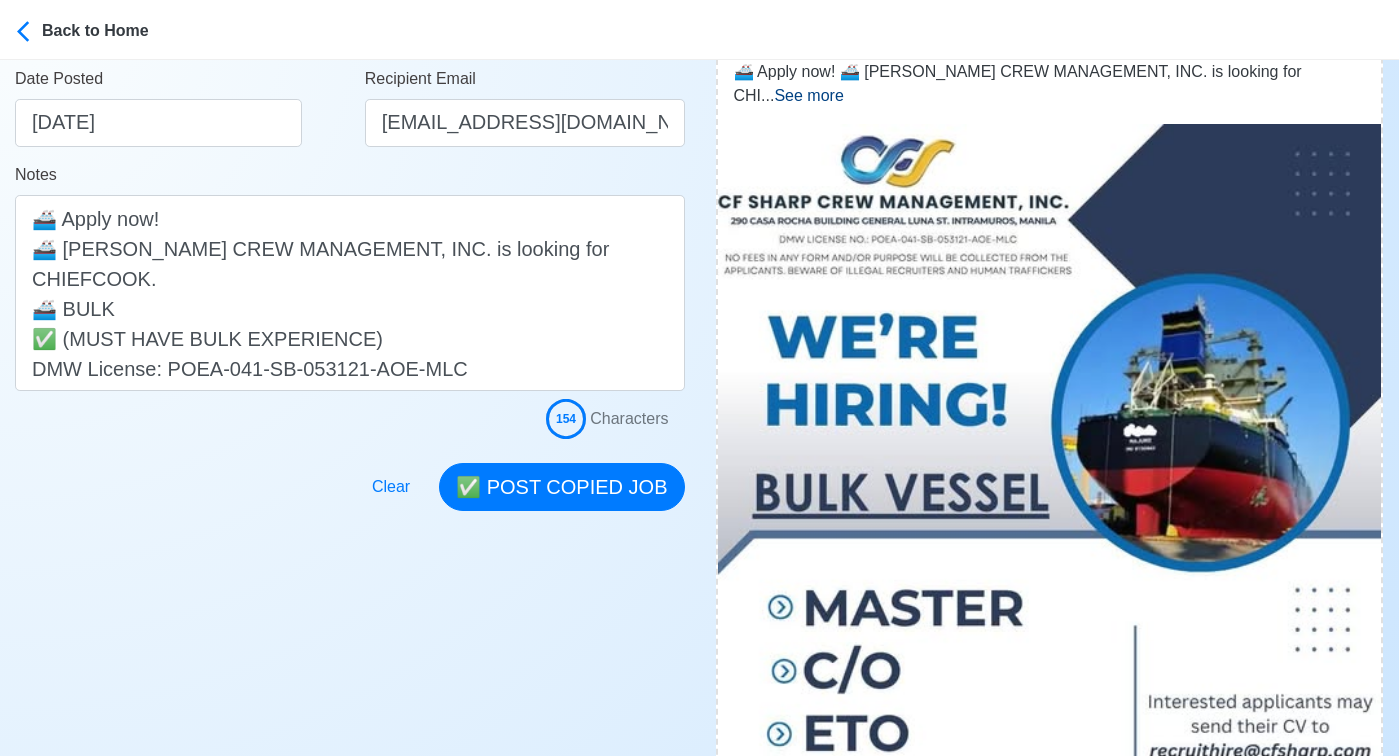 scroll, scrollTop: 420, scrollLeft: 0, axis: vertical 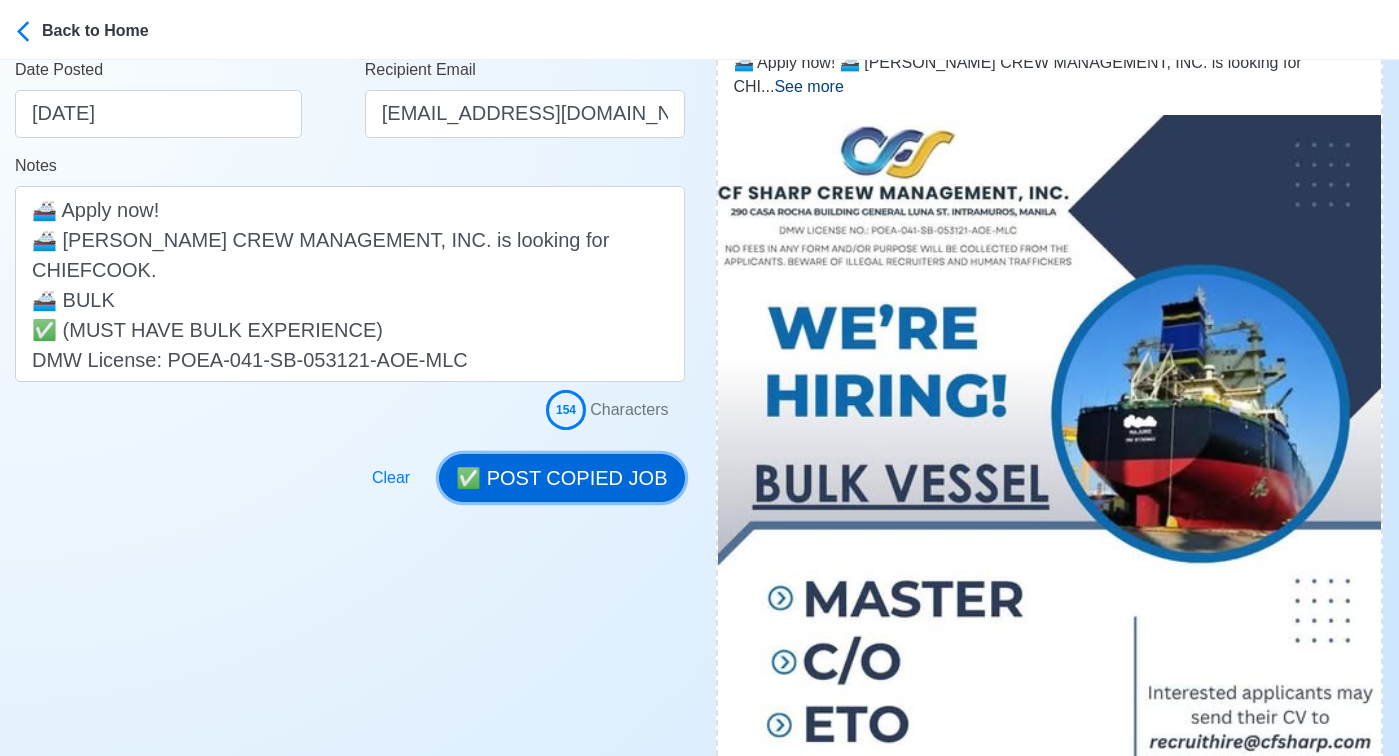 click on "✅ POST COPIED JOB" at bounding box center (561, 478) 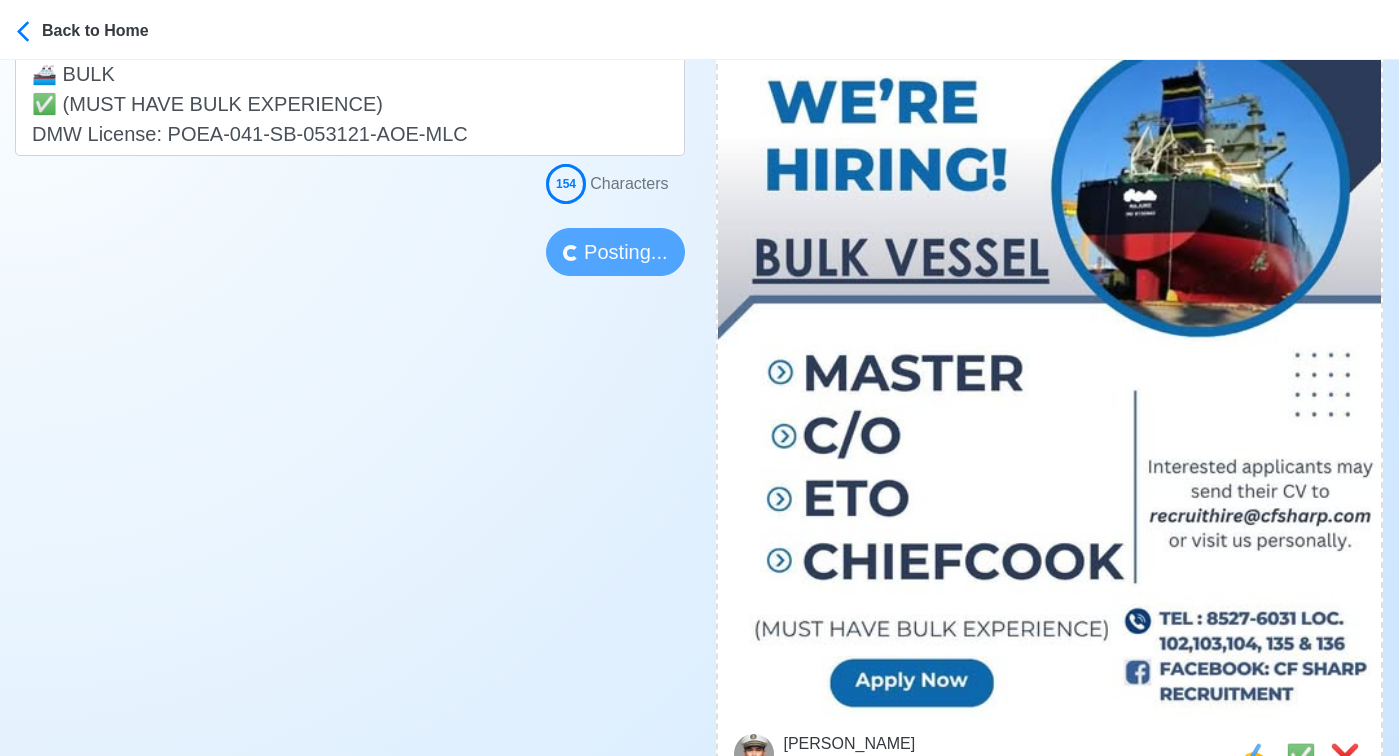 type 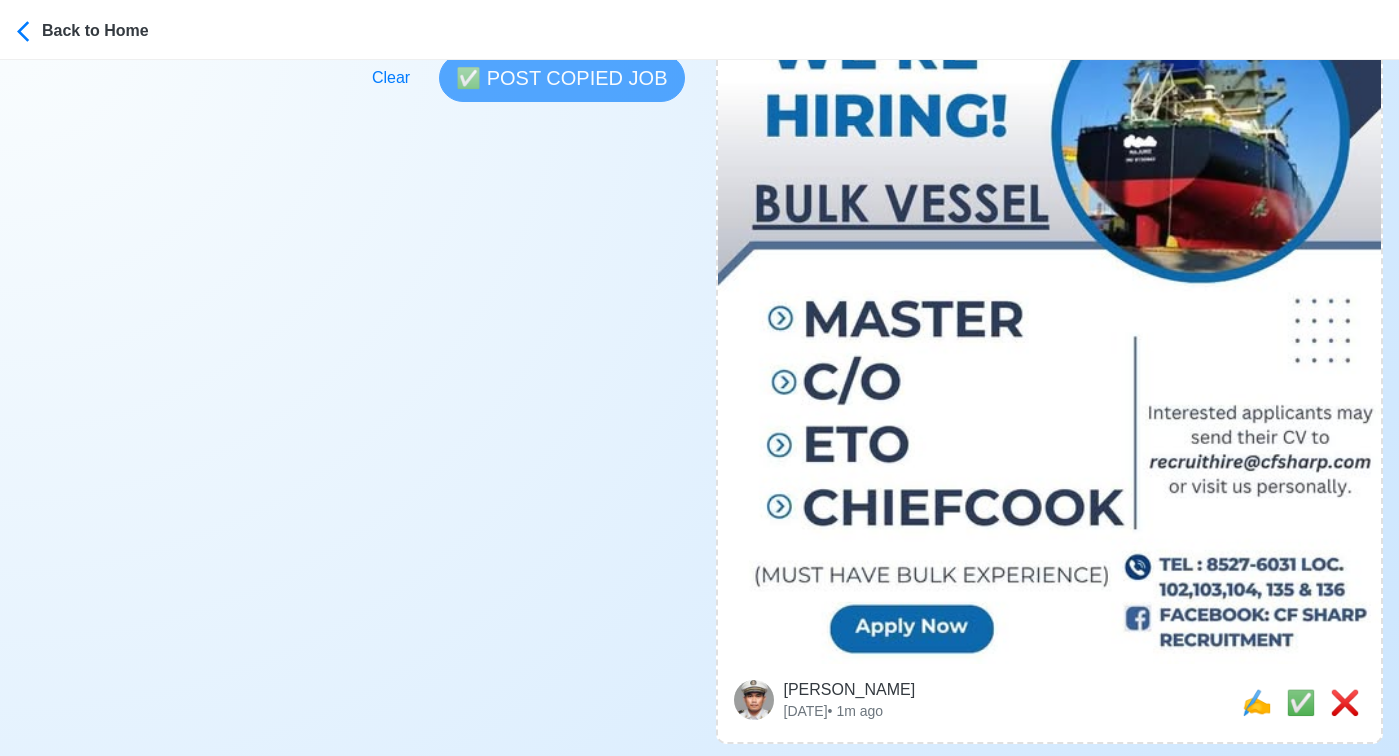 scroll, scrollTop: 704, scrollLeft: 0, axis: vertical 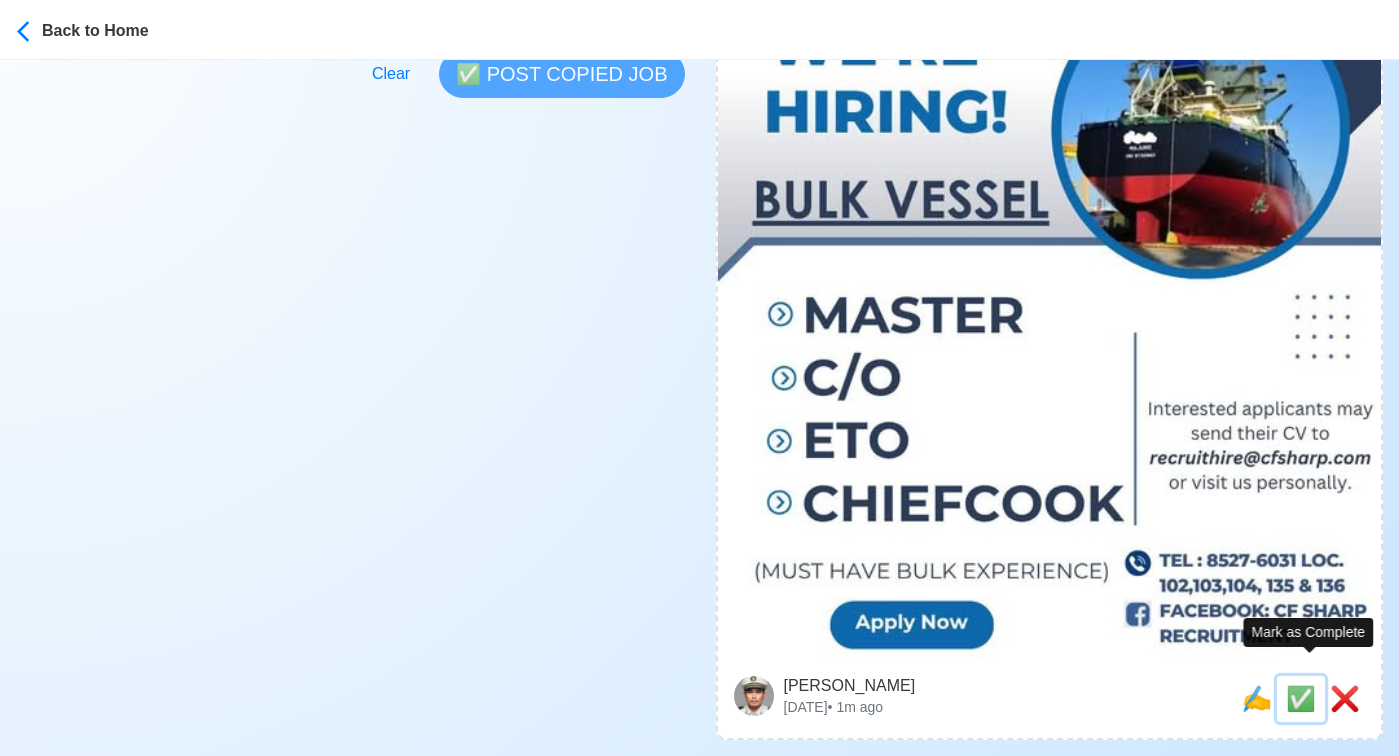 click on "✅" at bounding box center (1301, 698) 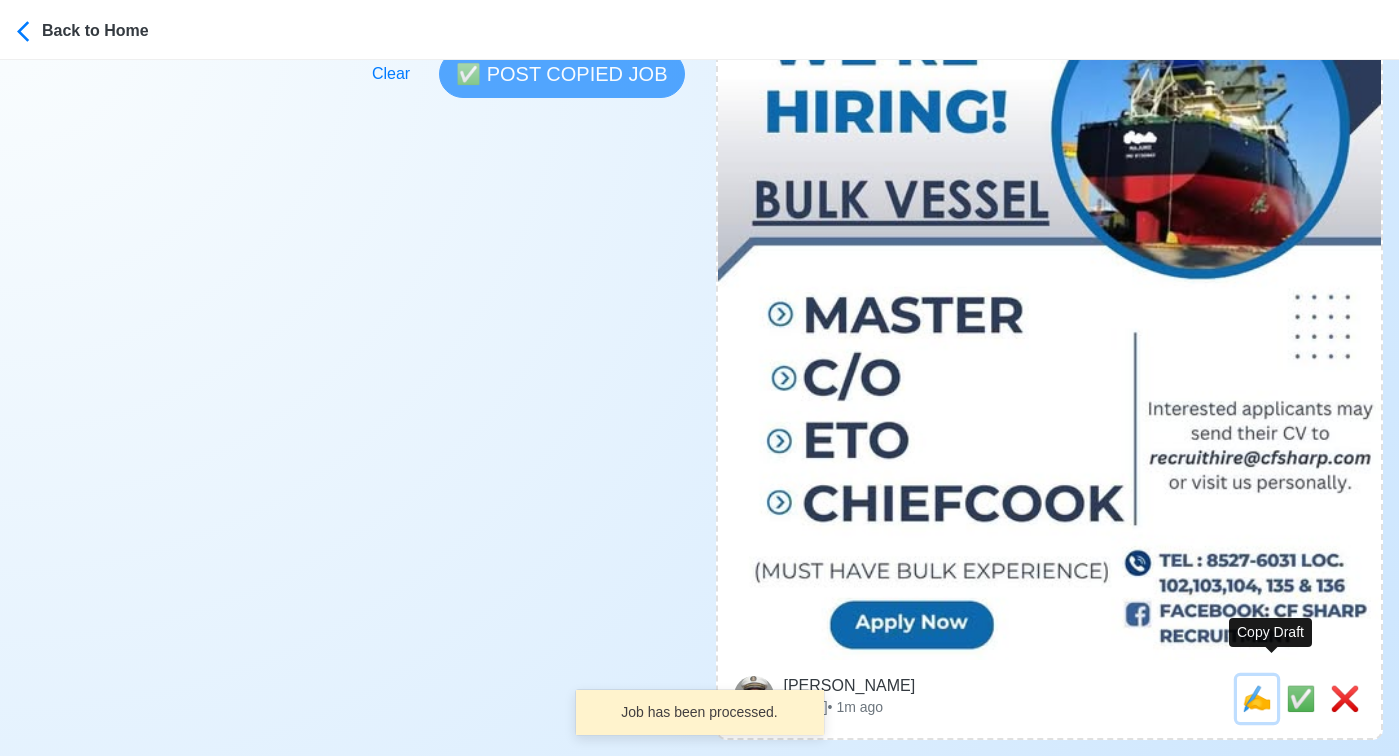 click on "✍️" at bounding box center [1257, 698] 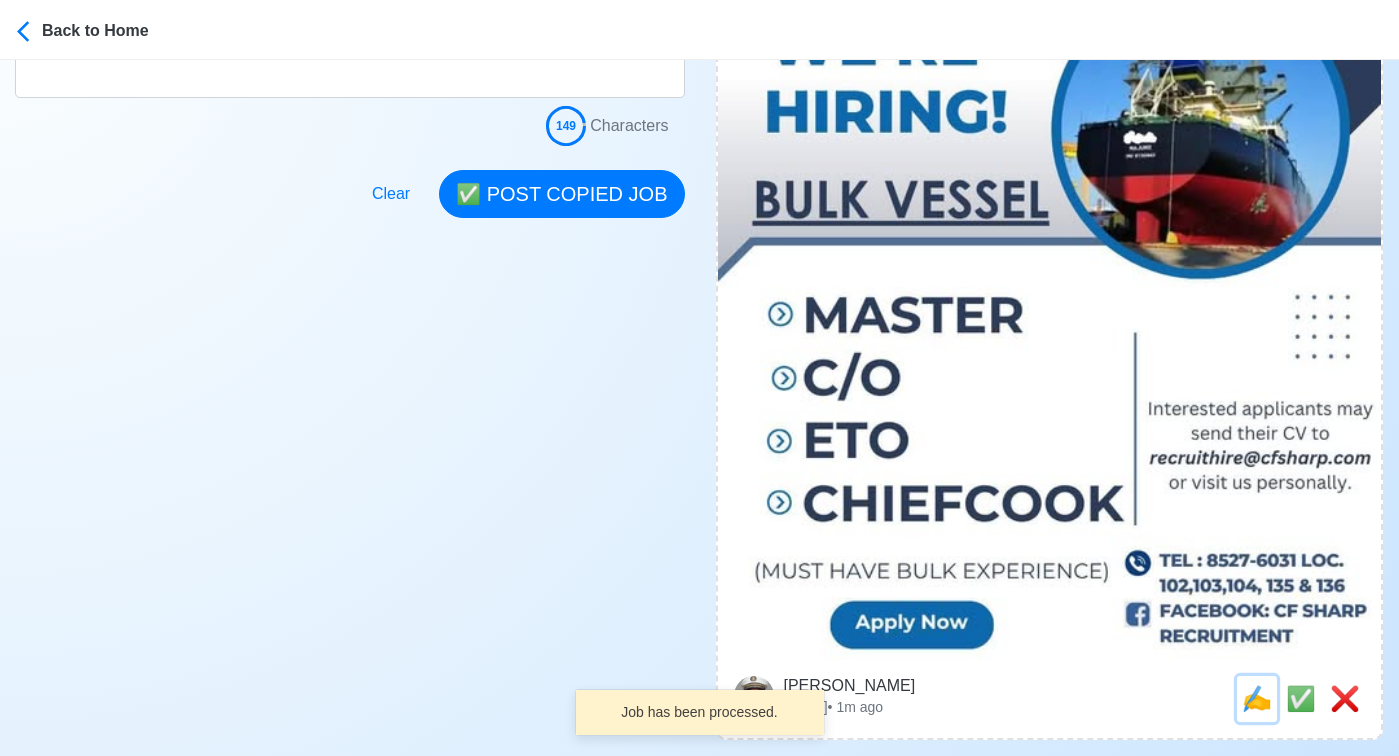 scroll, scrollTop: 0, scrollLeft: 0, axis: both 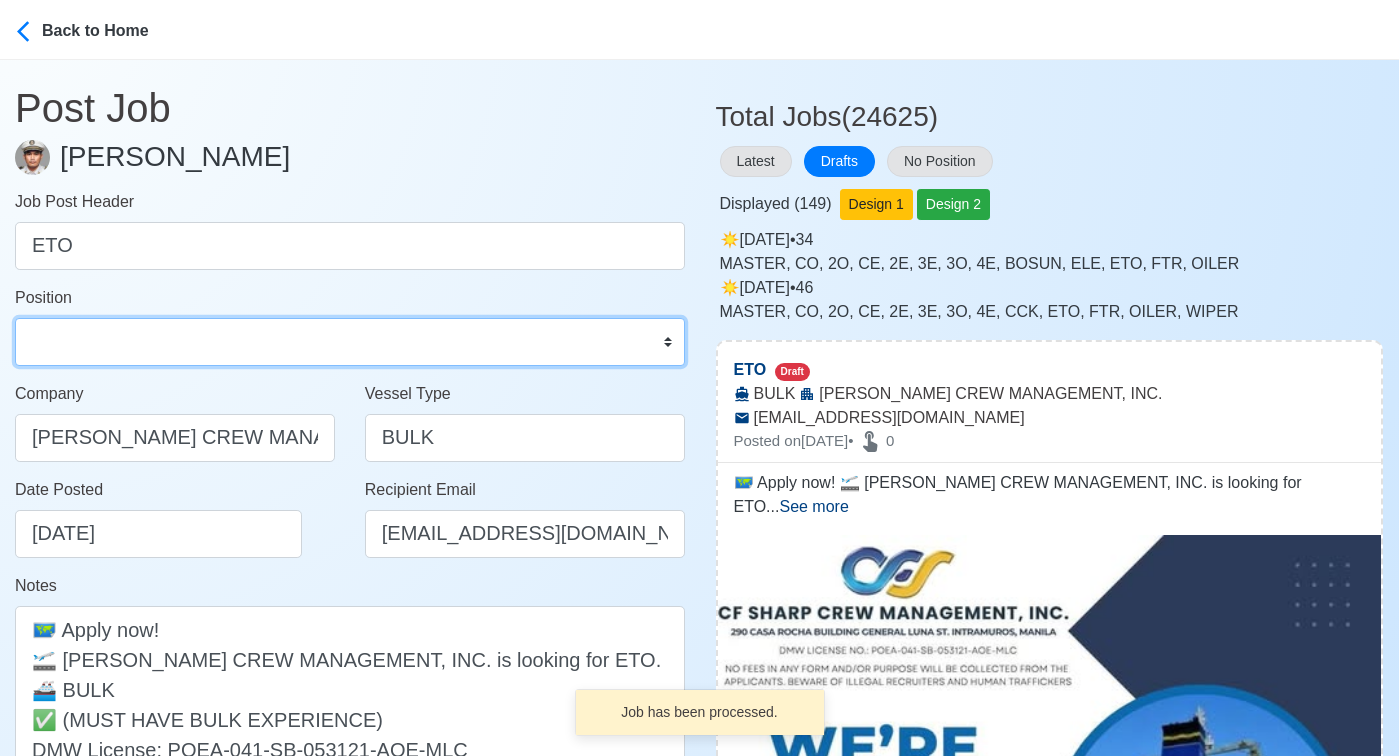 click on "Master Chief Officer 2nd Officer 3rd Officer Junior Officer Chief Engineer 2nd Engineer 3rd Engineer 4th Engineer Gas Engineer Junior Engineer 1st Assistant Engineer 2nd Assistant Engineer 3rd Assistant Engineer ETO/ETR Electrician Electrical Engineer Oiler Fitter Welder Chief Cook Chef Cook Messman Wiper Rigger Ordinary Seaman Able Seaman Motorman Pumpman Bosun Cadet Reefer Mechanic Operator Repairman Painter Steward Waiter Others" at bounding box center (350, 342) 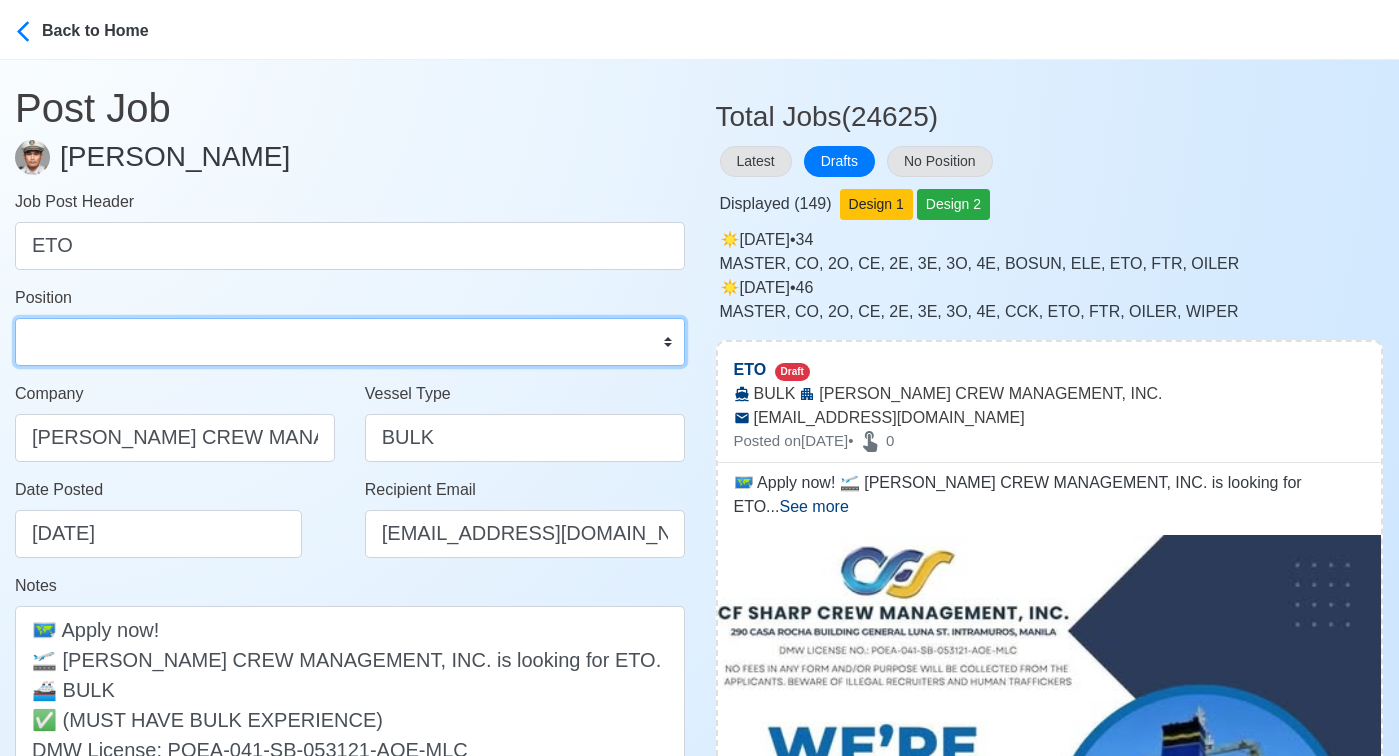 select on "ETO/ETR" 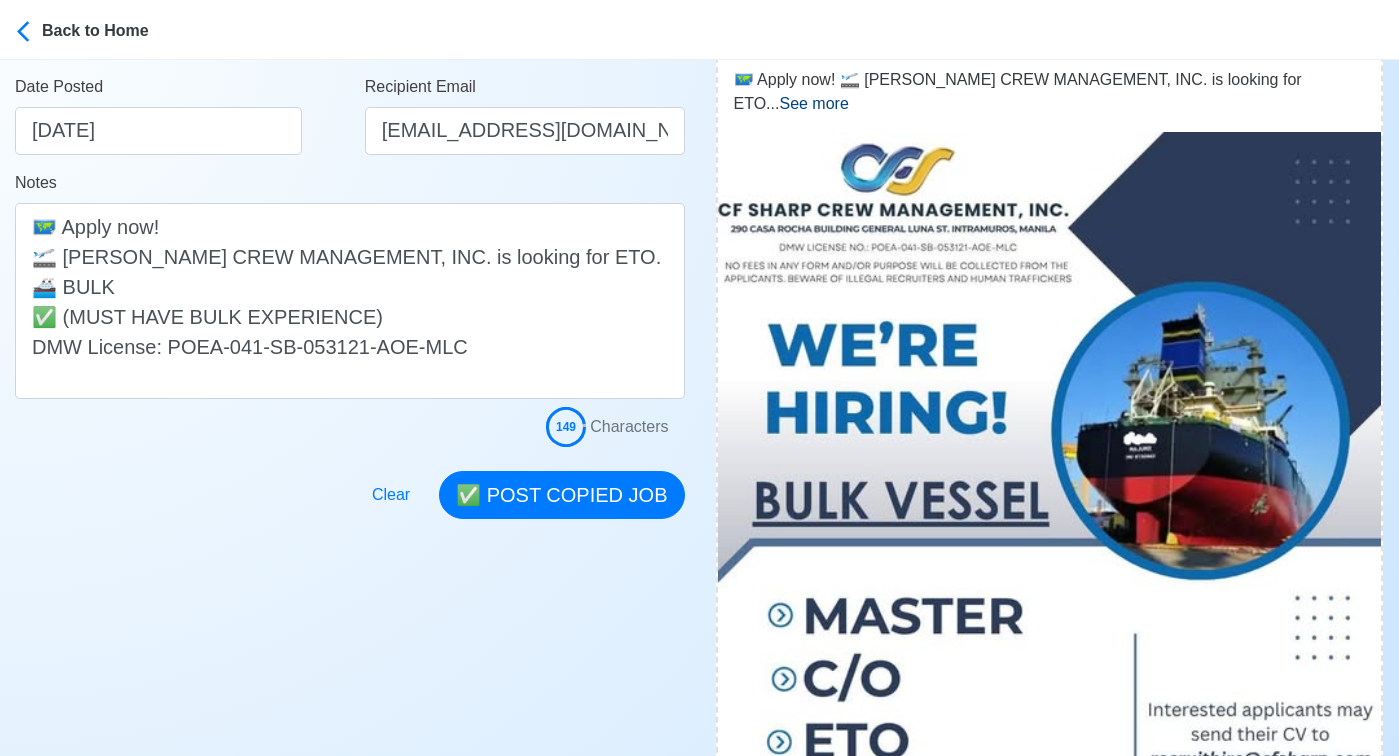 scroll, scrollTop: 514, scrollLeft: 0, axis: vertical 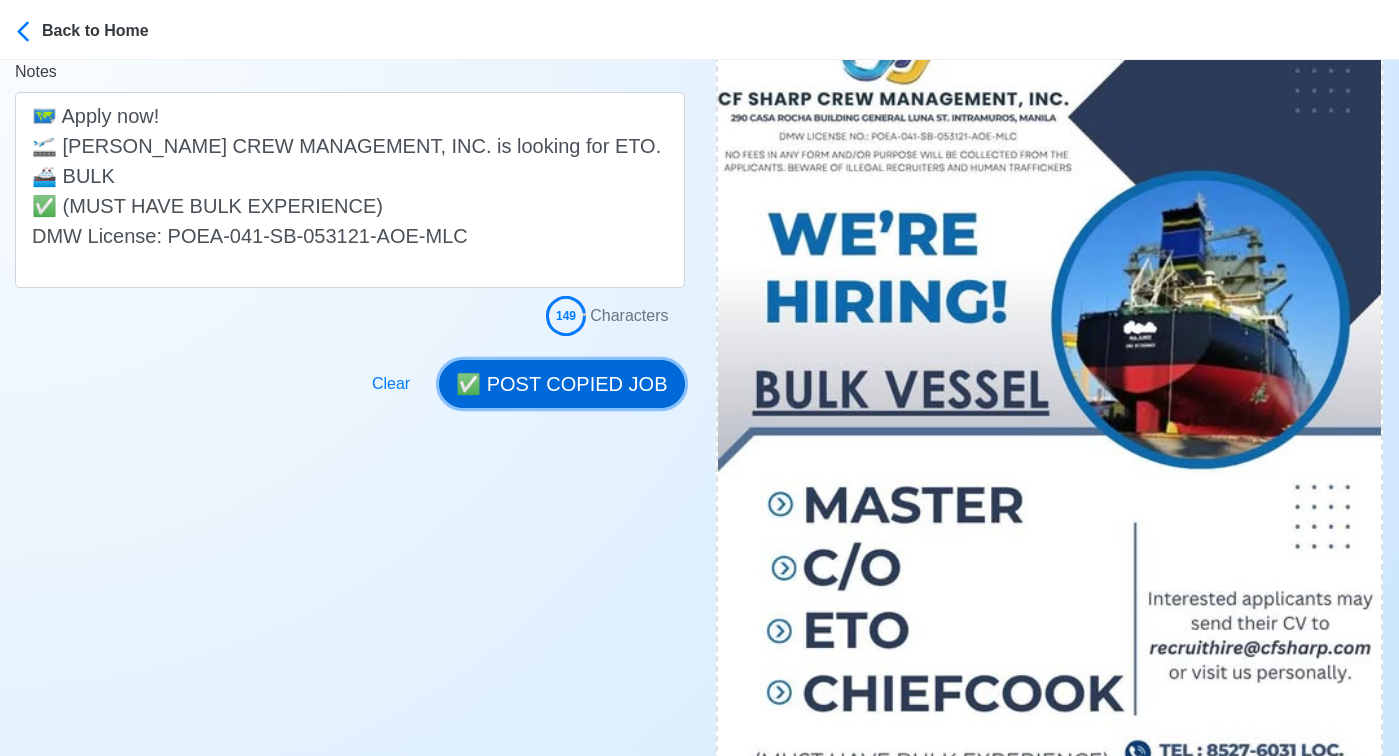click on "✅ POST COPIED JOB" at bounding box center [561, 384] 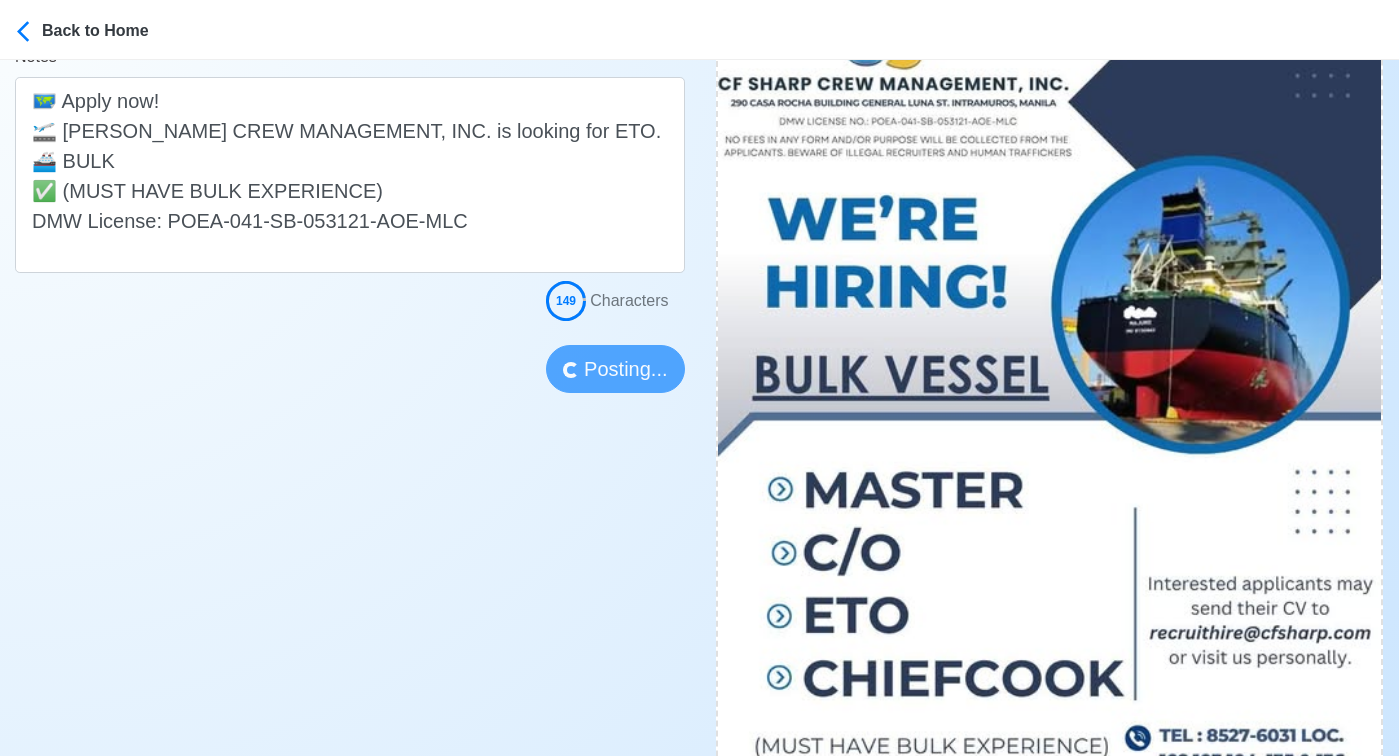 type 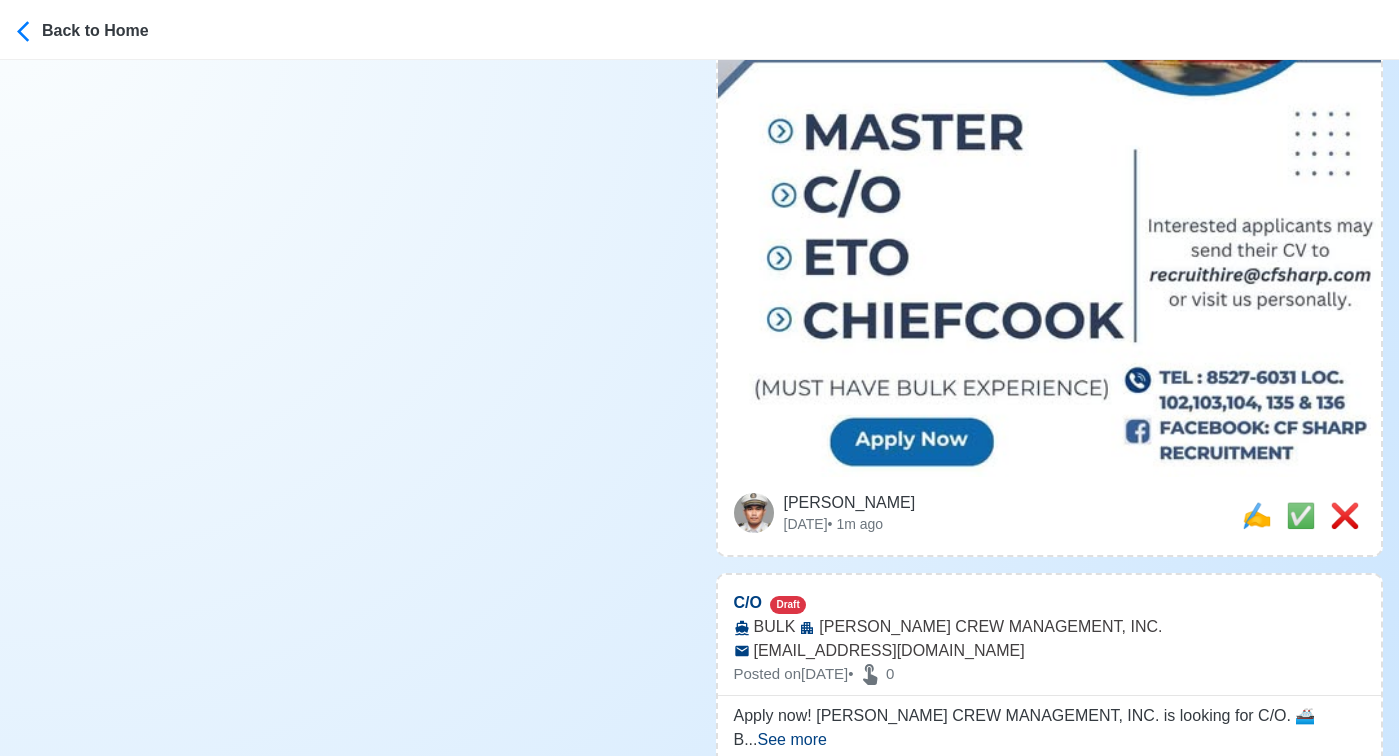scroll, scrollTop: 941, scrollLeft: 0, axis: vertical 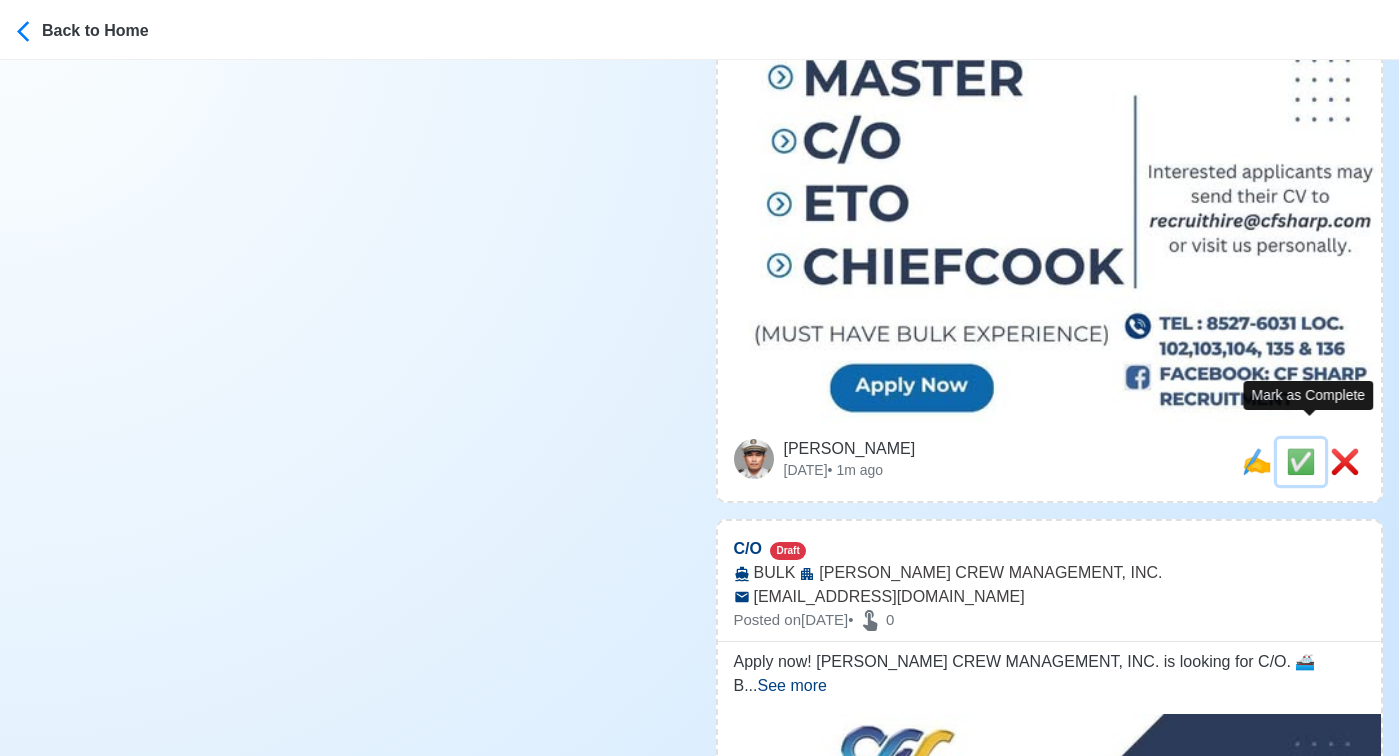 click on "✅" at bounding box center (1301, 461) 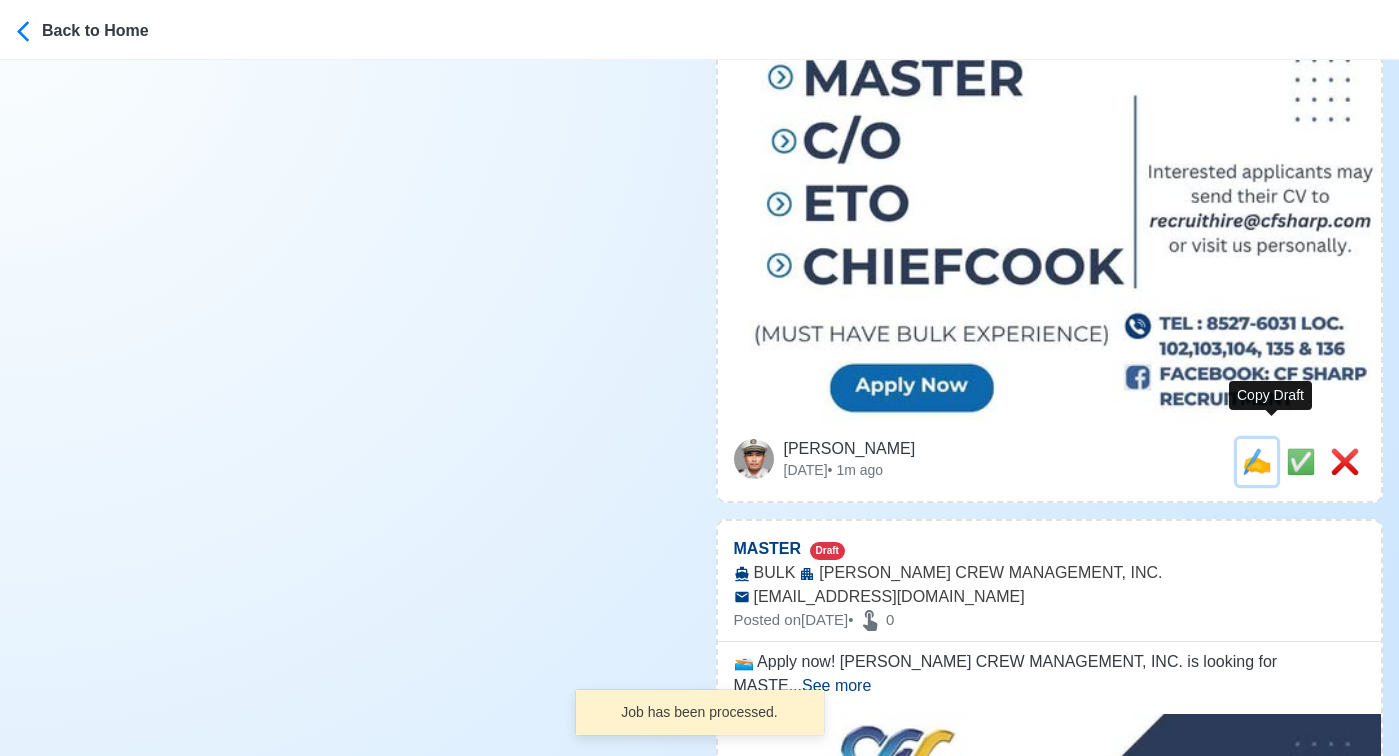 click on "✍️" at bounding box center [1257, 461] 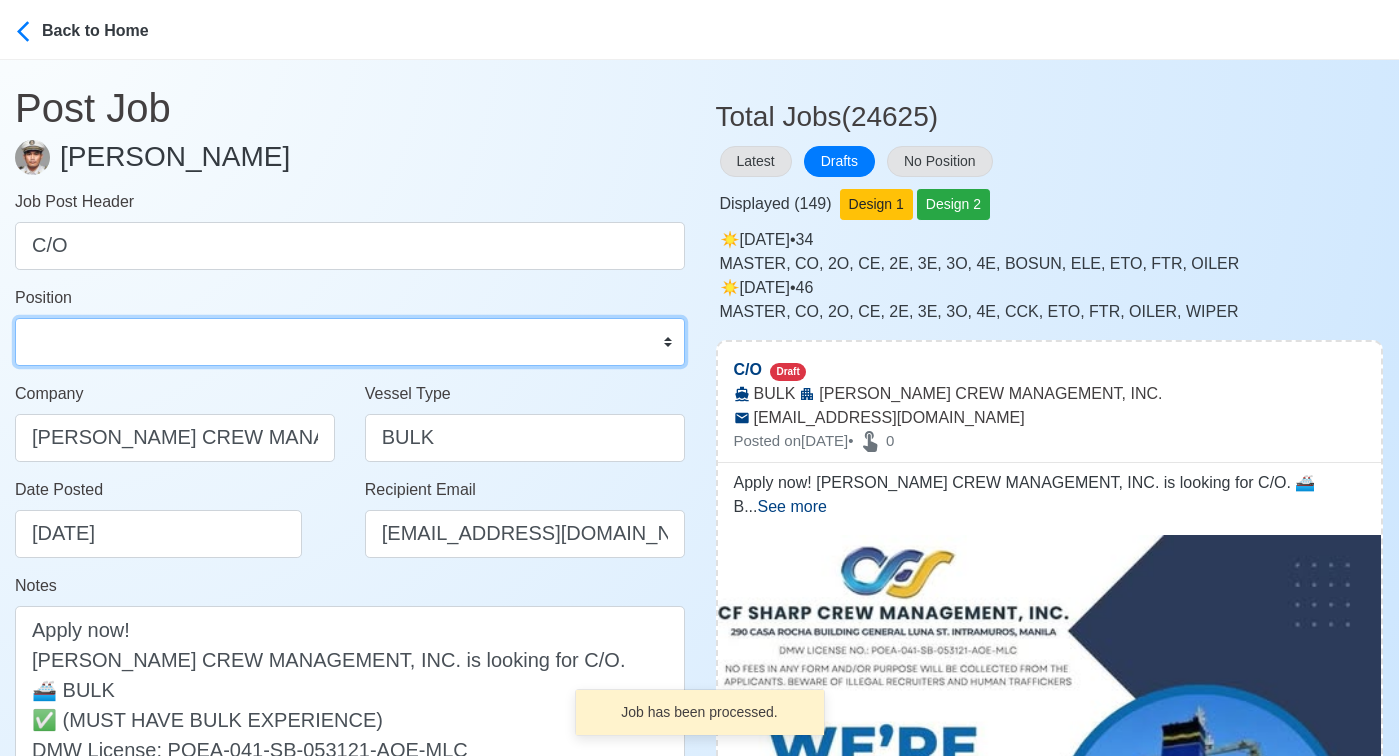 click on "Master Chief Officer 2nd Officer 3rd Officer Junior Officer Chief Engineer 2nd Engineer 3rd Engineer 4th Engineer Gas Engineer Junior Engineer 1st Assistant Engineer 2nd Assistant Engineer 3rd Assistant Engineer ETO/ETR Electrician Electrical Engineer Oiler Fitter Welder Chief Cook Chef Cook Messman Wiper Rigger Ordinary Seaman Able Seaman Motorman Pumpman Bosun Cadet Reefer Mechanic Operator Repairman Painter Steward Waiter Others" at bounding box center (350, 342) 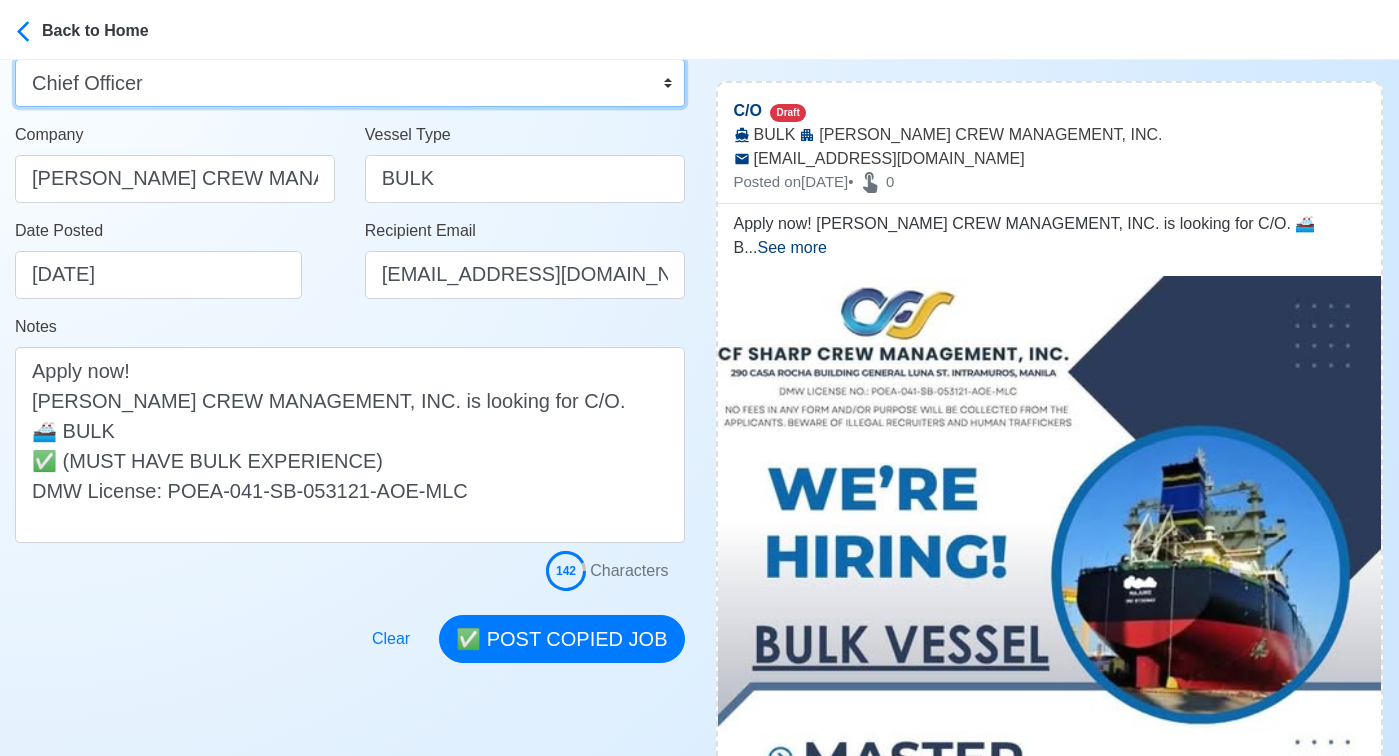 scroll, scrollTop: 423, scrollLeft: 0, axis: vertical 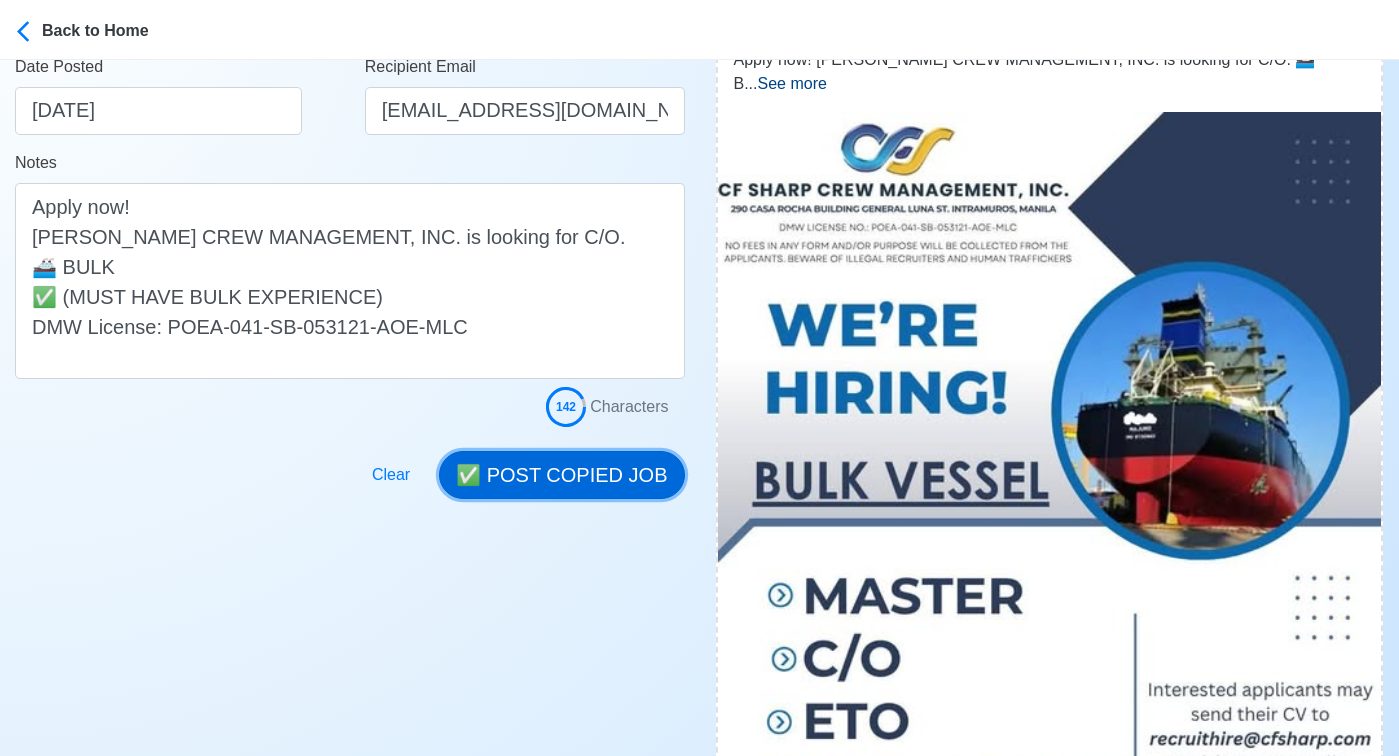 click on "✅ POST COPIED JOB" at bounding box center (561, 475) 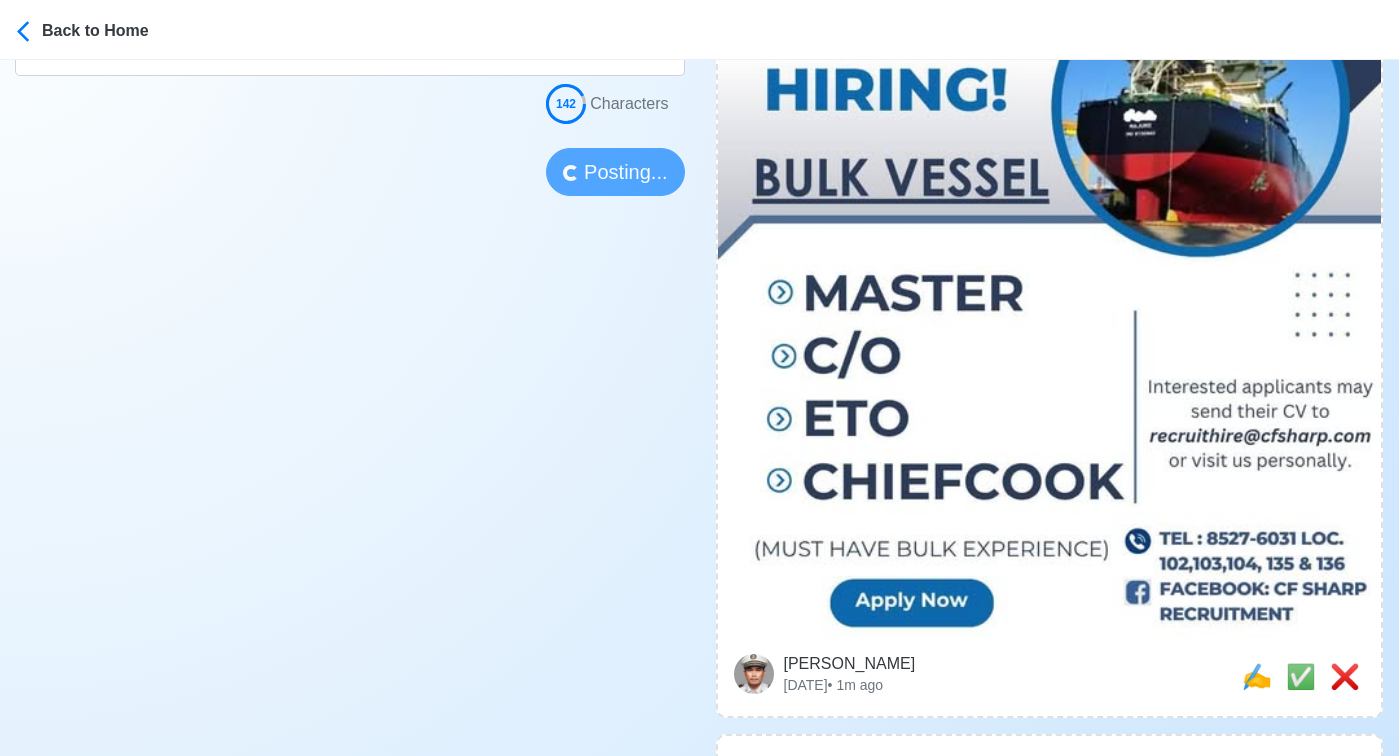 type 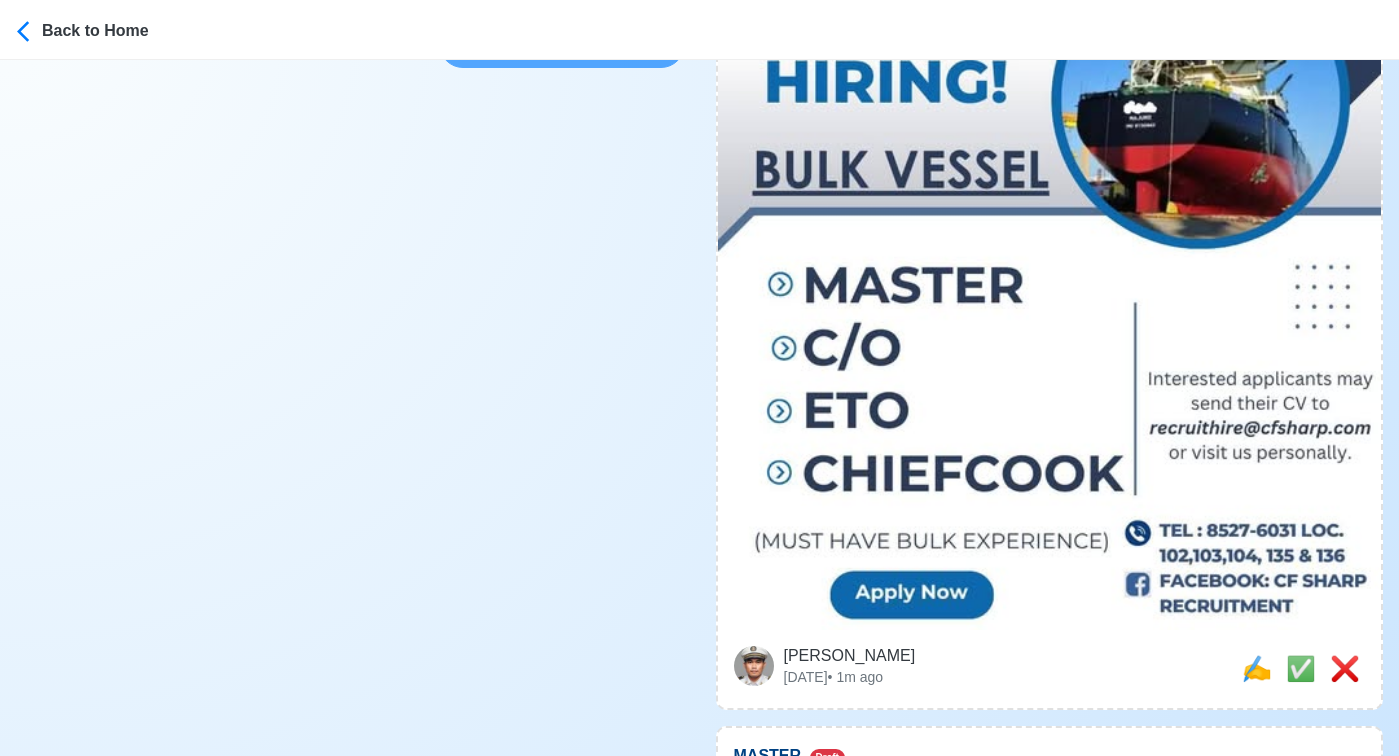 scroll, scrollTop: 735, scrollLeft: 0, axis: vertical 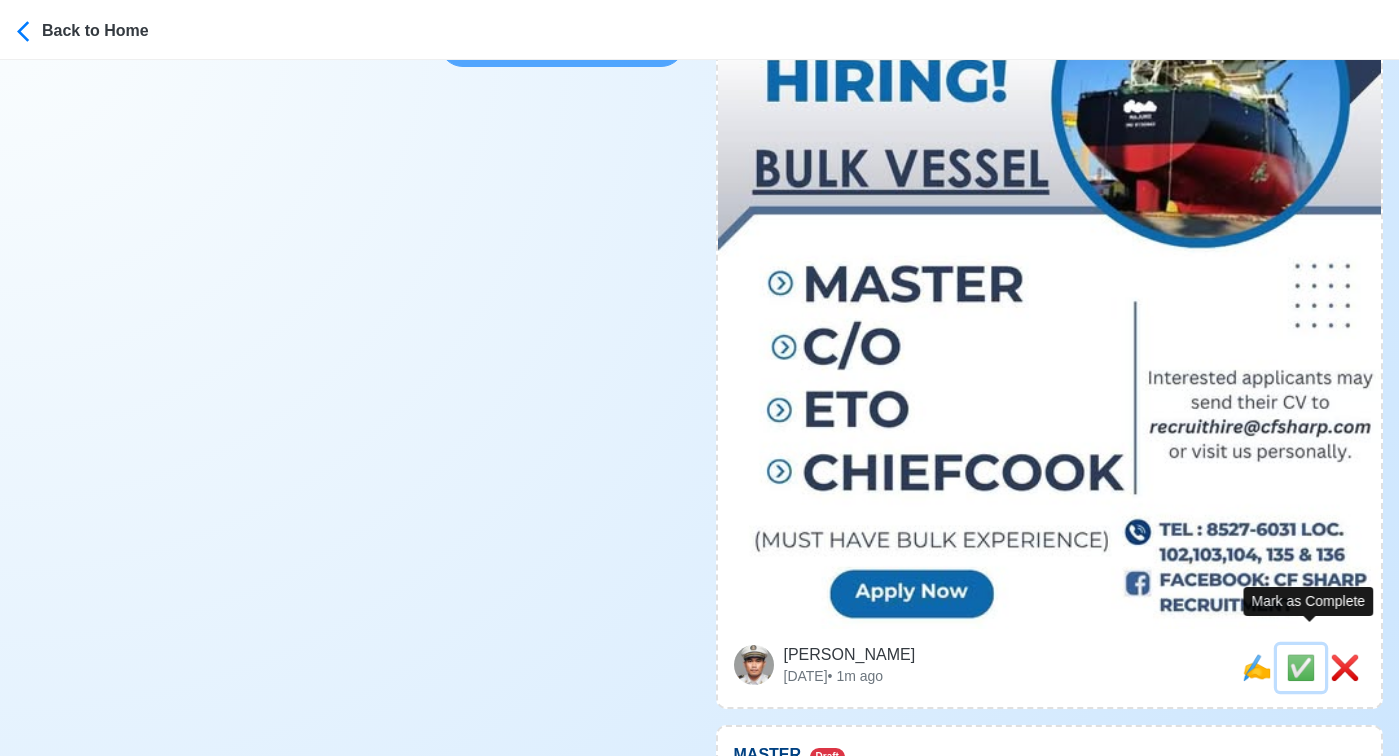 click on "✅" at bounding box center [1301, 667] 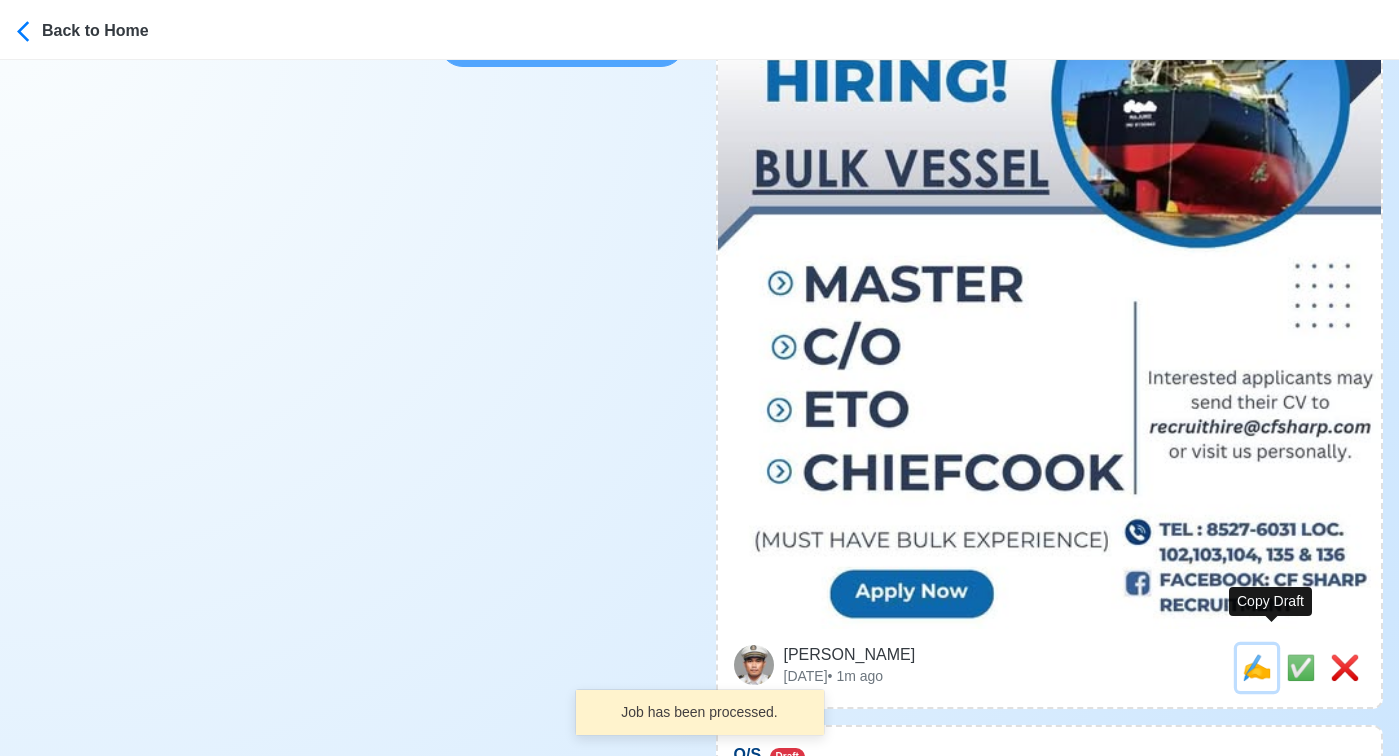 click on "✍️" at bounding box center [1257, 667] 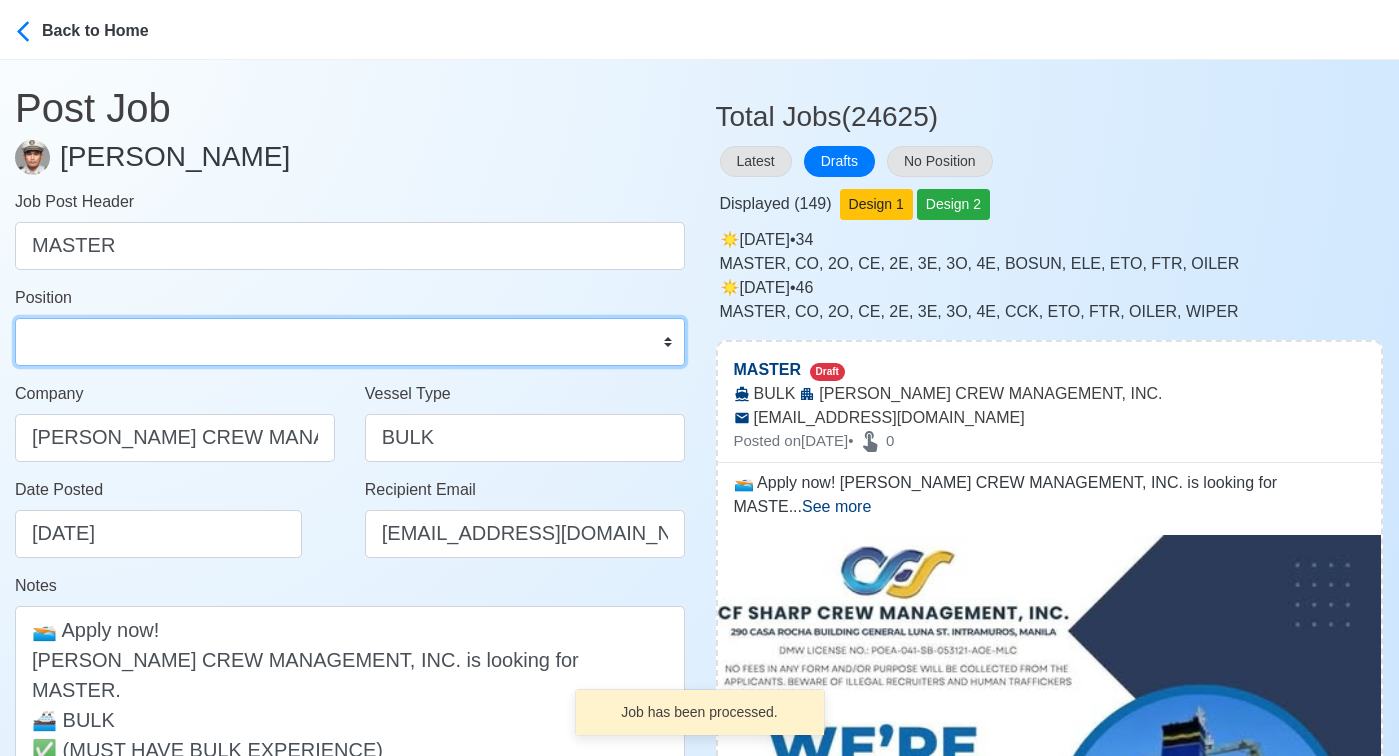 click on "Master Chief Officer 2nd Officer 3rd Officer Junior Officer Chief Engineer 2nd Engineer 3rd Engineer 4th Engineer Gas Engineer Junior Engineer 1st Assistant Engineer 2nd Assistant Engineer 3rd Assistant Engineer ETO/ETR Electrician Electrical Engineer Oiler Fitter Welder Chief Cook Chef Cook Messman Wiper Rigger Ordinary Seaman Able Seaman Motorman Pumpman Bosun Cadet Reefer Mechanic Operator Repairman Painter Steward Waiter Others" at bounding box center (350, 342) 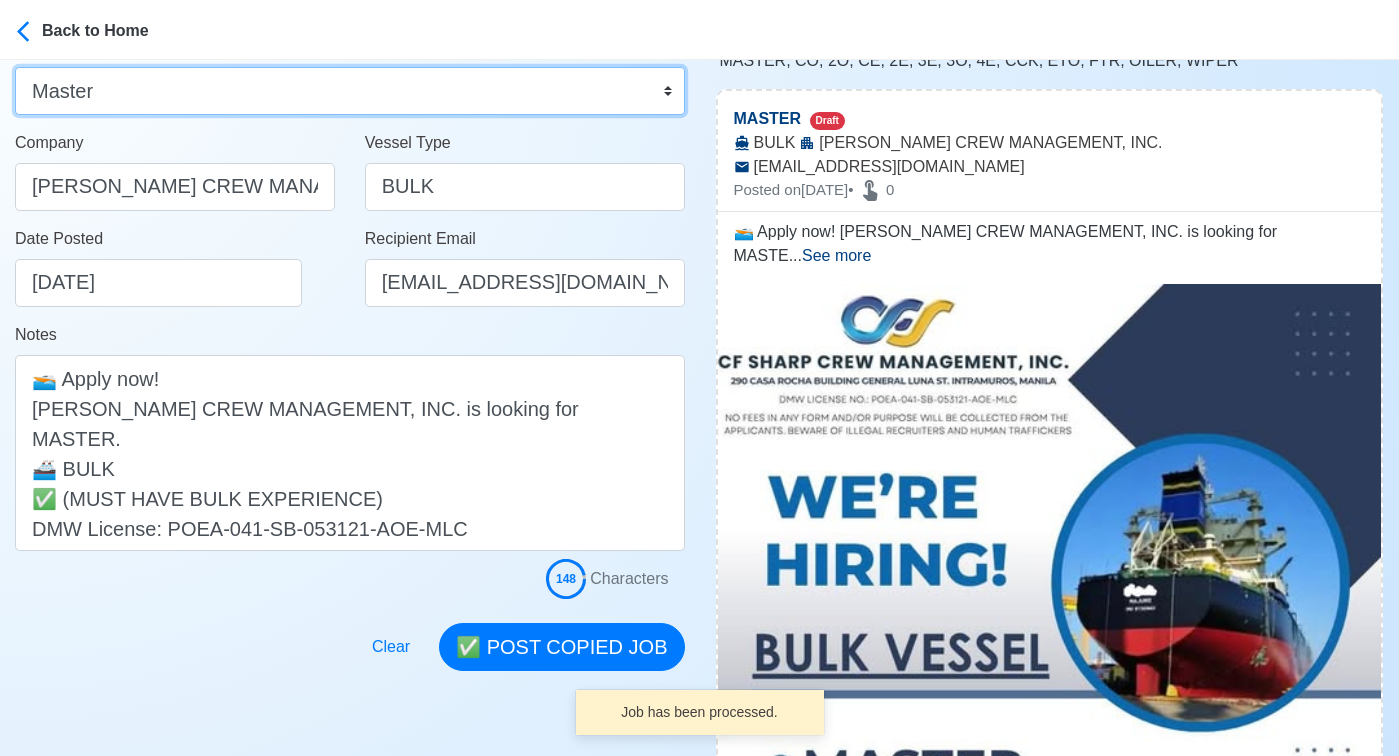 scroll, scrollTop: 400, scrollLeft: 0, axis: vertical 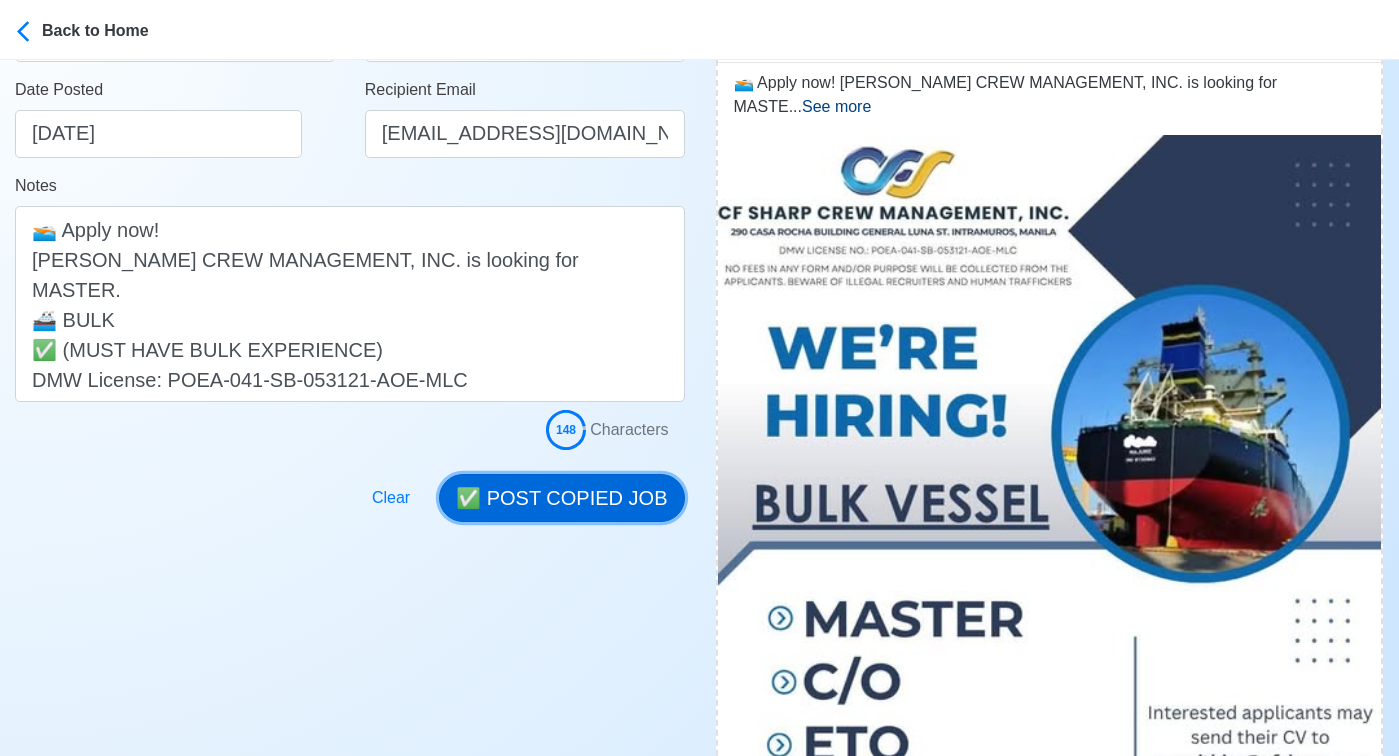 click on "✅ POST COPIED JOB" at bounding box center [561, 498] 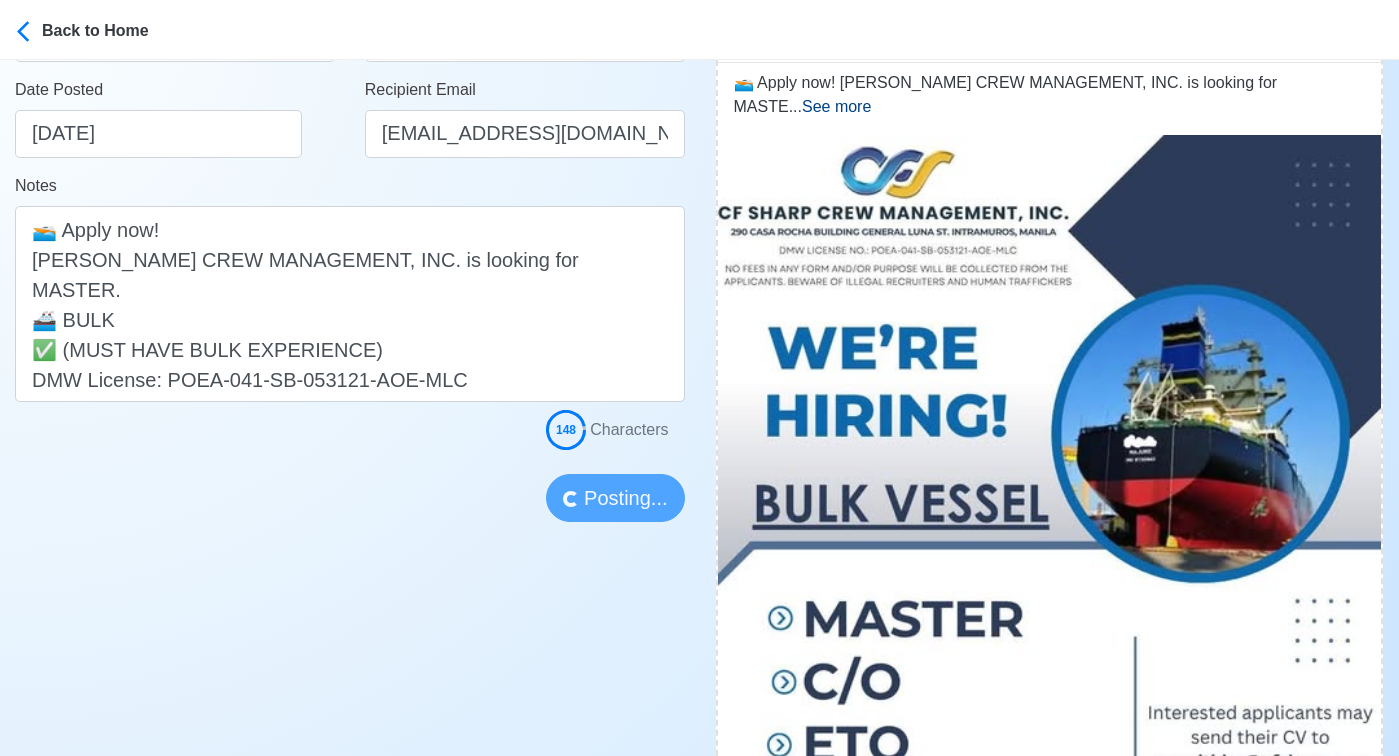type 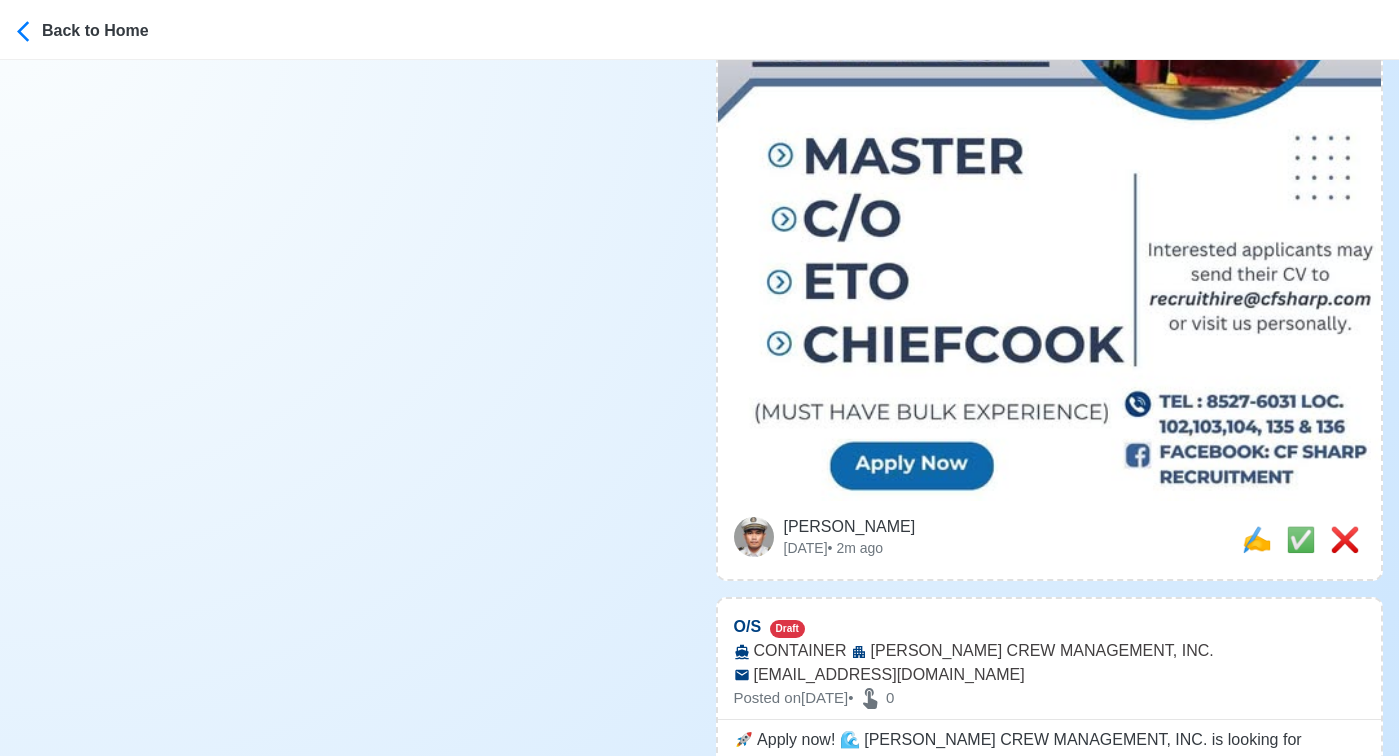 scroll, scrollTop: 929, scrollLeft: 0, axis: vertical 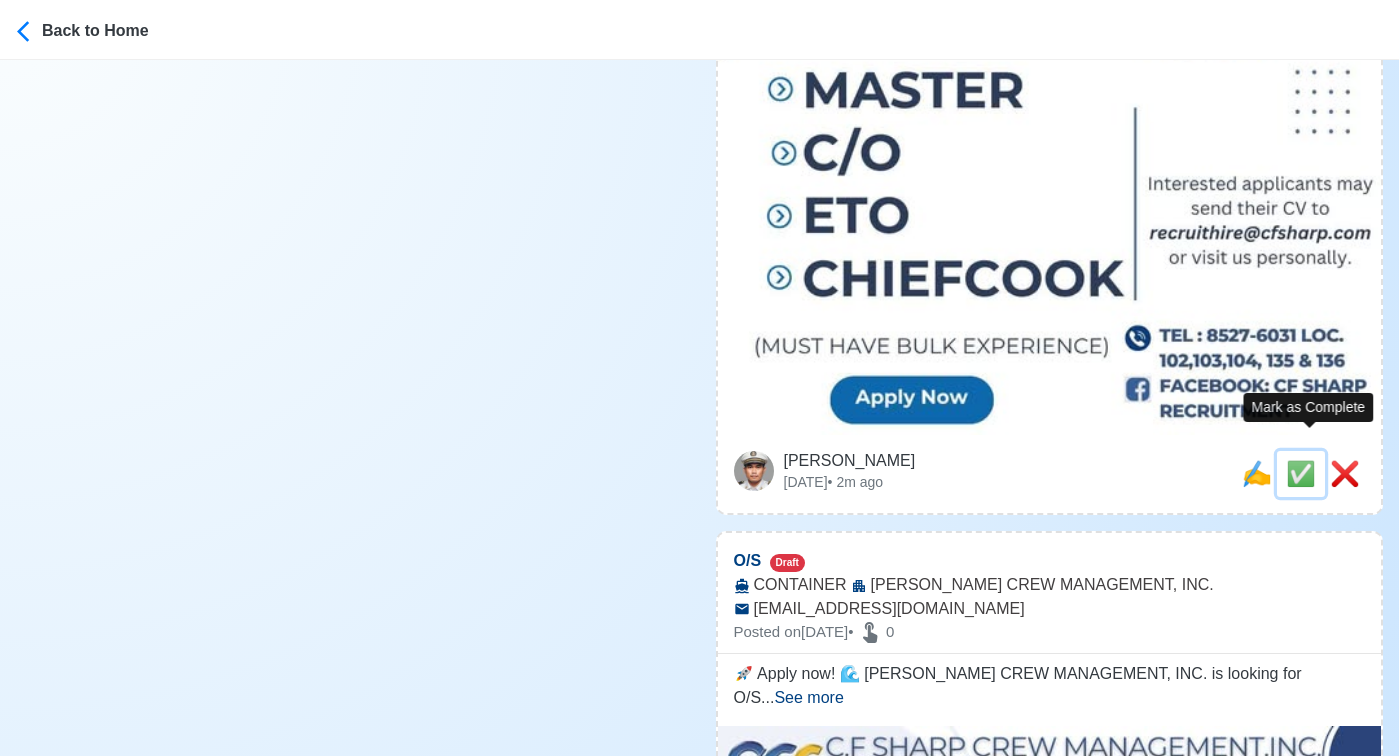 click on "✅" at bounding box center (1301, 473) 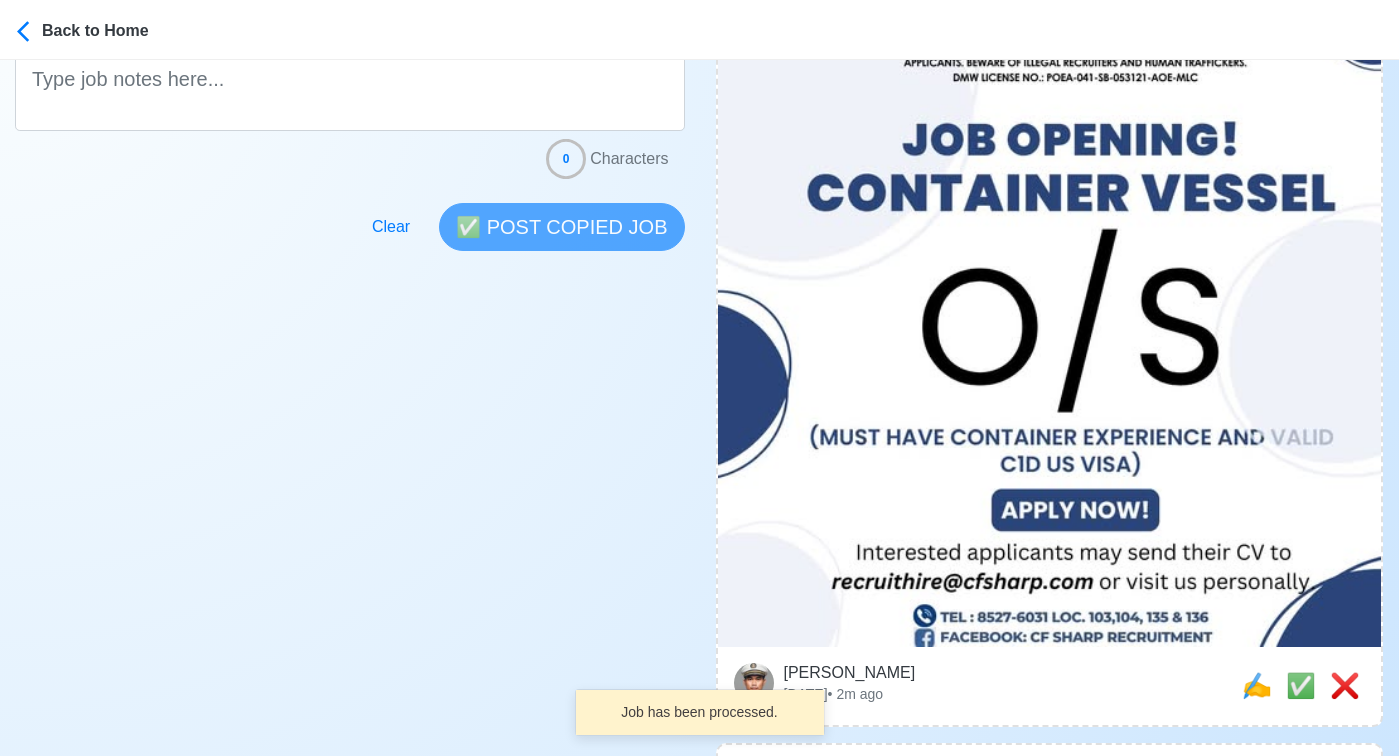 scroll, scrollTop: 800, scrollLeft: 0, axis: vertical 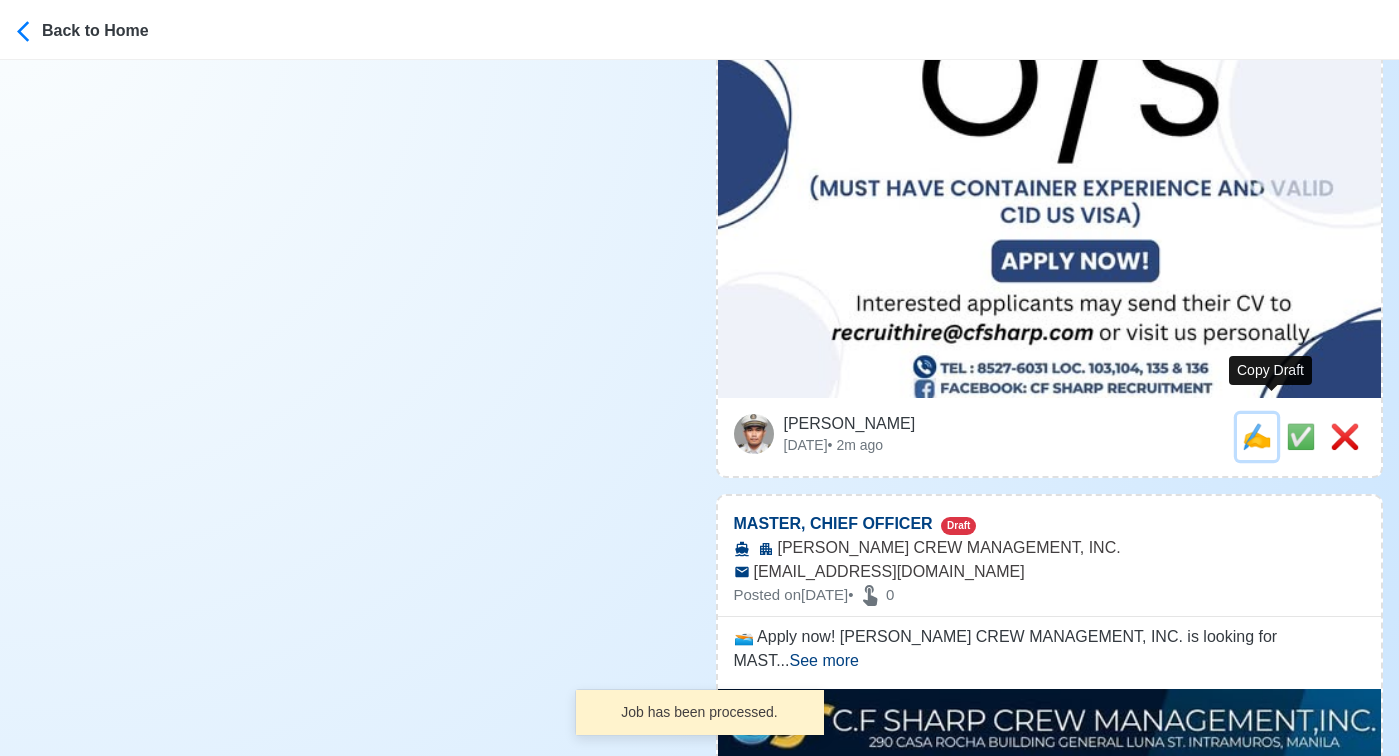 click on "✍️" at bounding box center (1257, 436) 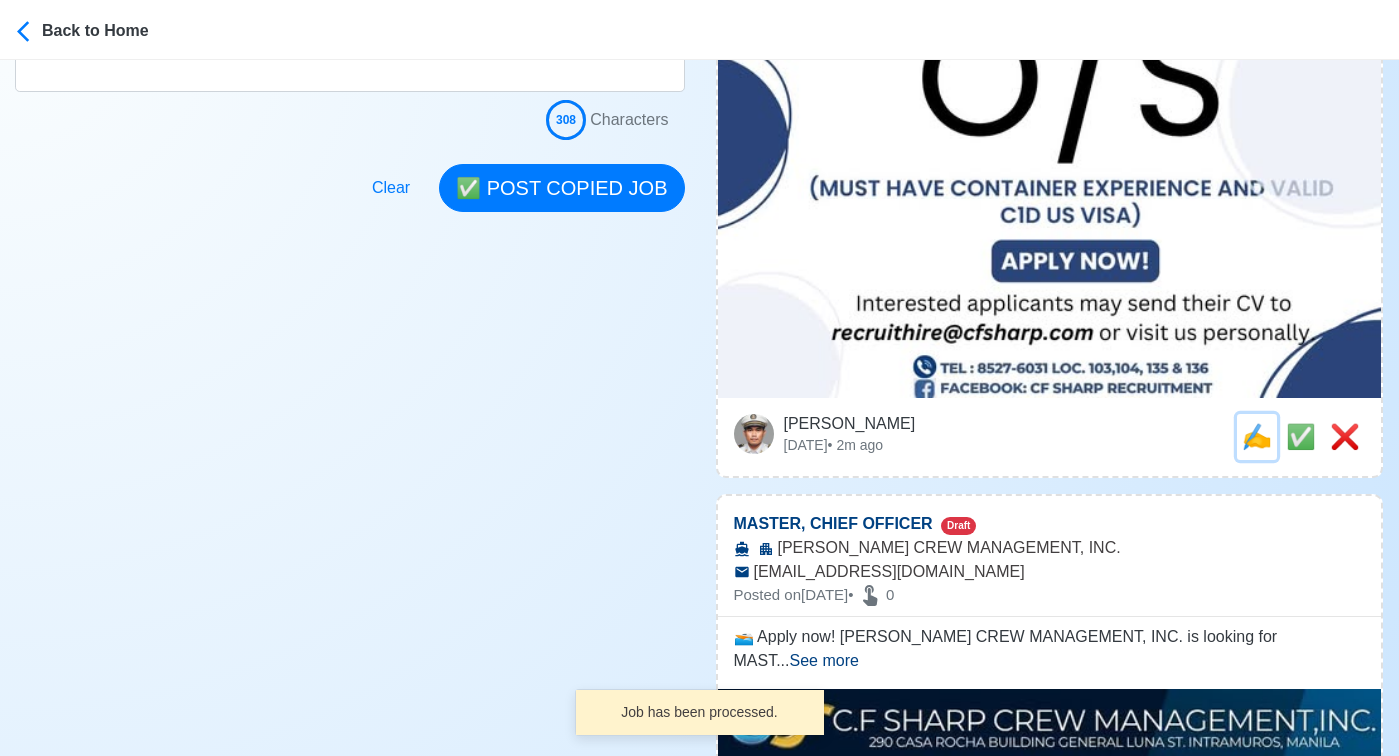 scroll, scrollTop: 0, scrollLeft: 0, axis: both 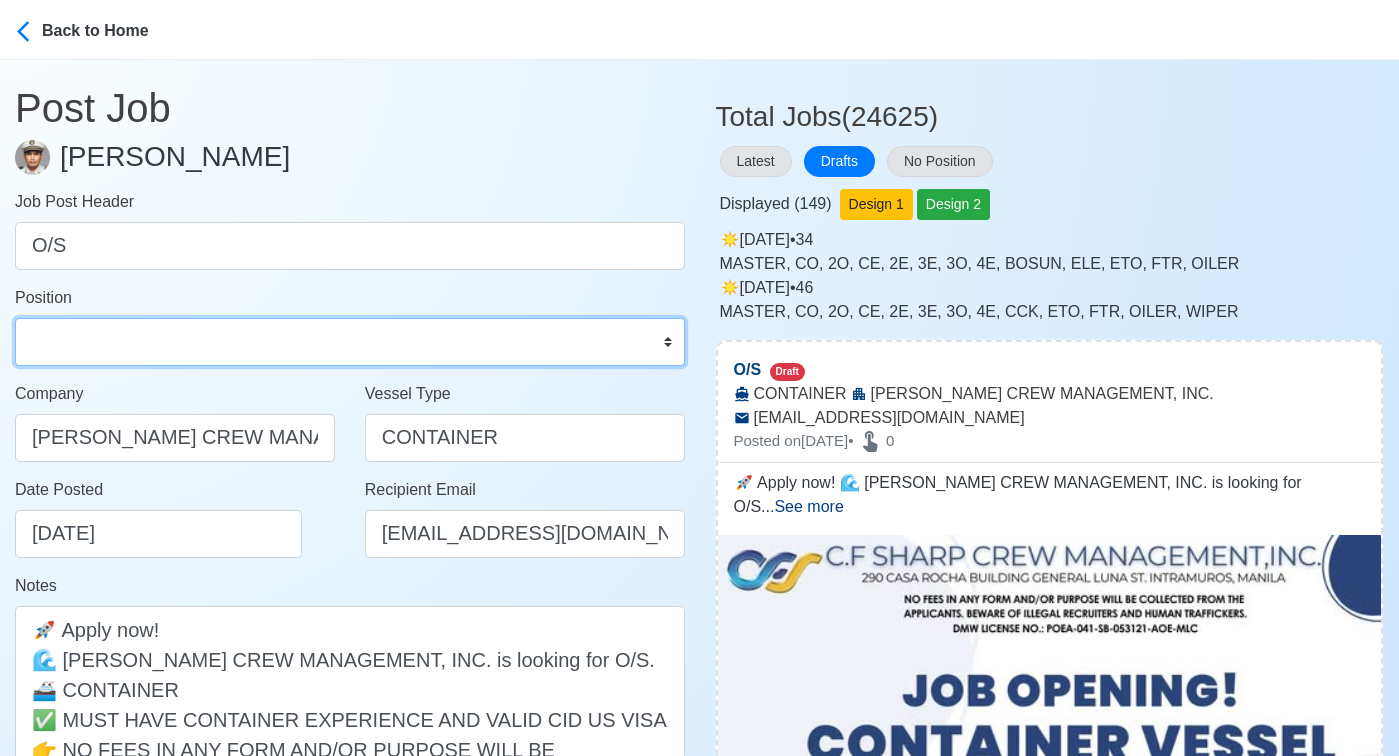 click on "Master Chief Officer 2nd Officer 3rd Officer Junior Officer Chief Engineer 2nd Engineer 3rd Engineer 4th Engineer Gas Engineer Junior Engineer 1st Assistant Engineer 2nd Assistant Engineer 3rd Assistant Engineer ETO/ETR Electrician Electrical Engineer Oiler Fitter Welder Chief Cook Chef Cook Messman Wiper Rigger Ordinary Seaman Able Seaman Motorman Pumpman Bosun Cadet Reefer Mechanic Operator Repairman Painter Steward Waiter Others" at bounding box center (350, 342) 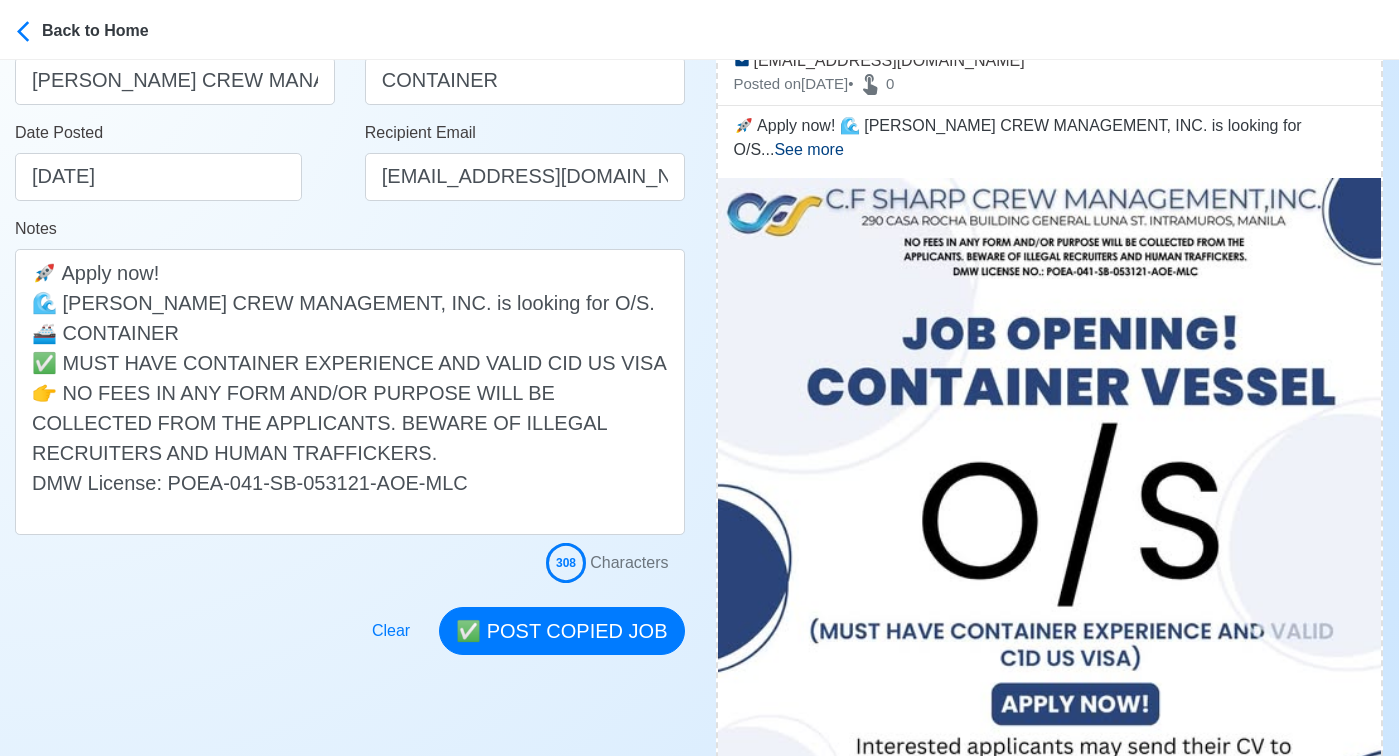 scroll, scrollTop: 386, scrollLeft: 0, axis: vertical 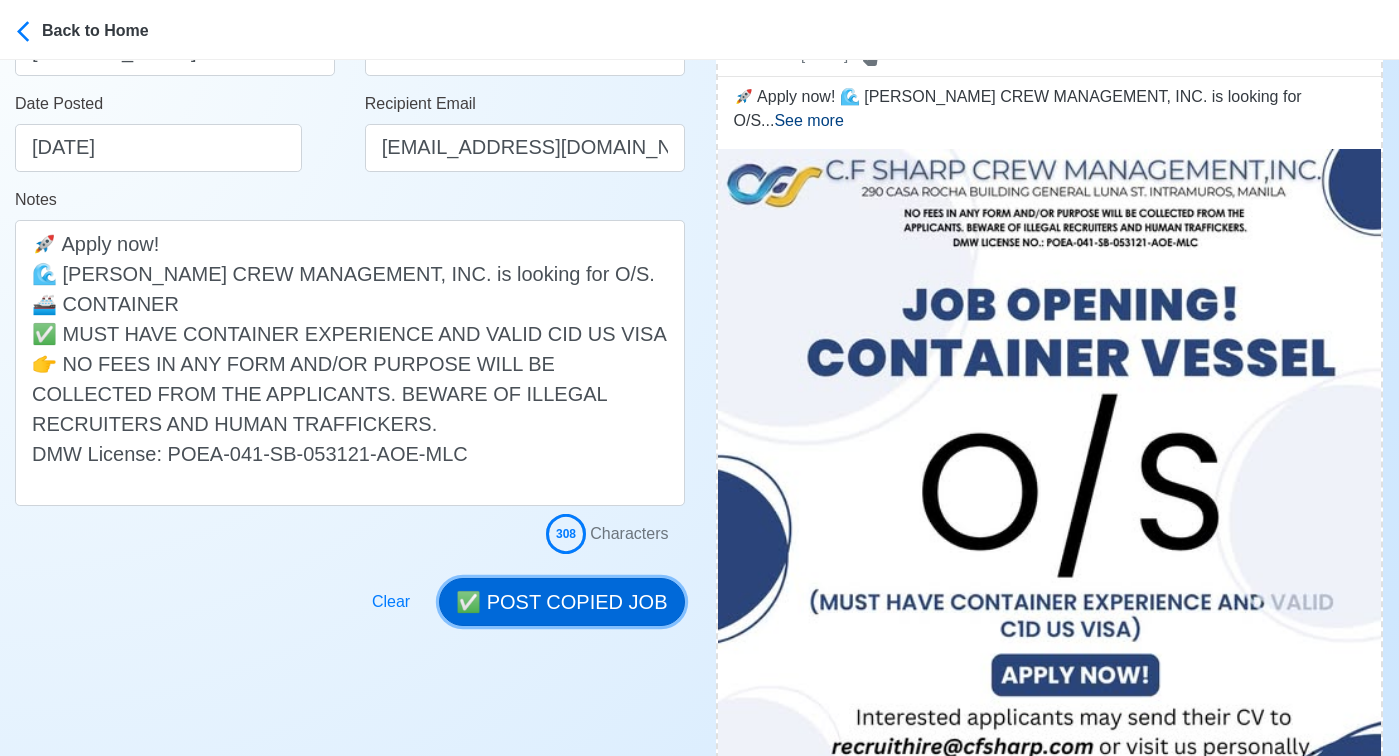 click on "✅ POST COPIED JOB" at bounding box center (561, 602) 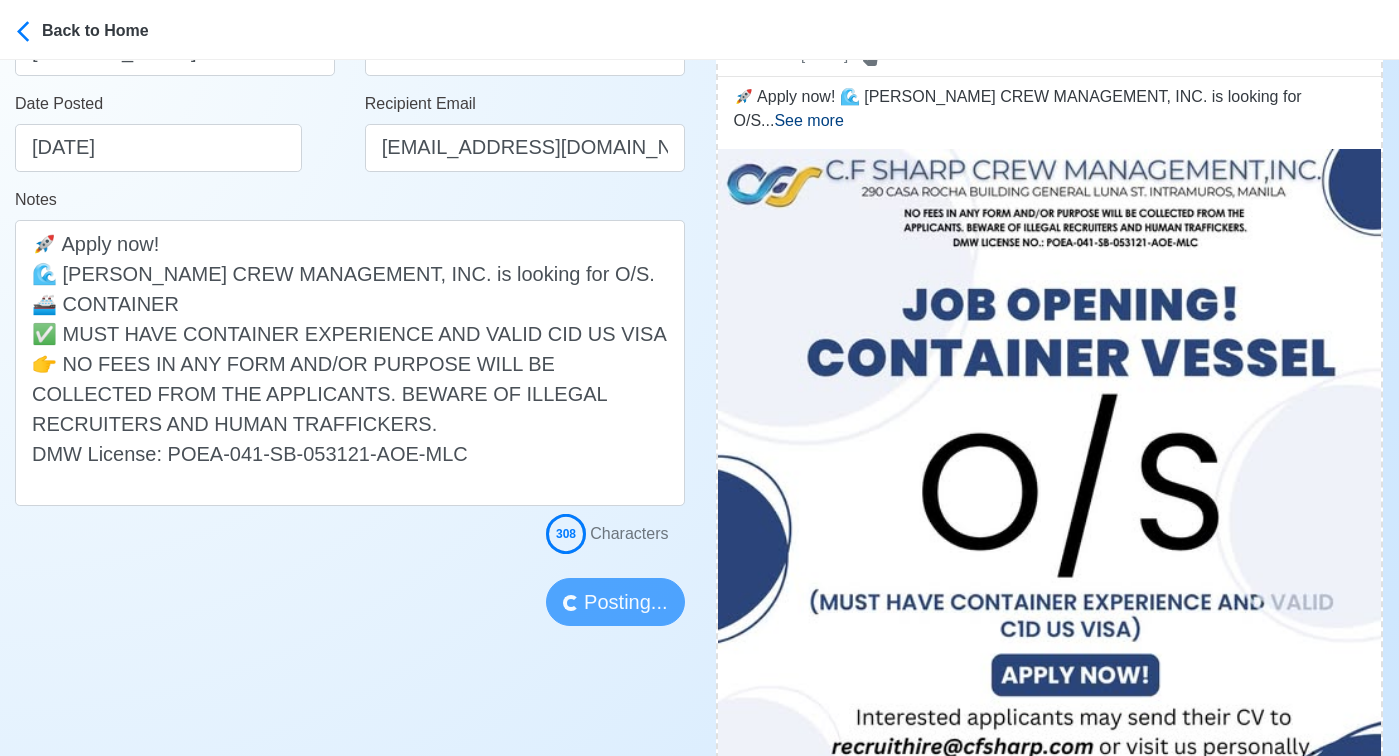 type 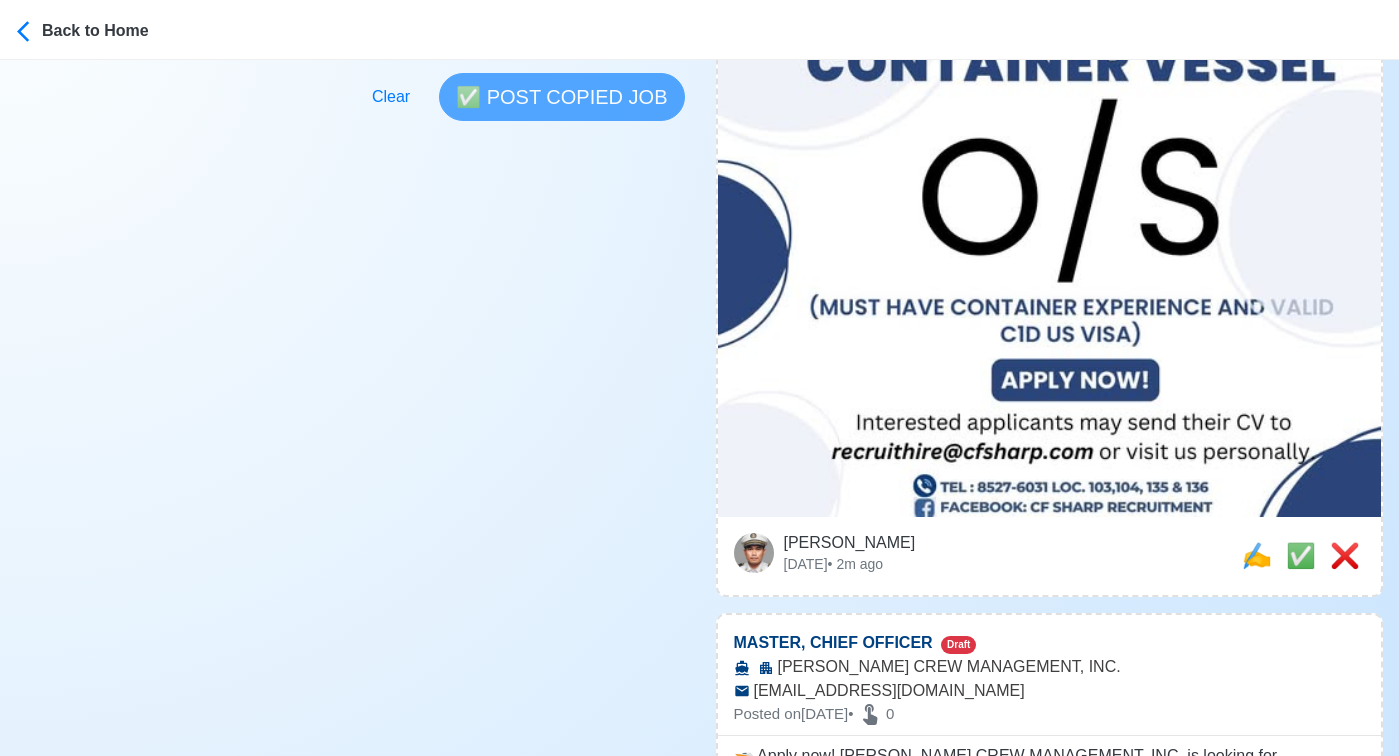 scroll, scrollTop: 756, scrollLeft: 0, axis: vertical 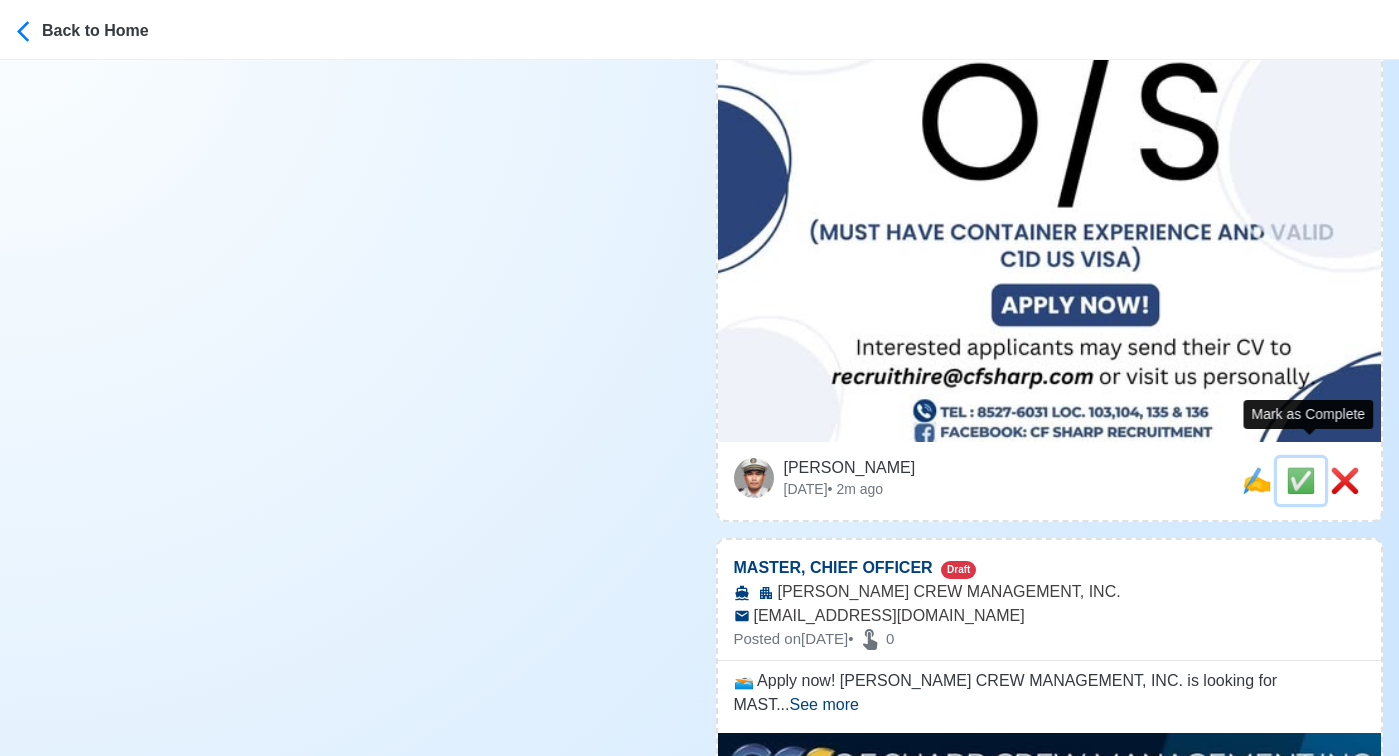 click on "✅" at bounding box center (1301, 480) 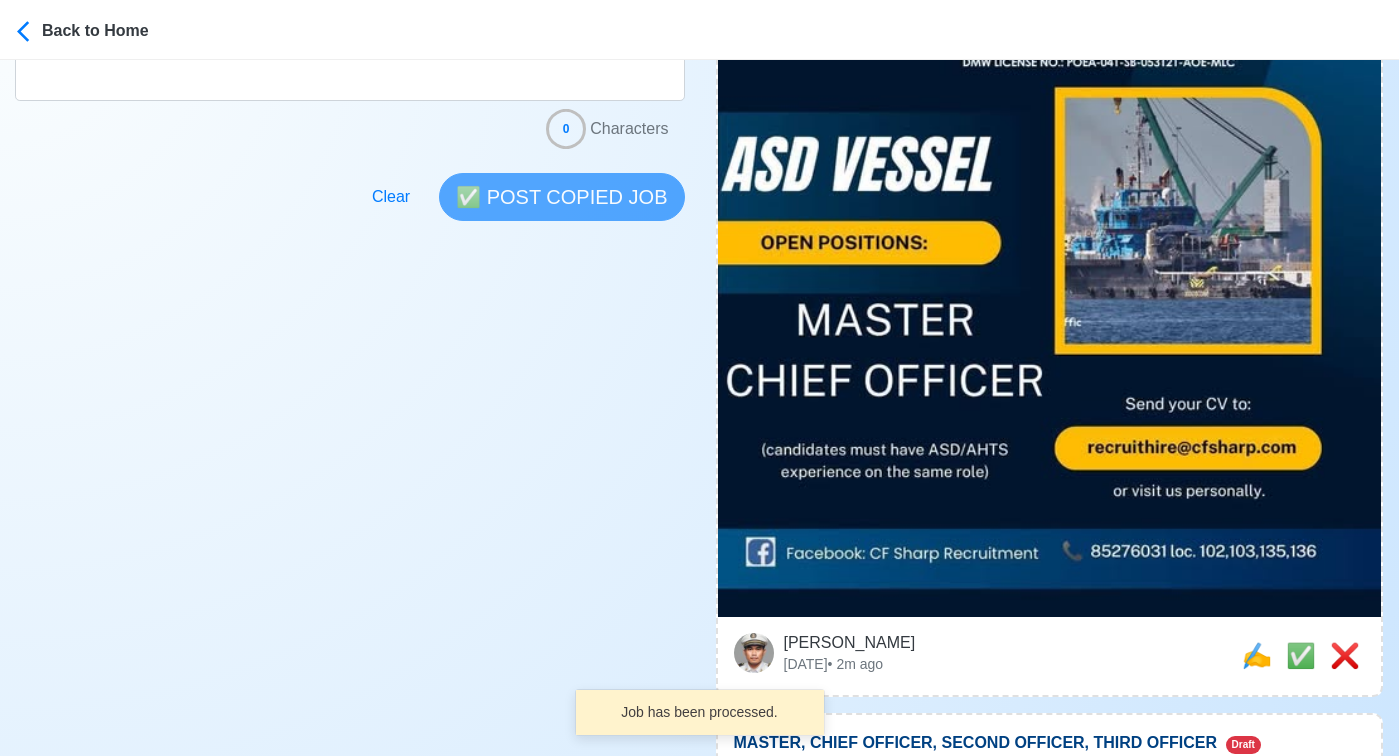 scroll, scrollTop: 610, scrollLeft: 0, axis: vertical 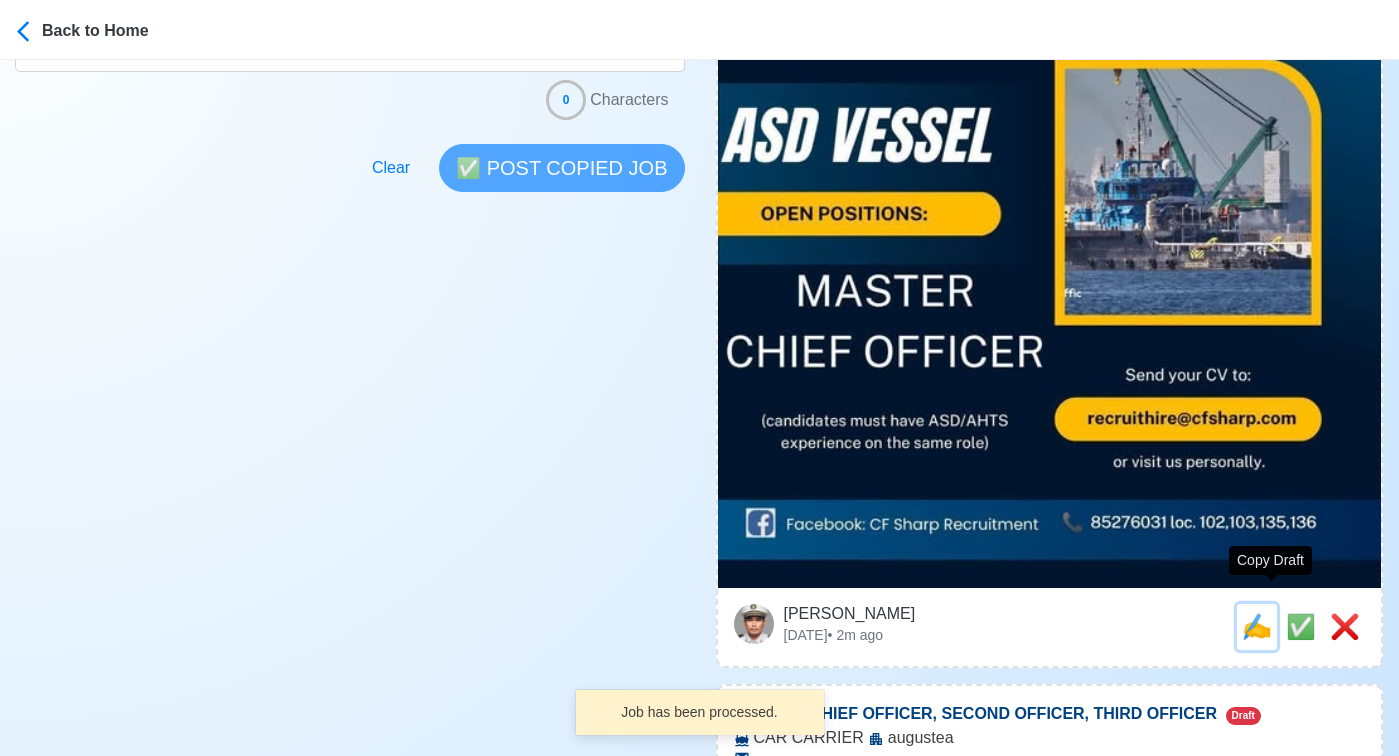 click on "✍️" at bounding box center [1257, 626] 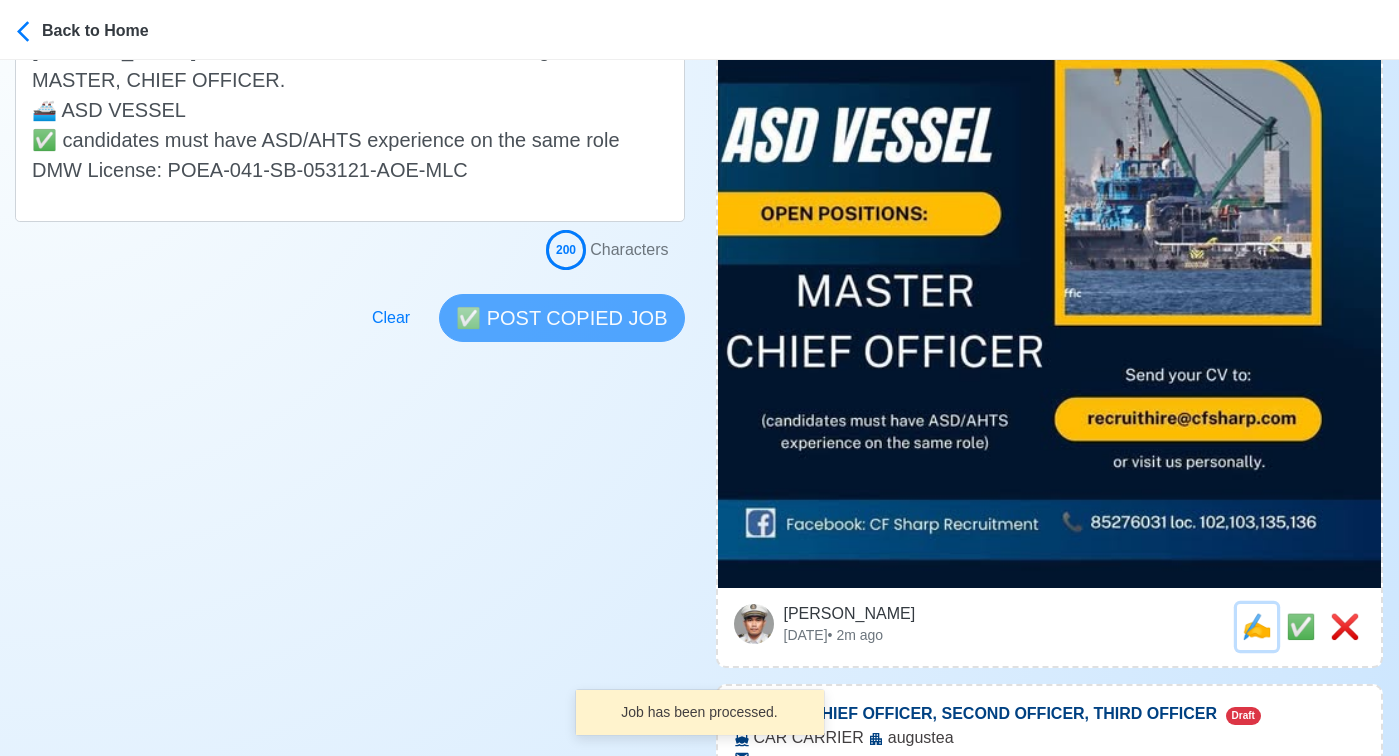 scroll, scrollTop: 0, scrollLeft: 0, axis: both 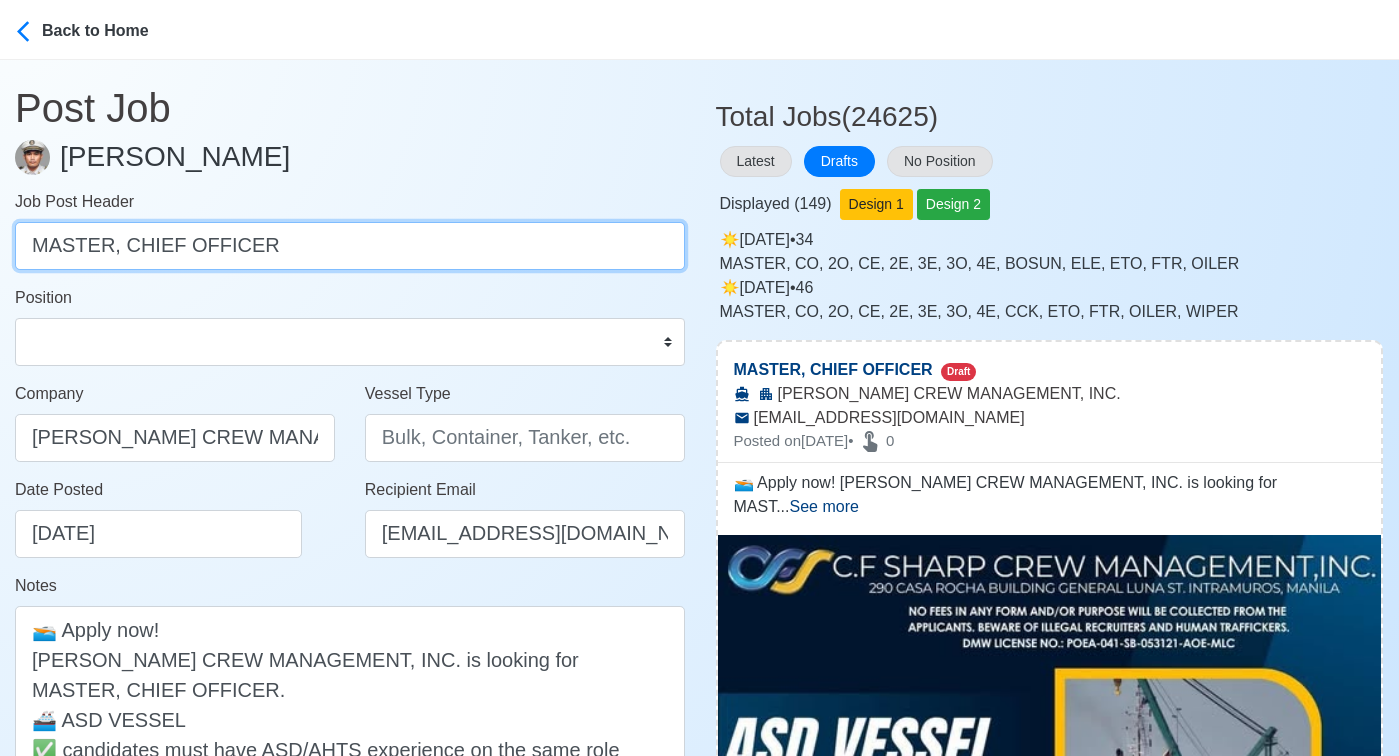 drag, startPoint x: 122, startPoint y: 241, endPoint x: 348, endPoint y: 251, distance: 226.22113 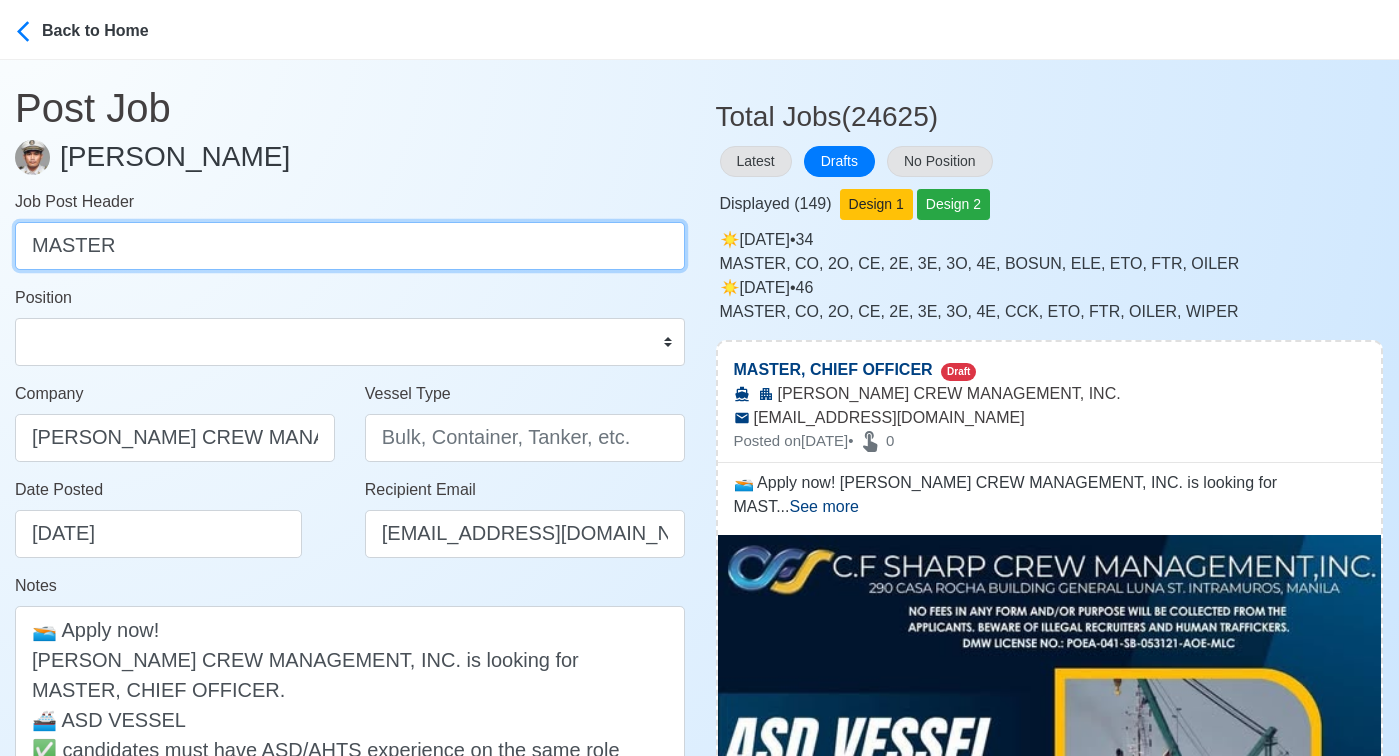 type on "MASTER" 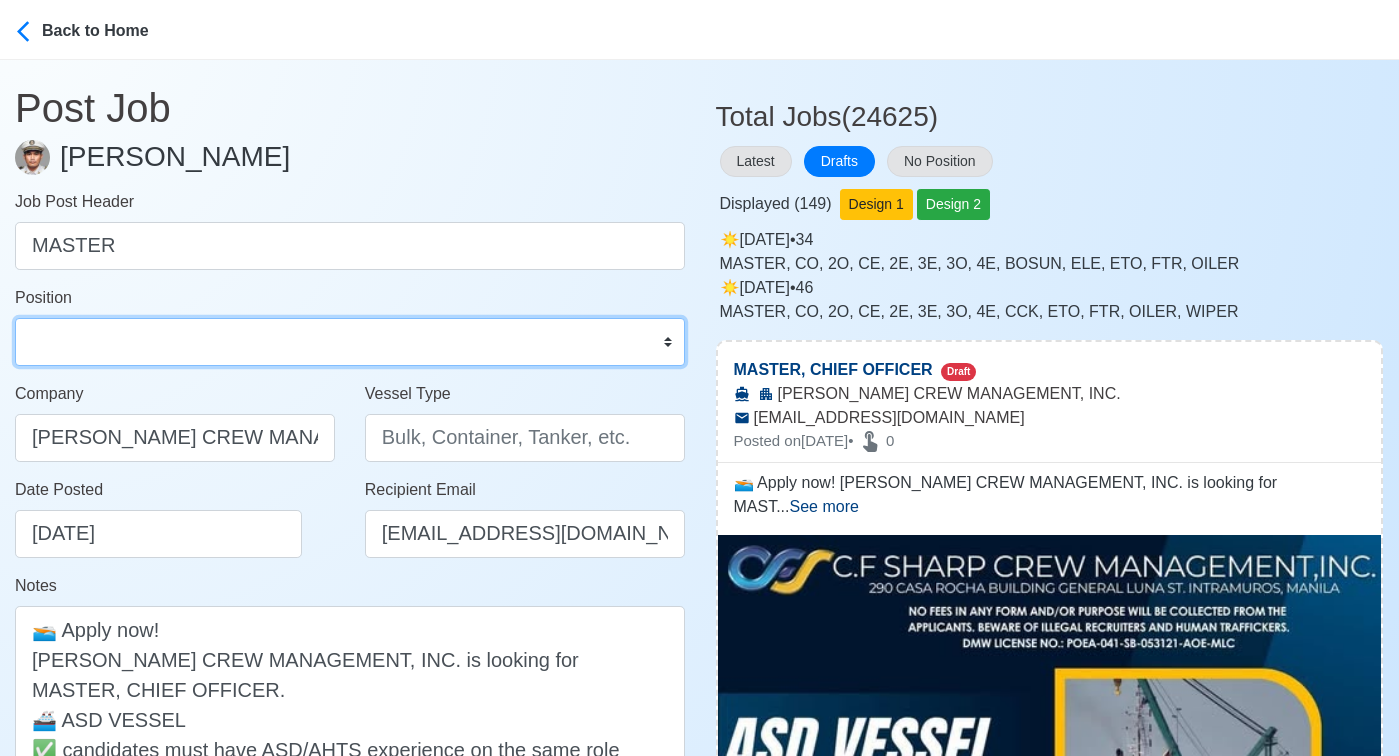 click on "Master Chief Officer 2nd Officer 3rd Officer Junior Officer Chief Engineer 2nd Engineer 3rd Engineer 4th Engineer Gas Engineer Junior Engineer 1st Assistant Engineer 2nd Assistant Engineer 3rd Assistant Engineer ETO/ETR Electrician Electrical Engineer Oiler Fitter Welder Chief Cook Chef Cook Messman Wiper Rigger Ordinary Seaman Able Seaman Motorman Pumpman Bosun Cadet Reefer Mechanic Operator Repairman Painter Steward Waiter Others" at bounding box center [350, 342] 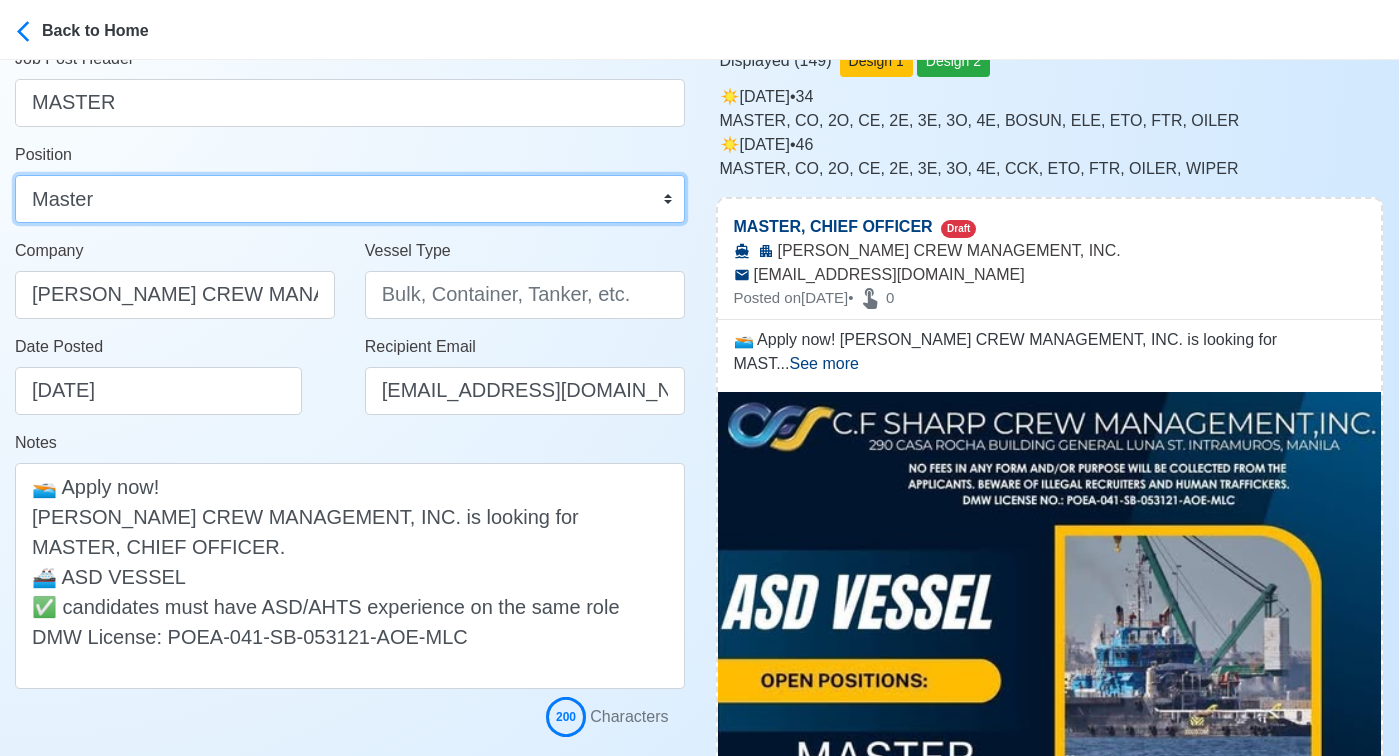 scroll, scrollTop: 160, scrollLeft: 0, axis: vertical 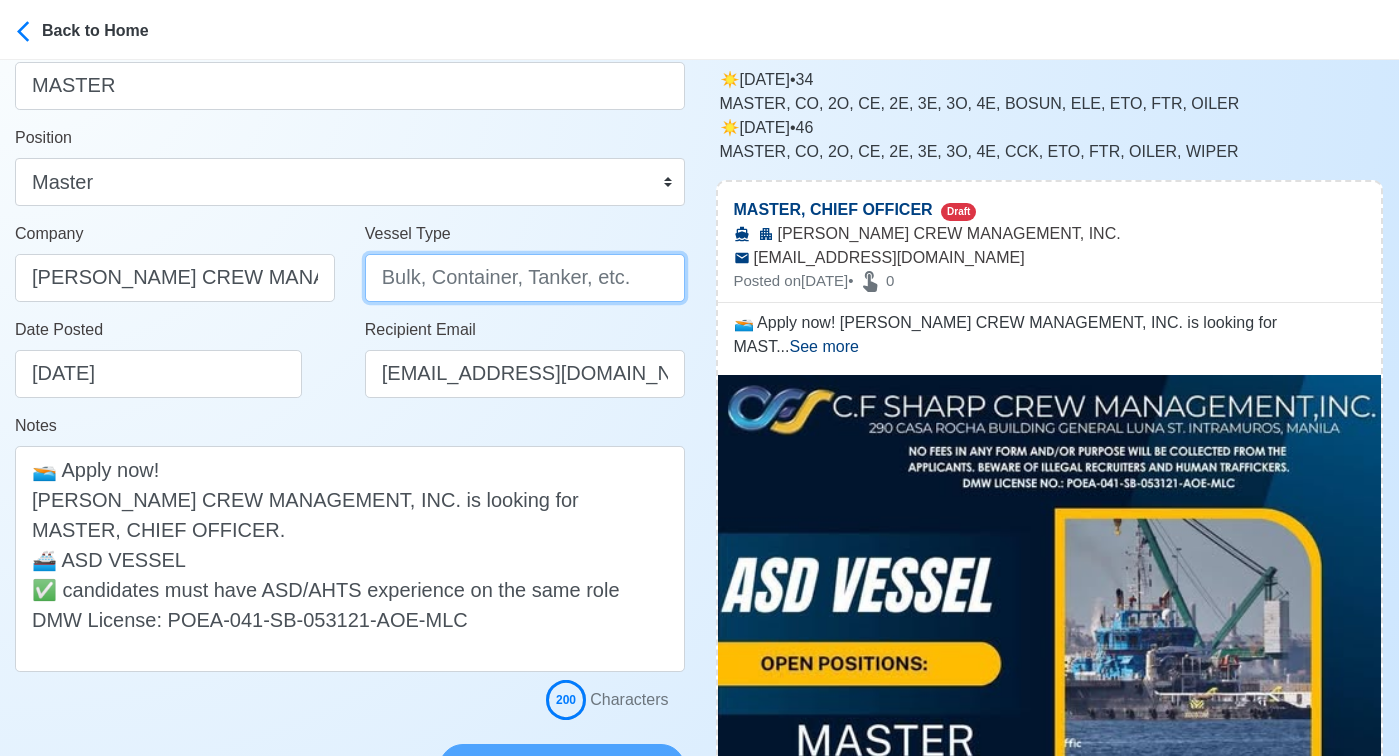 click on "Vessel Type" at bounding box center [525, 278] 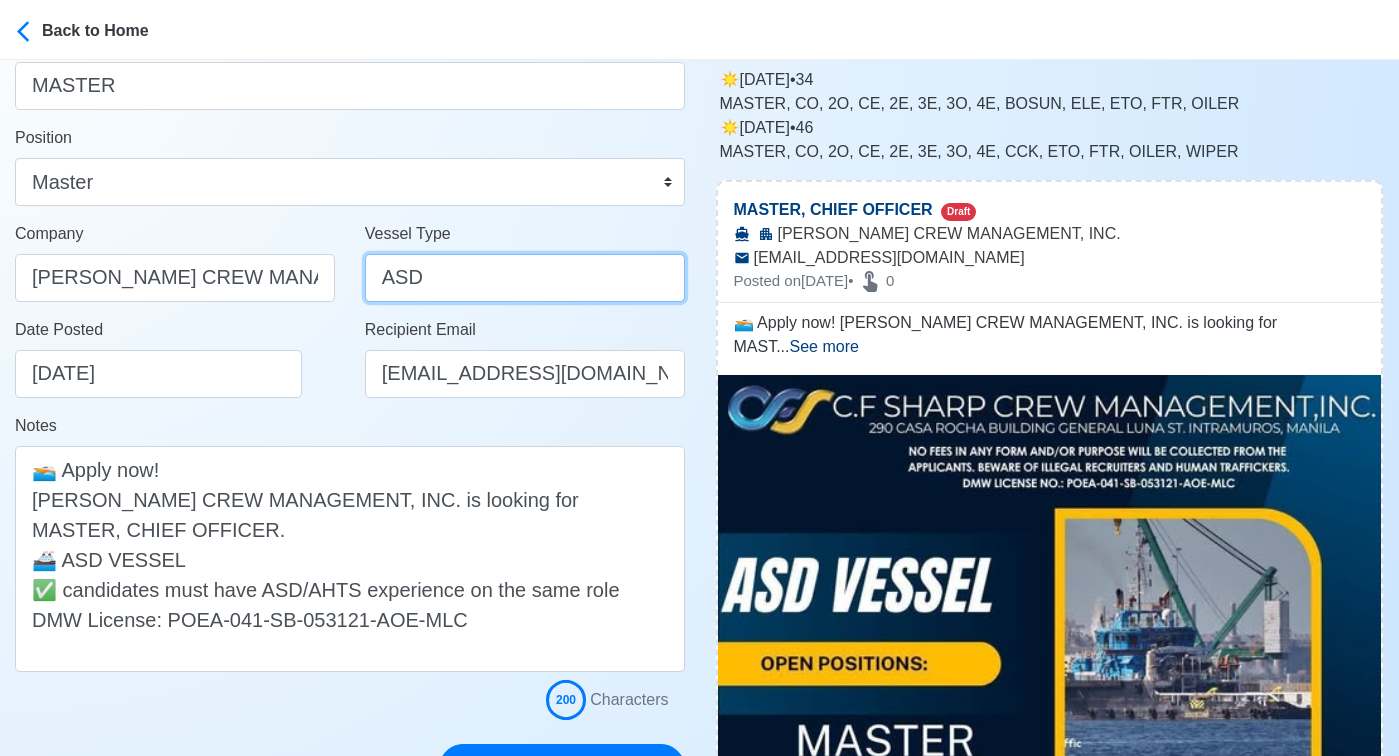 type on "ASD" 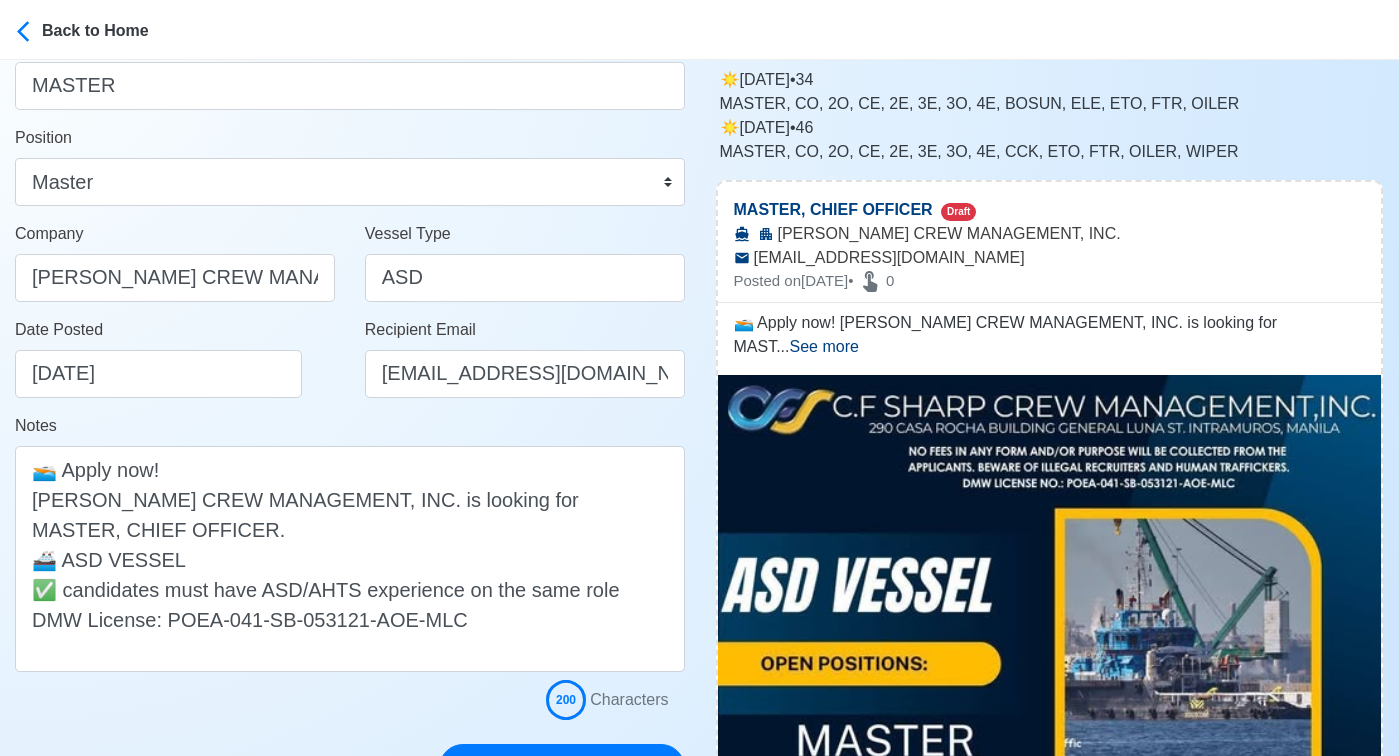 click on "Notes 🚤 Apply now!
C.F SHARP CREW MANAGEMENT, INC. is looking for MASTER, CHIEF OFFICER.
🚢 ASD VESSEL
✅ candidates must have ASD/AHTS experience on the same role
DMW License: POEA-041-SB-053121-AOE-MLC" at bounding box center (350, 543) 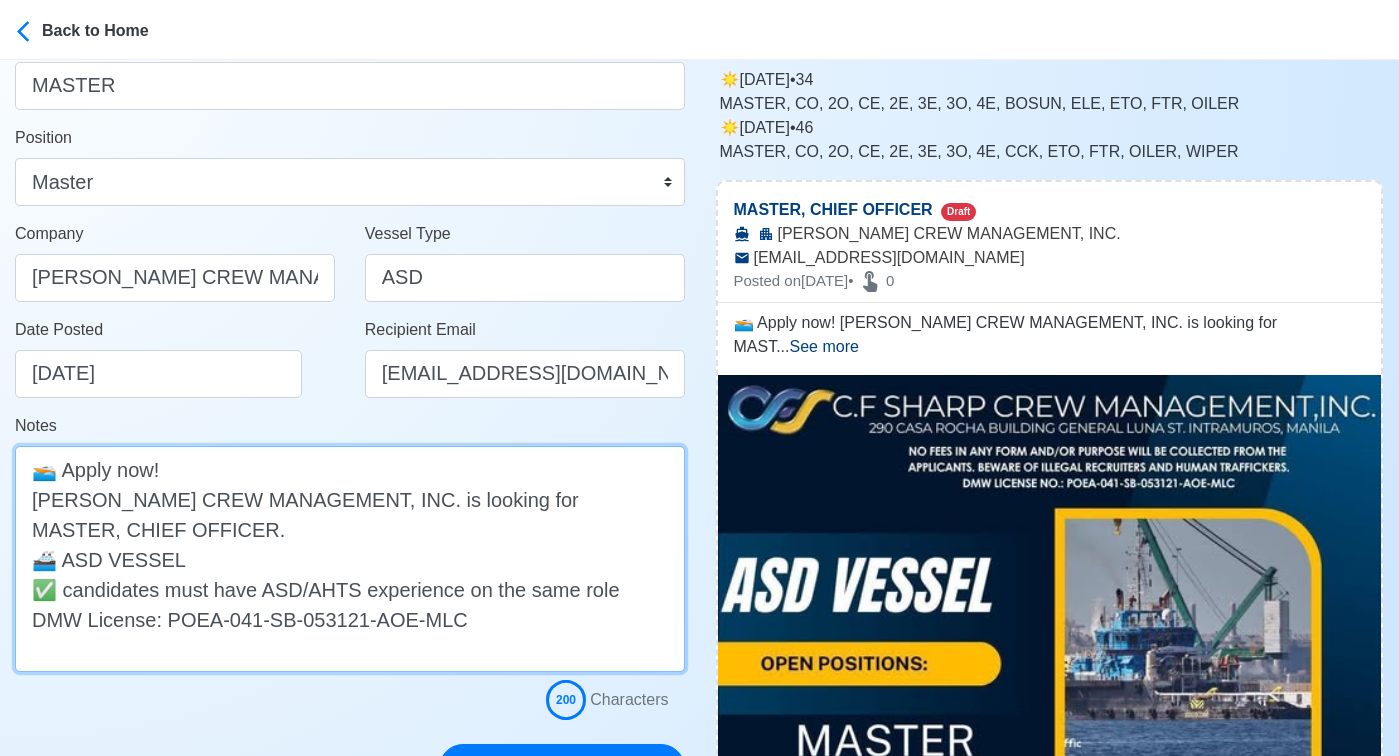 drag, startPoint x: 575, startPoint y: 497, endPoint x: 583, endPoint y: 517, distance: 21.540659 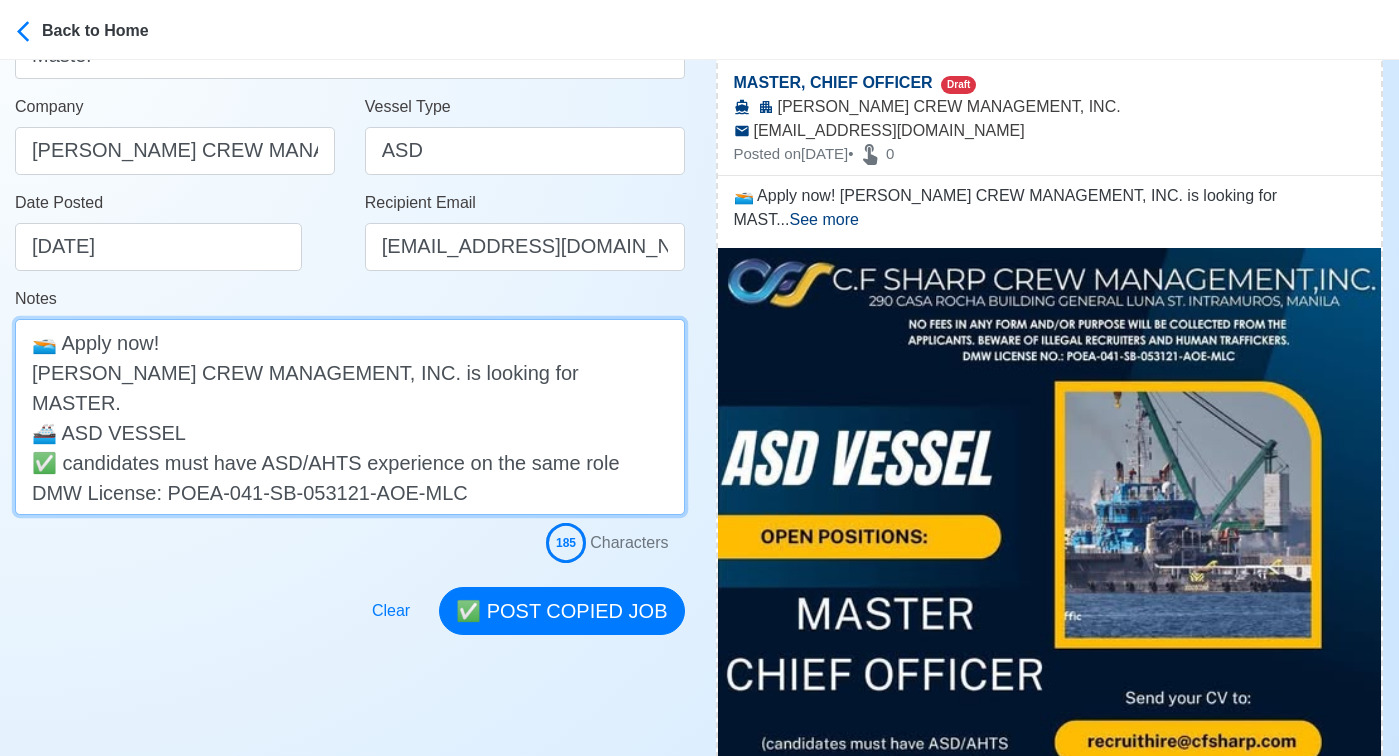 scroll, scrollTop: 322, scrollLeft: 0, axis: vertical 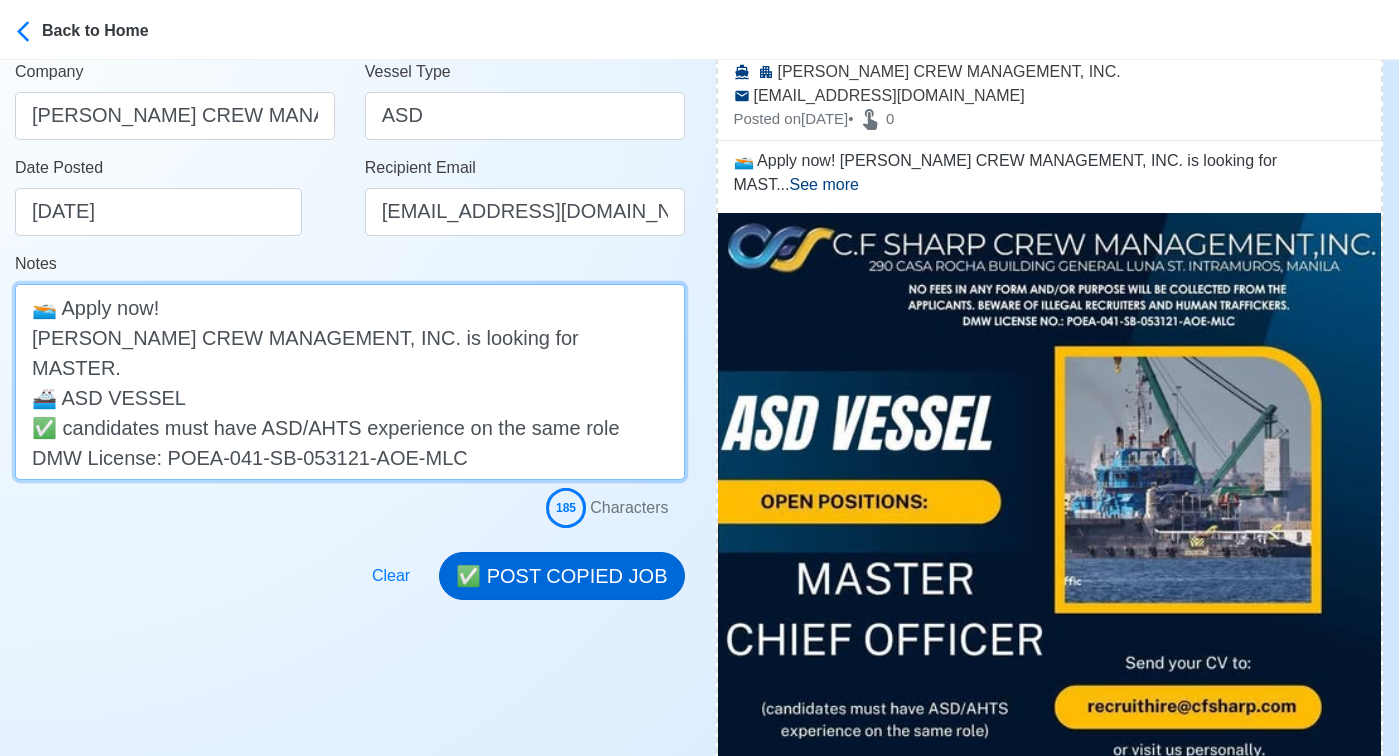 type on "🚤 Apply now!
C.F SHARP CREW MANAGEMENT, INC. is looking for MASTER.
🚢 ASD VESSEL
✅ candidates must have ASD/AHTS experience on the same role
DMW License: POEA-041-SB-053121-AOE-MLC" 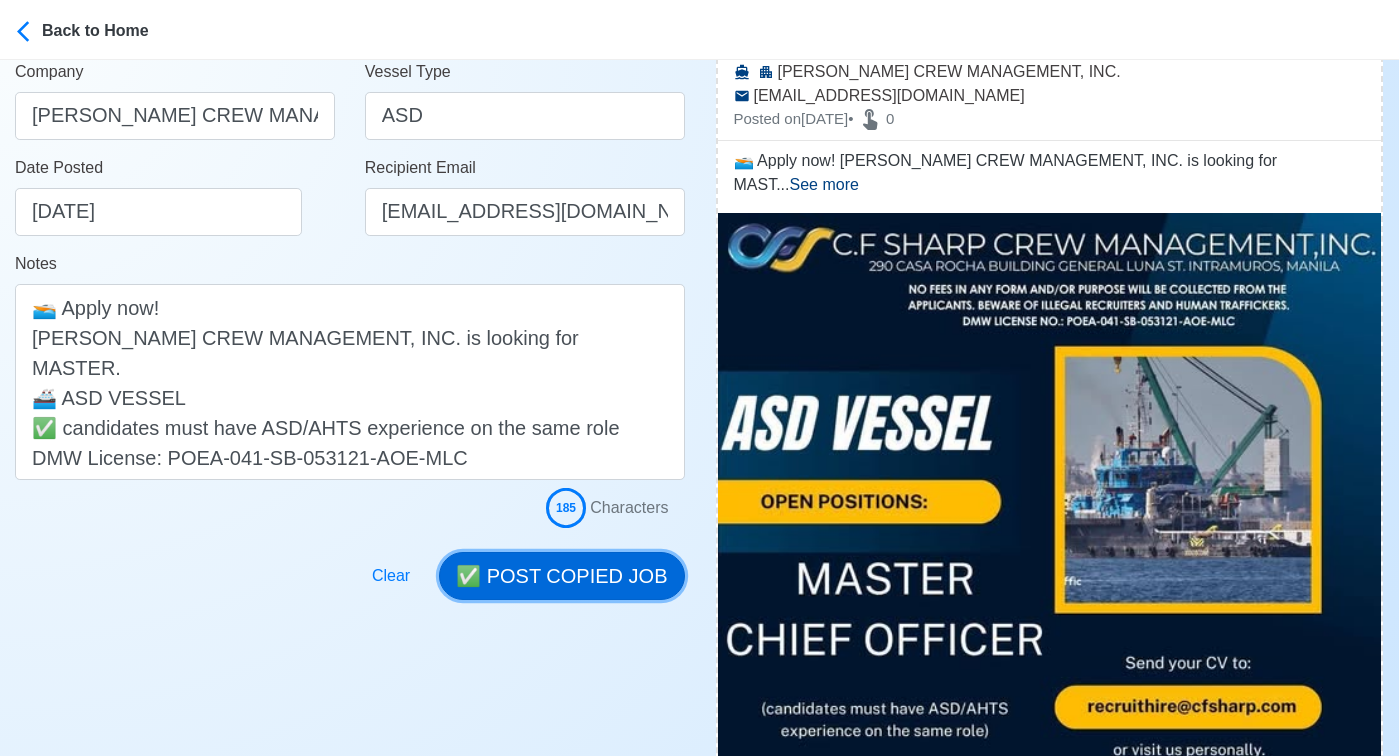 click on "✅ POST COPIED JOB" at bounding box center (561, 576) 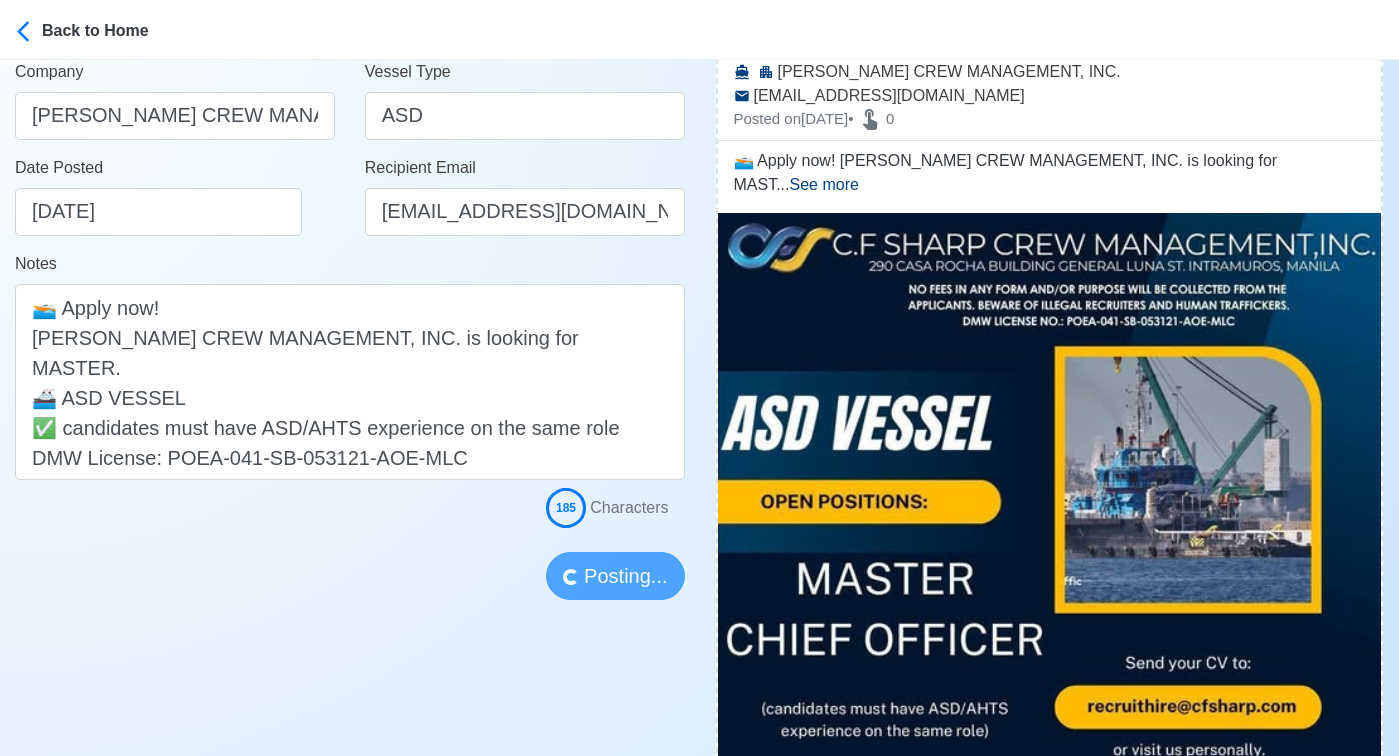 type 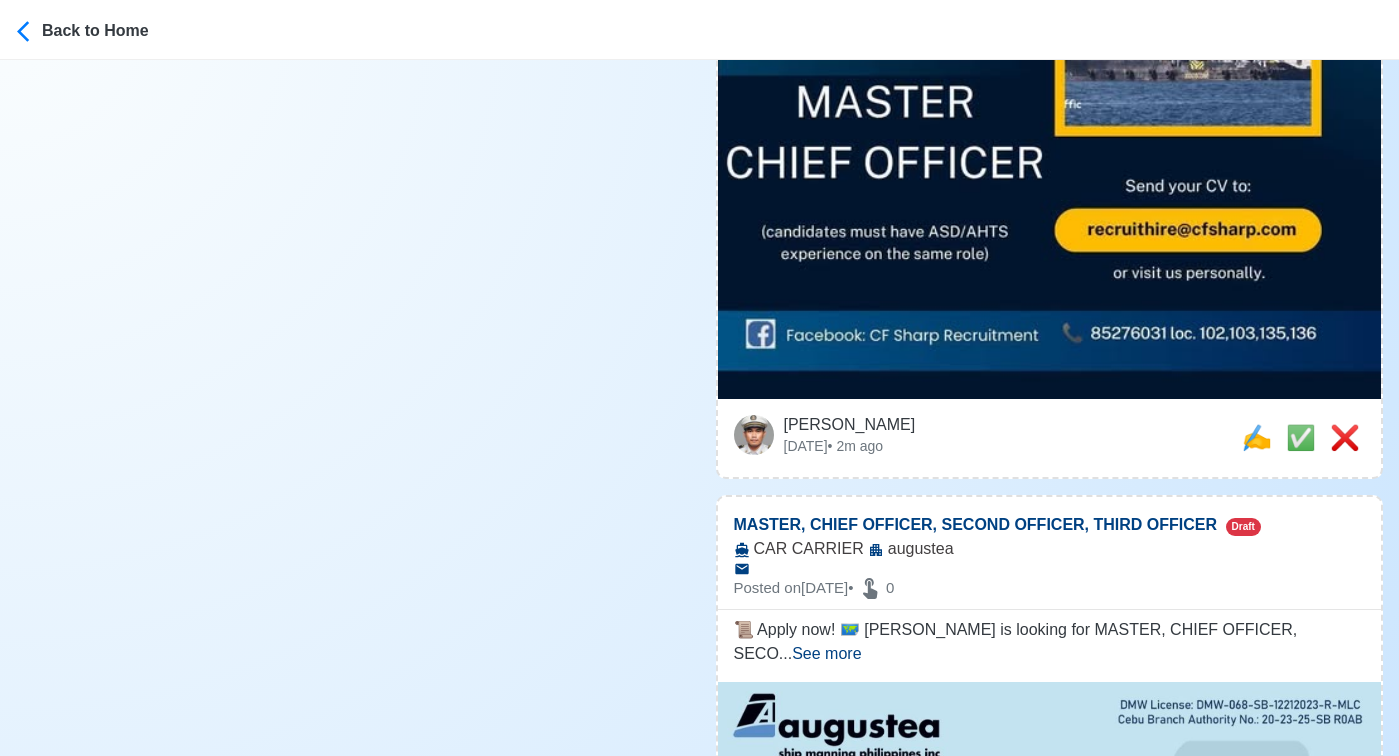 scroll, scrollTop: 967, scrollLeft: 0, axis: vertical 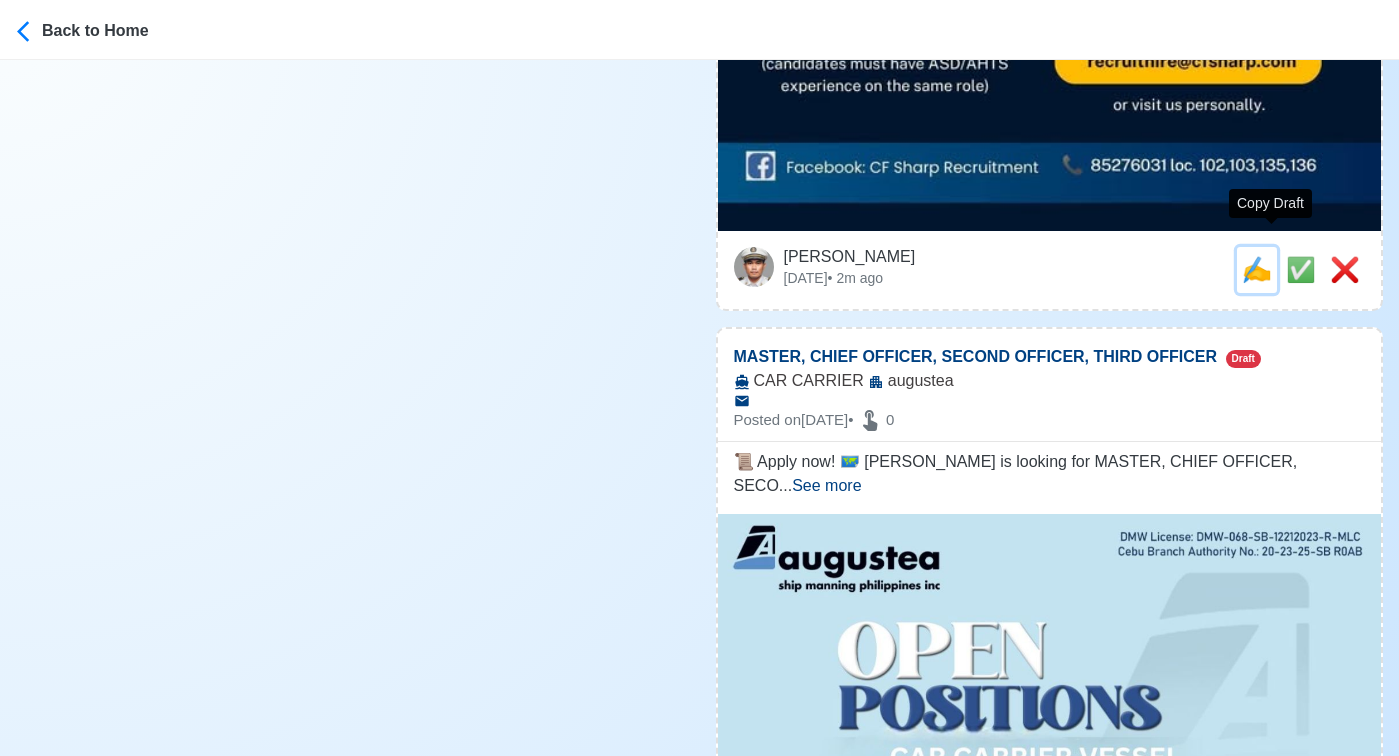 click on "✍️" at bounding box center (1257, 269) 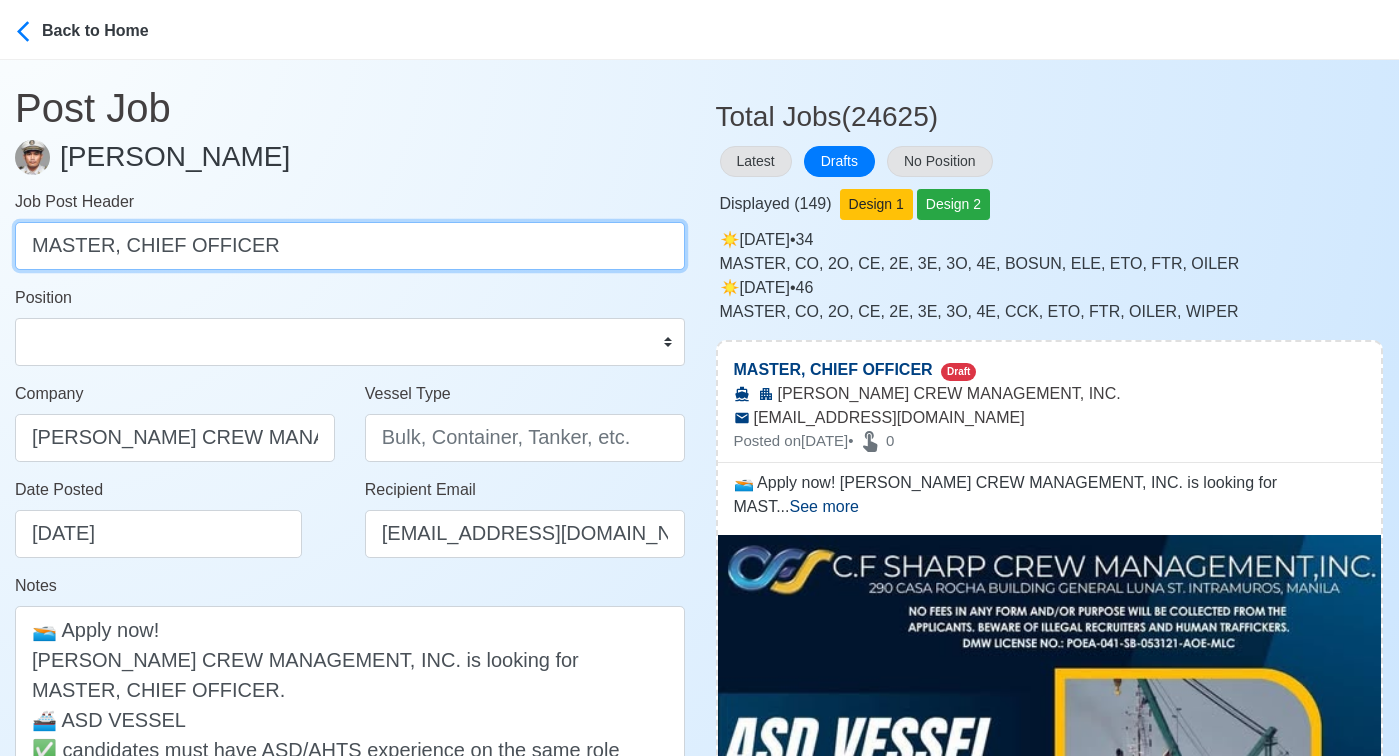 drag, startPoint x: 122, startPoint y: 242, endPoint x: -34, endPoint y: 241, distance: 156.0032 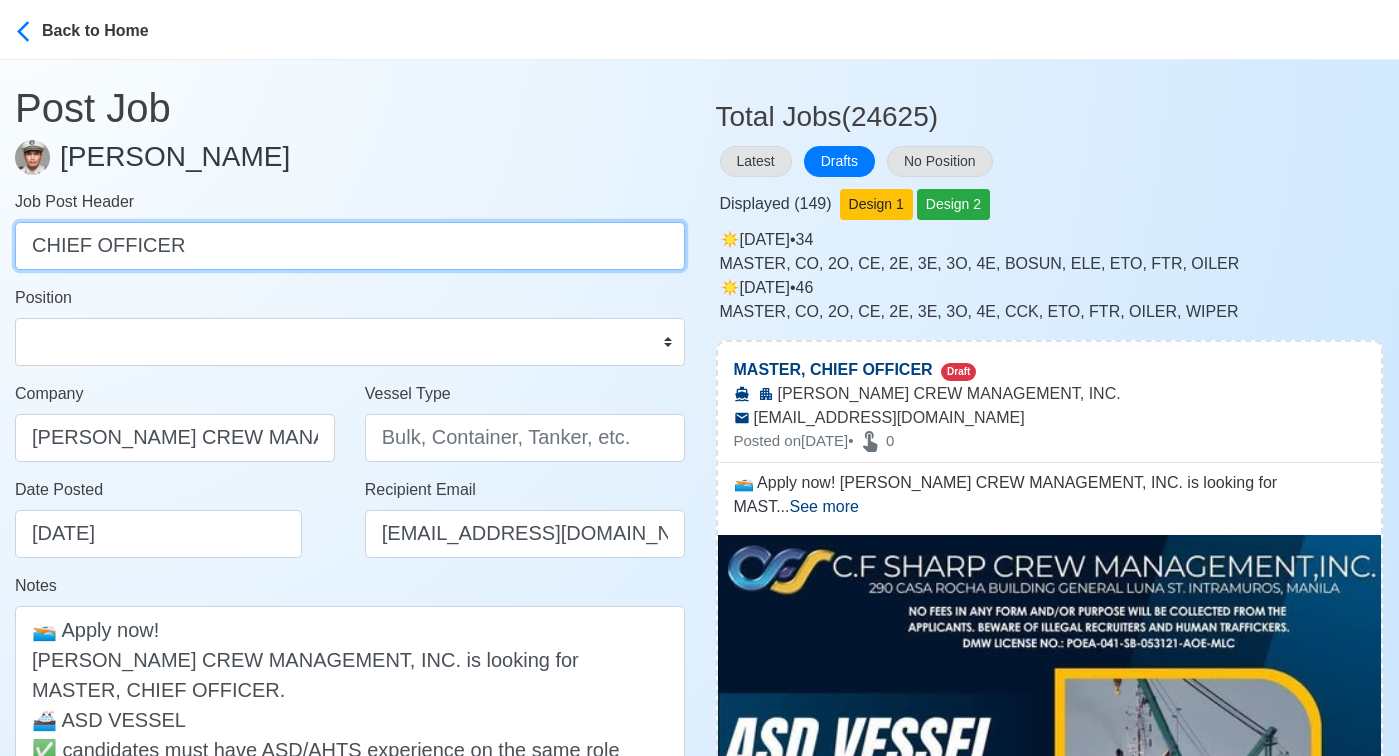 type on "CHIEF OFFICER" 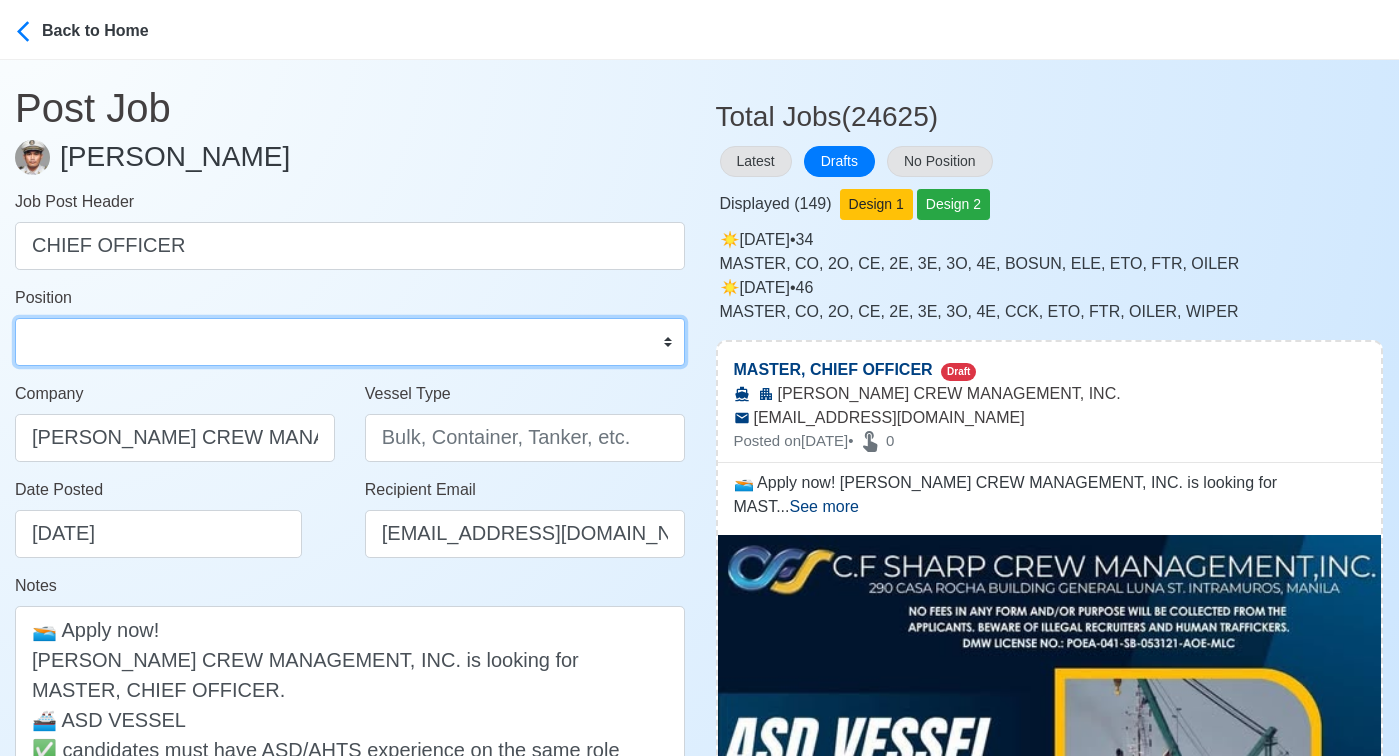 click on "Master Chief Officer 2nd Officer 3rd Officer Junior Officer Chief Engineer 2nd Engineer 3rd Engineer 4th Engineer Gas Engineer Junior Engineer 1st Assistant Engineer 2nd Assistant Engineer 3rd Assistant Engineer ETO/ETR Electrician Electrical Engineer Oiler Fitter Welder Chief Cook Chef Cook Messman Wiper Rigger Ordinary Seaman Able Seaman Motorman Pumpman Bosun Cadet Reefer Mechanic Operator Repairman Painter Steward Waiter Others" at bounding box center (350, 342) 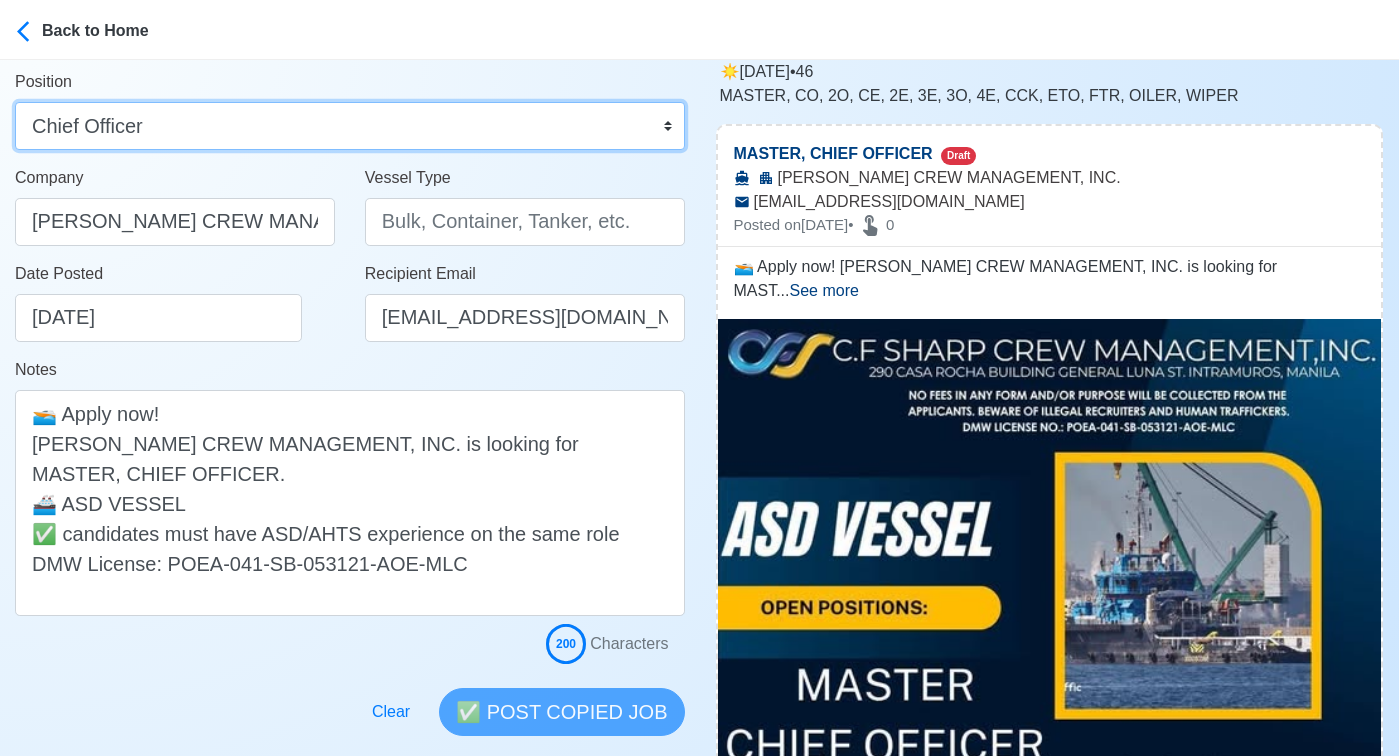 scroll, scrollTop: 300, scrollLeft: 0, axis: vertical 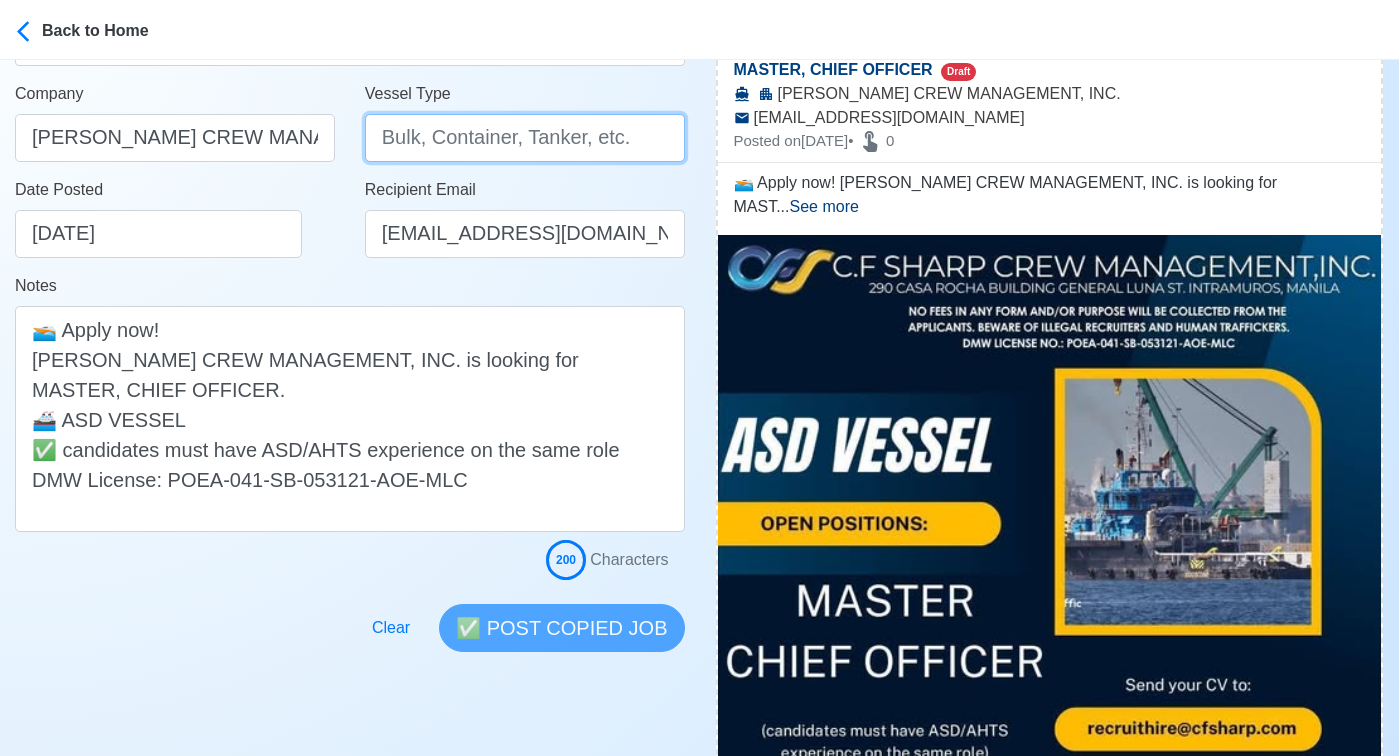 click on "Vessel Type" at bounding box center (525, 138) 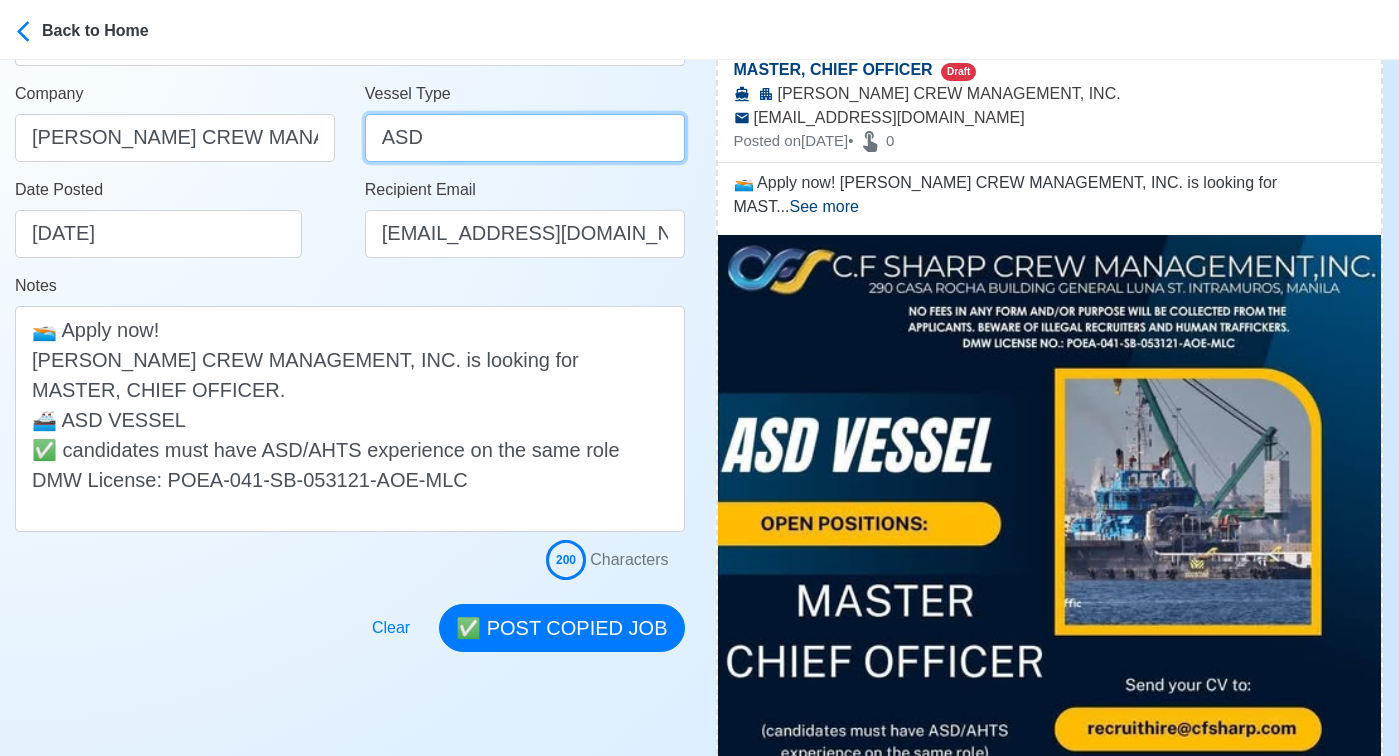 type on "ASD" 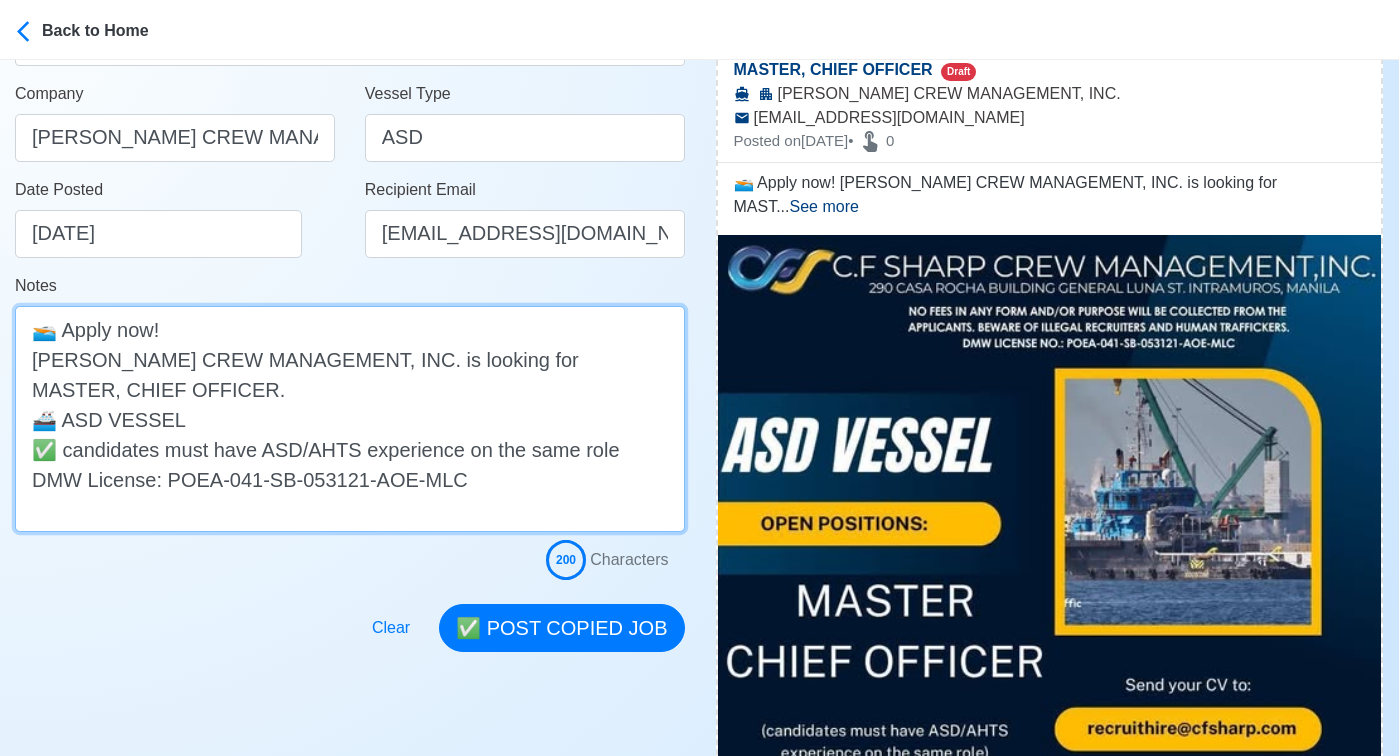 drag, startPoint x: 589, startPoint y: 360, endPoint x: 504, endPoint y: 362, distance: 85.02353 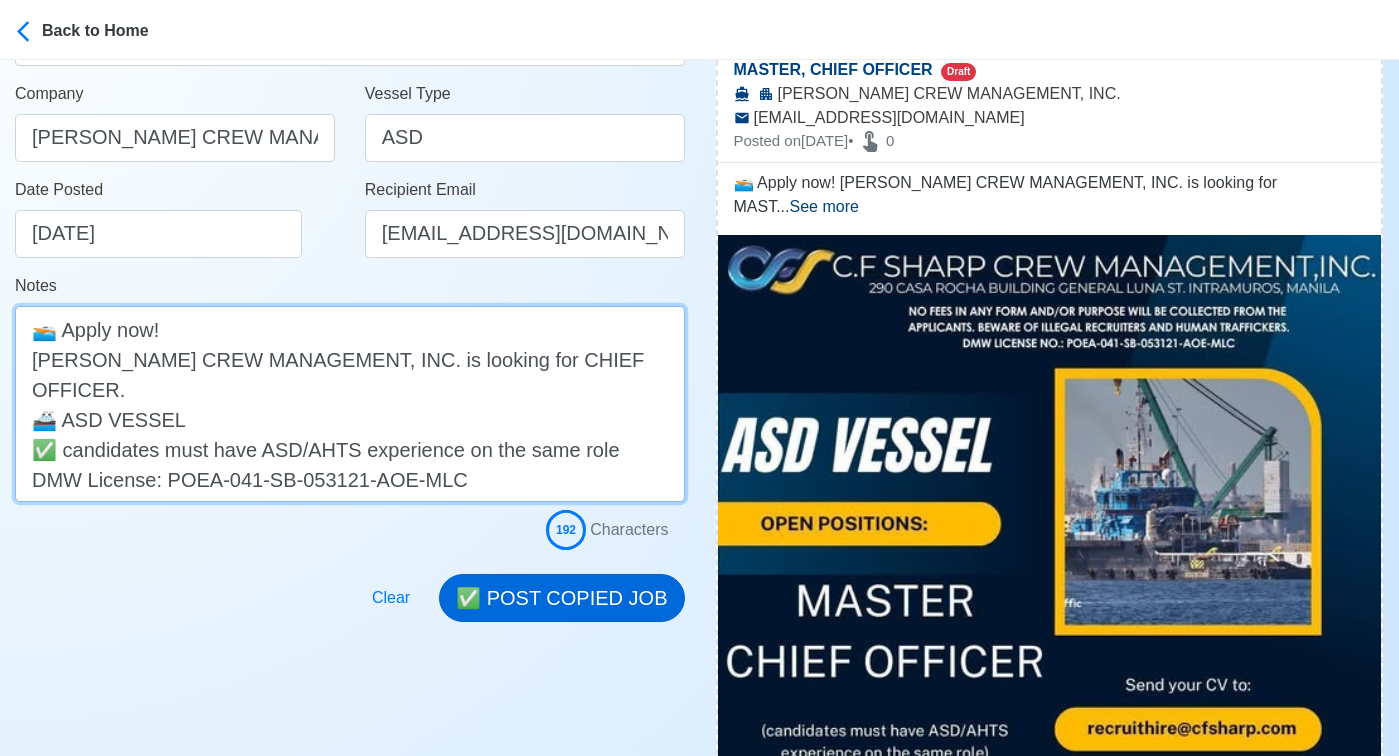 type on "🚤 Apply now!
C.F SHARP CREW MANAGEMENT, INC. is looking for CHIEF OFFICER.
🚢 ASD VESSEL
✅ candidates must have ASD/AHTS experience on the same role
DMW License: POEA-041-SB-053121-AOE-MLC" 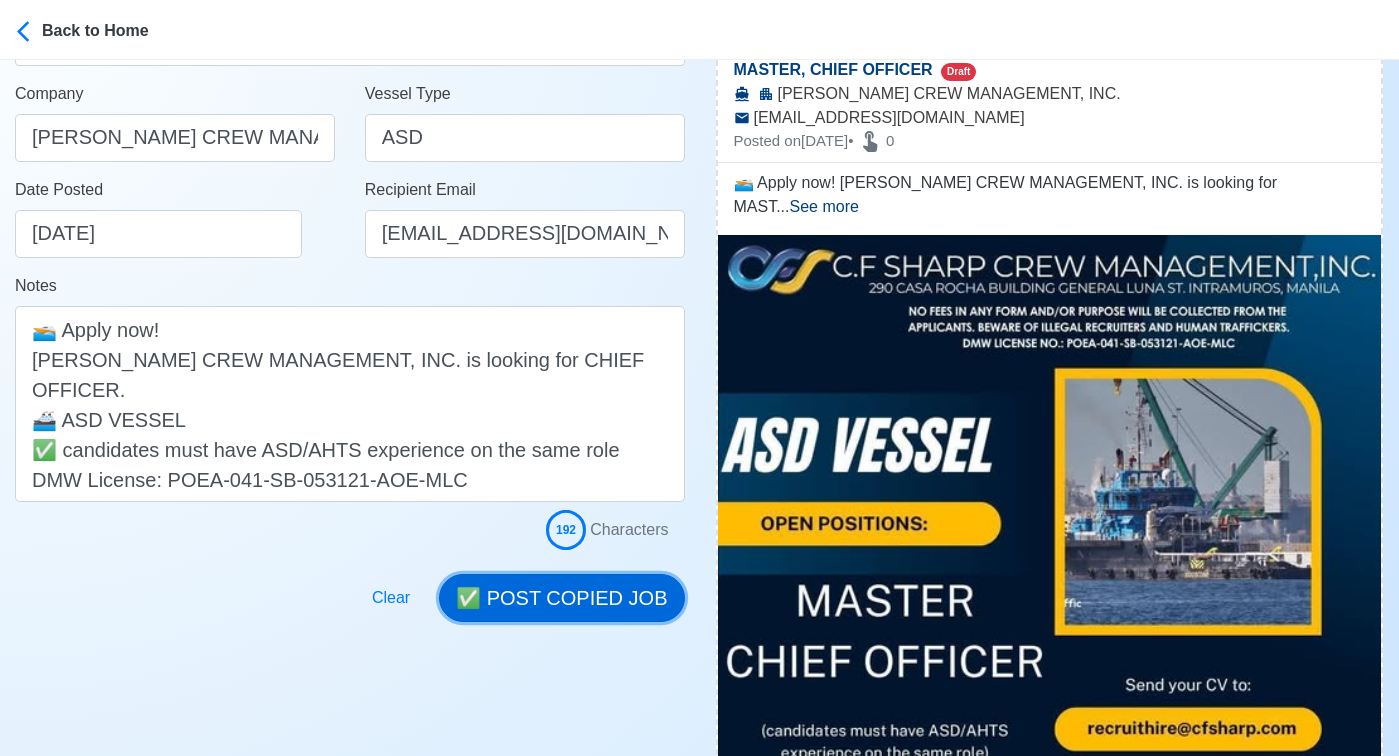 click on "✅ POST COPIED JOB" at bounding box center (561, 598) 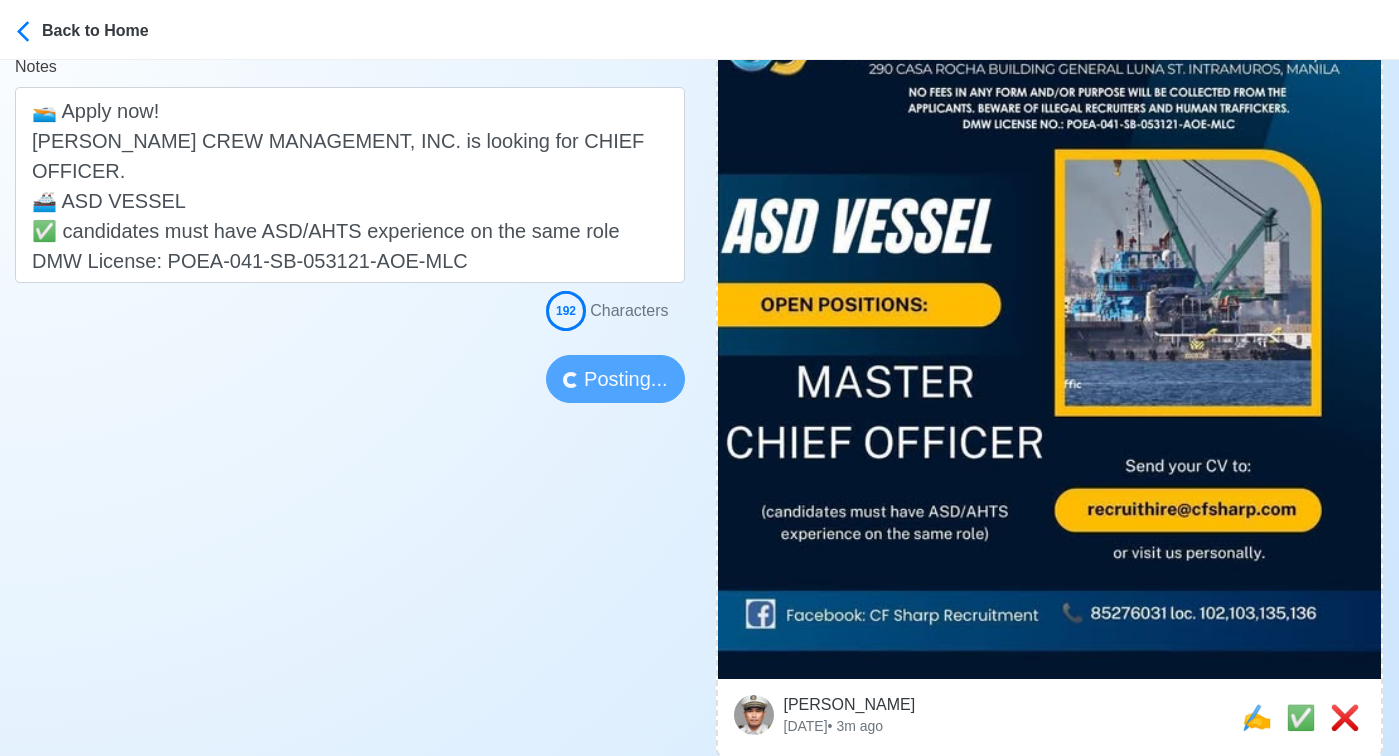type 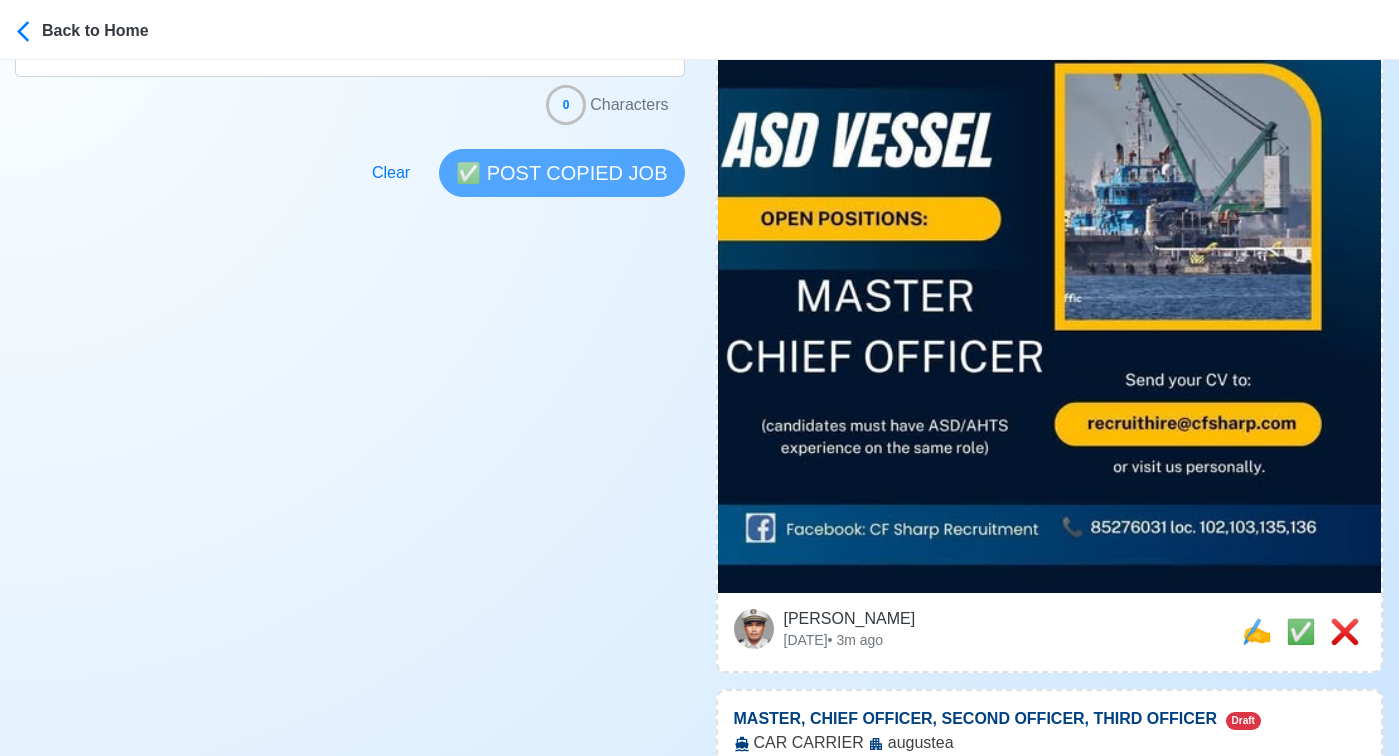 scroll, scrollTop: 610, scrollLeft: 0, axis: vertical 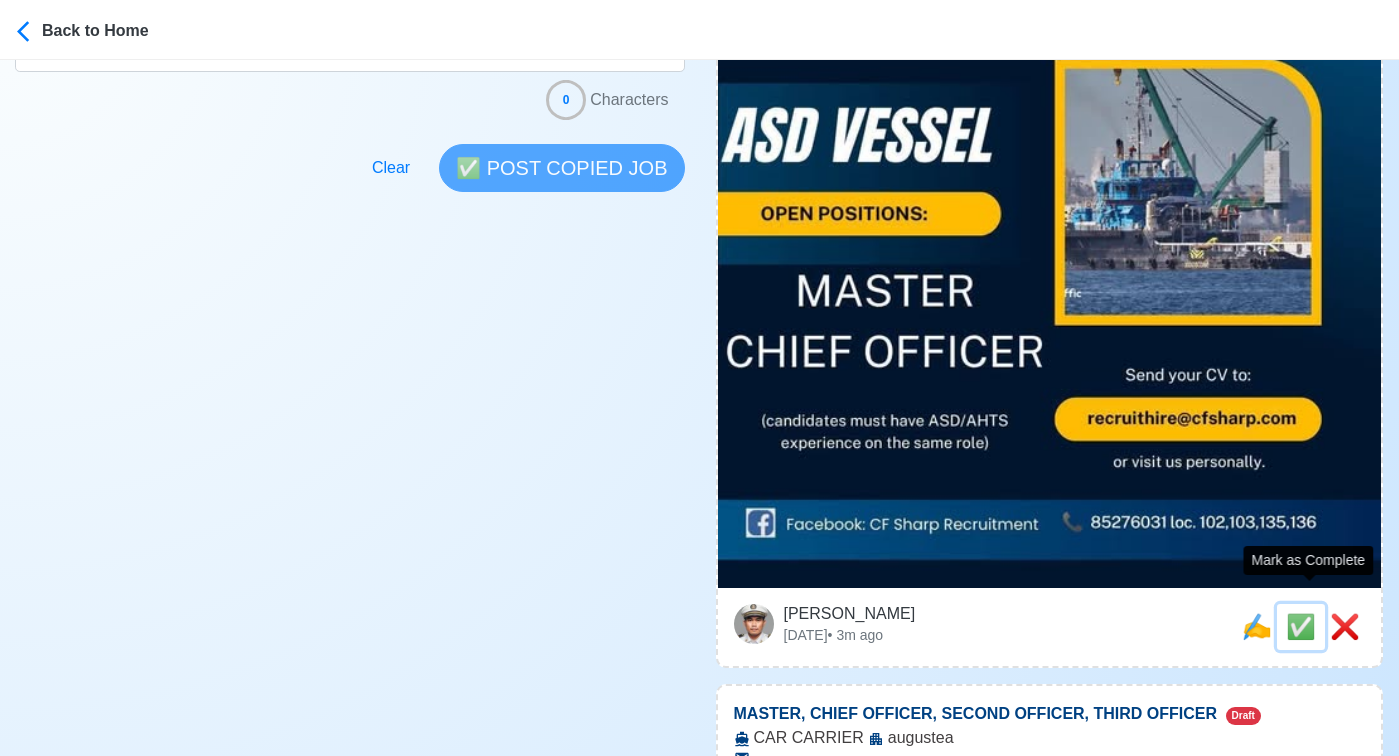 click on "✅" at bounding box center [1301, 626] 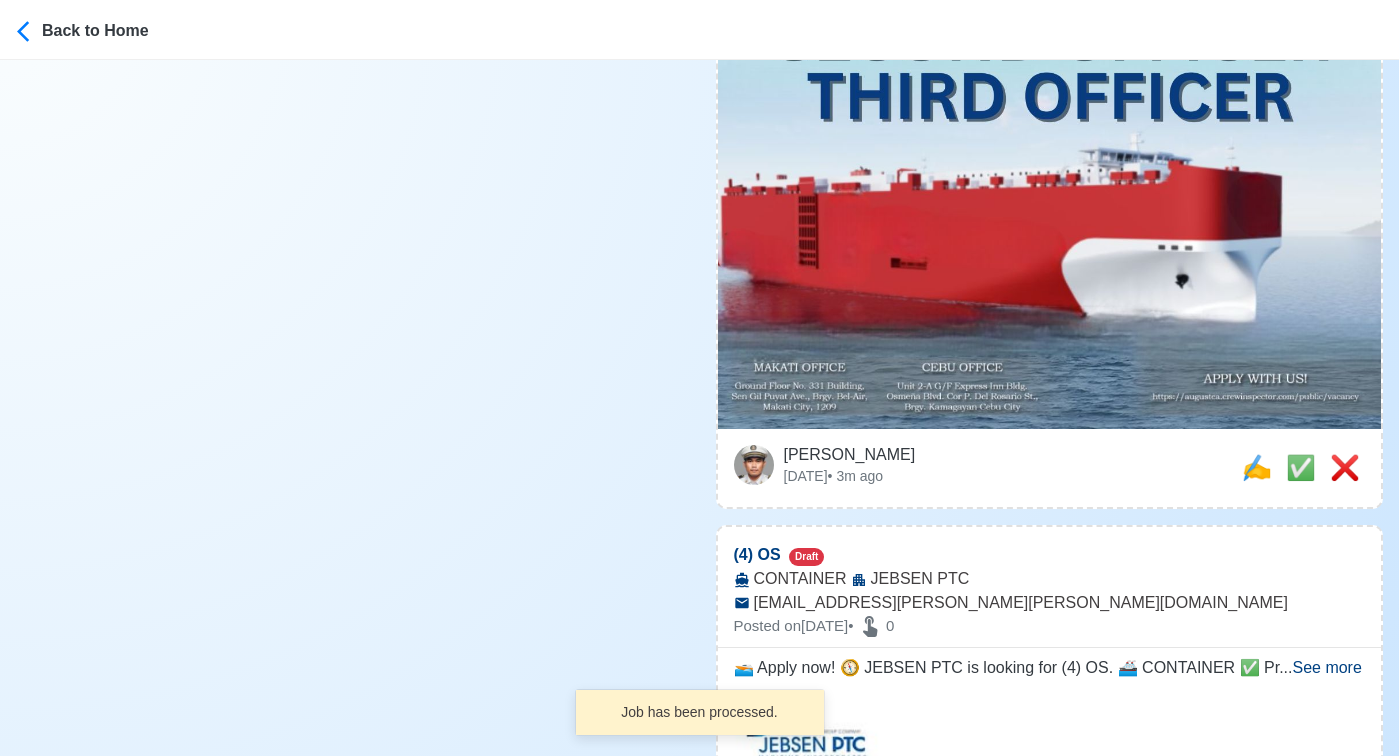 scroll, scrollTop: 973, scrollLeft: 0, axis: vertical 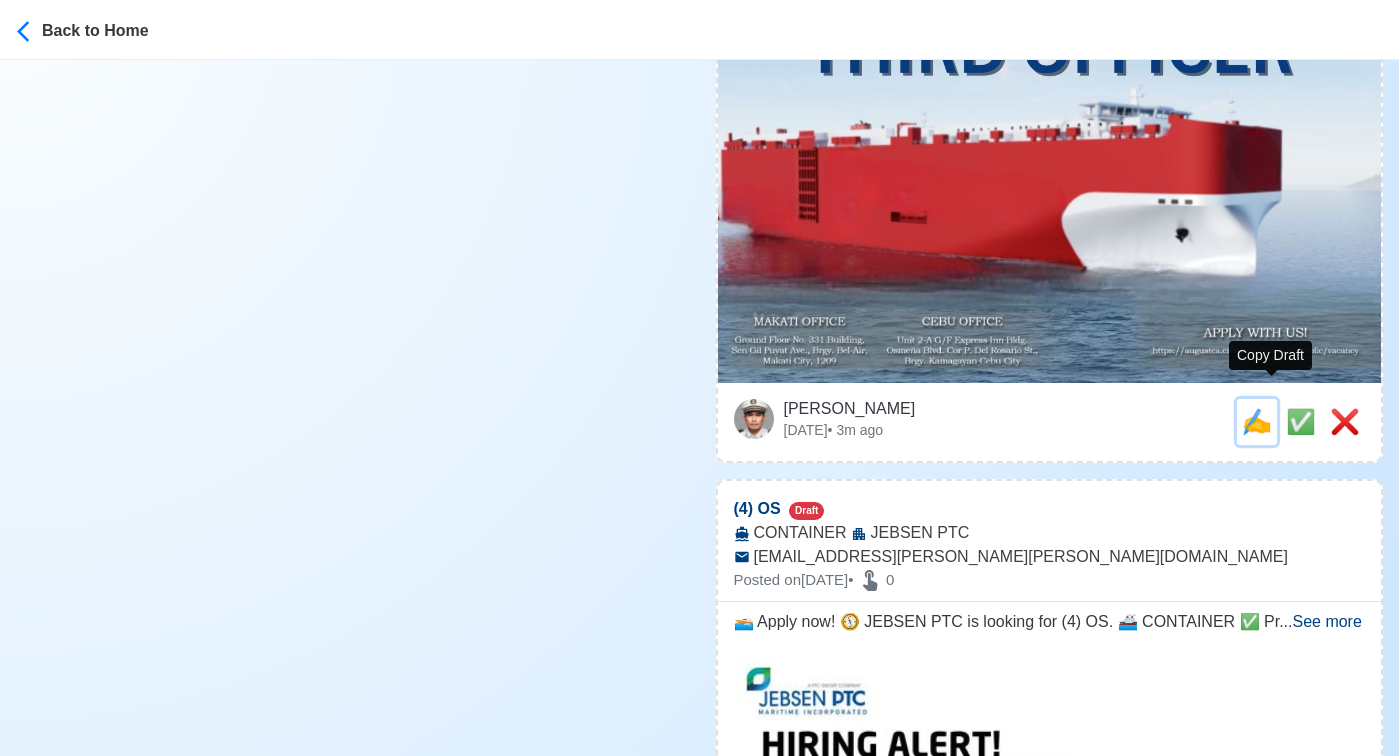click on "✍️" at bounding box center (1257, 421) 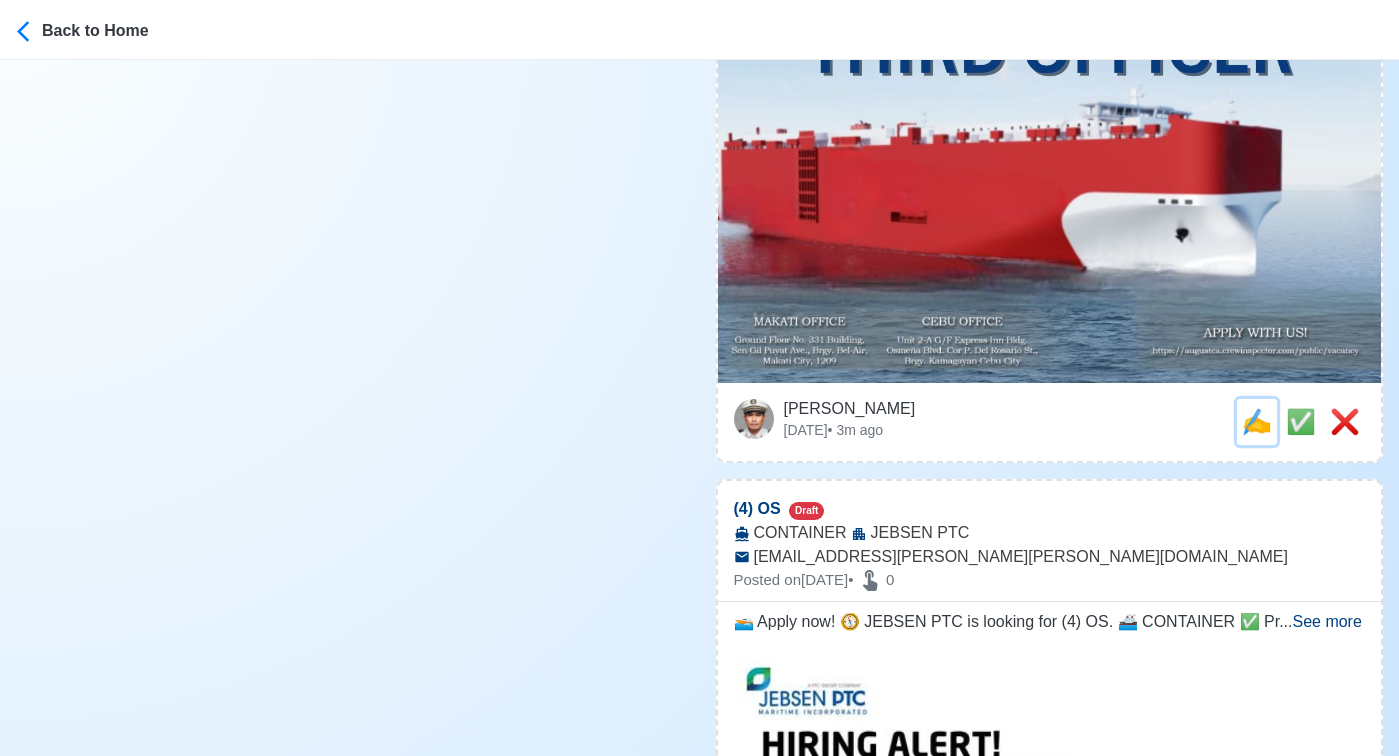 scroll, scrollTop: 0, scrollLeft: 0, axis: both 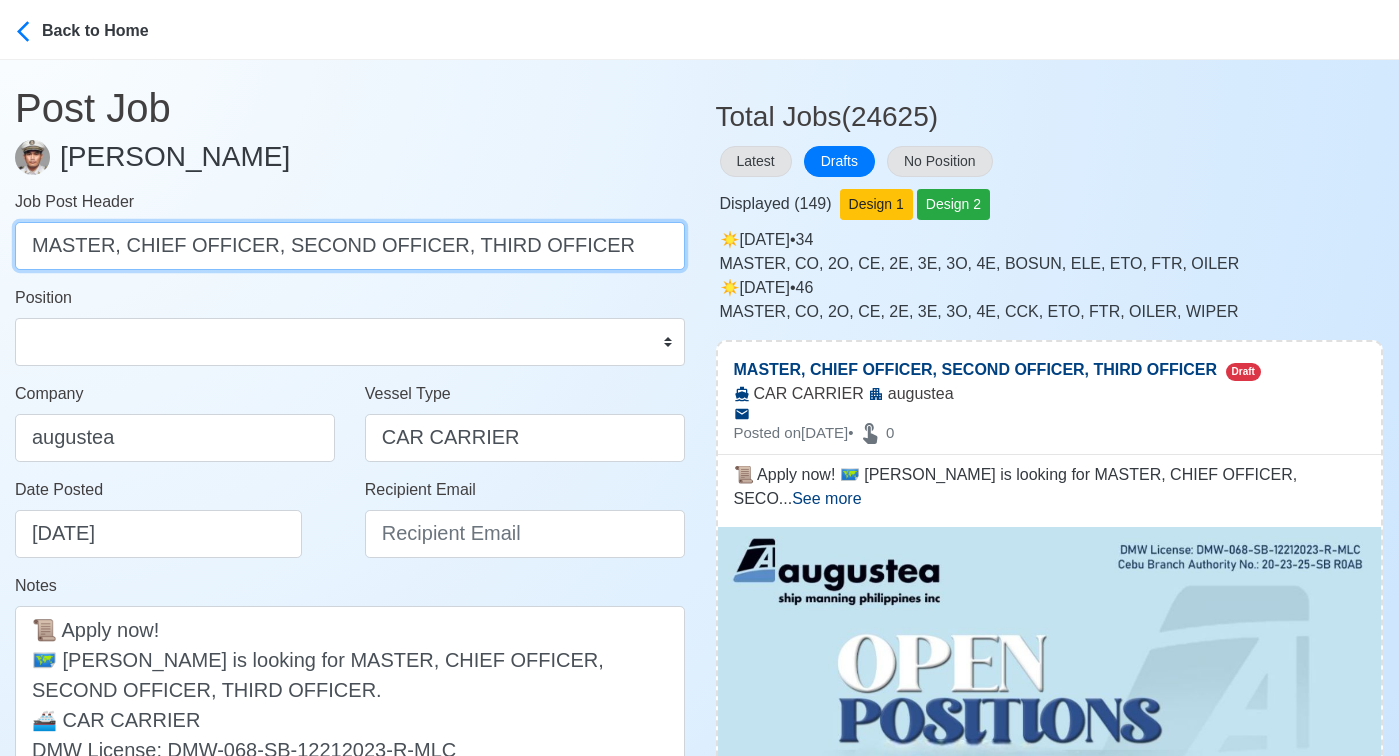 drag, startPoint x: 125, startPoint y: 249, endPoint x: 661, endPoint y: 281, distance: 536.95435 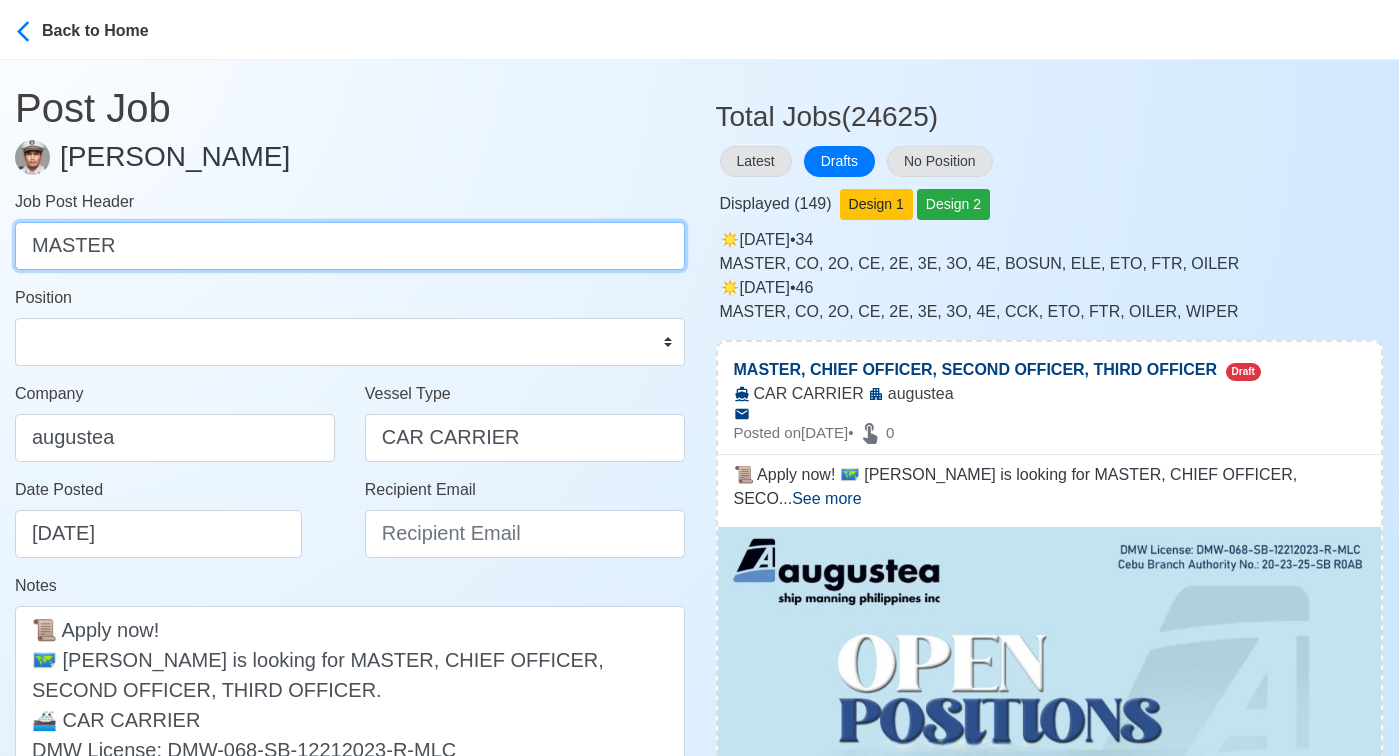 type on "MASTER" 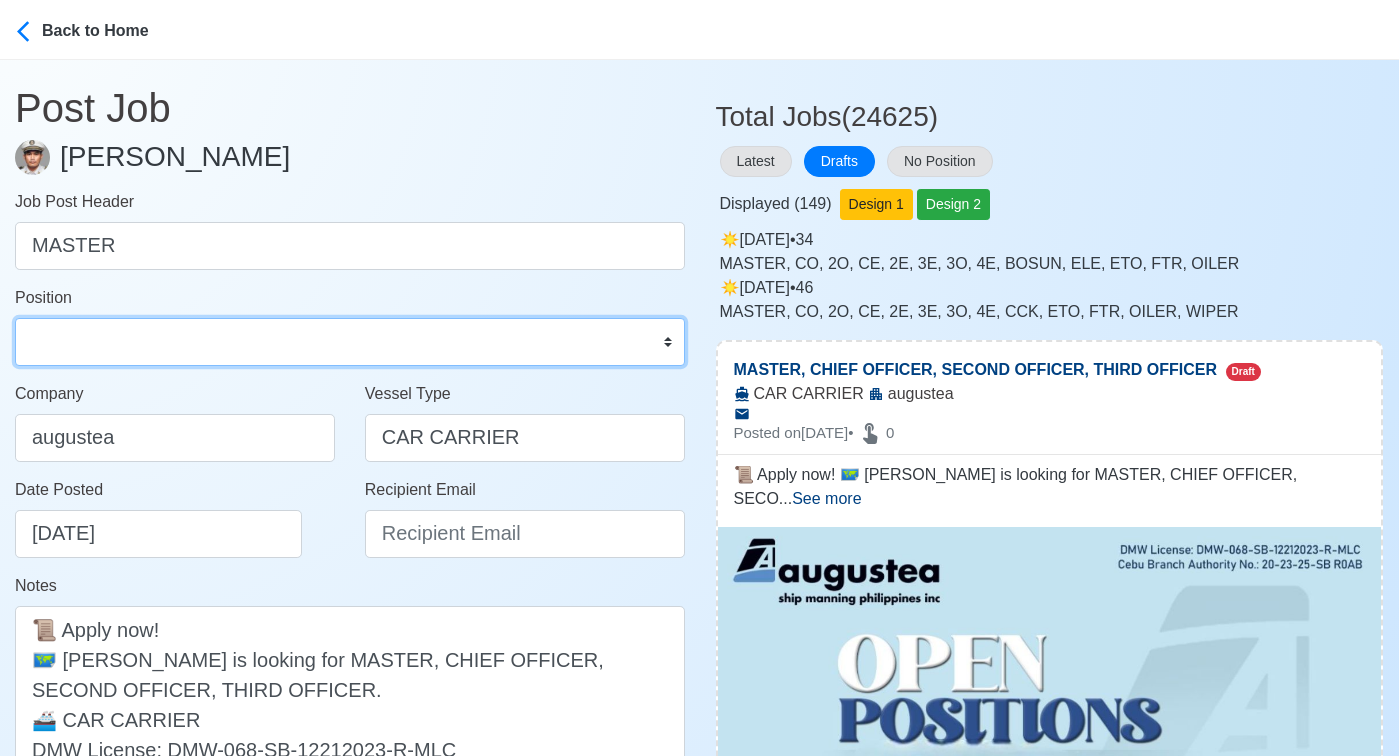 click on "Master Chief Officer 2nd Officer 3rd Officer Junior Officer Chief Engineer 2nd Engineer 3rd Engineer 4th Engineer Gas Engineer Junior Engineer 1st Assistant Engineer 2nd Assistant Engineer 3rd Assistant Engineer ETO/ETR Electrician Electrical Engineer Oiler Fitter Welder Chief Cook Chef Cook Messman Wiper Rigger Ordinary Seaman Able Seaman Motorman Pumpman Bosun Cadet Reefer Mechanic Operator Repairman Painter Steward Waiter Others" at bounding box center (350, 342) 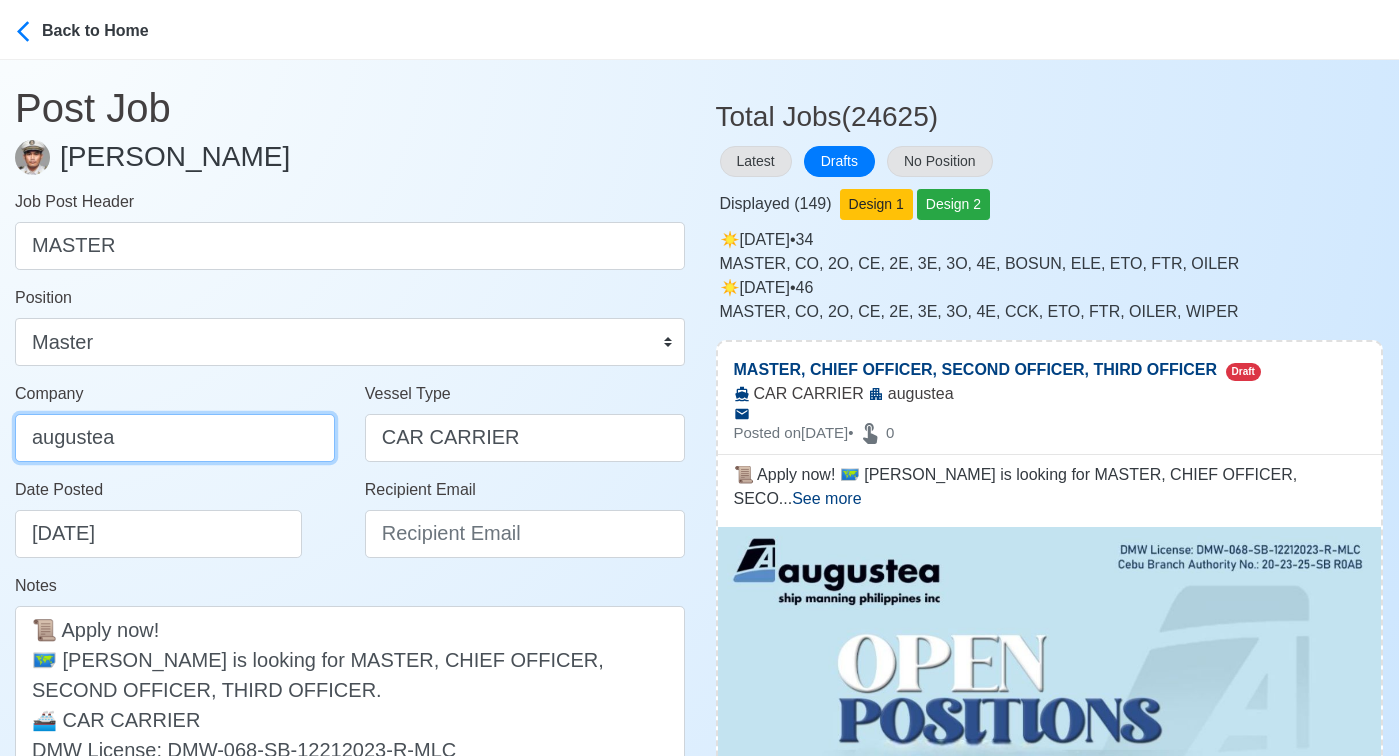 click on "augustea" at bounding box center [175, 438] 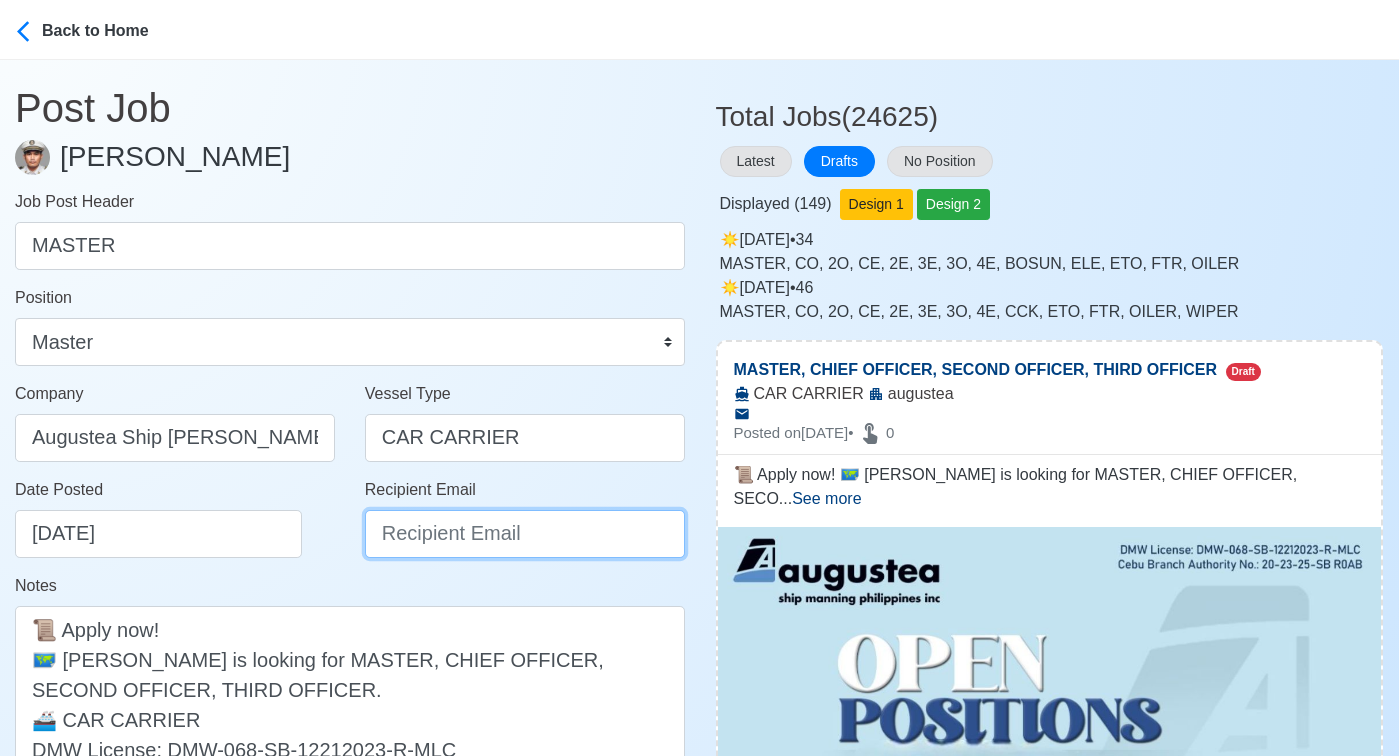 click on "Recipient Email" at bounding box center (525, 534) 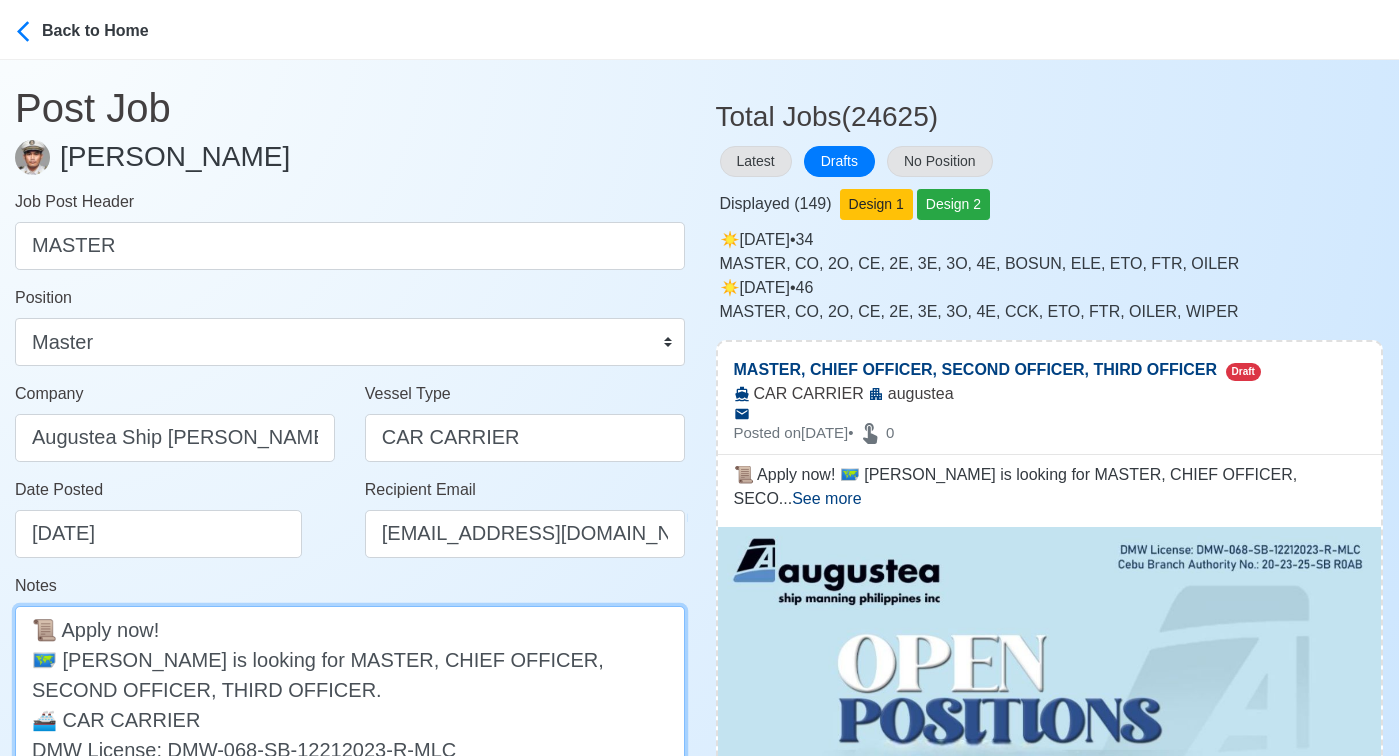 click on "📜 Apply now!
🗺️ augustea is looking for MASTER, CHIEF OFFICER, SECOND OFFICER, THIRD OFFICER.
🚢 CAR CARRIER
DMW License: DMW-068-SB-12212023-R-MLC" at bounding box center [350, 704] 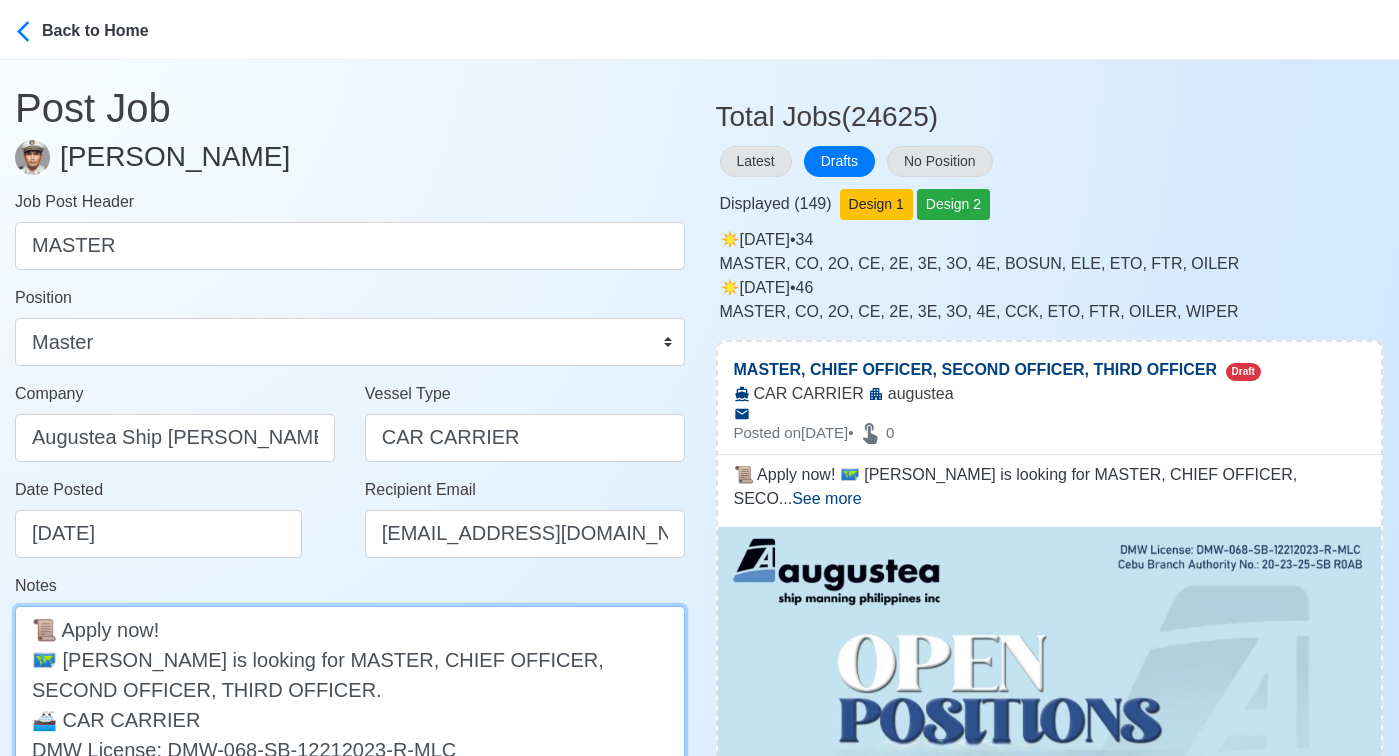 drag, startPoint x: 338, startPoint y: 660, endPoint x: 351, endPoint y: 678, distance: 22.203604 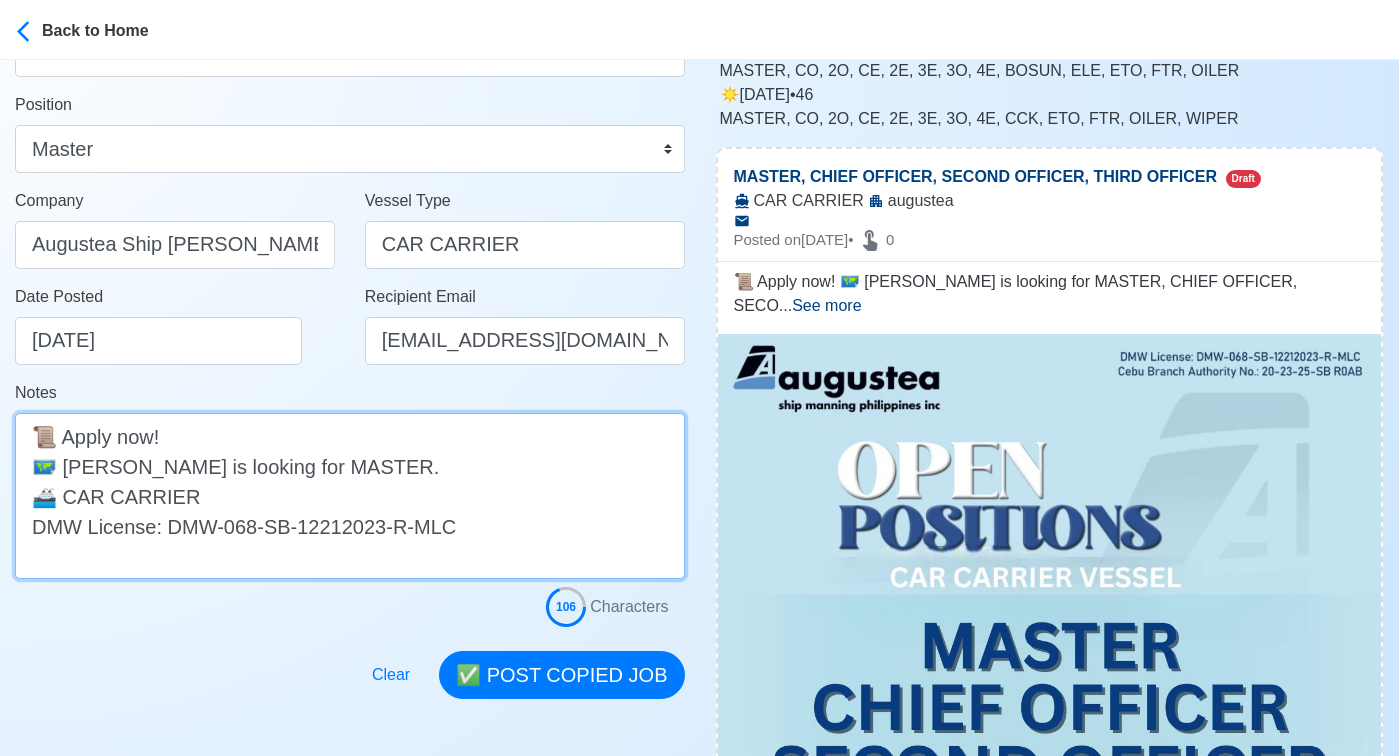 scroll, scrollTop: 251, scrollLeft: 0, axis: vertical 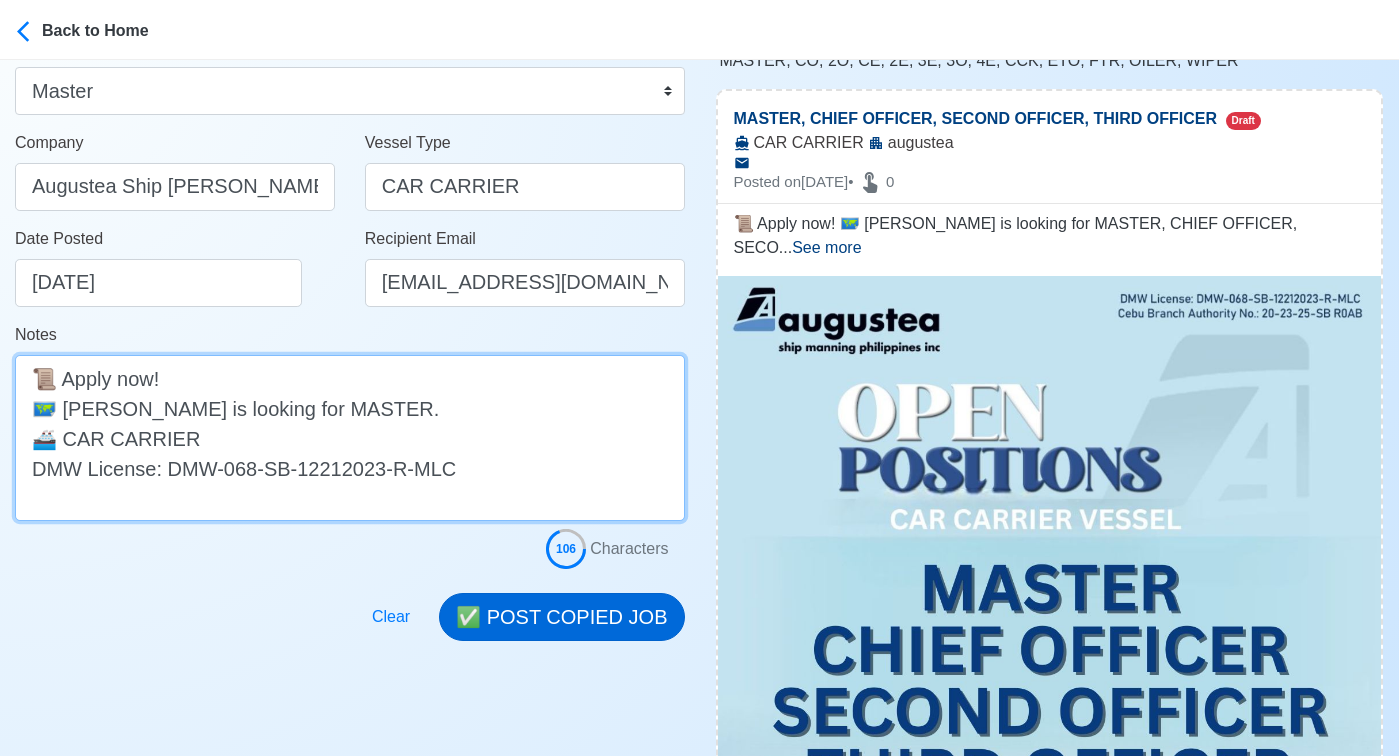 type on "📜 Apply now!
🗺️ Augustea is looking for MASTER.
🚢 CAR CARRIER
DMW License: DMW-068-SB-12212023-R-MLC" 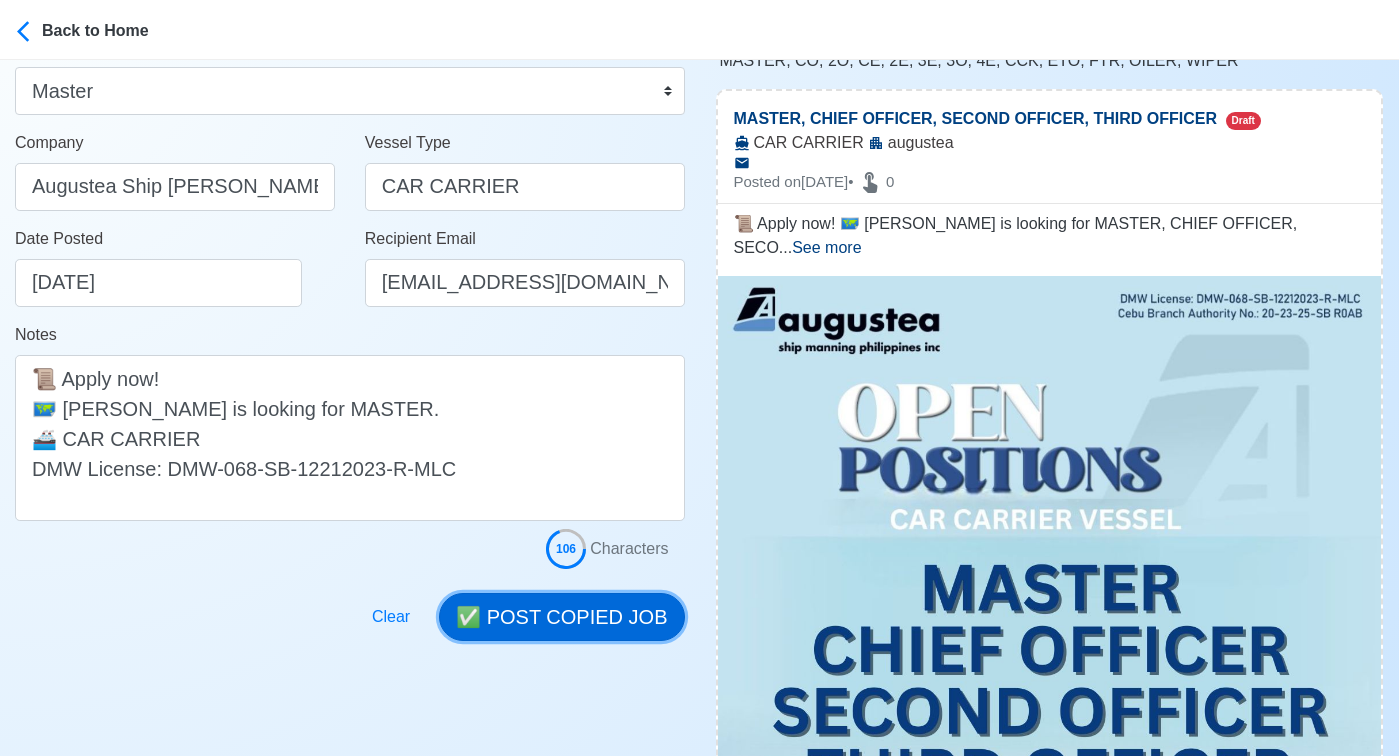 click on "✅ POST COPIED JOB" at bounding box center [561, 617] 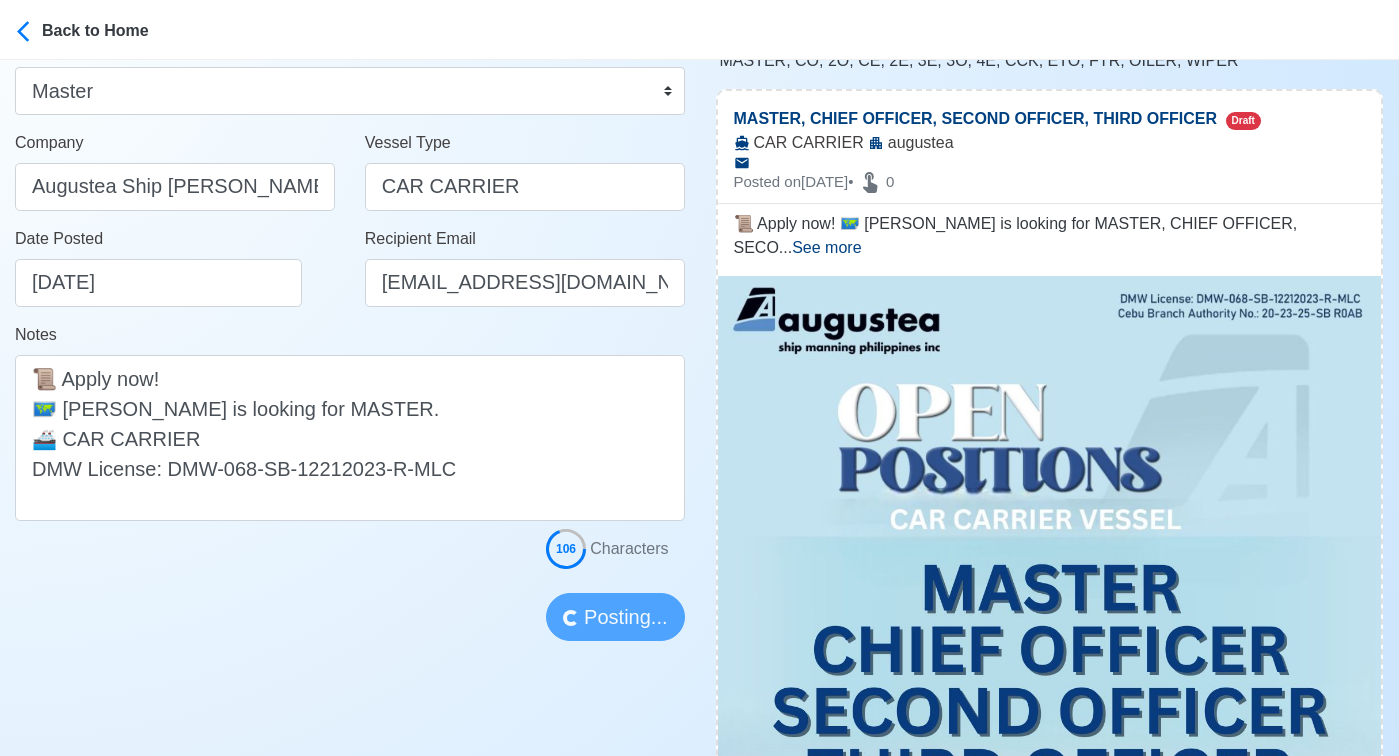 type 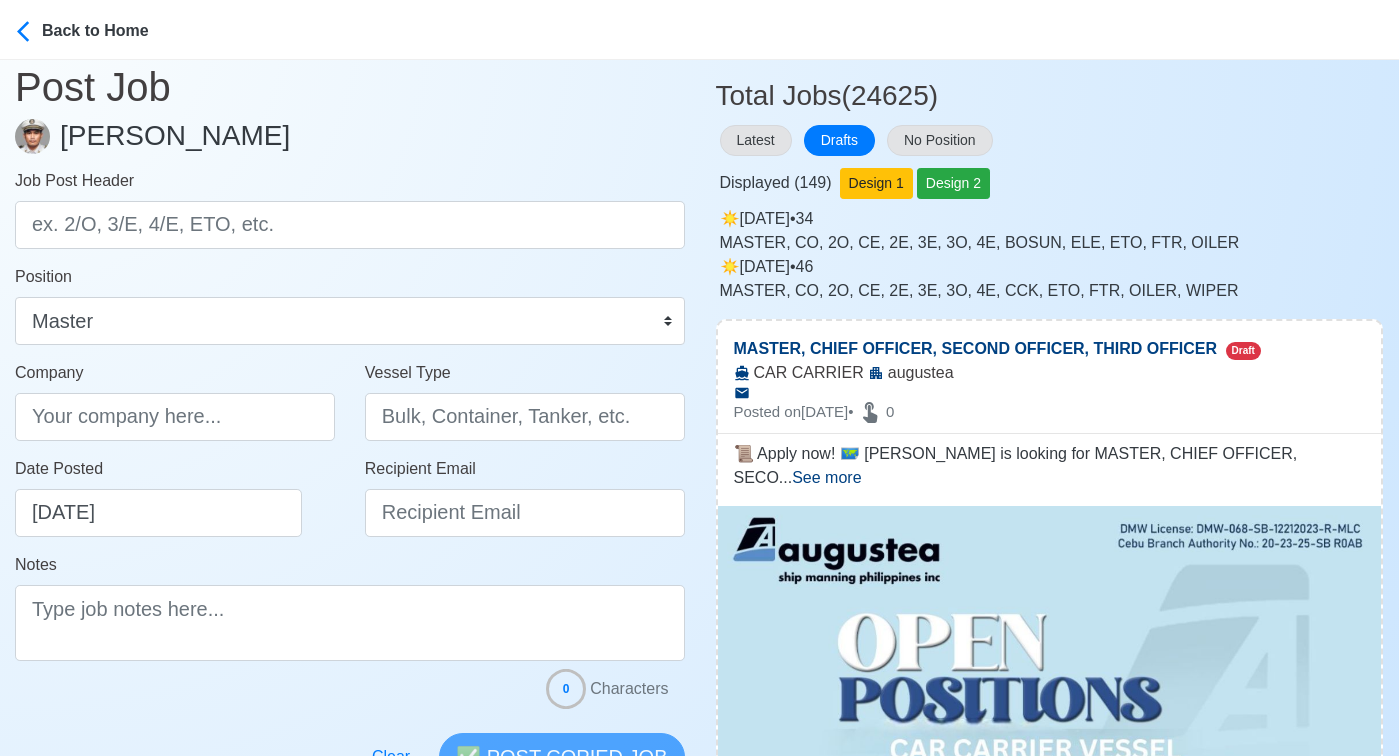 scroll, scrollTop: 0, scrollLeft: 0, axis: both 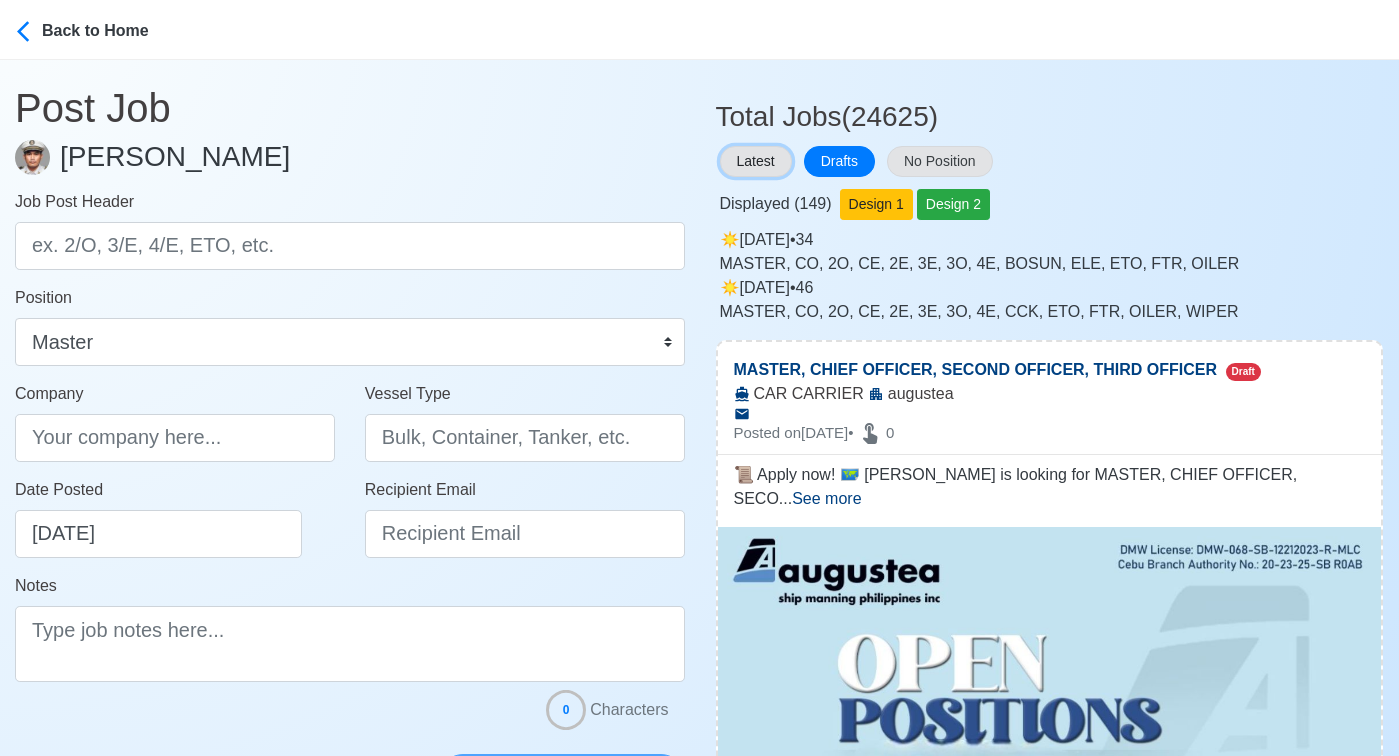 click on "Latest" at bounding box center (756, 161) 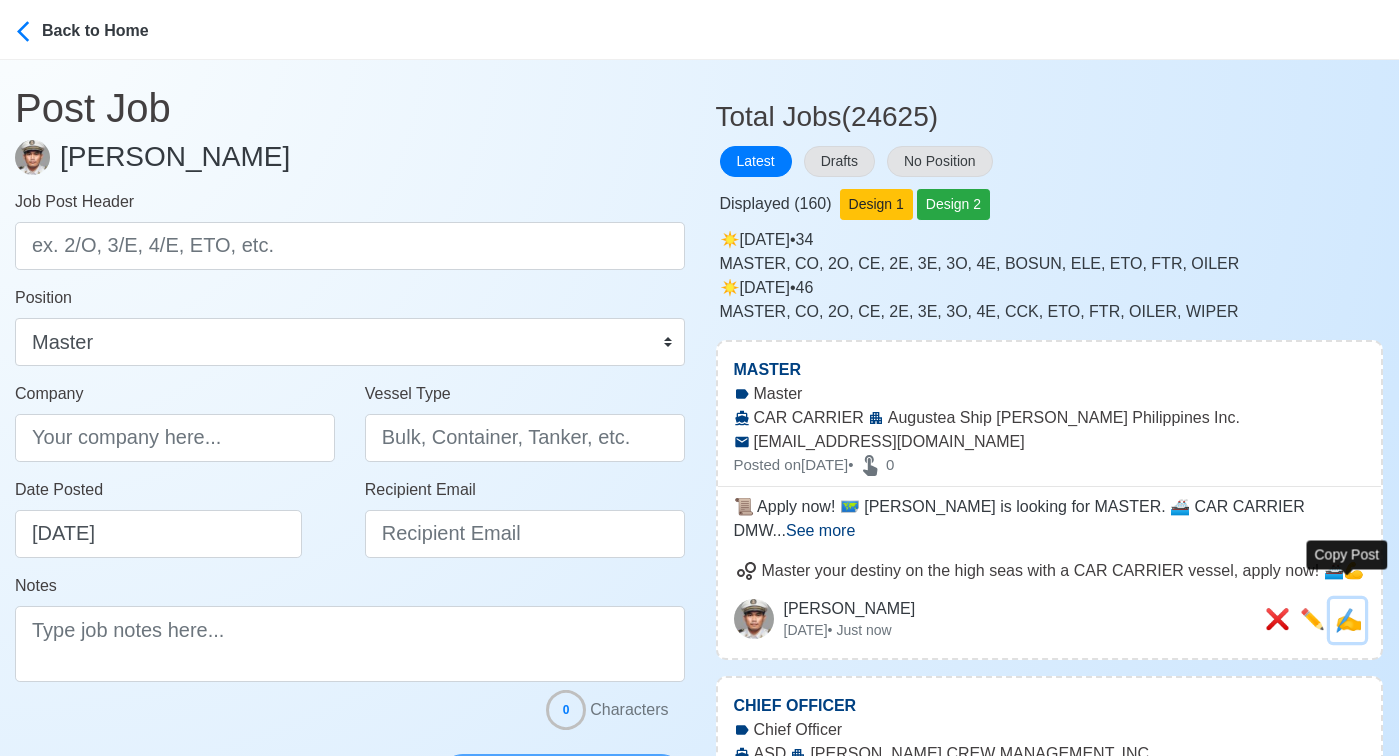 click on "✍️" at bounding box center [1348, 620] 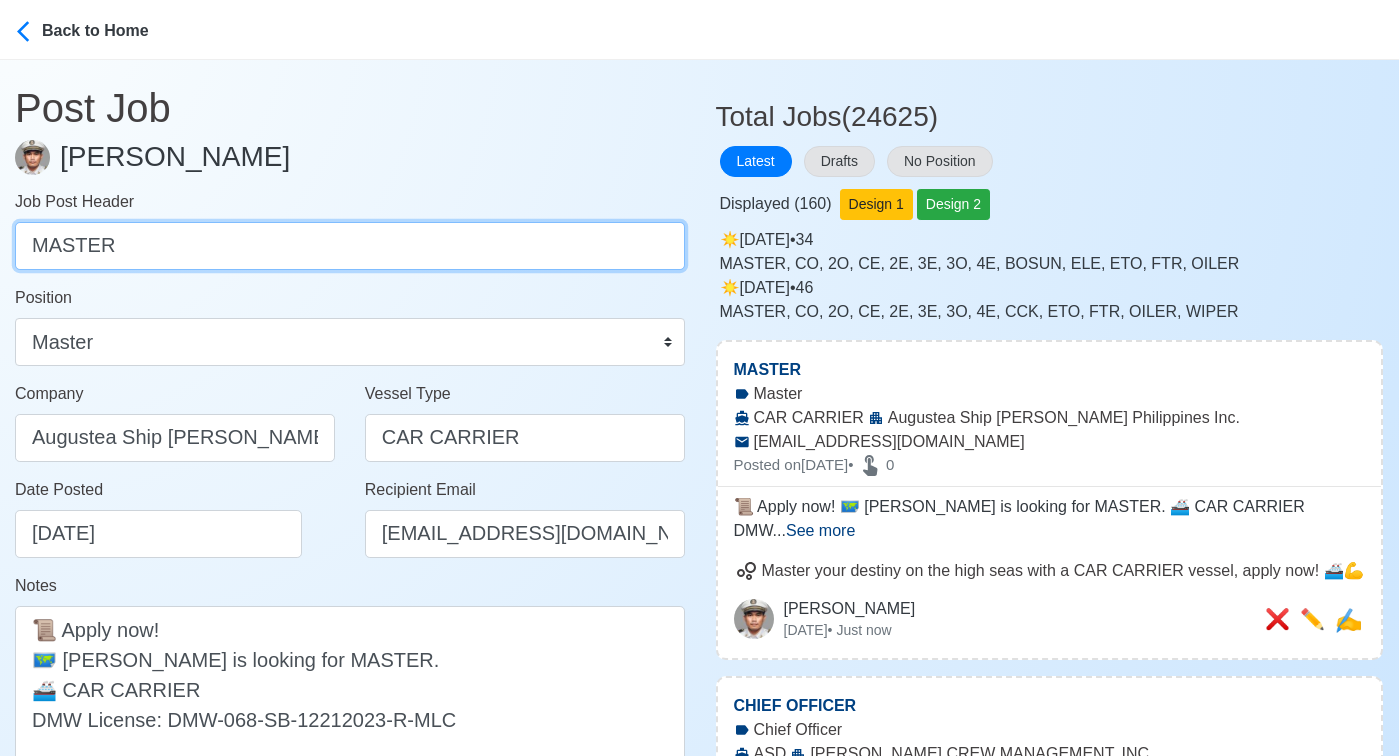 click on "MASTER" at bounding box center (350, 246) 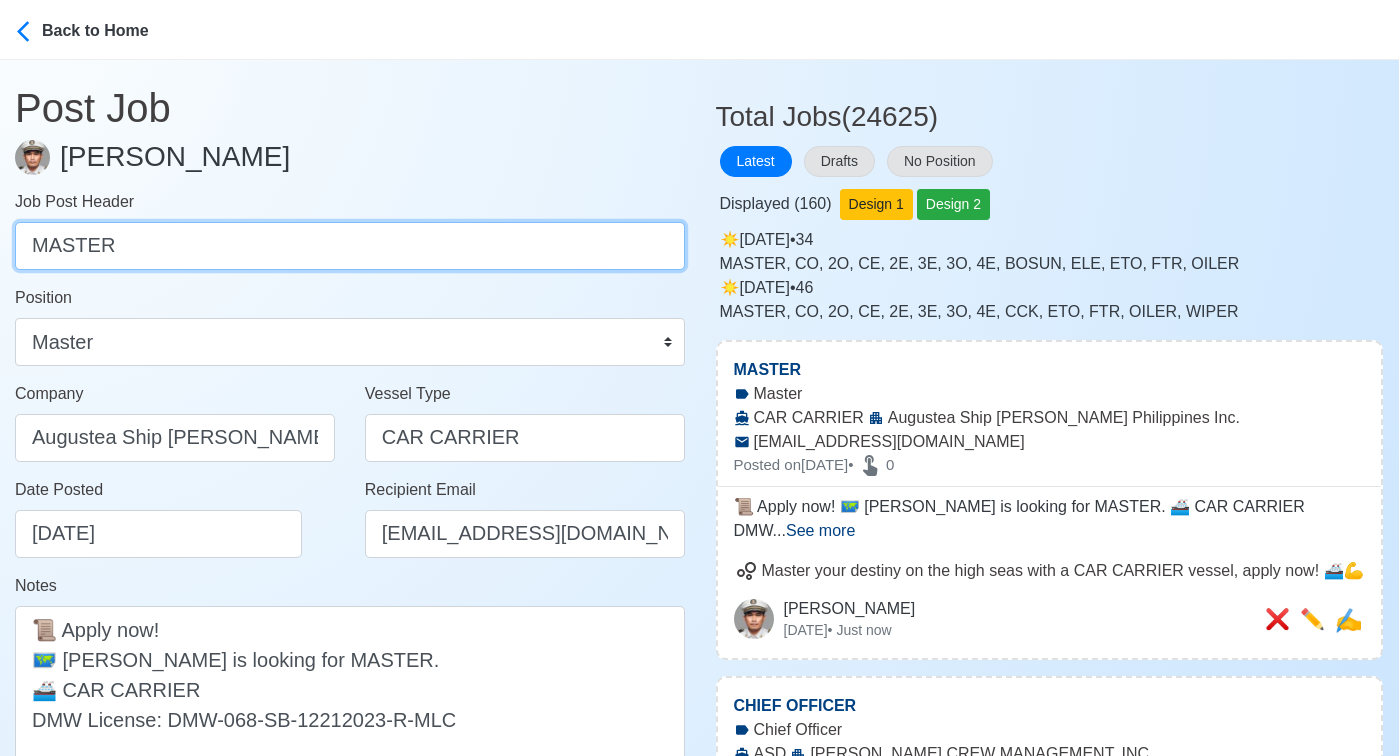 paste on "CHIEF OFFICER, SECOND OFFICER, THIRD OFFIC" 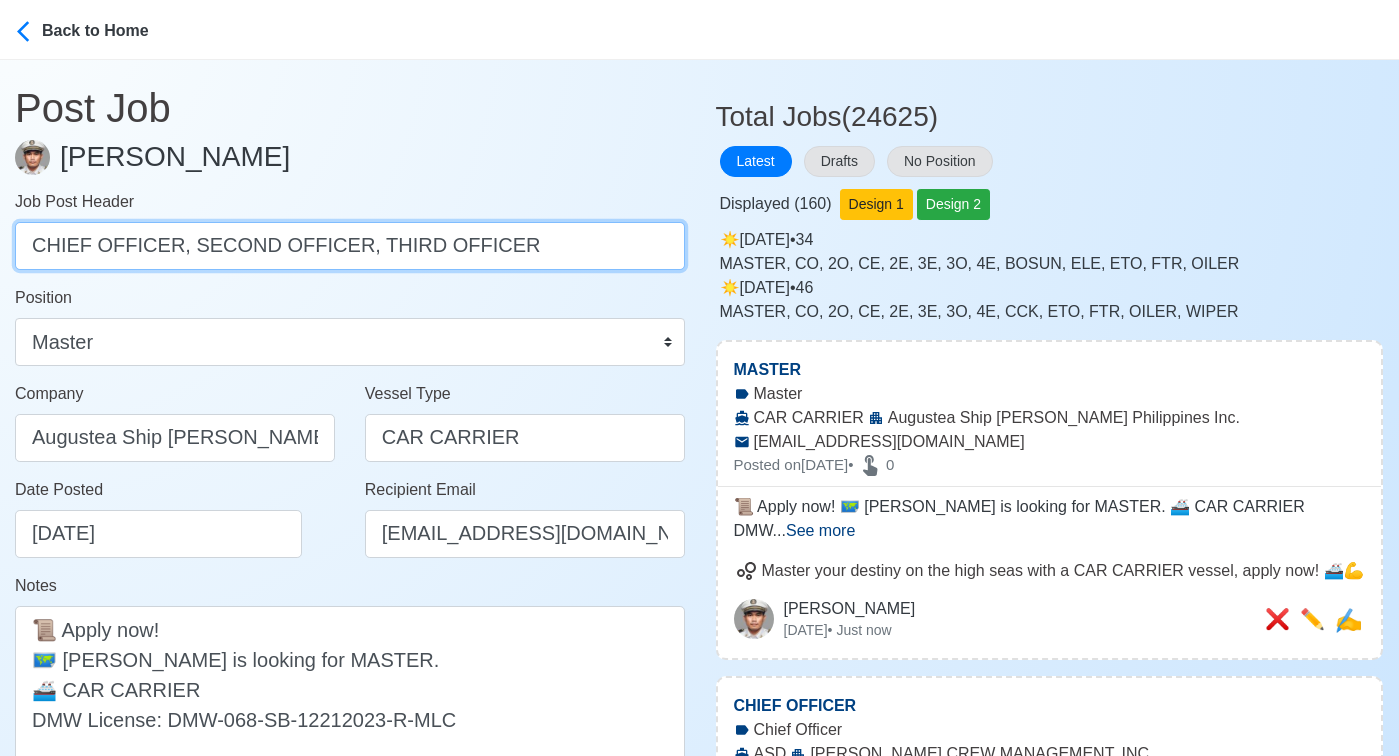 drag, startPoint x: 179, startPoint y: 246, endPoint x: 614, endPoint y: 266, distance: 435.45953 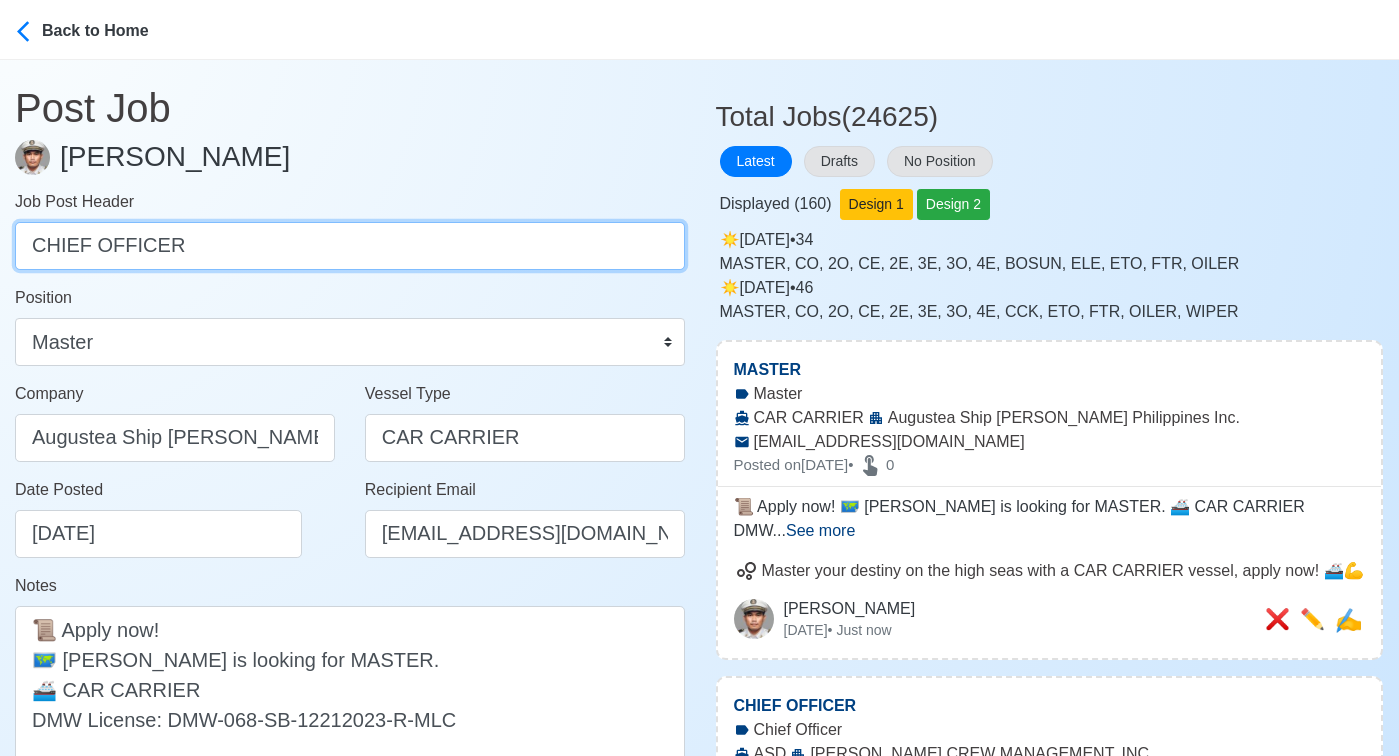 type on "CHIEF OFFICER" 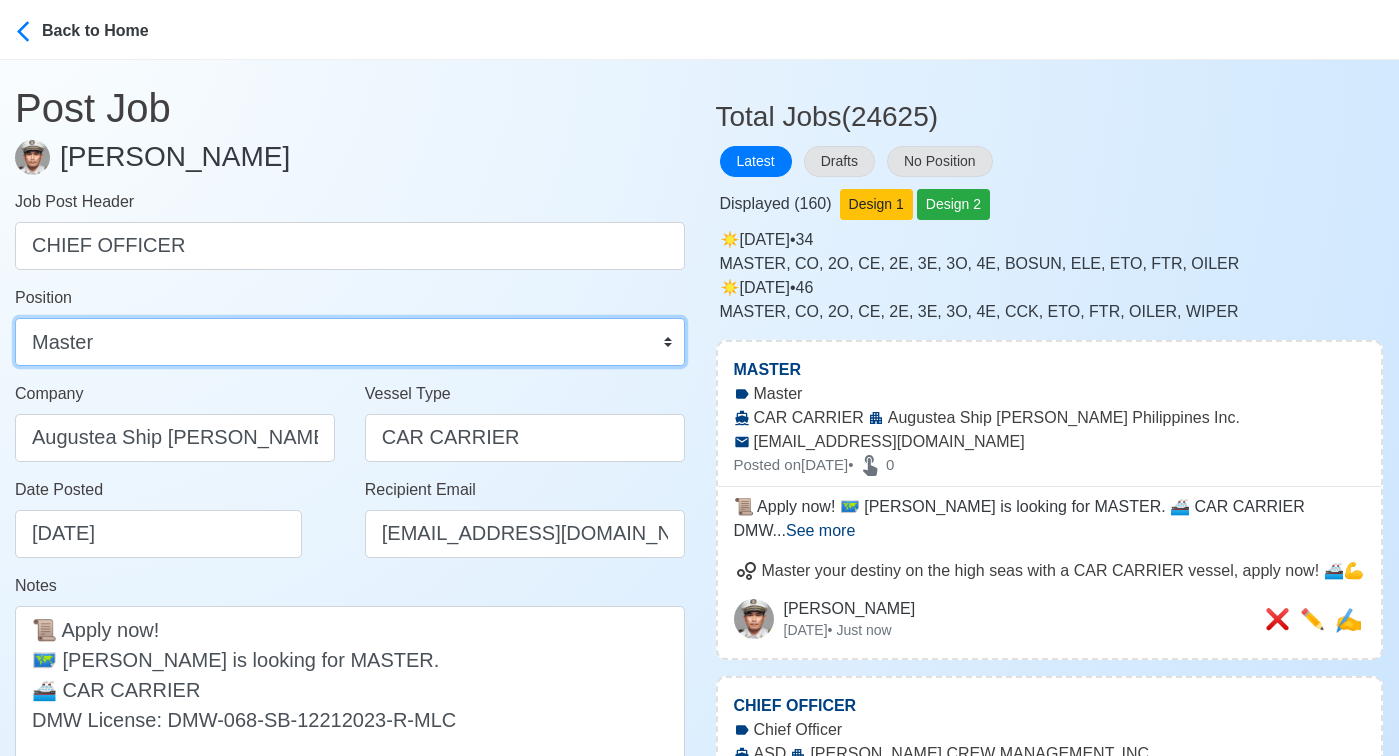 click on "Master Chief Officer 2nd Officer 3rd Officer Junior Officer Chief Engineer 2nd Engineer 3rd Engineer 4th Engineer Gas Engineer Junior Engineer 1st Assistant Engineer 2nd Assistant Engineer 3rd Assistant Engineer ETO/ETR Electrician Electrical Engineer Oiler Fitter Welder Chief Cook Chef Cook Messman Wiper Rigger Ordinary Seaman Able Seaman Motorman Pumpman Bosun Cadet Reefer Mechanic Operator Repairman Painter Steward Waiter Others" at bounding box center (350, 342) 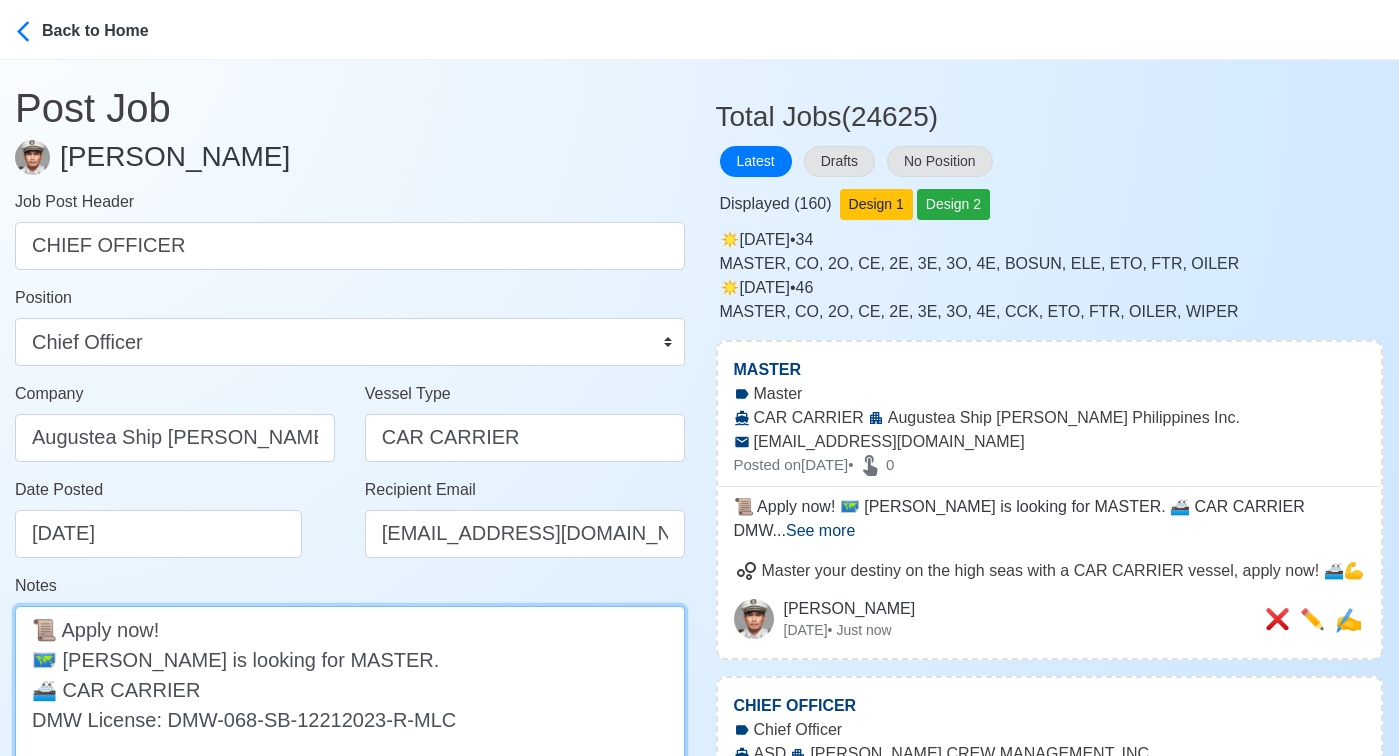 click on "📜 Apply now!
🗺️ Augustea is looking for MASTER.
🚢 CAR CARRIER
DMW License: DMW-068-SB-12212023-R-MLC" at bounding box center (350, 689) 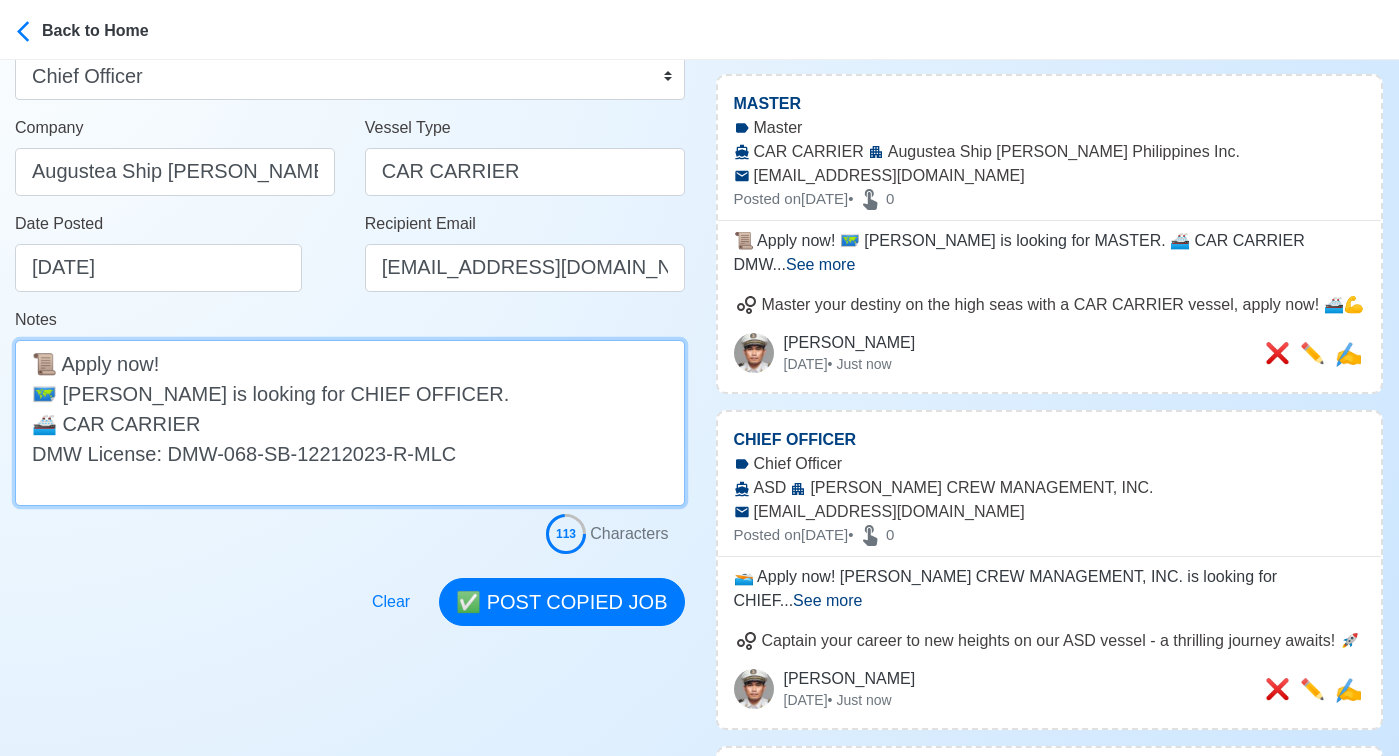 scroll, scrollTop: 389, scrollLeft: 0, axis: vertical 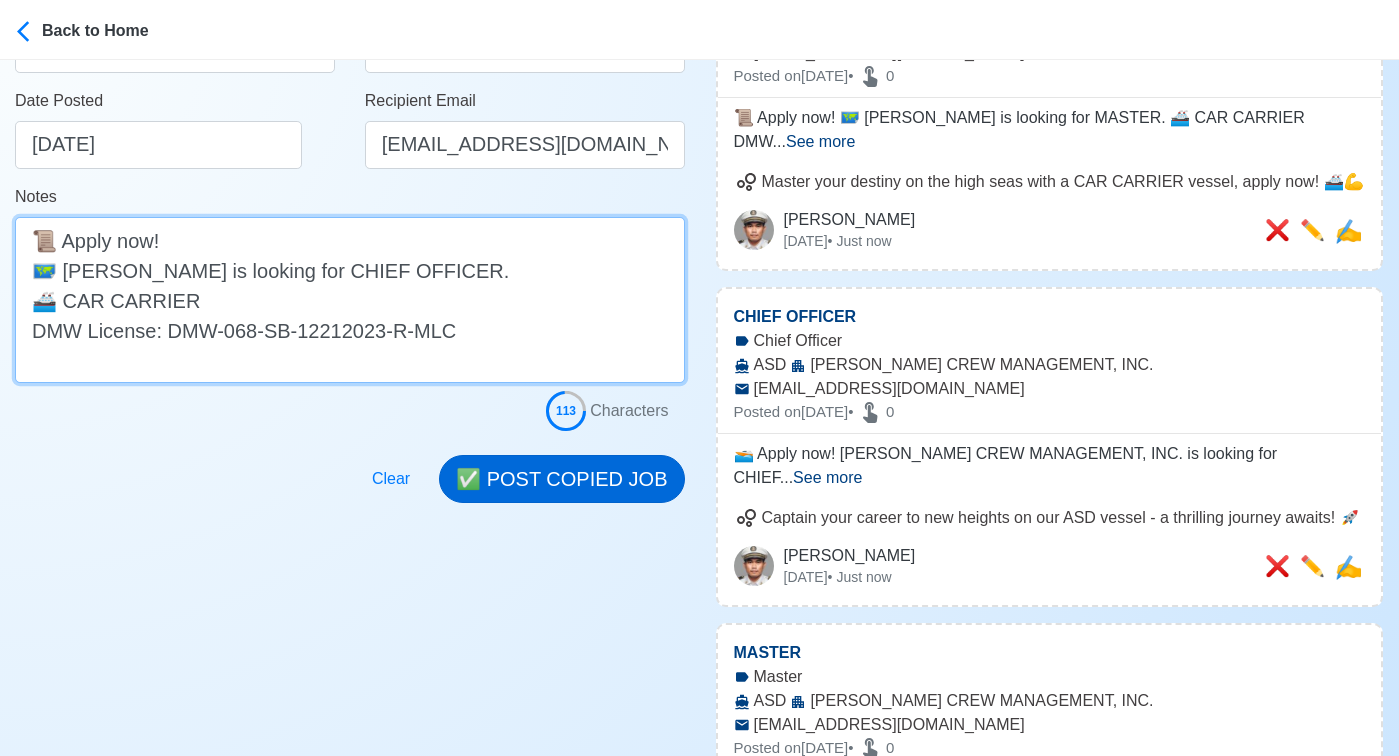 type on "📜 Apply now!
🗺️ Augustea is looking for CHIEF OFFICER.
🚢 CAR CARRIER
DMW License: DMW-068-SB-12212023-R-MLC" 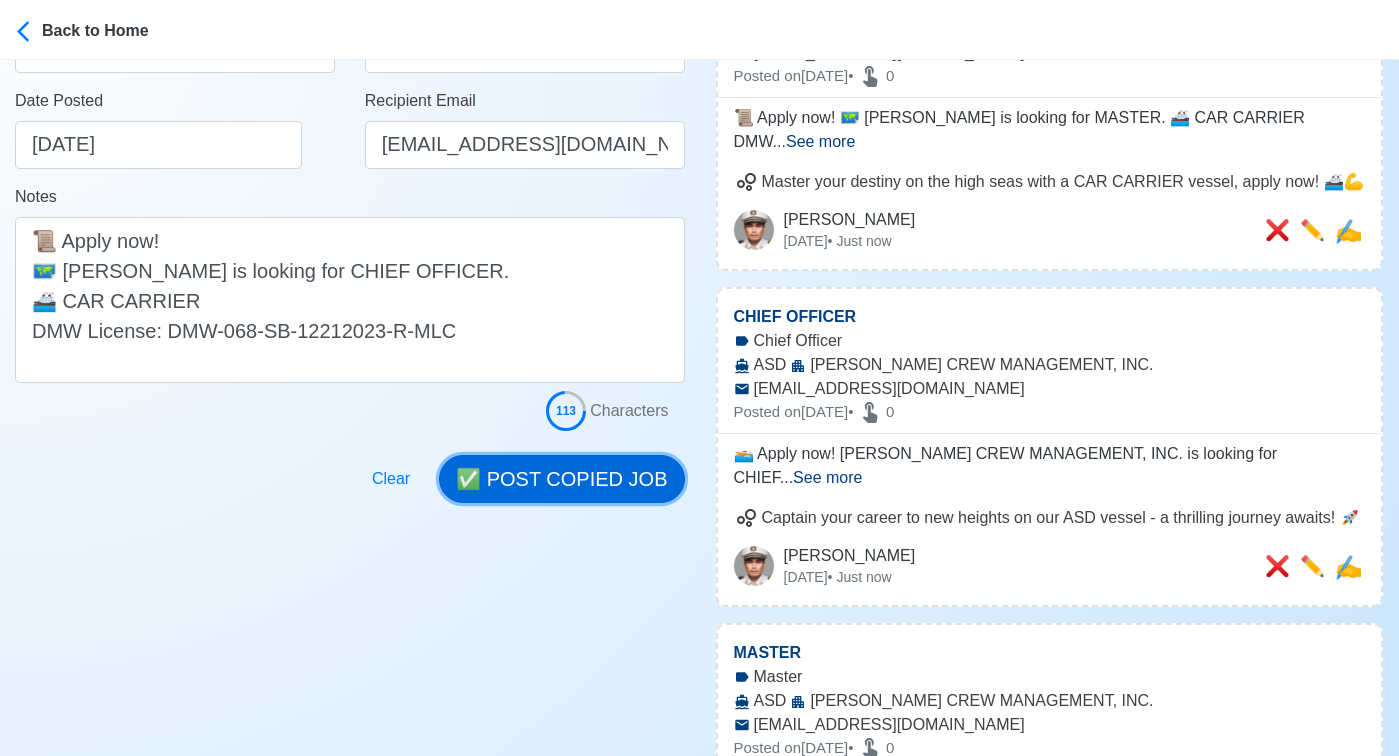 click on "✅ POST COPIED JOB" at bounding box center (561, 479) 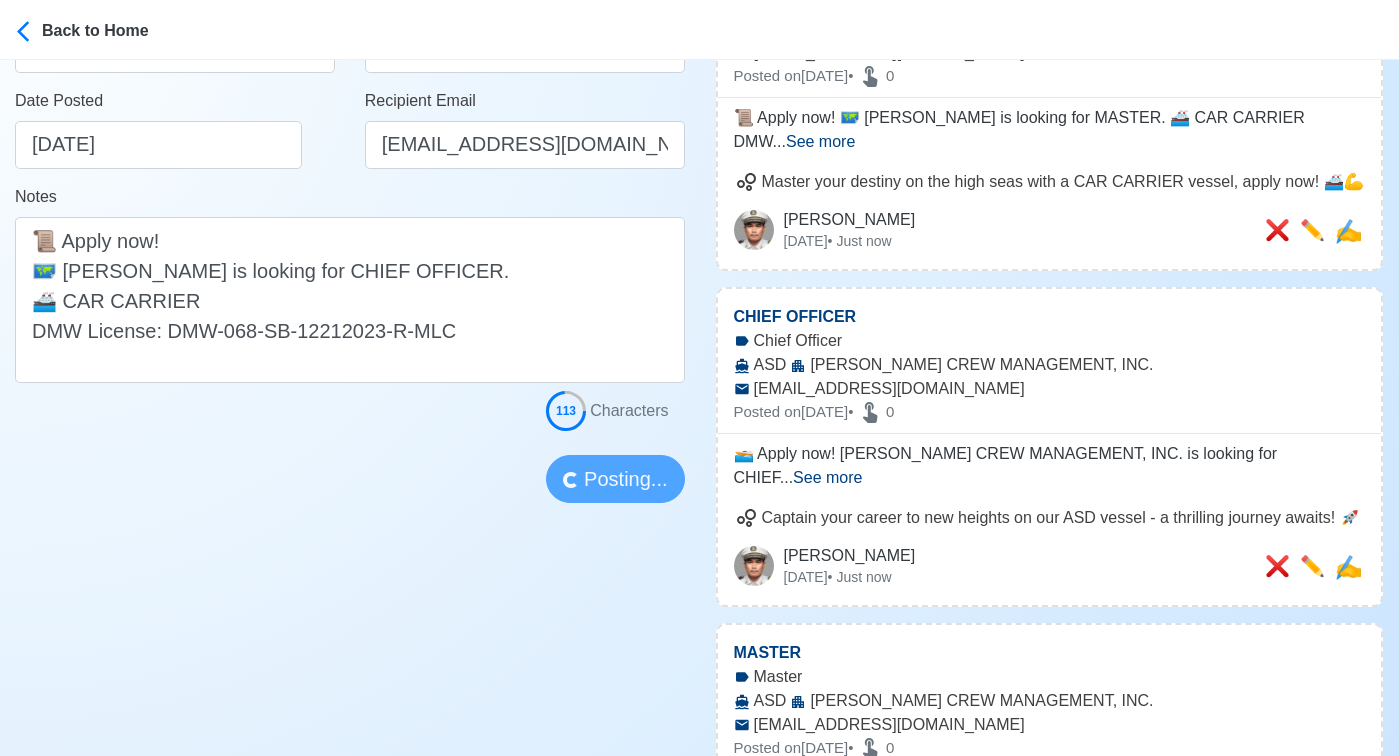 type 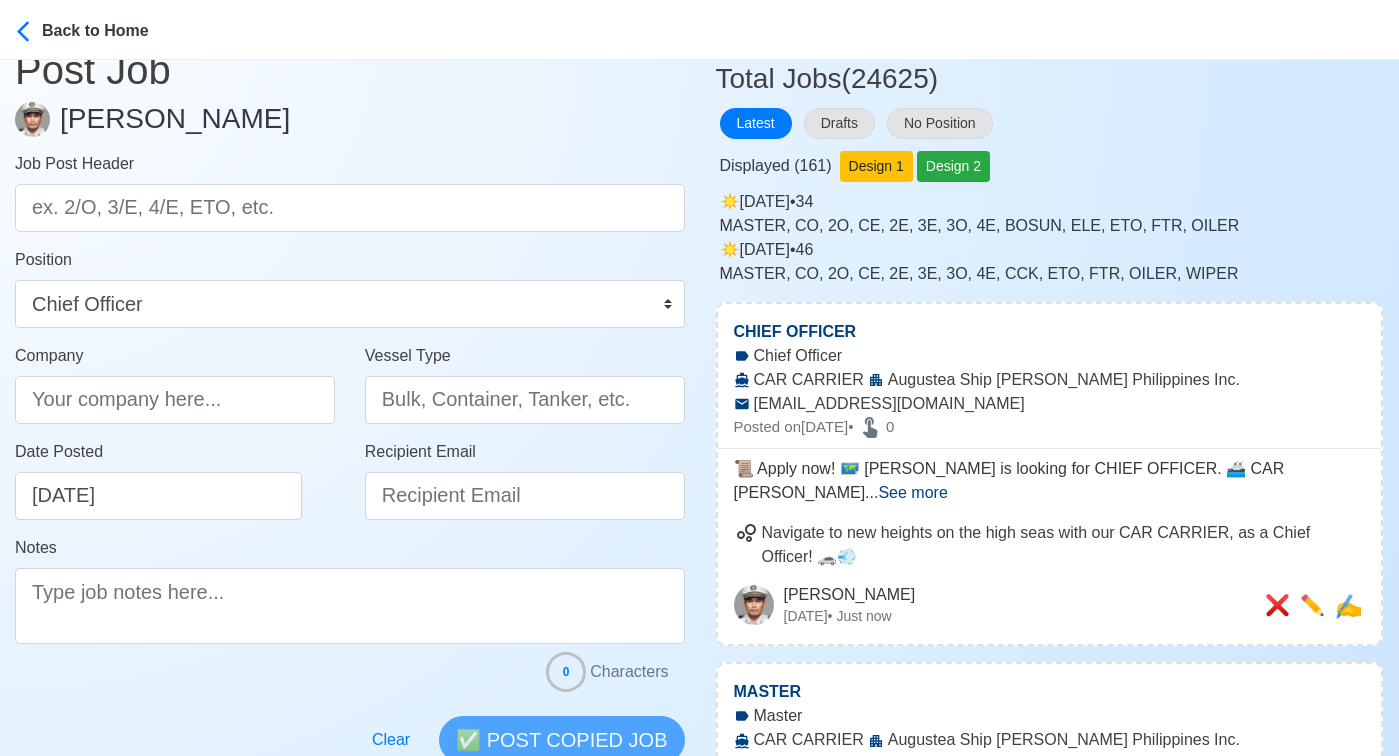 scroll, scrollTop: 0, scrollLeft: 0, axis: both 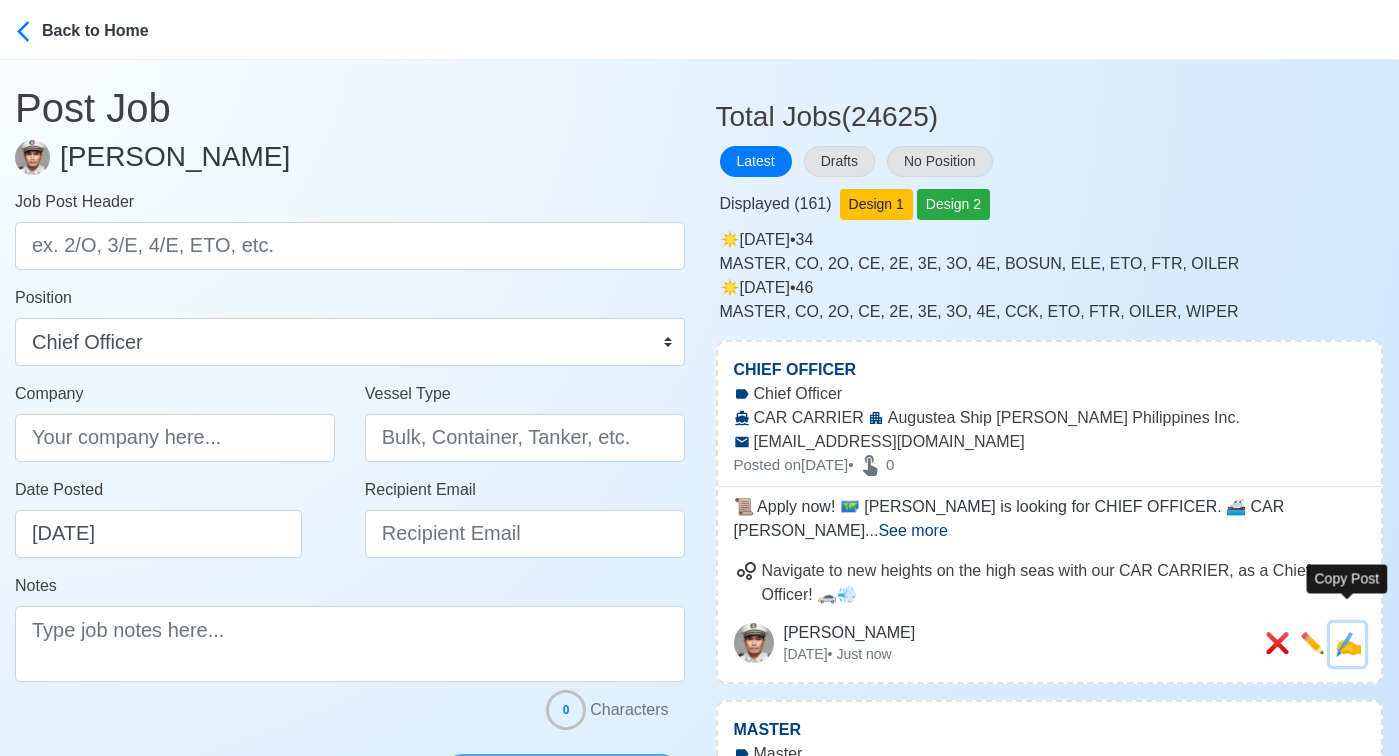 click on "✍️" at bounding box center [1348, 644] 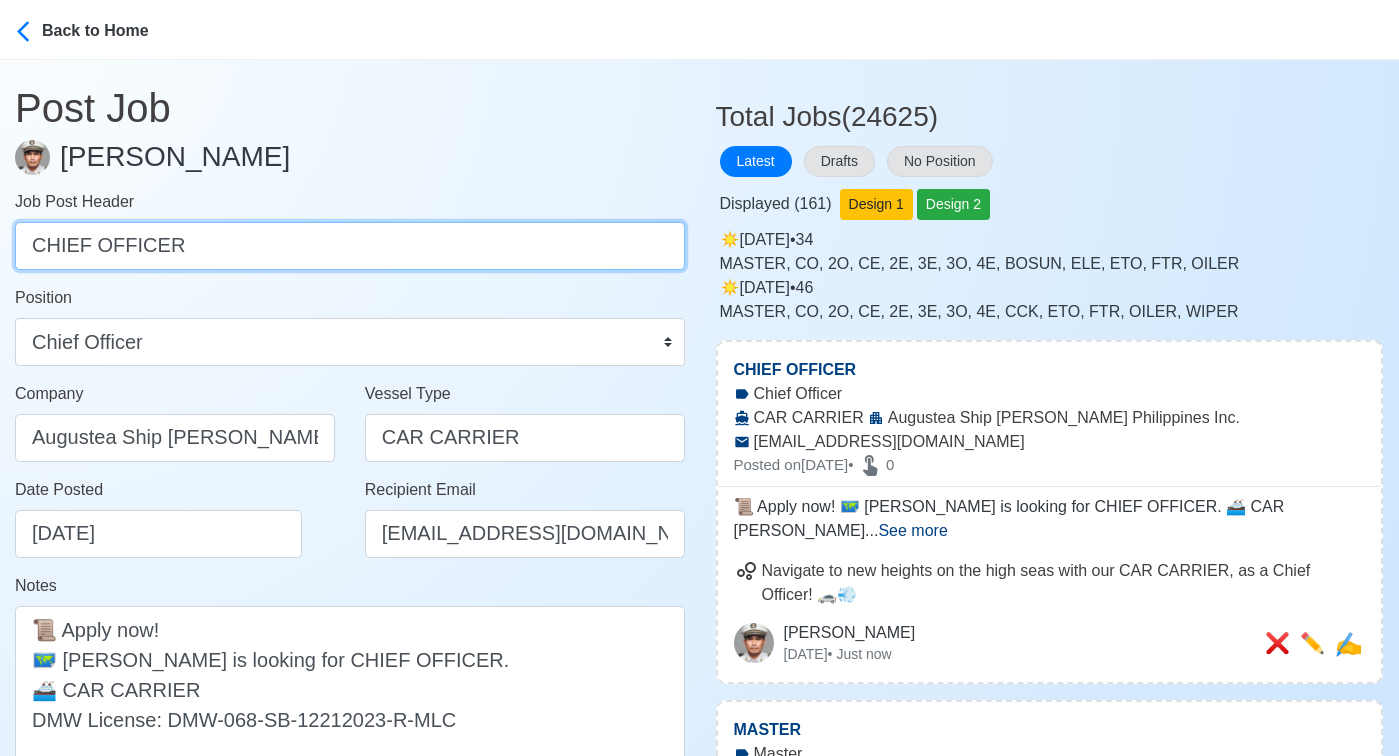 click on "CHIEF OFFICER" at bounding box center (350, 246) 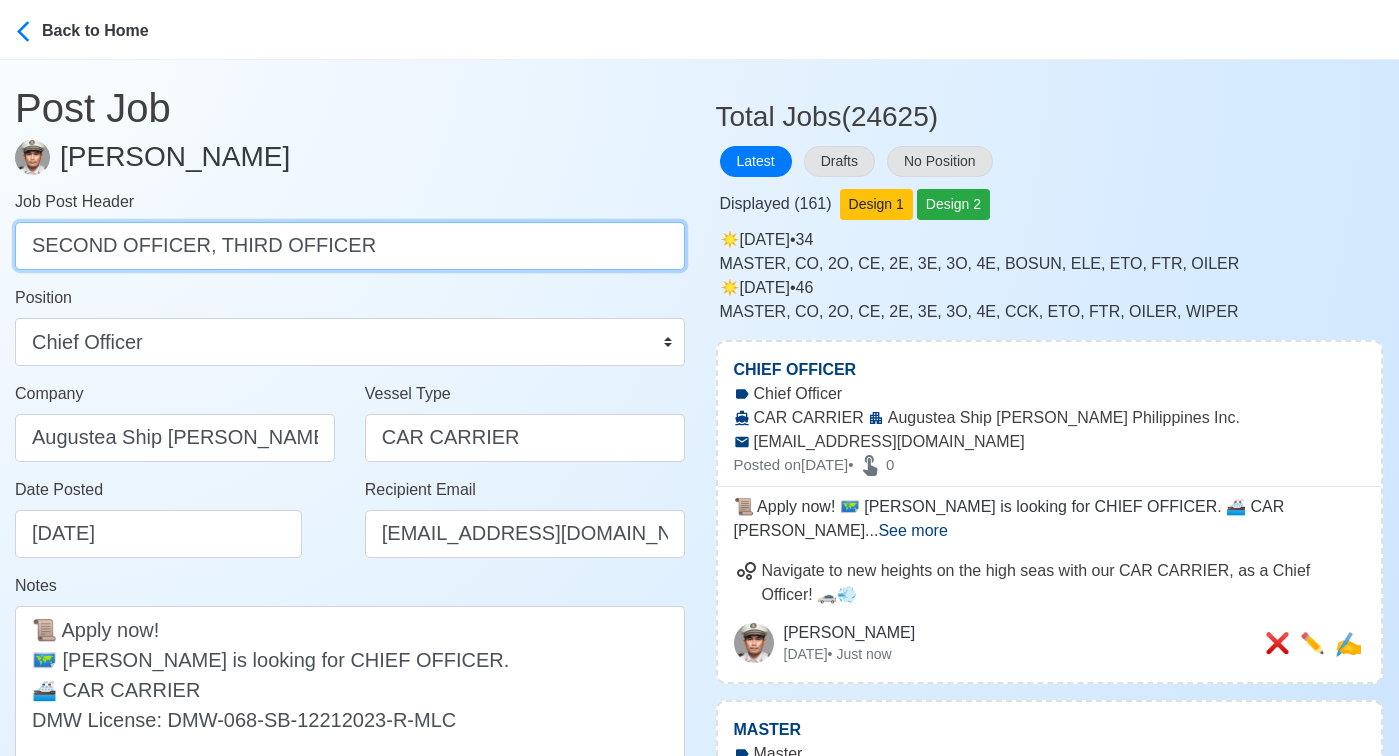 drag, startPoint x: 208, startPoint y: 248, endPoint x: 428, endPoint y: 257, distance: 220.18402 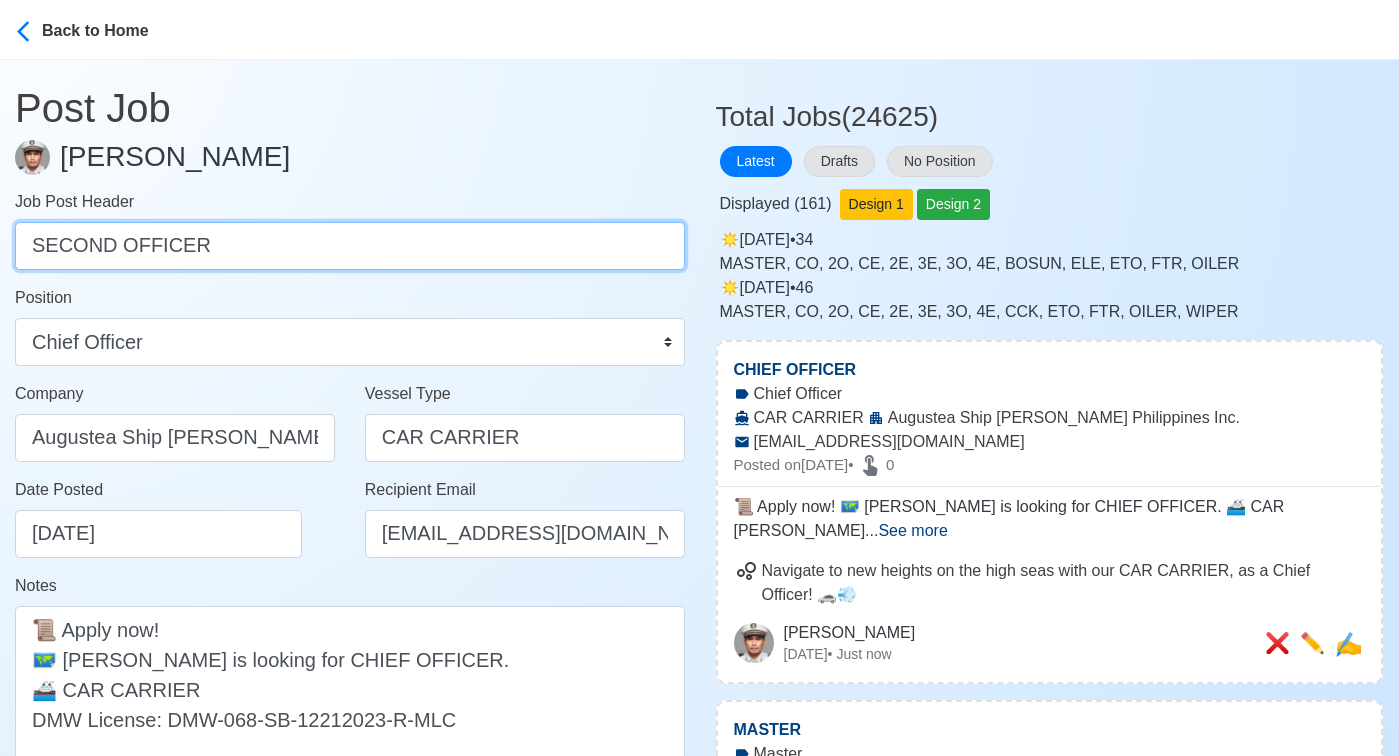 type on "SECOND OFFICER" 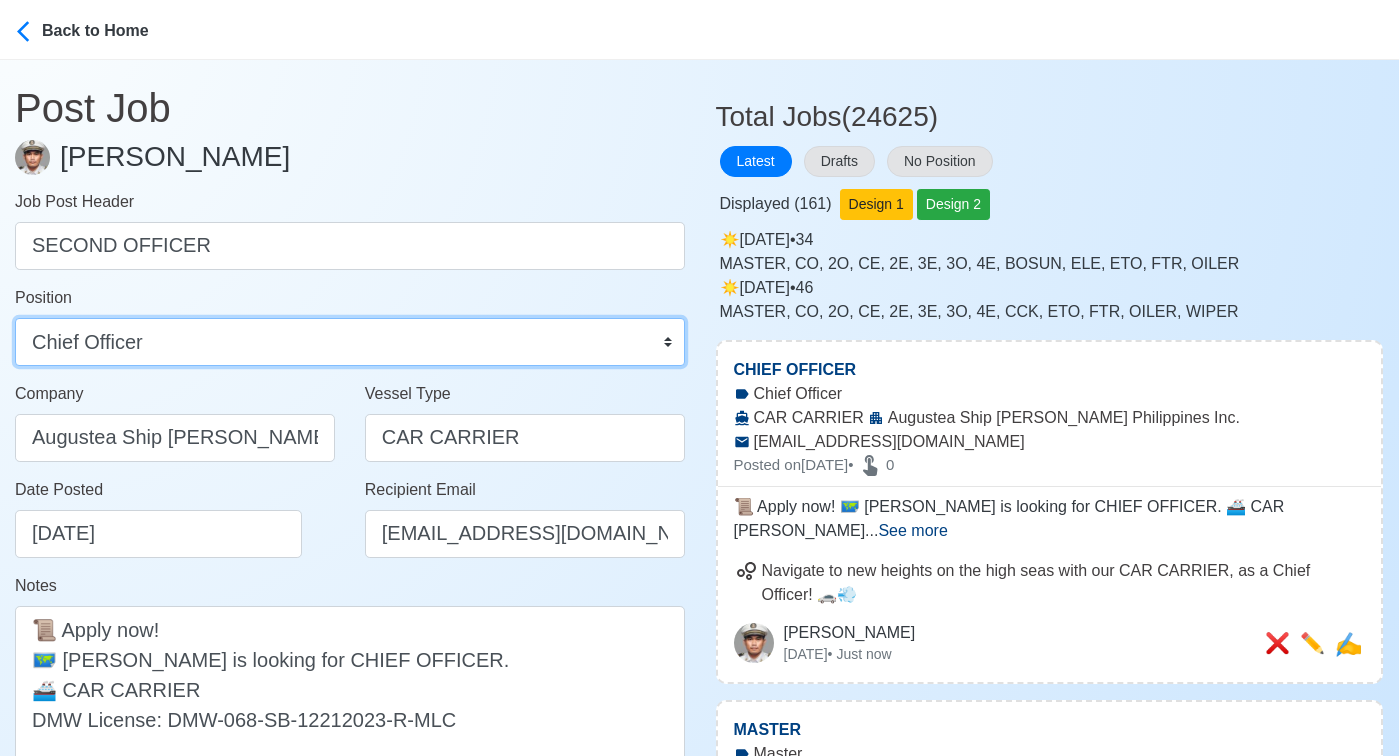 click on "Master Chief Officer 2nd Officer 3rd Officer Junior Officer Chief Engineer 2nd Engineer 3rd Engineer 4th Engineer Gas Engineer Junior Engineer 1st Assistant Engineer 2nd Assistant Engineer 3rd Assistant Engineer ETO/ETR Electrician Electrical Engineer Oiler Fitter Welder Chief Cook Chef Cook Messman Wiper Rigger Ordinary Seaman Able Seaman Motorman Pumpman Bosun Cadet Reefer Mechanic Operator Repairman Painter Steward Waiter Others" at bounding box center [350, 342] 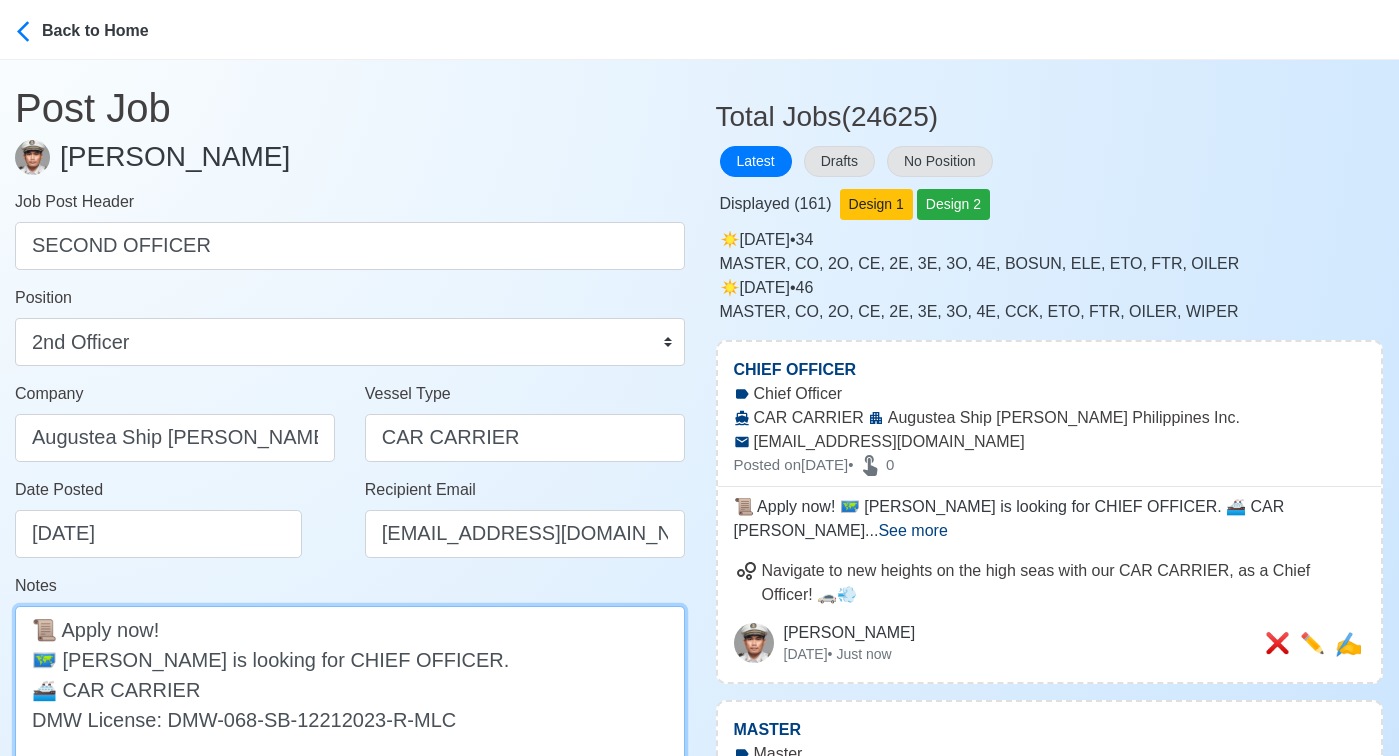 click on "📜 Apply now!
🗺️ Augustea is looking for CHIEF OFFICER.
🚢 CAR CARRIER
DMW License: DMW-068-SB-12212023-R-MLC" at bounding box center (350, 689) 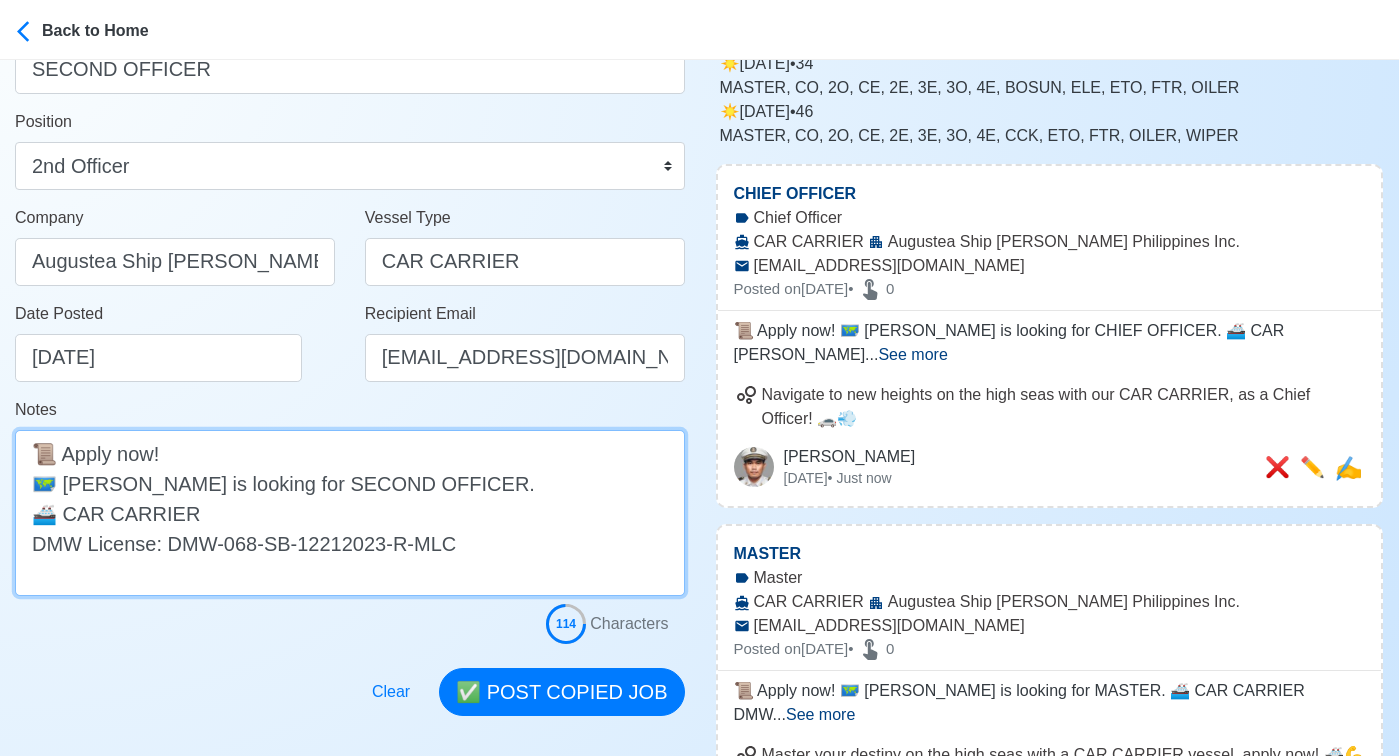 scroll, scrollTop: 183, scrollLeft: 0, axis: vertical 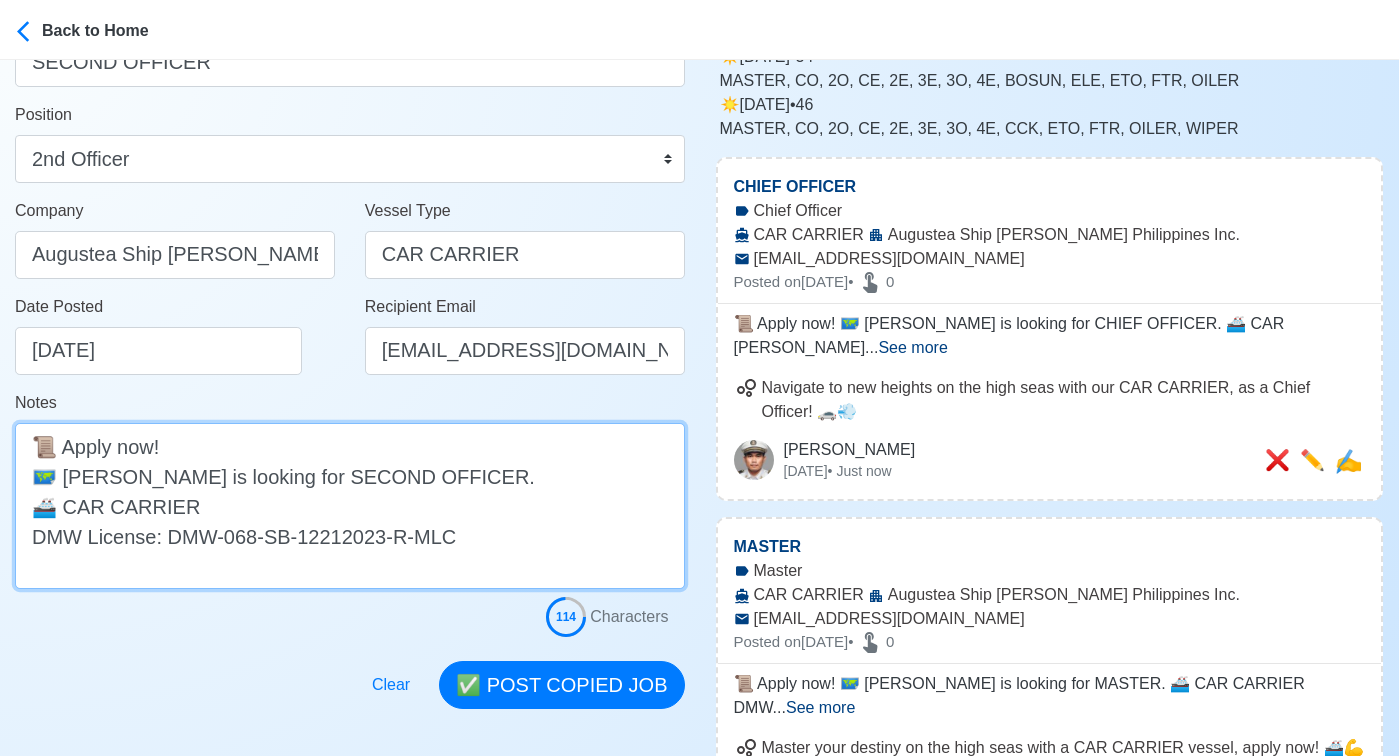 type on "📜 Apply now!
🗺️ Augustea is looking for SECOND OFFICER.
🚢 CAR CARRIER
DMW License: DMW-068-SB-12212023-R-MLC" 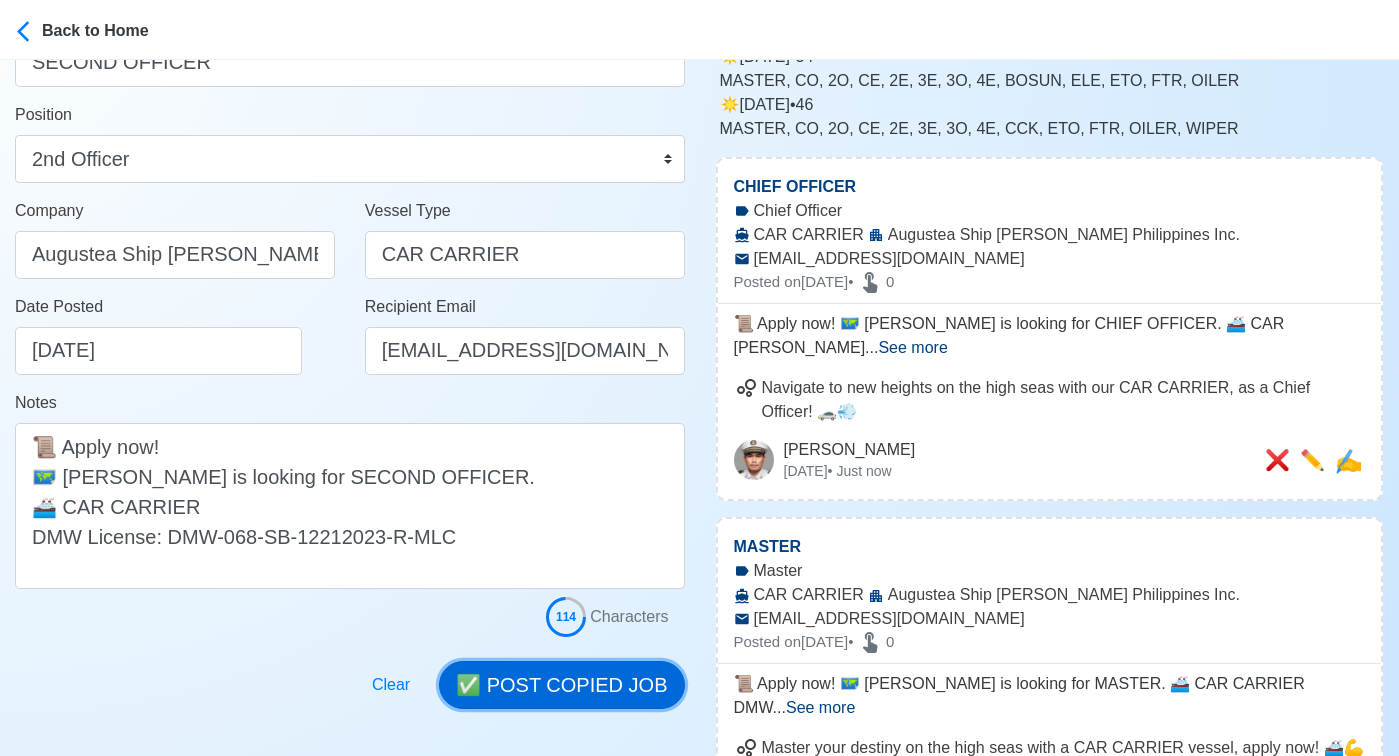 click on "✅ POST COPIED JOB" at bounding box center (561, 685) 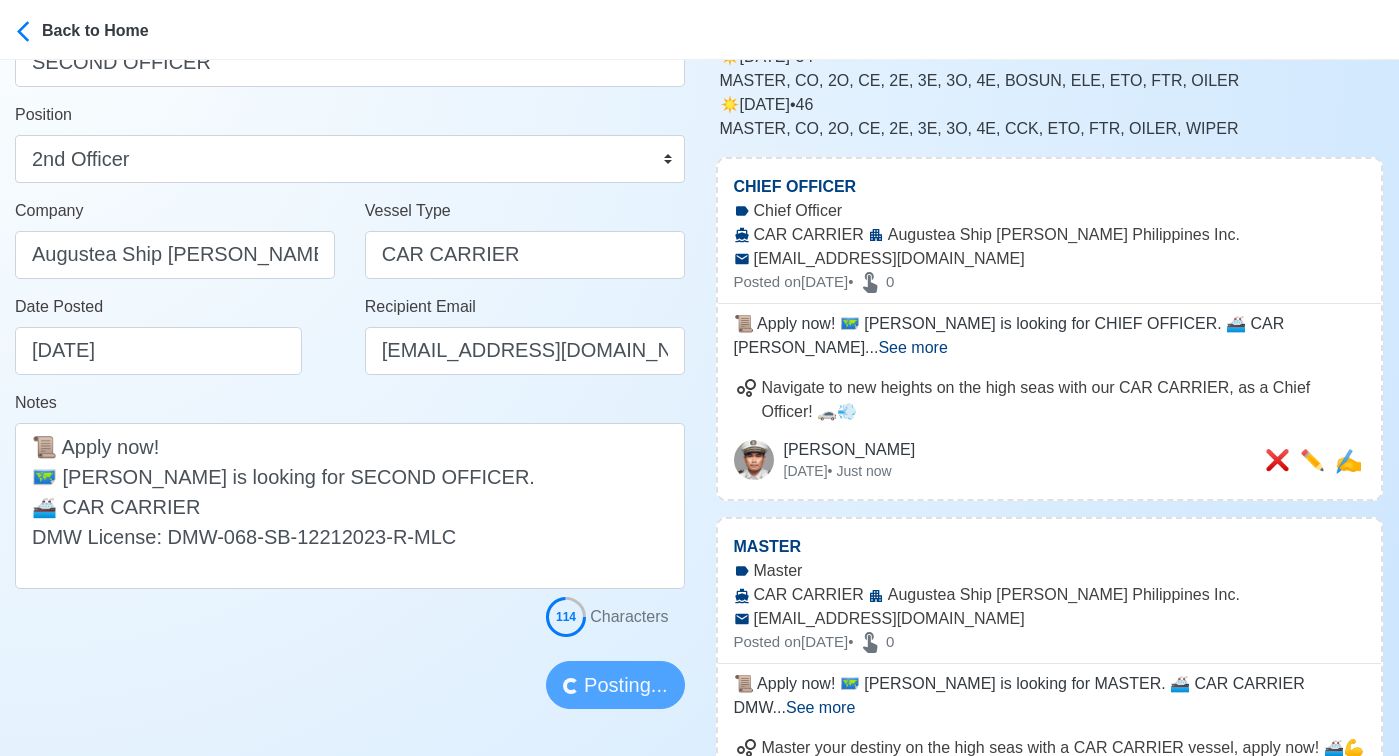 type 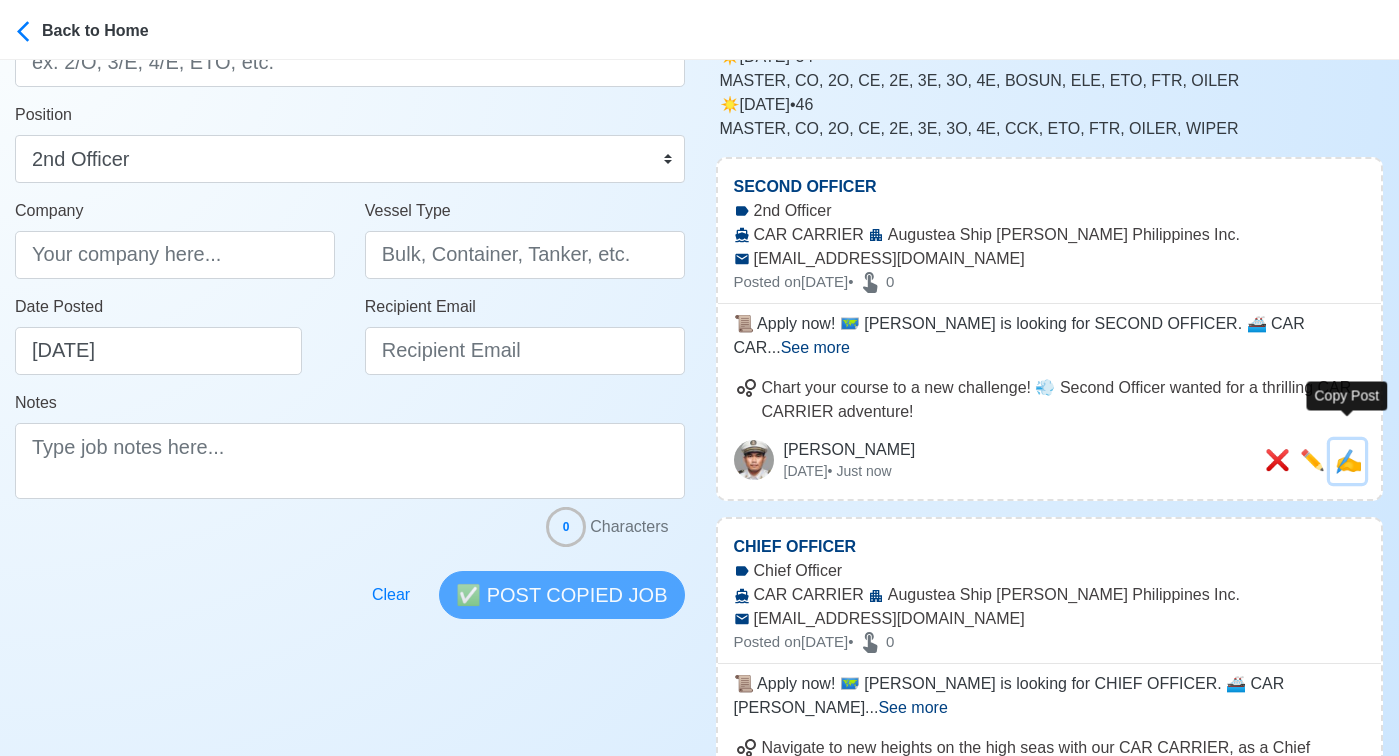 click on "✍️" at bounding box center (1348, 461) 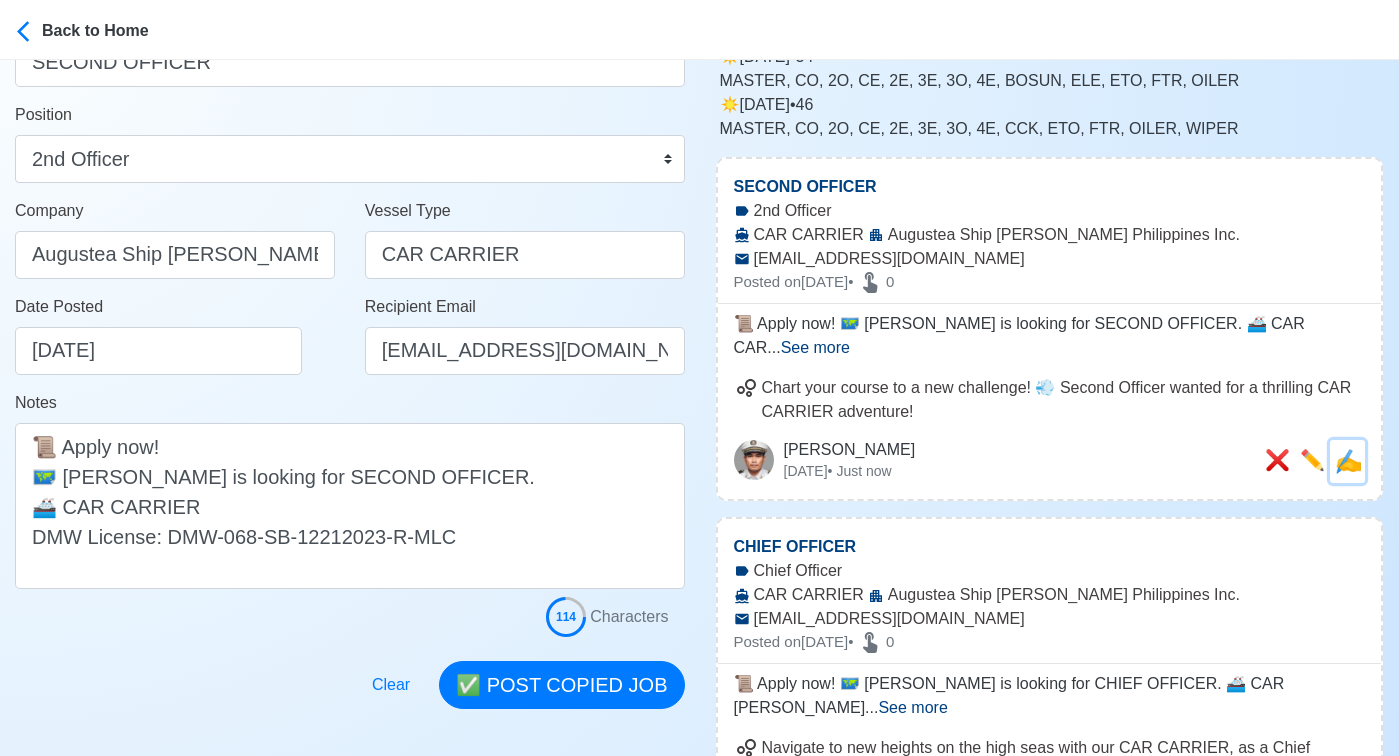 scroll, scrollTop: 0, scrollLeft: 0, axis: both 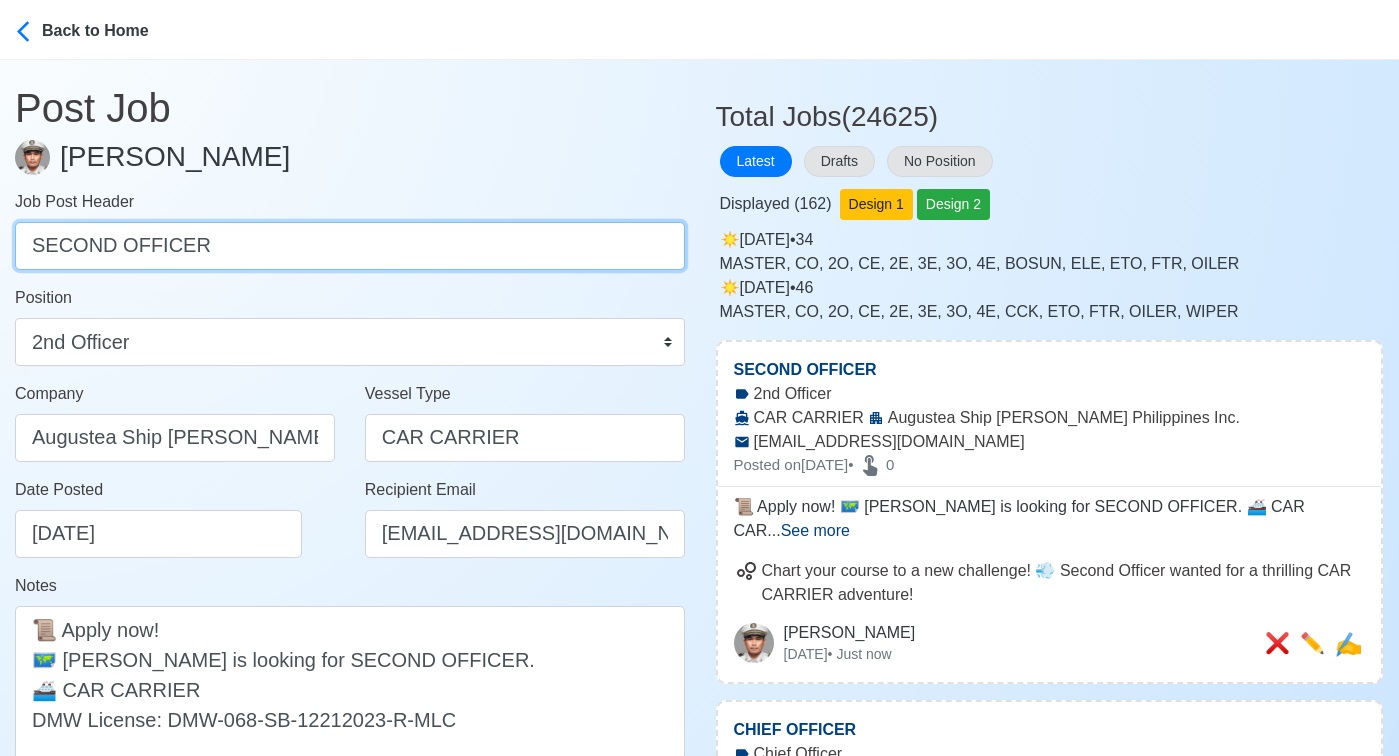 click on "SECOND OFFICER" at bounding box center [350, 246] 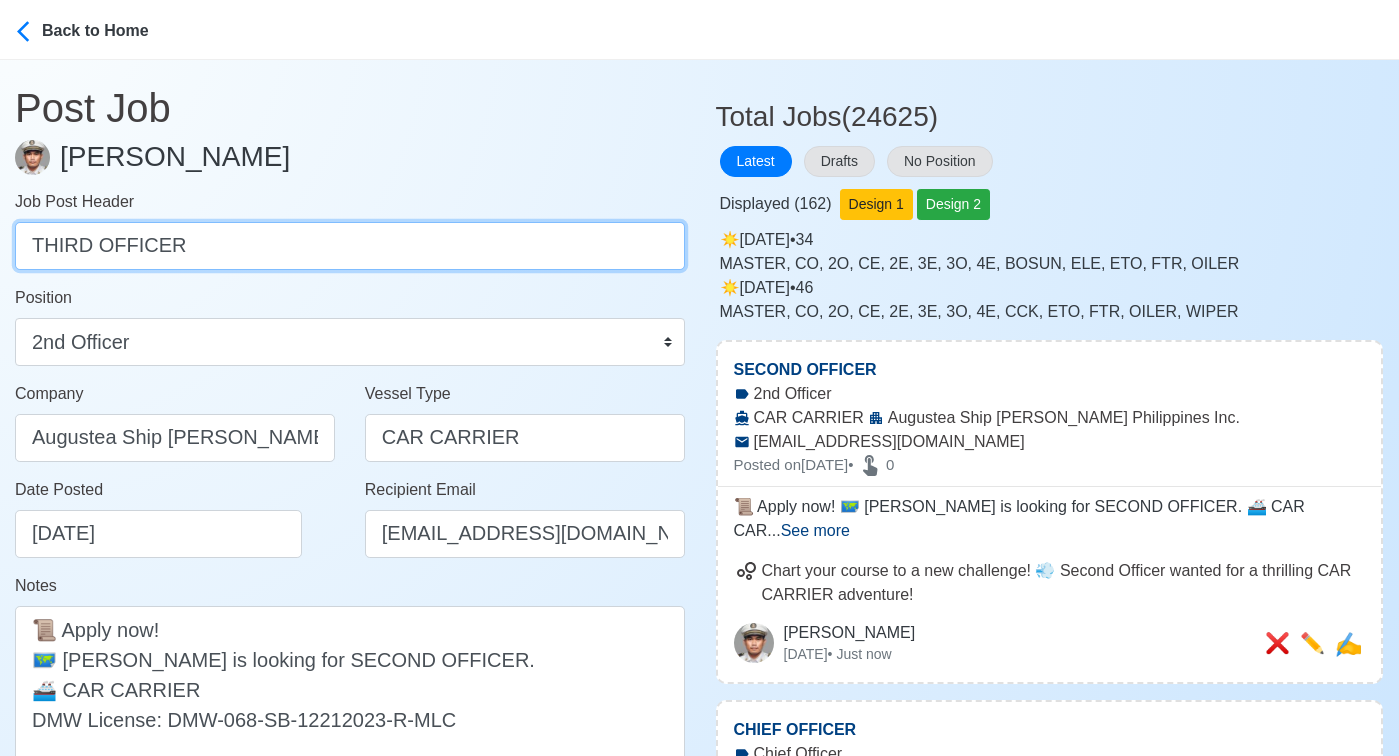 type on "THIRD OFFICER" 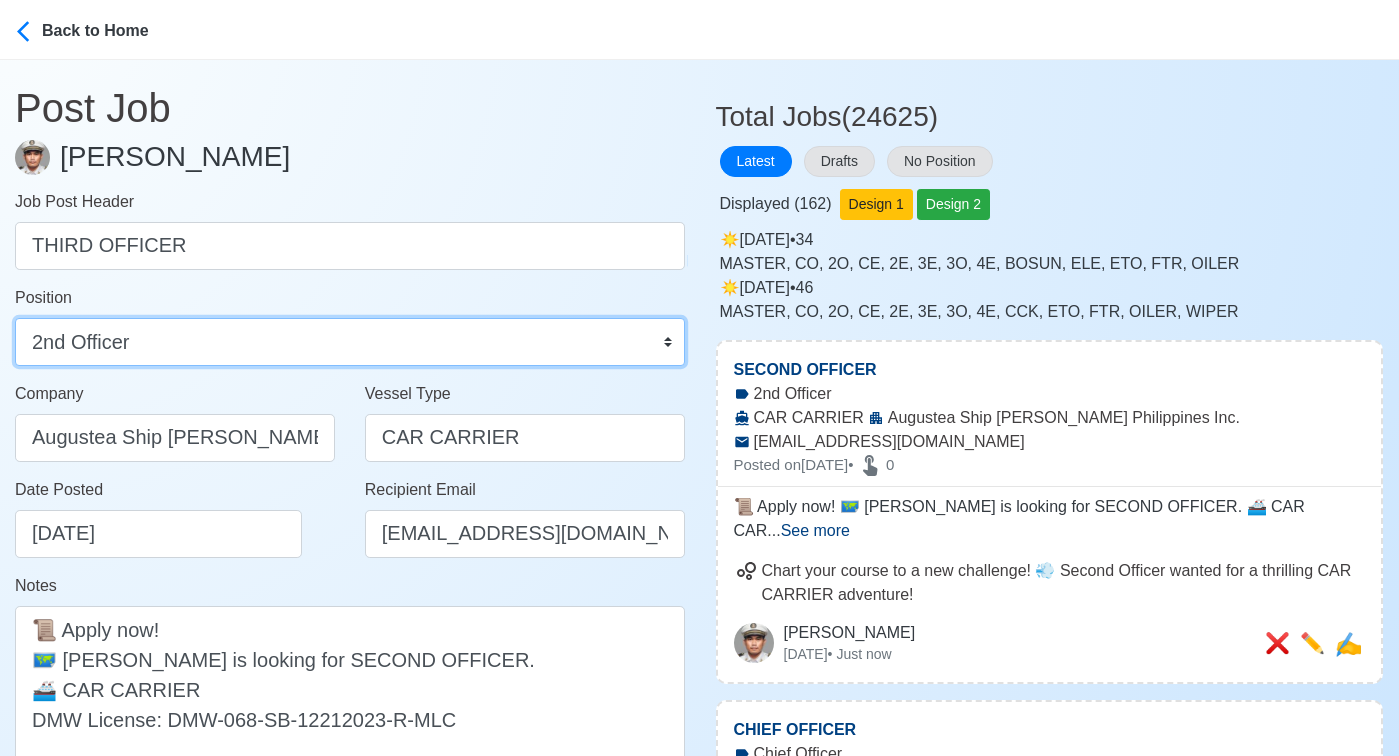 click on "Master Chief Officer 2nd Officer 3rd Officer Junior Officer Chief Engineer 2nd Engineer 3rd Engineer 4th Engineer Gas Engineer Junior Engineer 1st Assistant Engineer 2nd Assistant Engineer 3rd Assistant Engineer ETO/ETR Electrician Electrical Engineer Oiler Fitter Welder Chief Cook Chef Cook Messman Wiper Rigger Ordinary Seaman Able Seaman Motorman Pumpman Bosun Cadet Reefer Mechanic Operator Repairman Painter Steward Waiter Others" at bounding box center [350, 342] 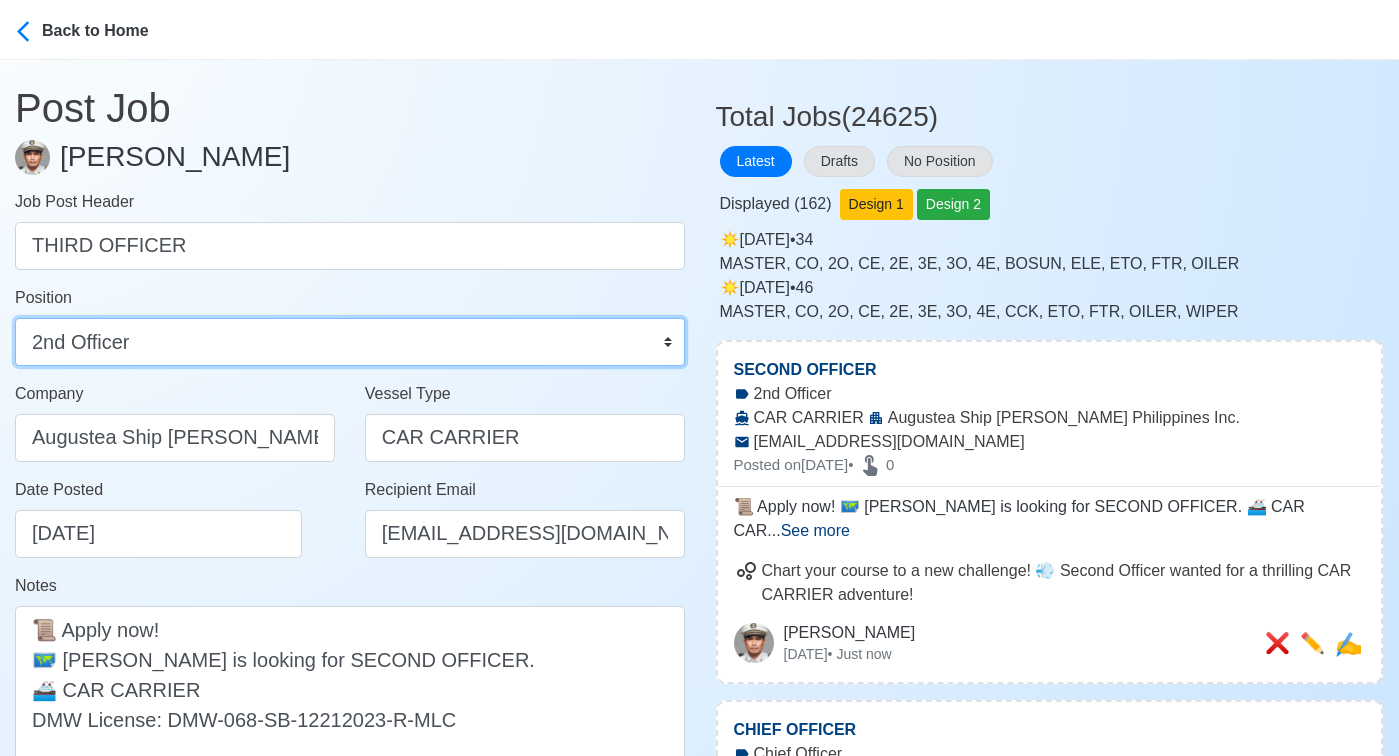 select on "3rd Officer" 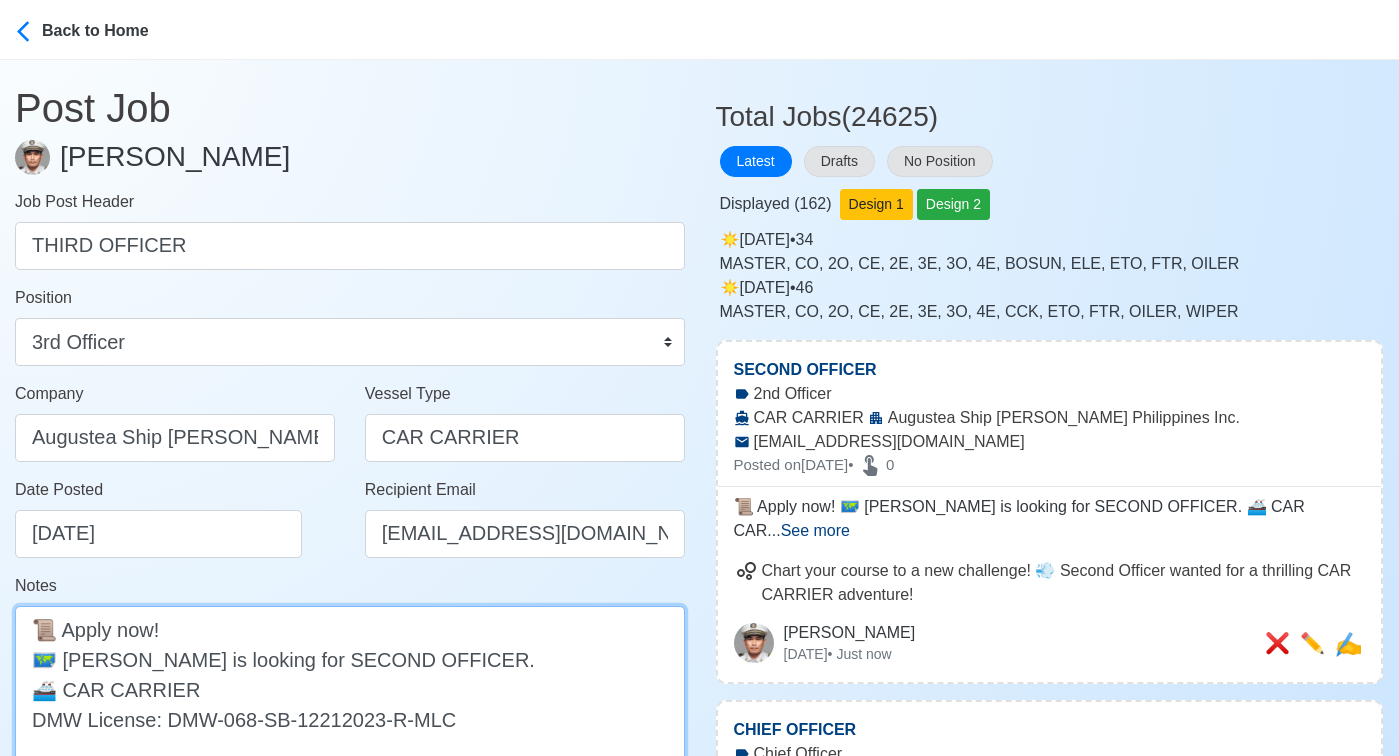 click on "📜 Apply now!
🗺️ Augustea is looking for SECOND OFFICER.
🚢 CAR CARRIER
DMW License: DMW-068-SB-12212023-R-MLC" at bounding box center [350, 689] 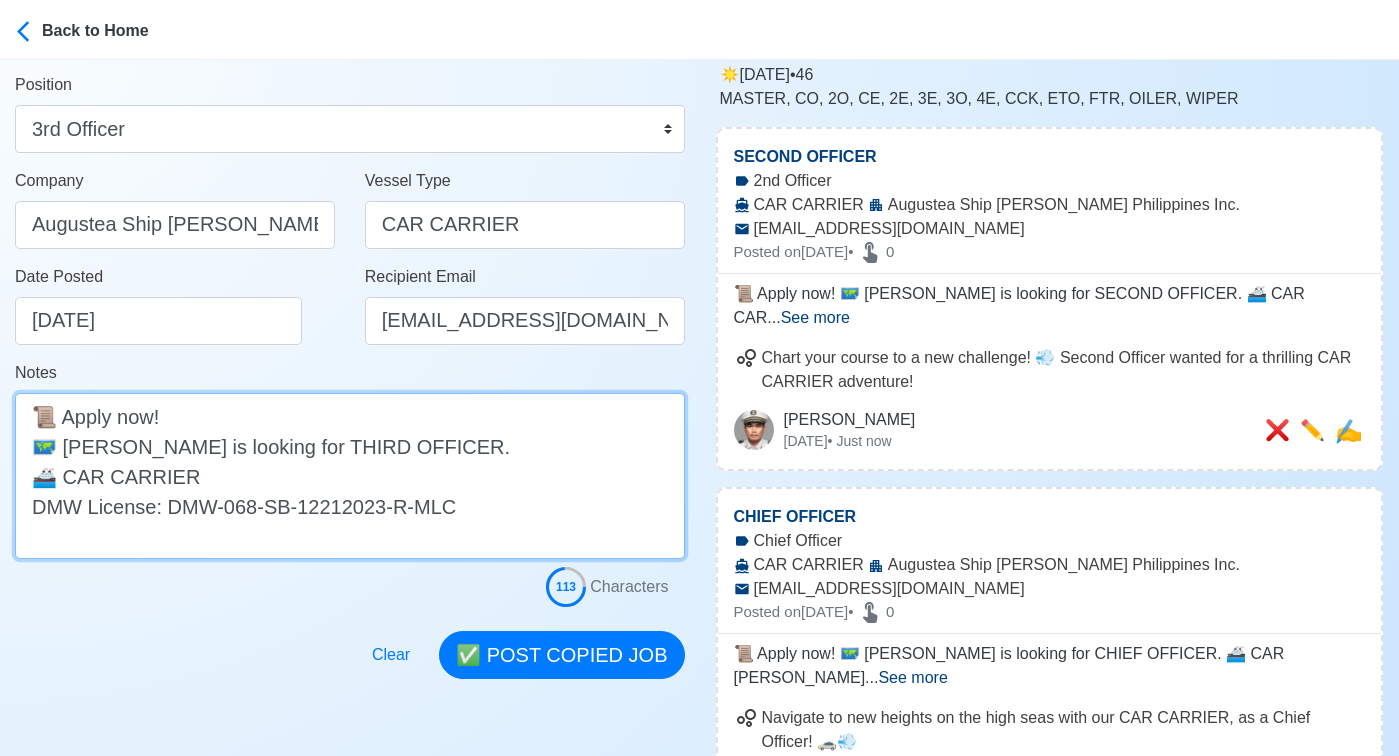 scroll, scrollTop: 278, scrollLeft: 0, axis: vertical 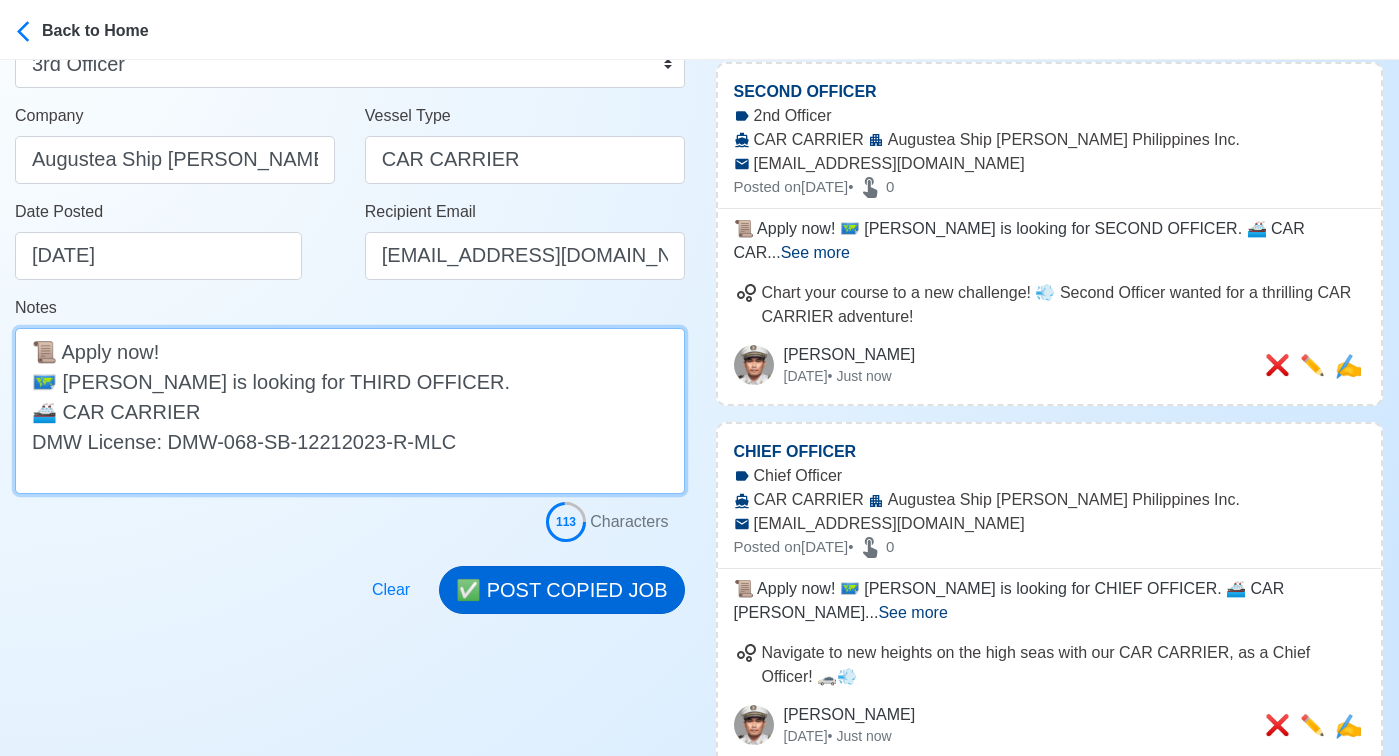 type on "📜 Apply now!
🗺️ Augustea is looking for THIRD OFFICER.
🚢 CAR CARRIER
DMW License: DMW-068-SB-12212023-R-MLC" 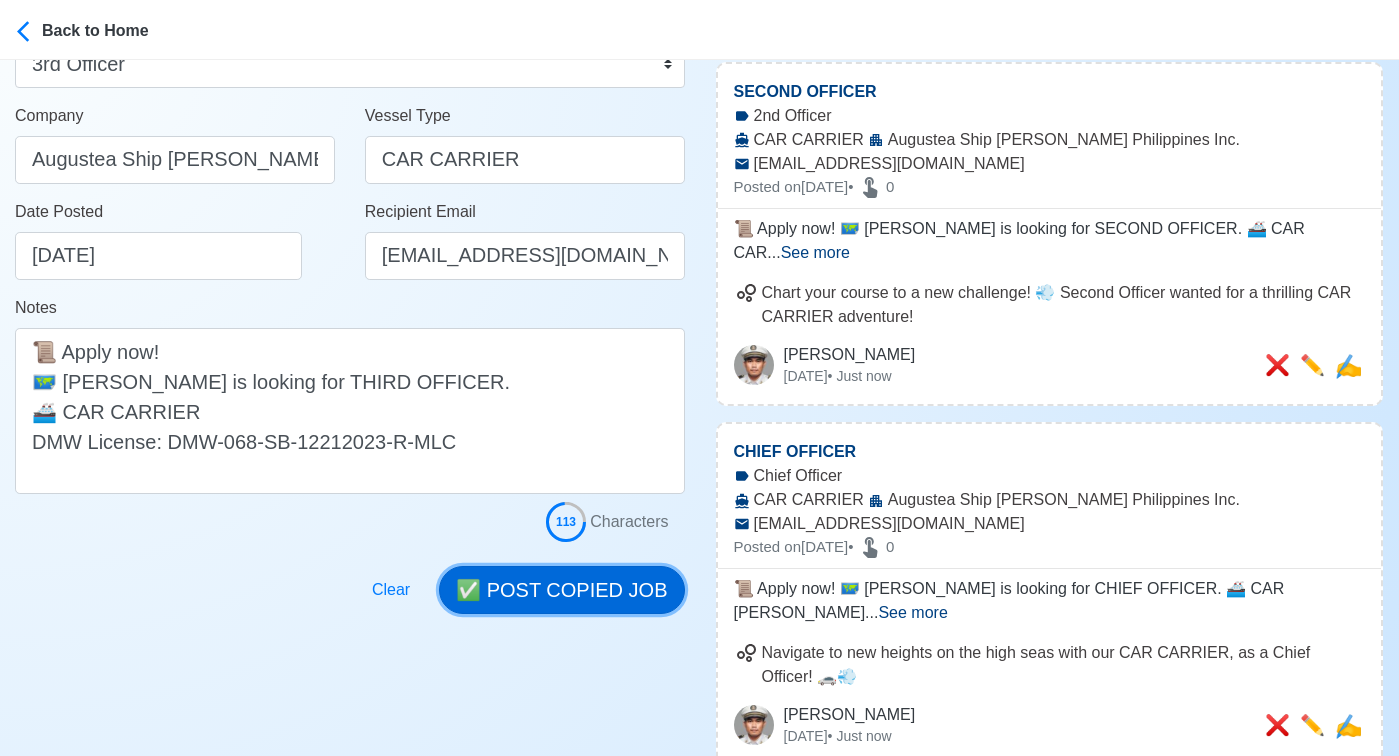 click on "✅ POST COPIED JOB" at bounding box center (561, 590) 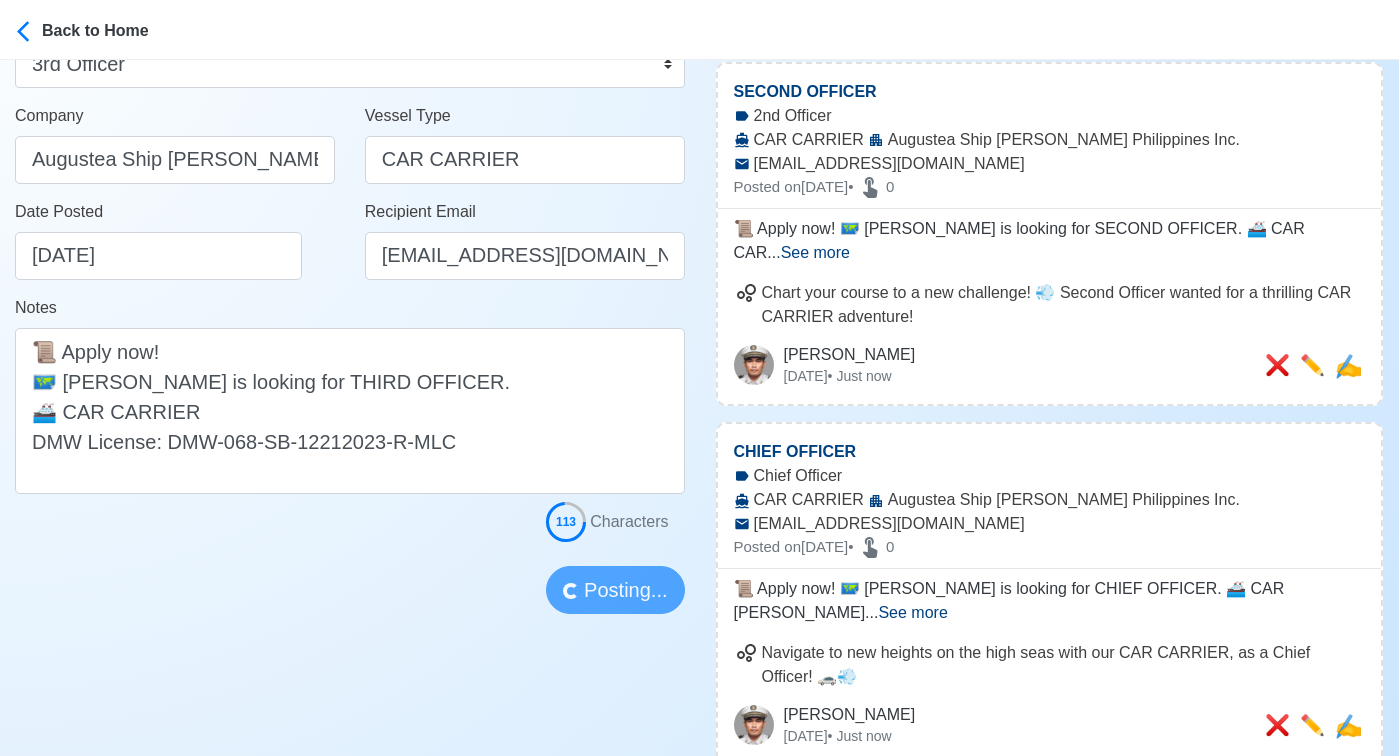 type 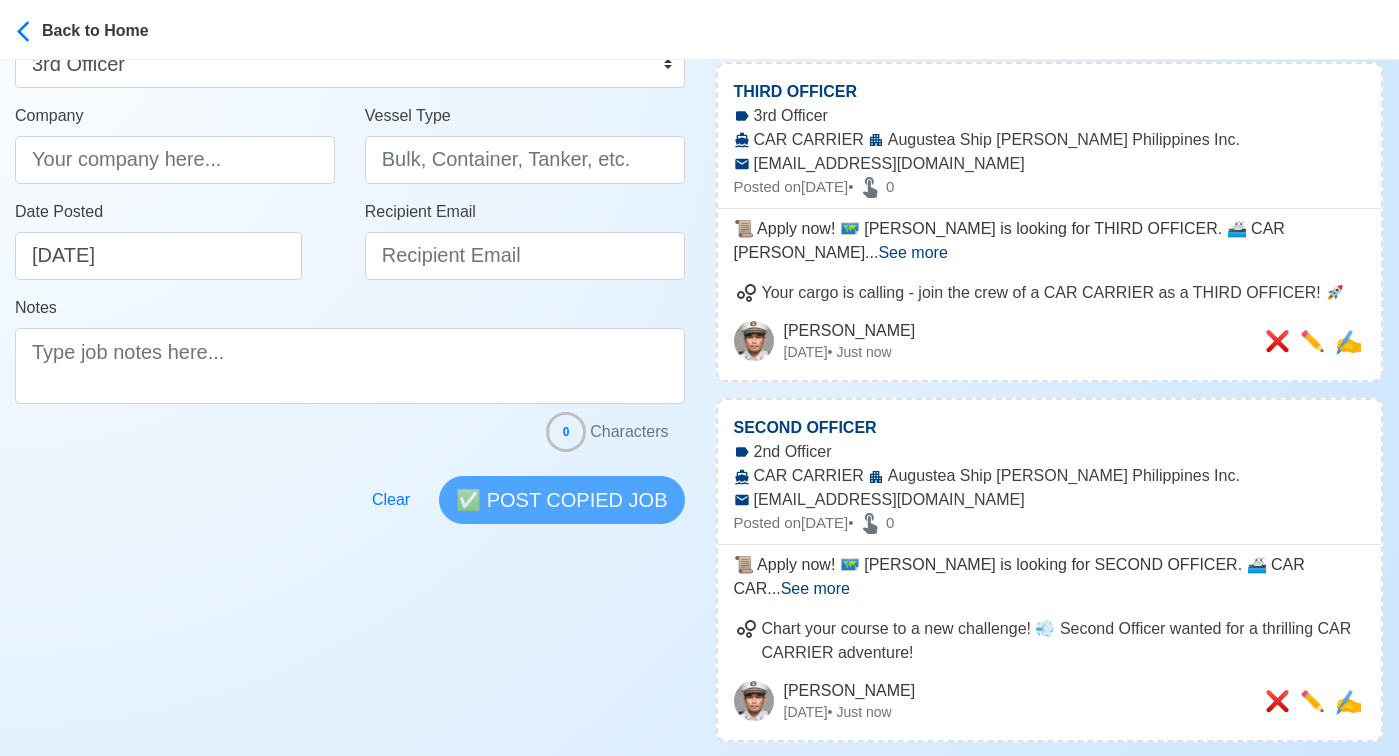 scroll, scrollTop: 0, scrollLeft: 0, axis: both 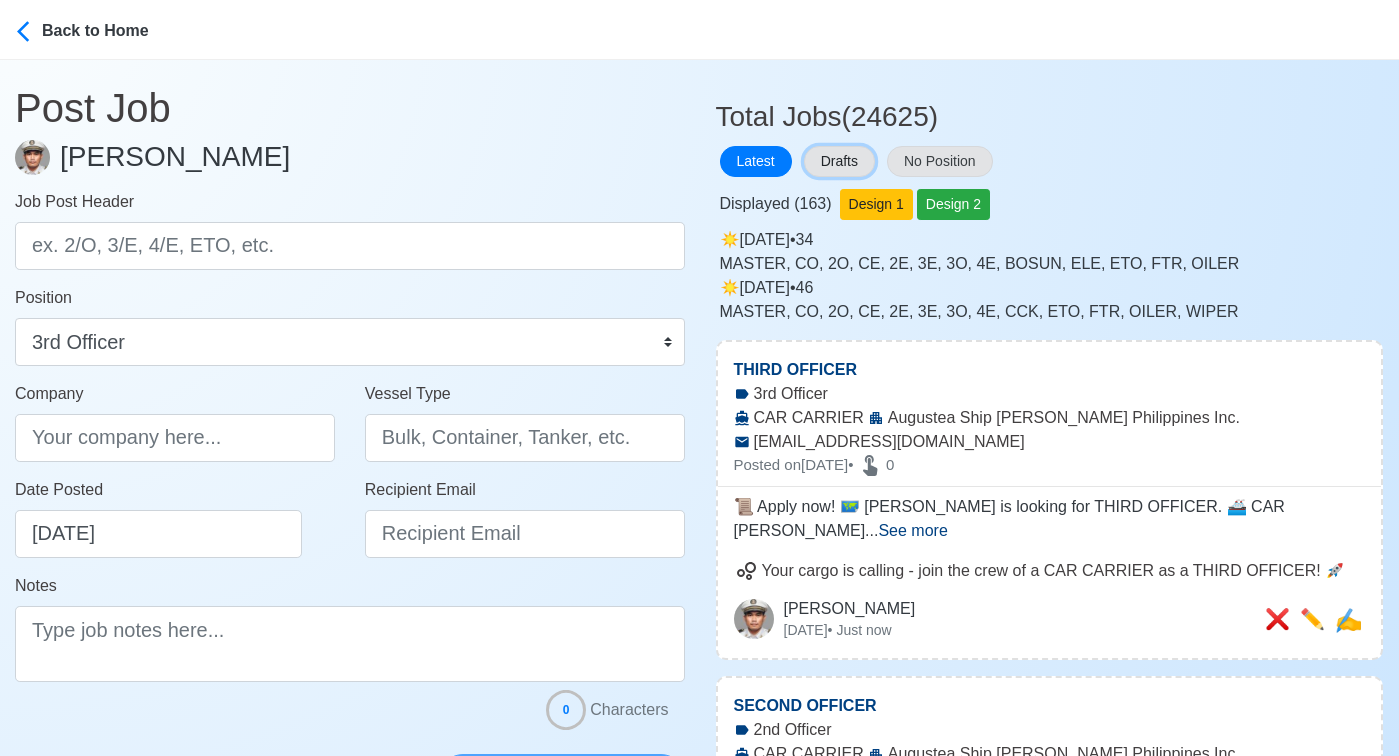 click on "Drafts" at bounding box center [839, 161] 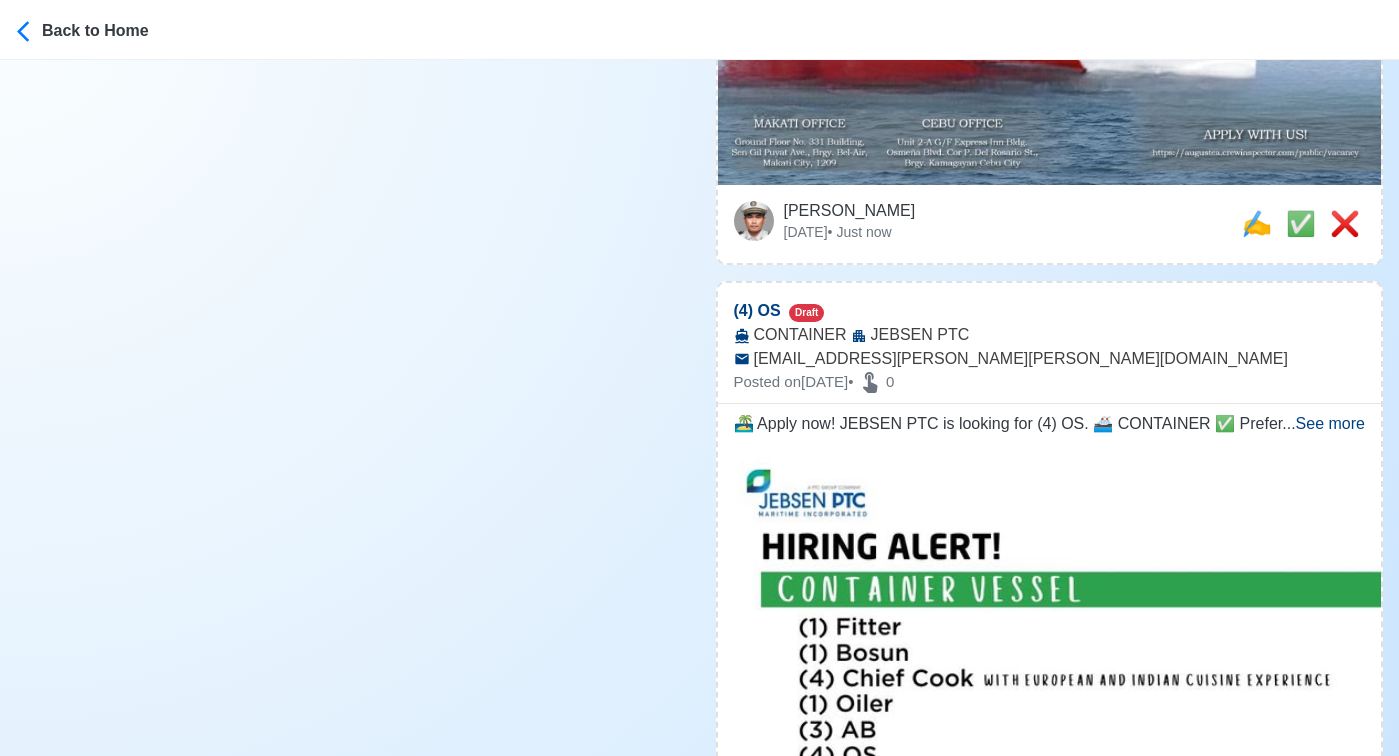 scroll, scrollTop: 1193, scrollLeft: 0, axis: vertical 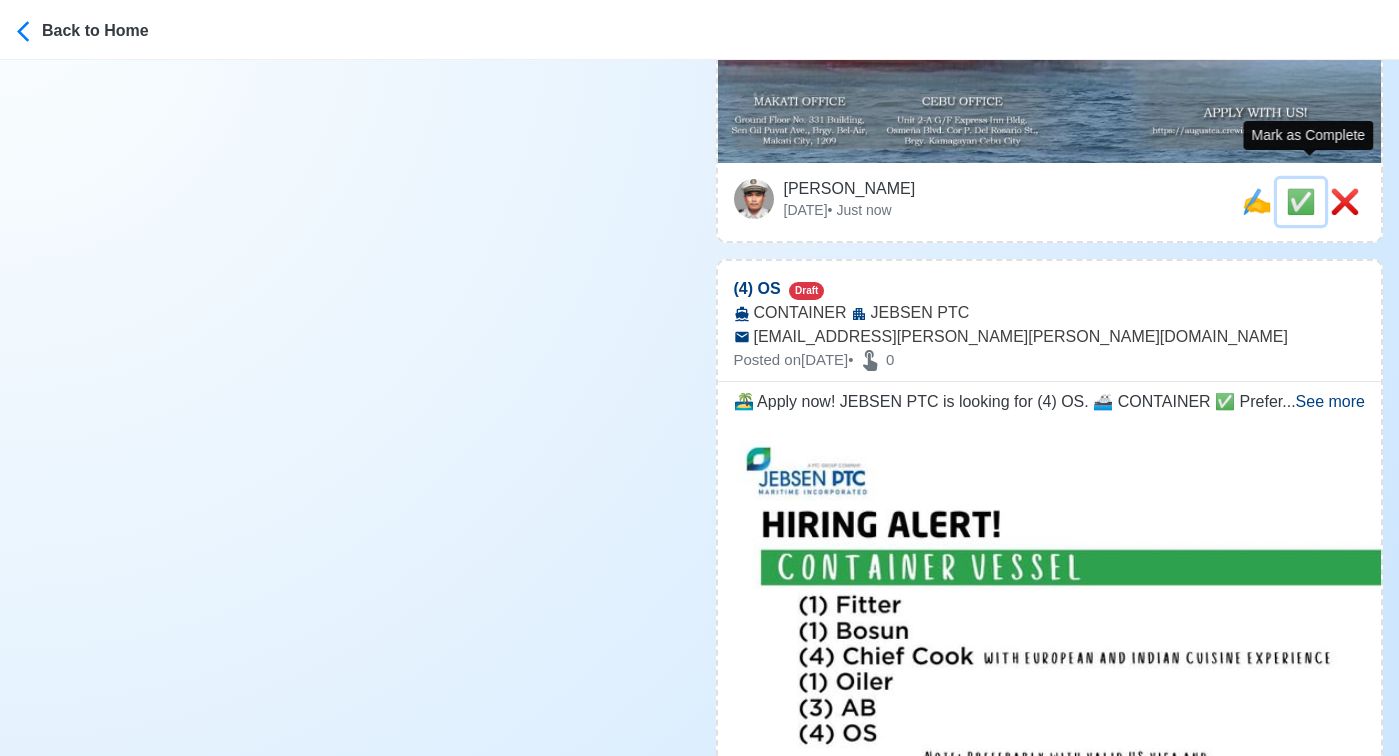 click on "✅" at bounding box center [1301, 201] 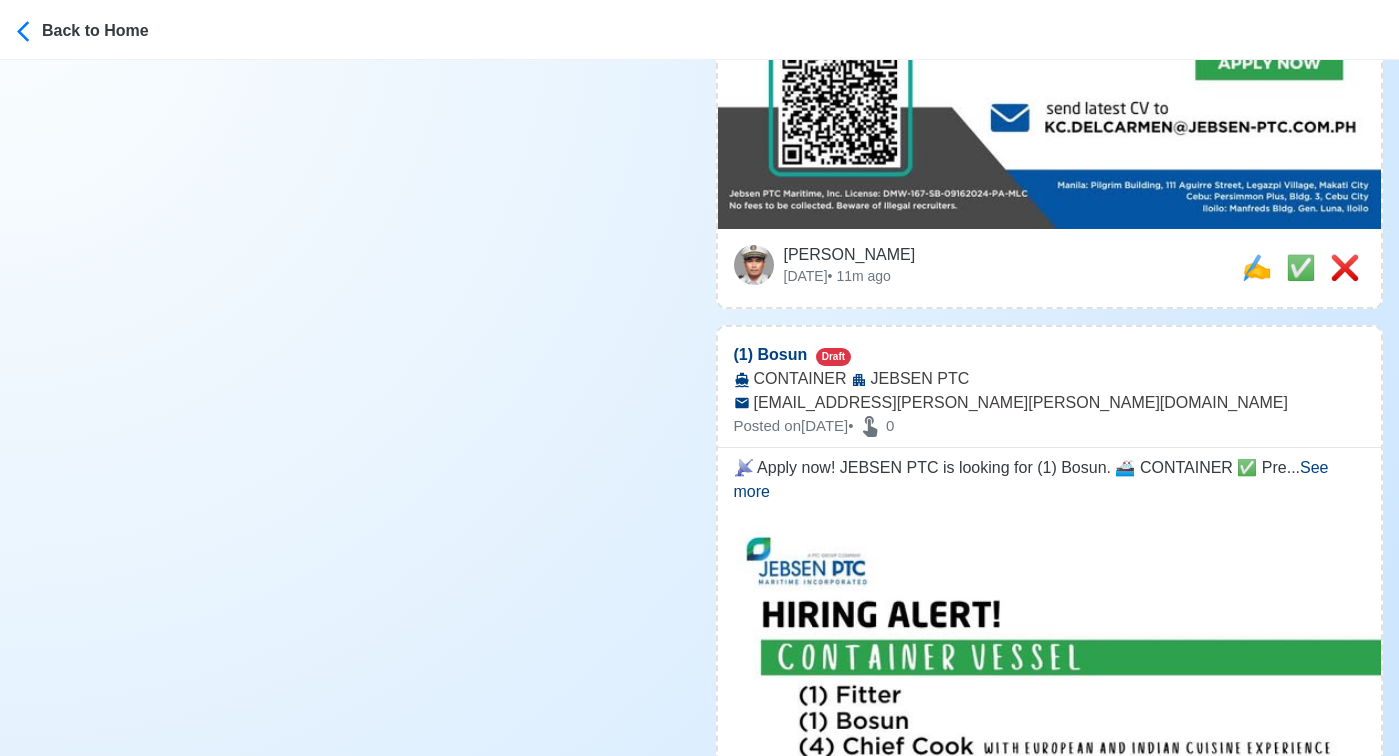 scroll, scrollTop: 855, scrollLeft: 0, axis: vertical 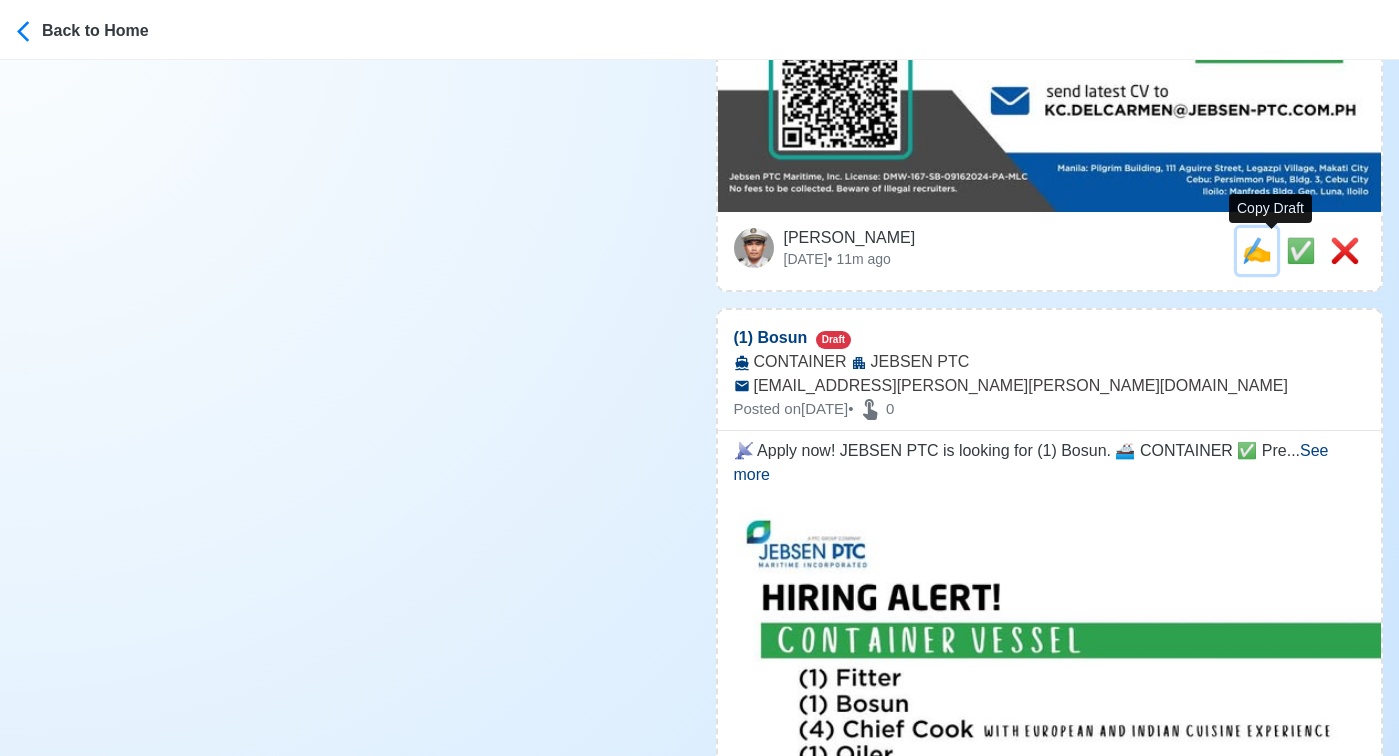 click on "✍️" at bounding box center [1257, 251] 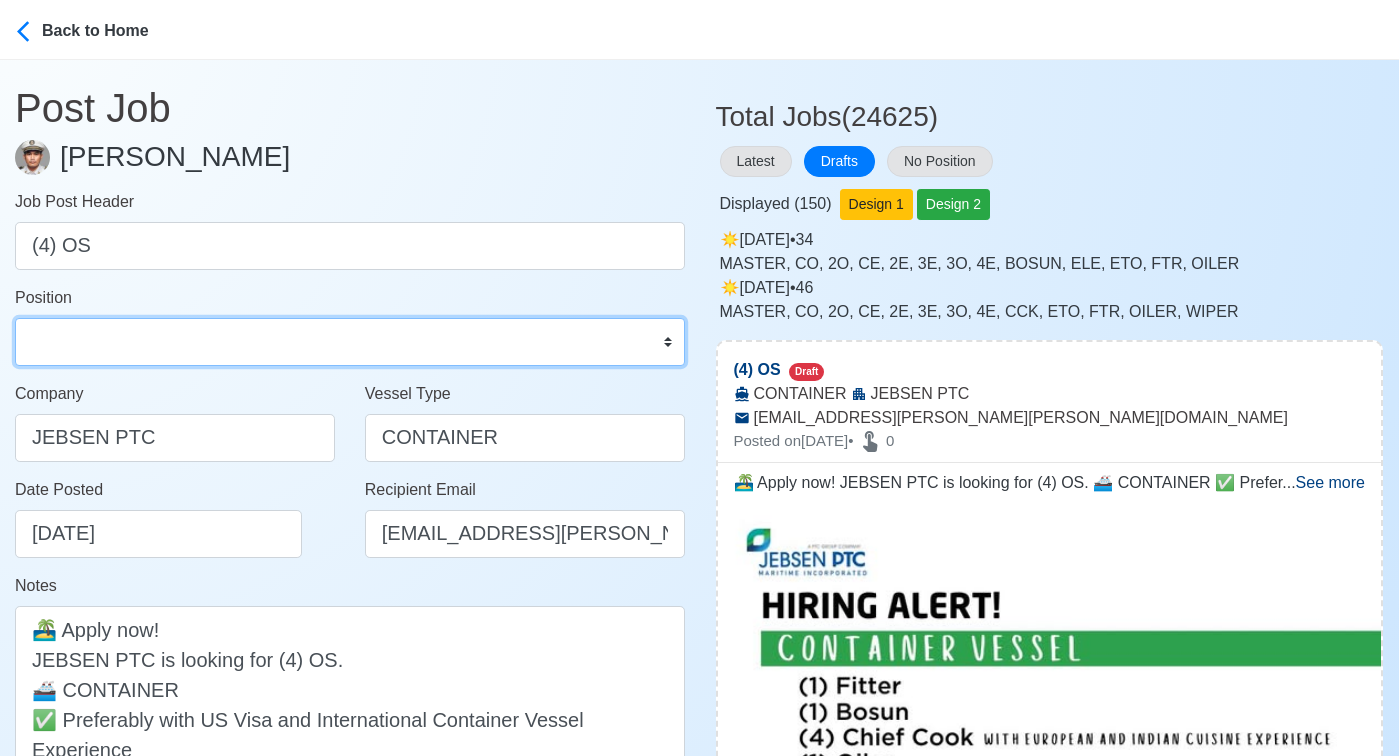 click on "Master Chief Officer 2nd Officer 3rd Officer Junior Officer Chief Engineer 2nd Engineer 3rd Engineer 4th Engineer Gas Engineer Junior Engineer 1st Assistant Engineer 2nd Assistant Engineer 3rd Assistant Engineer ETO/ETR Electrician Electrical Engineer Oiler Fitter Welder Chief Cook Chef Cook Messman Wiper Rigger Ordinary Seaman Able Seaman Motorman Pumpman Bosun Cadet Reefer Mechanic Operator Repairman Painter Steward Waiter Others" at bounding box center (350, 342) 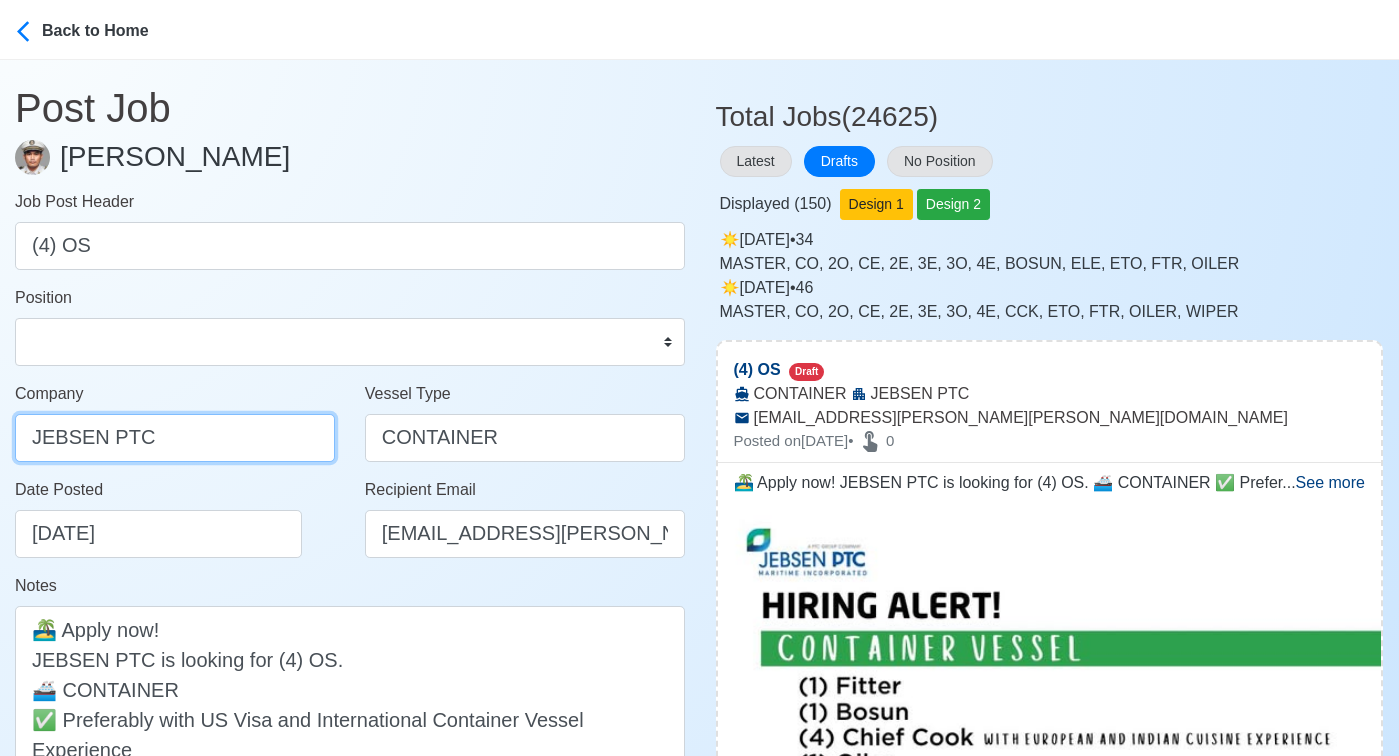 click on "JEBSEN PTC" at bounding box center [175, 438] 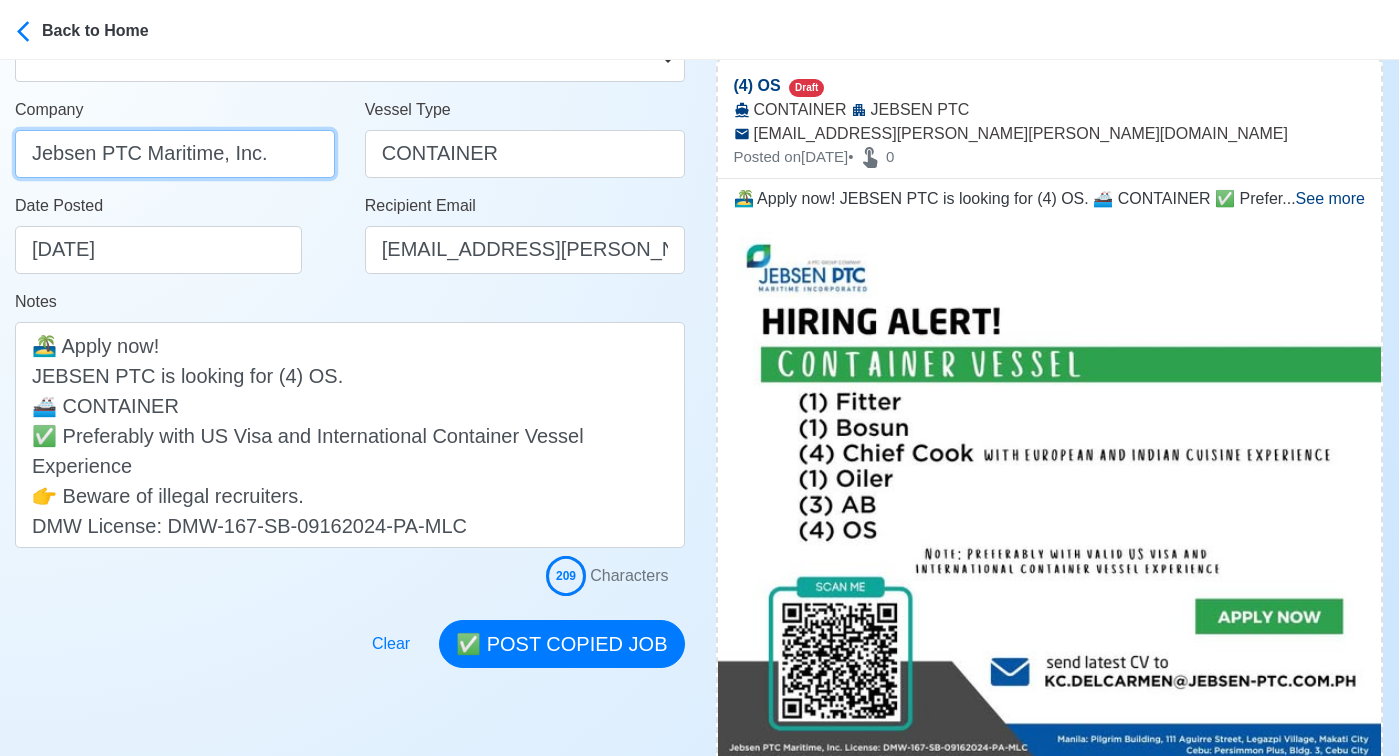 scroll, scrollTop: 309, scrollLeft: 0, axis: vertical 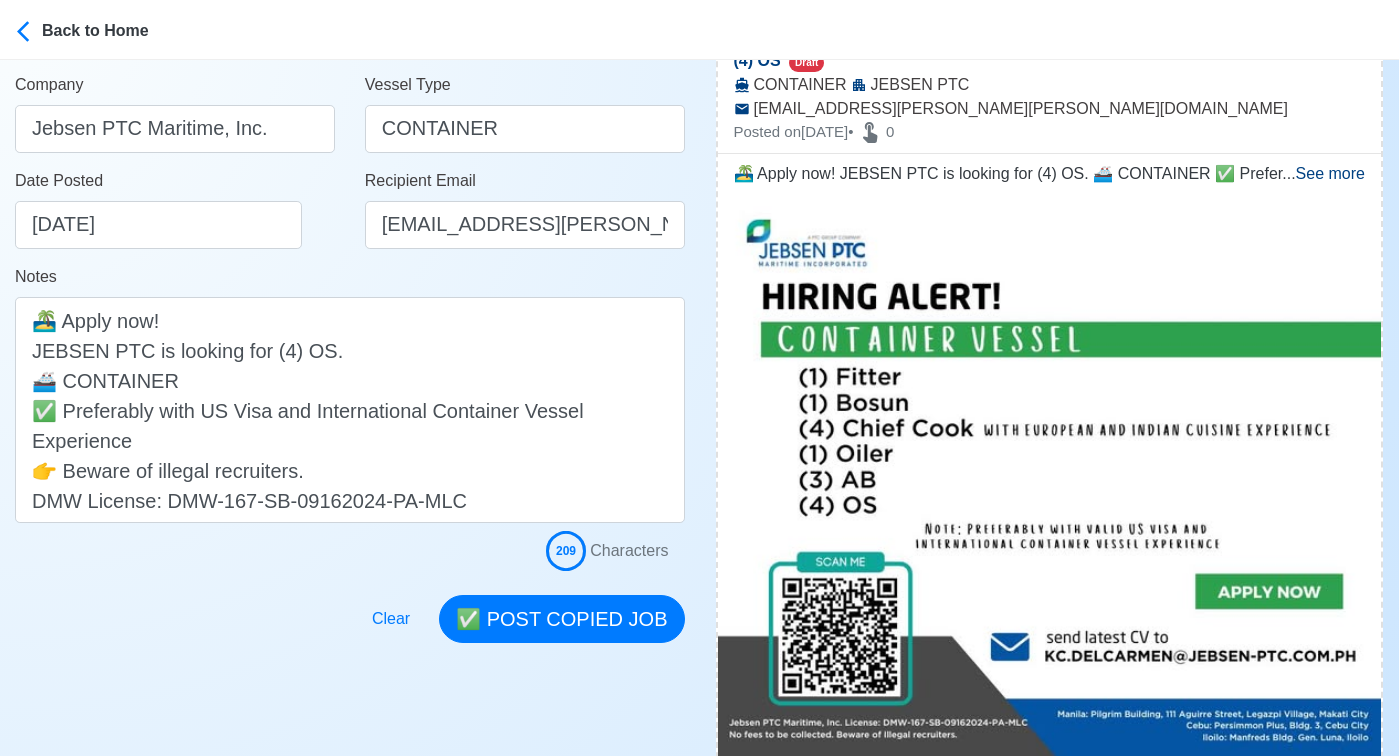 click on "Clear ✅ POST COPIED JOB" at bounding box center (522, 607) 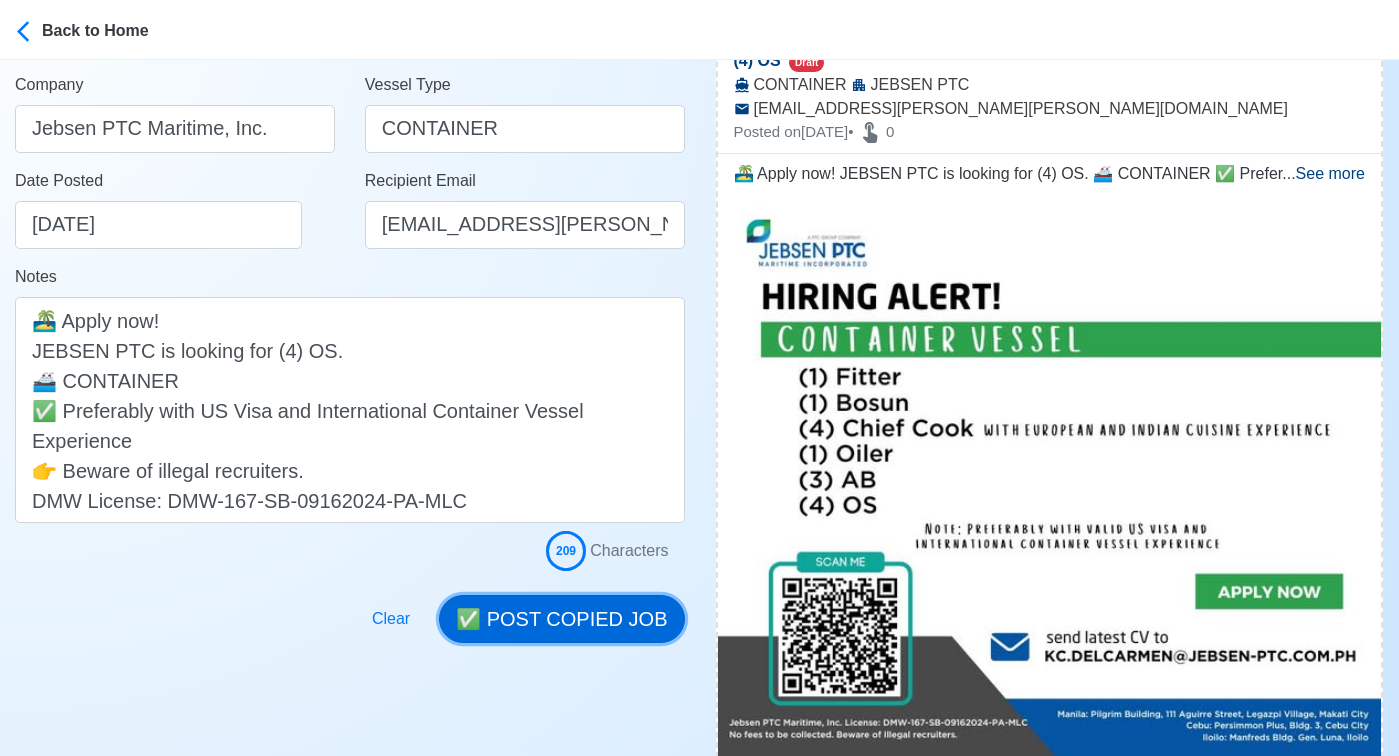 click on "✅ POST COPIED JOB" at bounding box center (561, 619) 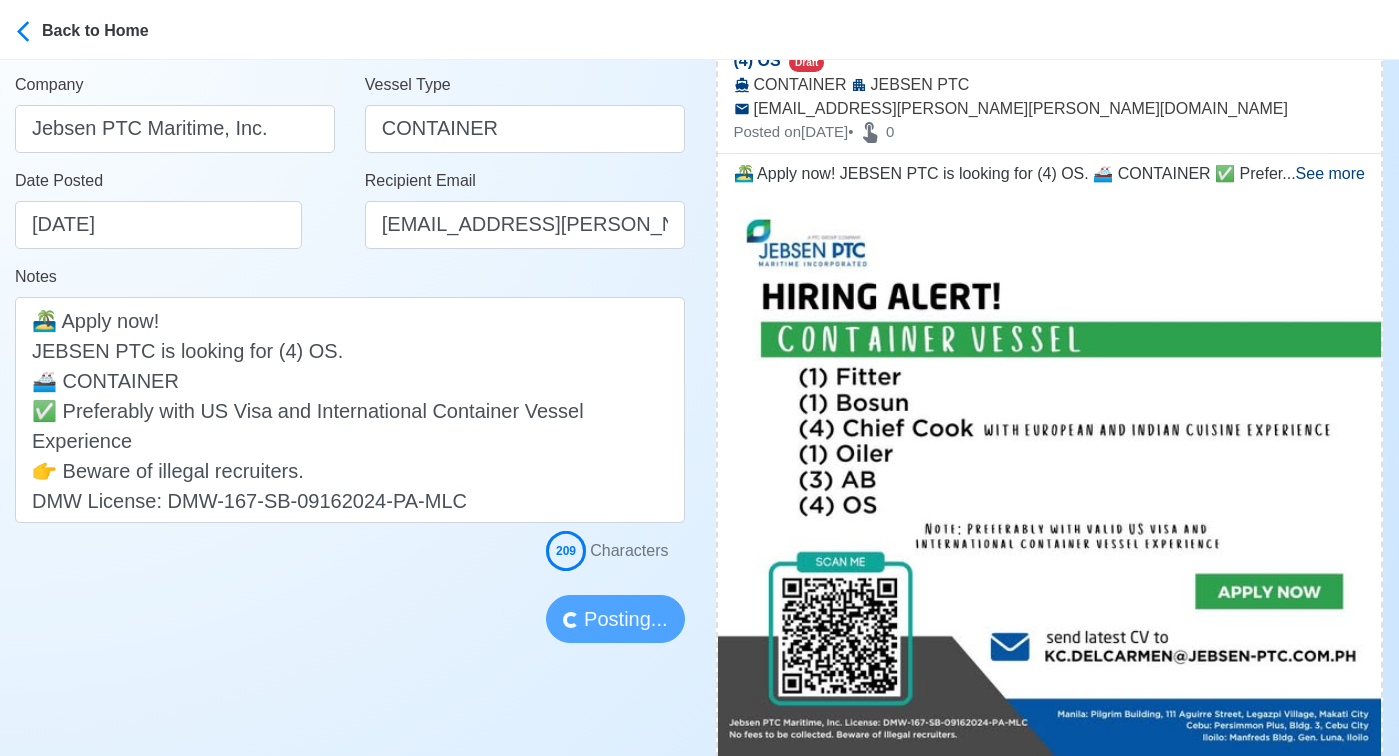 type 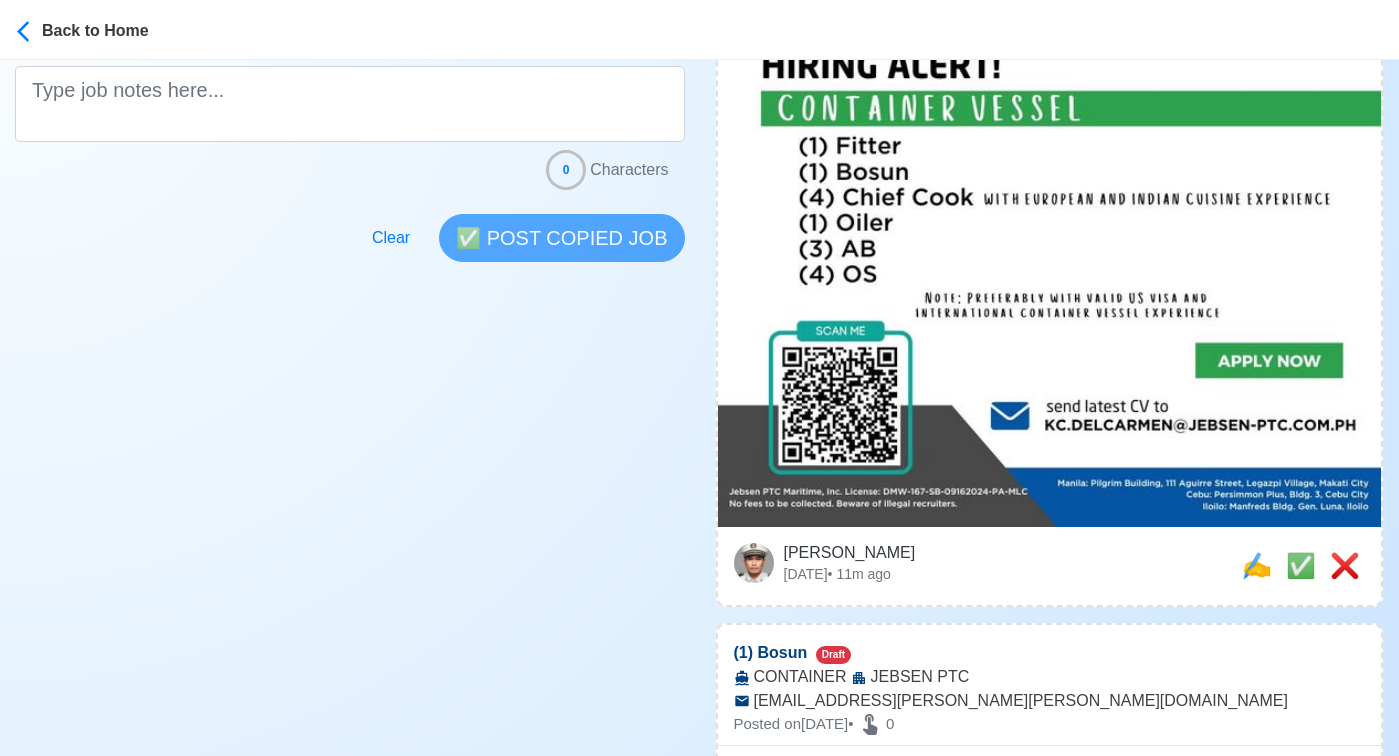 scroll, scrollTop: 551, scrollLeft: 0, axis: vertical 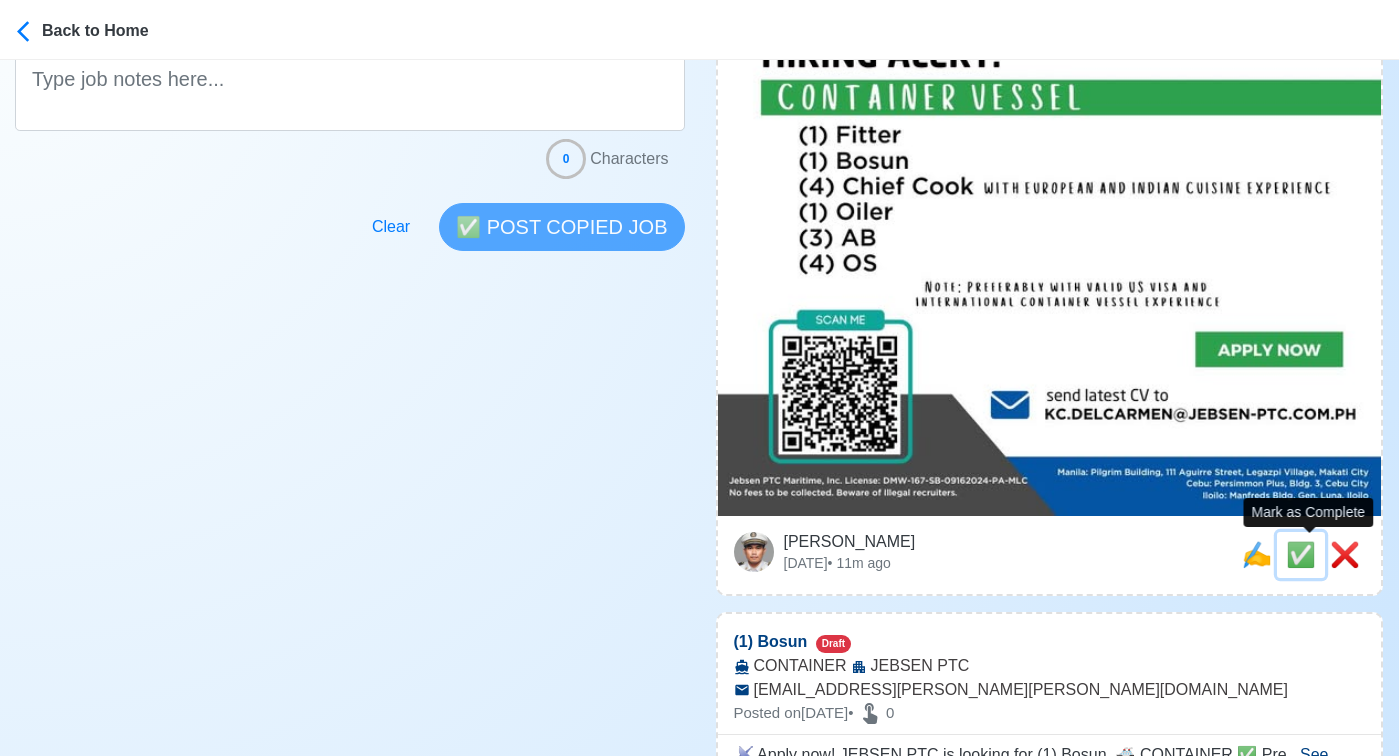 click on "✅" at bounding box center (1301, 554) 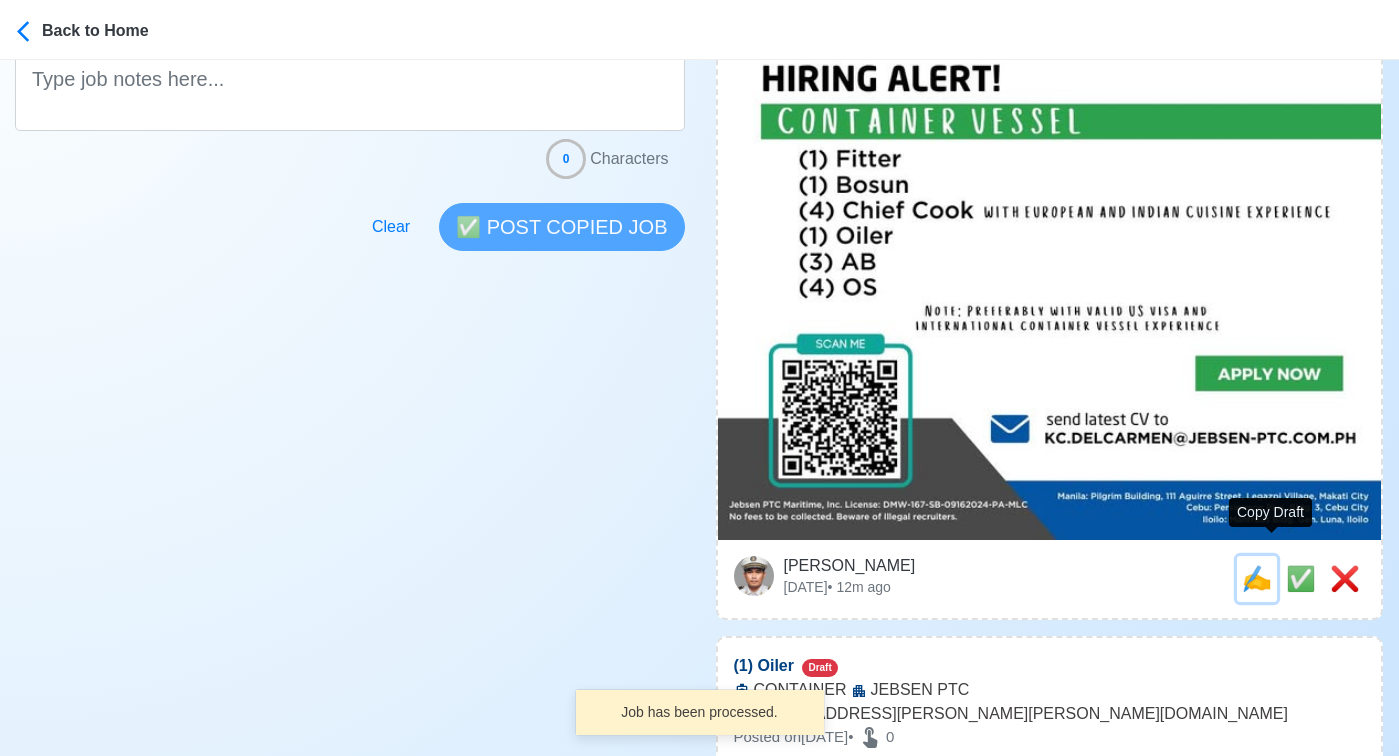 click on "✍️" at bounding box center [1257, 578] 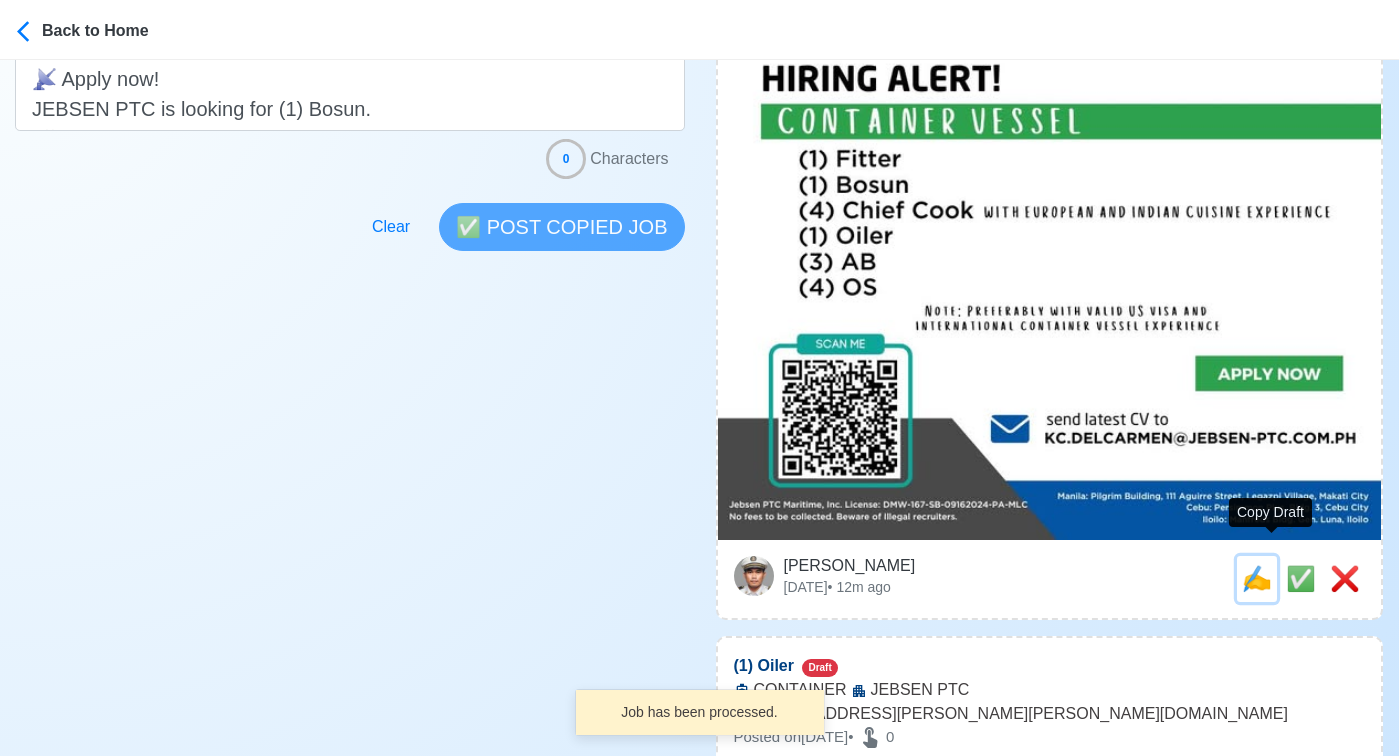 scroll, scrollTop: 0, scrollLeft: 0, axis: both 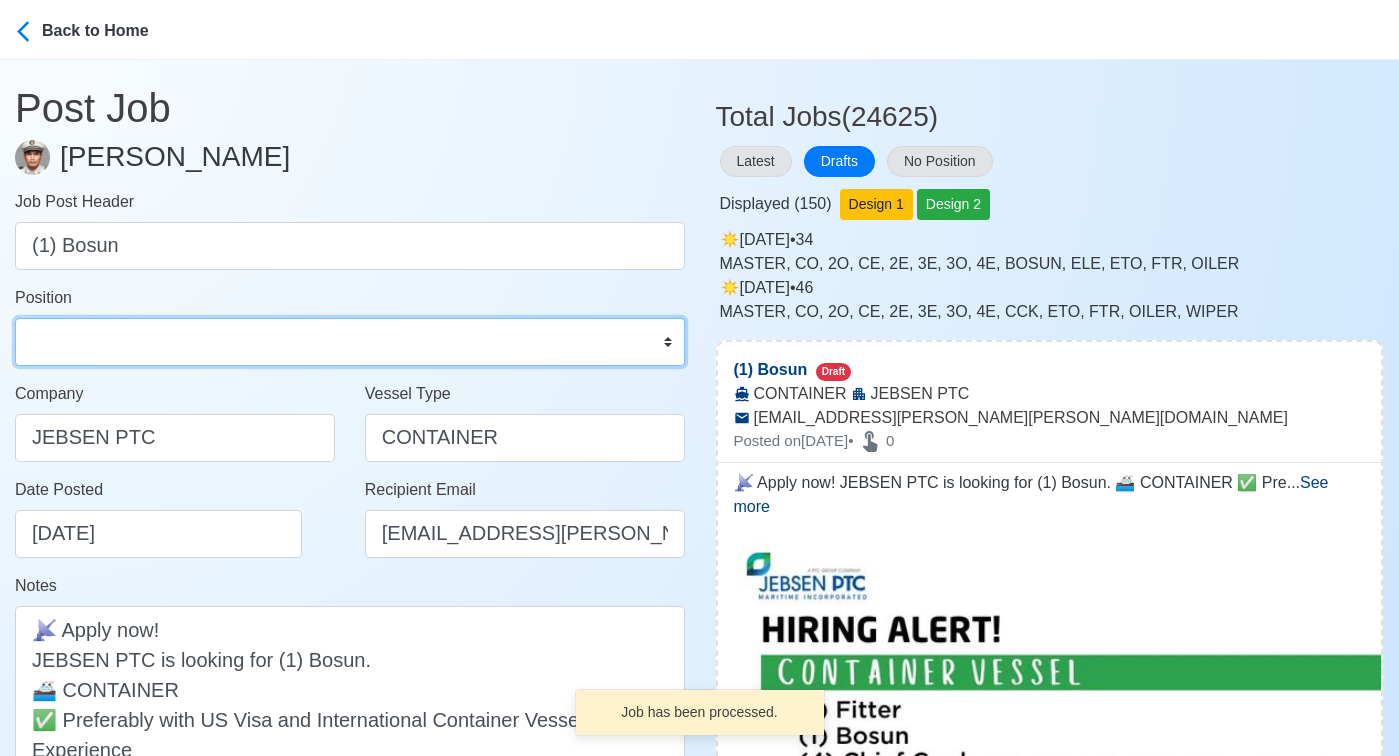 click on "Master Chief Officer 2nd Officer 3rd Officer Junior Officer Chief Engineer 2nd Engineer 3rd Engineer 4th Engineer Gas Engineer Junior Engineer 1st Assistant Engineer 2nd Assistant Engineer 3rd Assistant Engineer ETO/ETR Electrician Electrical Engineer Oiler Fitter Welder Chief Cook Chef Cook Messman Wiper Rigger Ordinary Seaman Able Seaman Motorman Pumpman Bosun Cadet Reefer Mechanic Operator Repairman Painter Steward Waiter Others" at bounding box center [350, 342] 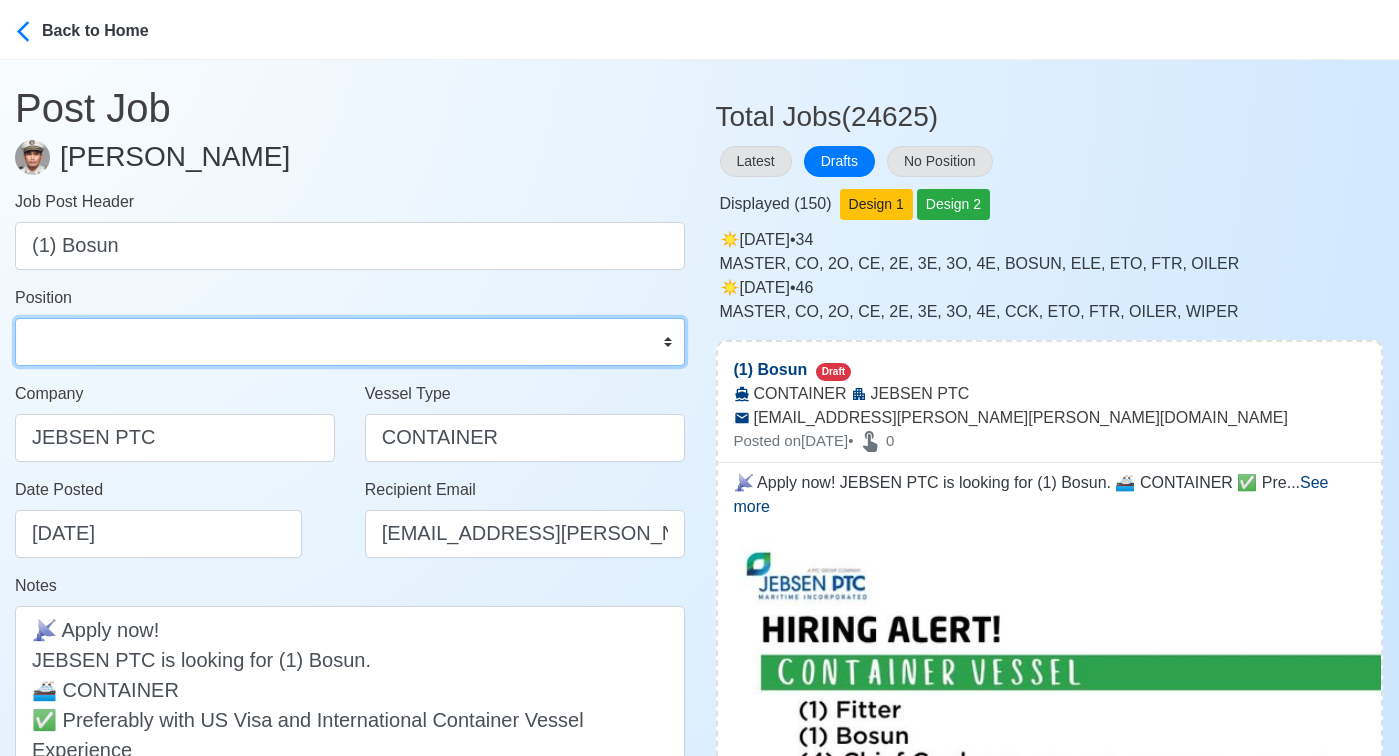 select on "Bosun" 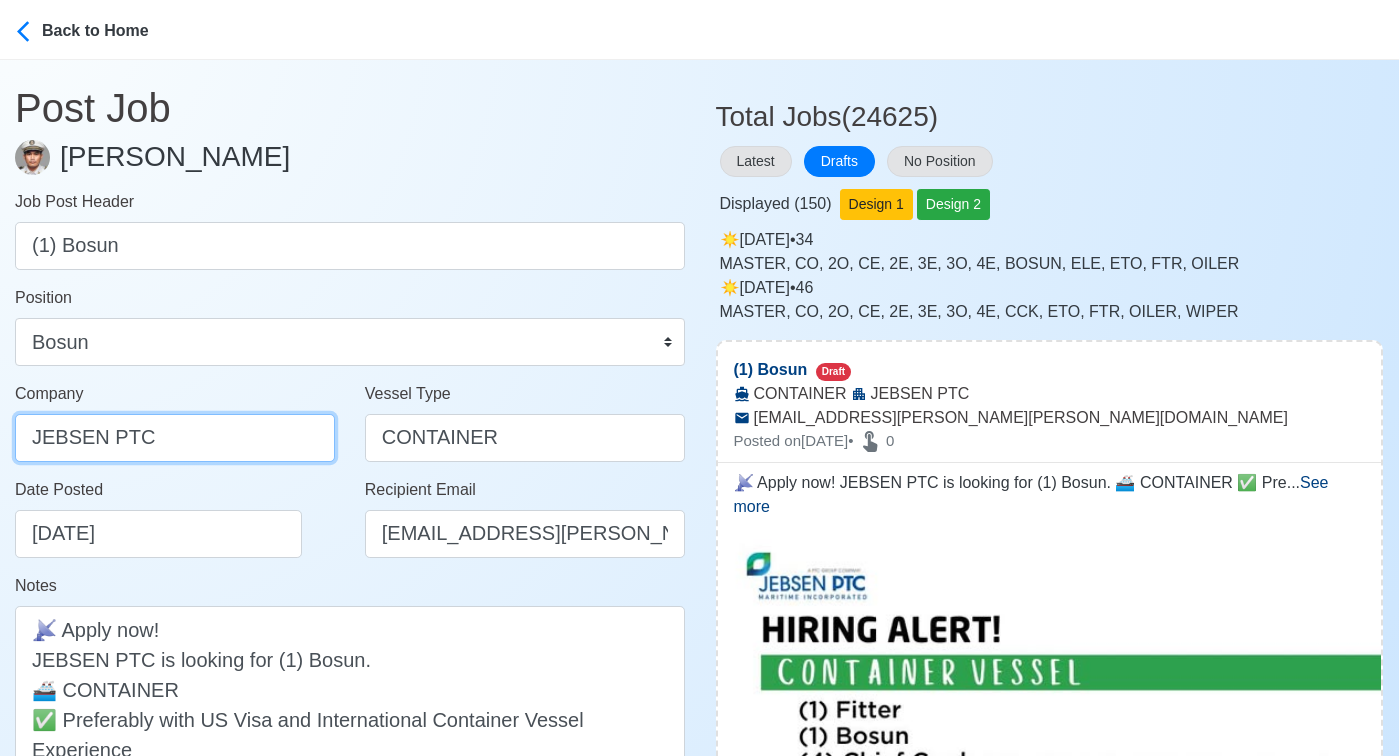 click on "JEBSEN PTC" at bounding box center (175, 438) 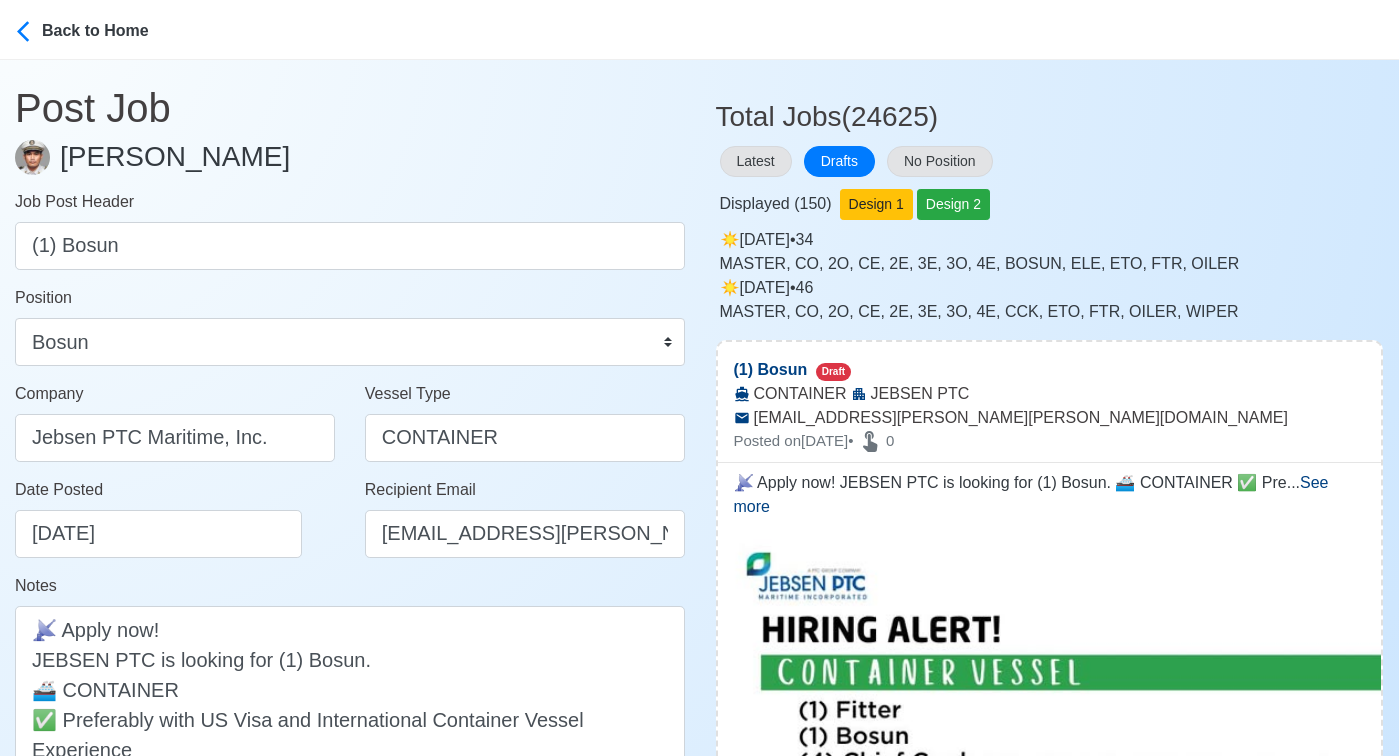 click on "Date Posted       07/28/2025" at bounding box center (180, 518) 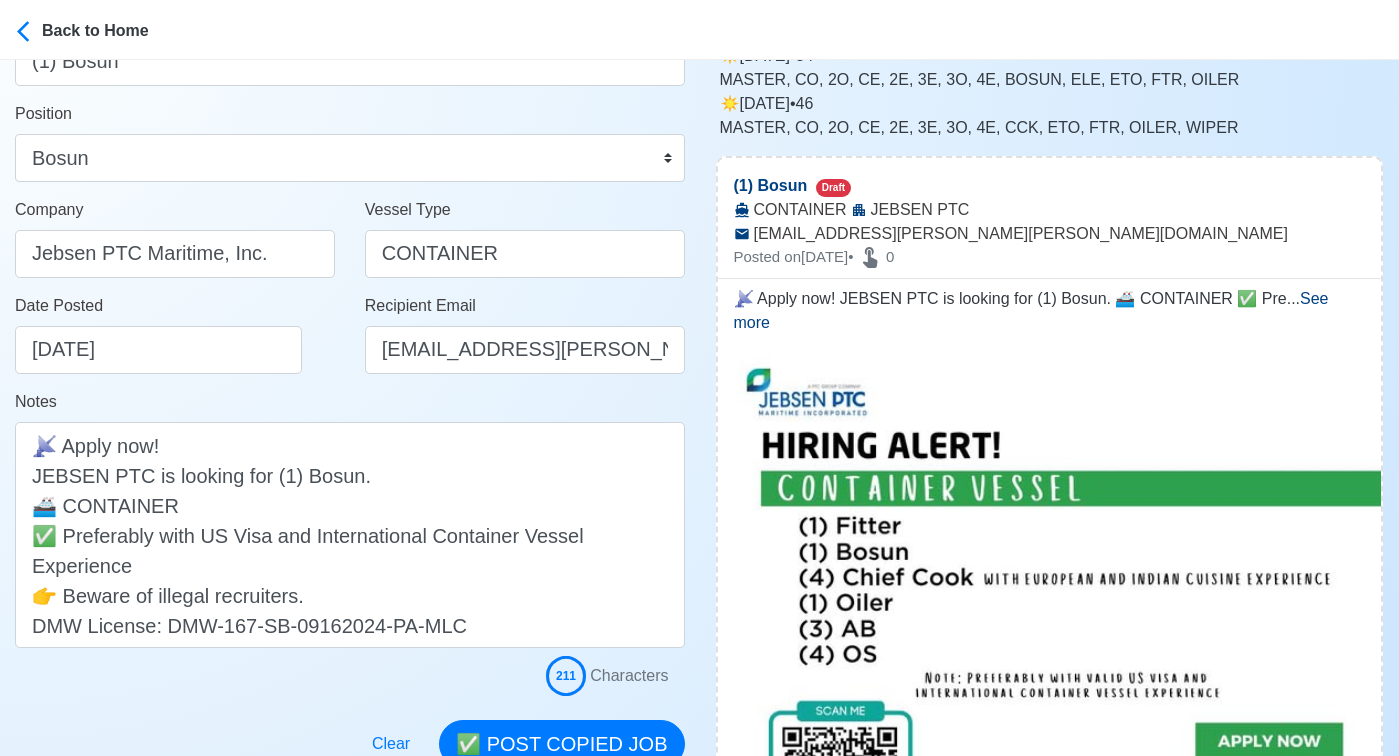 scroll, scrollTop: 328, scrollLeft: 0, axis: vertical 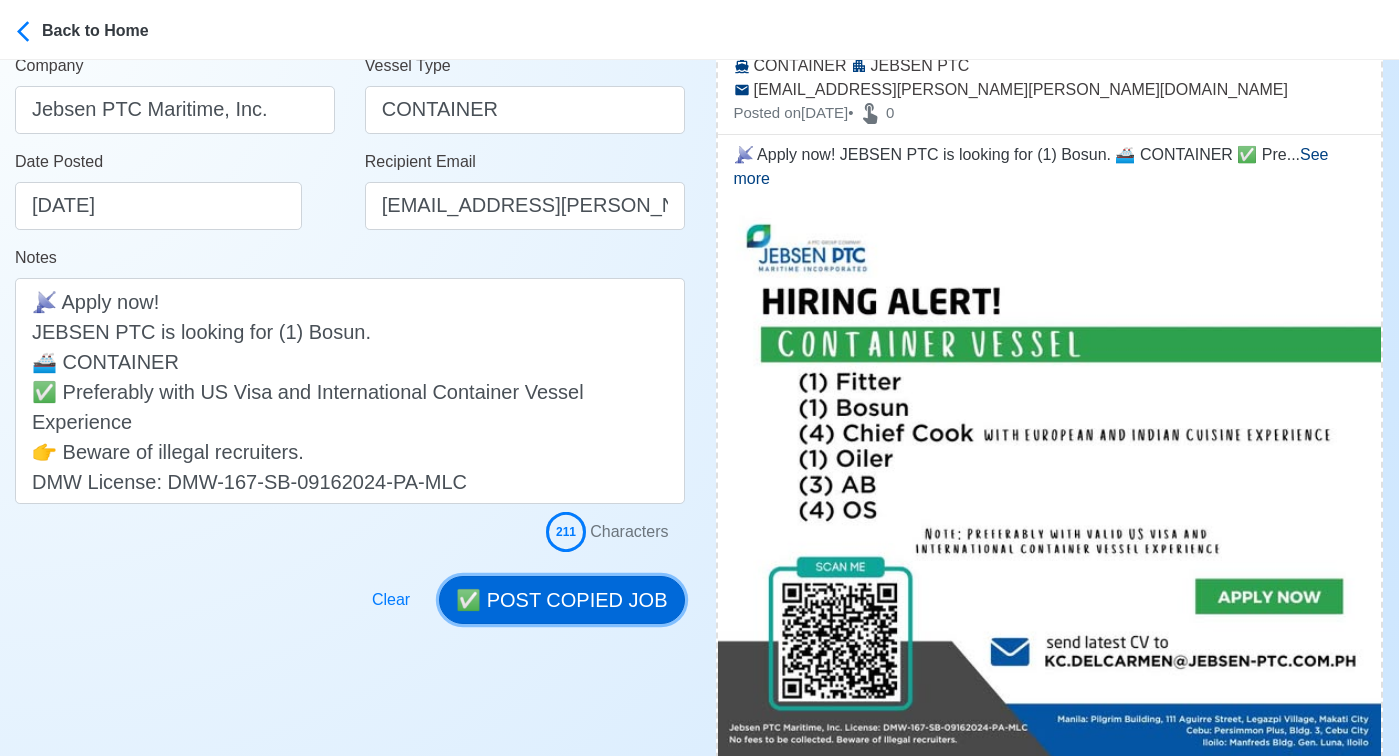 click on "✅ POST COPIED JOB" at bounding box center [561, 600] 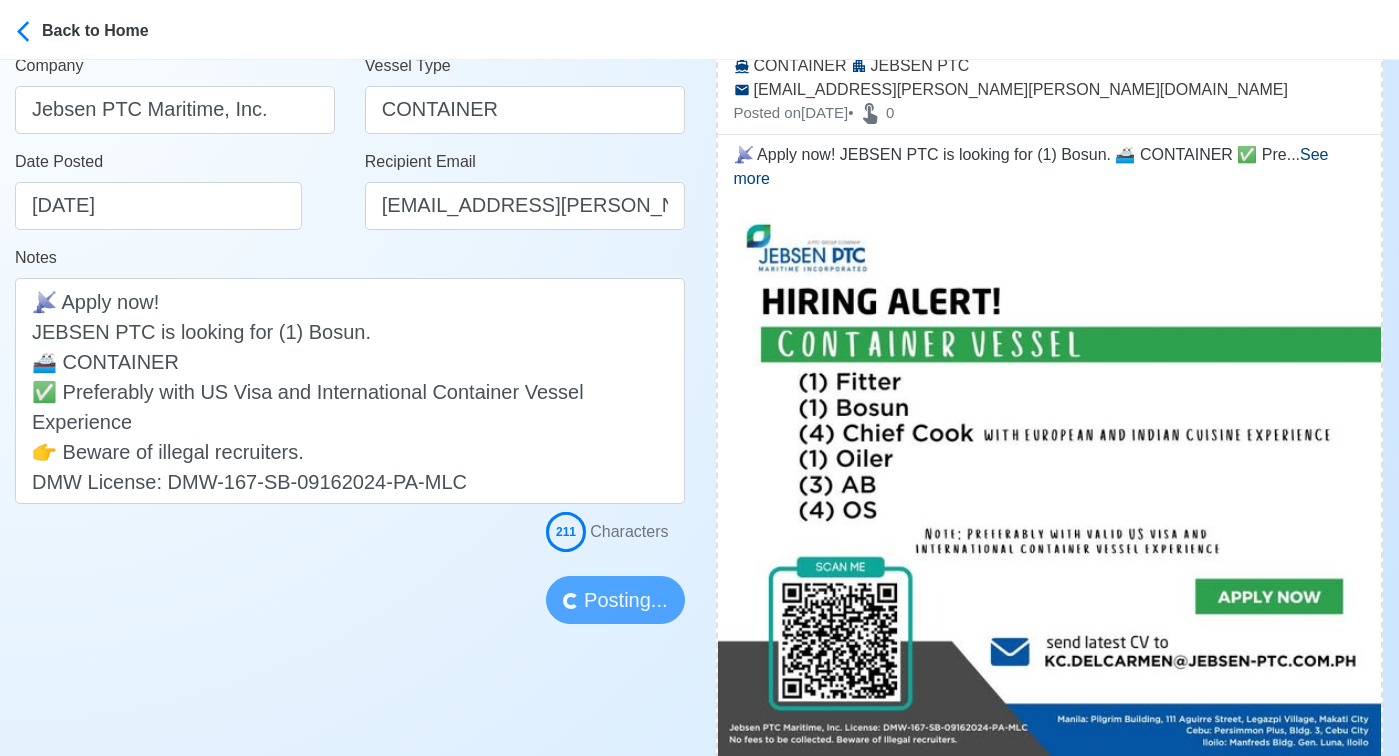 type 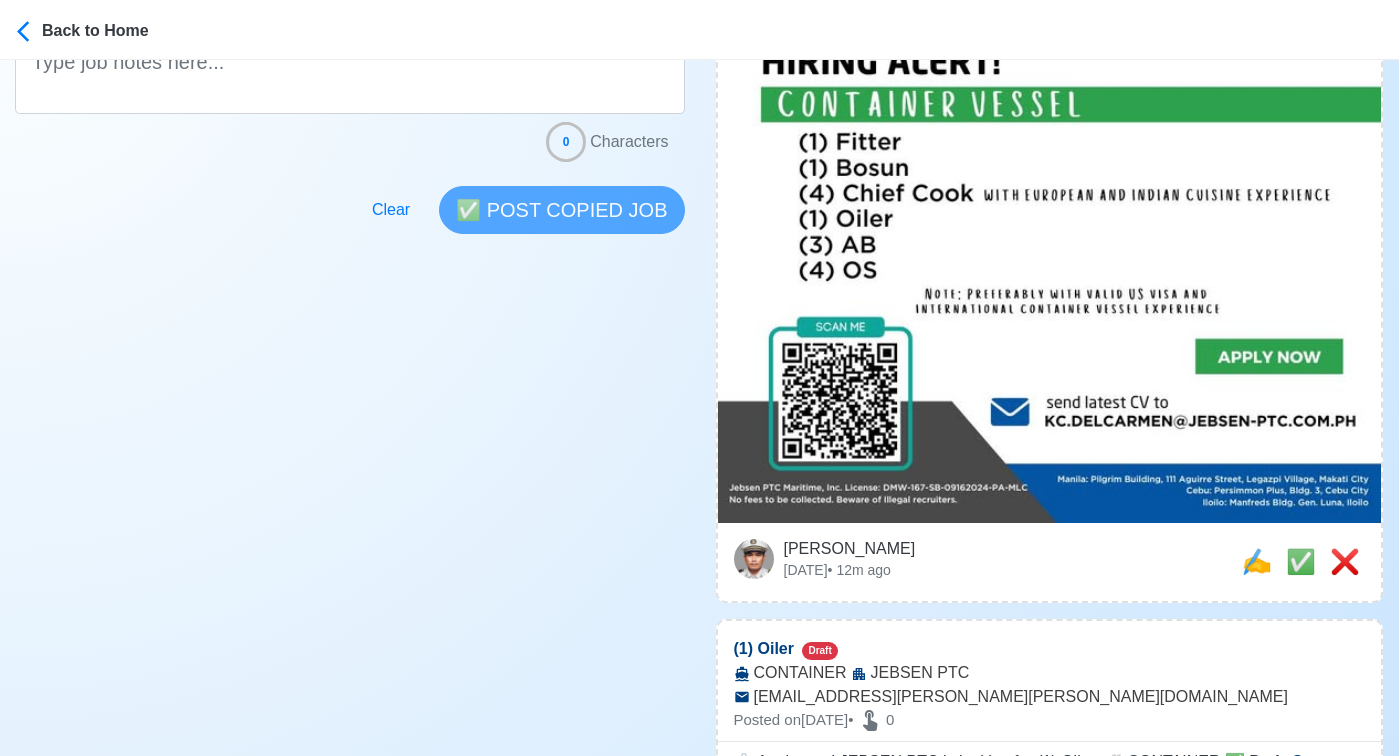 scroll, scrollTop: 578, scrollLeft: 0, axis: vertical 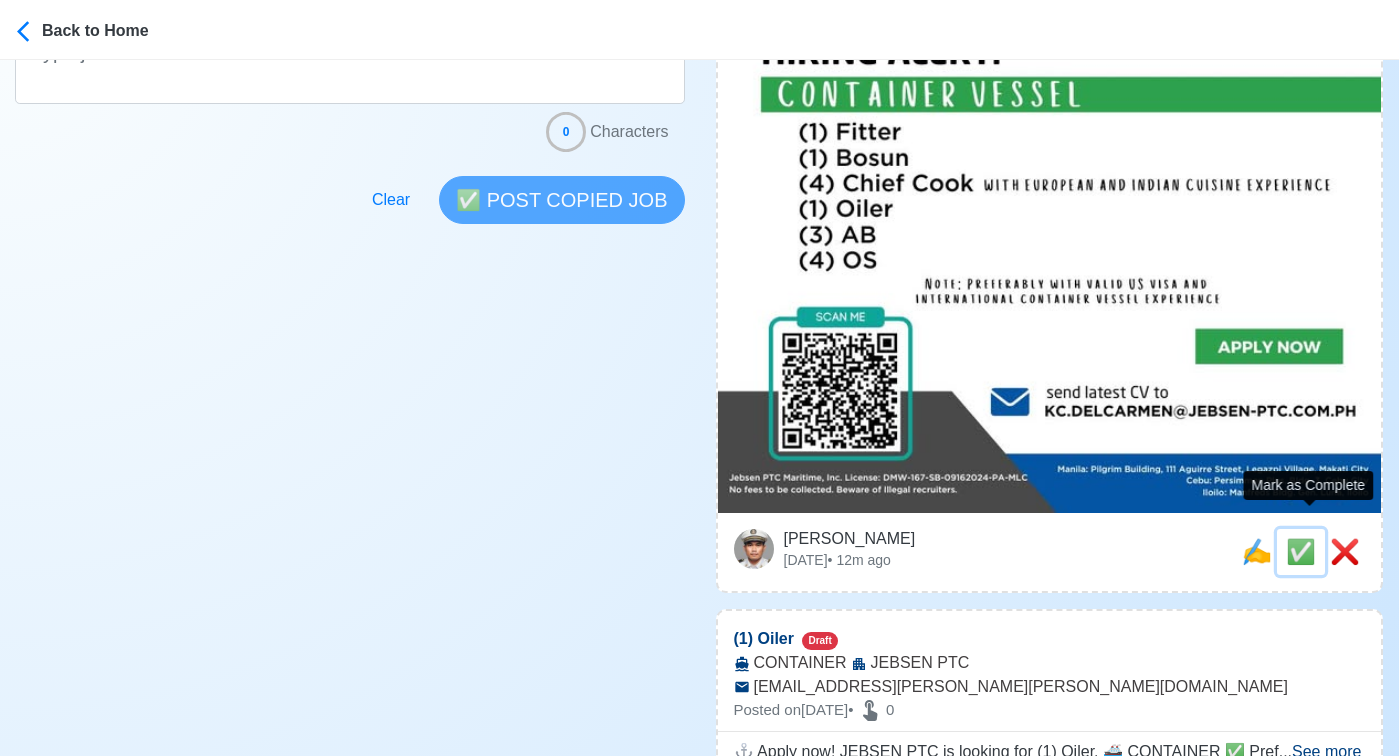 click on "✅" at bounding box center (1301, 551) 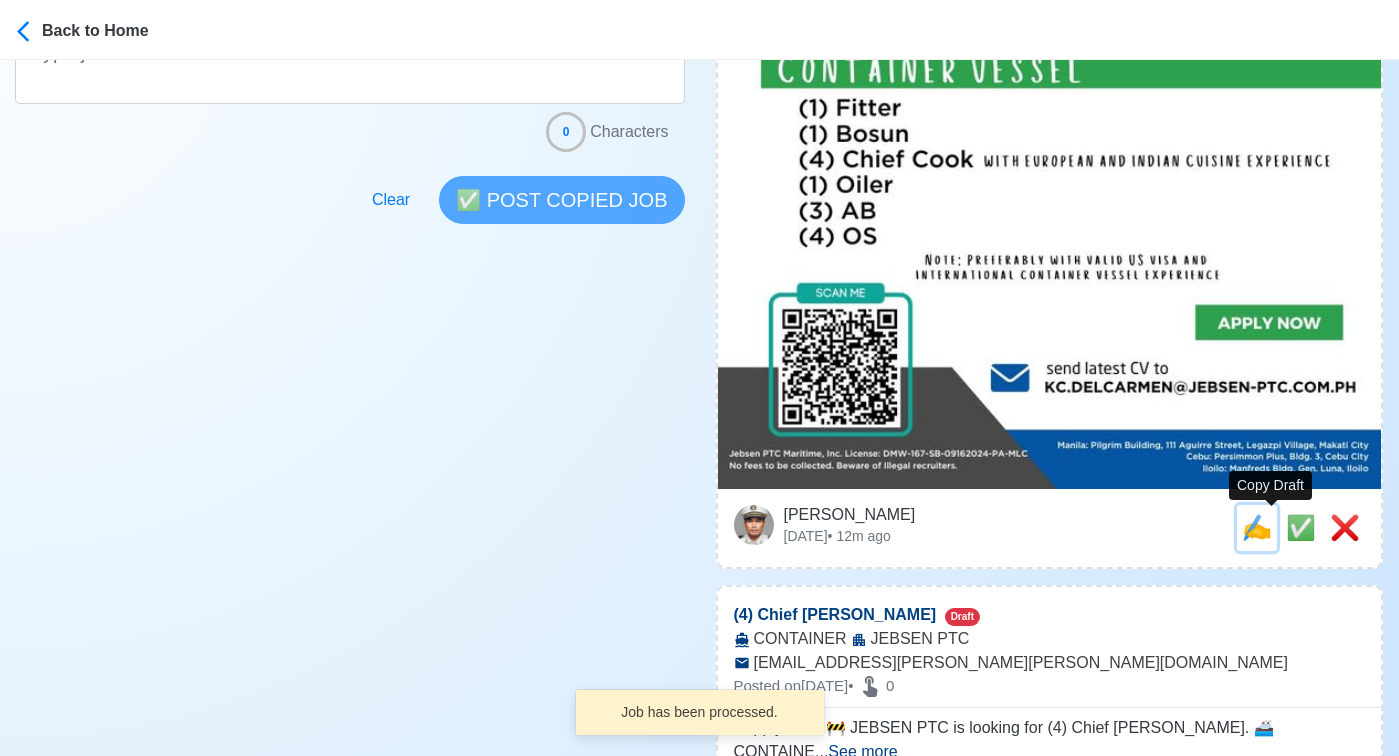 click on "✍️" at bounding box center (1257, 527) 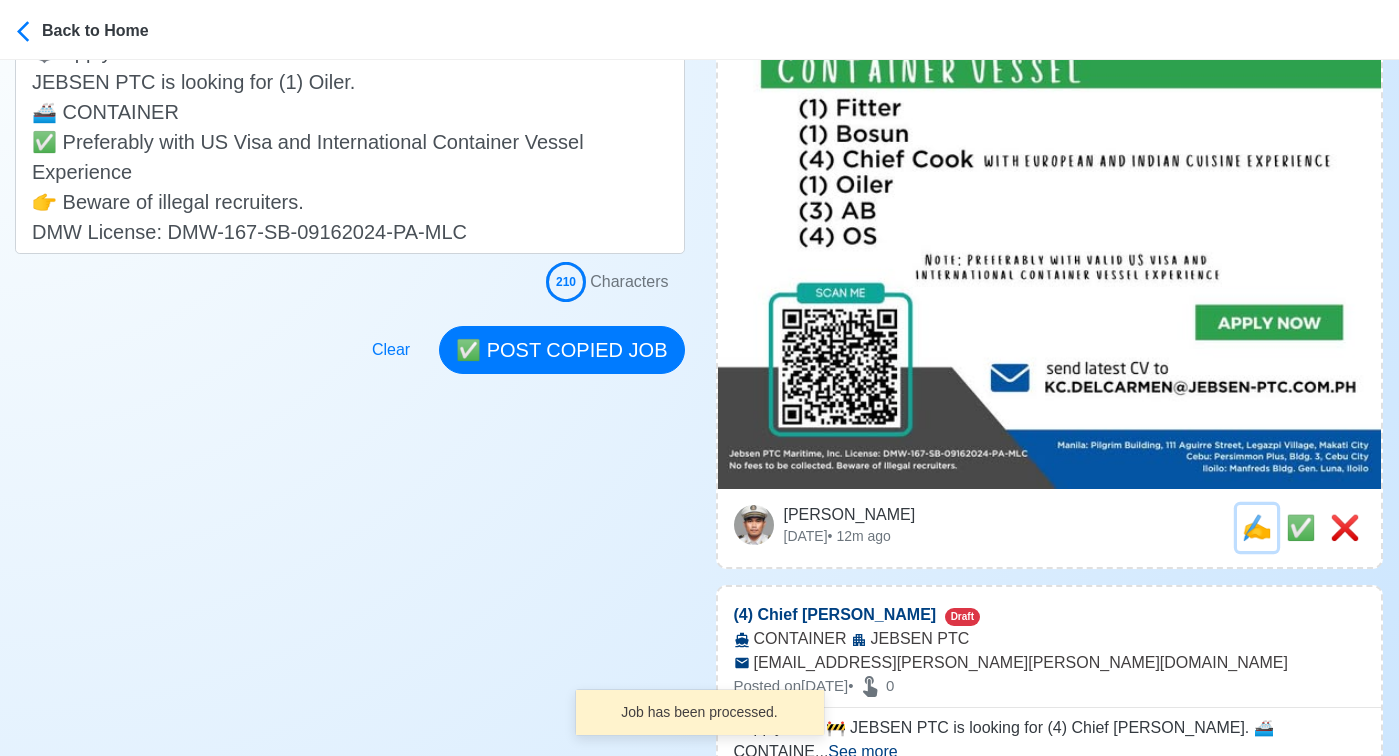 scroll, scrollTop: 0, scrollLeft: 0, axis: both 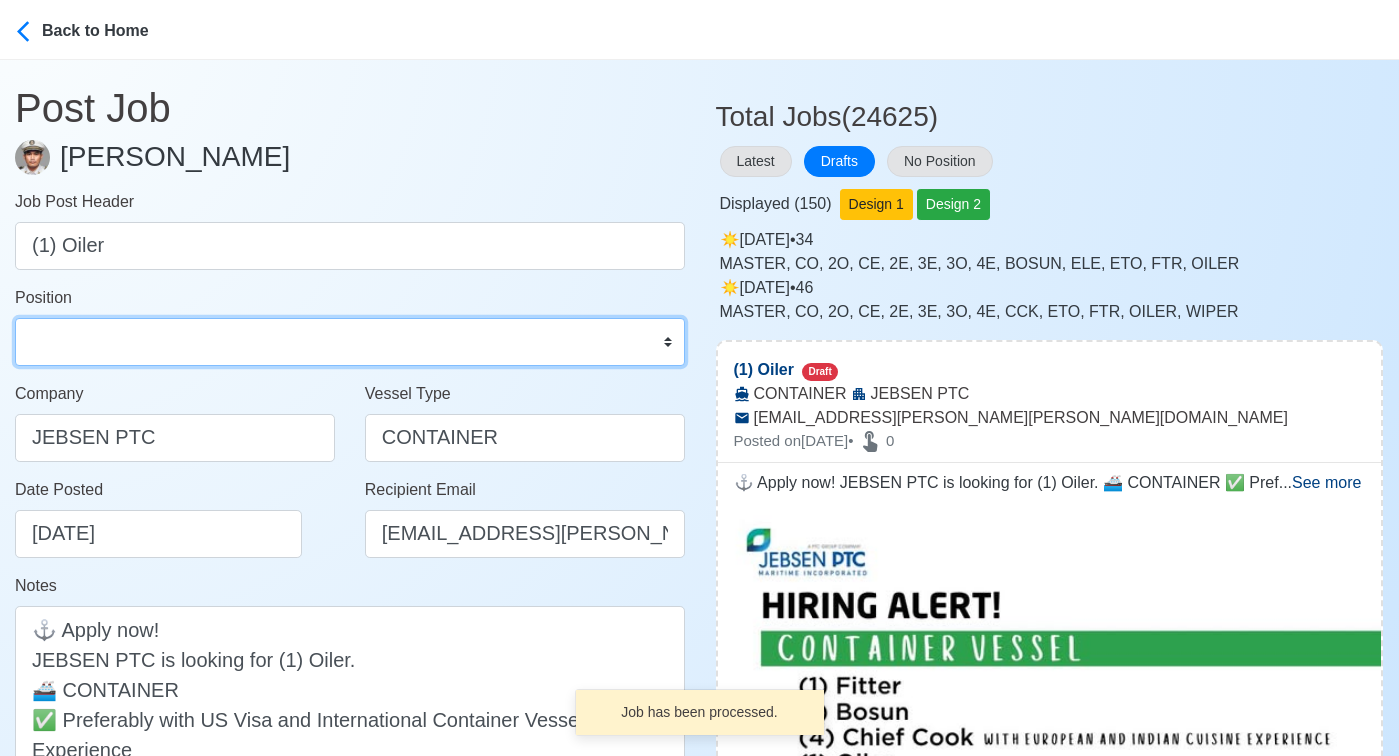 click on "Master Chief Officer 2nd Officer 3rd Officer Junior Officer Chief Engineer 2nd Engineer 3rd Engineer 4th Engineer Gas Engineer Junior Engineer 1st Assistant Engineer 2nd Assistant Engineer 3rd Assistant Engineer ETO/ETR Electrician Electrical Engineer Oiler Fitter Welder Chief Cook Chef Cook Messman Wiper Rigger Ordinary Seaman Able Seaman Motorman Pumpman Bosun Cadet Reefer Mechanic Operator Repairman Painter Steward Waiter Others" at bounding box center (350, 342) 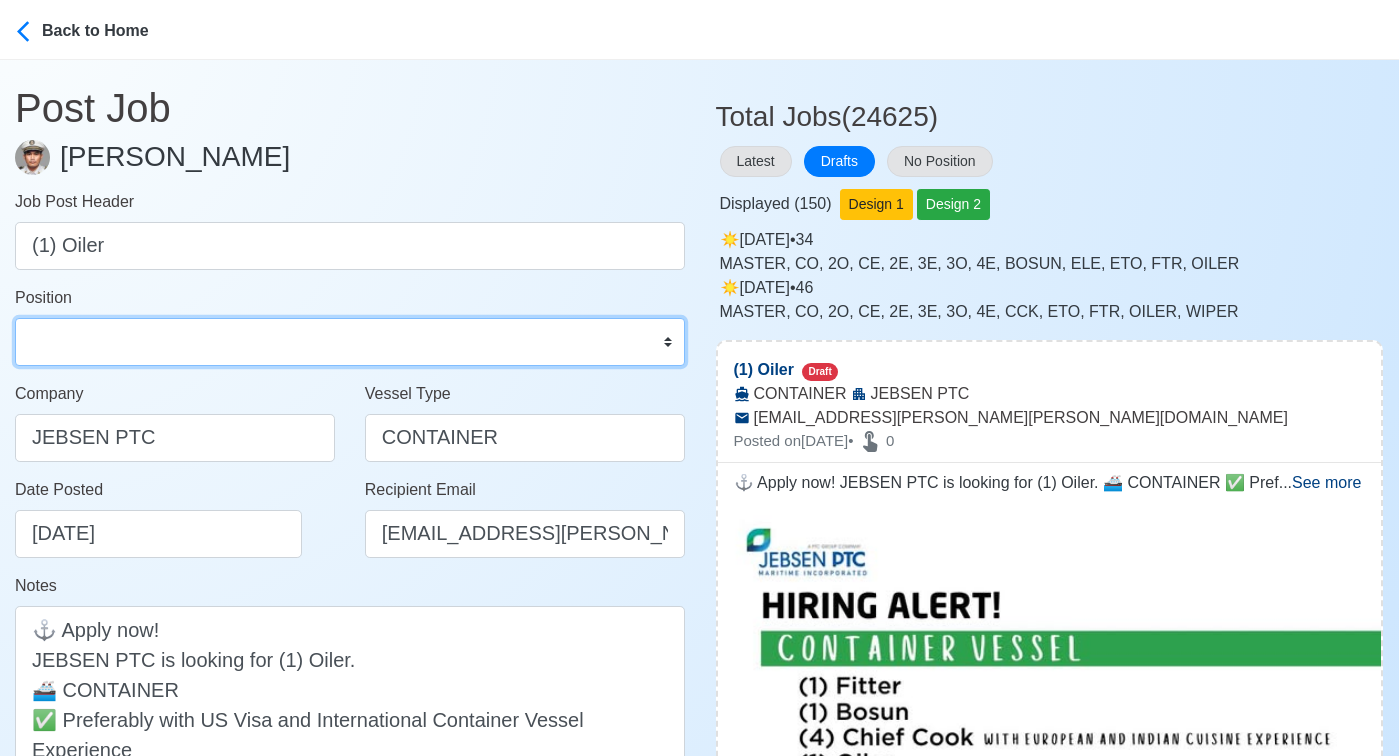 select on "Oiler" 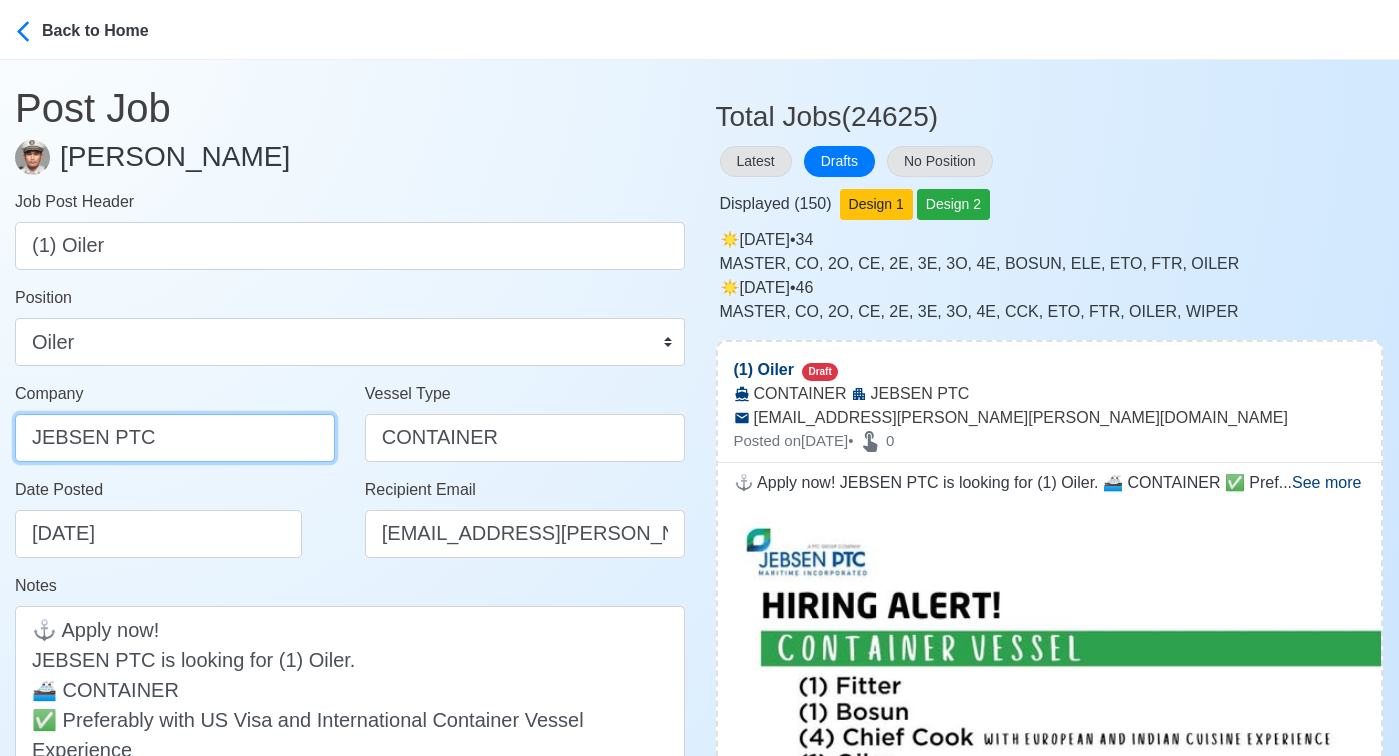 click on "JEBSEN PTC" at bounding box center (175, 438) 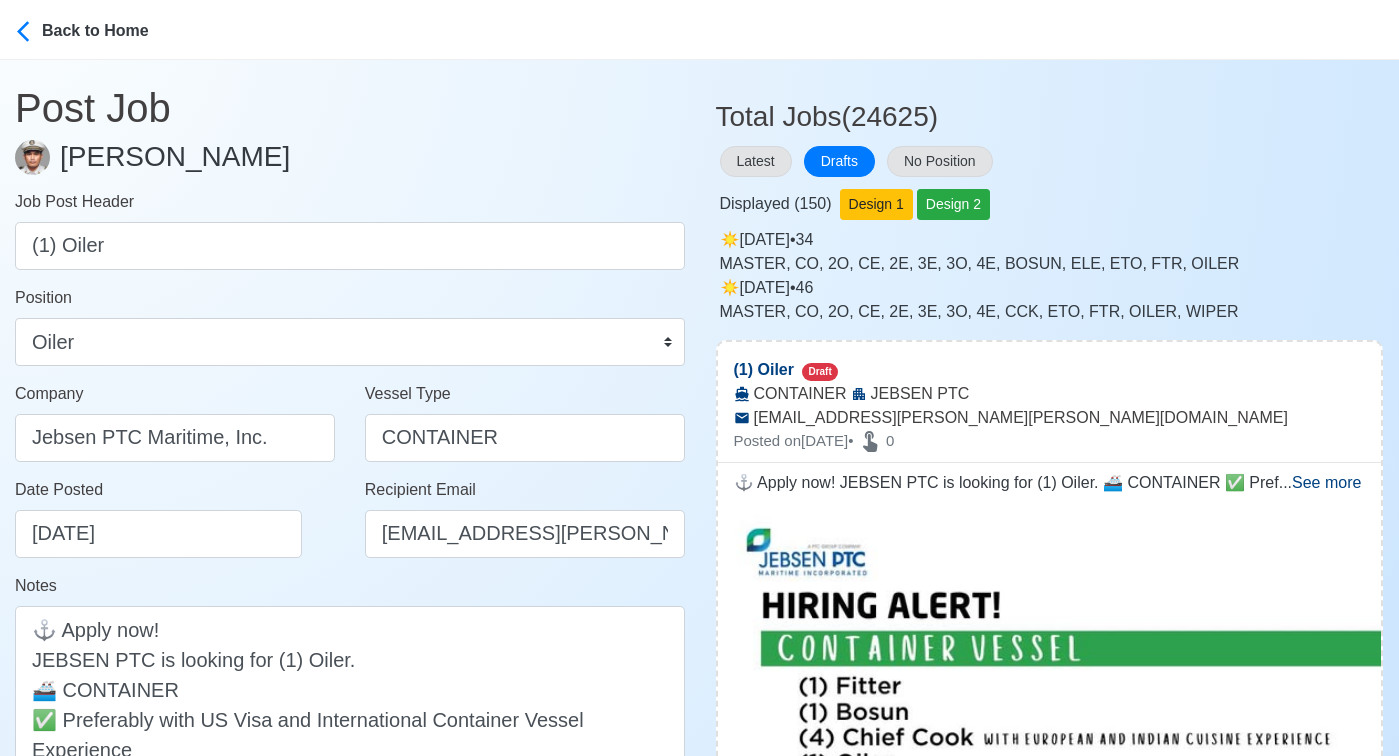 click on "Date Posted       07/28/2025" at bounding box center (180, 518) 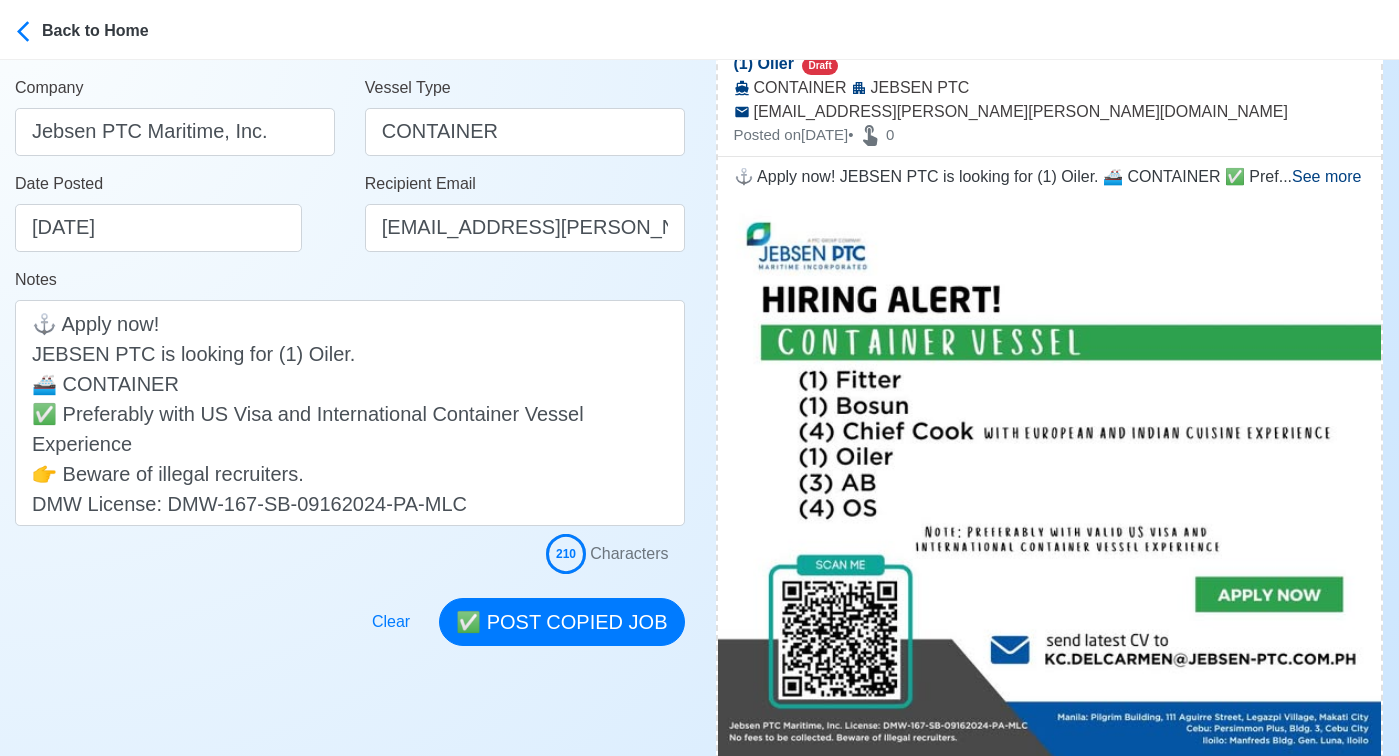 scroll, scrollTop: 330, scrollLeft: 0, axis: vertical 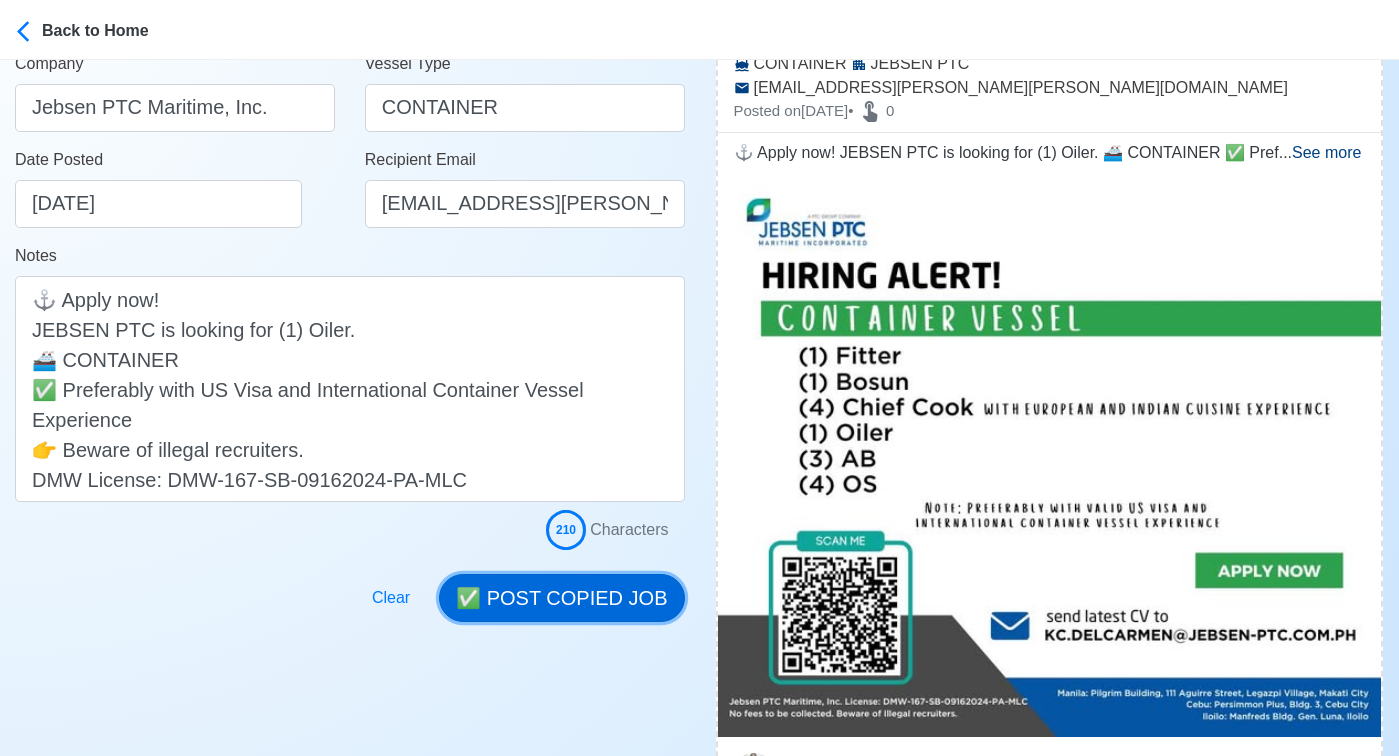 click on "✅ POST COPIED JOB" at bounding box center (561, 598) 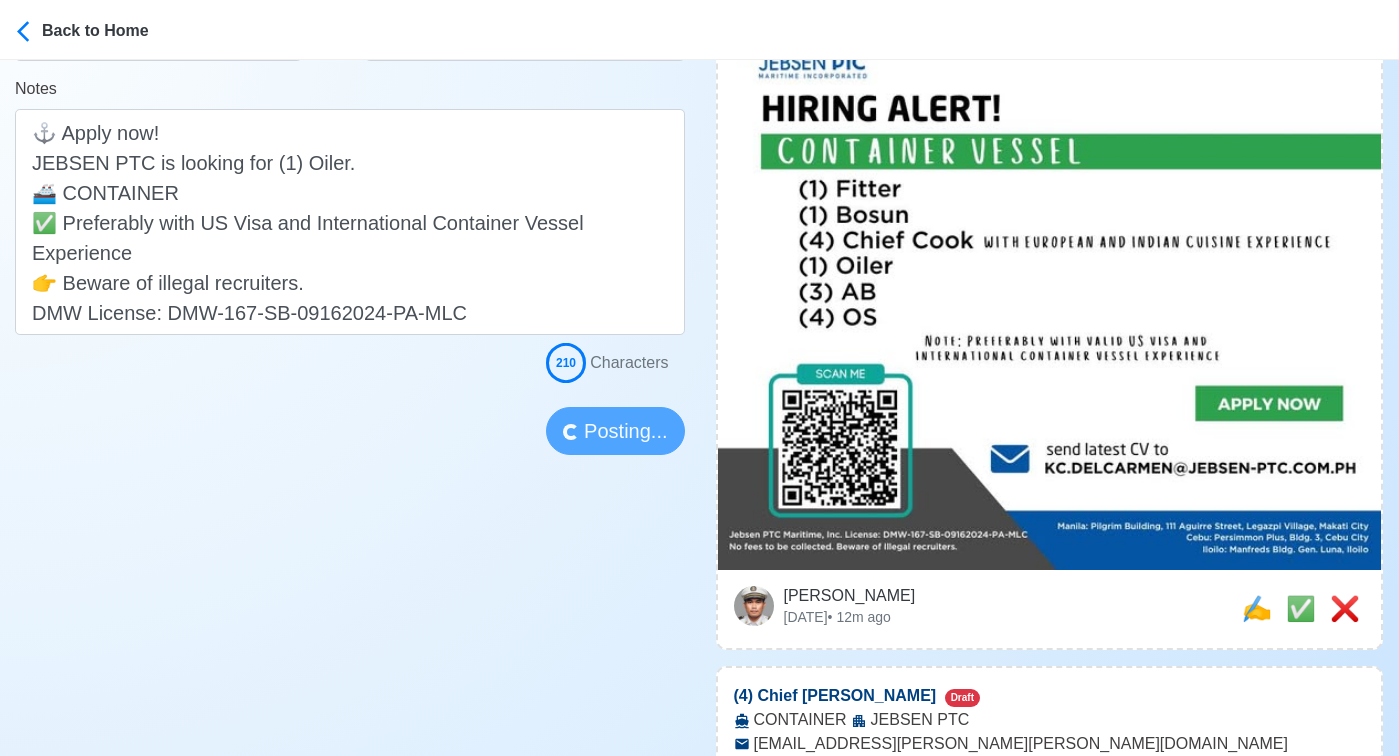 scroll, scrollTop: 500, scrollLeft: 0, axis: vertical 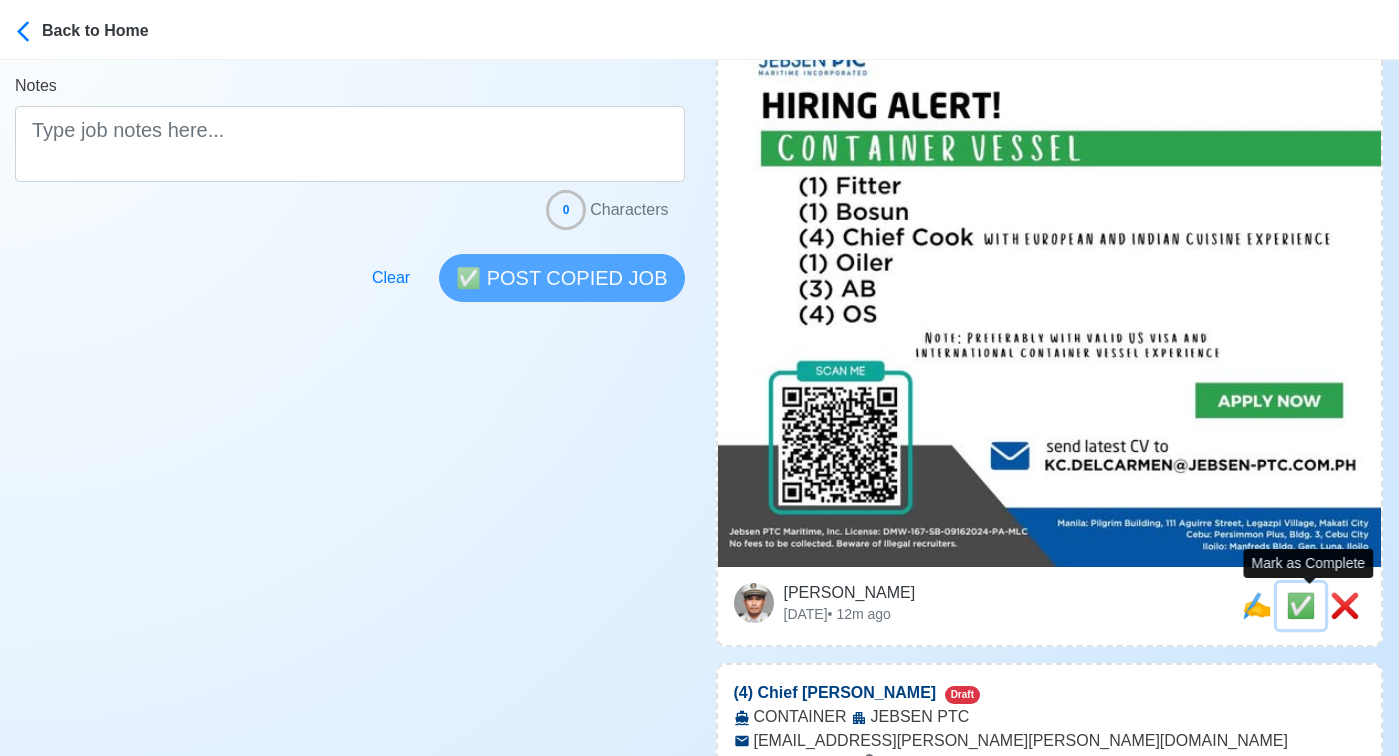 click on "✅" at bounding box center (1301, 605) 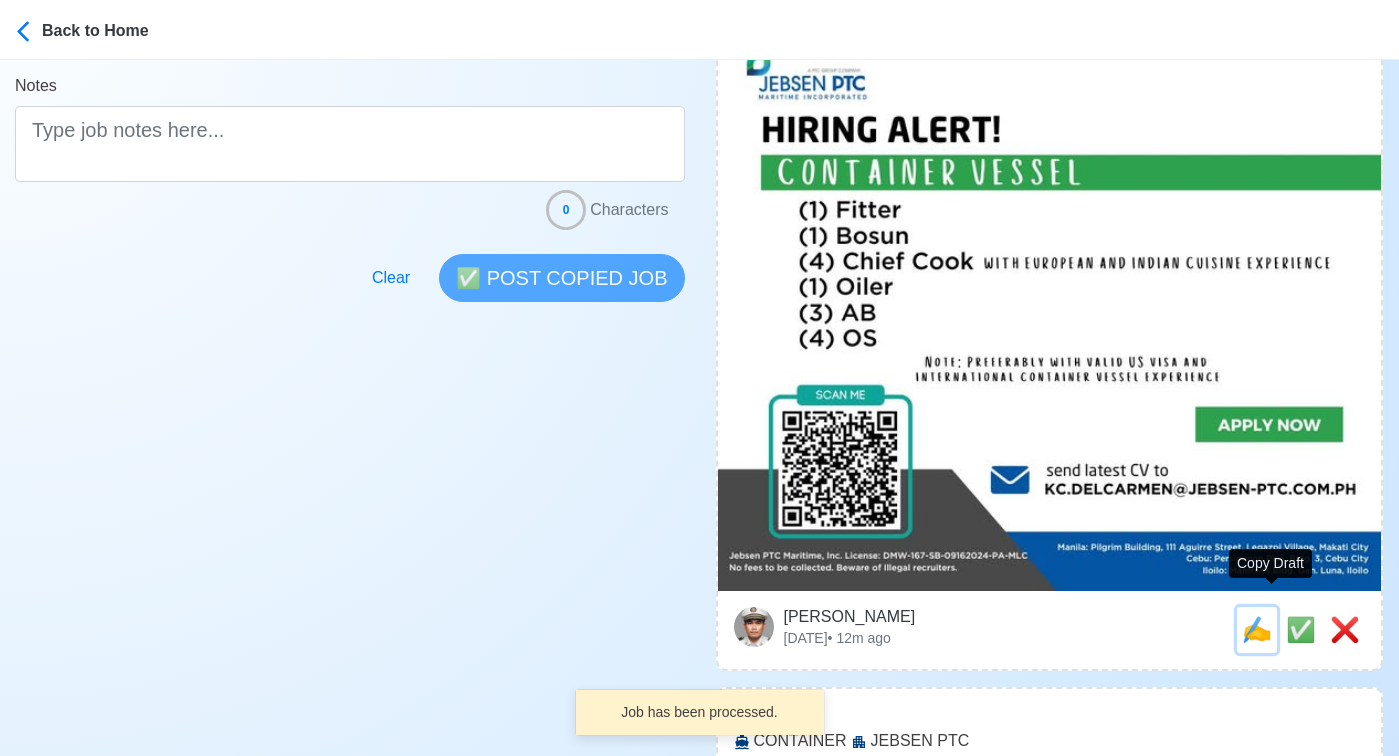 click on "✍️" at bounding box center (1257, 629) 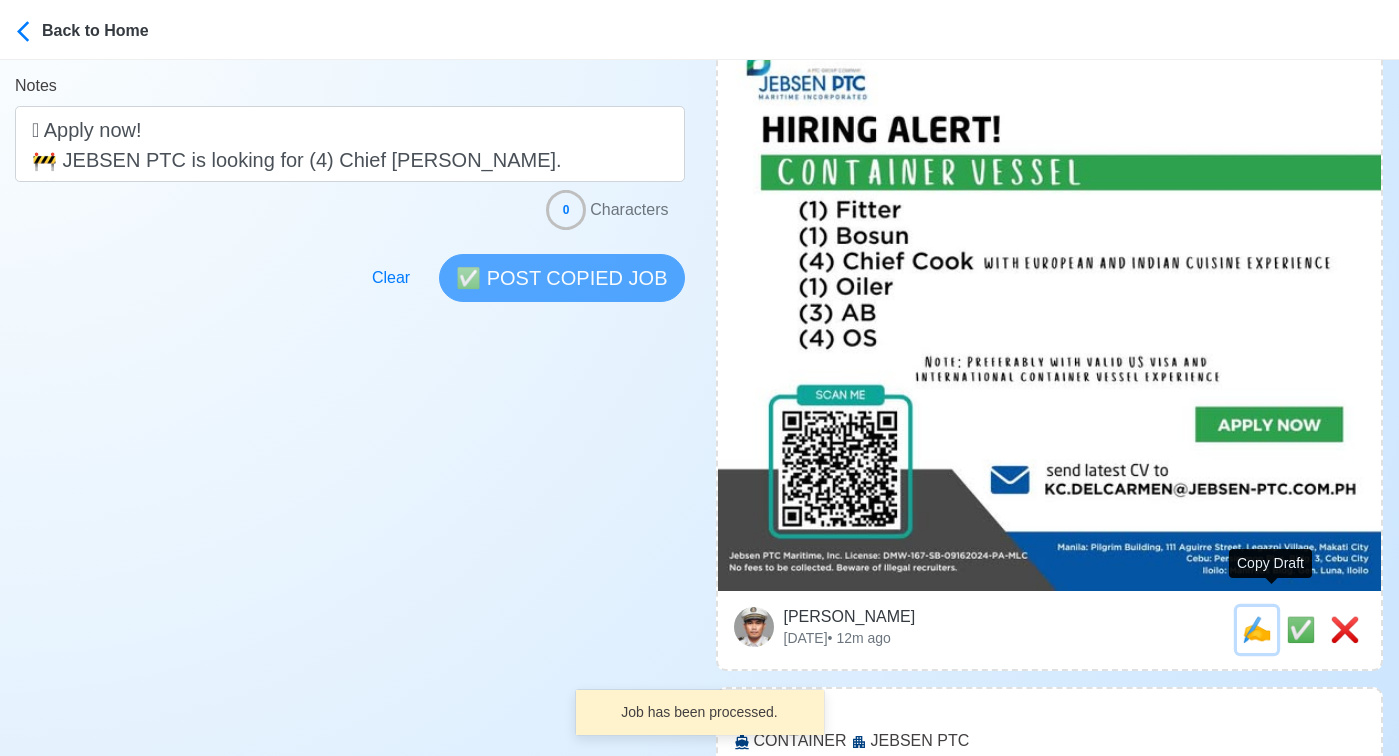 scroll, scrollTop: 0, scrollLeft: 0, axis: both 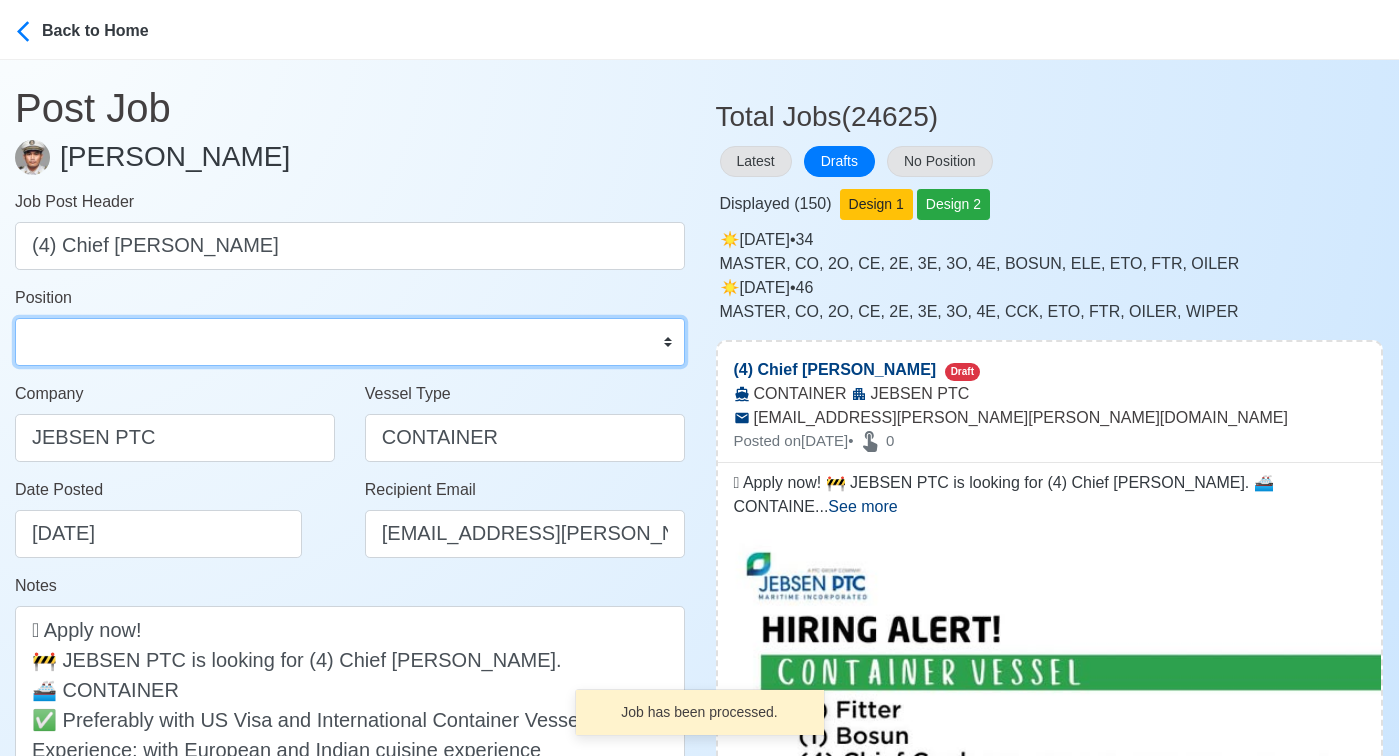 click on "Master Chief Officer 2nd Officer 3rd Officer Junior Officer Chief Engineer 2nd Engineer 3rd Engineer 4th Engineer Gas Engineer Junior Engineer 1st Assistant Engineer 2nd Assistant Engineer 3rd Assistant Engineer ETO/ETR Electrician Electrical Engineer Oiler Fitter Welder Chief Cook Chef Cook Messman Wiper Rigger Ordinary Seaman Able Seaman Motorman Pumpman Bosun Cadet Reefer Mechanic Operator Repairman Painter Steward Waiter Others" at bounding box center [350, 342] 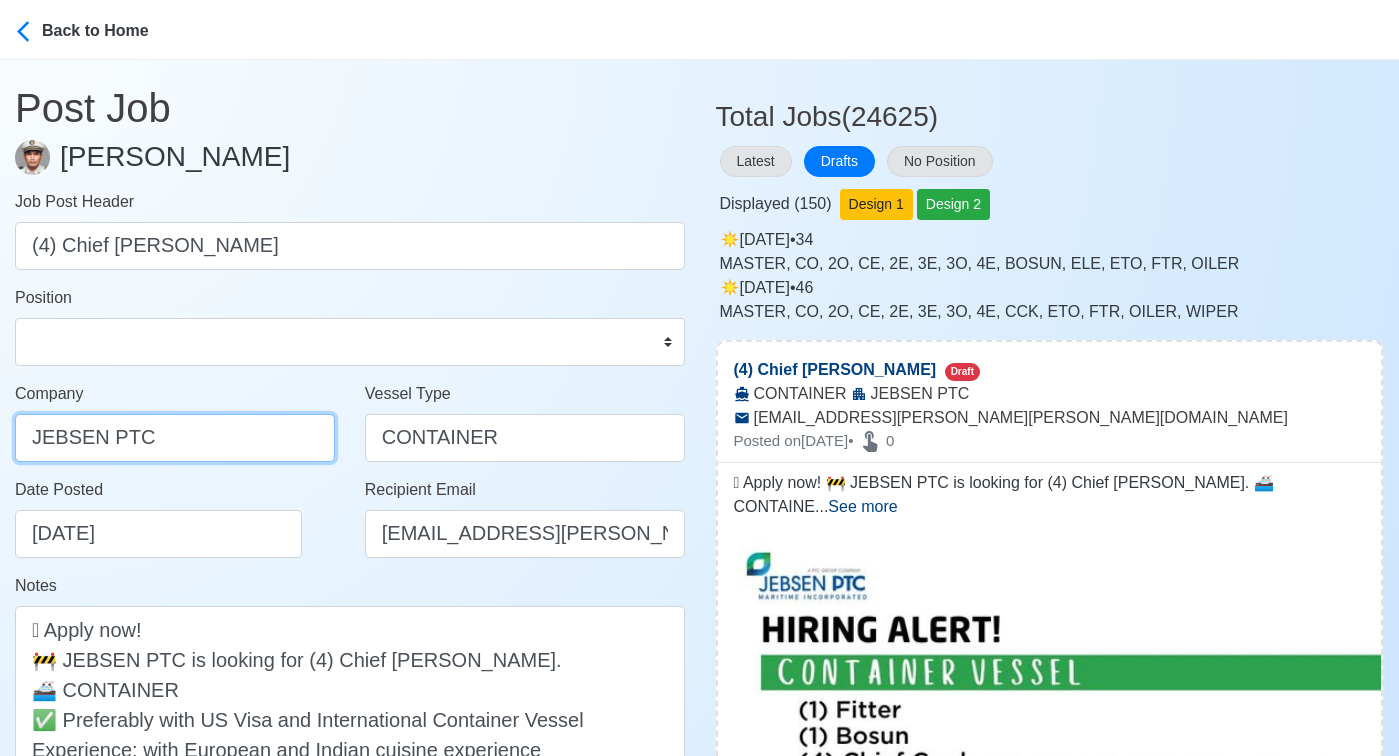 click on "JEBSEN PTC" at bounding box center [175, 438] 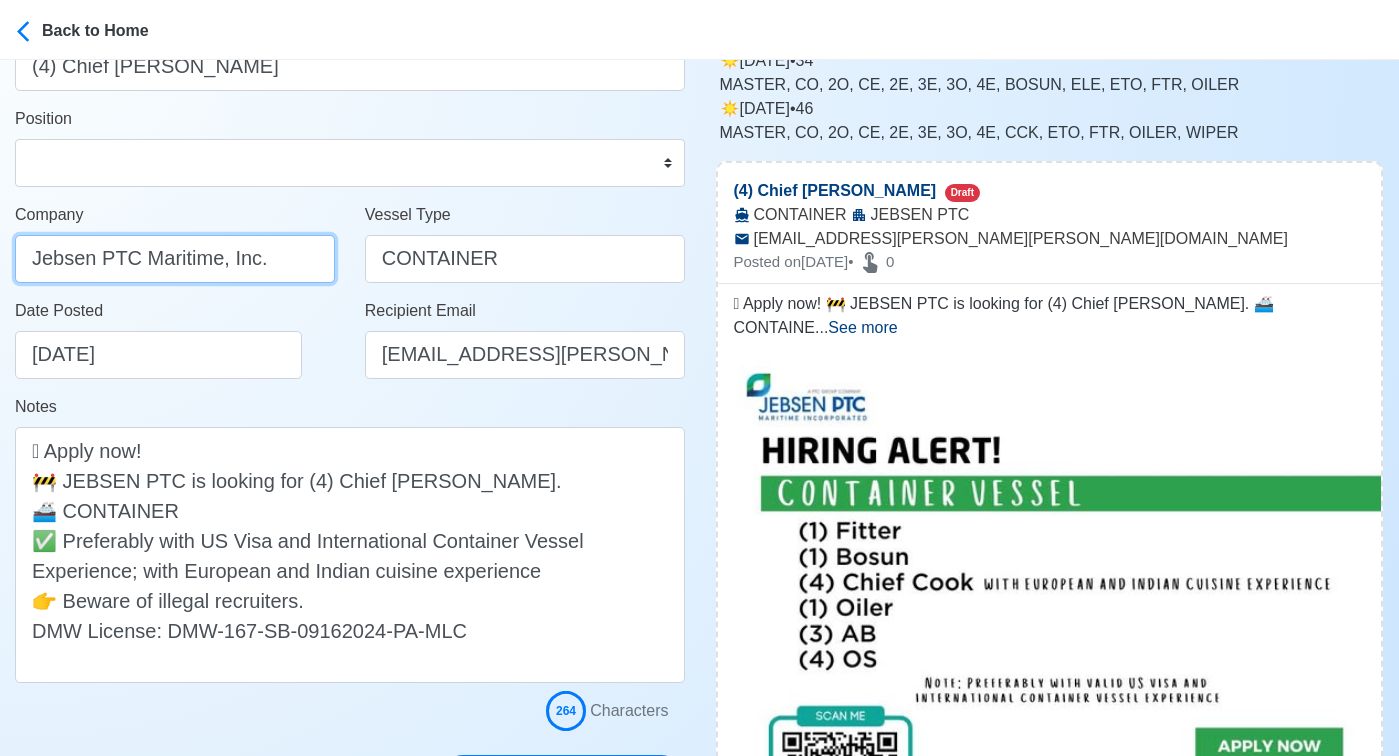 scroll, scrollTop: 285, scrollLeft: 0, axis: vertical 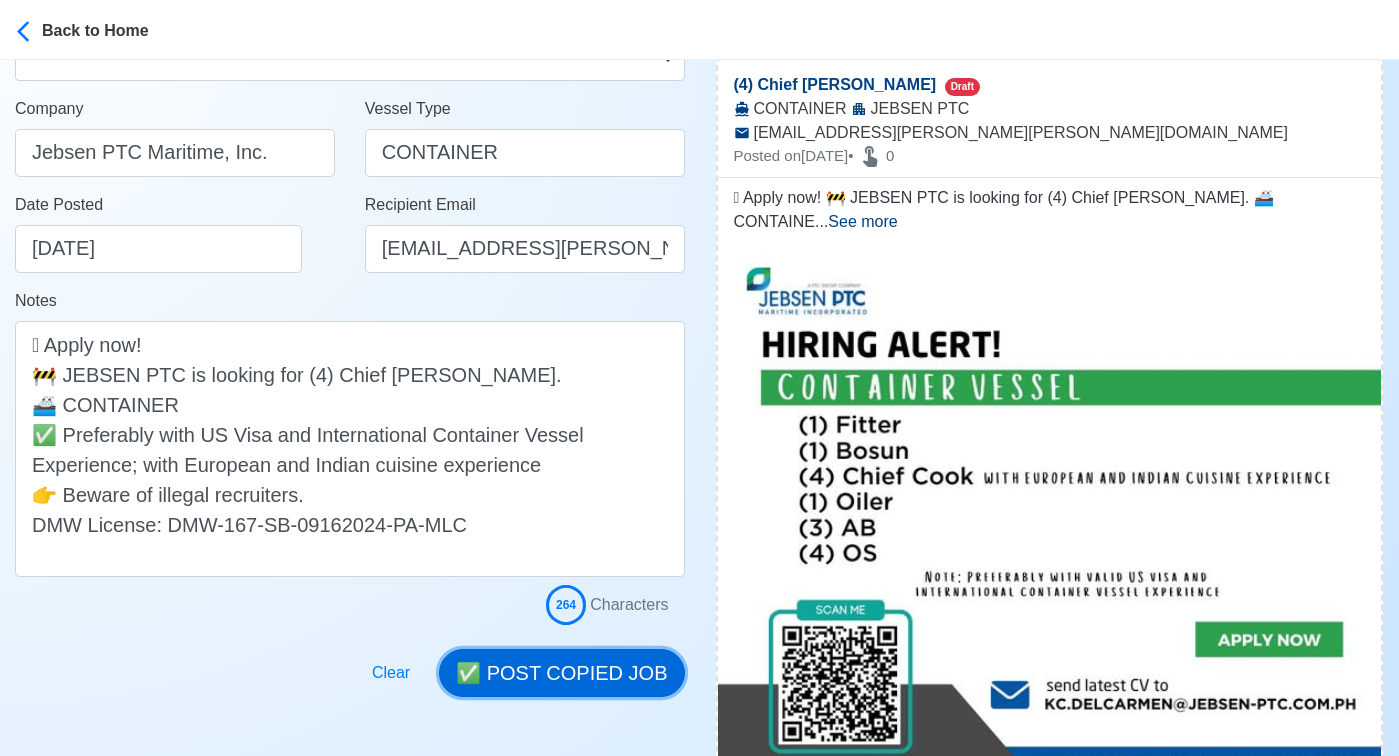 click on "✅ POST COPIED JOB" at bounding box center (561, 673) 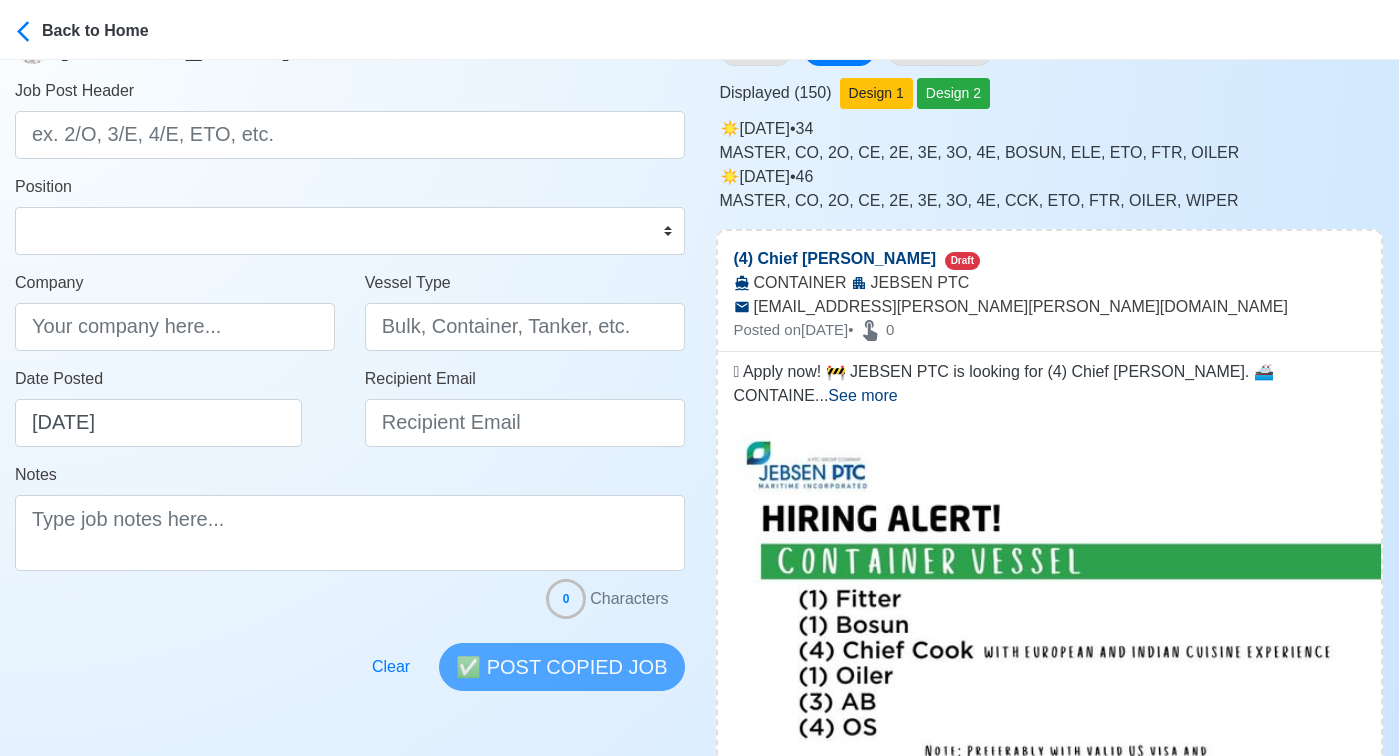 scroll, scrollTop: 0, scrollLeft: 0, axis: both 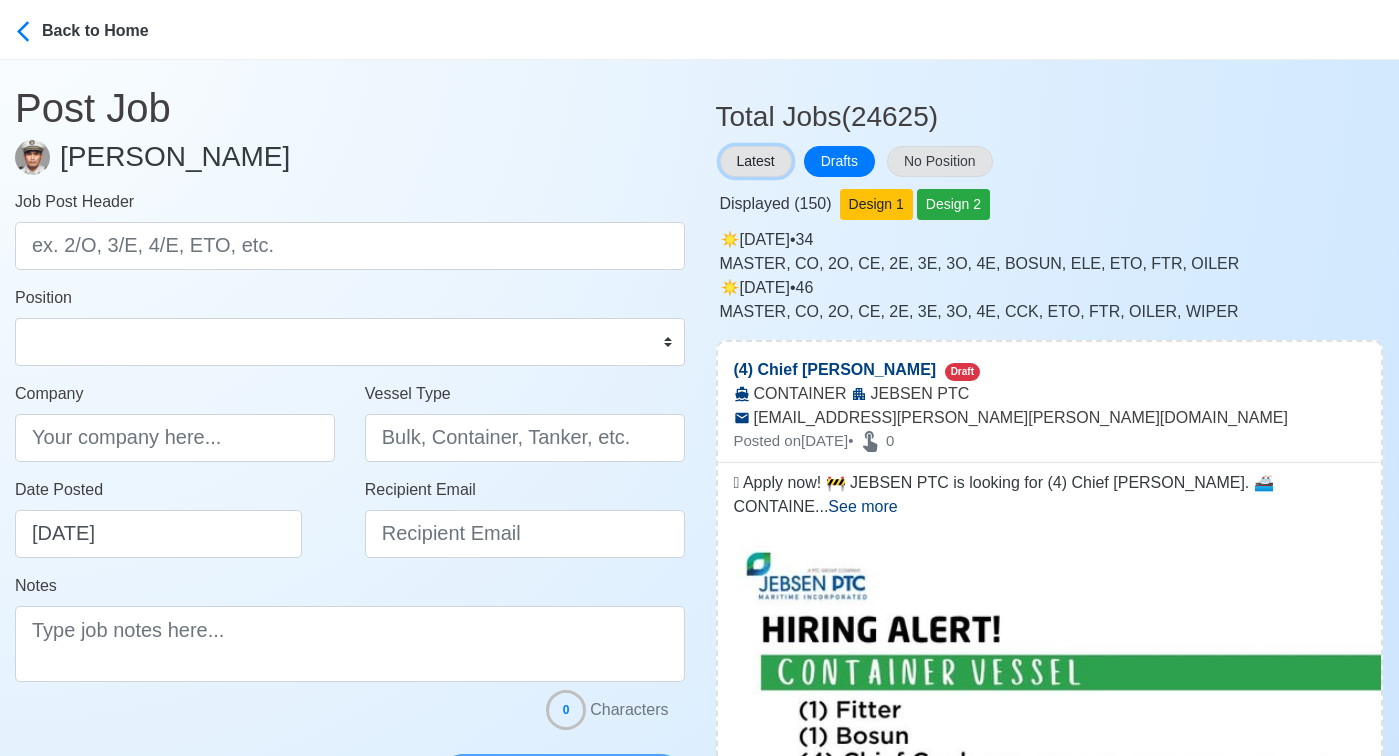 click on "Latest" at bounding box center [756, 161] 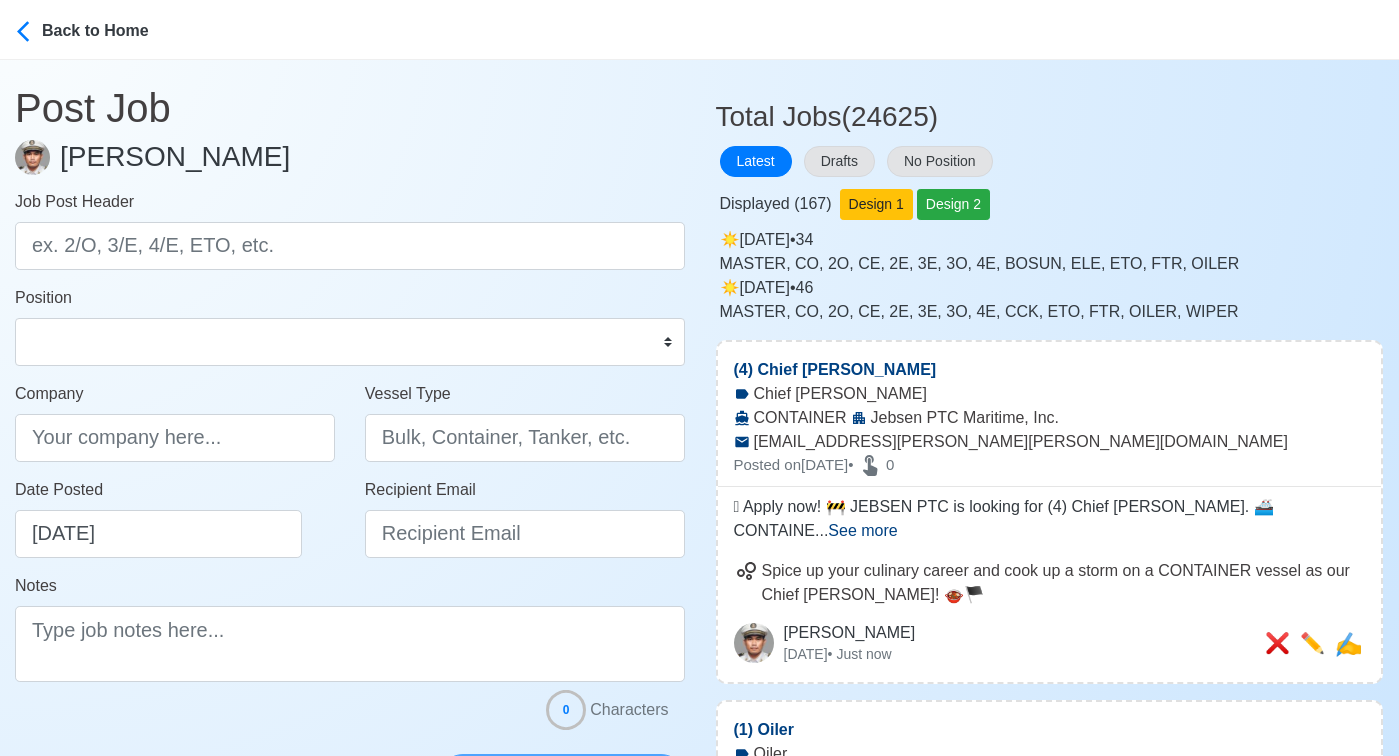 click on "See more" at bounding box center (862, 530) 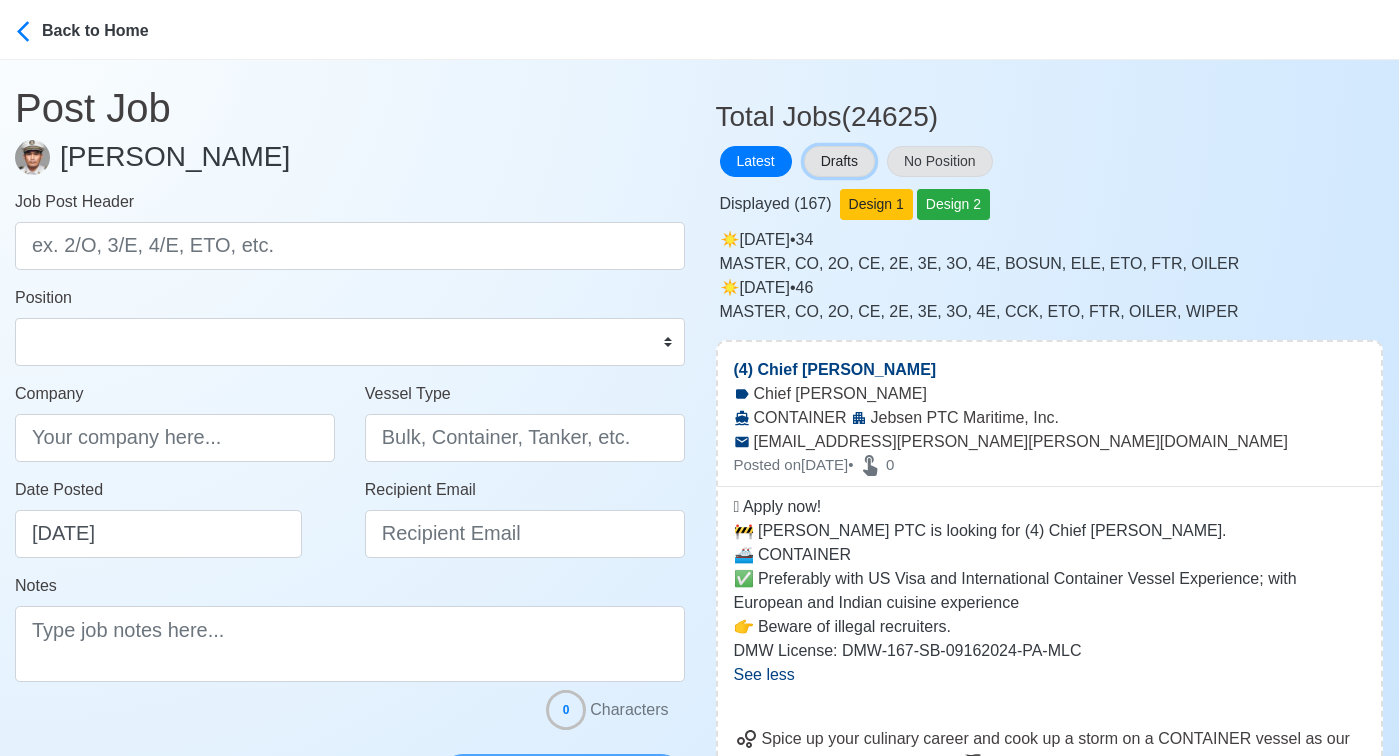 click on "Drafts" at bounding box center [839, 161] 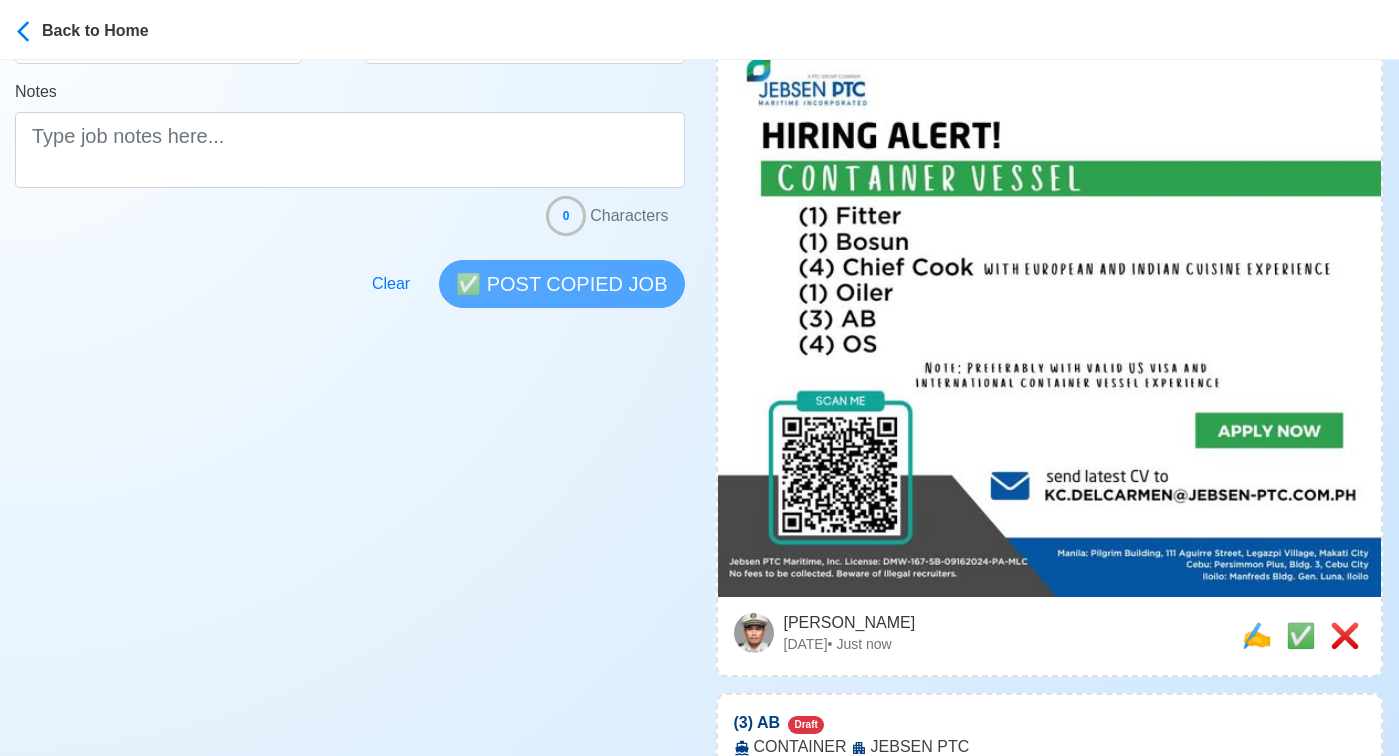 scroll, scrollTop: 518, scrollLeft: 0, axis: vertical 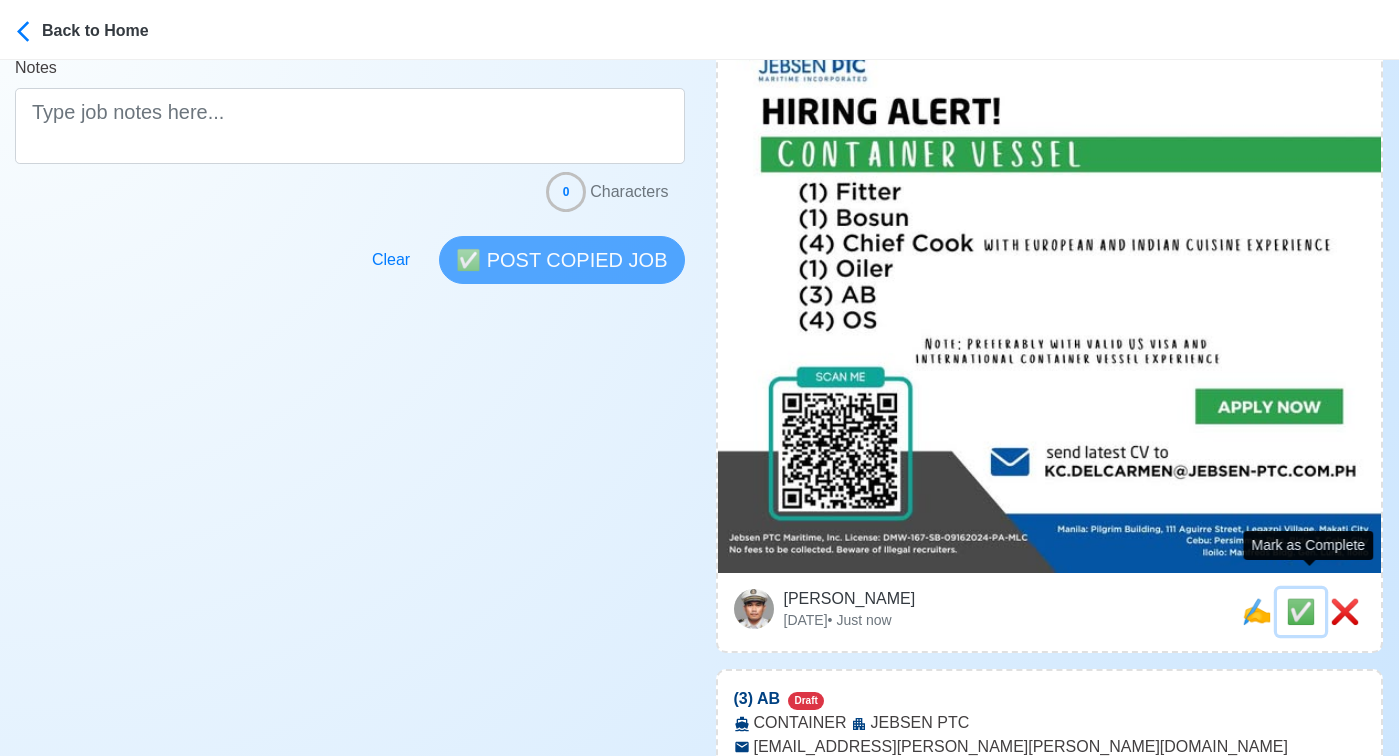 click on "✅" at bounding box center (1301, 611) 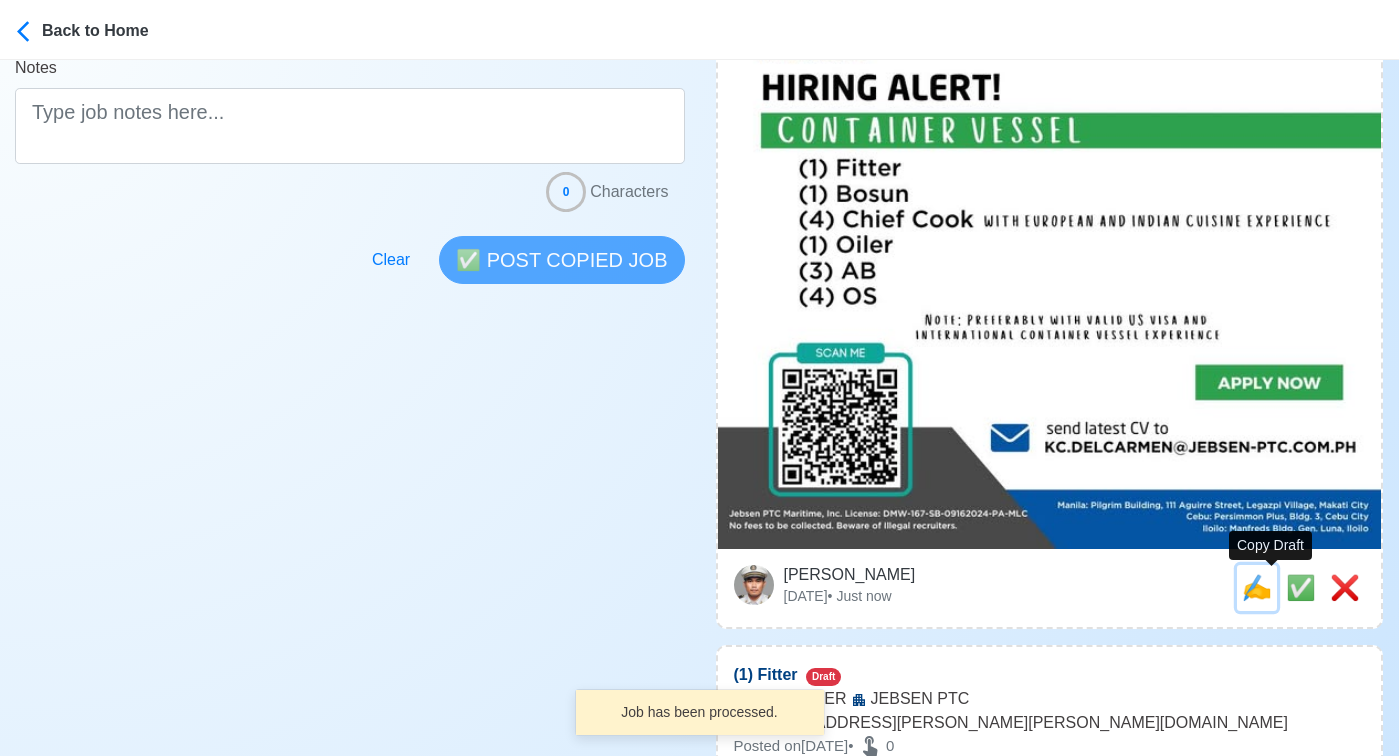 click on "✍️" at bounding box center [1257, 587] 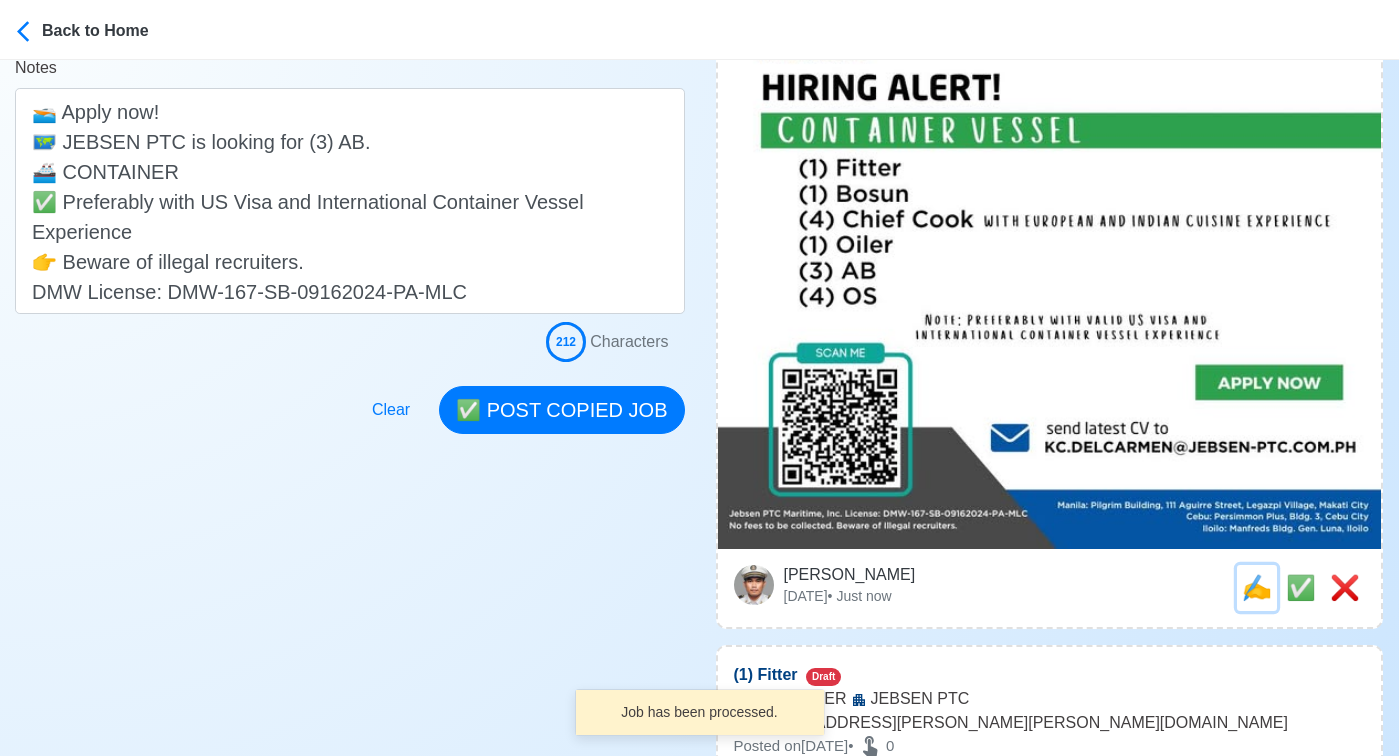 scroll, scrollTop: 0, scrollLeft: 0, axis: both 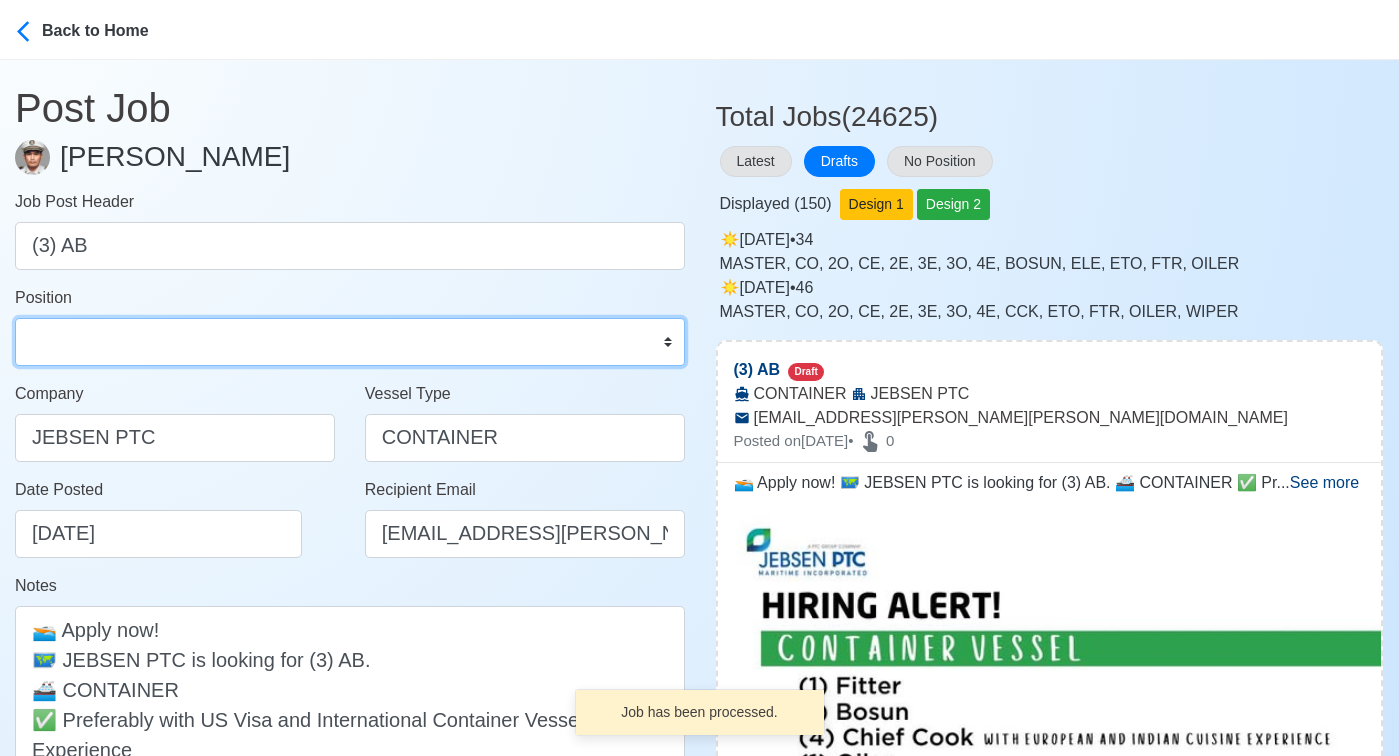 click on "Master Chief Officer 2nd Officer 3rd Officer Junior Officer Chief Engineer 2nd Engineer 3rd Engineer 4th Engineer Gas Engineer Junior Engineer 1st Assistant Engineer 2nd Assistant Engineer 3rd Assistant Engineer ETO/ETR Electrician Electrical Engineer Oiler Fitter Welder Chief Cook Chef Cook Messman Wiper Rigger Ordinary Seaman Able Seaman Motorman Pumpman Bosun Cadet Reefer Mechanic Operator Repairman Painter Steward Waiter Others" at bounding box center (350, 342) 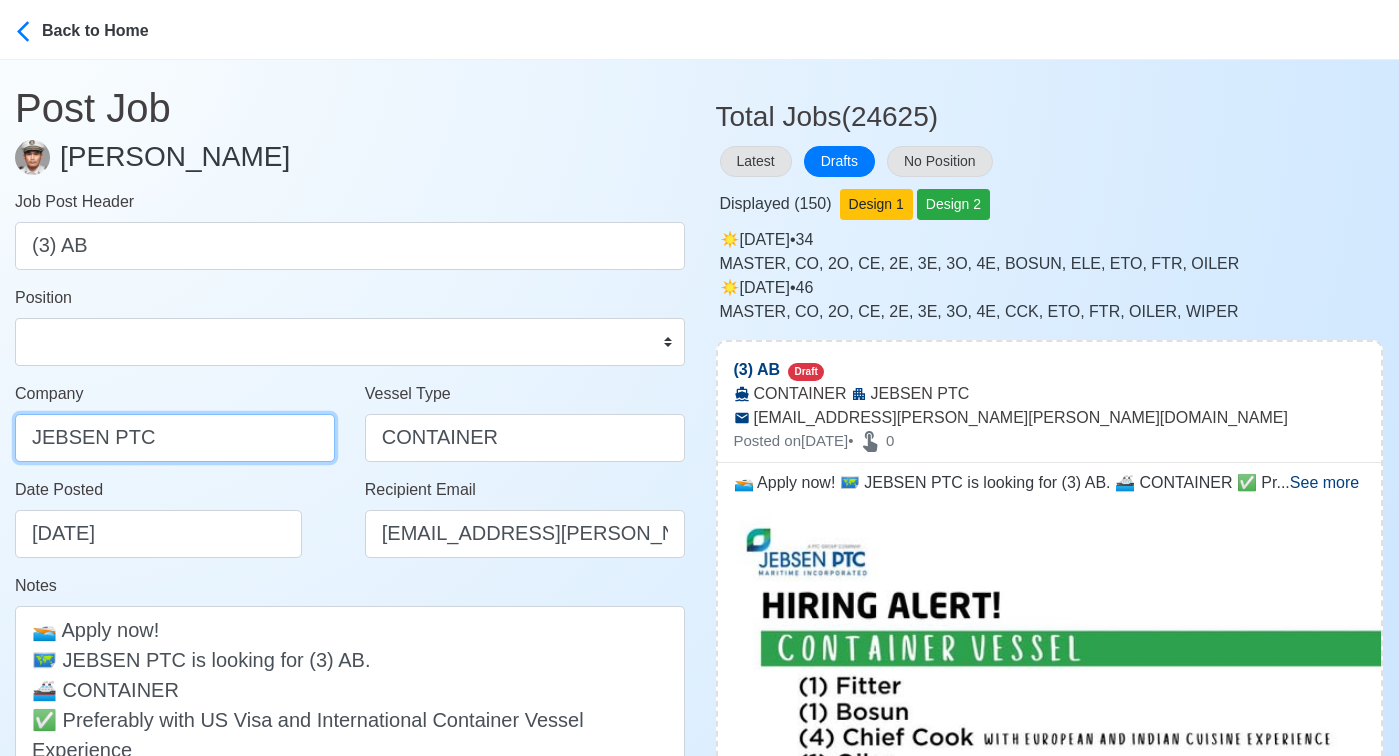click on "JEBSEN PTC" at bounding box center (175, 438) 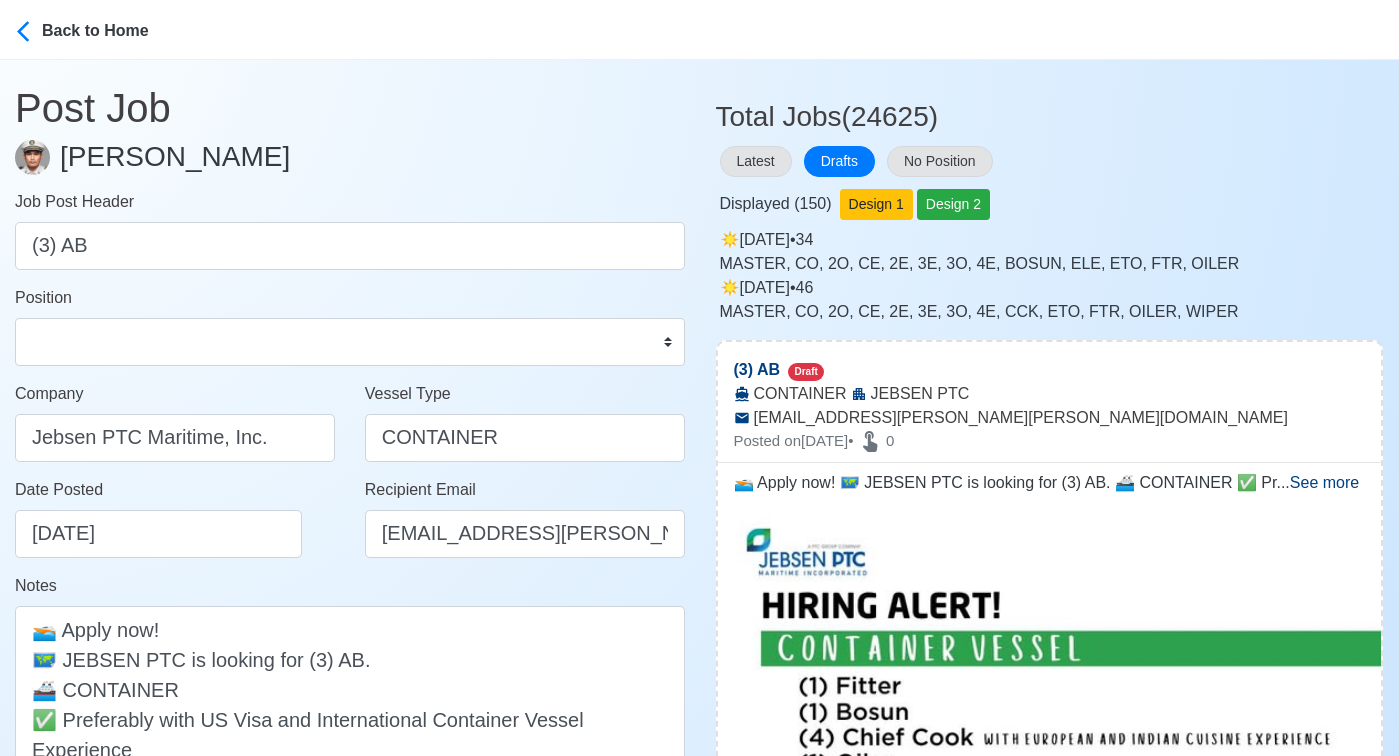 click on "Date Posted       07/28/2025" at bounding box center [180, 518] 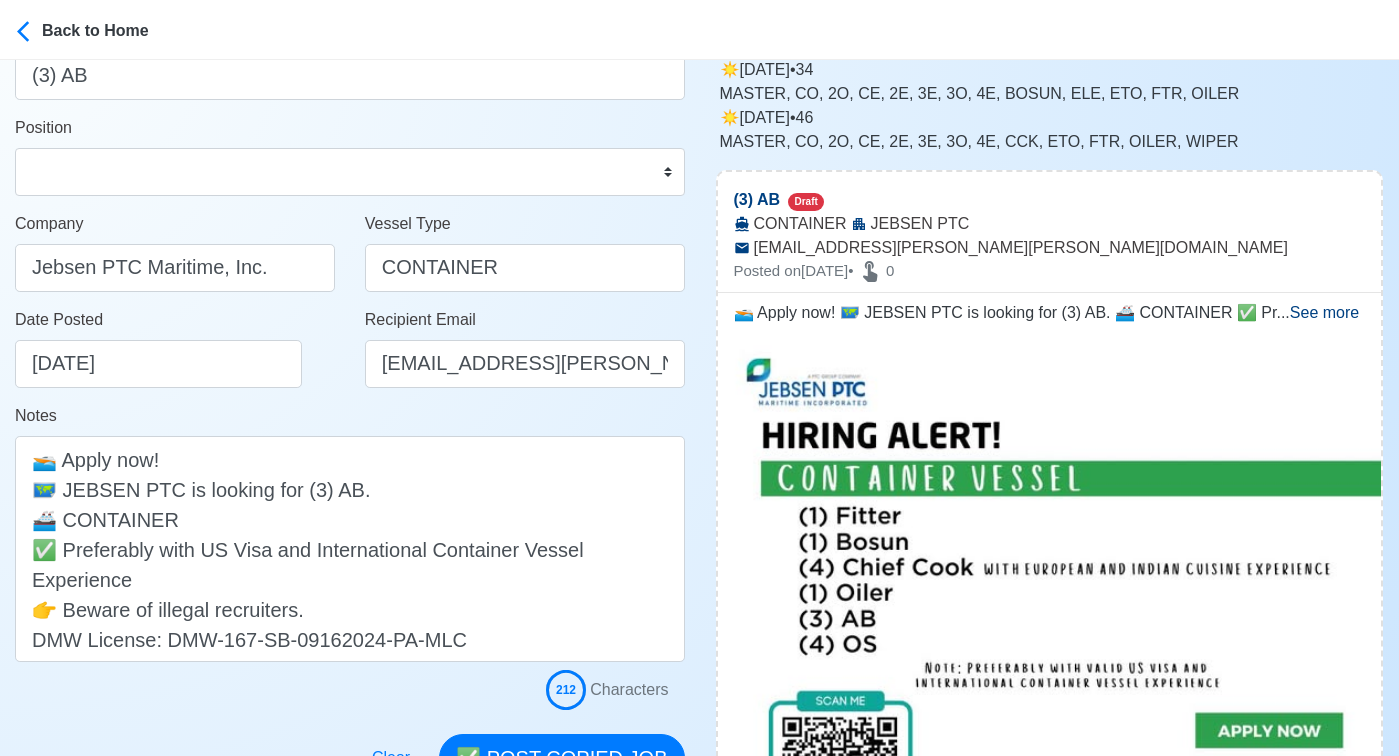 scroll, scrollTop: 372, scrollLeft: 0, axis: vertical 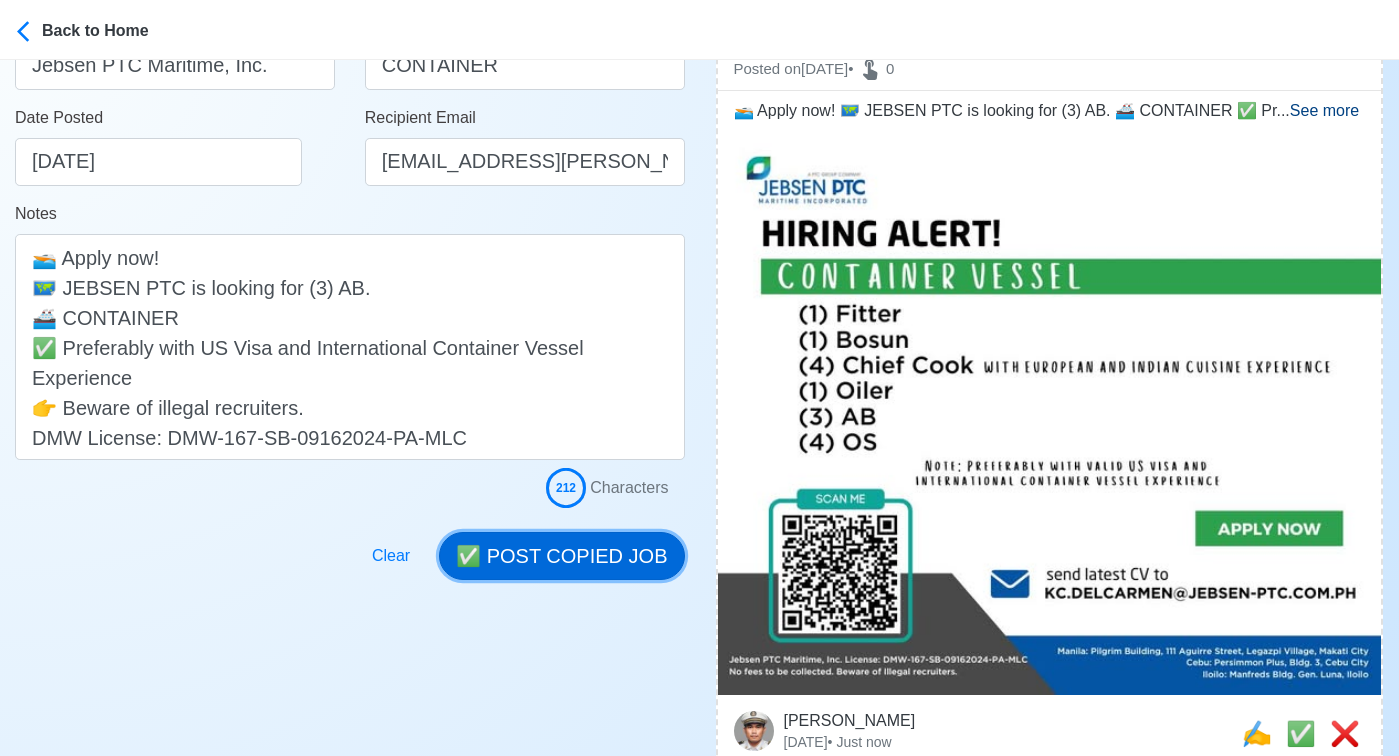 click on "✅ POST COPIED JOB" at bounding box center (561, 556) 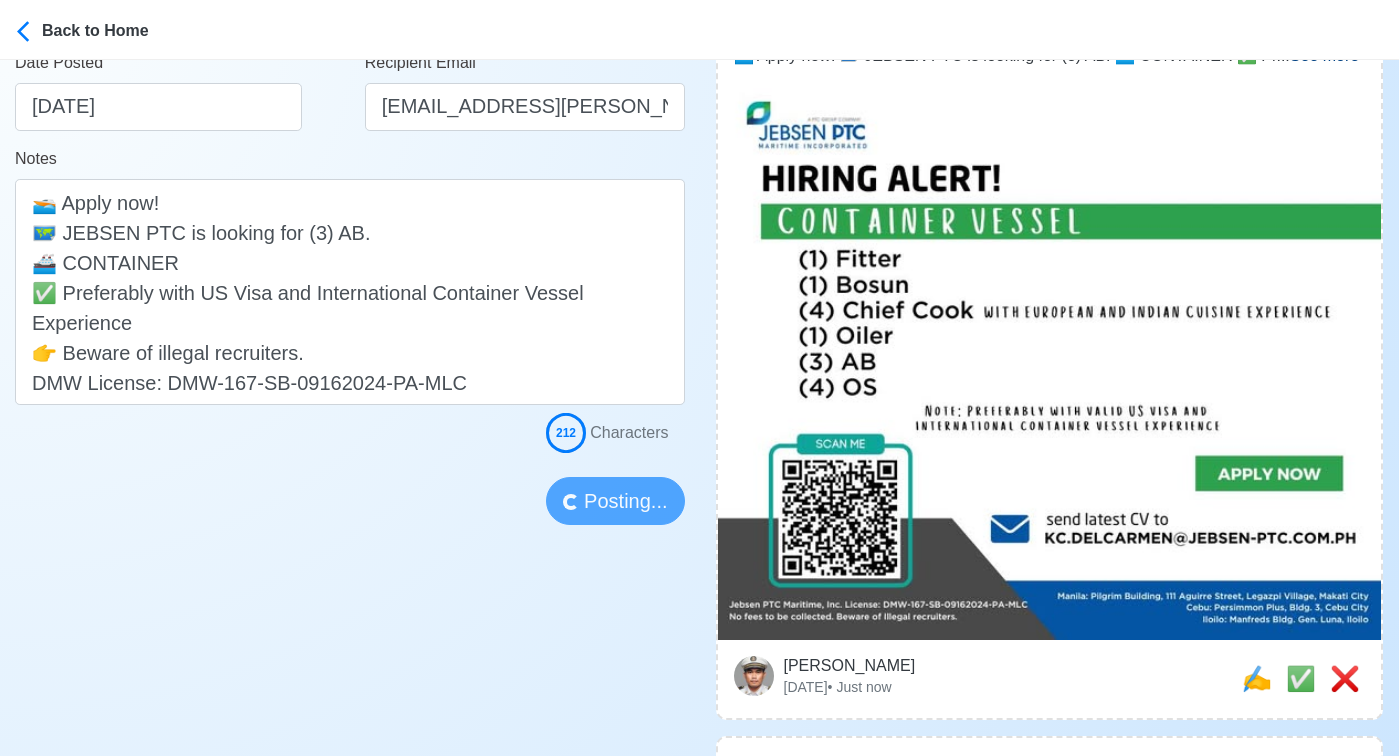 scroll, scrollTop: 431, scrollLeft: 0, axis: vertical 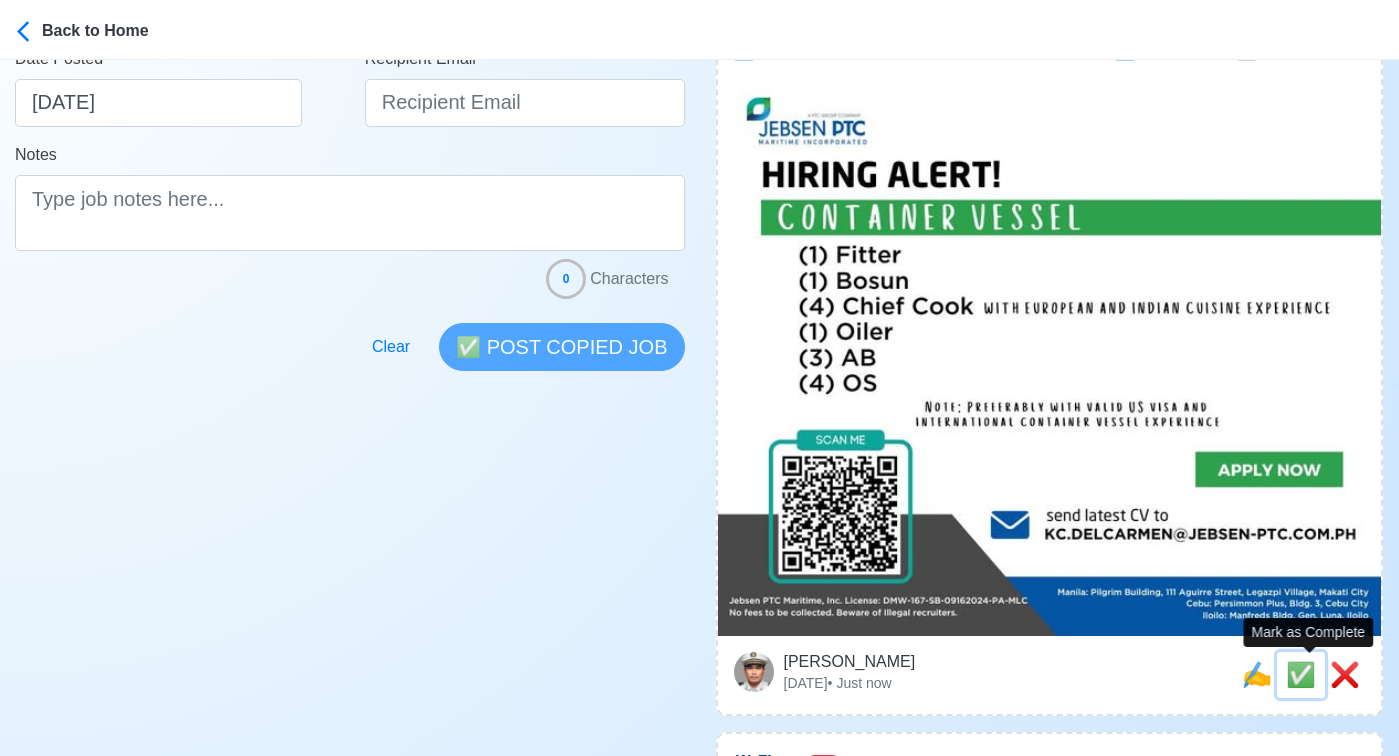 click on "✅" at bounding box center [1301, 674] 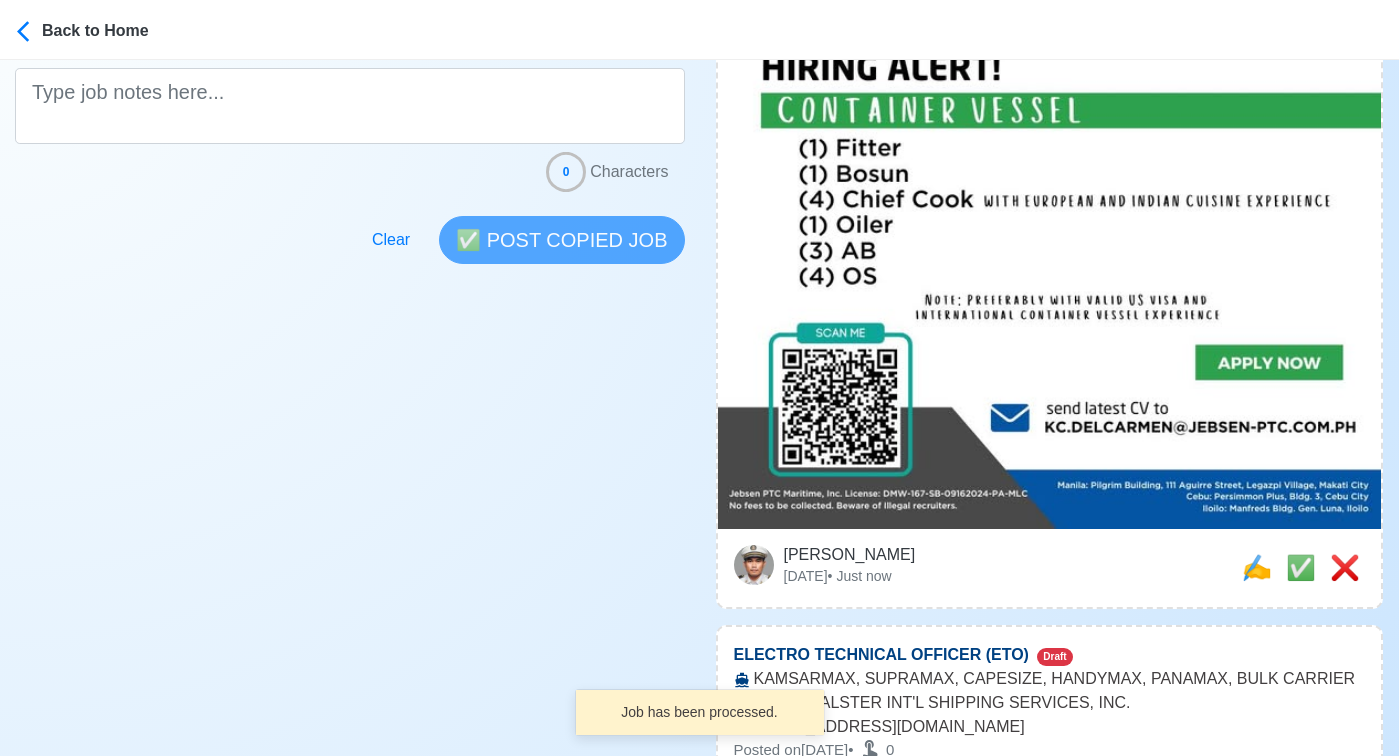 scroll, scrollTop: 657, scrollLeft: 0, axis: vertical 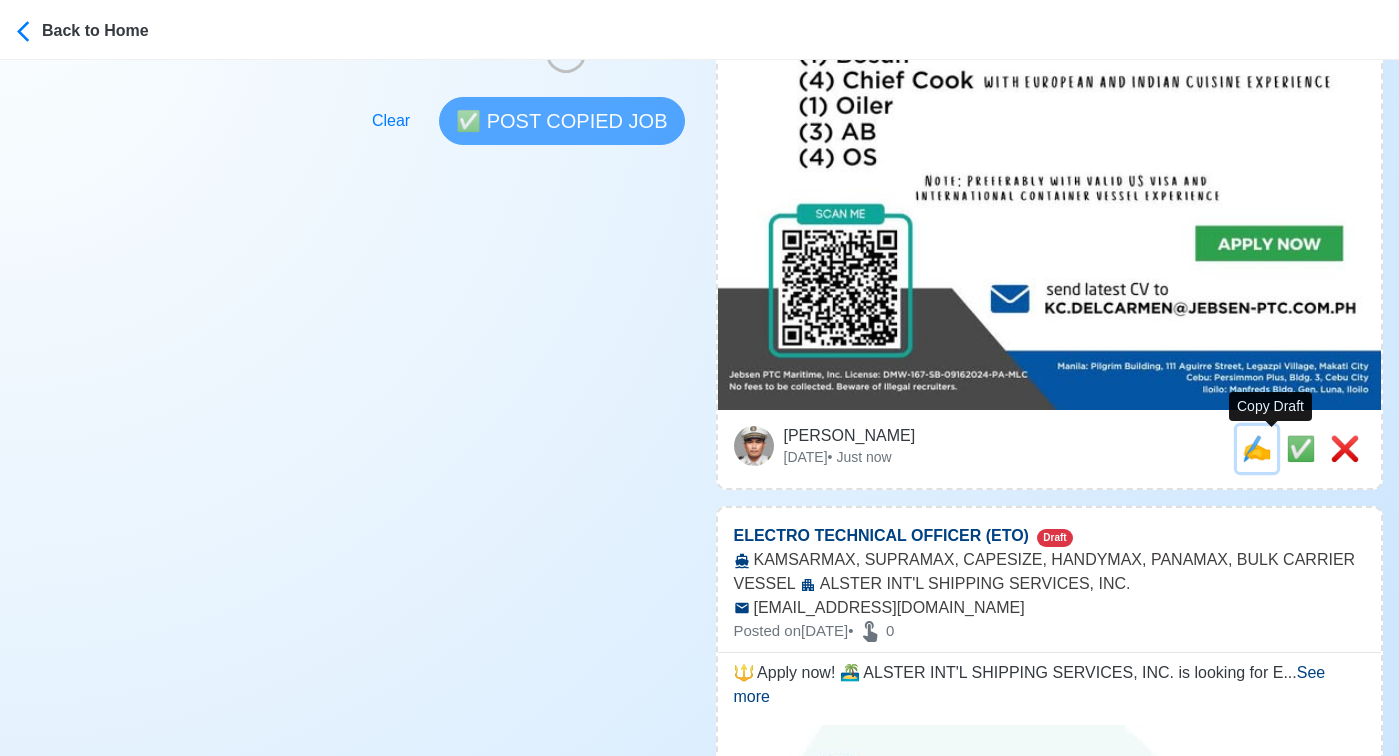 click on "✍️" at bounding box center (1257, 448) 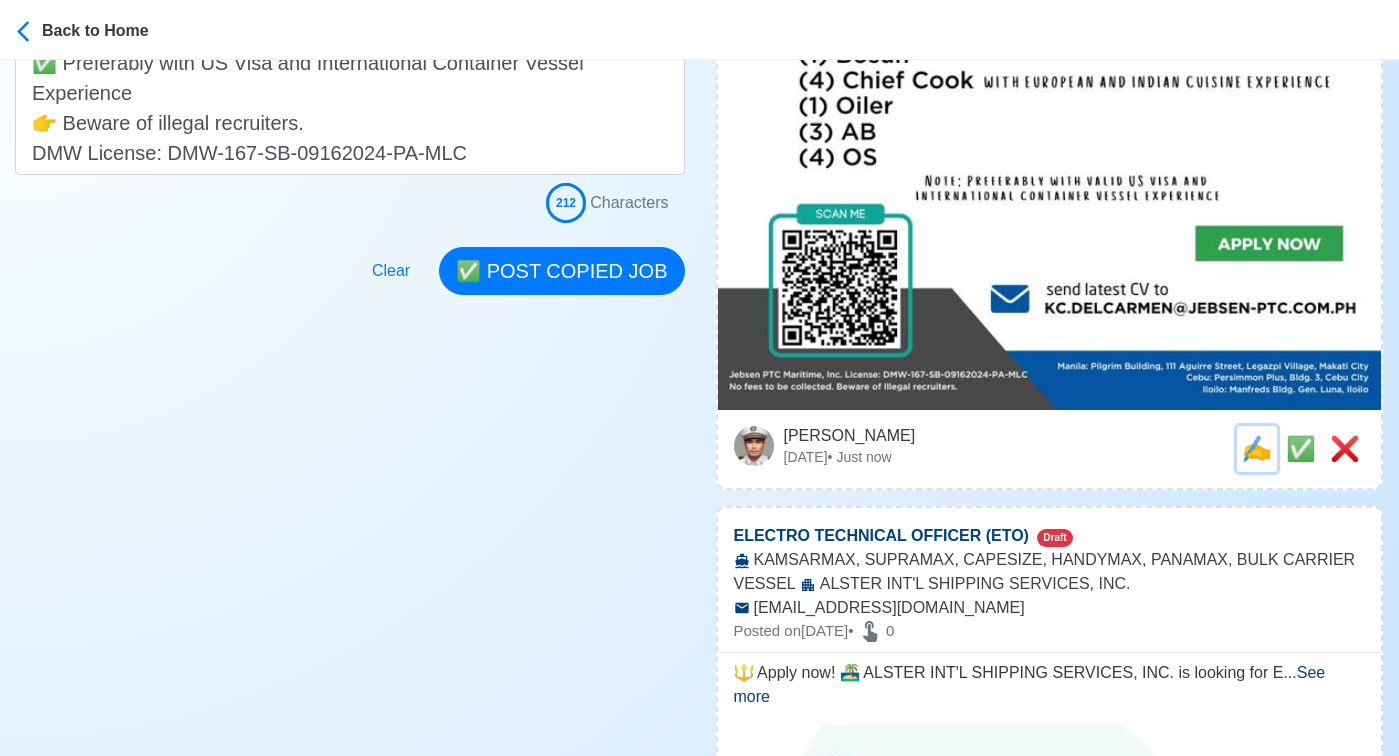 scroll, scrollTop: 0, scrollLeft: 0, axis: both 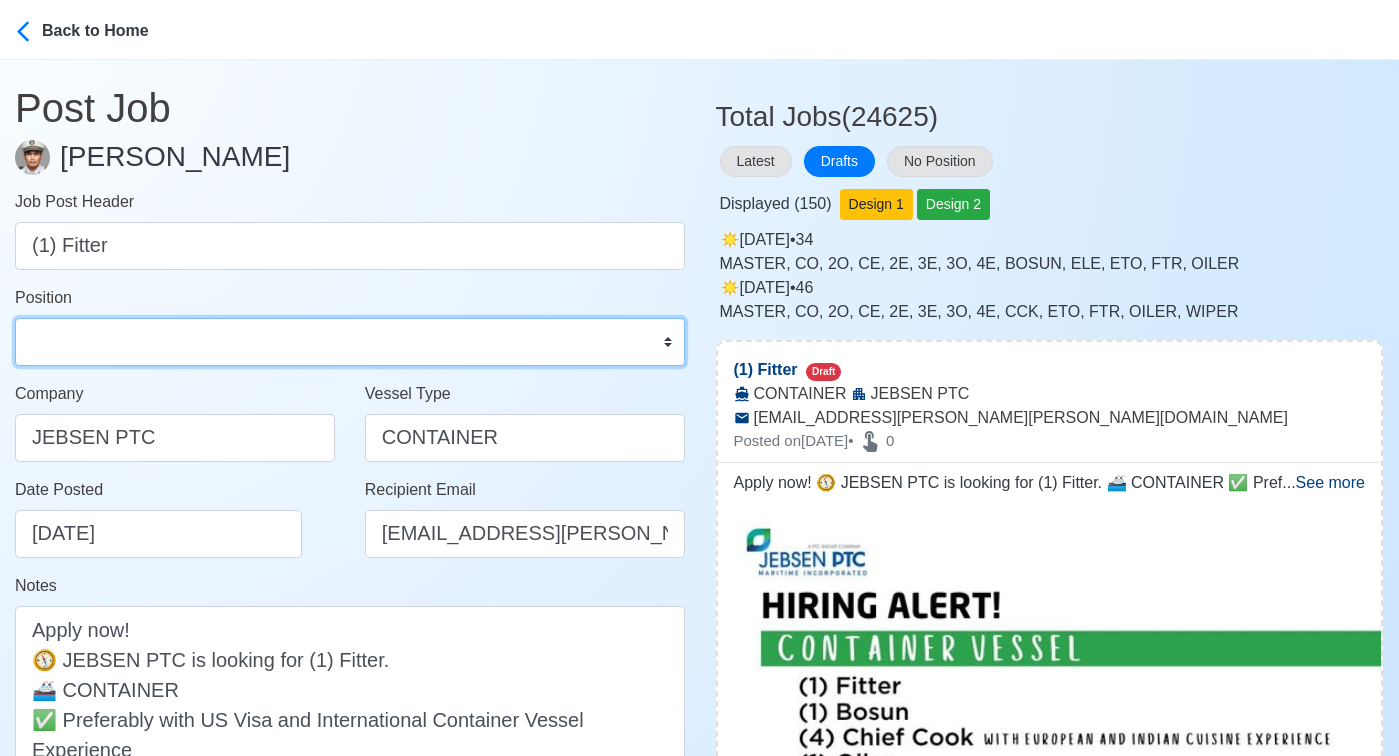 click on "Master Chief Officer 2nd Officer 3rd Officer Junior Officer Chief Engineer 2nd Engineer 3rd Engineer 4th Engineer Gas Engineer Junior Engineer 1st Assistant Engineer 2nd Assistant Engineer 3rd Assistant Engineer ETO/ETR Electrician Electrical Engineer Oiler Fitter Welder Chief Cook Chef Cook Messman Wiper Rigger Ordinary Seaman Able Seaman Motorman Pumpman Bosun Cadet Reefer Mechanic Operator Repairman Painter Steward Waiter Others" at bounding box center (350, 342) 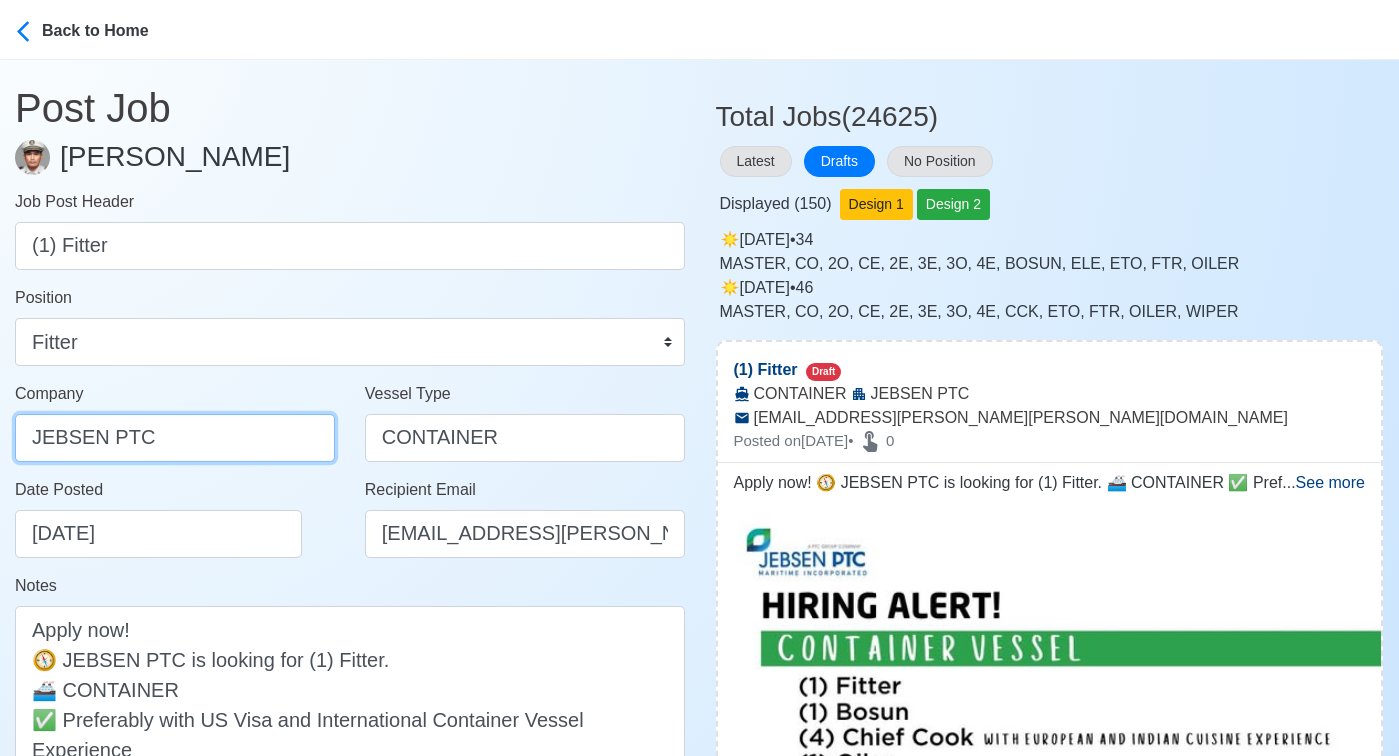 click on "JEBSEN PTC" at bounding box center (175, 438) 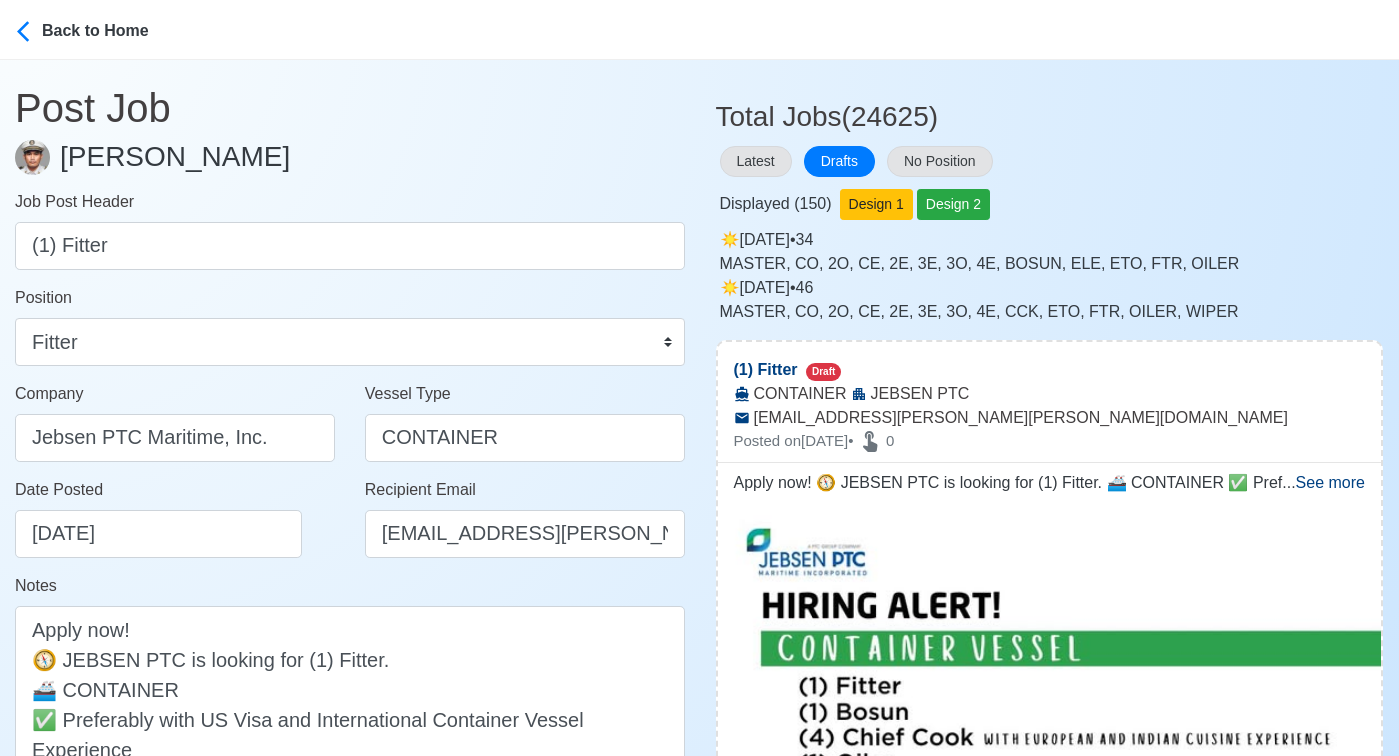 click on "Date Posted       07/28/2025" at bounding box center (180, 518) 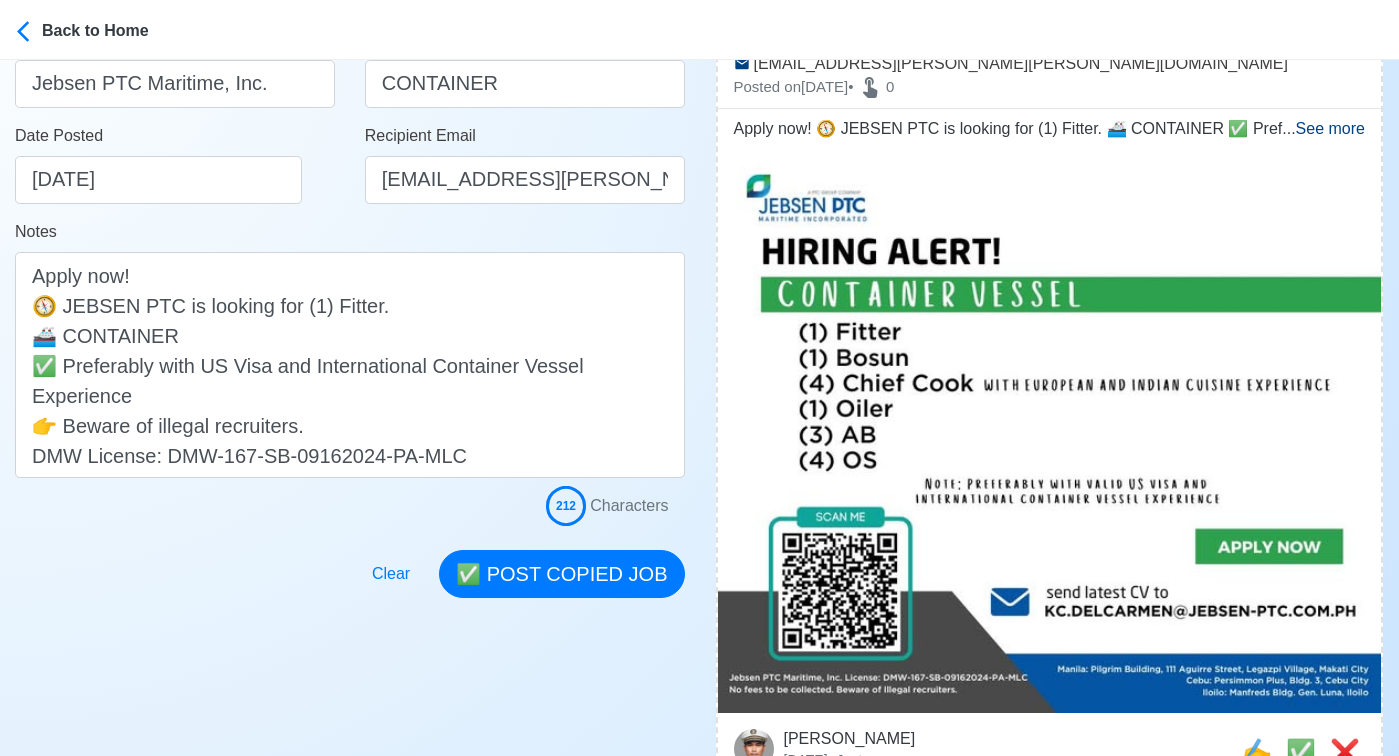 scroll, scrollTop: 384, scrollLeft: 0, axis: vertical 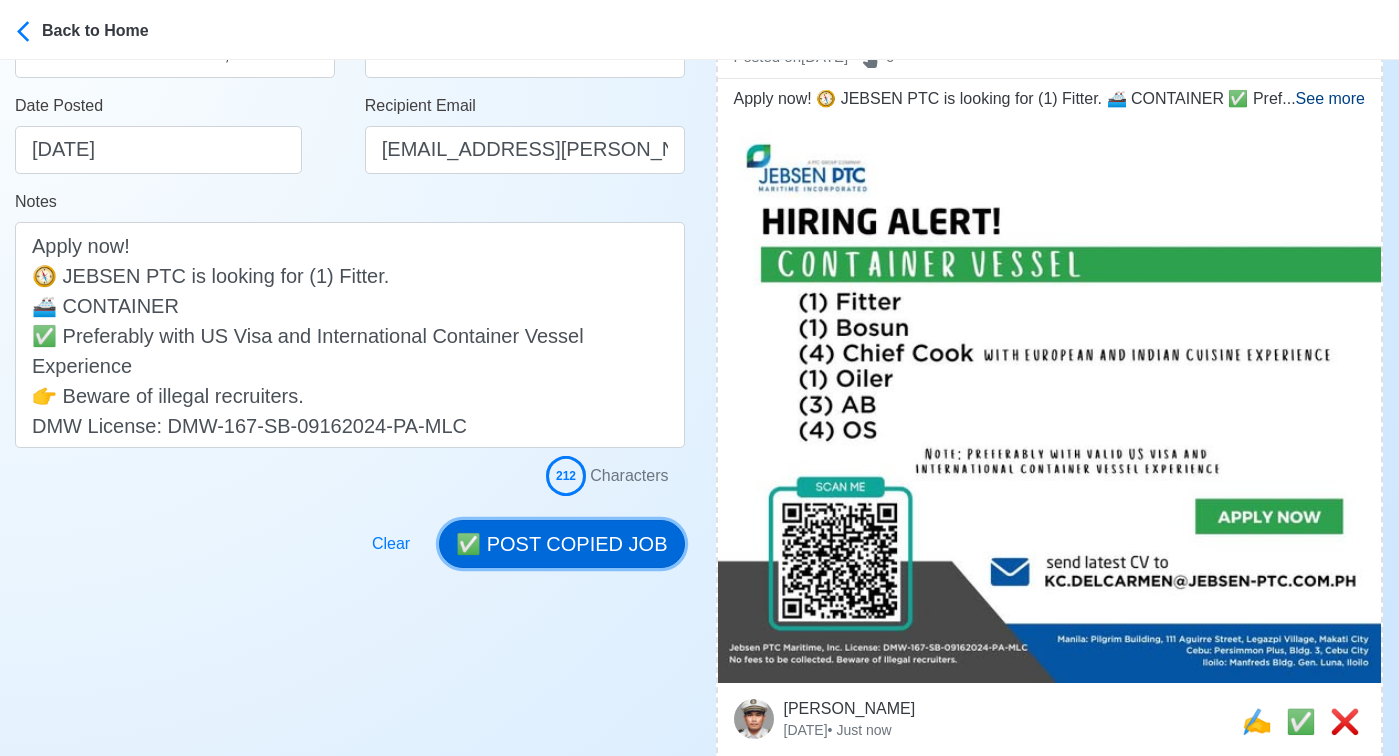 click on "✅ POST COPIED JOB" at bounding box center [561, 544] 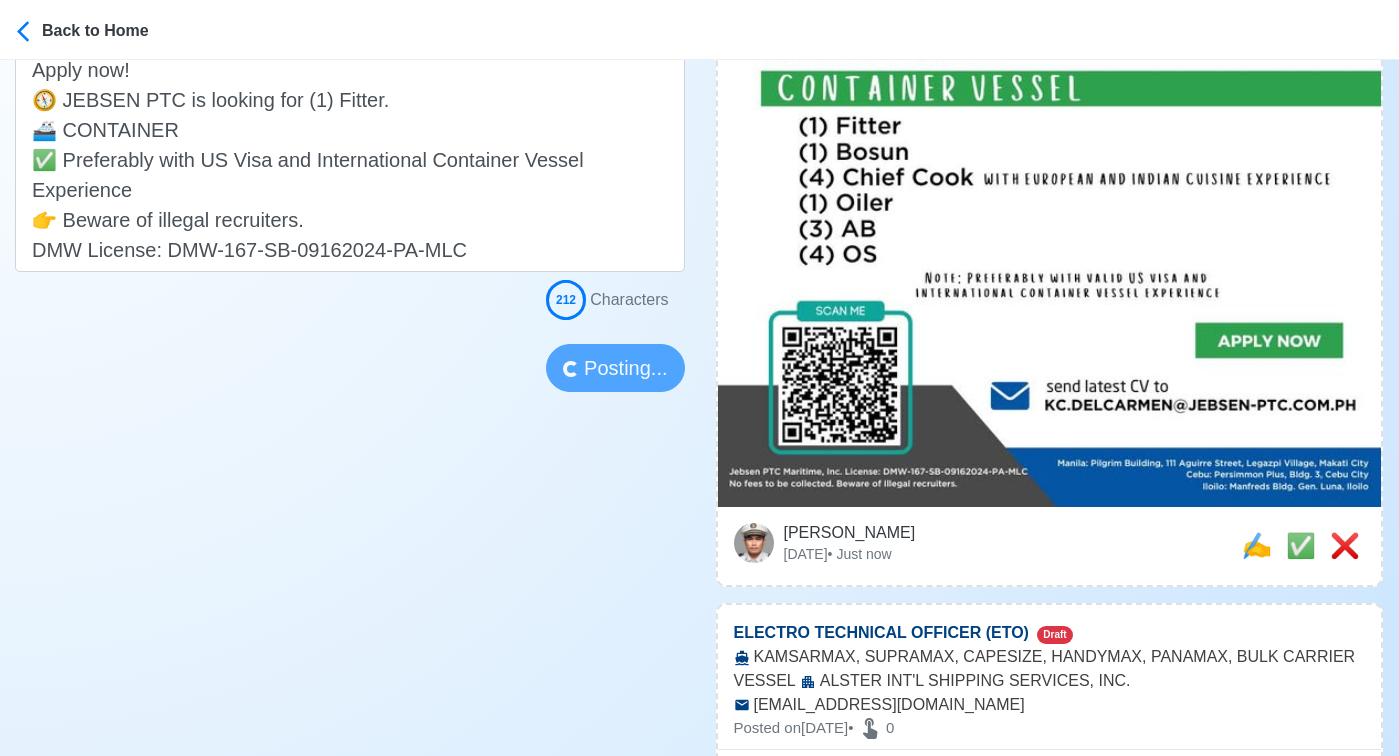scroll, scrollTop: 564, scrollLeft: 0, axis: vertical 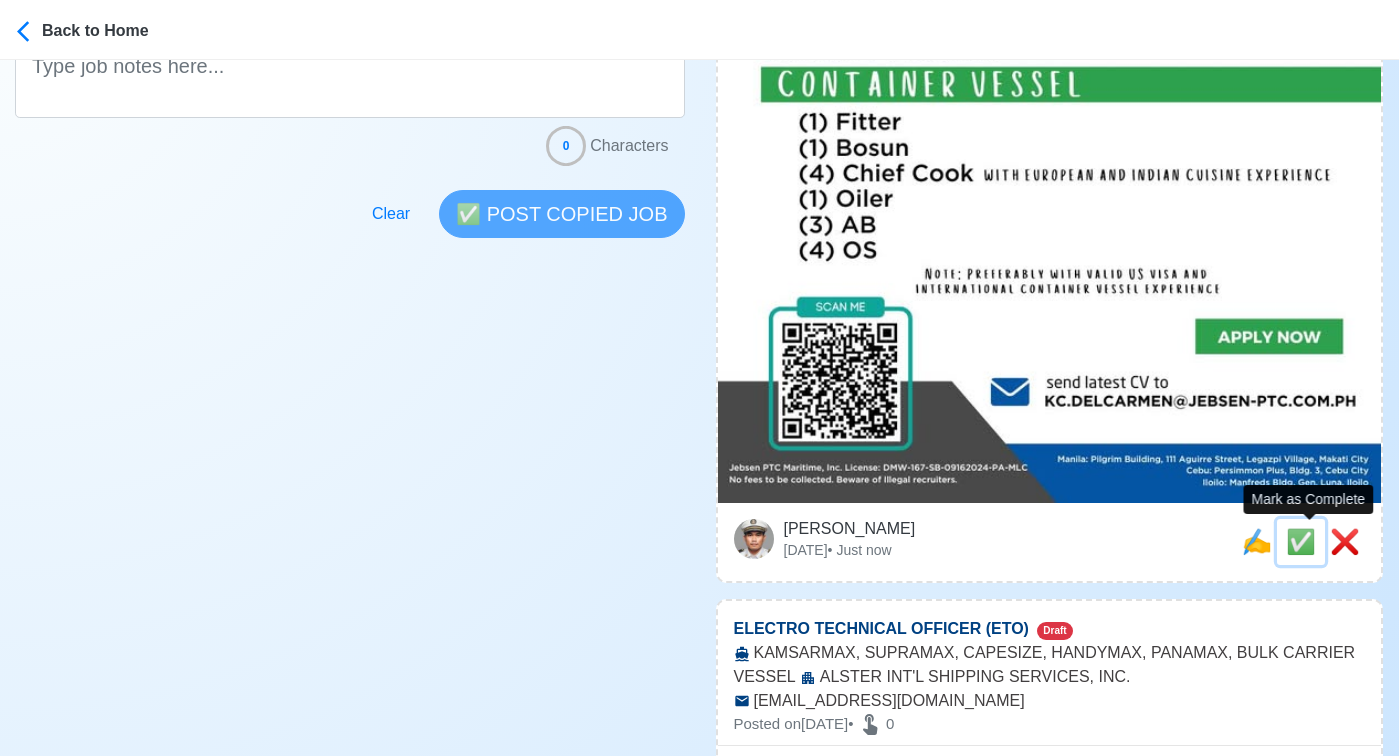 click on "✅" at bounding box center [1301, 541] 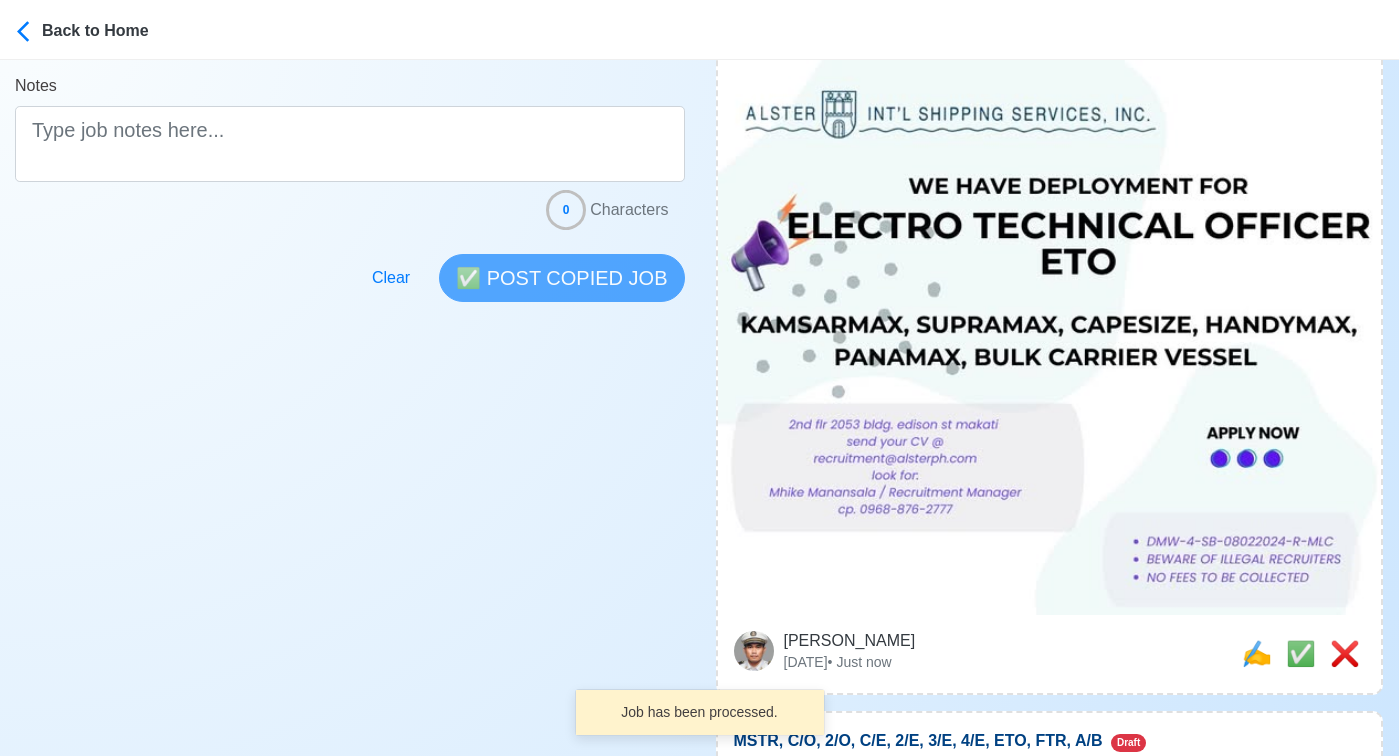 scroll, scrollTop: 582, scrollLeft: 0, axis: vertical 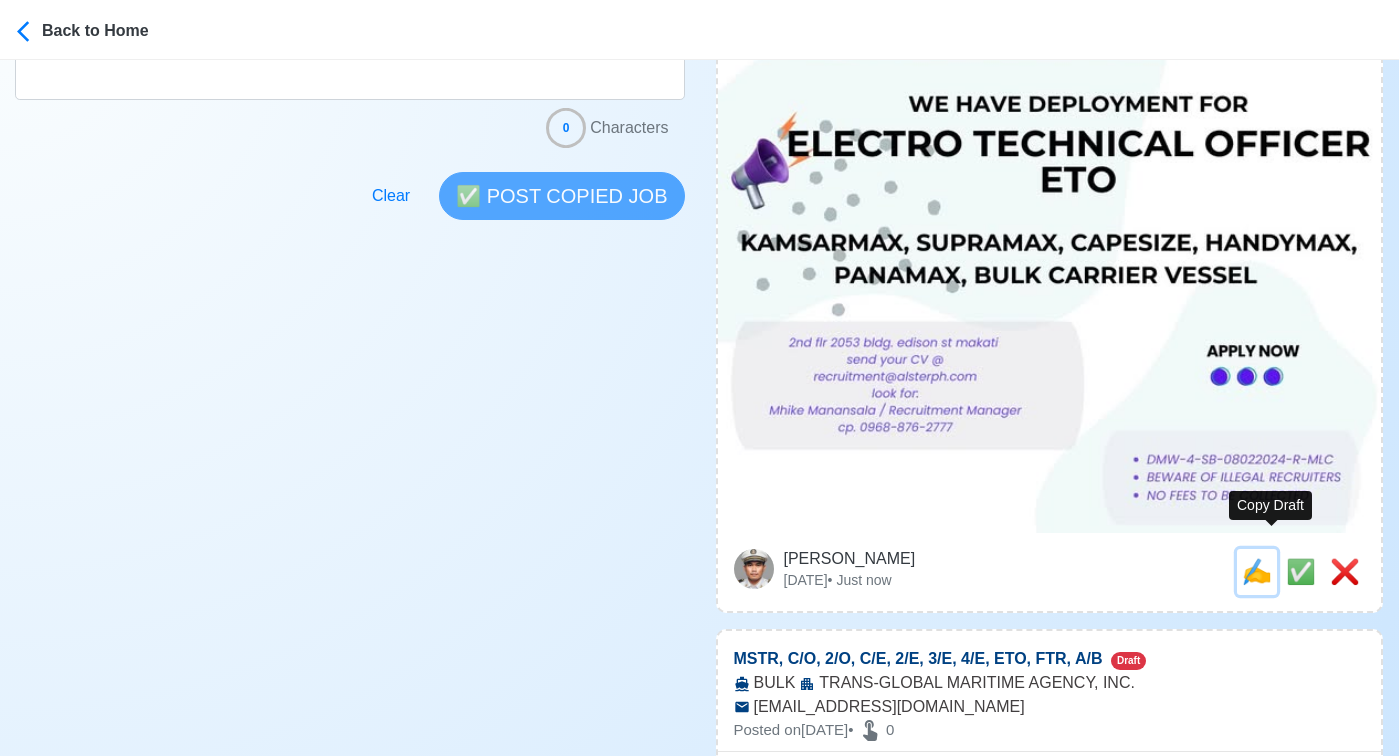 click on "✍️" at bounding box center (1257, 572) 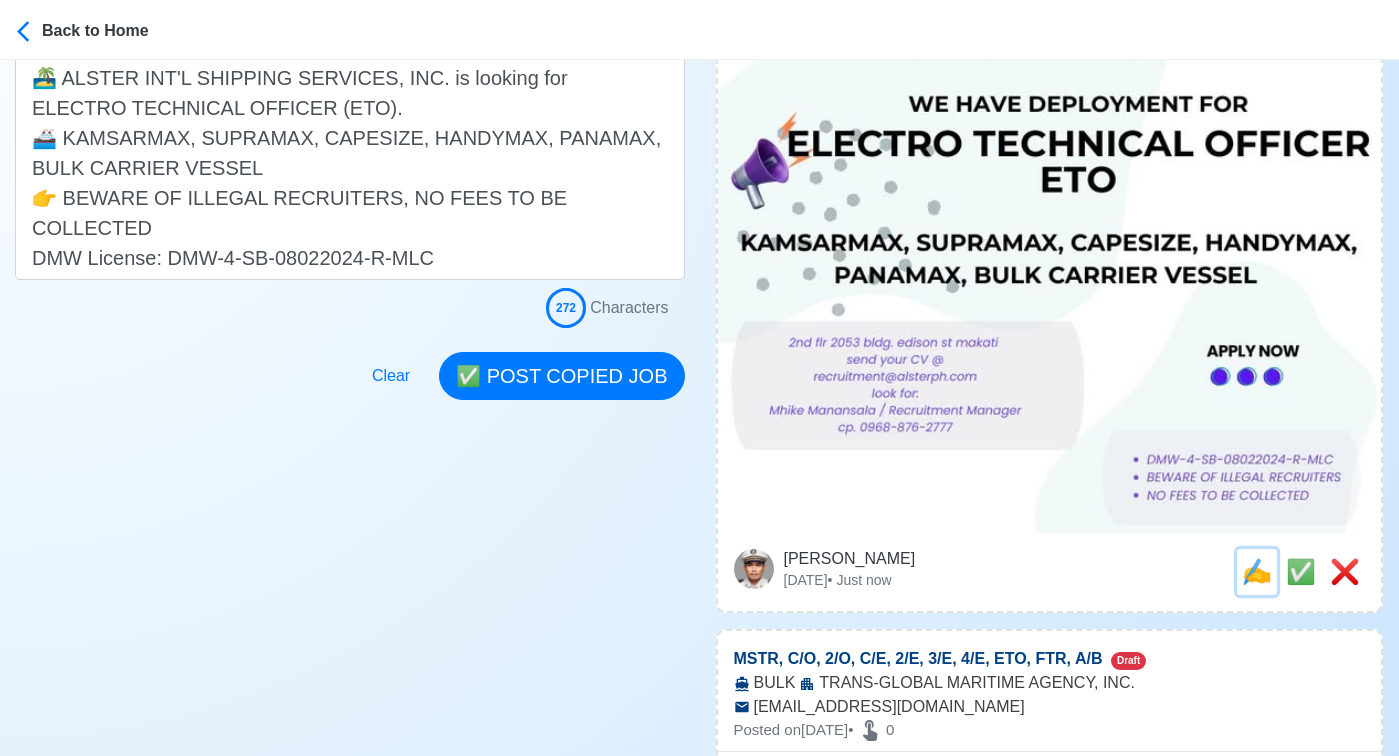 scroll, scrollTop: 0, scrollLeft: 0, axis: both 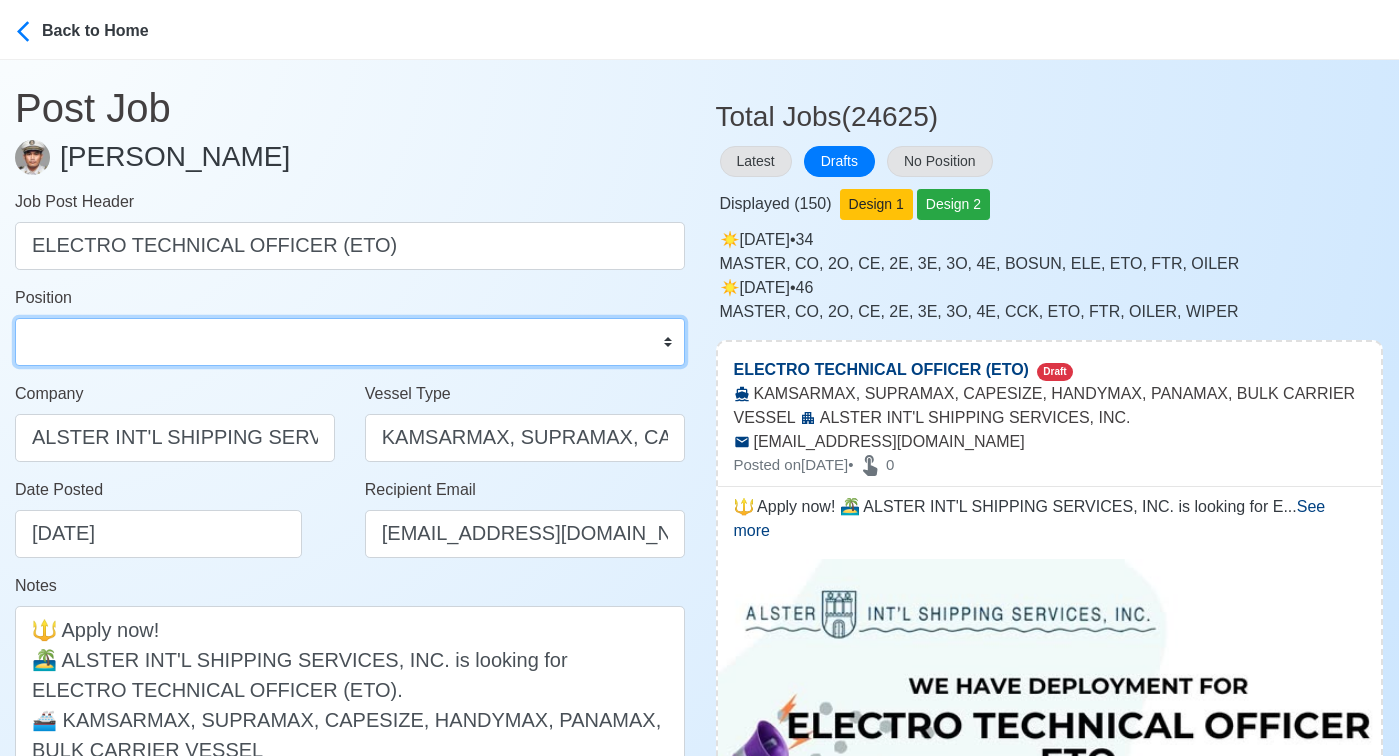 click on "Master Chief Officer 2nd Officer 3rd Officer Junior Officer Chief Engineer 2nd Engineer 3rd Engineer 4th Engineer Gas Engineer Junior Engineer 1st Assistant Engineer 2nd Assistant Engineer 3rd Assistant Engineer ETO/ETR Electrician Electrical Engineer Oiler Fitter Welder Chief Cook Chef Cook Messman Wiper Rigger Ordinary Seaman Able Seaman Motorman Pumpman Bosun Cadet Reefer Mechanic Operator Repairman Painter Steward Waiter Others" at bounding box center (350, 342) 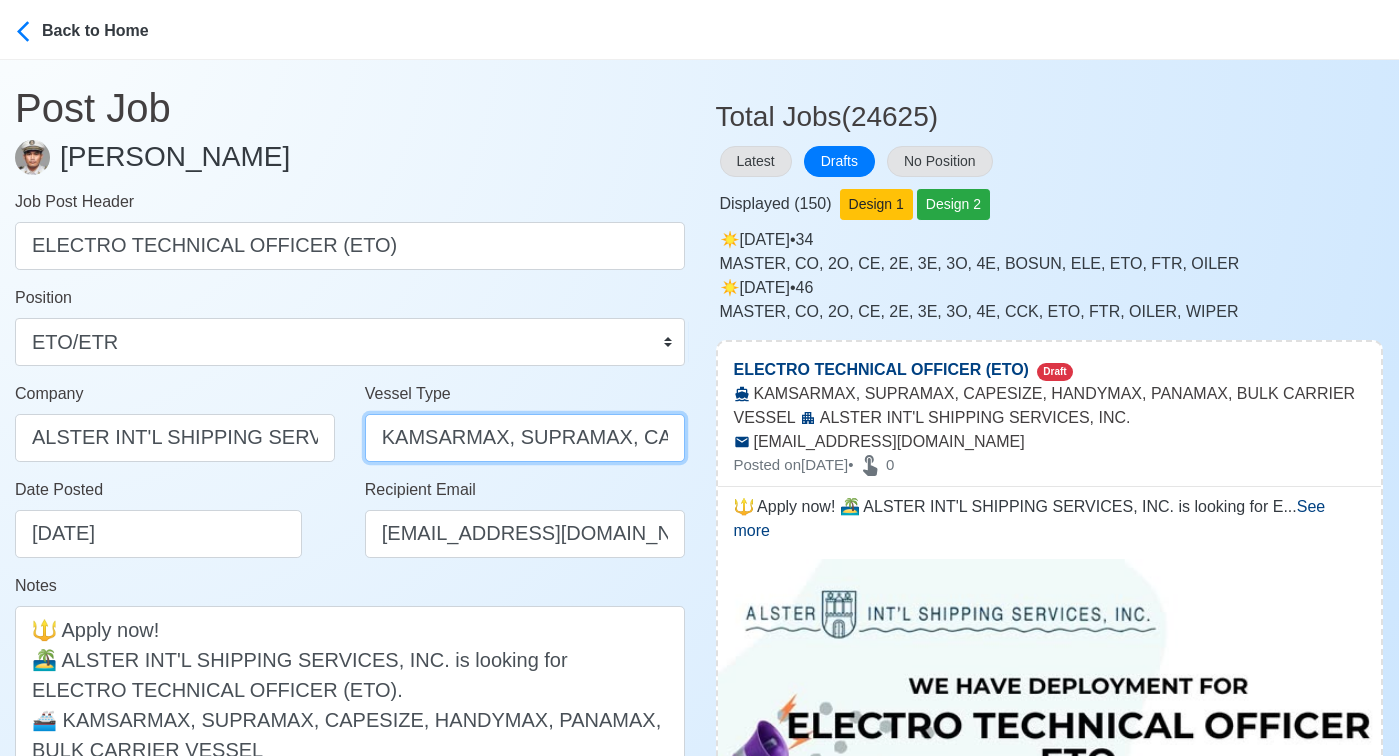 click on "KAMSARMAX, SUPRAMAX, CAPESIZE, HANDYMAX, PANAMAX, BULK CARRIER VESSEL" at bounding box center (525, 438) 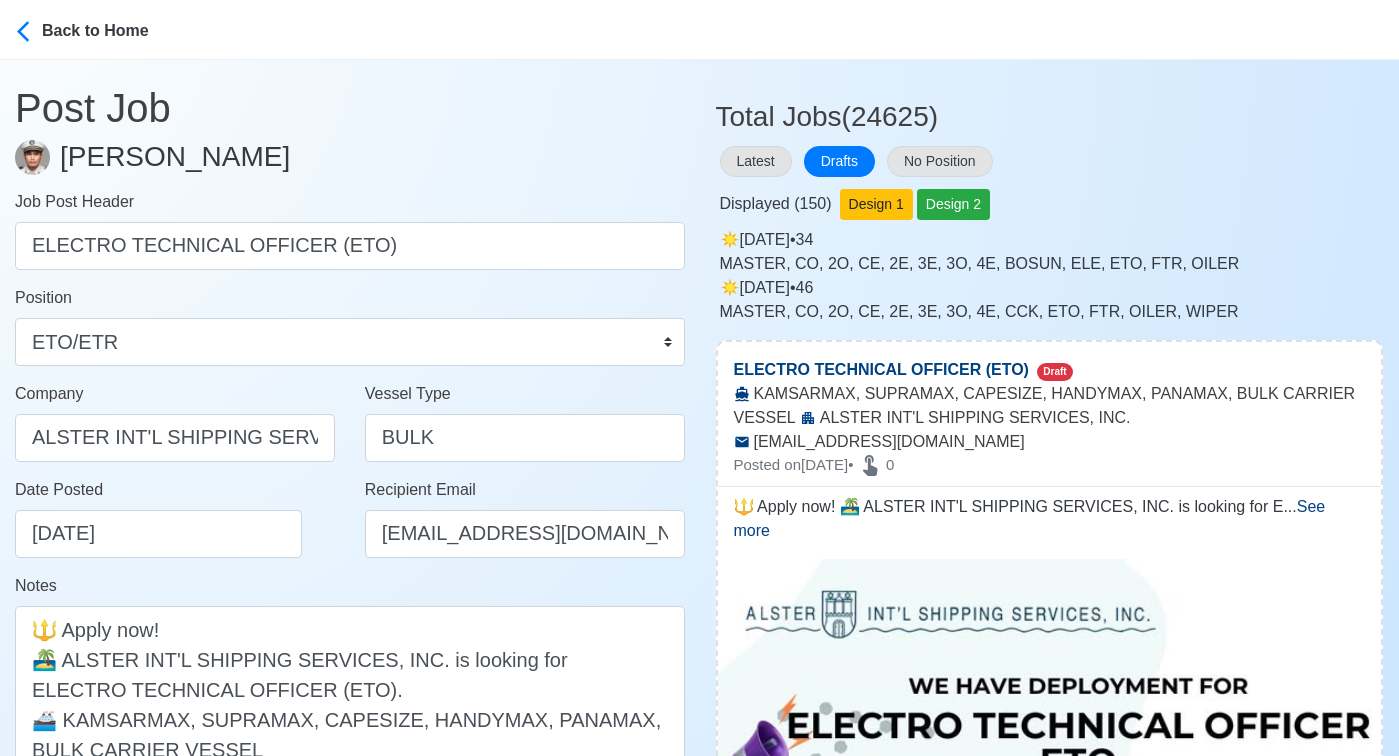 click on "Date Posted       07/28/2025" at bounding box center [180, 518] 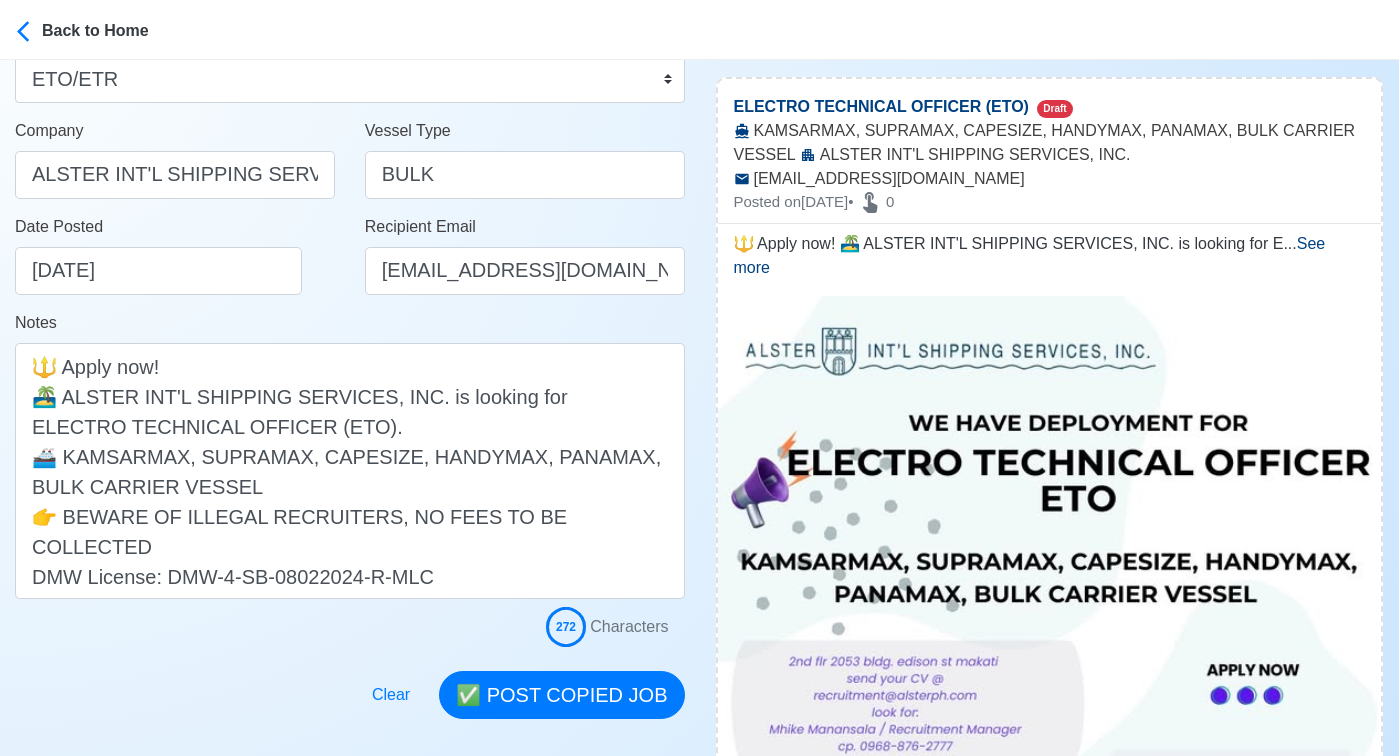 scroll, scrollTop: 283, scrollLeft: 0, axis: vertical 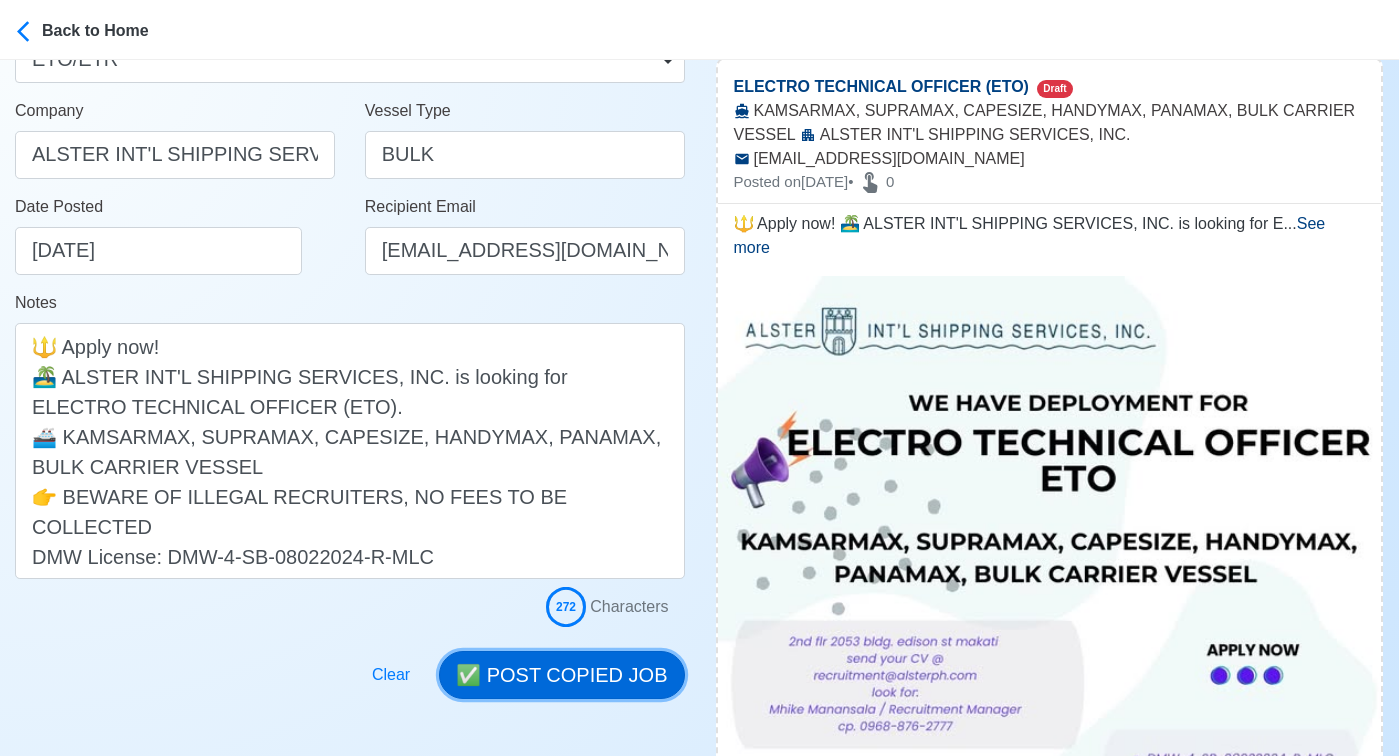 click on "✅ POST COPIED JOB" at bounding box center [561, 675] 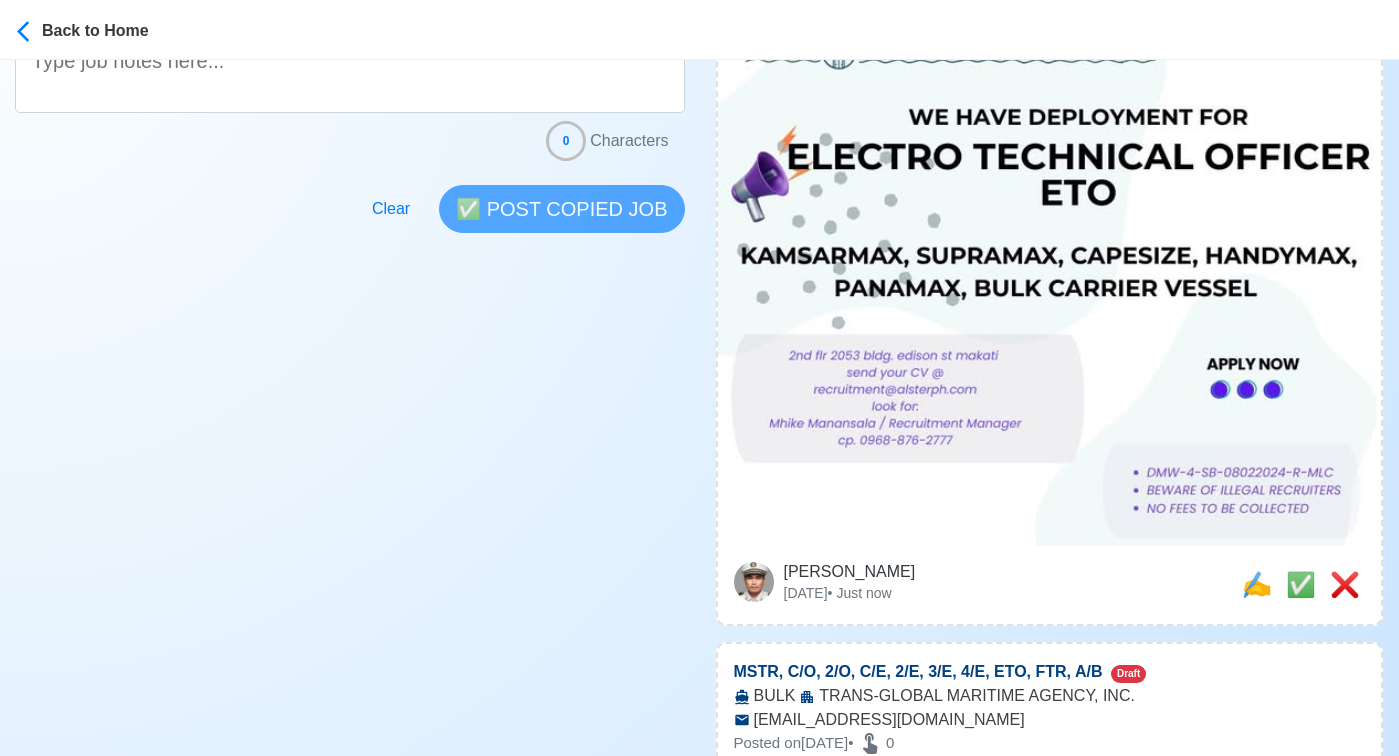 scroll, scrollTop: 583, scrollLeft: 0, axis: vertical 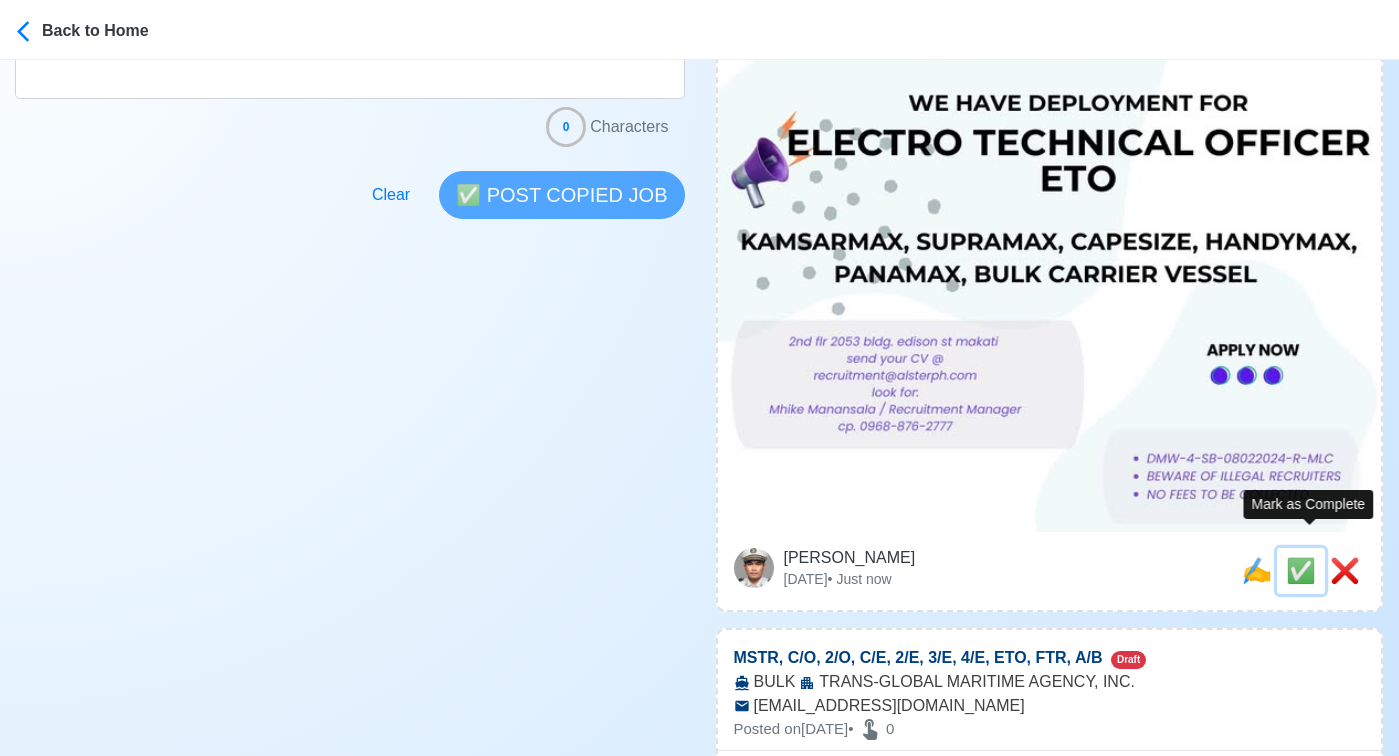 click on "✅" at bounding box center (1301, 570) 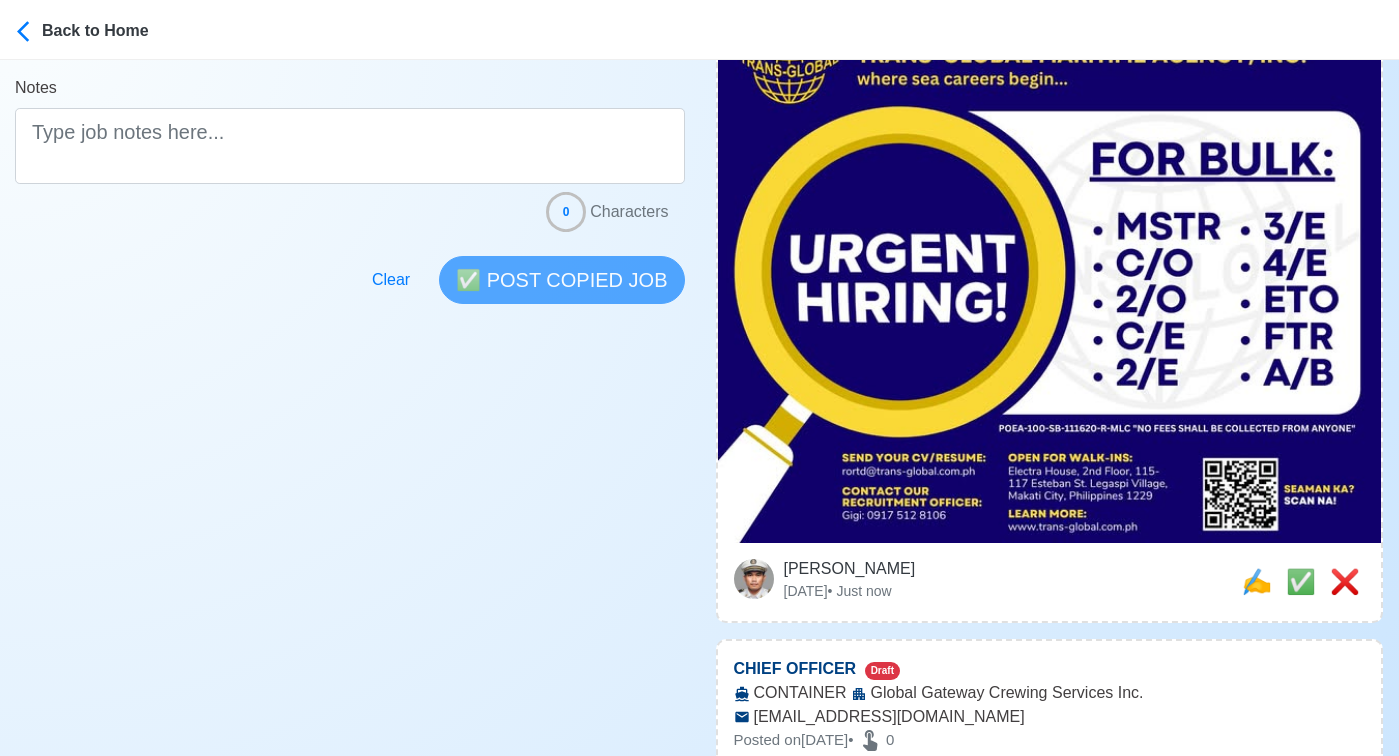 scroll, scrollTop: 563, scrollLeft: 0, axis: vertical 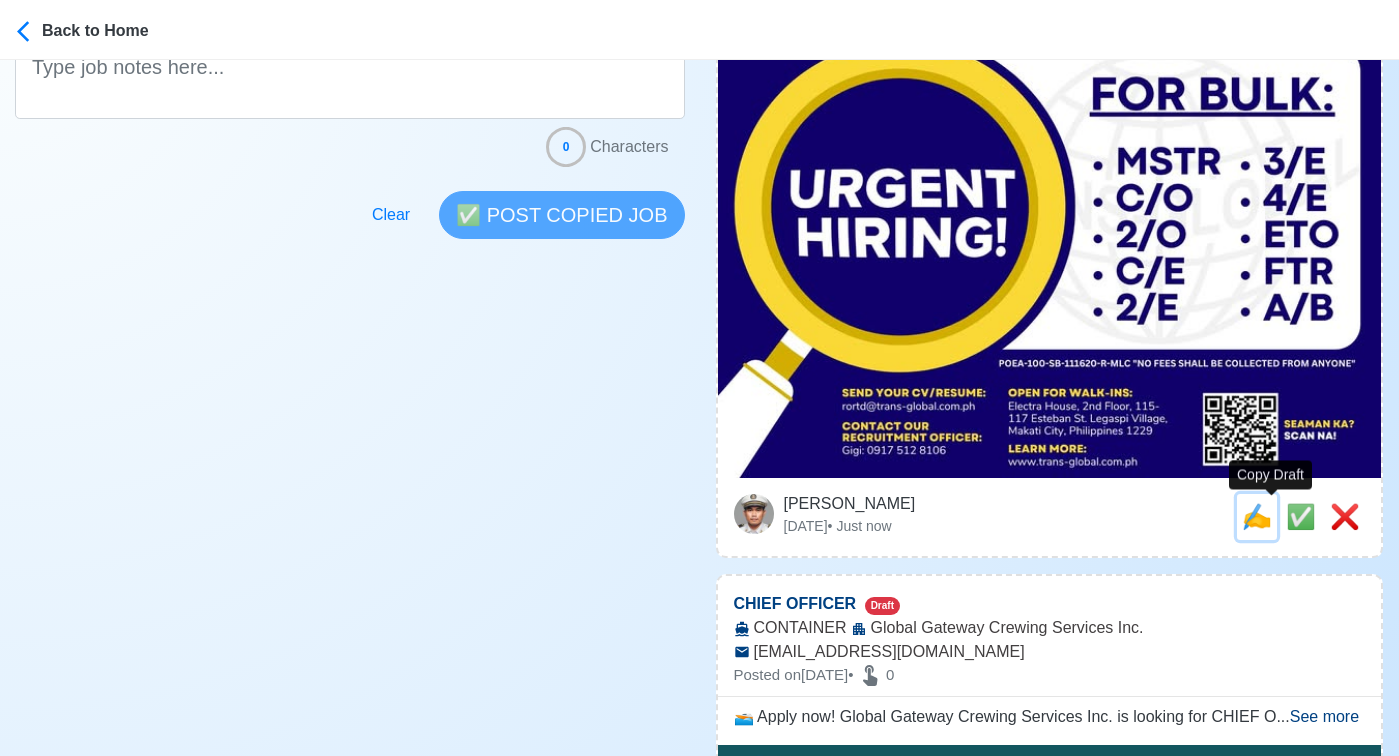 click on "✍️" at bounding box center (1257, 516) 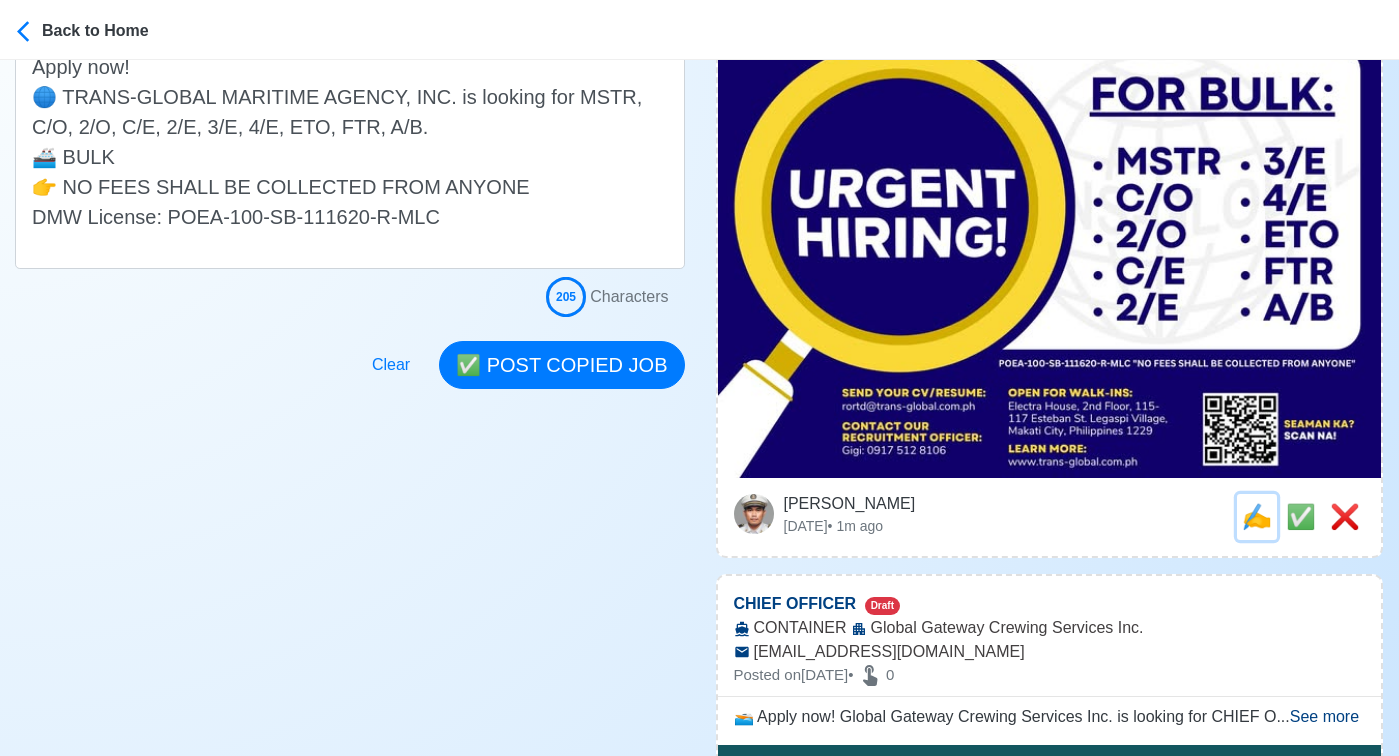 scroll, scrollTop: 0, scrollLeft: 0, axis: both 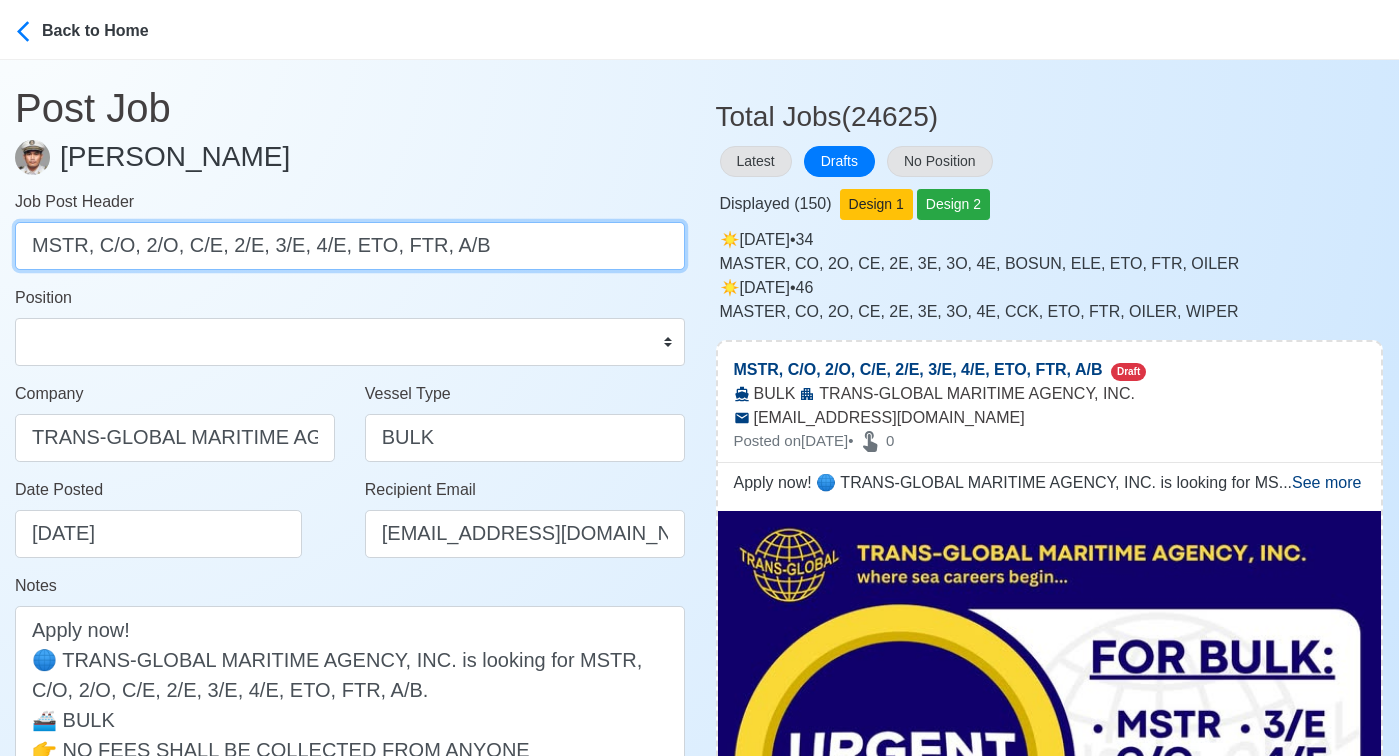 drag, startPoint x: 96, startPoint y: 245, endPoint x: 495, endPoint y: 255, distance: 399.1253 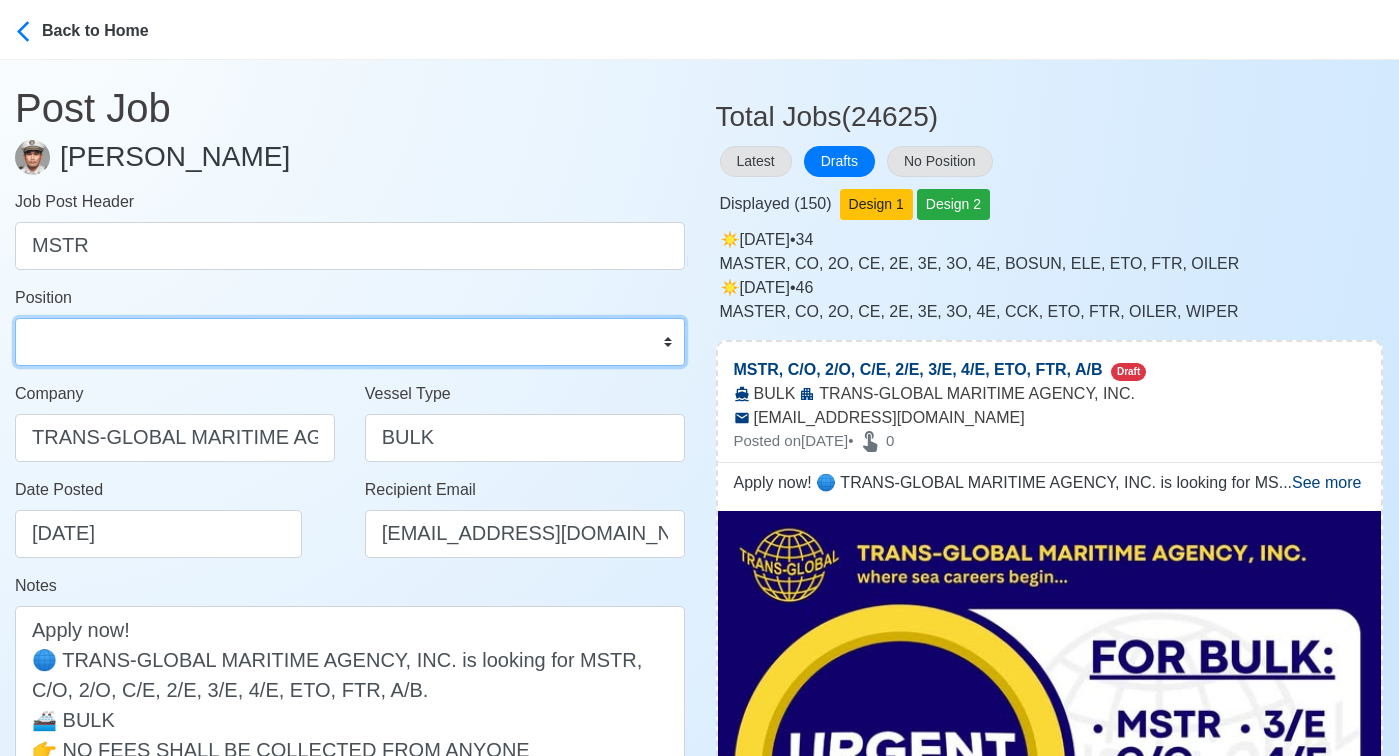 click on "Master Chief Officer 2nd Officer 3rd Officer Junior Officer Chief Engineer 2nd Engineer 3rd Engineer 4th Engineer Gas Engineer Junior Engineer 1st Assistant Engineer 2nd Assistant Engineer 3rd Assistant Engineer ETO/ETR Electrician Electrical Engineer Oiler Fitter Welder Chief Cook Chef Cook Messman Wiper Rigger Ordinary Seaman Able Seaman Motorman Pumpman Bosun Cadet Reefer Mechanic Operator Repairman Painter Steward Waiter Others" at bounding box center (350, 342) 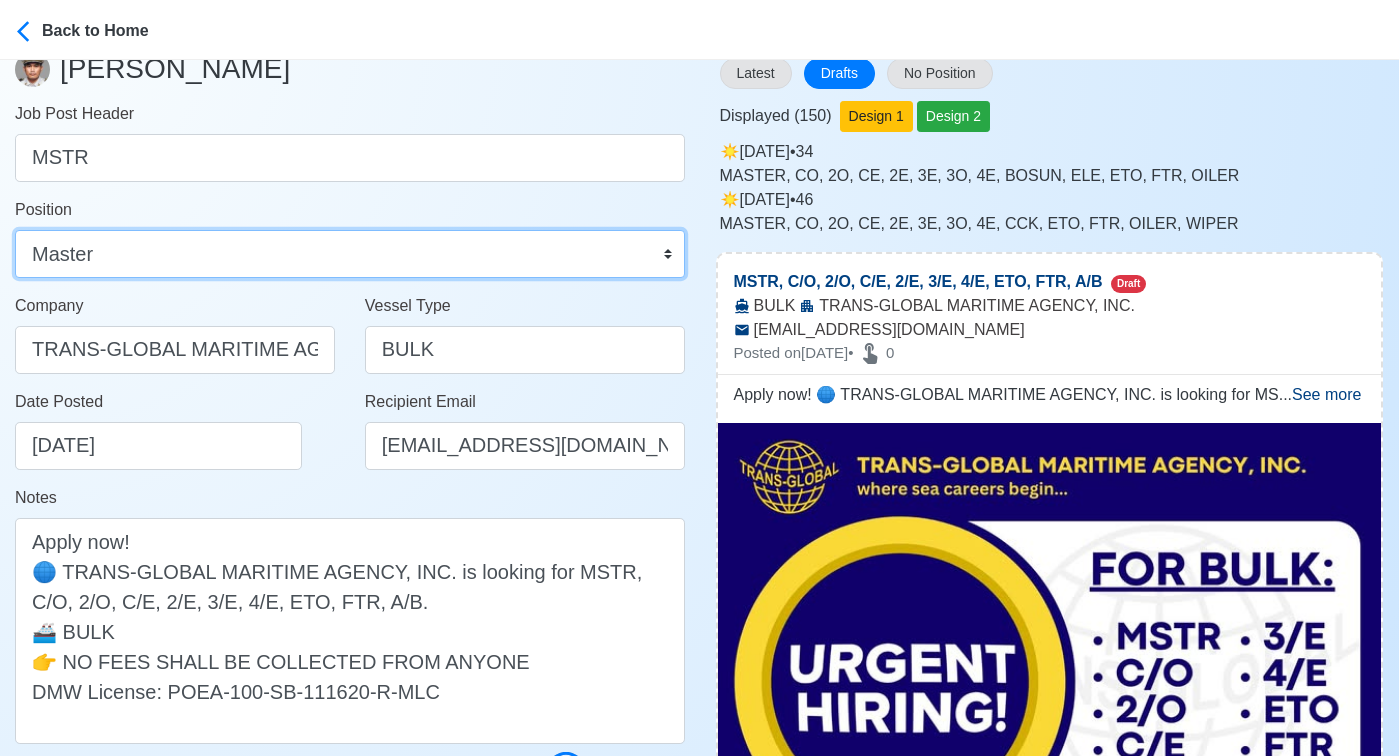 scroll, scrollTop: 100, scrollLeft: 0, axis: vertical 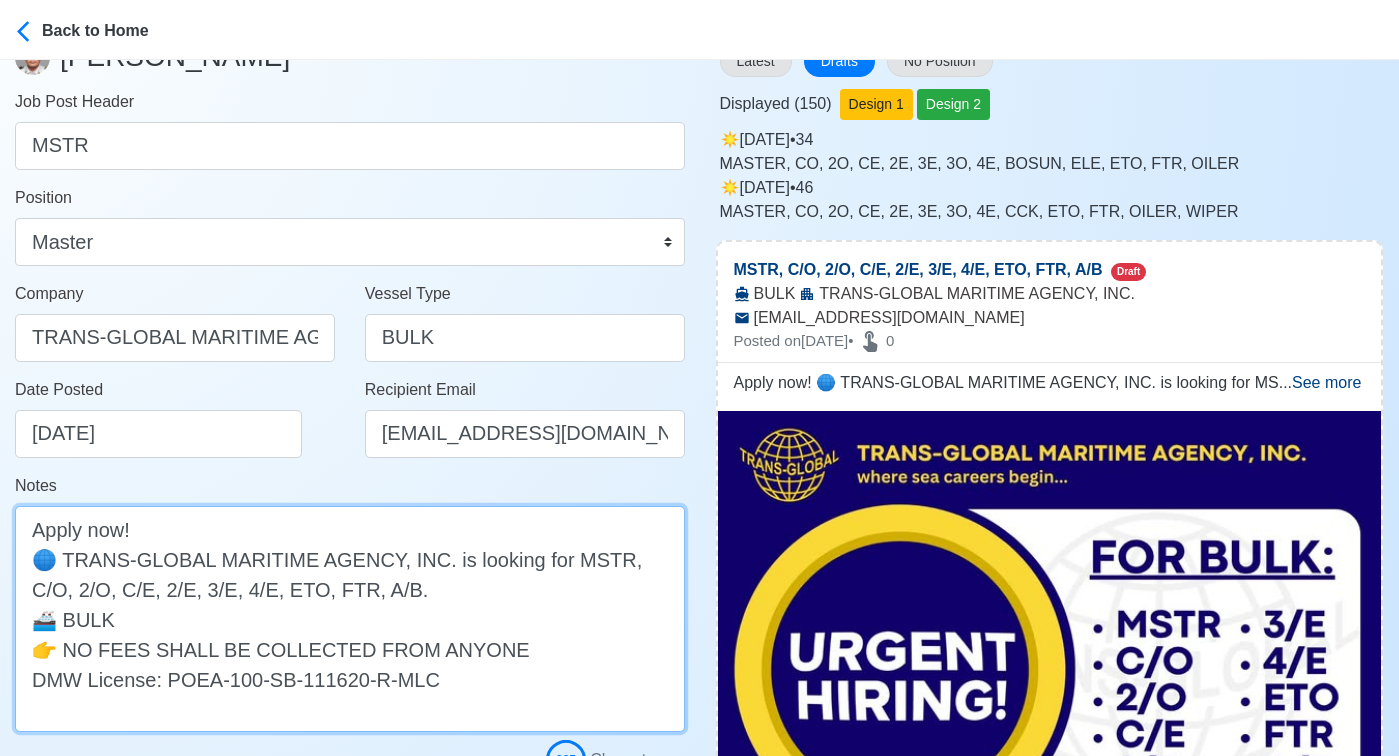 drag, startPoint x: 601, startPoint y: 563, endPoint x: 603, endPoint y: 576, distance: 13.152946 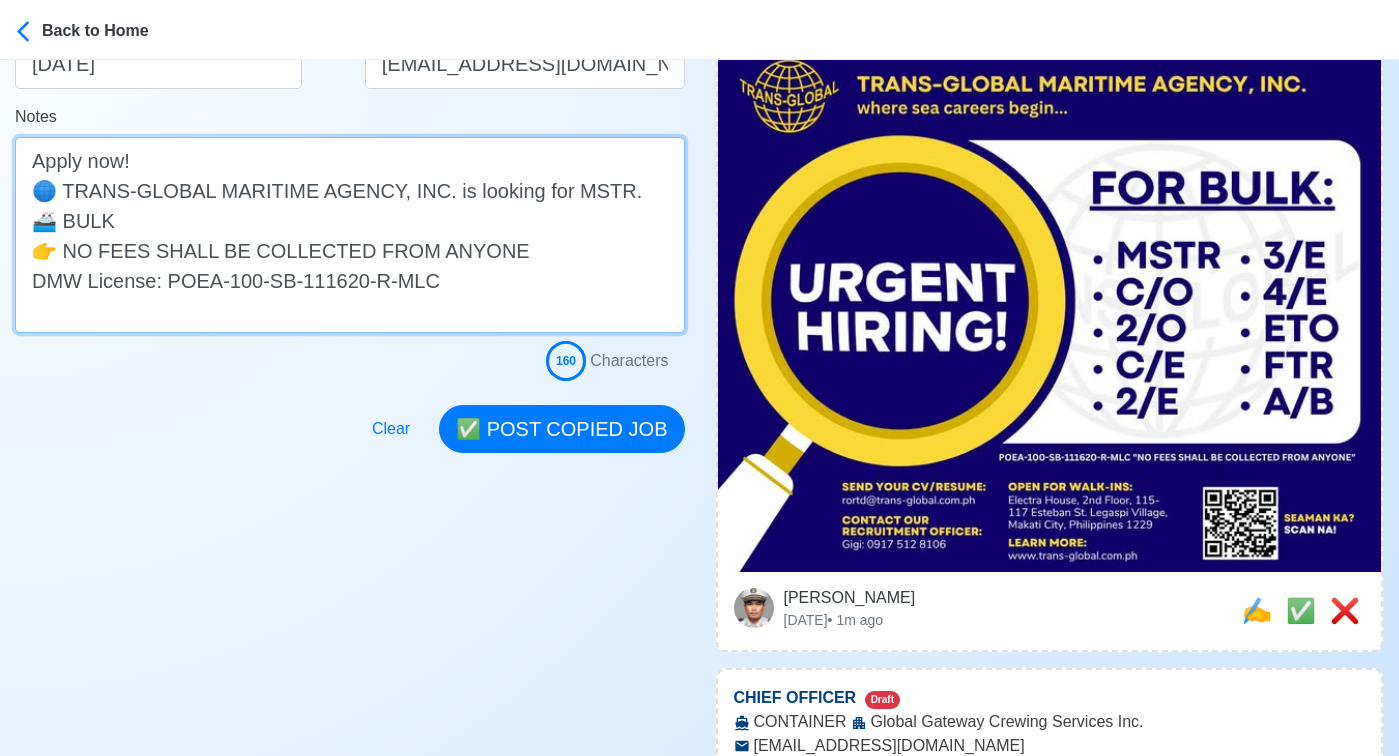 scroll, scrollTop: 457, scrollLeft: 0, axis: vertical 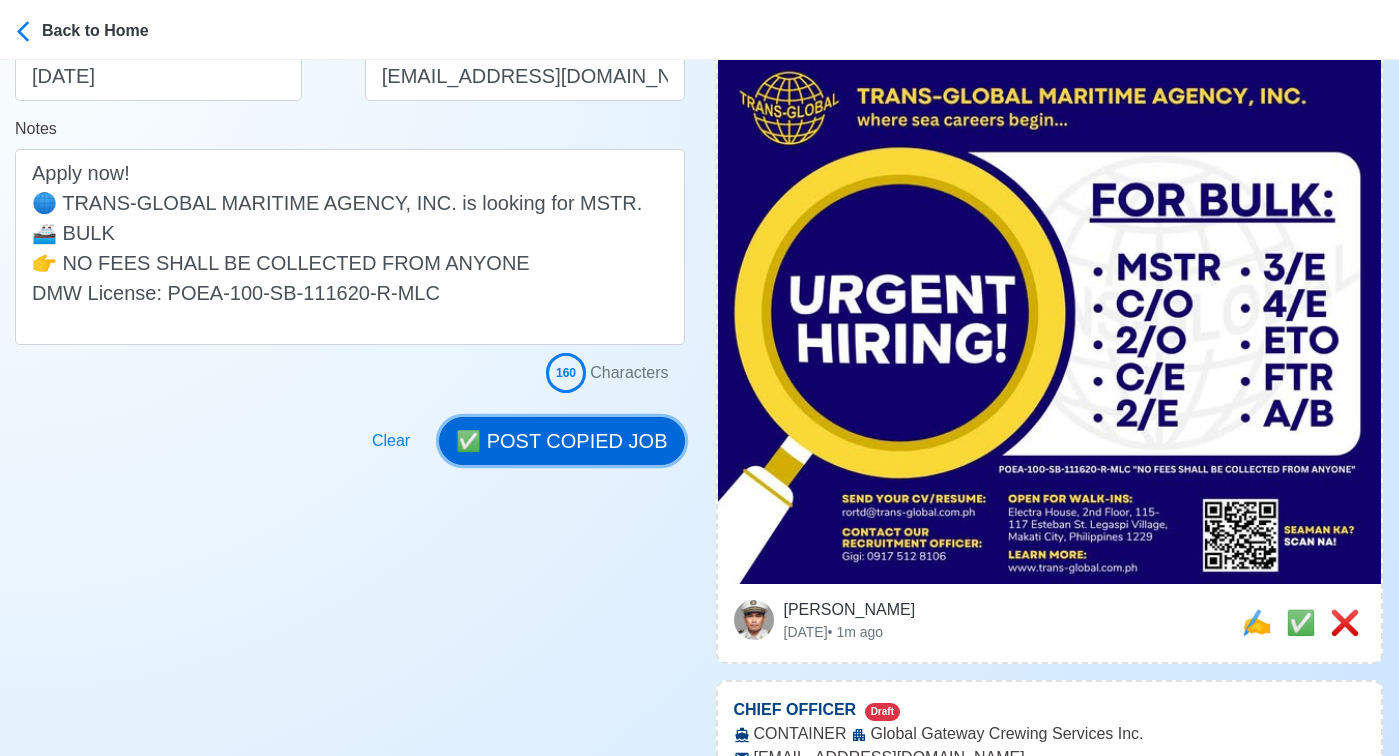 click on "✅ POST COPIED JOB" at bounding box center (561, 441) 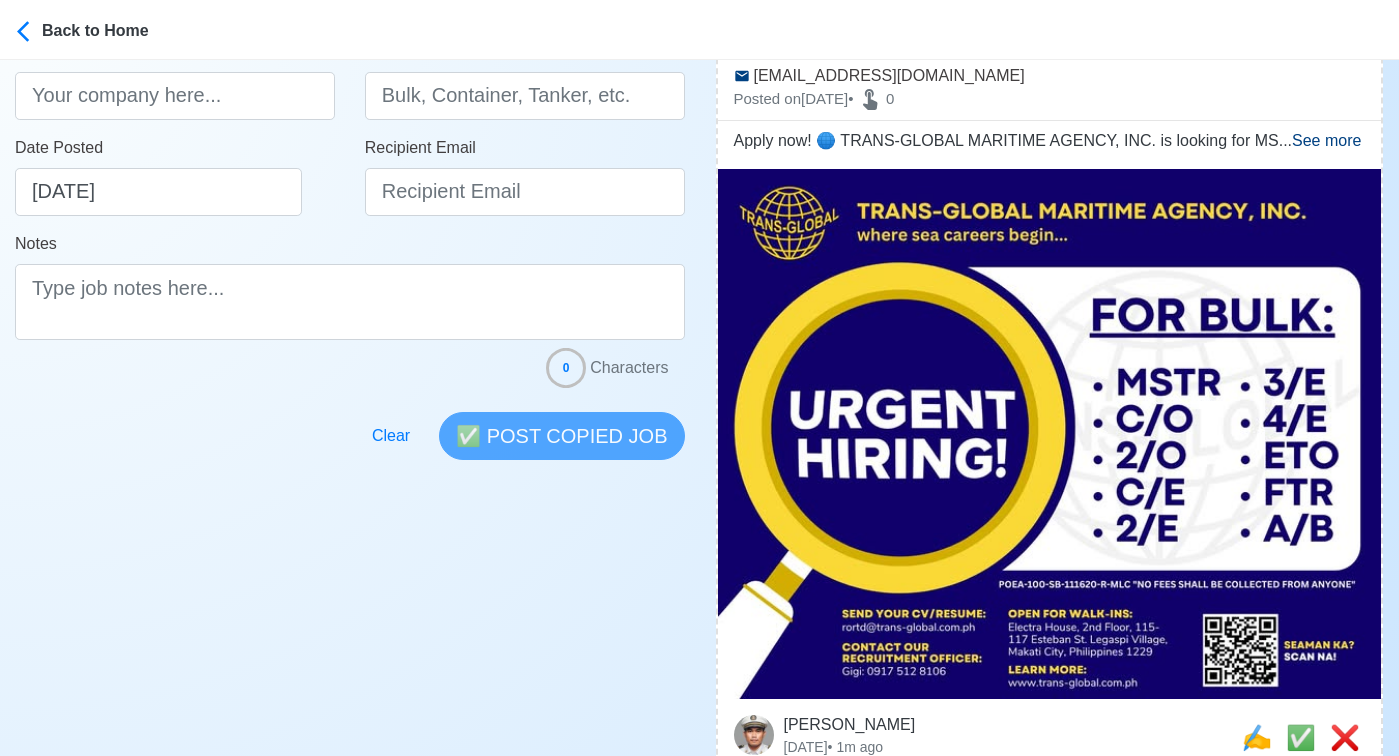 scroll, scrollTop: 0, scrollLeft: 0, axis: both 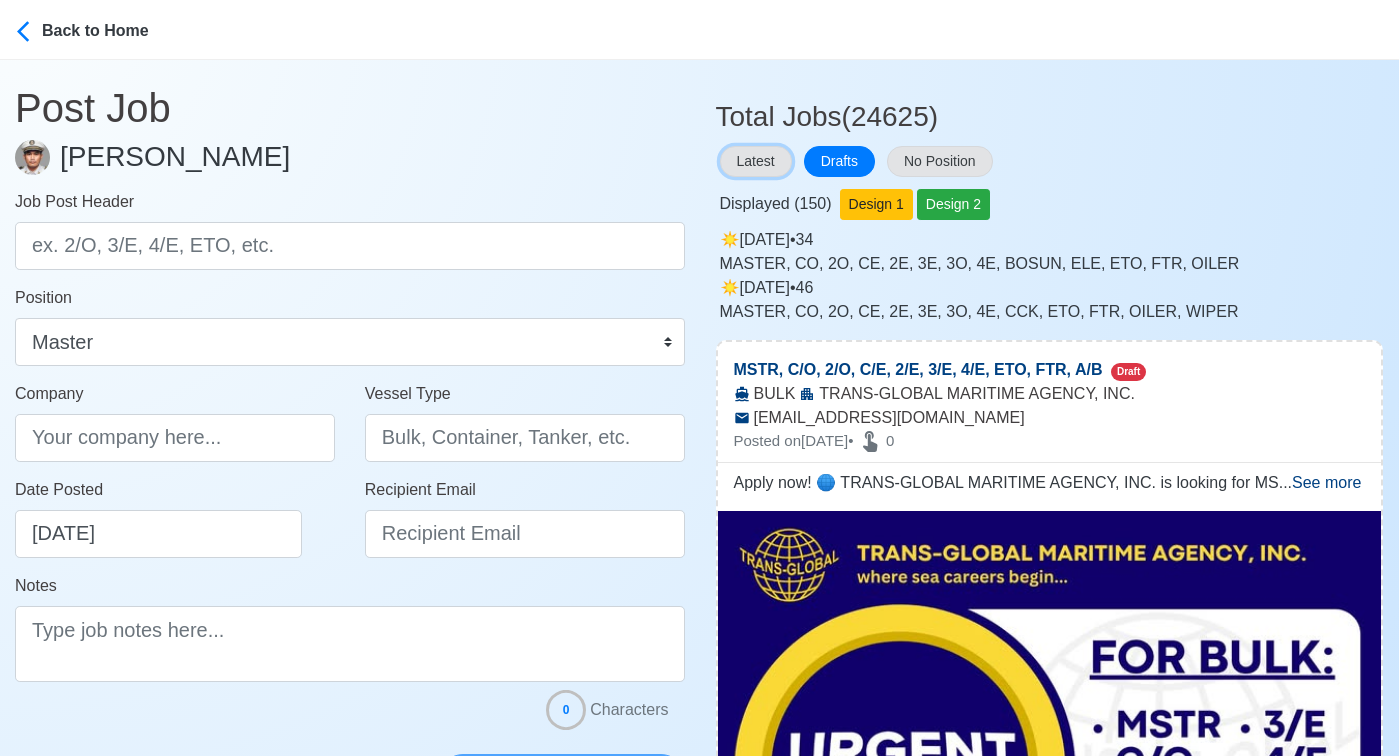 drag, startPoint x: 754, startPoint y: 168, endPoint x: 766, endPoint y: 194, distance: 28.635643 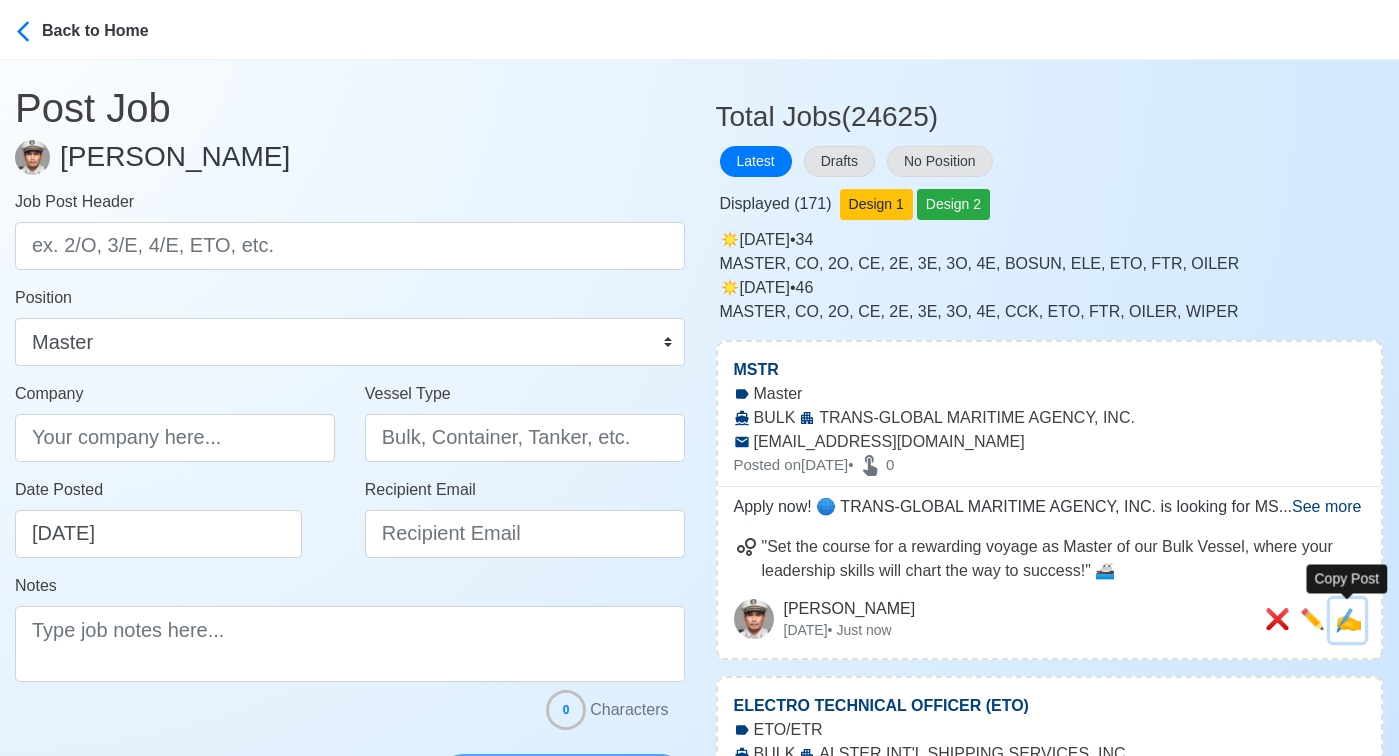 click on "✍️" at bounding box center [1348, 620] 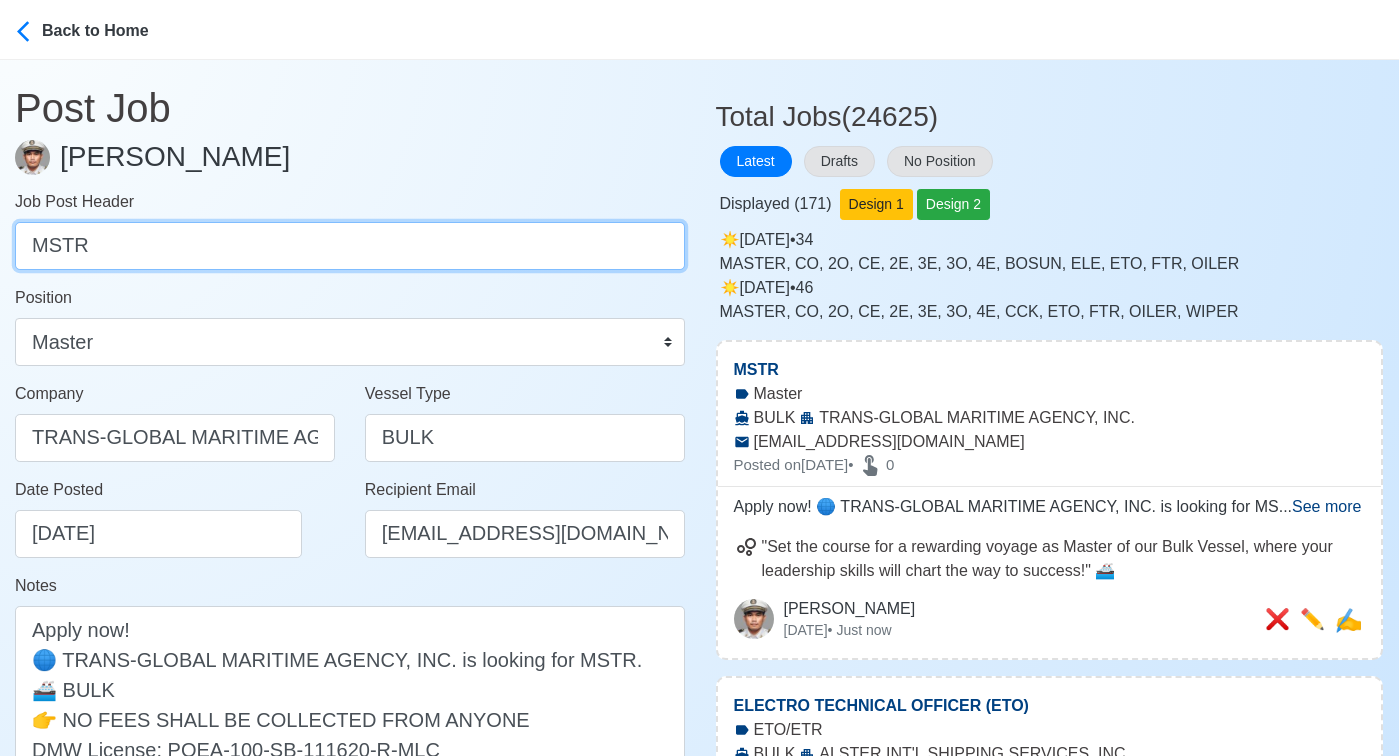 click on "MSTR" at bounding box center [350, 246] 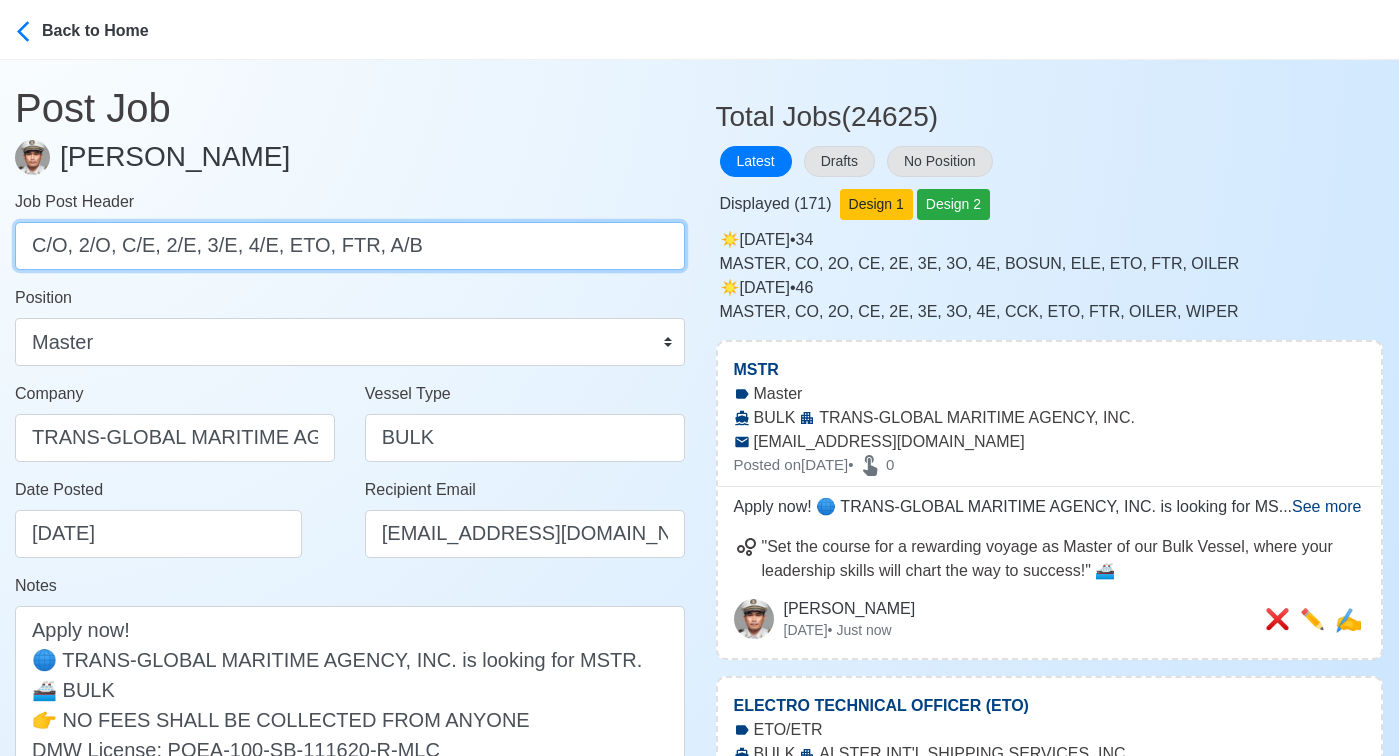 drag, startPoint x: 78, startPoint y: 247, endPoint x: 531, endPoint y: 280, distance: 454.2004 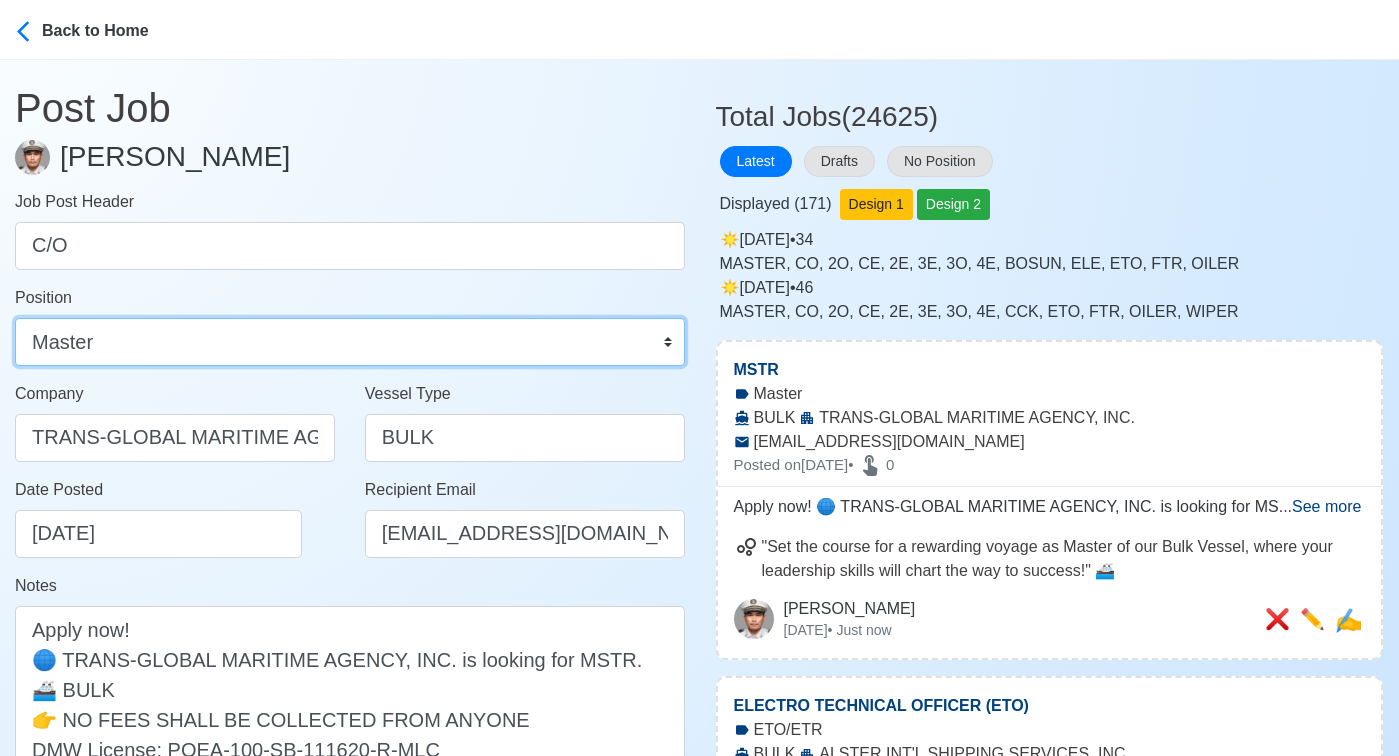 click on "Master Chief Officer 2nd Officer 3rd Officer Junior Officer Chief Engineer 2nd Engineer 3rd Engineer 4th Engineer Gas Engineer Junior Engineer 1st Assistant Engineer 2nd Assistant Engineer 3rd Assistant Engineer ETO/ETR Electrician Electrical Engineer Oiler Fitter Welder Chief Cook Chef Cook Messman Wiper Rigger Ordinary Seaman Able Seaman Motorman Pumpman Bosun Cadet Reefer Mechanic Operator Repairman Painter Steward Waiter Others" at bounding box center [350, 342] 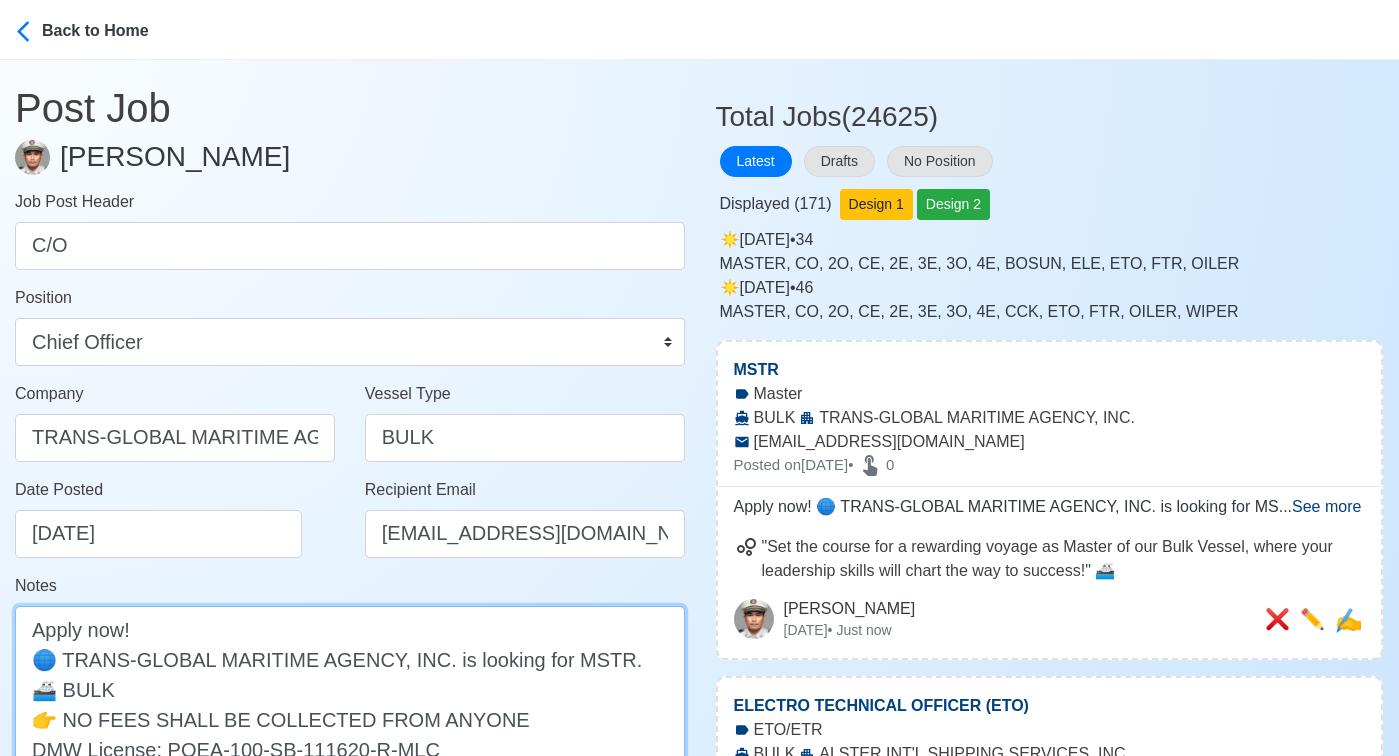 click on "Apply now!
🌐 TRANS-GLOBAL MARITIME AGENCY, INC. is looking for MSTR.
🚢 BULK
👉 NO FEES SHALL BE COLLECTED FROM ANYONE
DMW License: POEA-100-SB-111620-R-MLC" at bounding box center (350, 704) 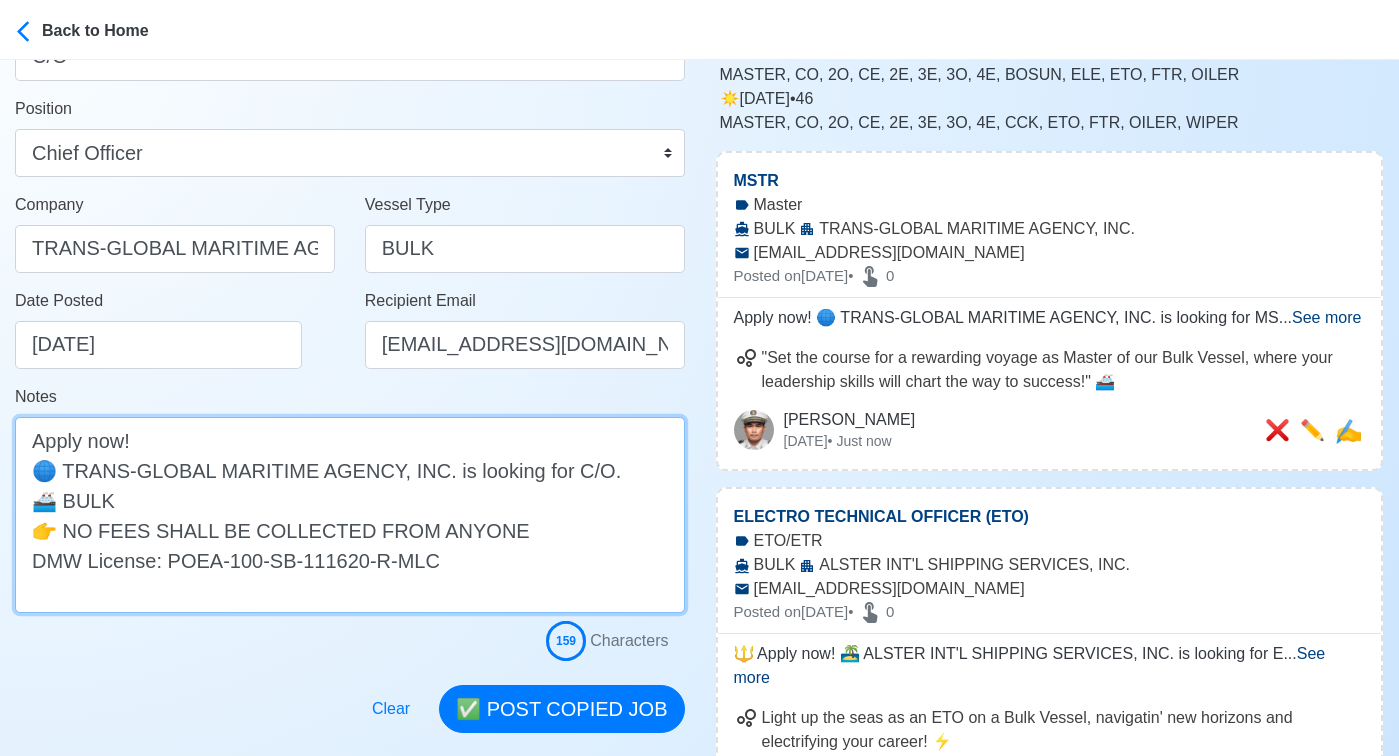 scroll, scrollTop: 296, scrollLeft: 0, axis: vertical 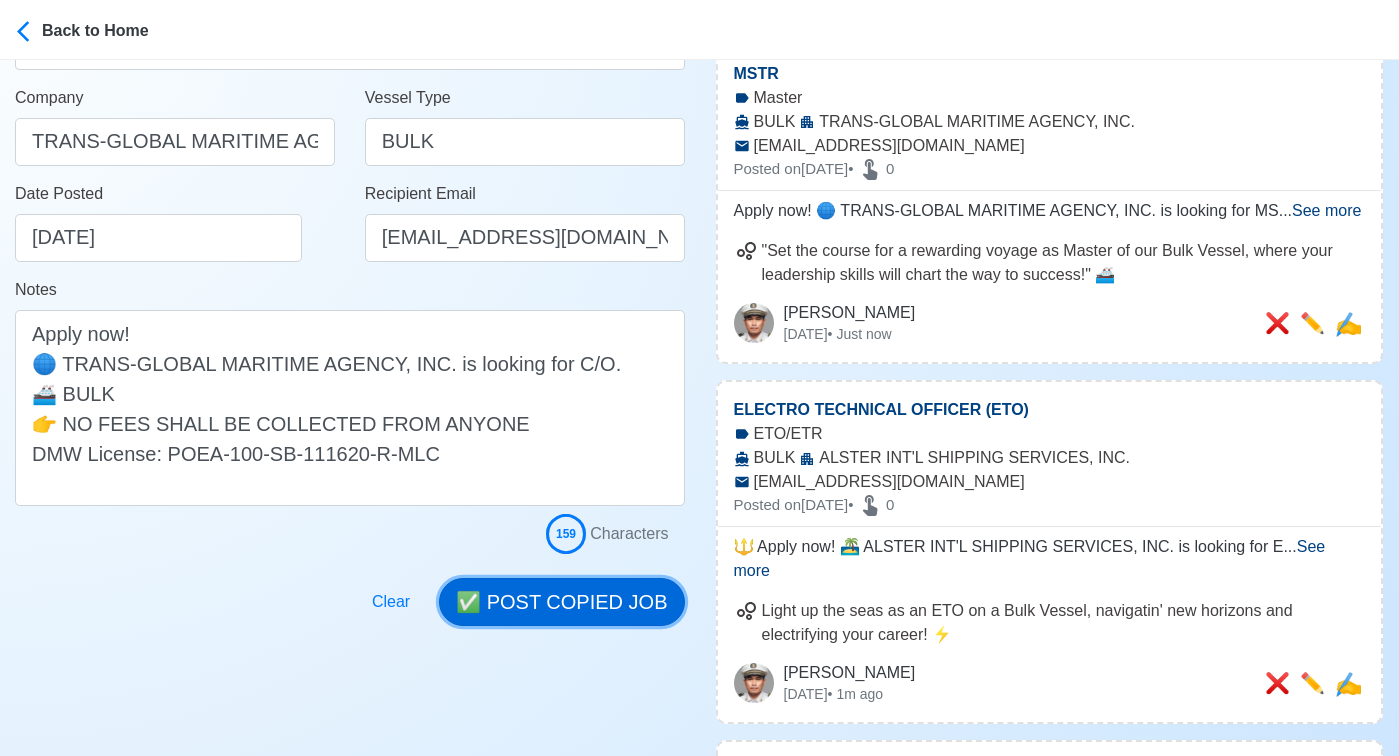 click on "✅ POST COPIED JOB" at bounding box center (561, 602) 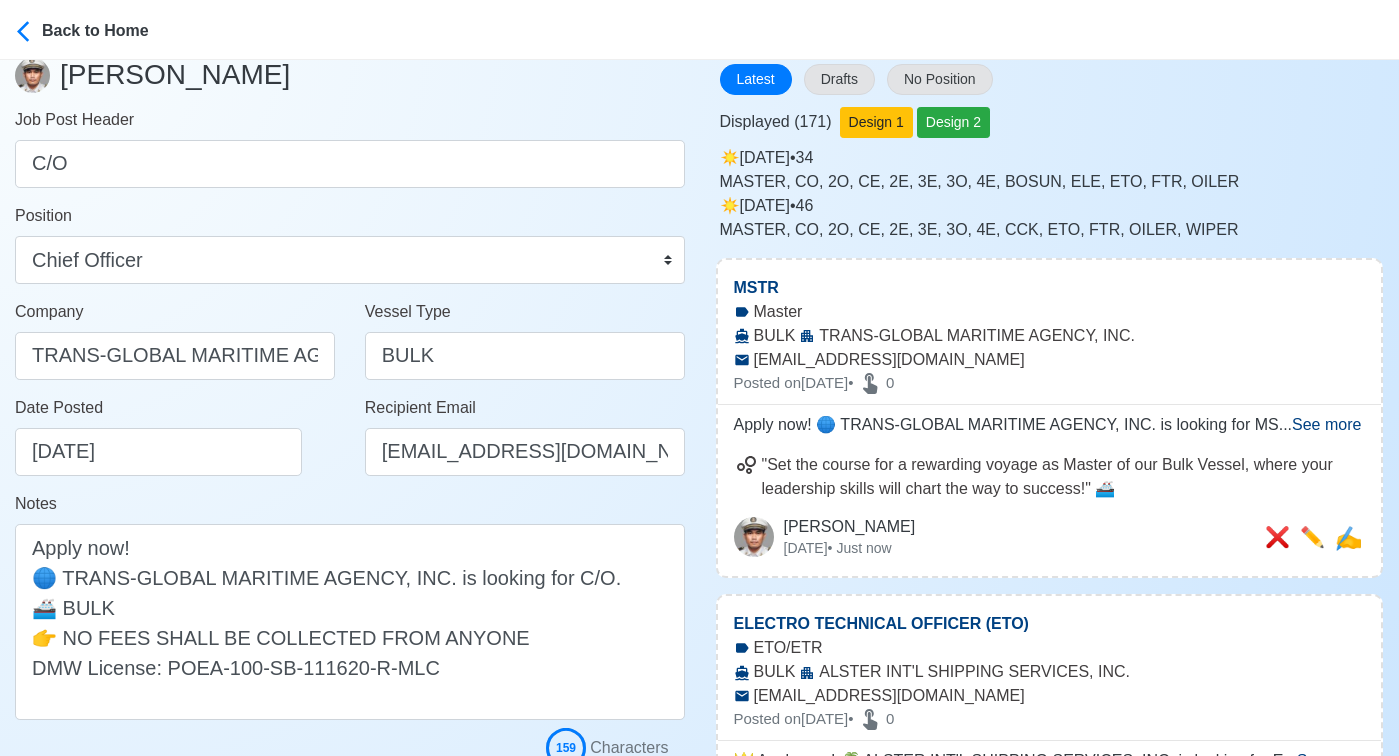 scroll, scrollTop: 59, scrollLeft: 0, axis: vertical 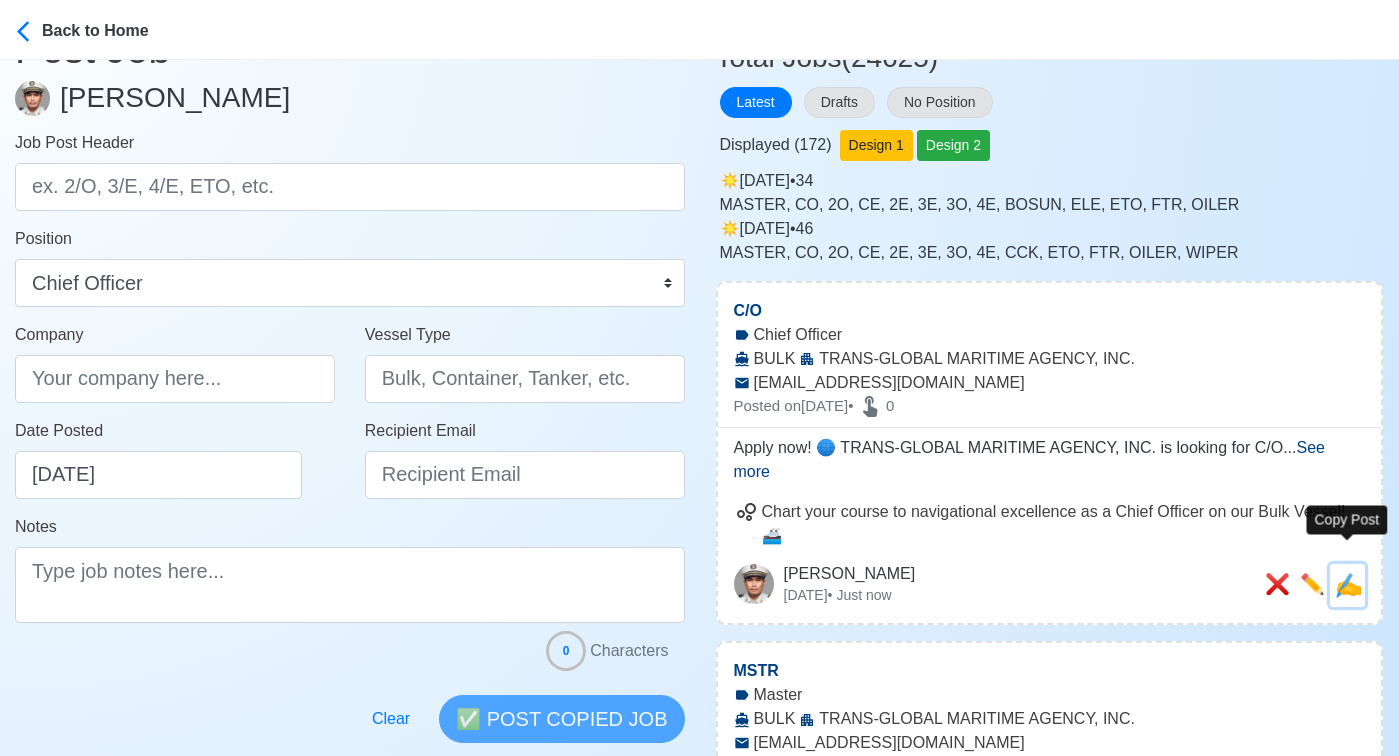 click on "✍️" at bounding box center (1348, 585) 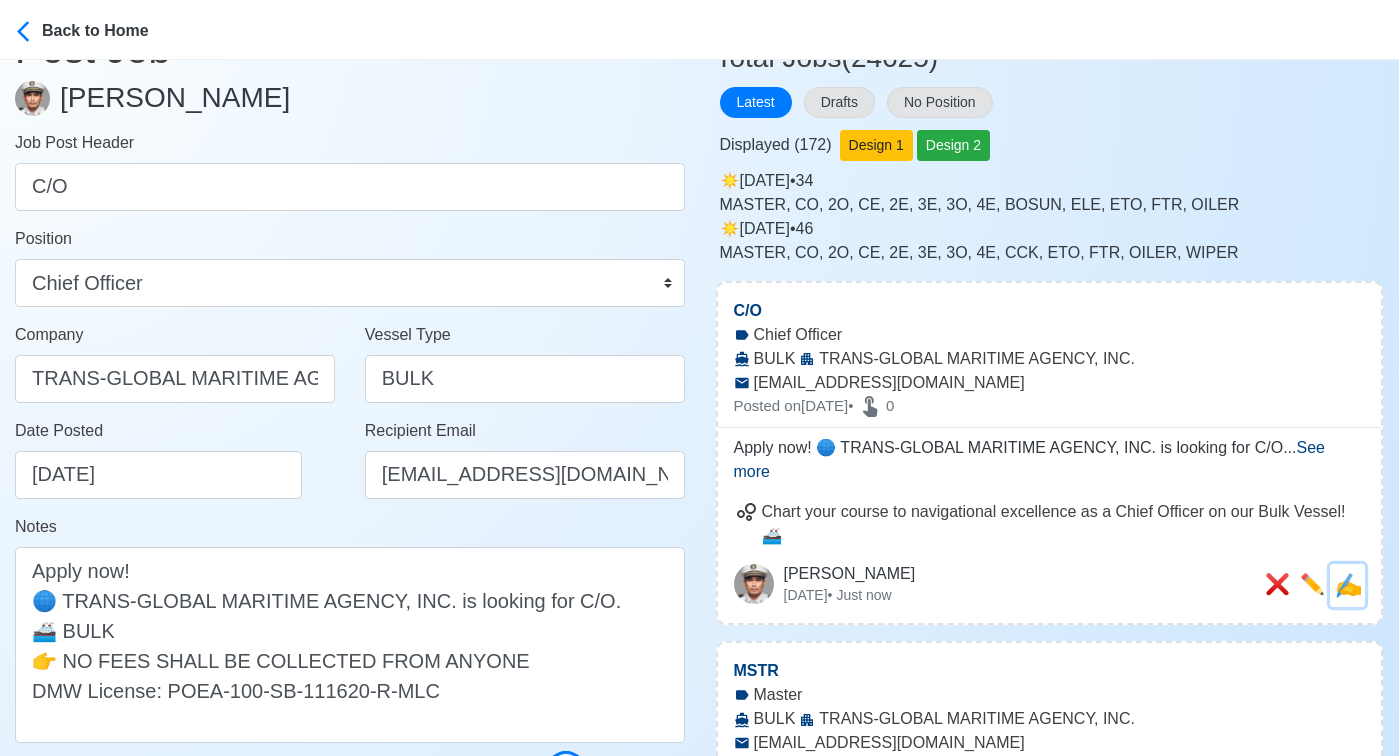 scroll, scrollTop: 0, scrollLeft: 0, axis: both 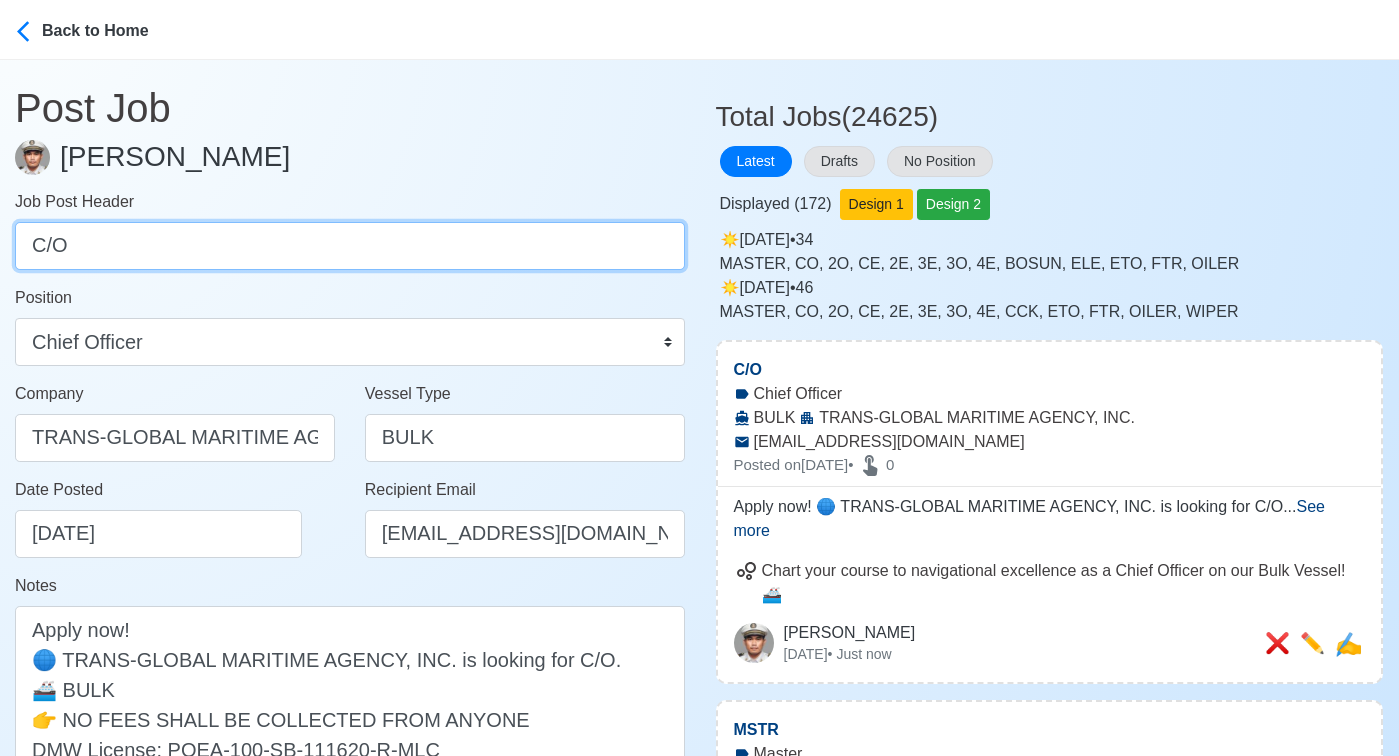 click on "C/O" at bounding box center (350, 246) 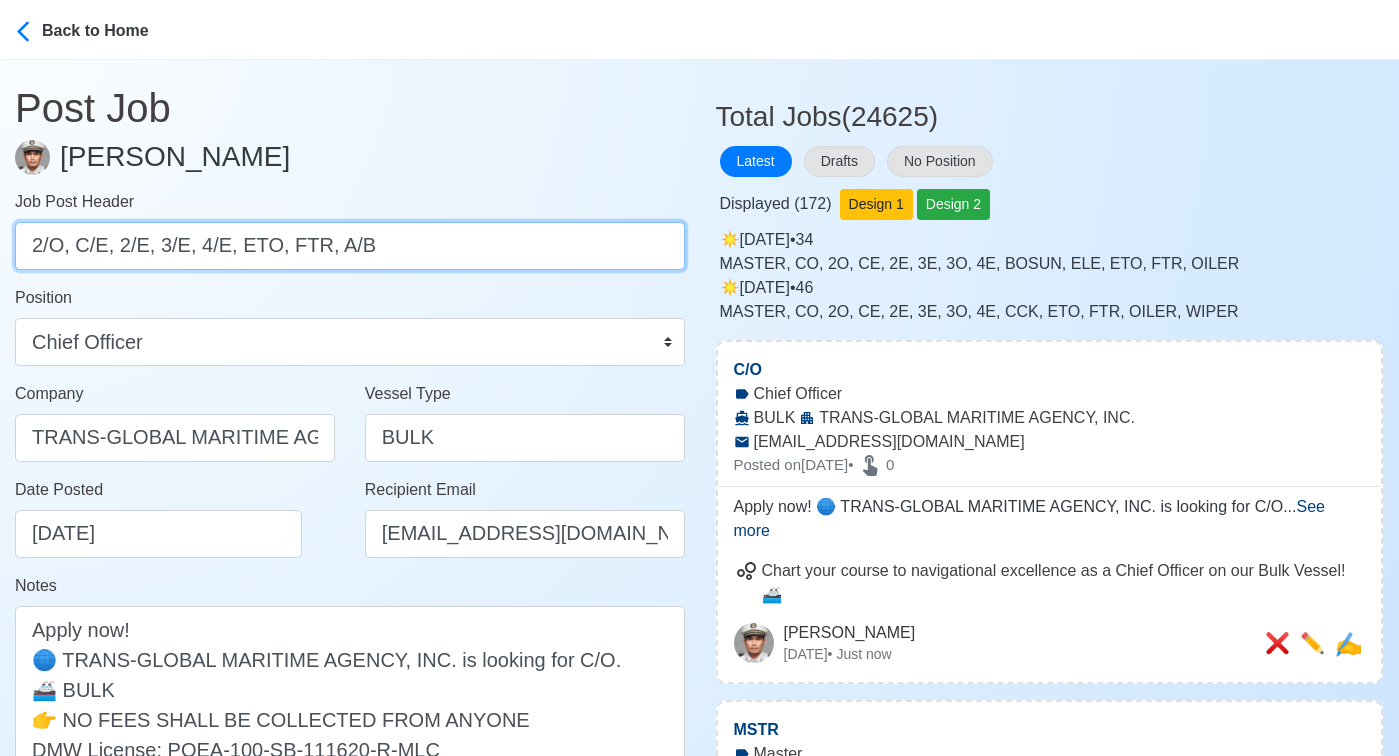 drag, startPoint x: 75, startPoint y: 250, endPoint x: 378, endPoint y: 261, distance: 303.19962 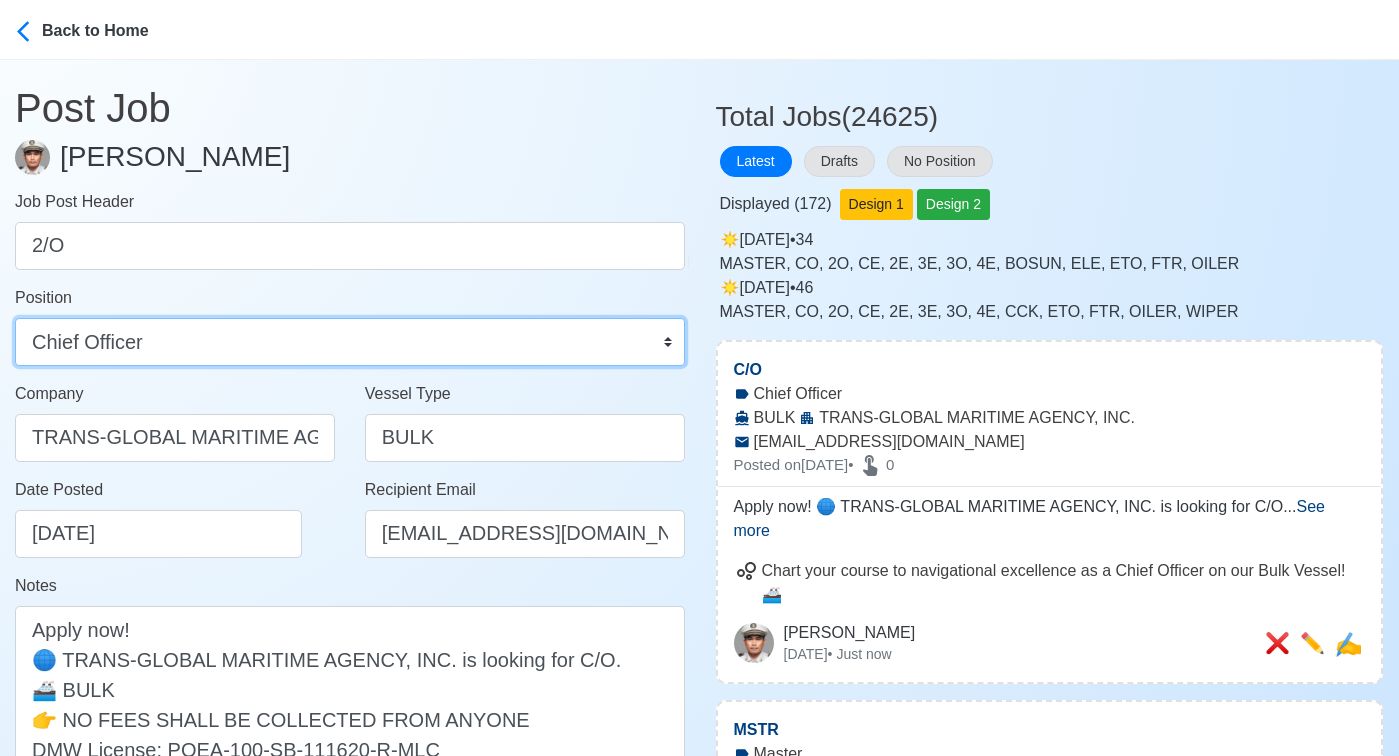 click on "Master Chief Officer 2nd Officer 3rd Officer Junior Officer Chief Engineer 2nd Engineer 3rd Engineer 4th Engineer Gas Engineer Junior Engineer 1st Assistant Engineer 2nd Assistant Engineer 3rd Assistant Engineer ETO/ETR Electrician Electrical Engineer Oiler Fitter Welder Chief Cook Chef Cook Messman Wiper Rigger Ordinary Seaman Able Seaman Motorman Pumpman Bosun Cadet Reefer Mechanic Operator Repairman Painter Steward Waiter Others" at bounding box center [350, 342] 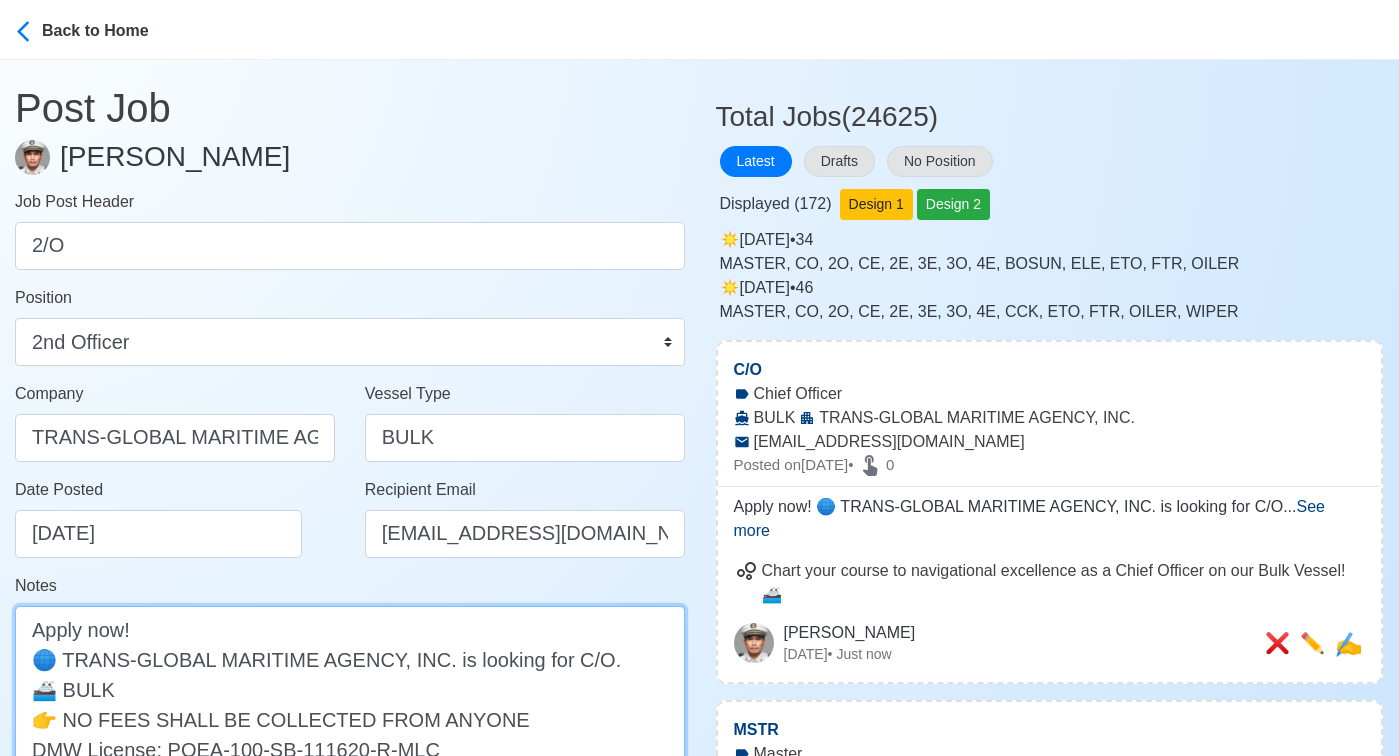 click on "Apply now!
🌐 TRANS-GLOBAL MARITIME AGENCY, INC. is looking for C/O.
🚢 BULK
👉 NO FEES SHALL BE COLLECTED FROM ANYONE
DMW License: POEA-100-SB-111620-R-MLC" at bounding box center [350, 704] 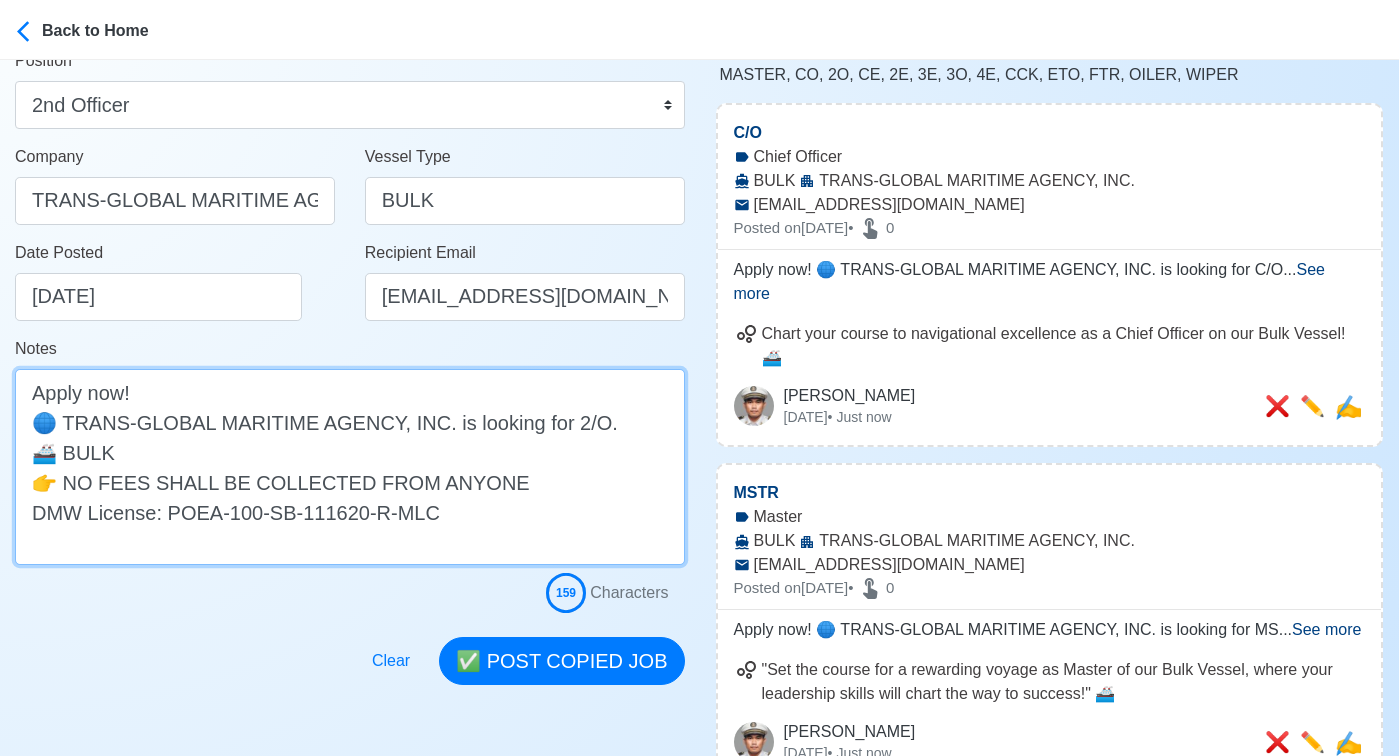 scroll, scrollTop: 397, scrollLeft: 0, axis: vertical 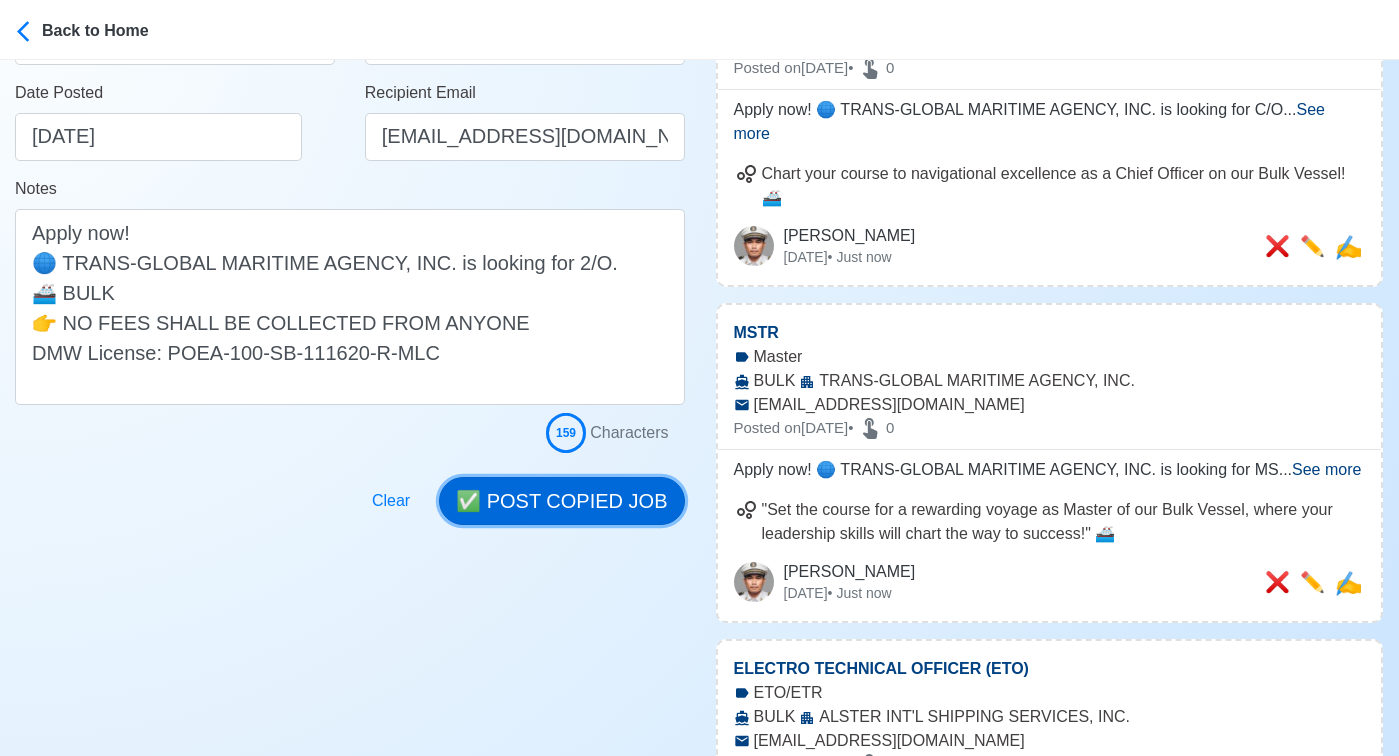click on "✅ POST COPIED JOB" at bounding box center (561, 501) 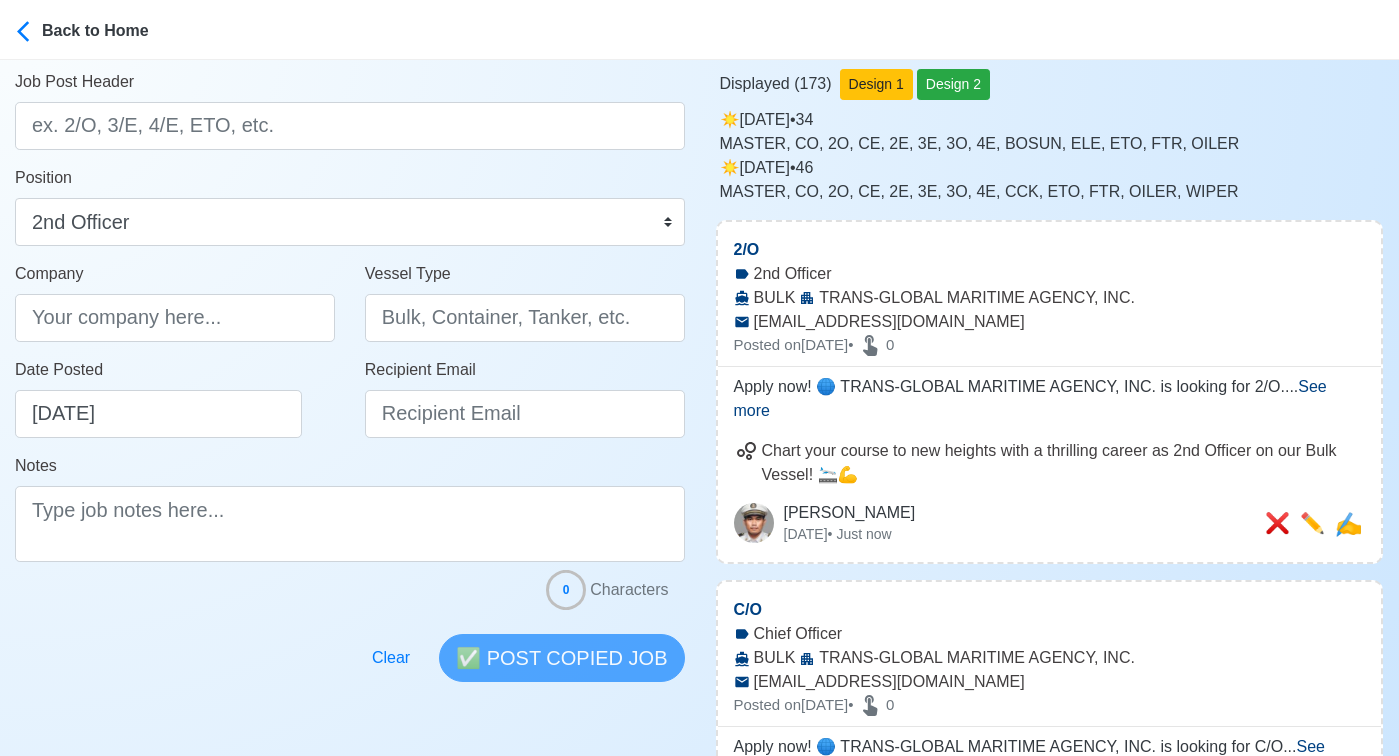 scroll, scrollTop: 0, scrollLeft: 0, axis: both 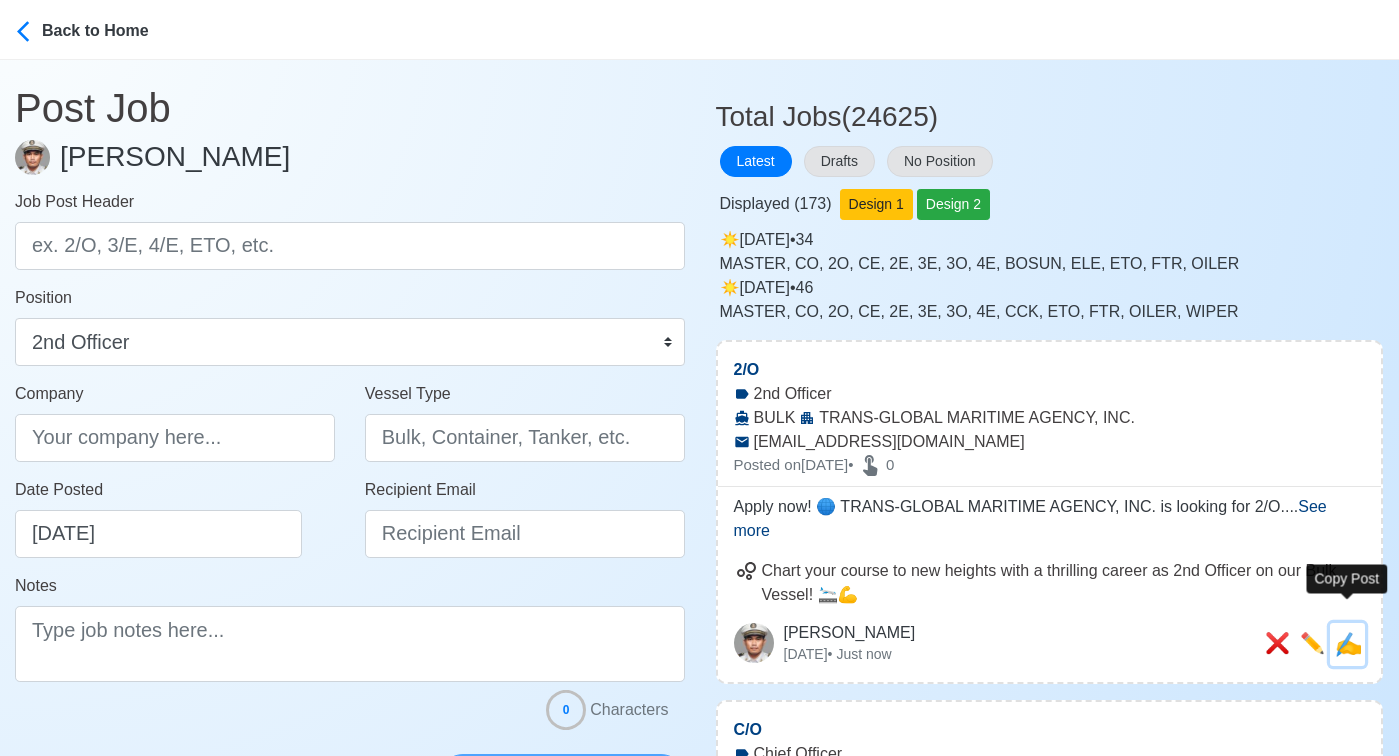 click on "✍️" at bounding box center (1348, 644) 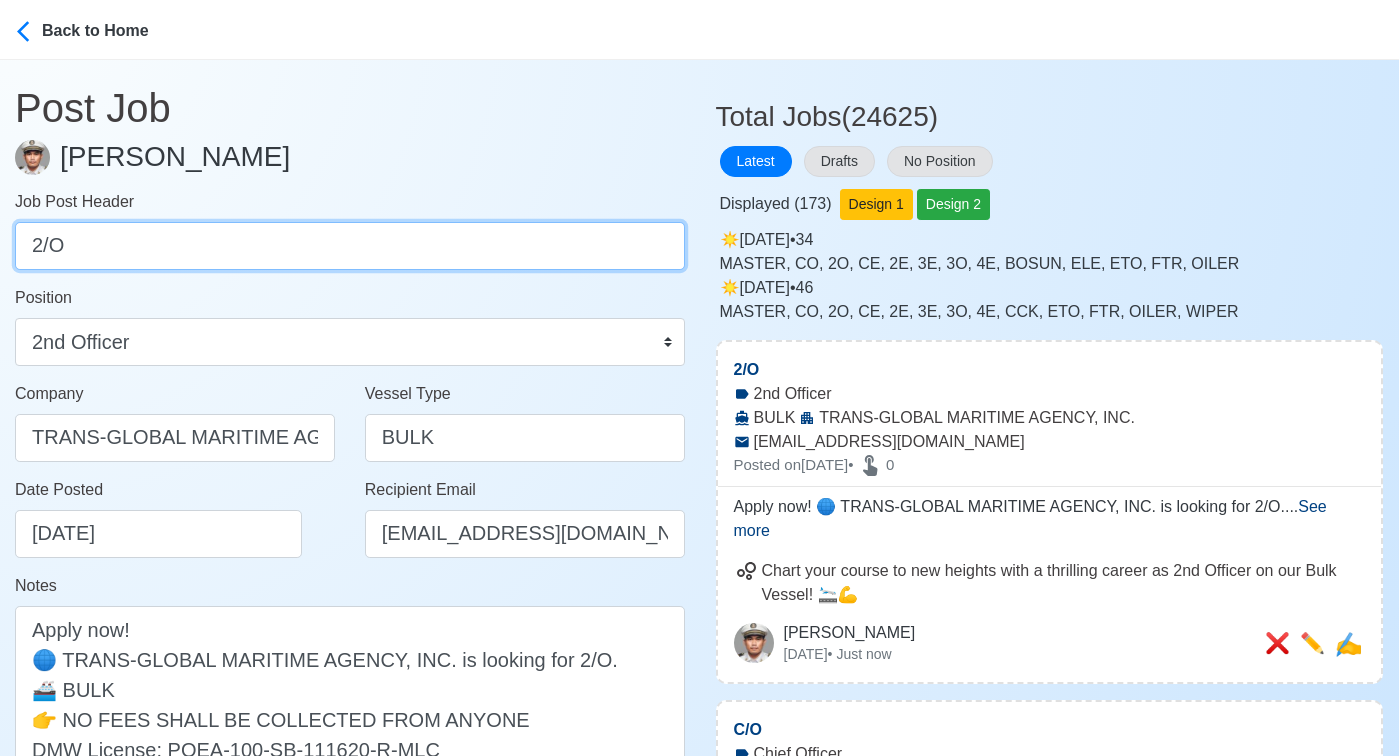 click on "2/O" at bounding box center (350, 246) 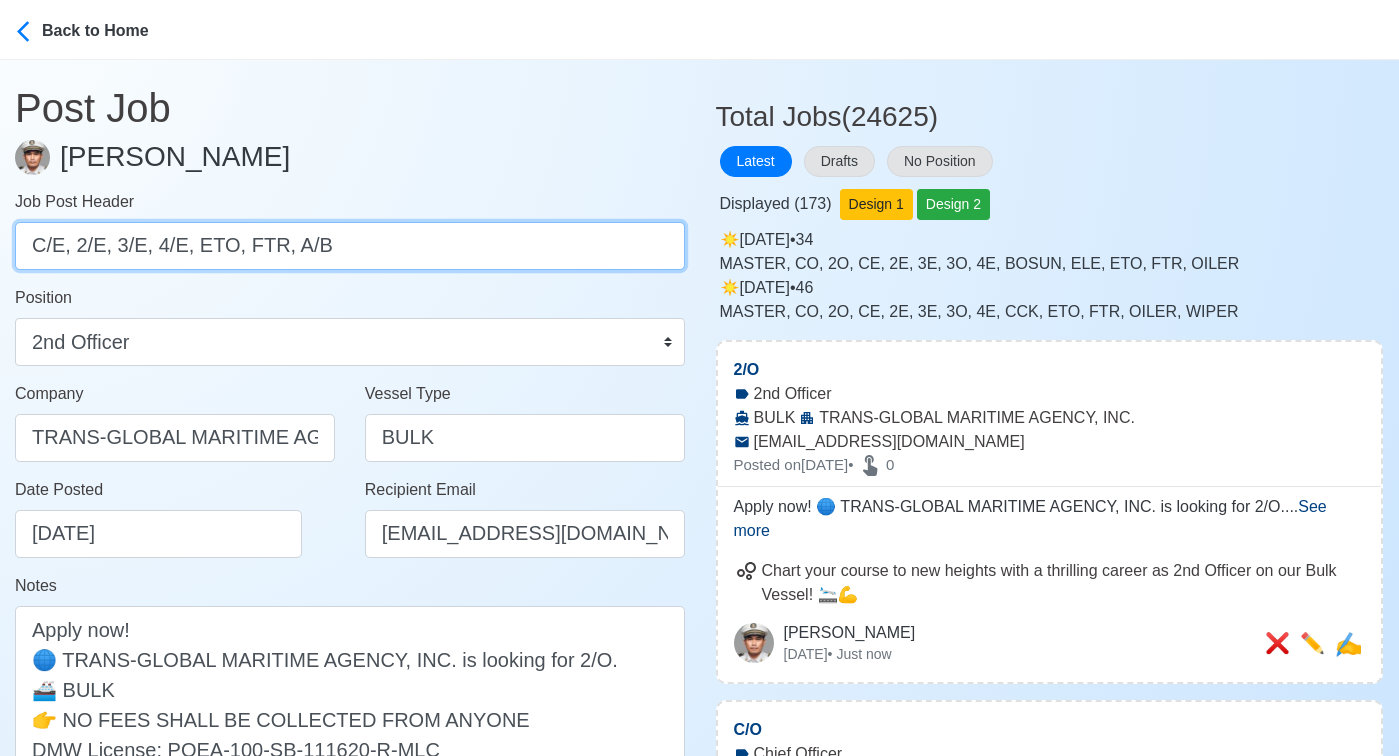 drag, startPoint x: 73, startPoint y: 246, endPoint x: 544, endPoint y: 252, distance: 471.0382 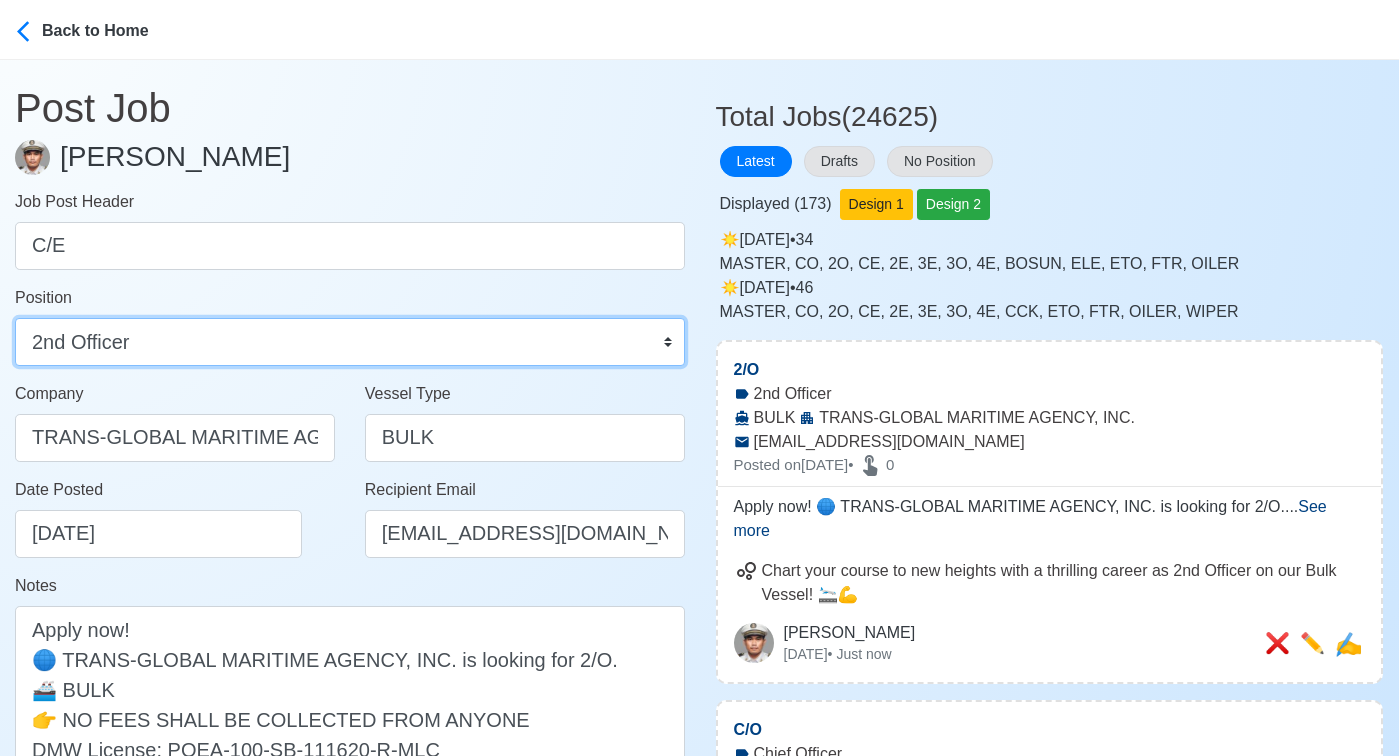 click on "Master Chief Officer 2nd Officer 3rd Officer Junior Officer Chief Engineer 2nd Engineer 3rd Engineer 4th Engineer Gas Engineer Junior Engineer 1st Assistant Engineer 2nd Assistant Engineer 3rd Assistant Engineer ETO/ETR Electrician Electrical Engineer Oiler Fitter Welder Chief Cook Chef Cook Messman Wiper Rigger Ordinary Seaman Able Seaman Motorman Pumpman Bosun Cadet Reefer Mechanic Operator Repairman Painter Steward Waiter Others" at bounding box center [350, 342] 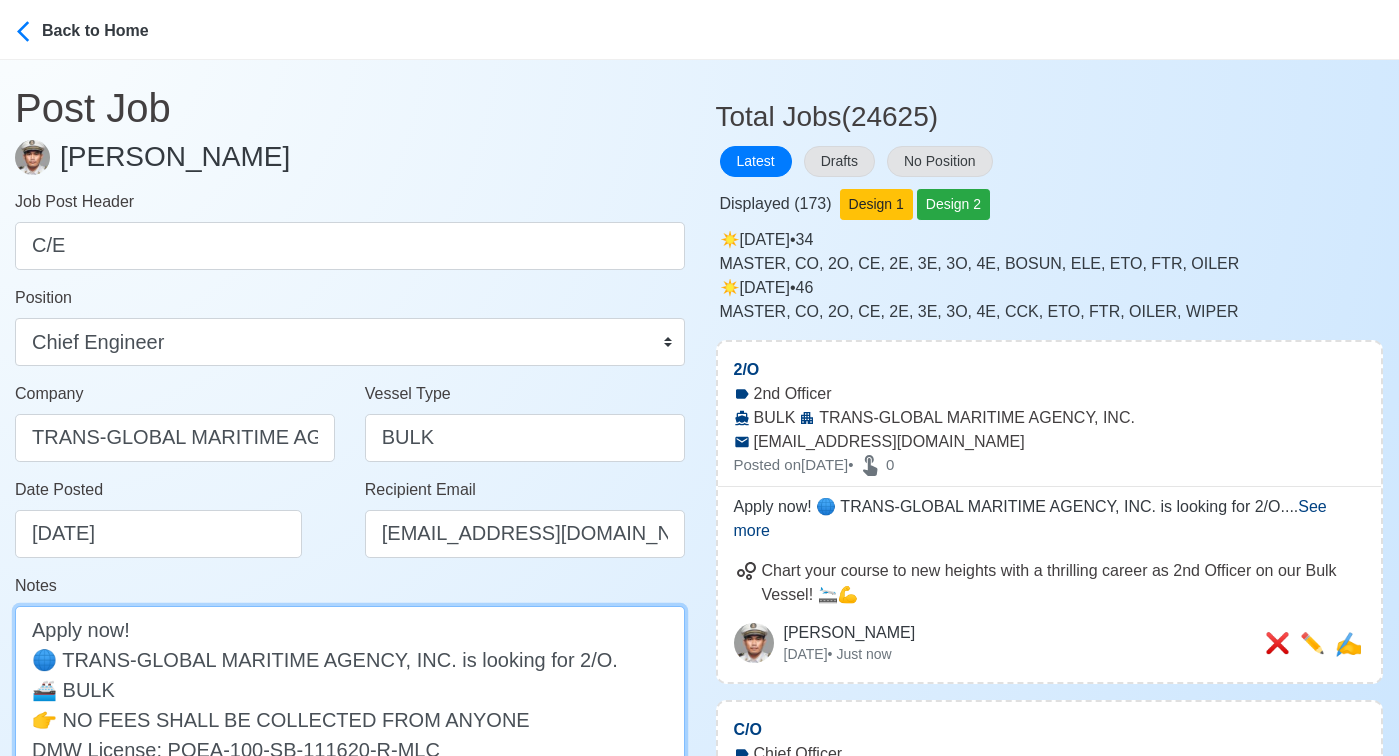 click on "Apply now!
🌐 TRANS-GLOBAL MARITIME AGENCY, INC. is looking for 2/O.
🚢 BULK
👉 NO FEES SHALL BE COLLECTED FROM ANYONE
DMW License: POEA-100-SB-111620-R-MLC" at bounding box center (350, 704) 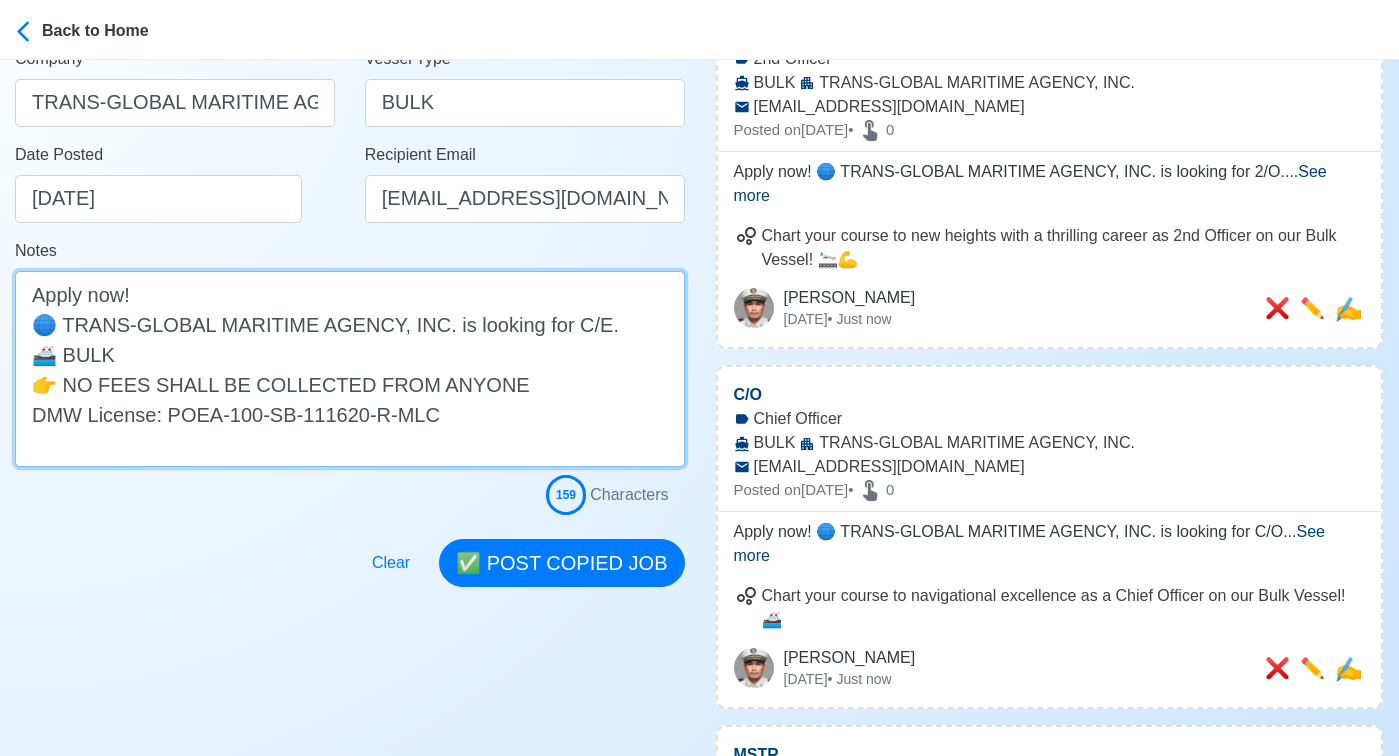 scroll, scrollTop: 411, scrollLeft: 0, axis: vertical 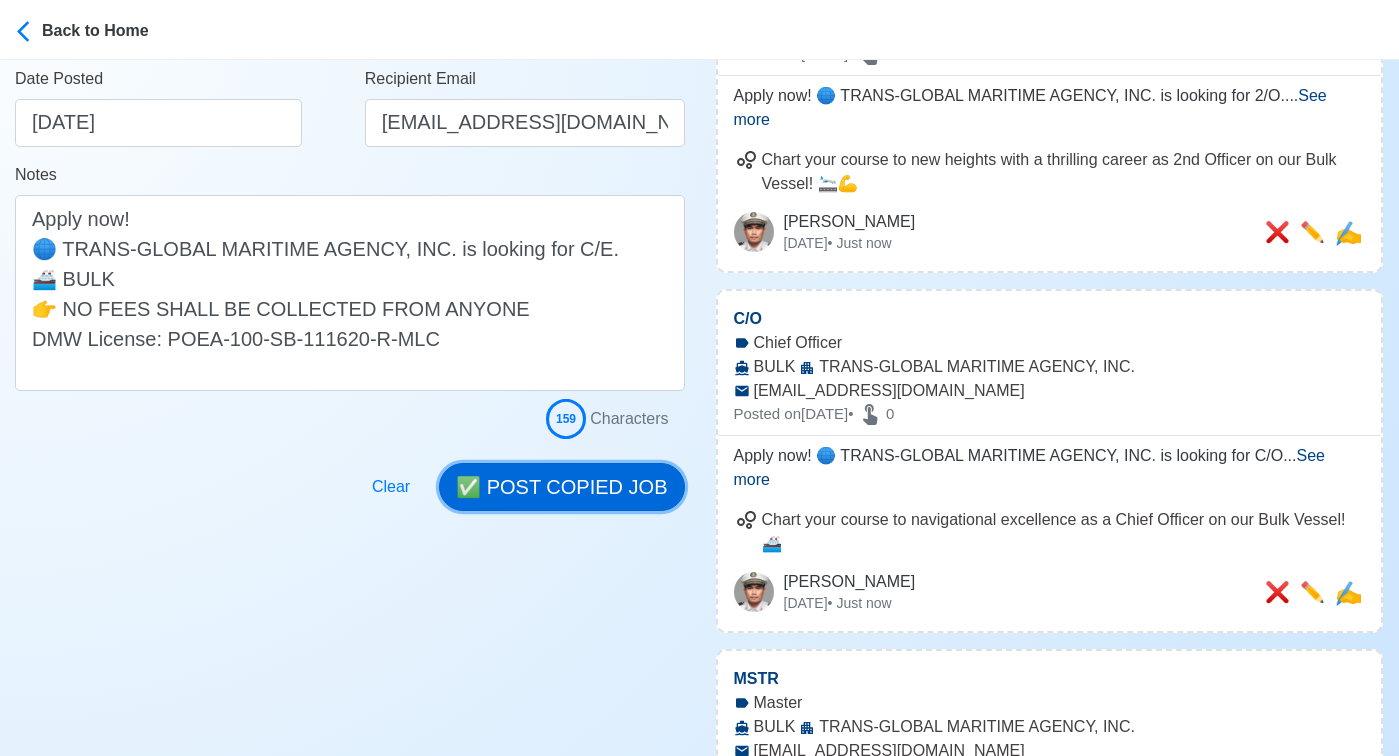 click on "✅ POST COPIED JOB" at bounding box center (561, 487) 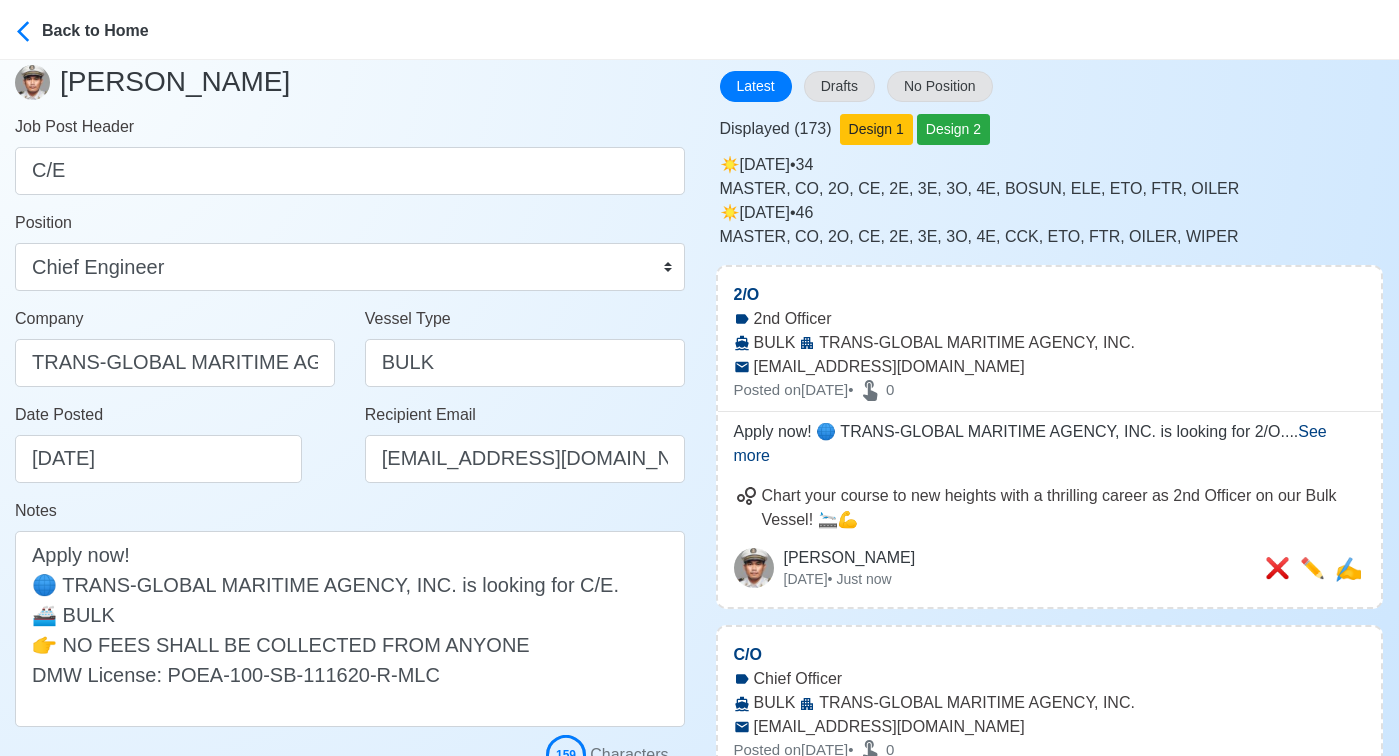scroll, scrollTop: 0, scrollLeft: 0, axis: both 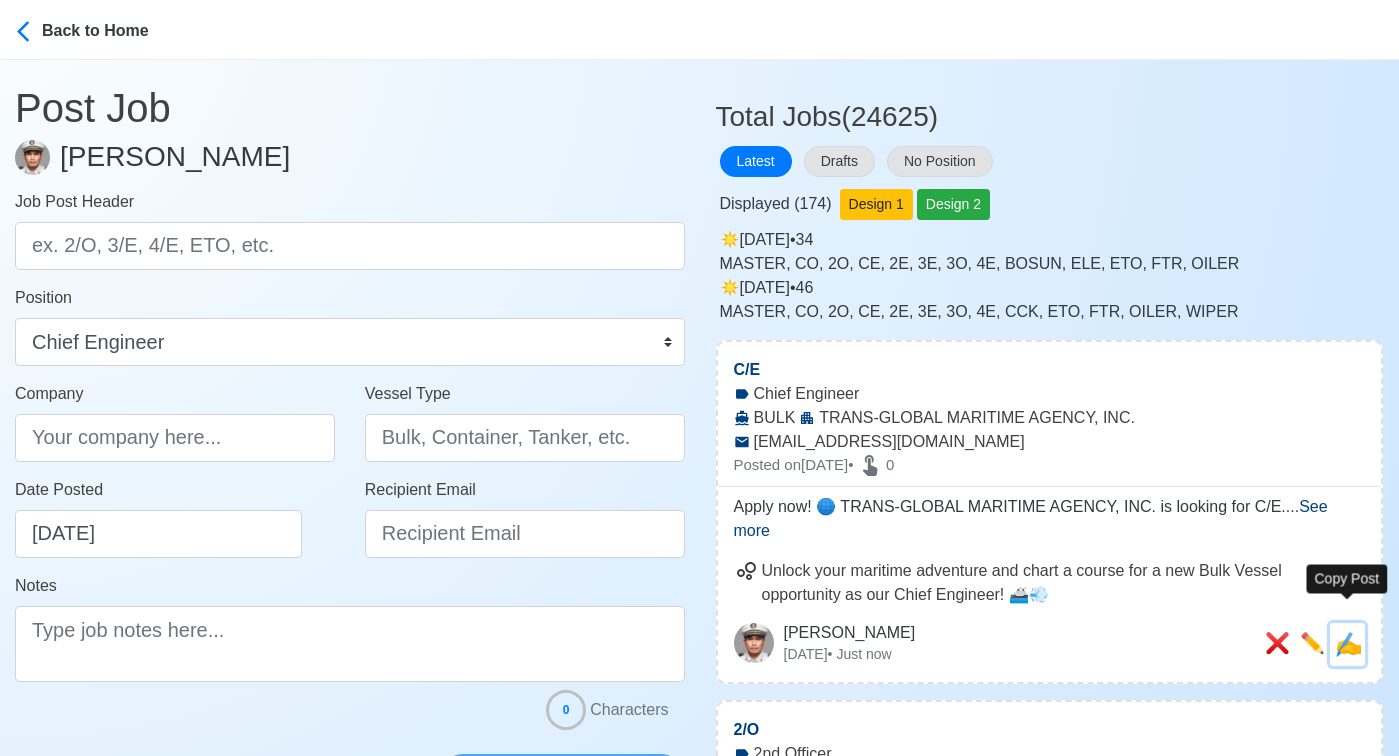 click on "✍️" at bounding box center (1348, 644) 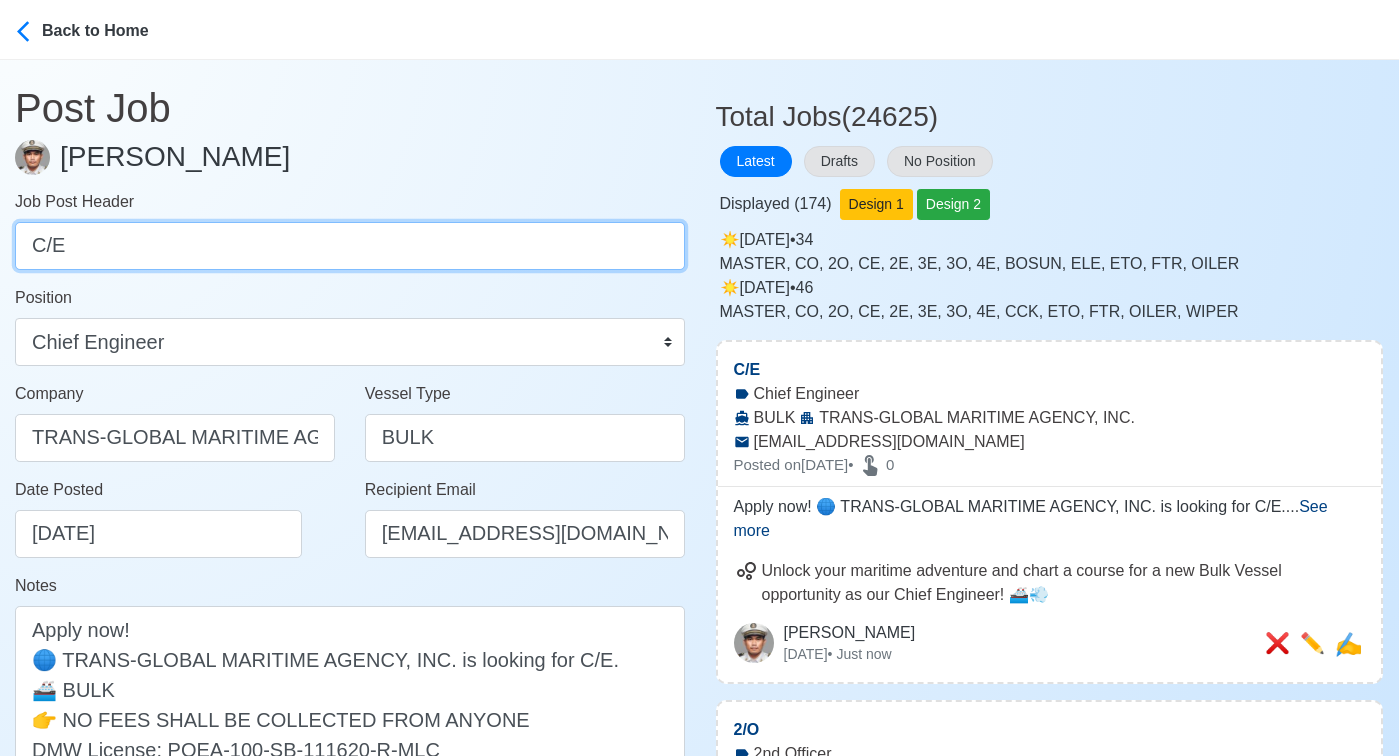 click on "C/E" at bounding box center [350, 246] 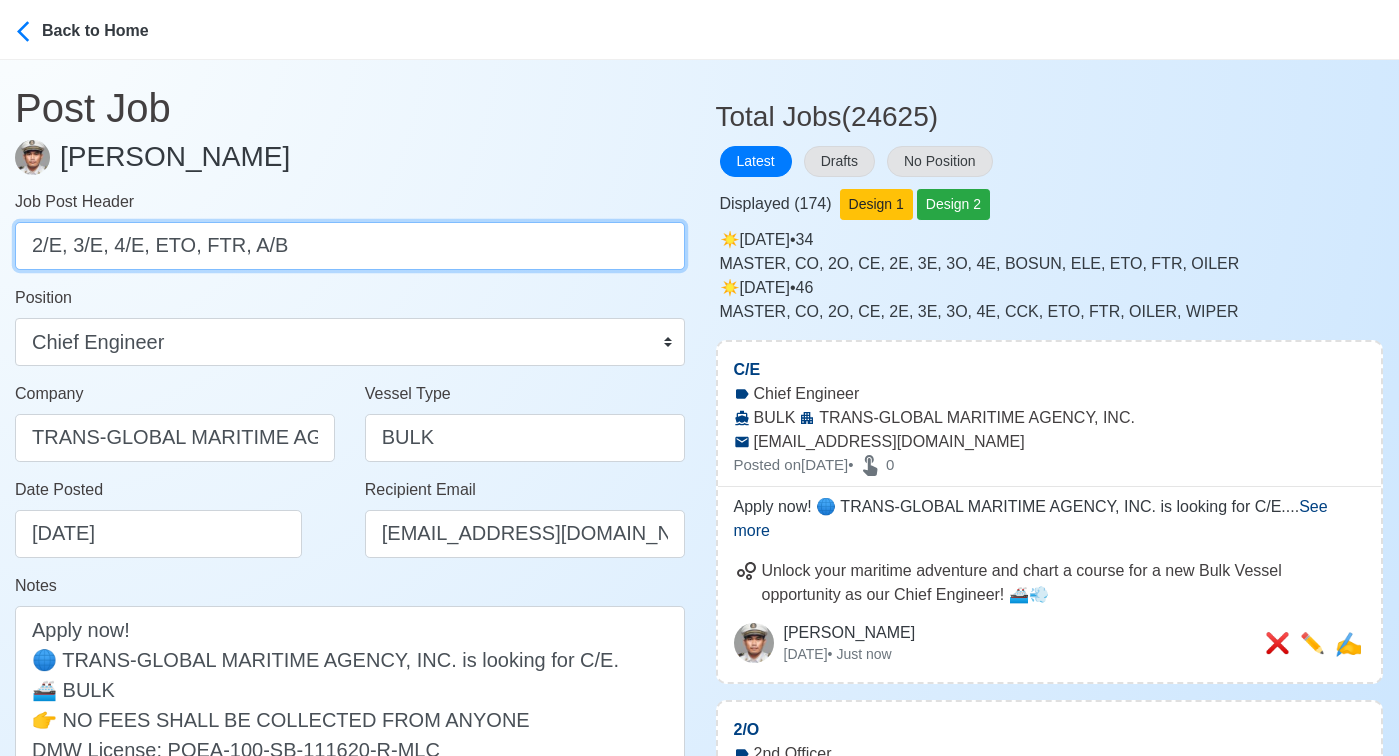 drag, startPoint x: 72, startPoint y: 248, endPoint x: 372, endPoint y: 258, distance: 300.16663 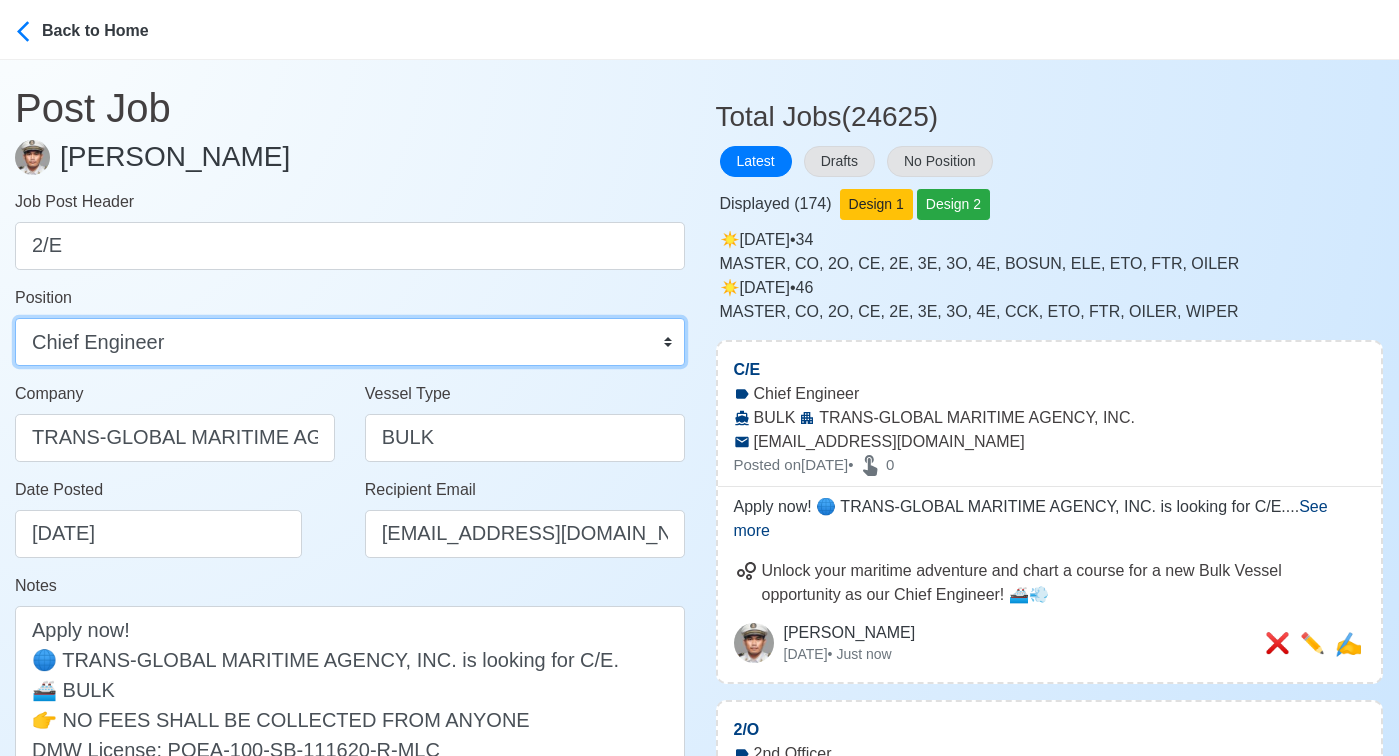 click on "Master Chief Officer 2nd Officer 3rd Officer Junior Officer Chief Engineer 2nd Engineer 3rd Engineer 4th Engineer Gas Engineer Junior Engineer 1st Assistant Engineer 2nd Assistant Engineer 3rd Assistant Engineer ETO/ETR Electrician Electrical Engineer Oiler Fitter Welder Chief Cook Chef Cook Messman Wiper Rigger Ordinary Seaman Able Seaman Motorman Pumpman Bosun Cadet Reefer Mechanic Operator Repairman Painter Steward Waiter Others" at bounding box center (350, 342) 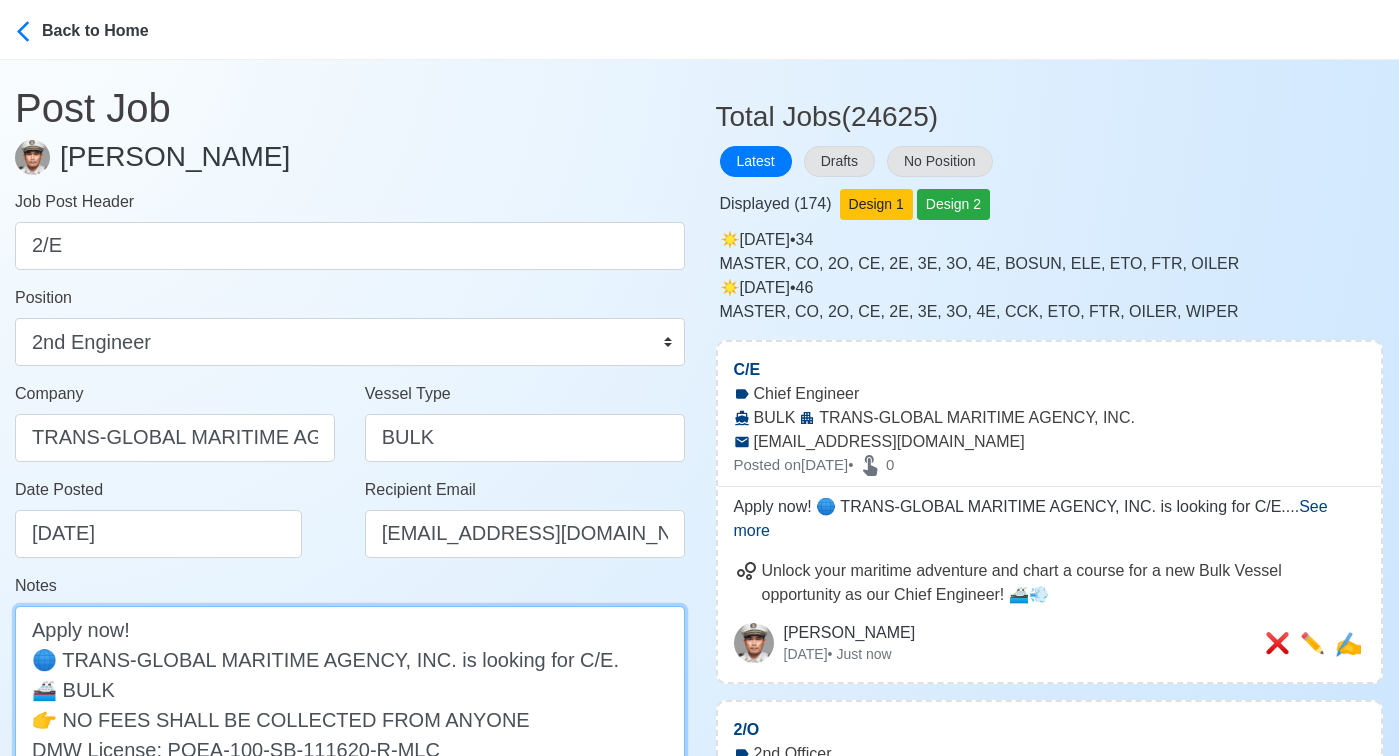 click on "Apply now!
🌐 TRANS-GLOBAL MARITIME AGENCY, INC. is looking for C/E.
🚢 BULK
👉 NO FEES SHALL BE COLLECTED FROM ANYONE
DMW License: POEA-100-SB-111620-R-MLC" at bounding box center (350, 704) 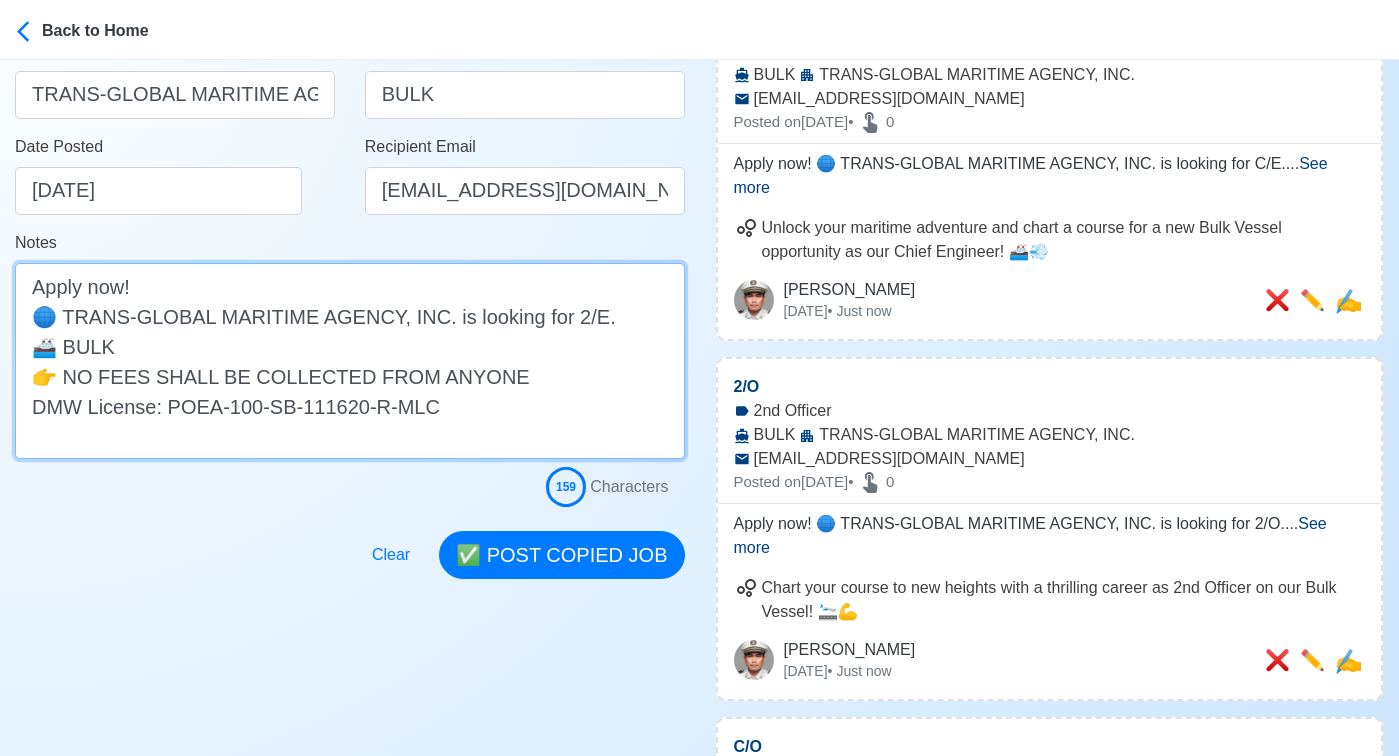 scroll, scrollTop: 415, scrollLeft: 0, axis: vertical 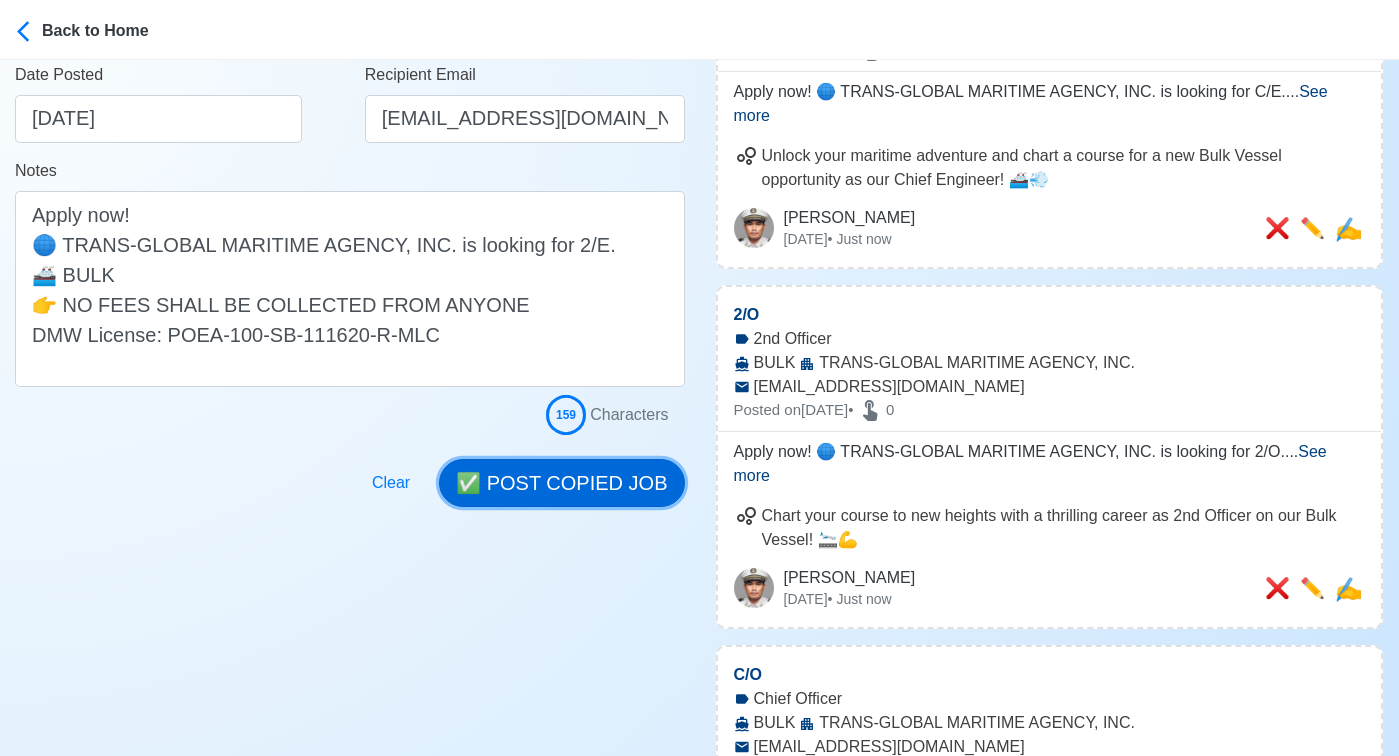 click on "✅ POST COPIED JOB" at bounding box center (561, 483) 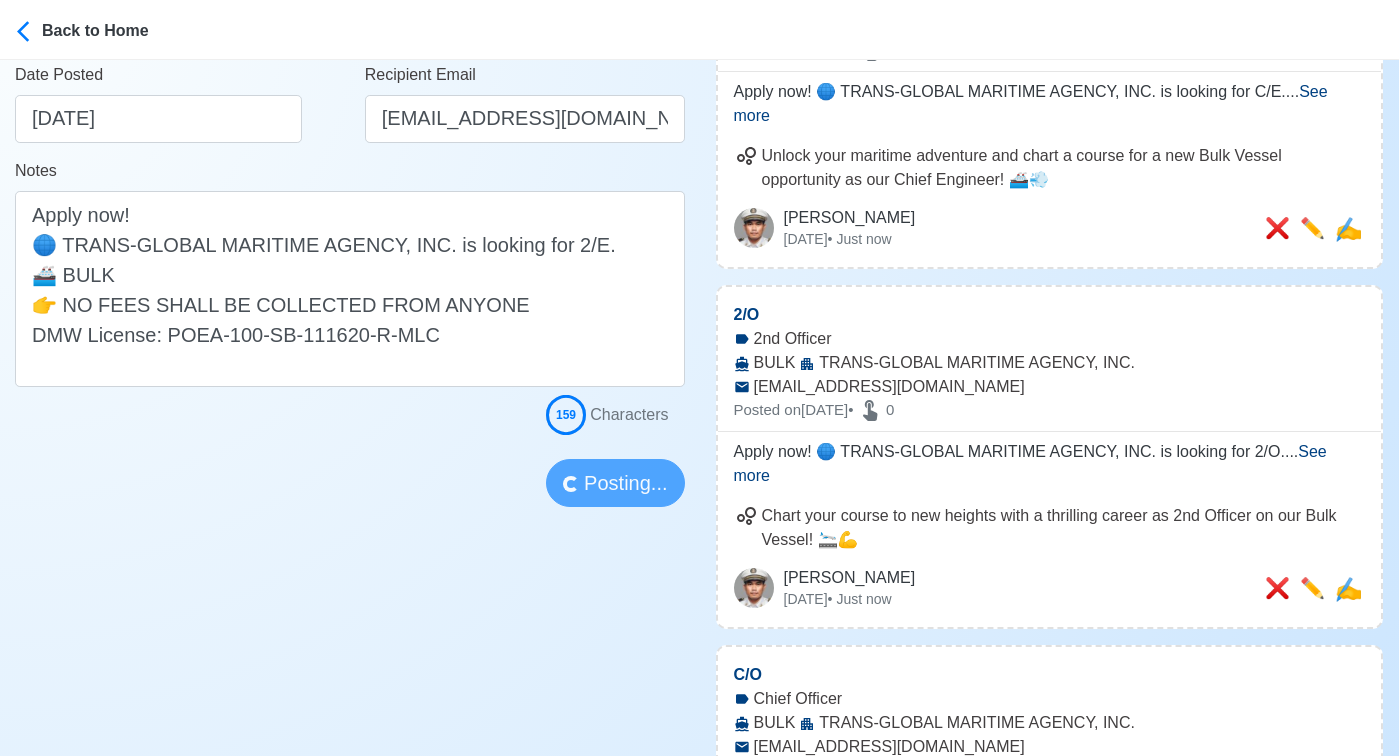 scroll, scrollTop: 0, scrollLeft: 0, axis: both 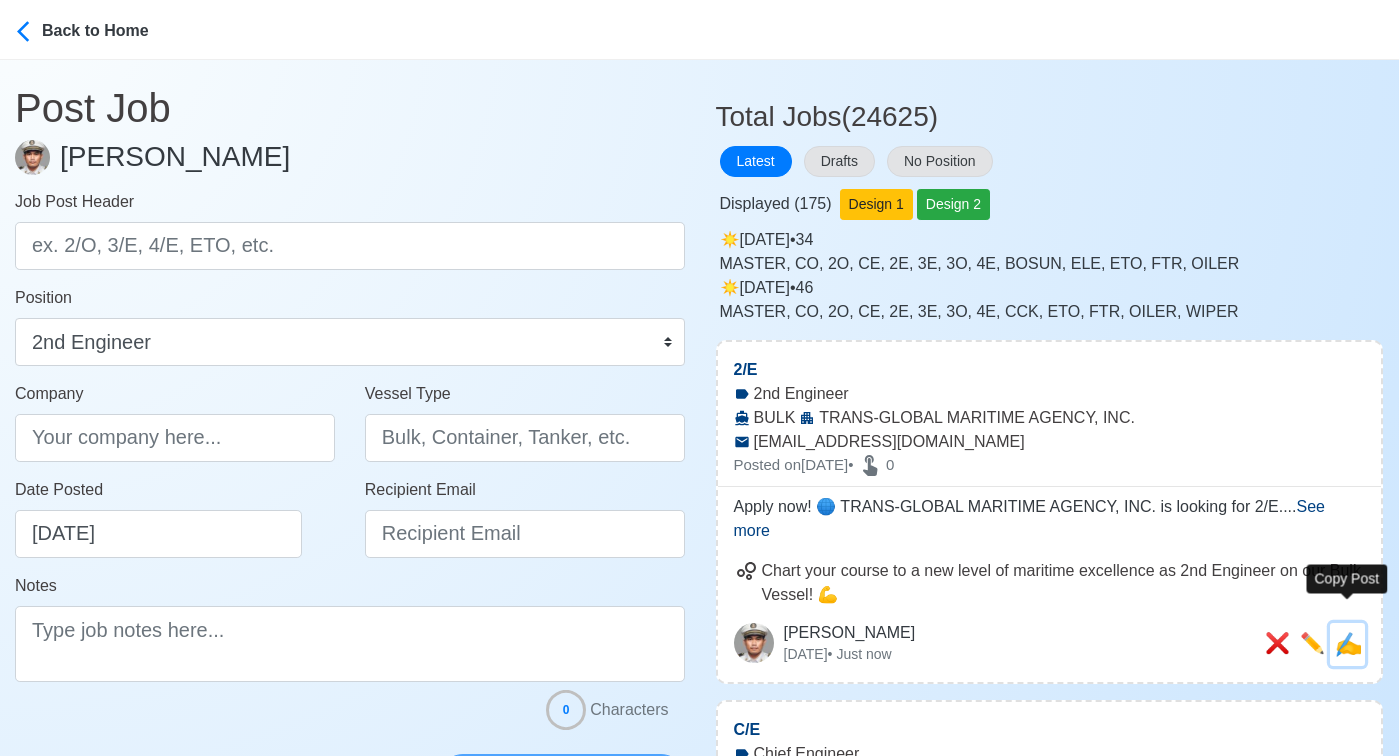 click on "✍️" at bounding box center (1348, 644) 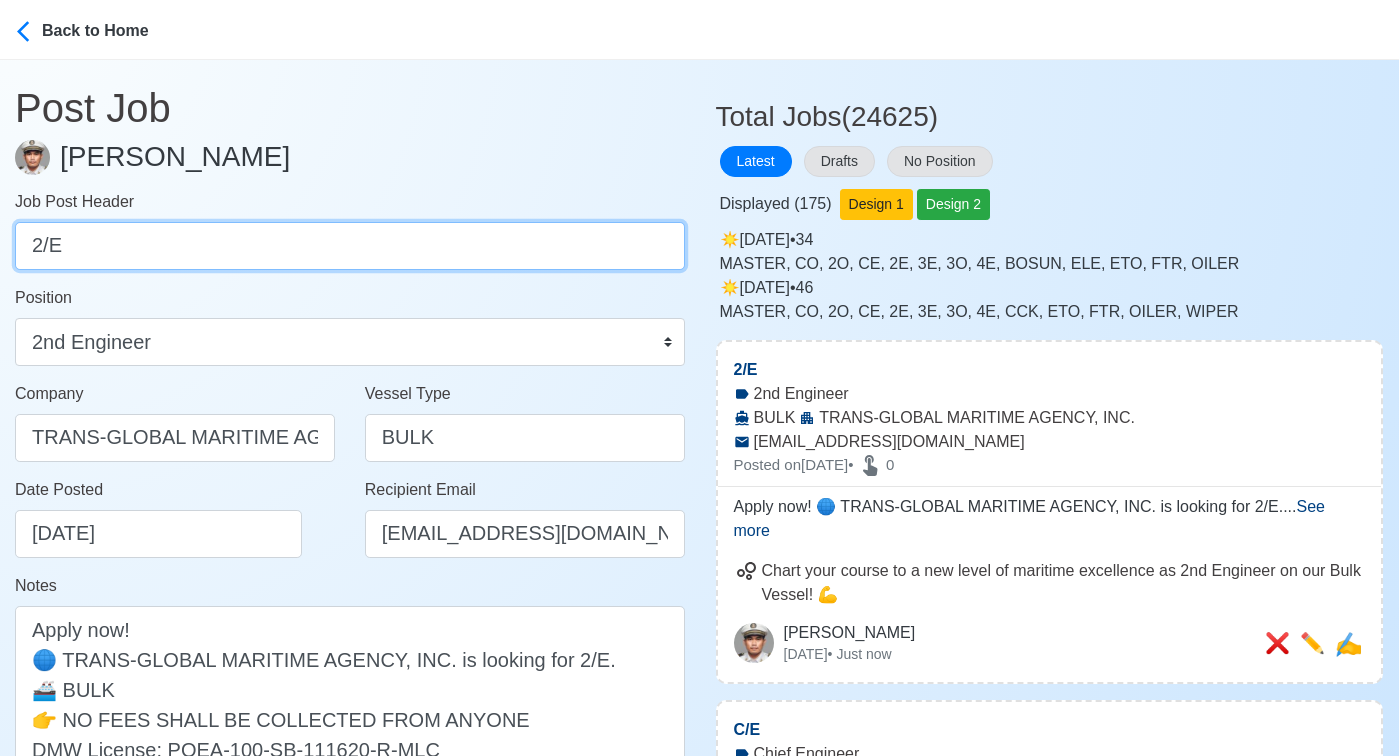 click on "2/E" at bounding box center [350, 246] 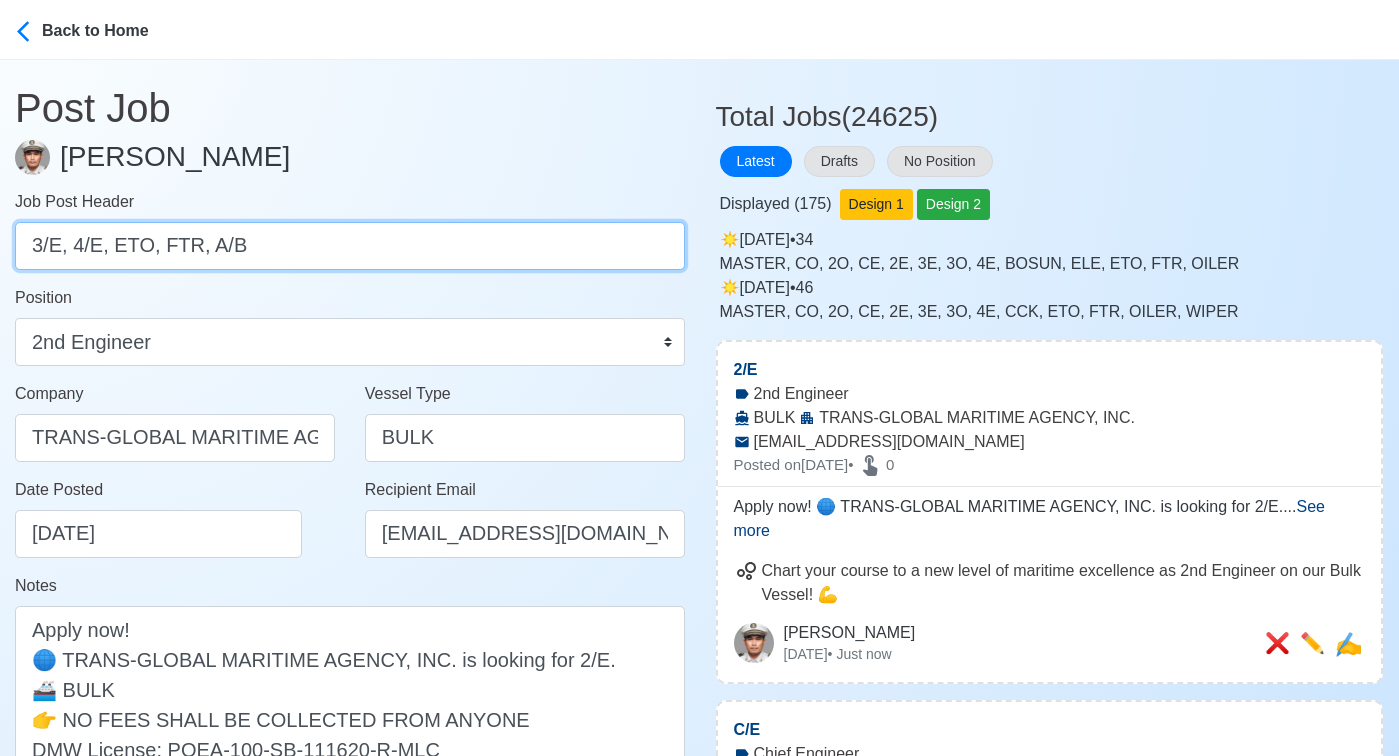 drag, startPoint x: 69, startPoint y: 249, endPoint x: 447, endPoint y: 276, distance: 378.96307 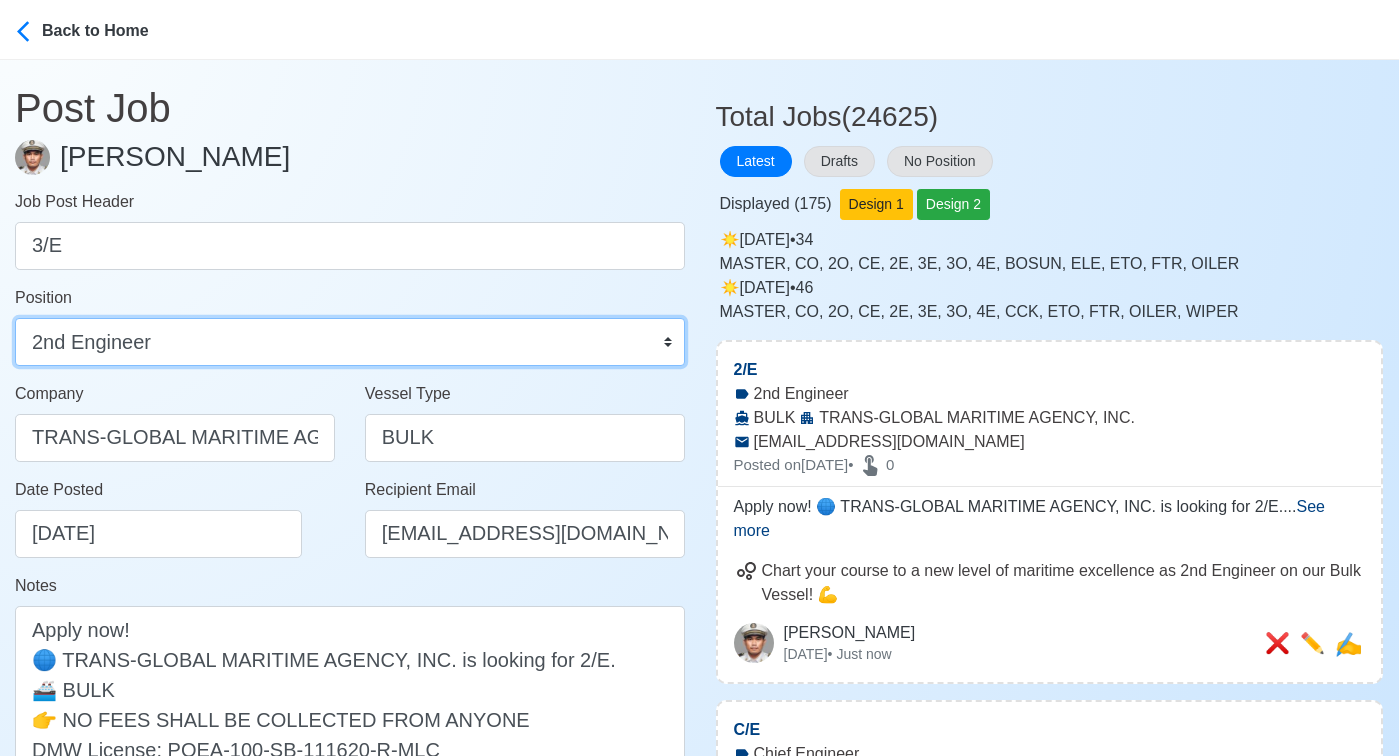 click on "Master Chief Officer 2nd Officer 3rd Officer Junior Officer Chief Engineer 2nd Engineer 3rd Engineer 4th Engineer Gas Engineer Junior Engineer 1st Assistant Engineer 2nd Assistant Engineer 3rd Assistant Engineer ETO/ETR Electrician Electrical Engineer Oiler Fitter Welder Chief Cook Chef Cook Messman Wiper Rigger Ordinary Seaman Able Seaman Motorman Pumpman Bosun Cadet Reefer Mechanic Operator Repairman Painter Steward Waiter Others" at bounding box center [350, 342] 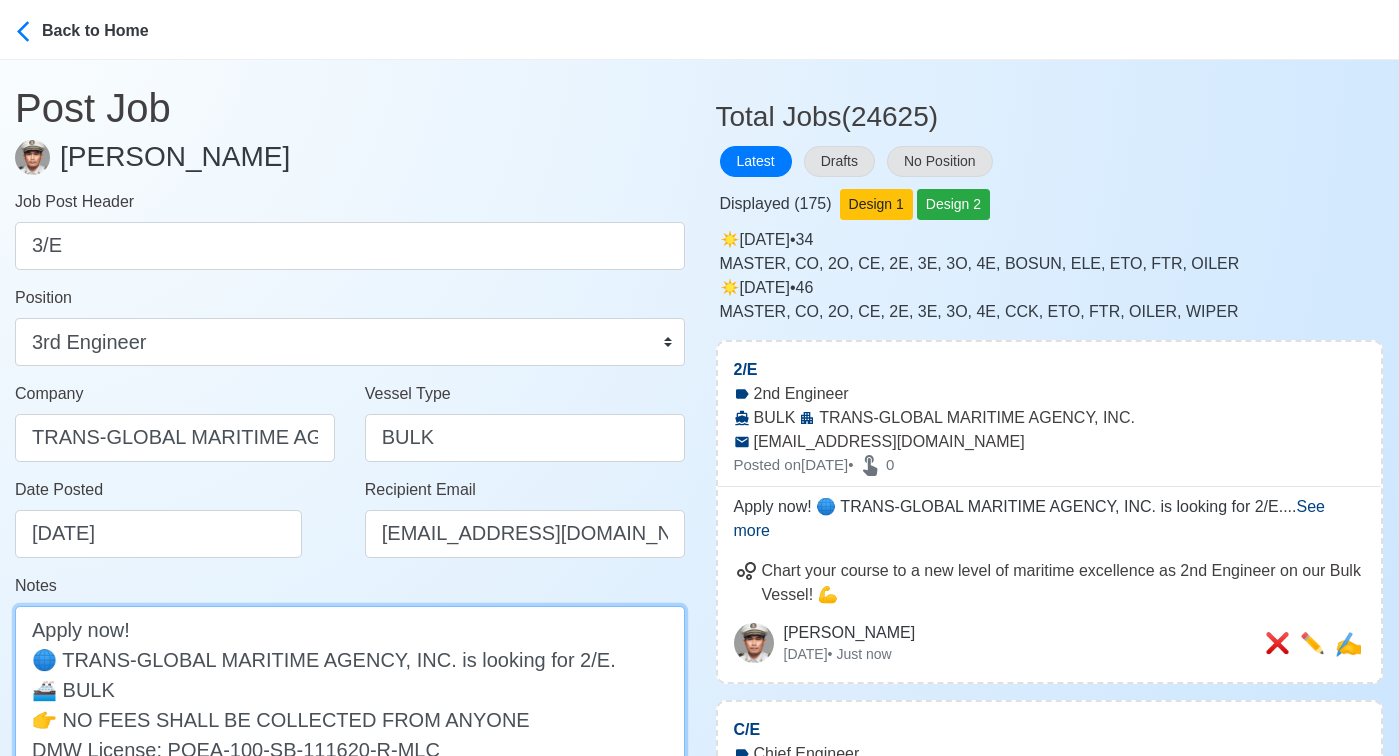 click on "Apply now!
🌐 TRANS-GLOBAL MARITIME AGENCY, INC. is looking for 2/E.
🚢 BULK
👉 NO FEES SHALL BE COLLECTED FROM ANYONE
DMW License: POEA-100-SB-111620-R-MLC" at bounding box center (350, 704) 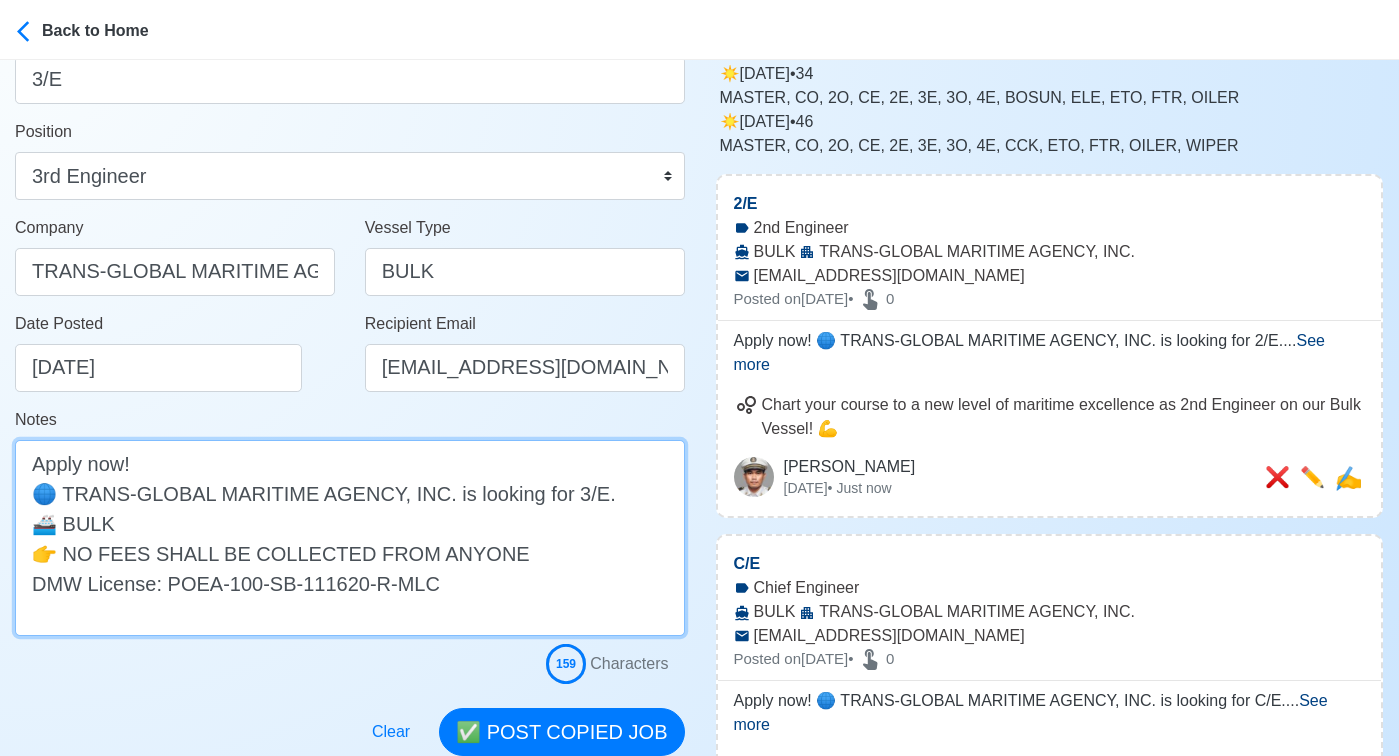 scroll, scrollTop: 271, scrollLeft: 0, axis: vertical 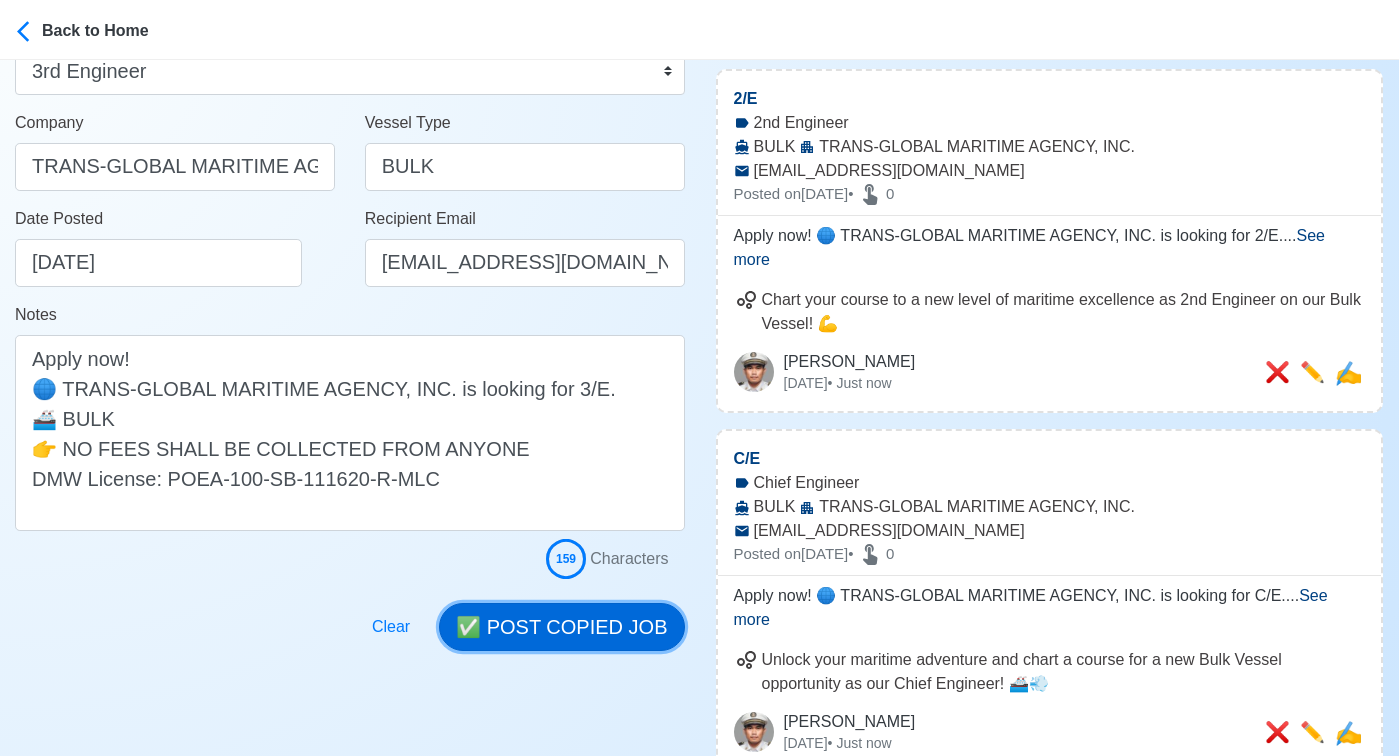 click on "✅ POST COPIED JOB" at bounding box center [561, 627] 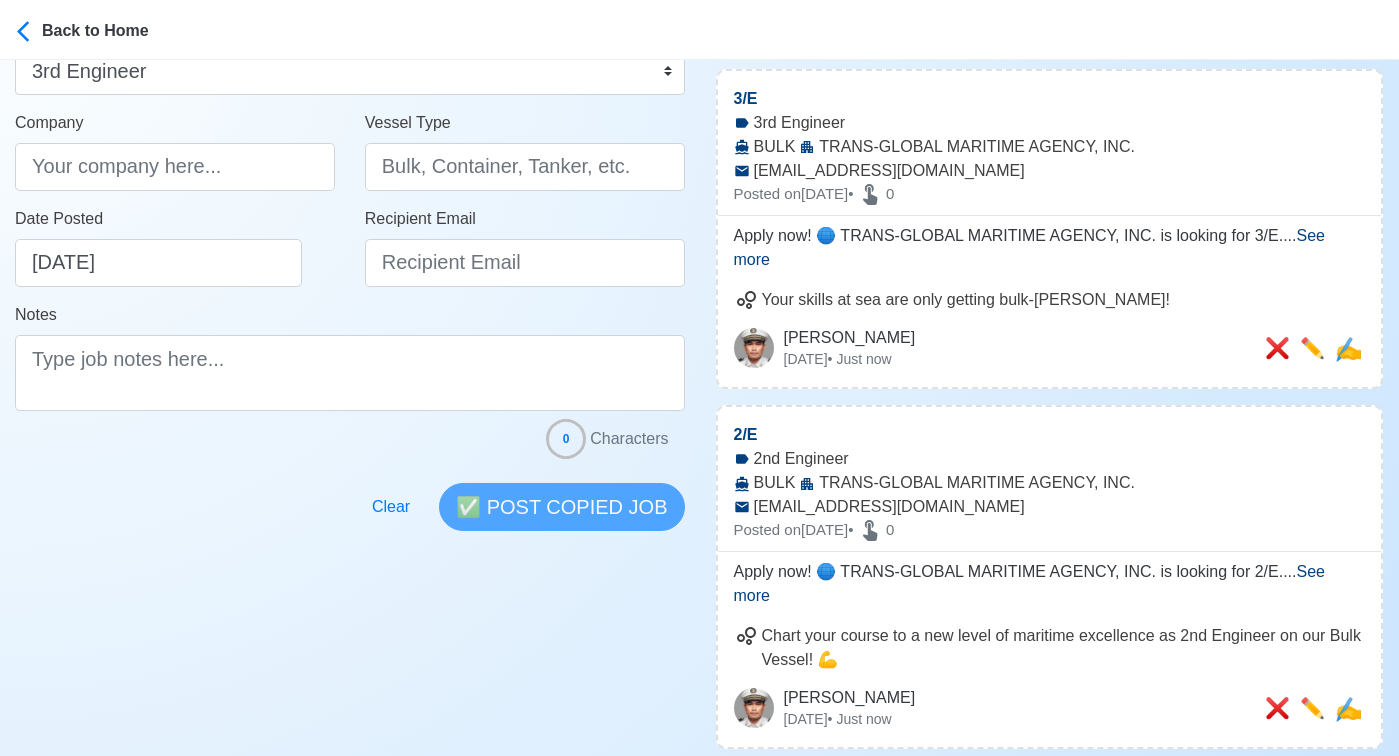 scroll, scrollTop: 0, scrollLeft: 0, axis: both 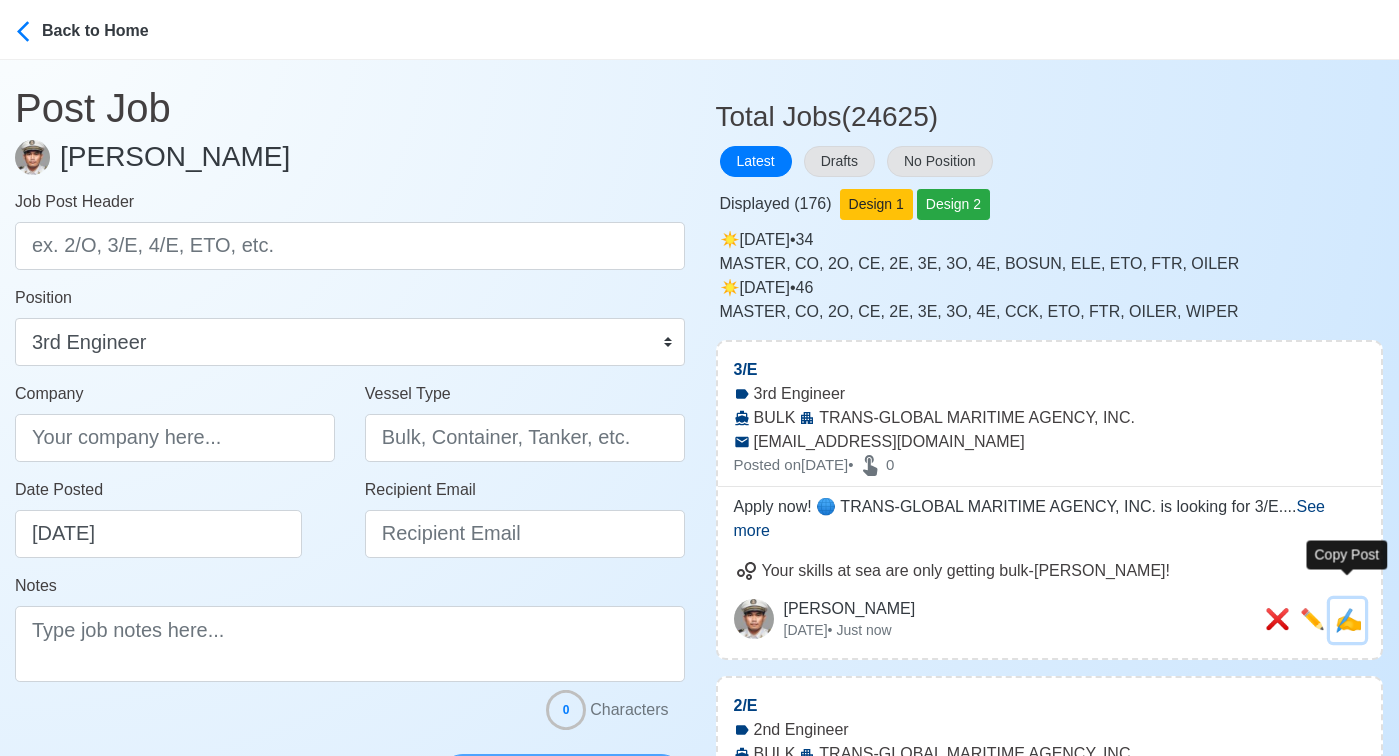click on "✍️" at bounding box center (1348, 620) 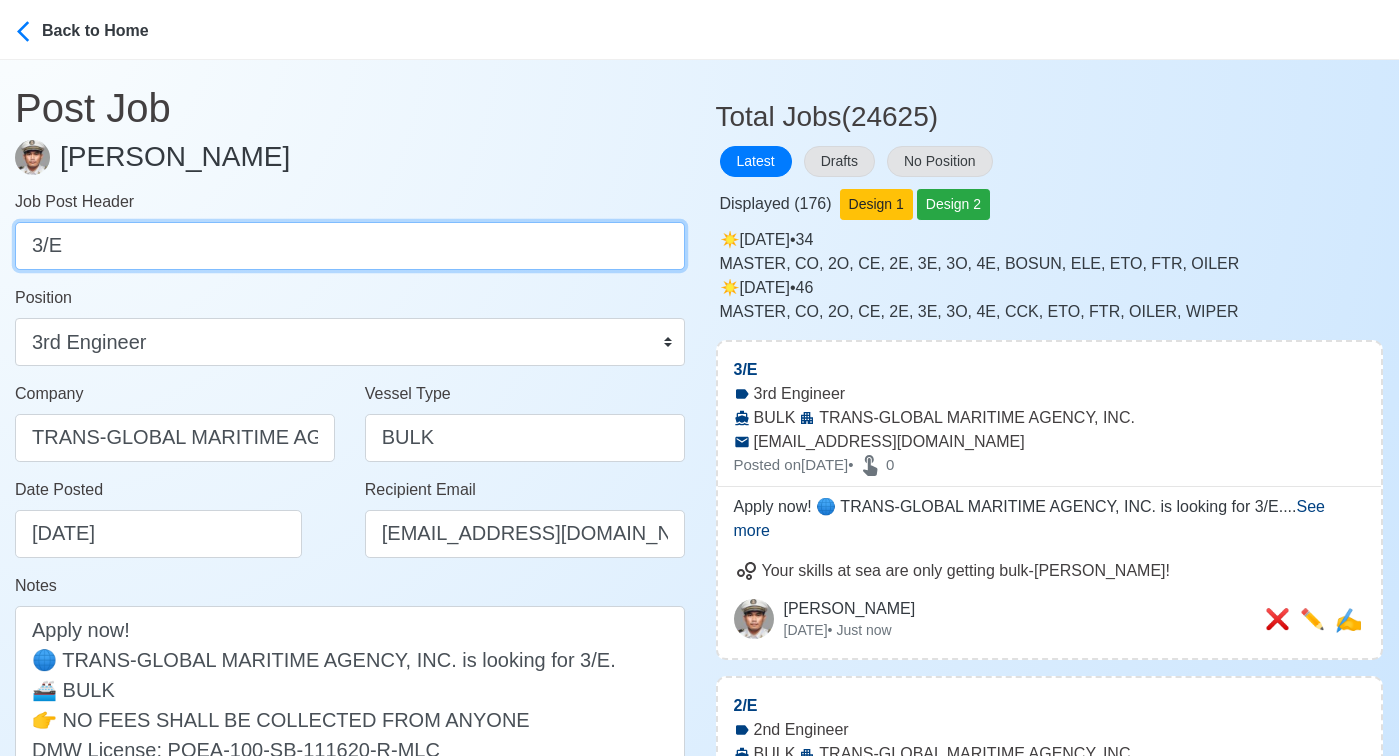 click on "3/E" at bounding box center [350, 246] 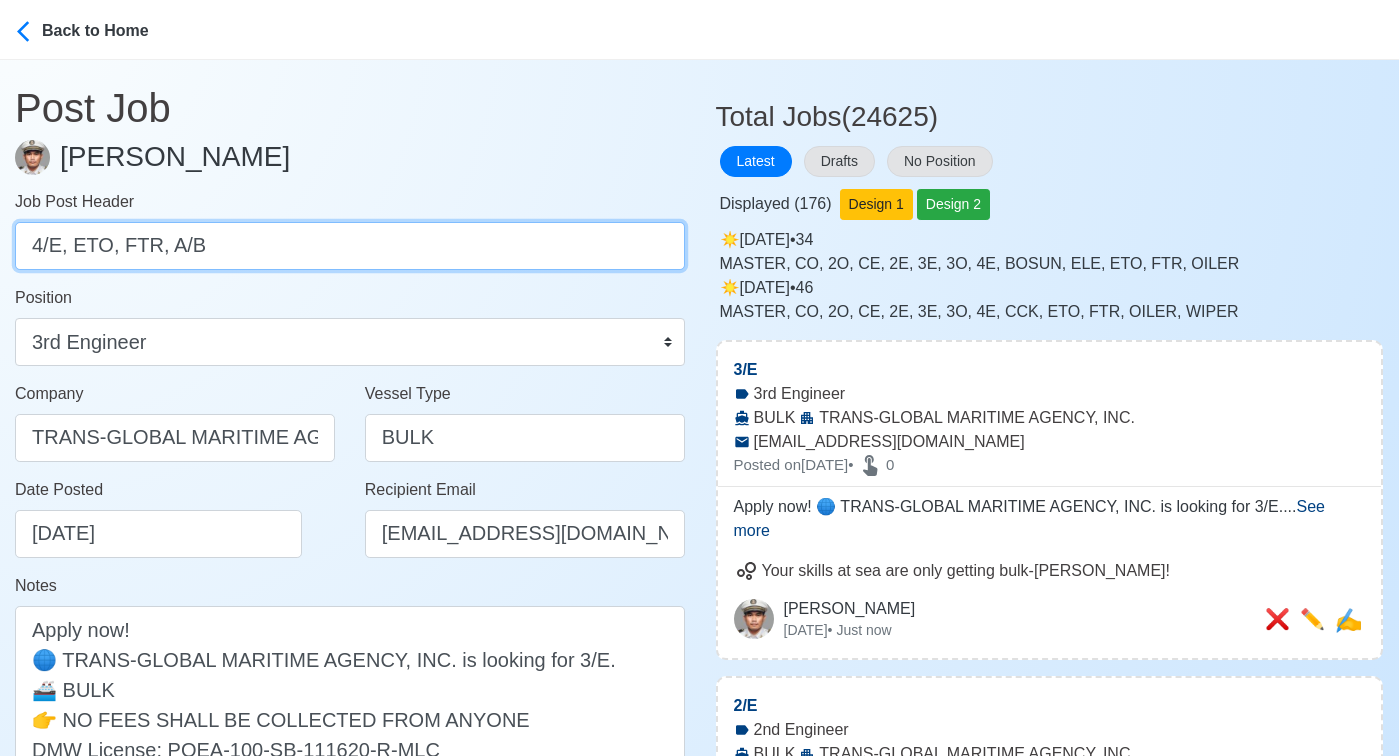 drag, startPoint x: 71, startPoint y: 247, endPoint x: 332, endPoint y: 247, distance: 261 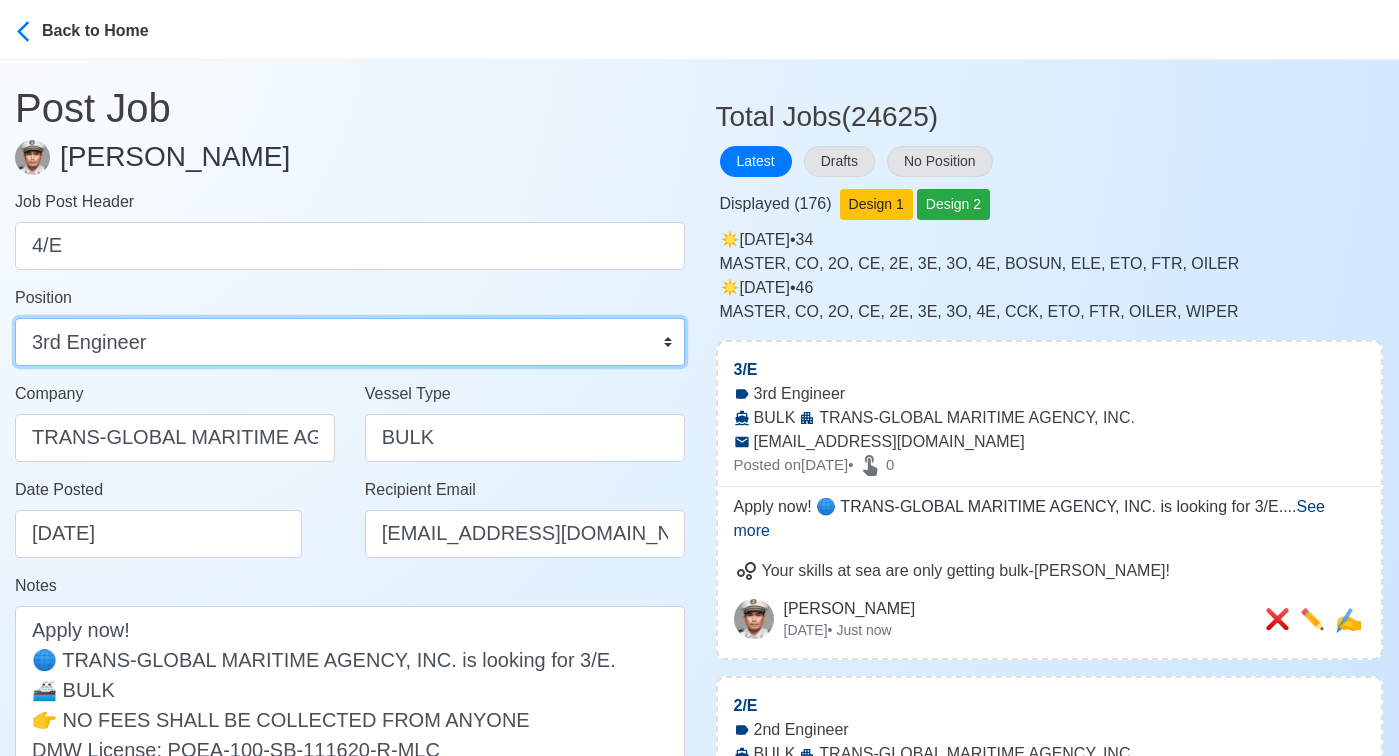 click on "Master Chief Officer 2nd Officer 3rd Officer Junior Officer Chief Engineer 2nd Engineer 3rd Engineer 4th Engineer Gas Engineer Junior Engineer 1st Assistant Engineer 2nd Assistant Engineer 3rd Assistant Engineer ETO/ETR Electrician Electrical Engineer Oiler Fitter Welder Chief Cook Chef Cook Messman Wiper Rigger Ordinary Seaman Able Seaman Motorman Pumpman Bosun Cadet Reefer Mechanic Operator Repairman Painter Steward Waiter Others" at bounding box center (350, 342) 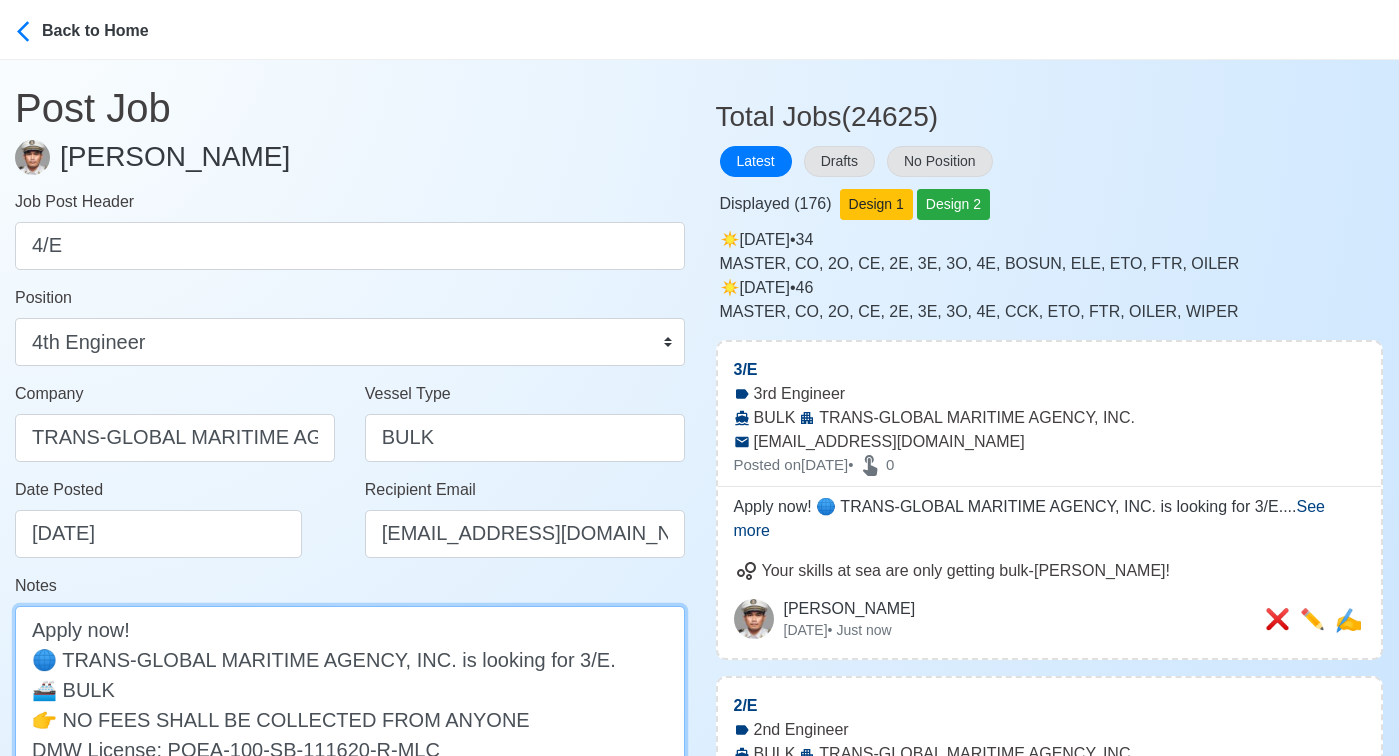 click on "Apply now!
🌐 TRANS-GLOBAL MARITIME AGENCY, INC. is looking for 3/E.
🚢 BULK
👉 NO FEES SHALL BE COLLECTED FROM ANYONE
DMW License: POEA-100-SB-111620-R-MLC" at bounding box center [350, 704] 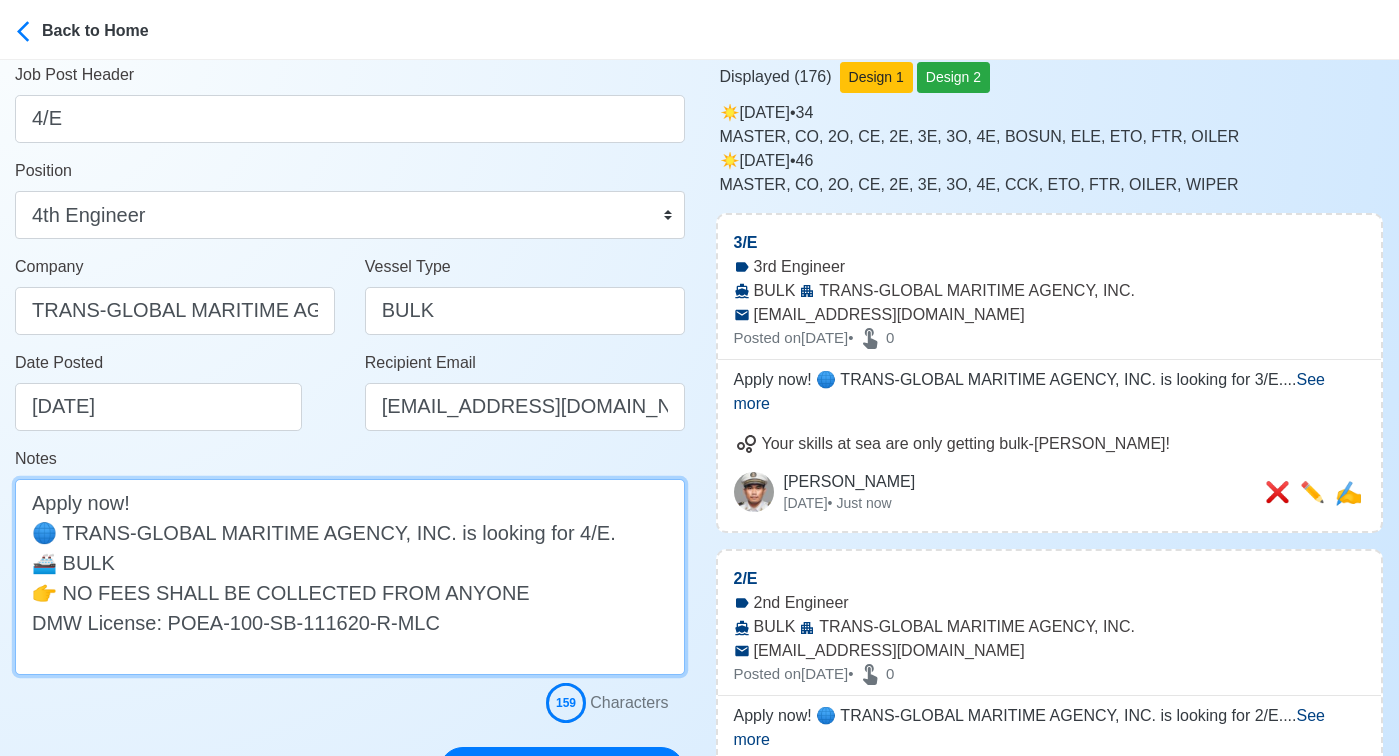 scroll, scrollTop: 261, scrollLeft: 0, axis: vertical 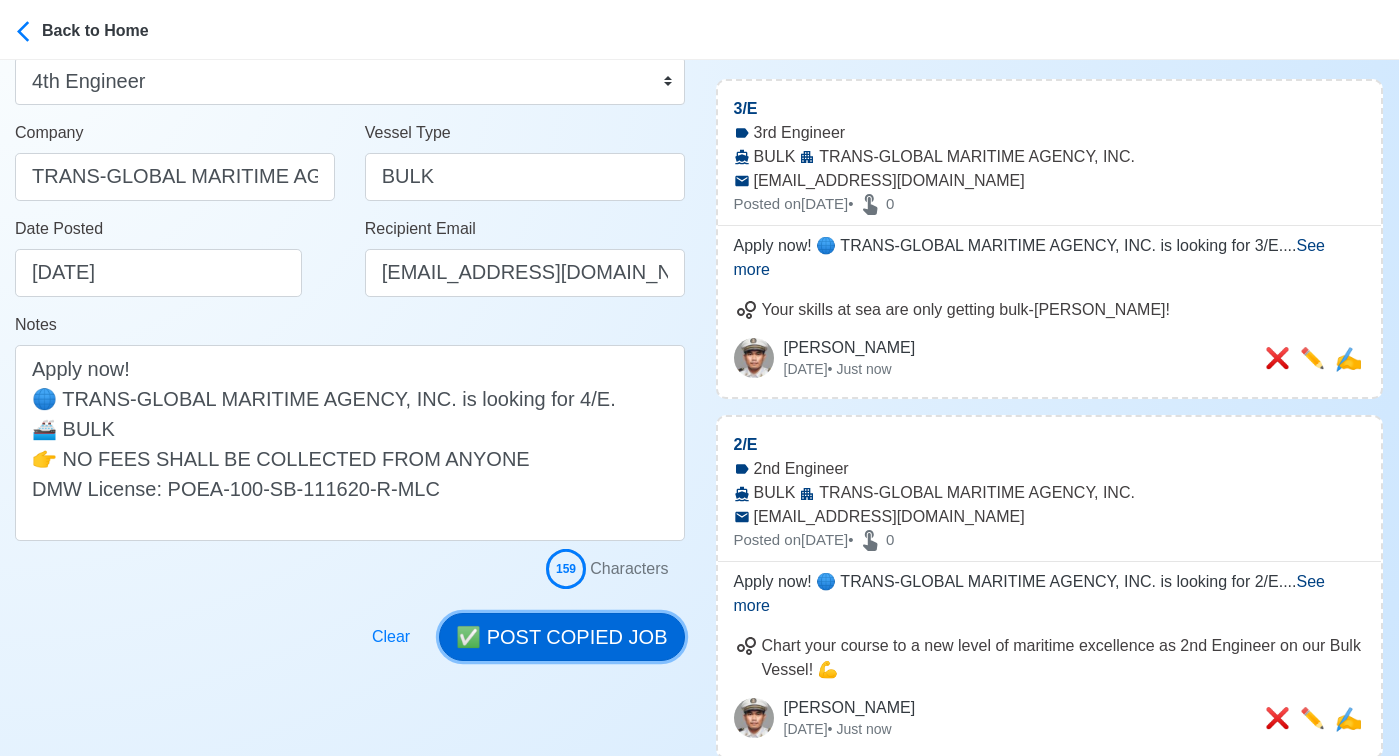 click on "✅ POST COPIED JOB" at bounding box center [561, 637] 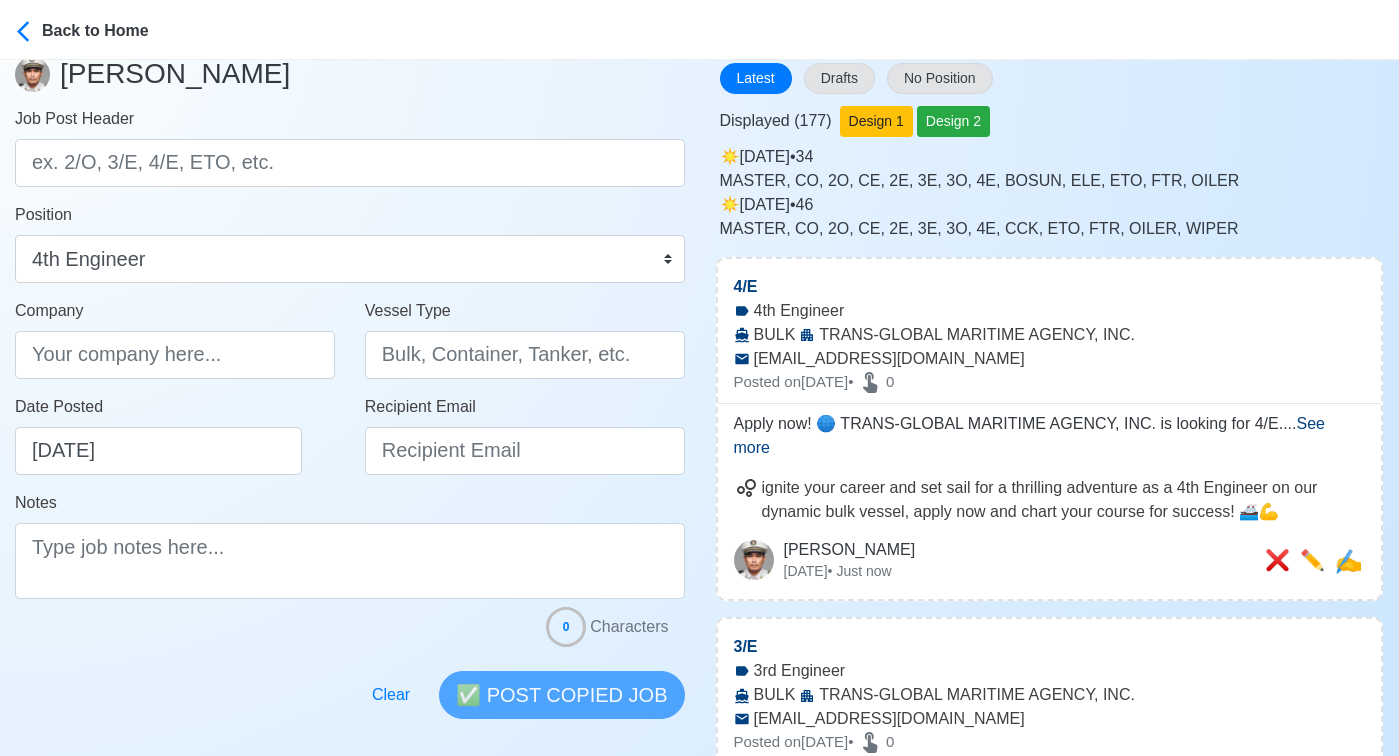 scroll, scrollTop: 0, scrollLeft: 0, axis: both 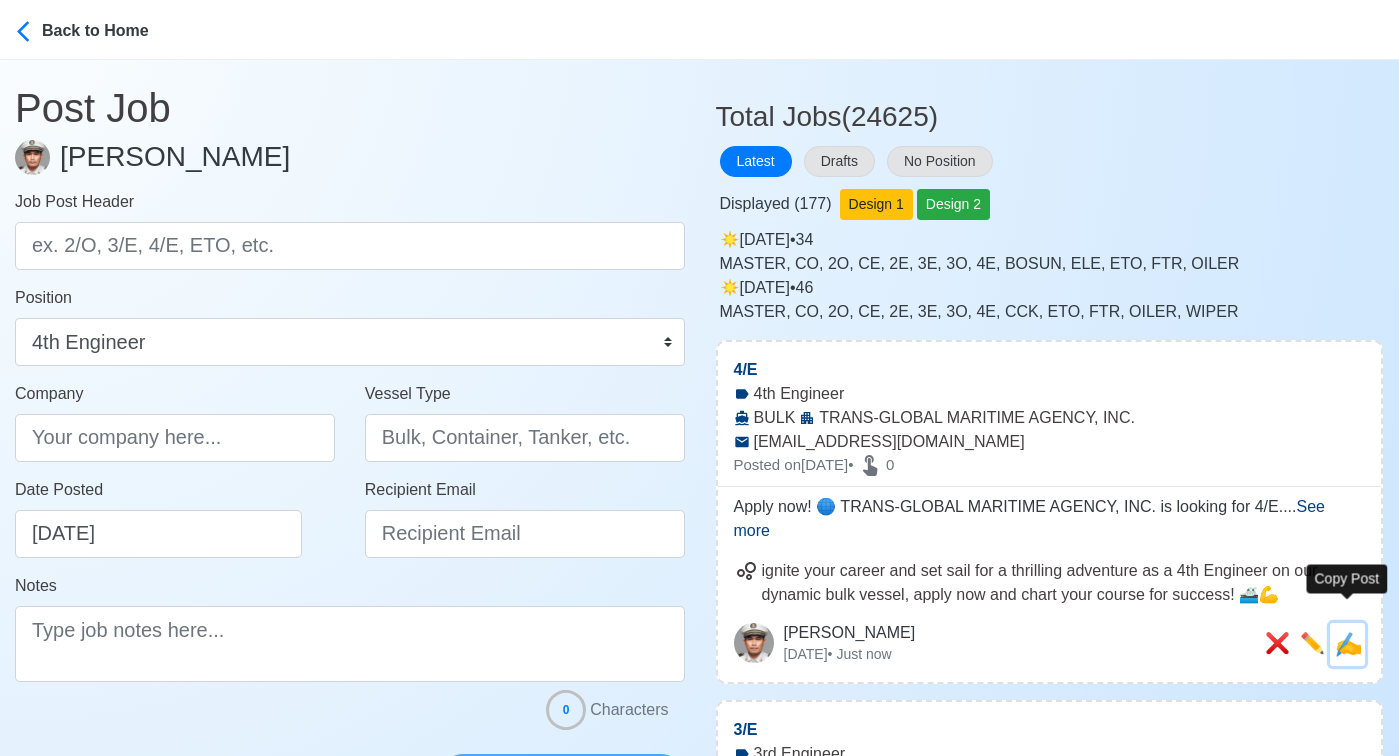 click on "✍️" at bounding box center (1348, 644) 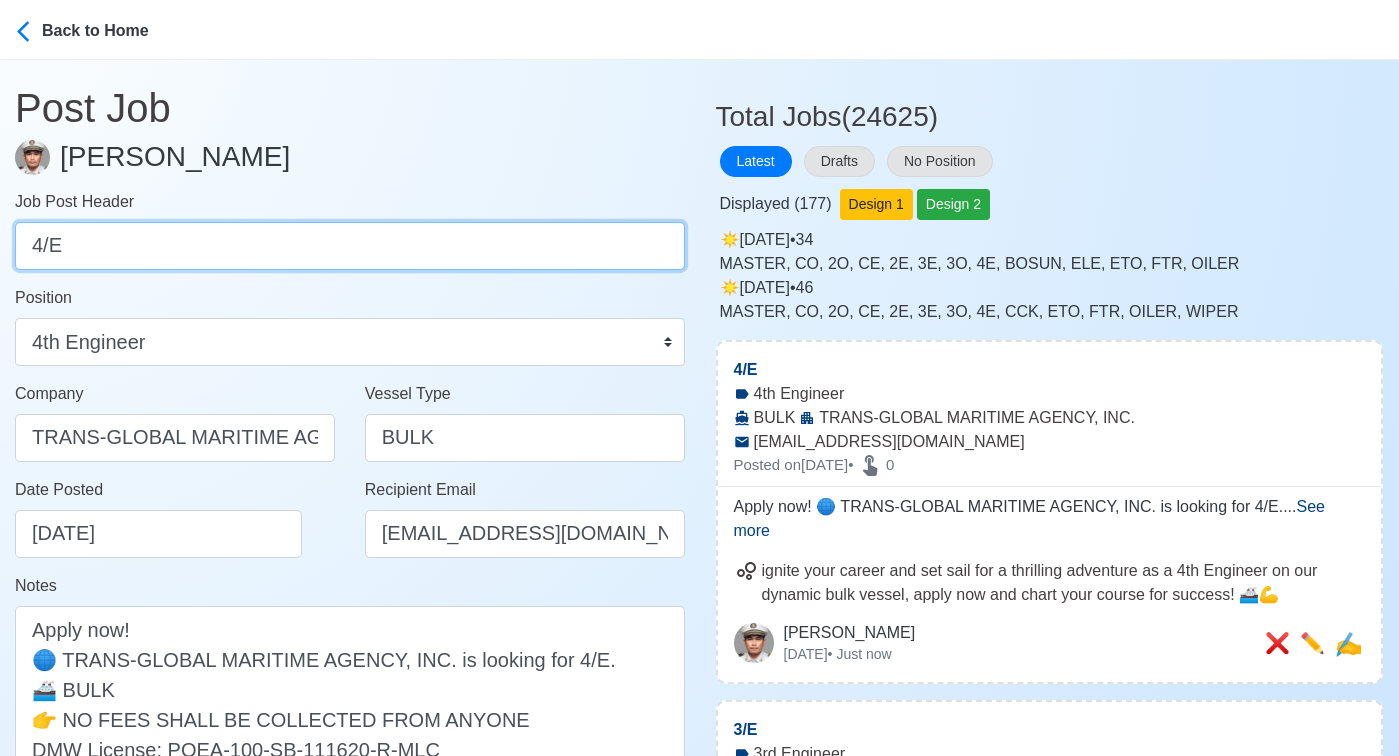 click on "4/E" at bounding box center (350, 246) 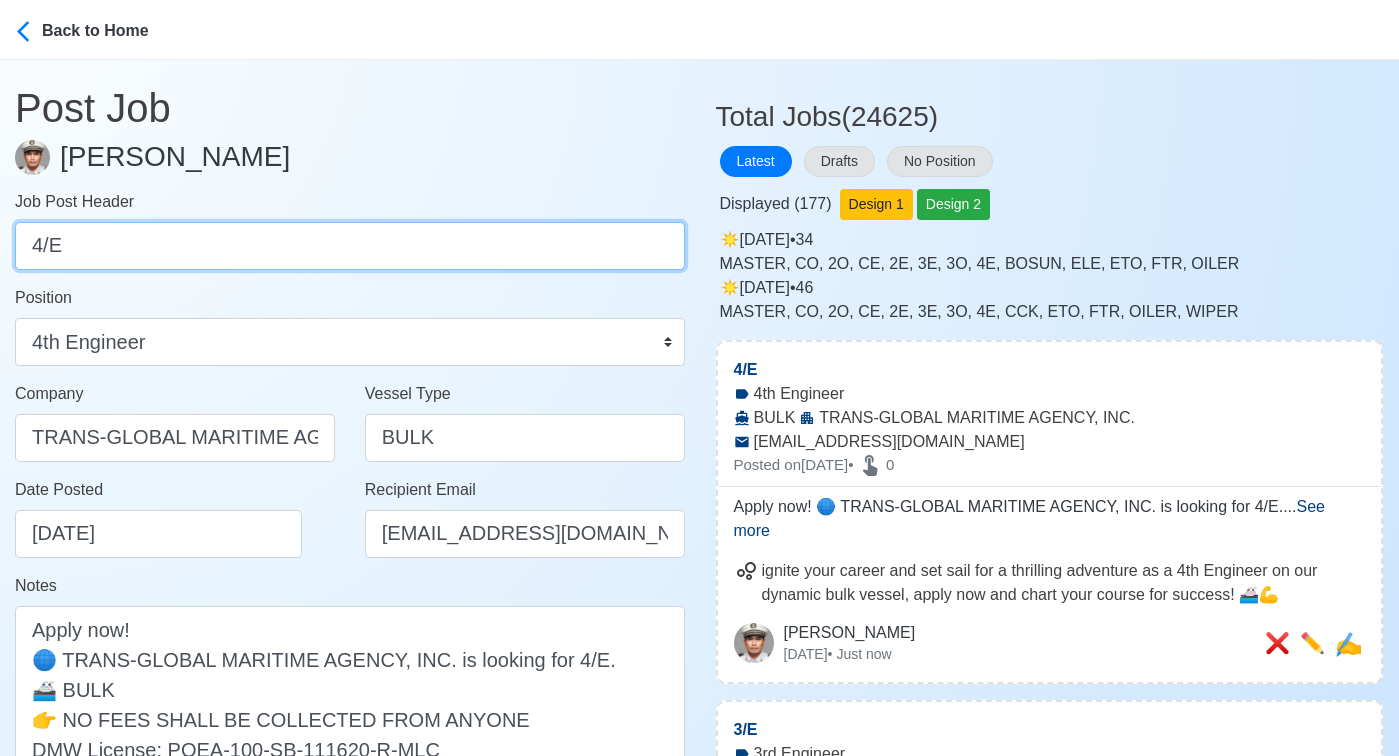 paste on "ETO, FTR, A/B" 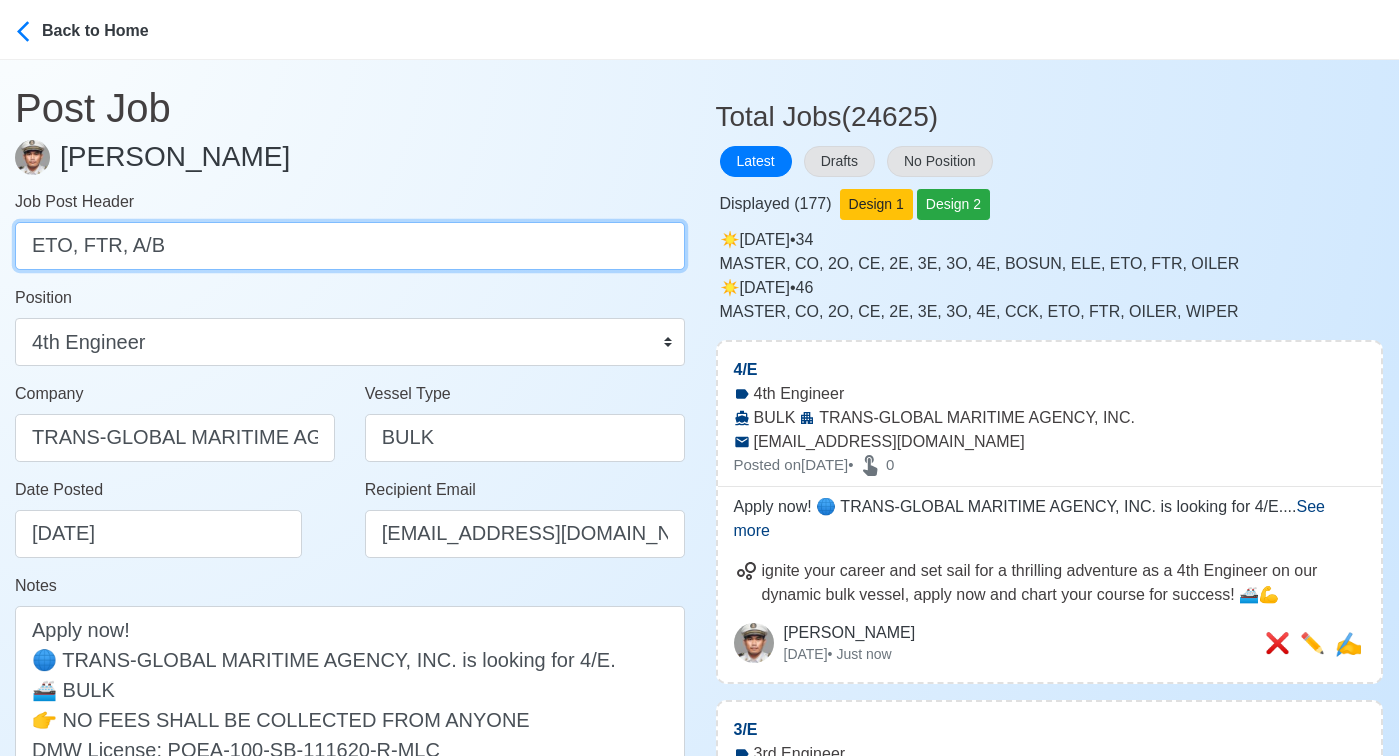 drag, startPoint x: 77, startPoint y: 248, endPoint x: 203, endPoint y: 248, distance: 126 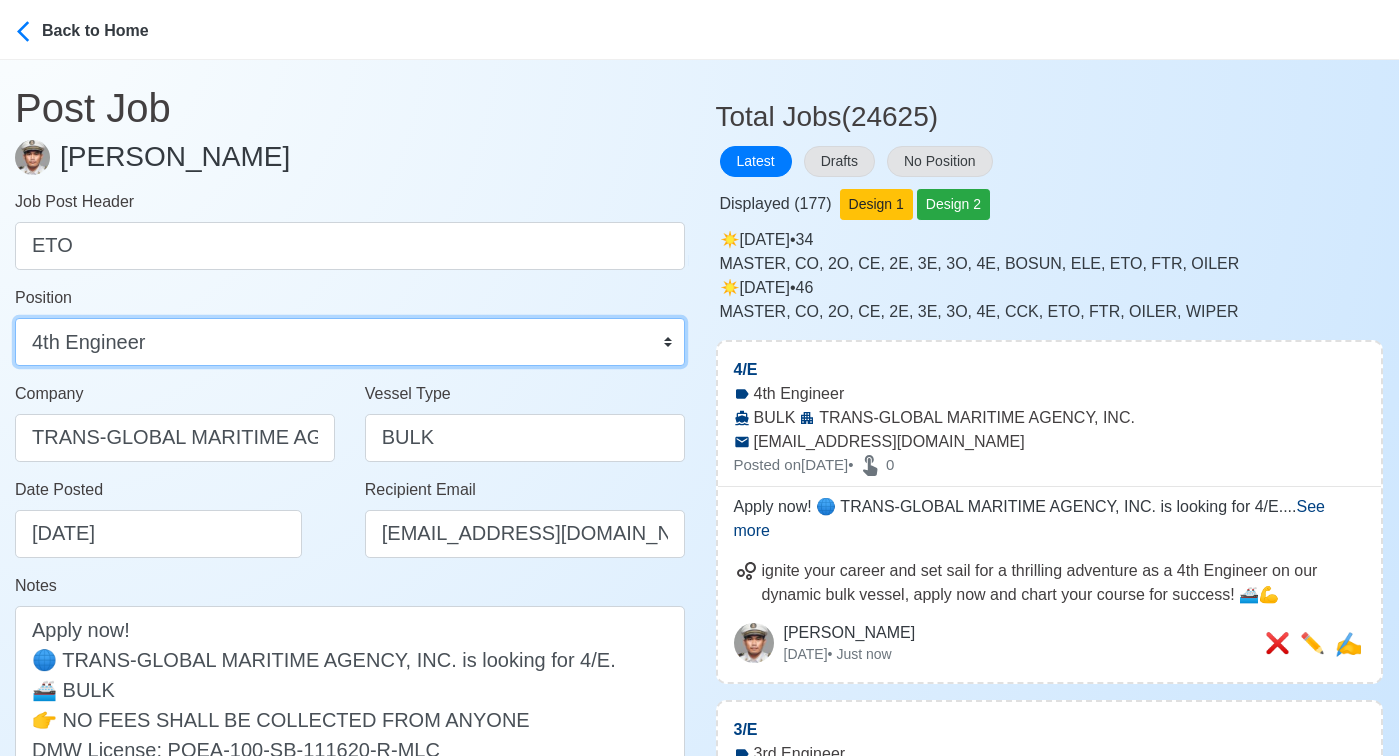 click on "Master Chief Officer 2nd Officer 3rd Officer Junior Officer Chief Engineer 2nd Engineer 3rd Engineer 4th Engineer Gas Engineer Junior Engineer 1st Assistant Engineer 2nd Assistant Engineer 3rd Assistant Engineer ETO/ETR Electrician Electrical Engineer Oiler Fitter Welder Chief Cook Chef Cook Messman Wiper Rigger Ordinary Seaman Able Seaman Motorman Pumpman Bosun Cadet Reefer Mechanic Operator Repairman Painter Steward Waiter Others" at bounding box center (350, 342) 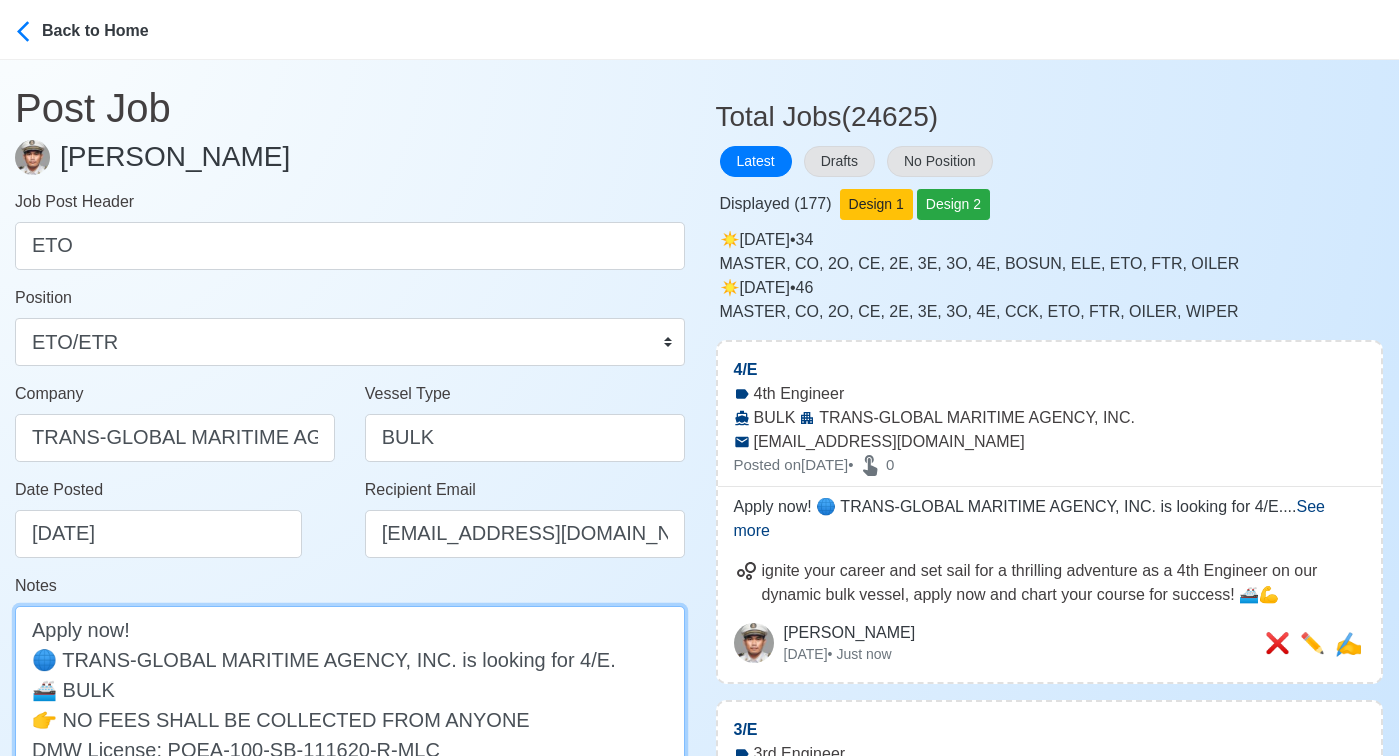 drag, startPoint x: 549, startPoint y: 658, endPoint x: 576, endPoint y: 656, distance: 27.073973 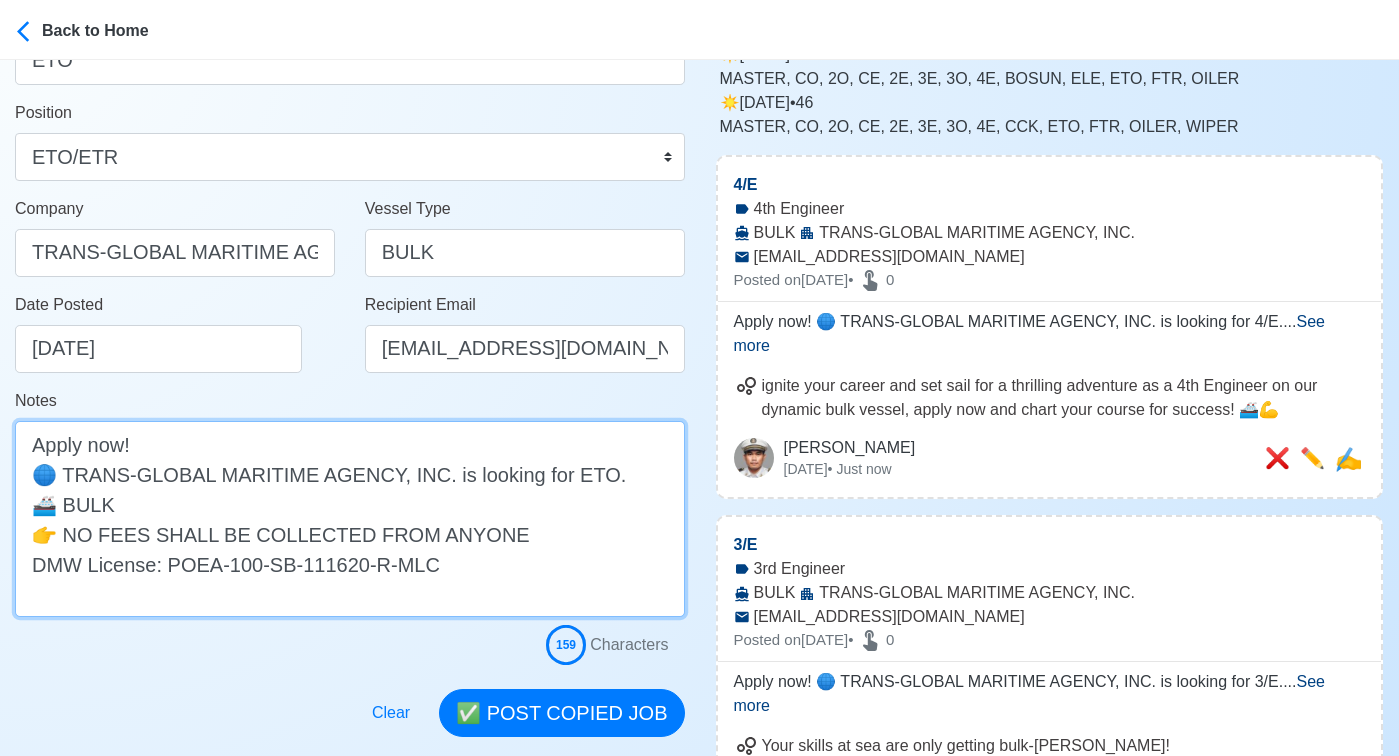 scroll, scrollTop: 312, scrollLeft: 0, axis: vertical 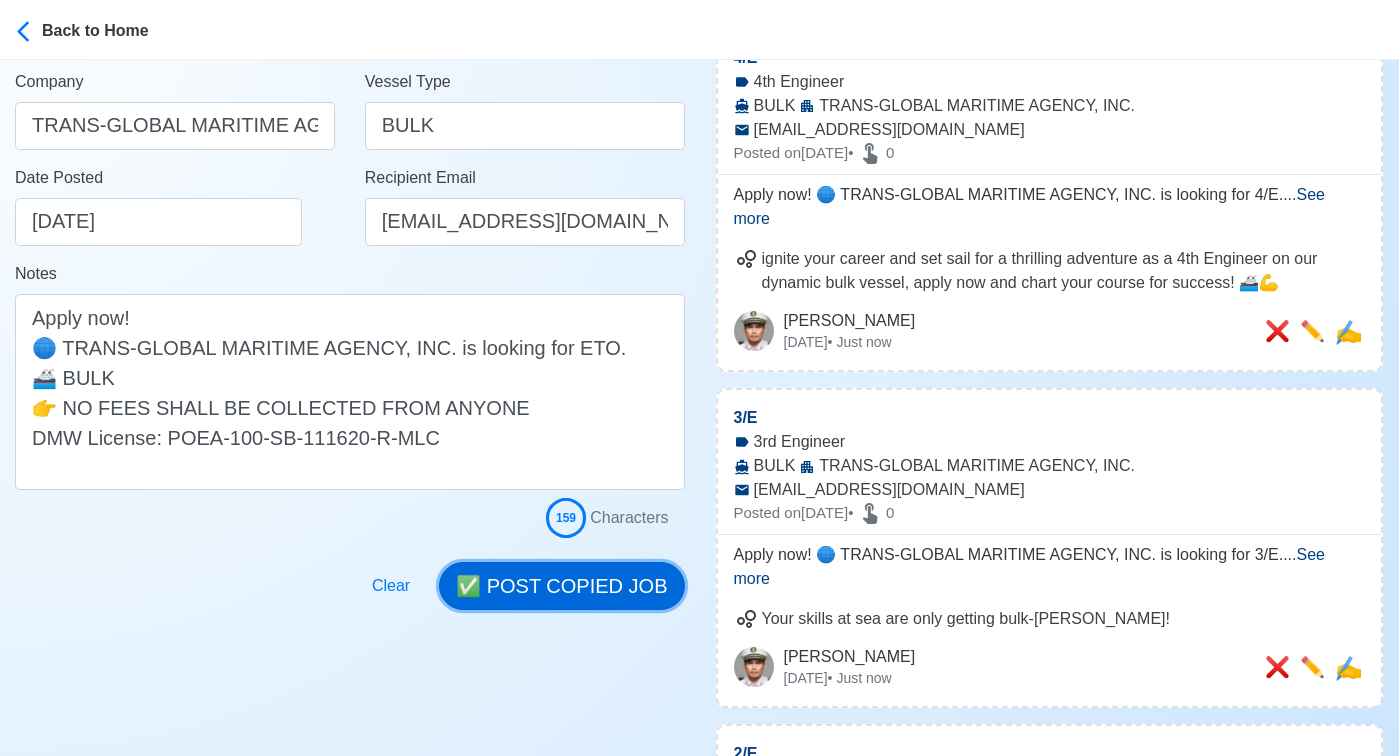 click on "✅ POST COPIED JOB" at bounding box center (561, 586) 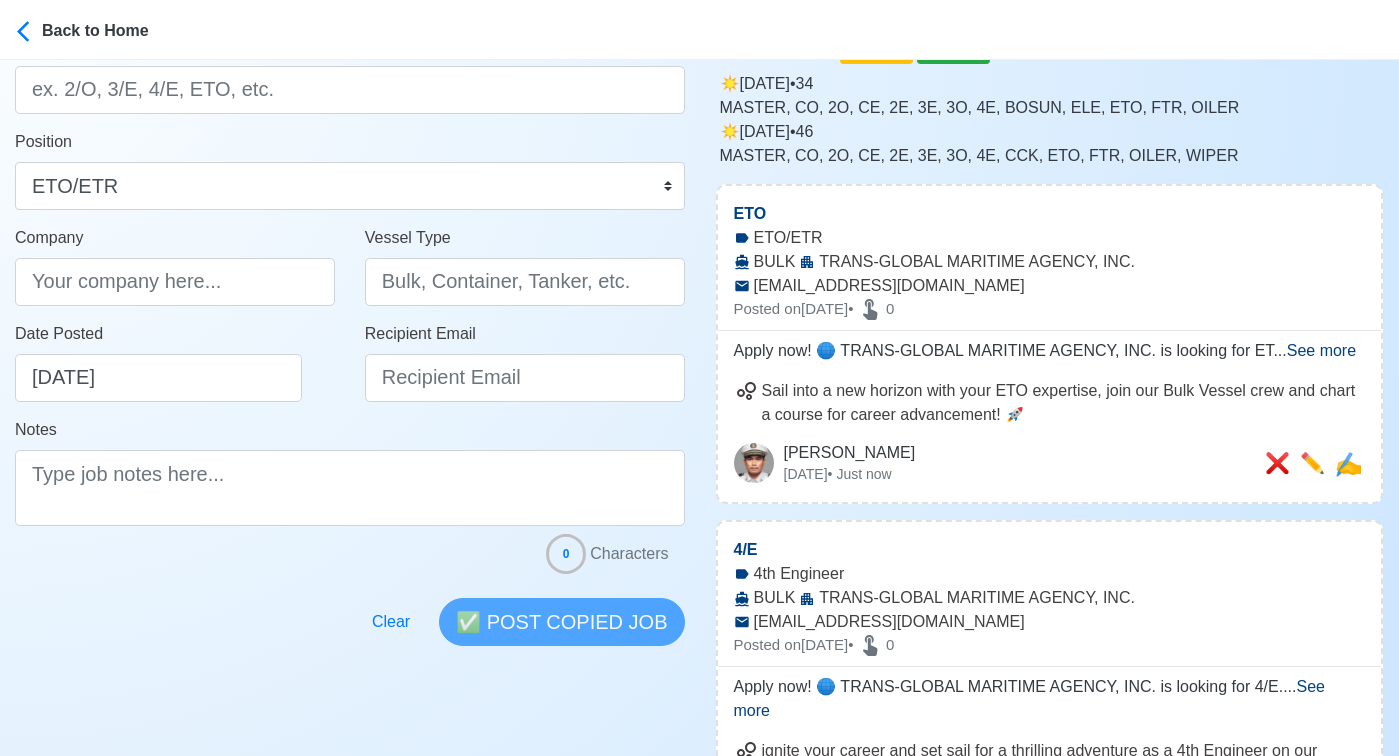 scroll, scrollTop: 0, scrollLeft: 0, axis: both 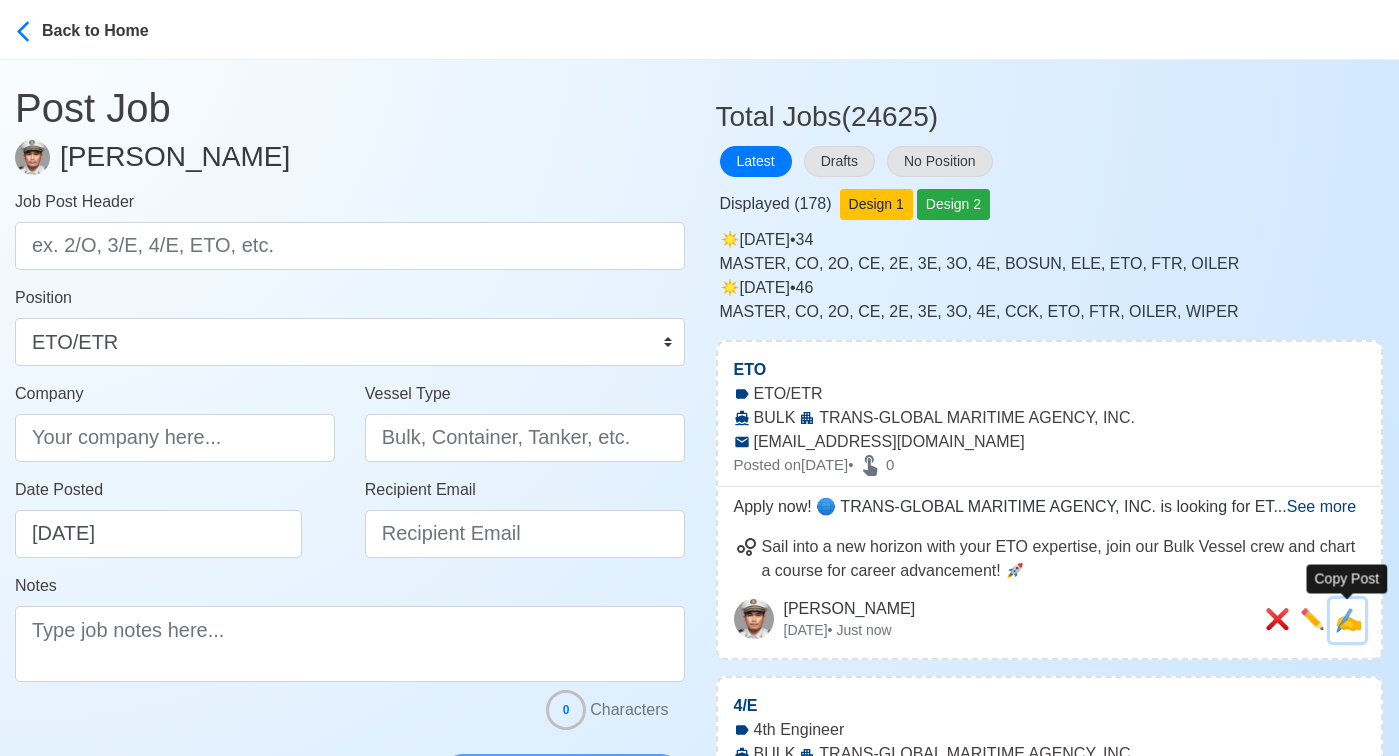 click on "✍️" at bounding box center (1348, 620) 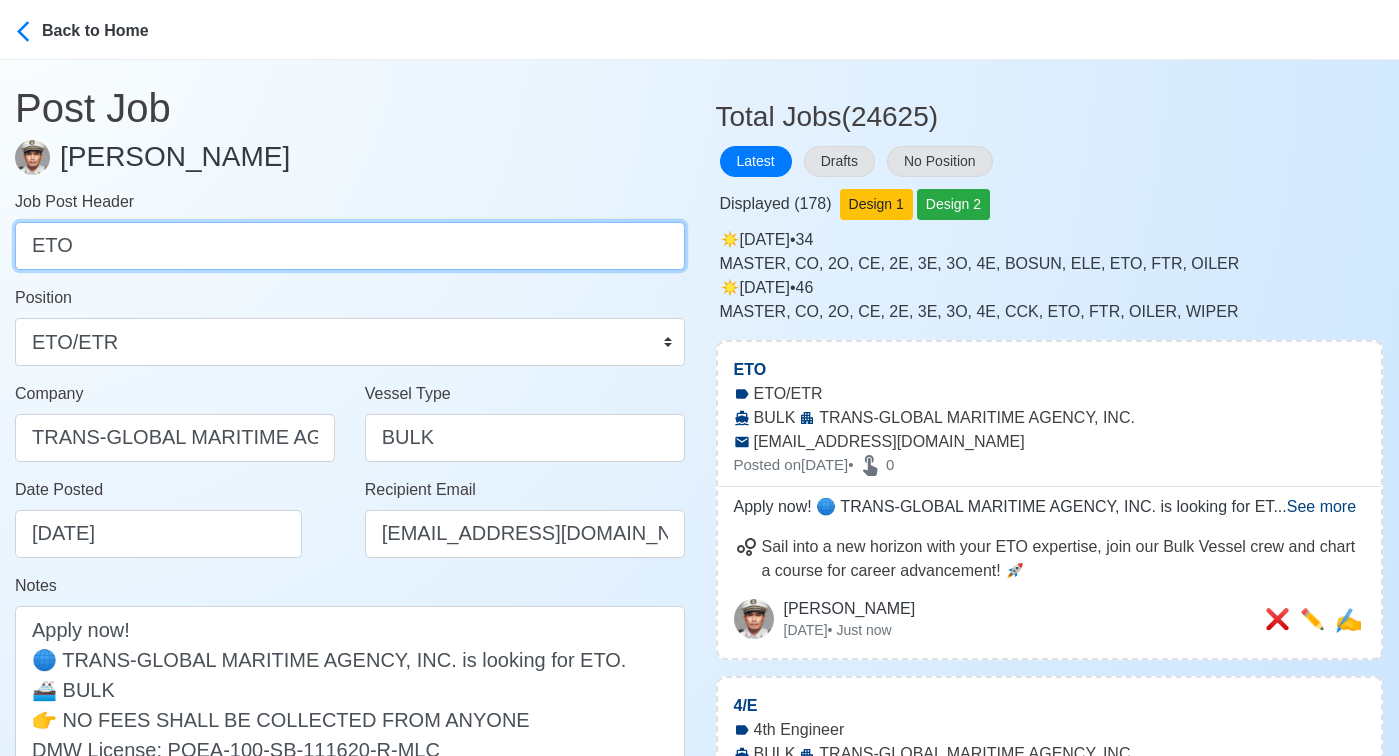 click on "ETO" at bounding box center [350, 246] 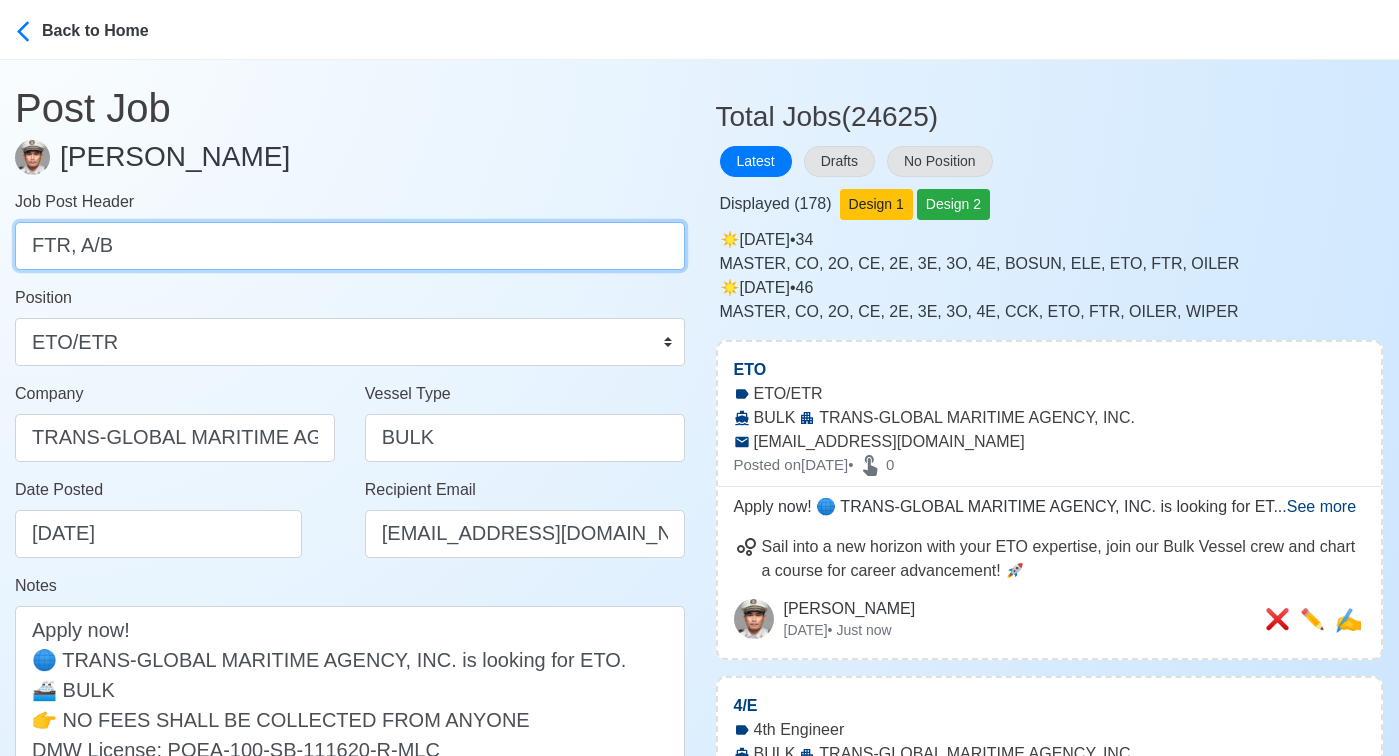 drag, startPoint x: 83, startPoint y: 249, endPoint x: 148, endPoint y: 249, distance: 65 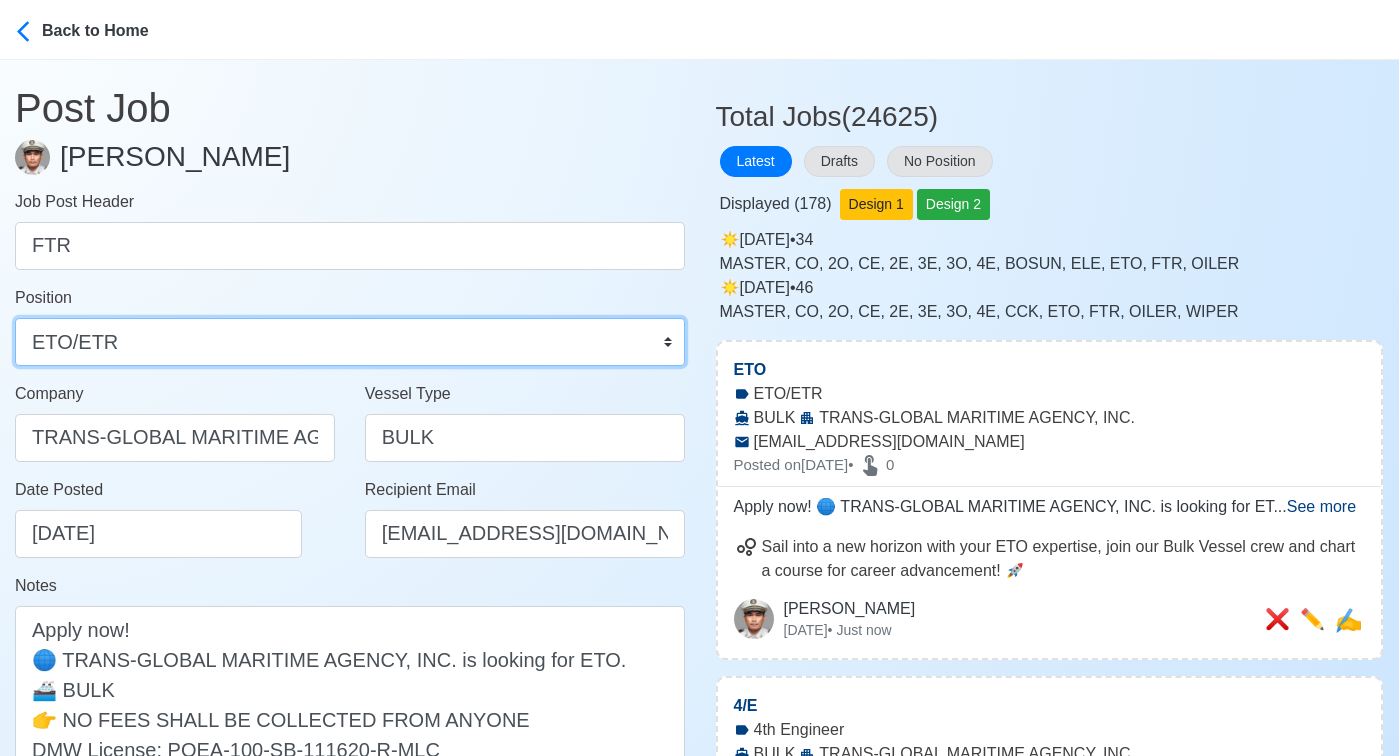 click on "Master Chief Officer 2nd Officer 3rd Officer Junior Officer Chief Engineer 2nd Engineer 3rd Engineer 4th Engineer Gas Engineer Junior Engineer 1st Assistant Engineer 2nd Assistant Engineer 3rd Assistant Engineer ETO/ETR Electrician Electrical Engineer Oiler Fitter Welder Chief Cook Chef Cook Messman Wiper Rigger Ordinary Seaman Able Seaman Motorman Pumpman Bosun Cadet Reefer Mechanic Operator Repairman Painter Steward Waiter Others" at bounding box center [350, 342] 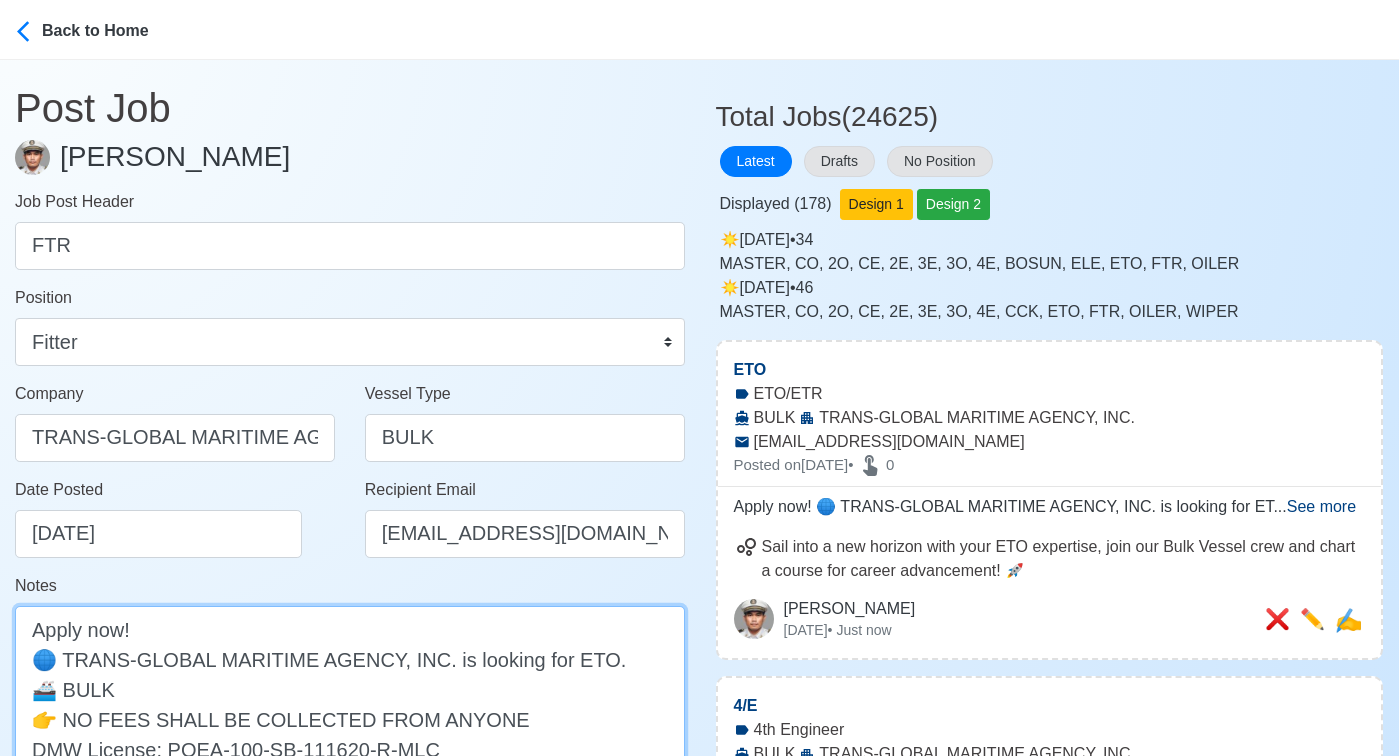 click on "Apply now!
🌐 TRANS-GLOBAL MARITIME AGENCY, INC. is looking for ETO.
🚢 BULK
👉 NO FEES SHALL BE COLLECTED FROM ANYONE
DMW License: POEA-100-SB-111620-R-MLC" at bounding box center (350, 704) 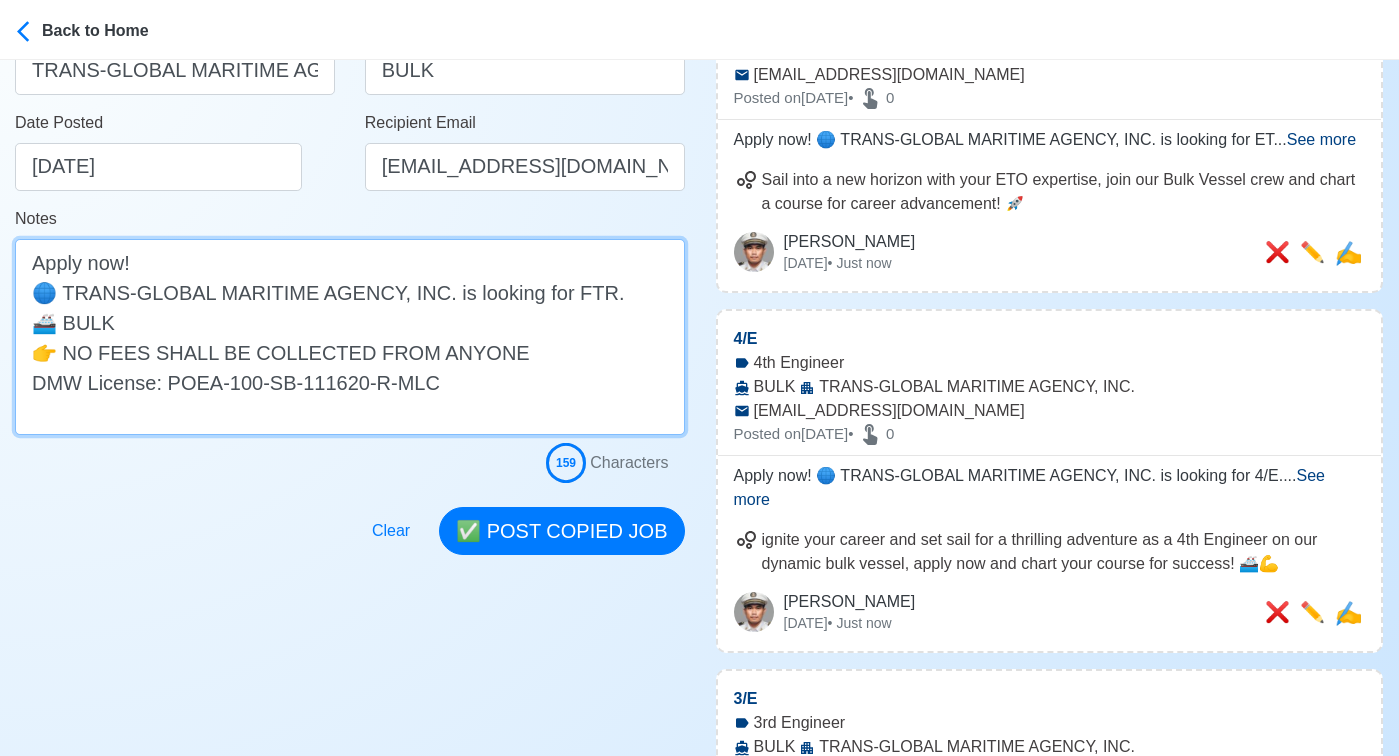 scroll, scrollTop: 375, scrollLeft: 0, axis: vertical 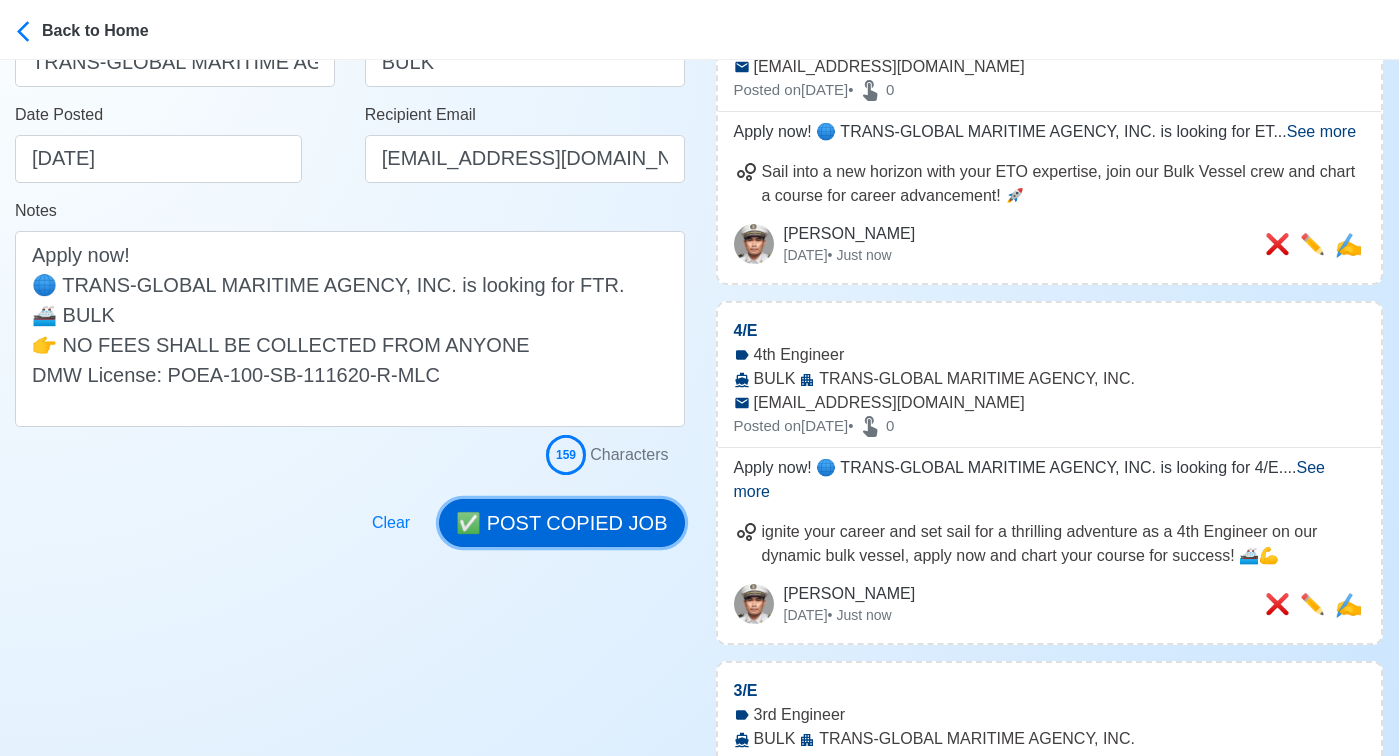 click on "✅ POST COPIED JOB" at bounding box center (561, 523) 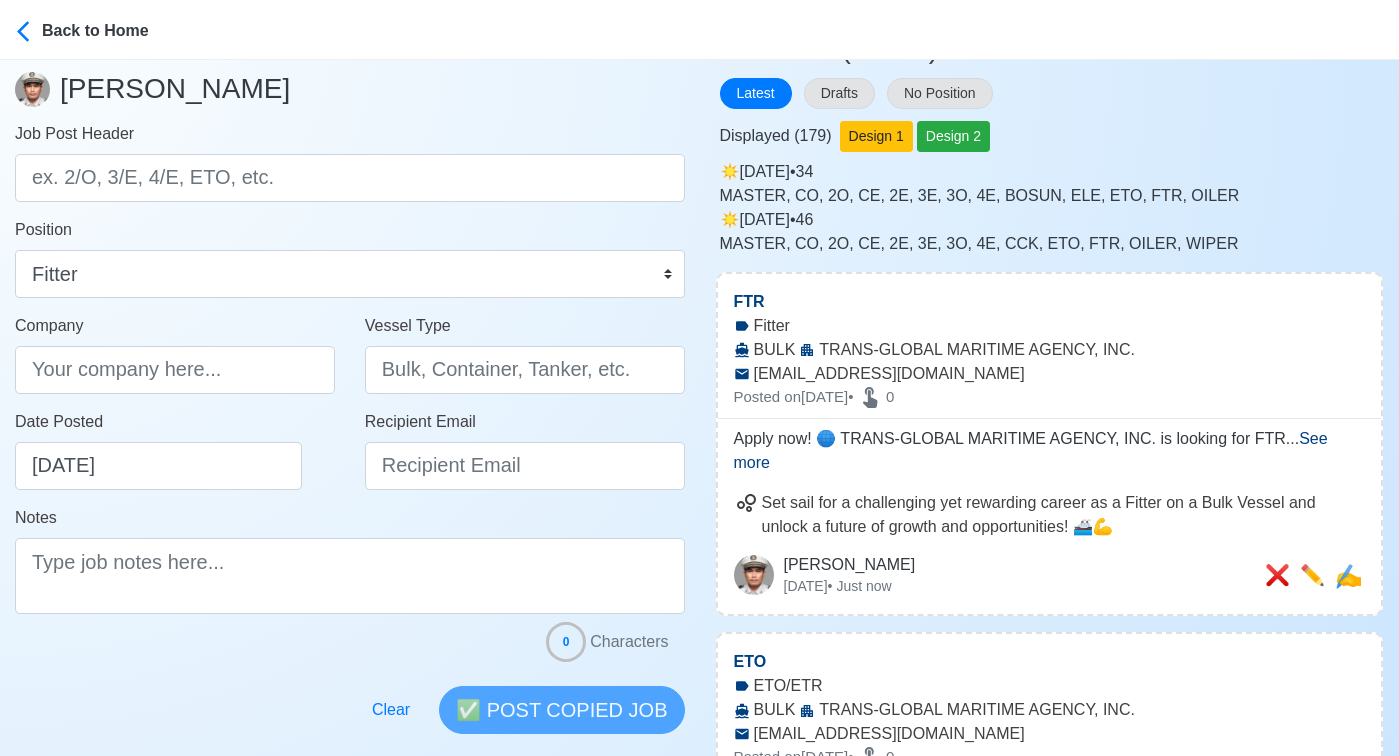 scroll, scrollTop: 33, scrollLeft: 0, axis: vertical 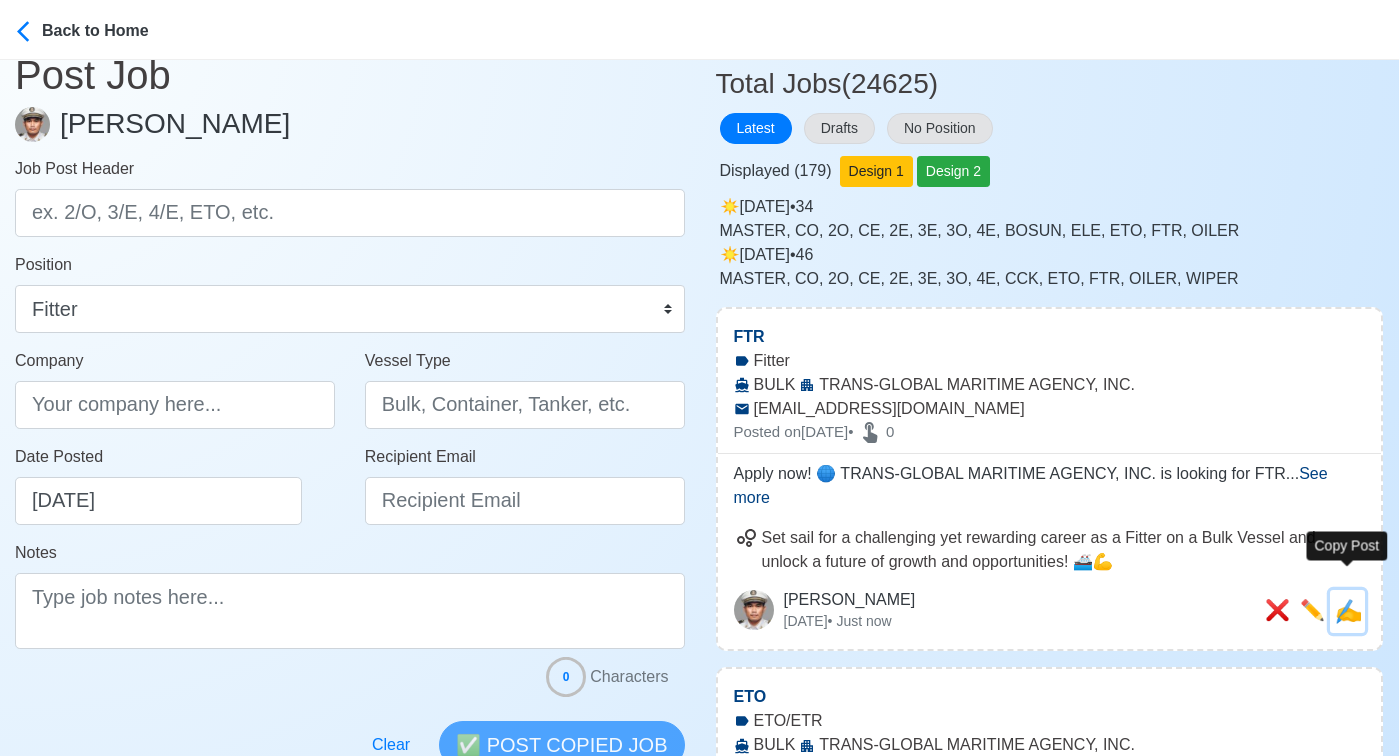 click on "✍️" at bounding box center [1347, 611] 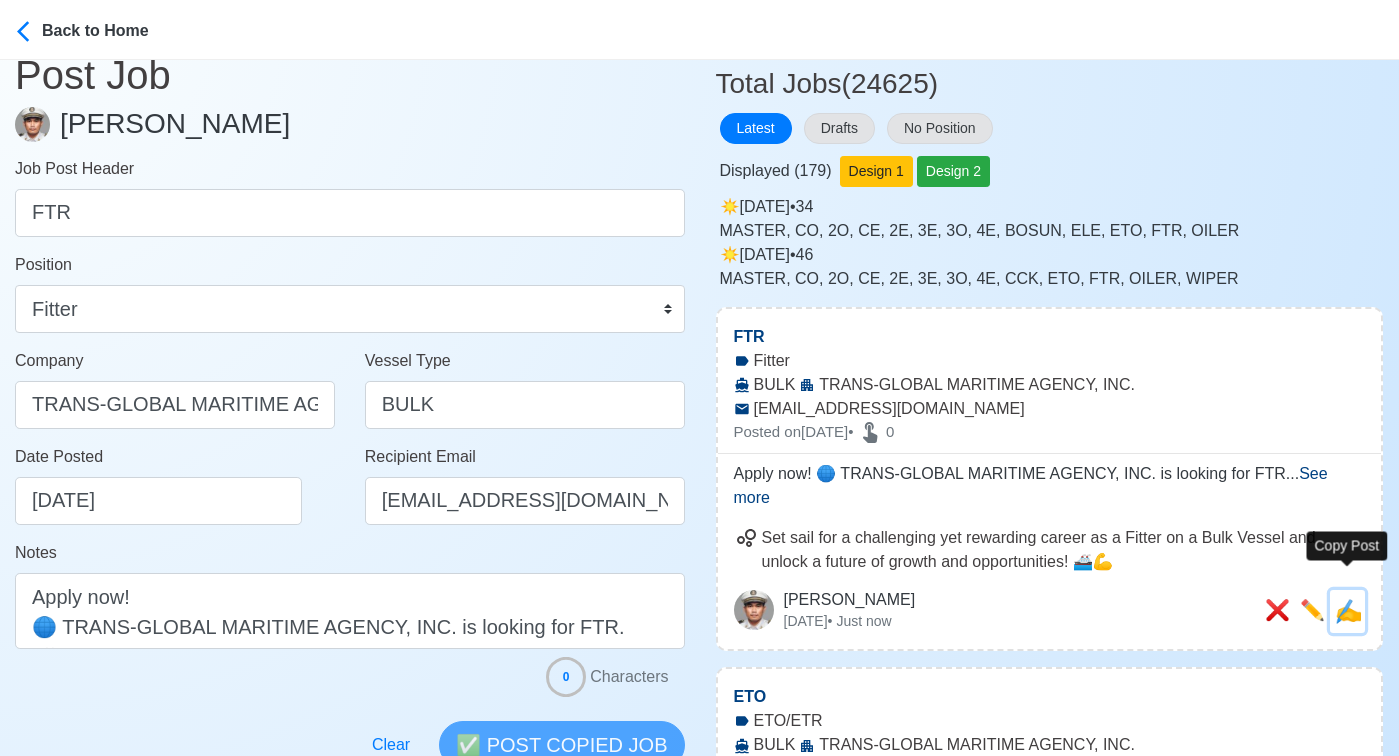 scroll, scrollTop: 0, scrollLeft: 0, axis: both 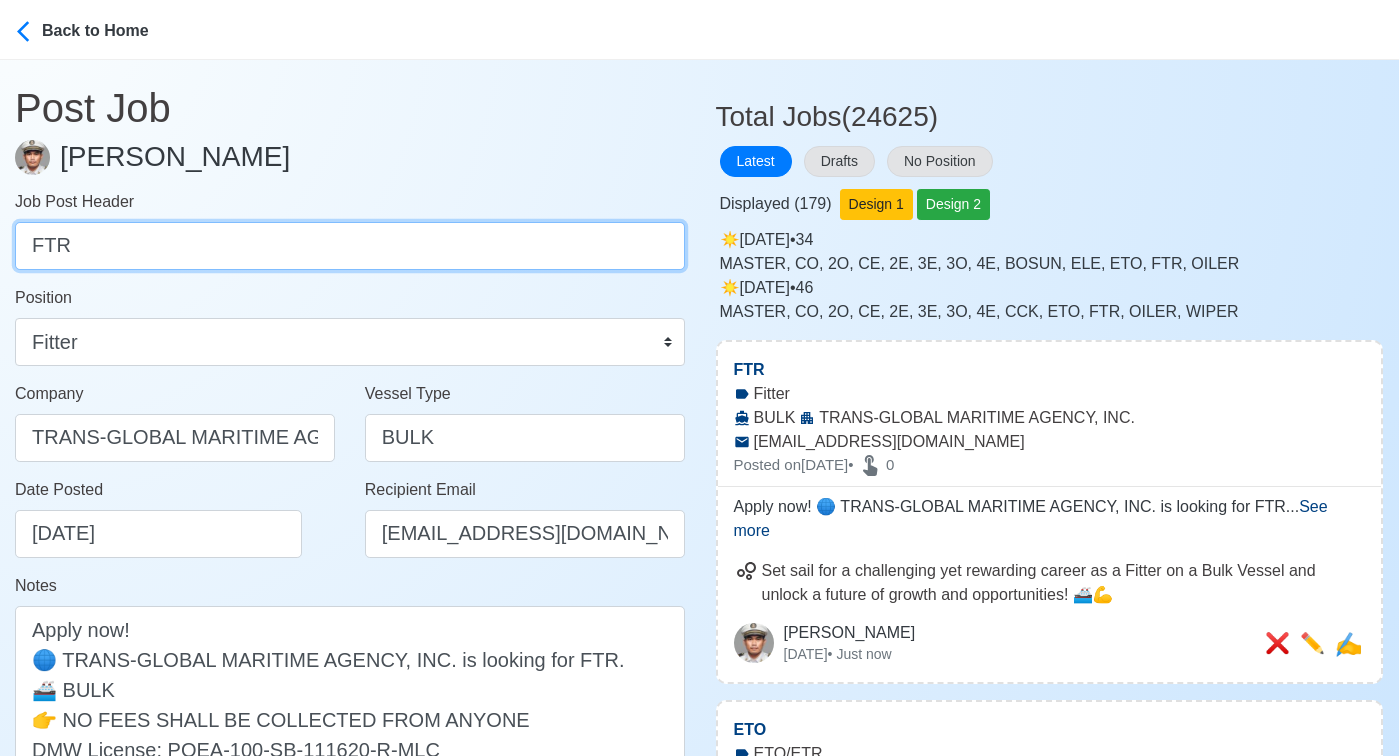 click on "FTR" at bounding box center (350, 246) 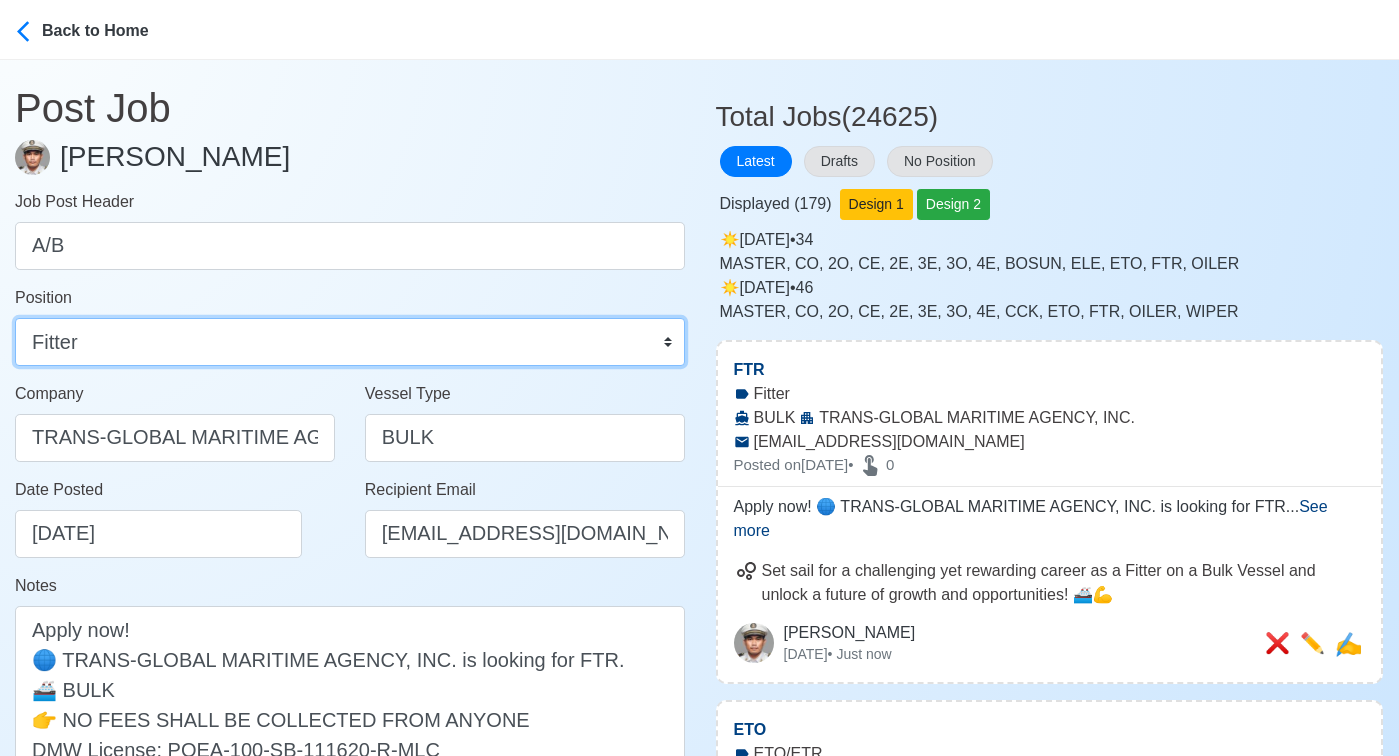 click on "Master Chief Officer 2nd Officer 3rd Officer Junior Officer Chief Engineer 2nd Engineer 3rd Engineer 4th Engineer Gas Engineer Junior Engineer 1st Assistant Engineer 2nd Assistant Engineer 3rd Assistant Engineer ETO/ETR Electrician Electrical Engineer Oiler Fitter Welder Chief Cook Chef Cook Messman Wiper Rigger Ordinary Seaman Able Seaman Motorman Pumpman Bosun Cadet Reefer Mechanic Operator Repairman Painter Steward Waiter Others" at bounding box center [350, 342] 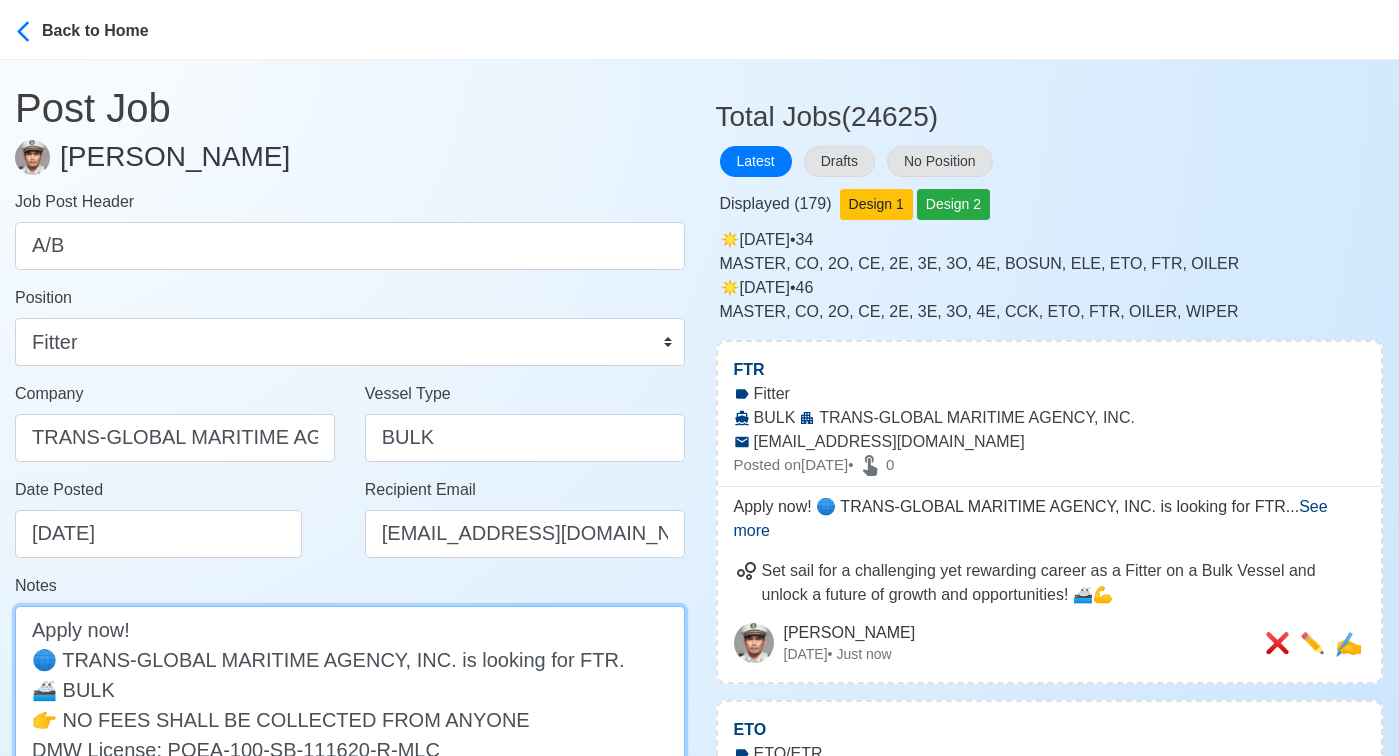 click on "Apply now!
🌐 TRANS-GLOBAL MARITIME AGENCY, INC. is looking for FTR.
🚢 BULK
👉 NO FEES SHALL BE COLLECTED FROM ANYONE
DMW License: POEA-100-SB-111620-R-MLC" at bounding box center [350, 704] 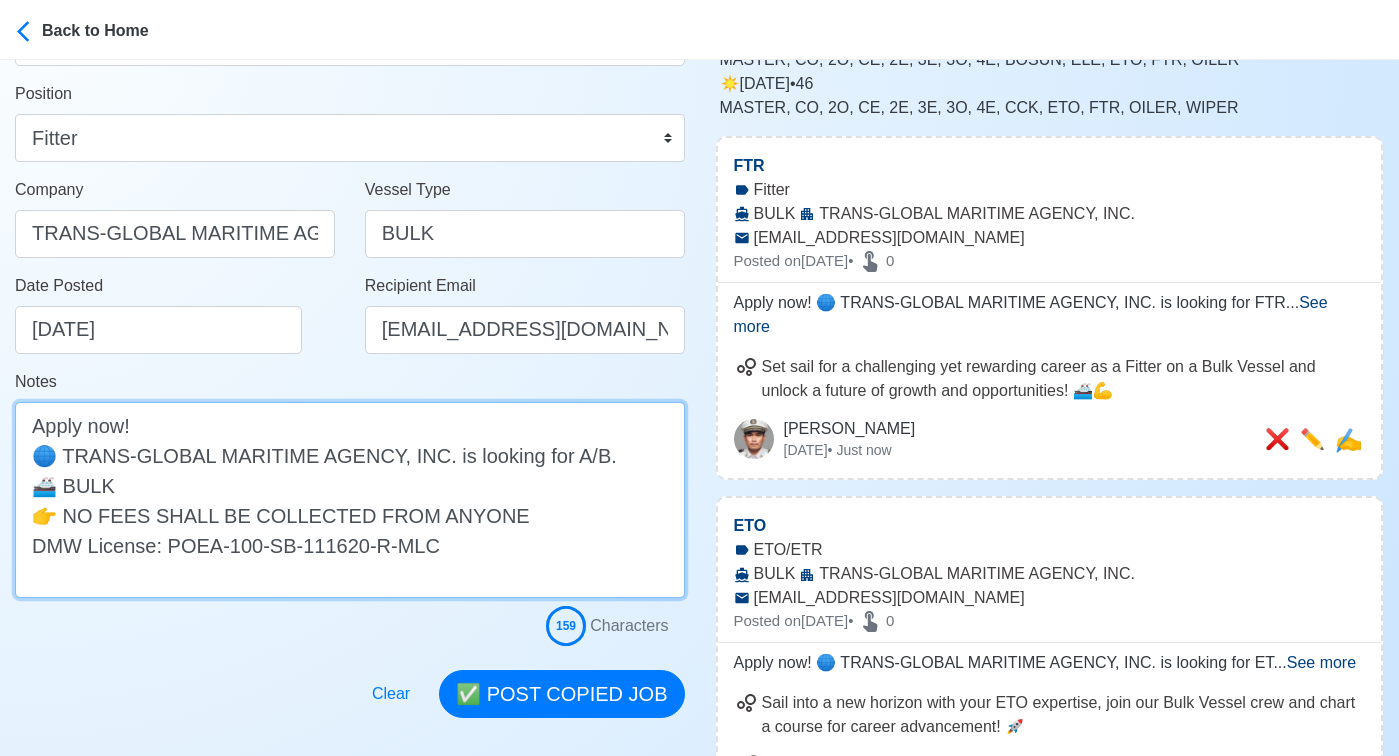 scroll, scrollTop: 376, scrollLeft: 0, axis: vertical 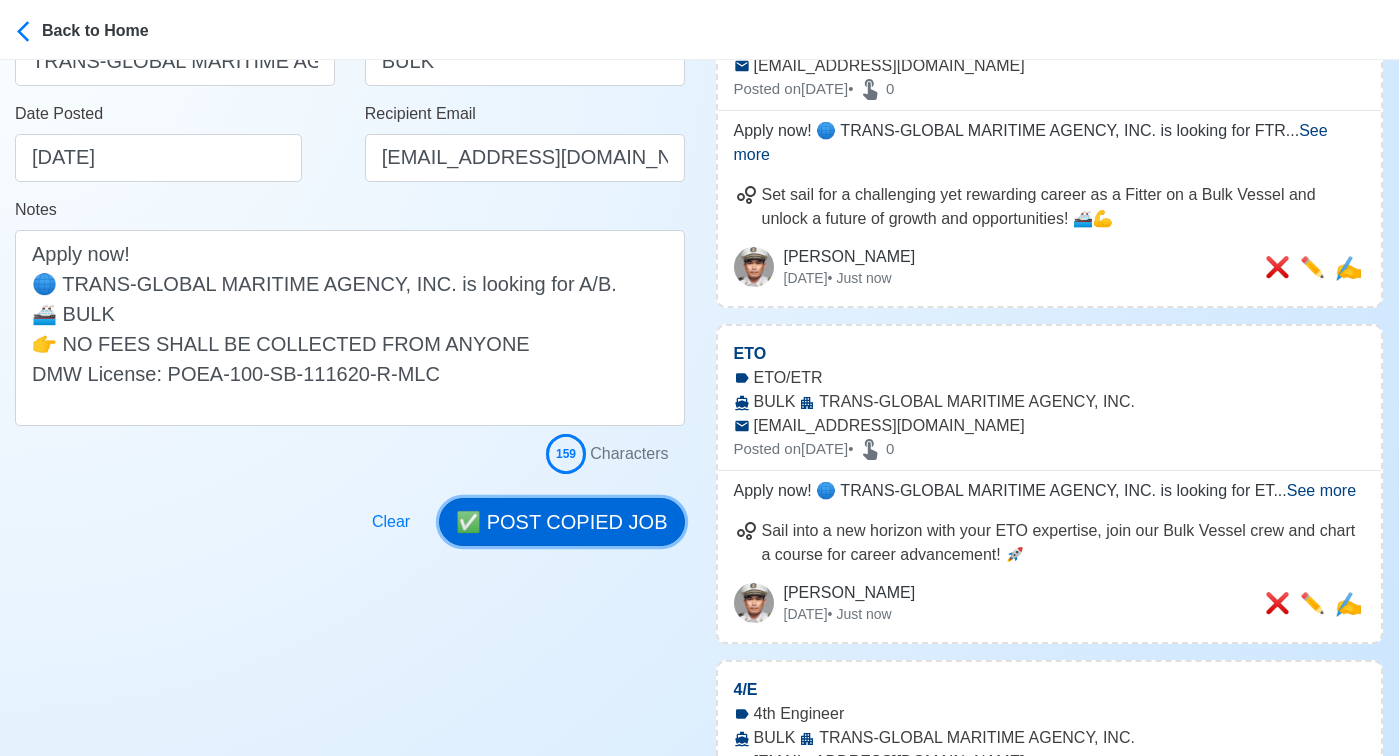 click on "✅ POST COPIED JOB" at bounding box center (561, 522) 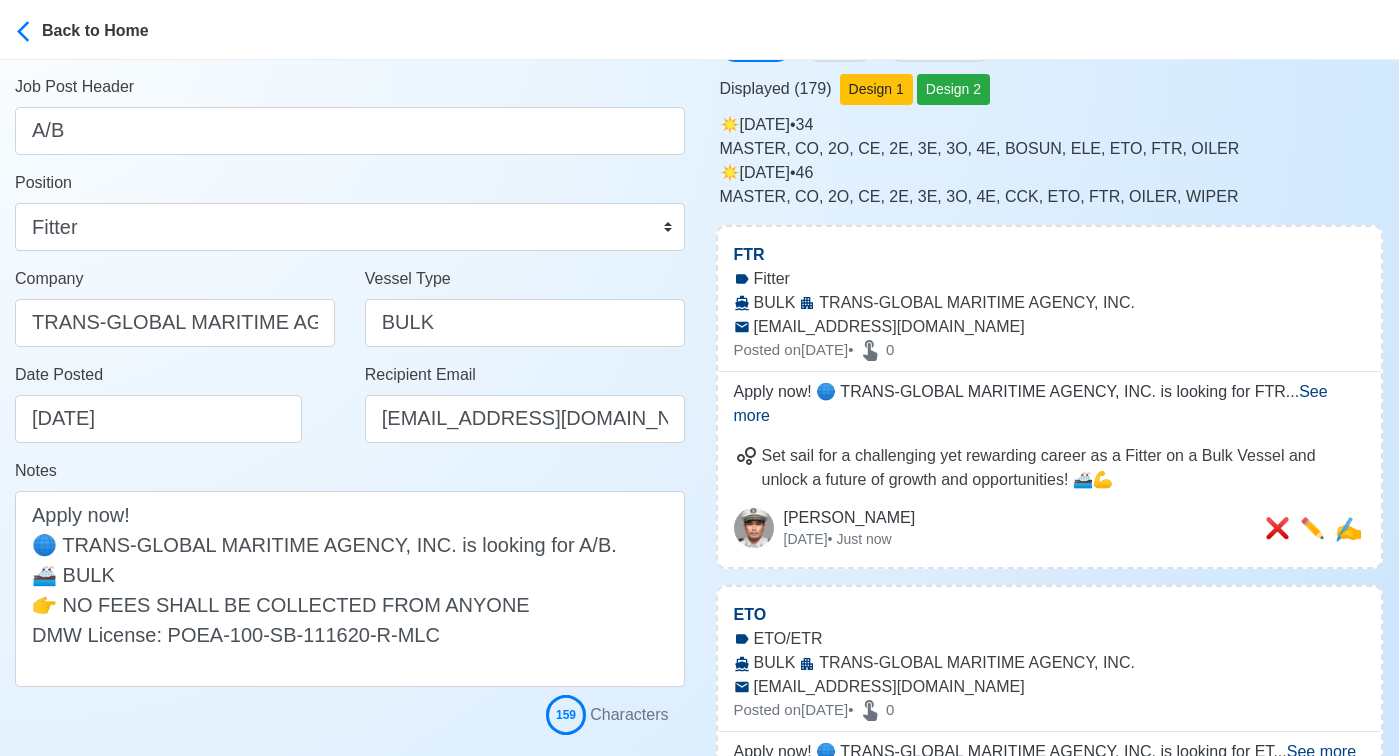 scroll, scrollTop: 0, scrollLeft: 0, axis: both 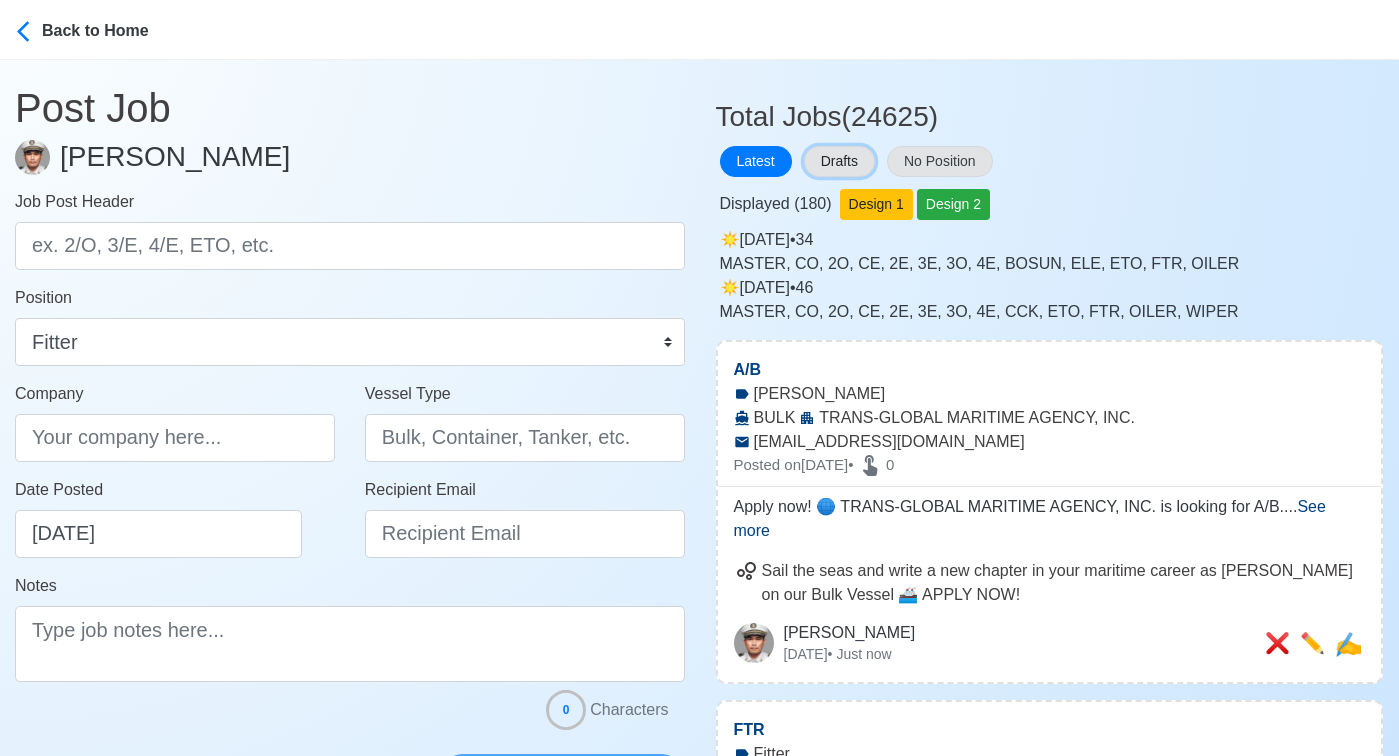 click on "Drafts" at bounding box center (839, 161) 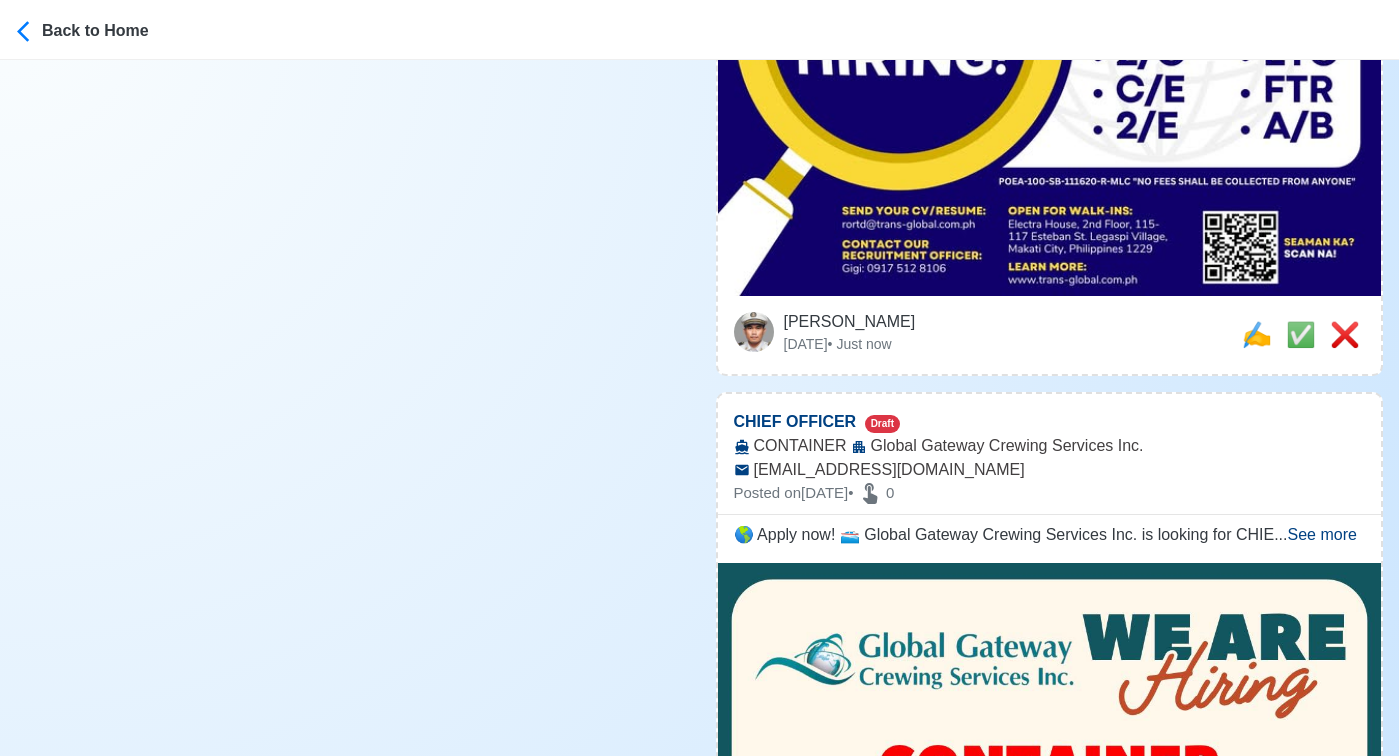 scroll, scrollTop: 749, scrollLeft: 0, axis: vertical 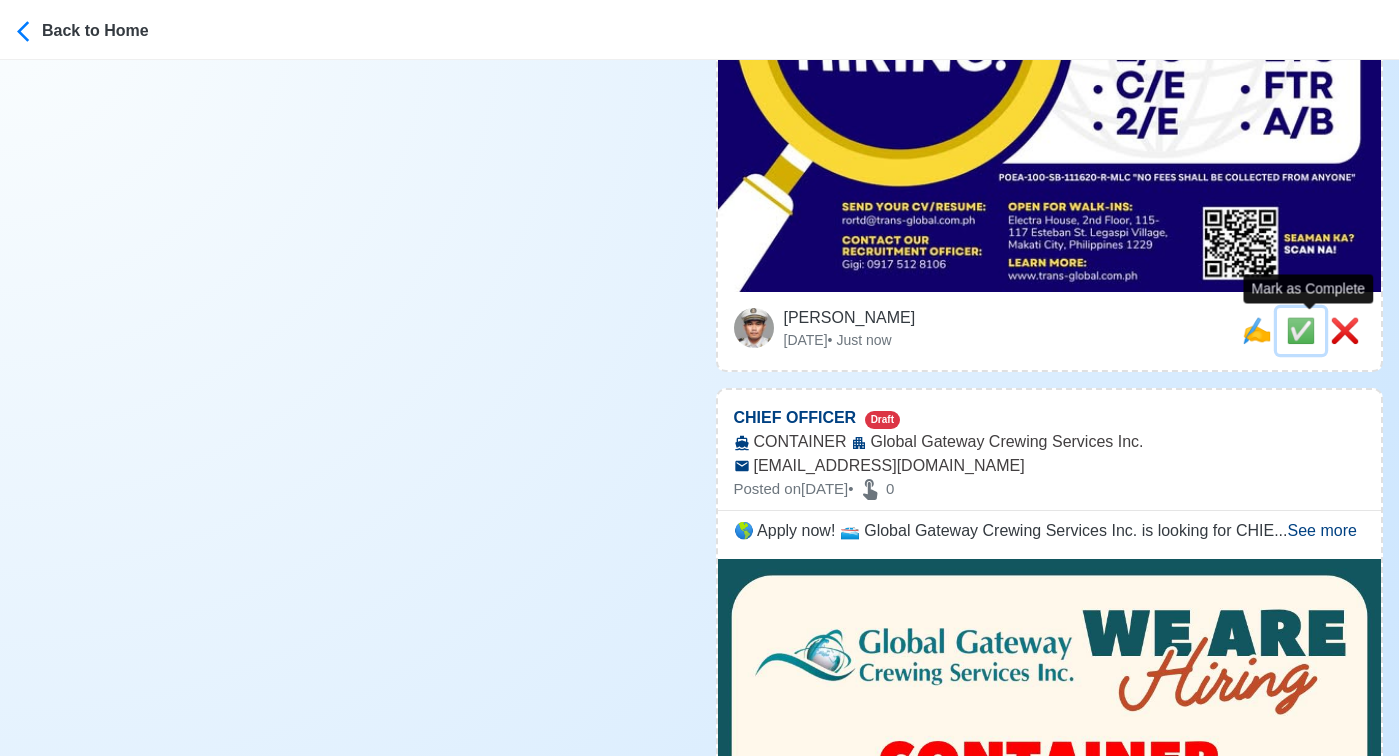 click on "✅" at bounding box center [1301, 330] 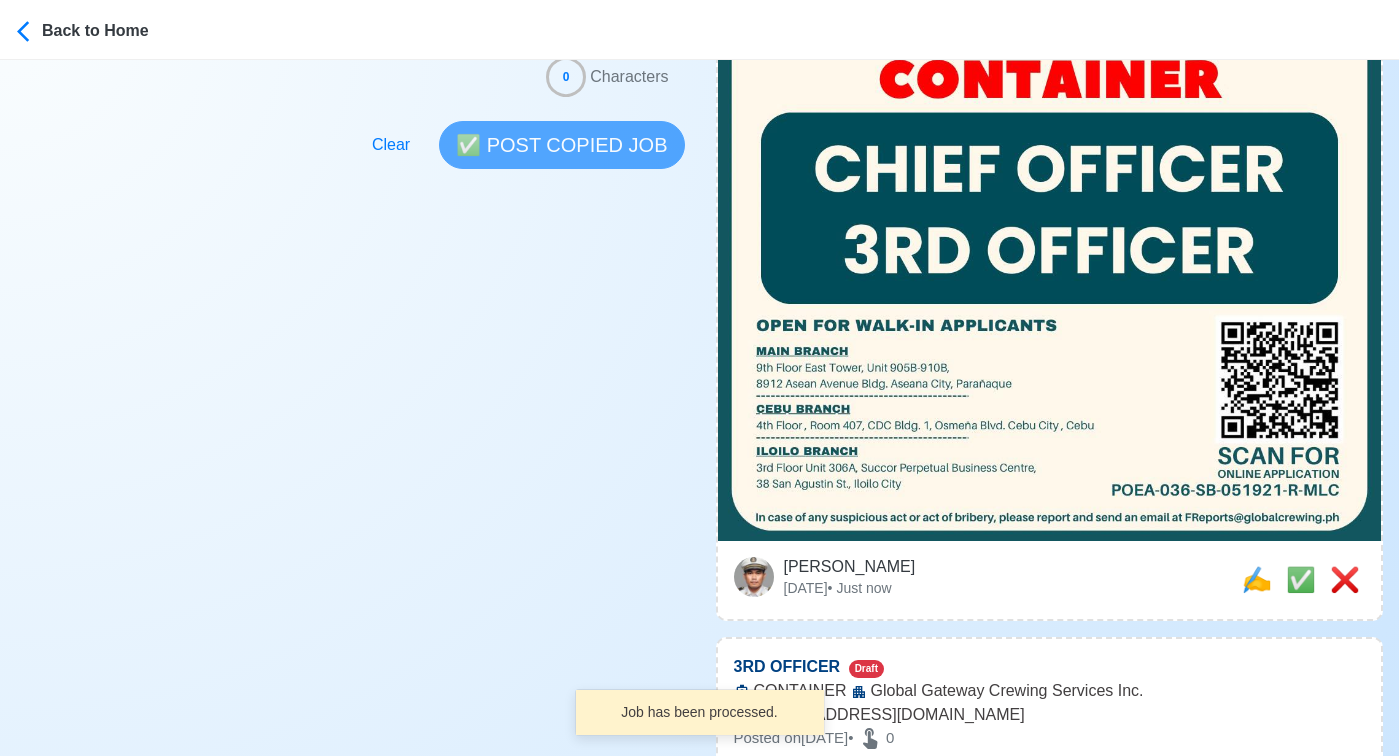 scroll, scrollTop: 763, scrollLeft: 0, axis: vertical 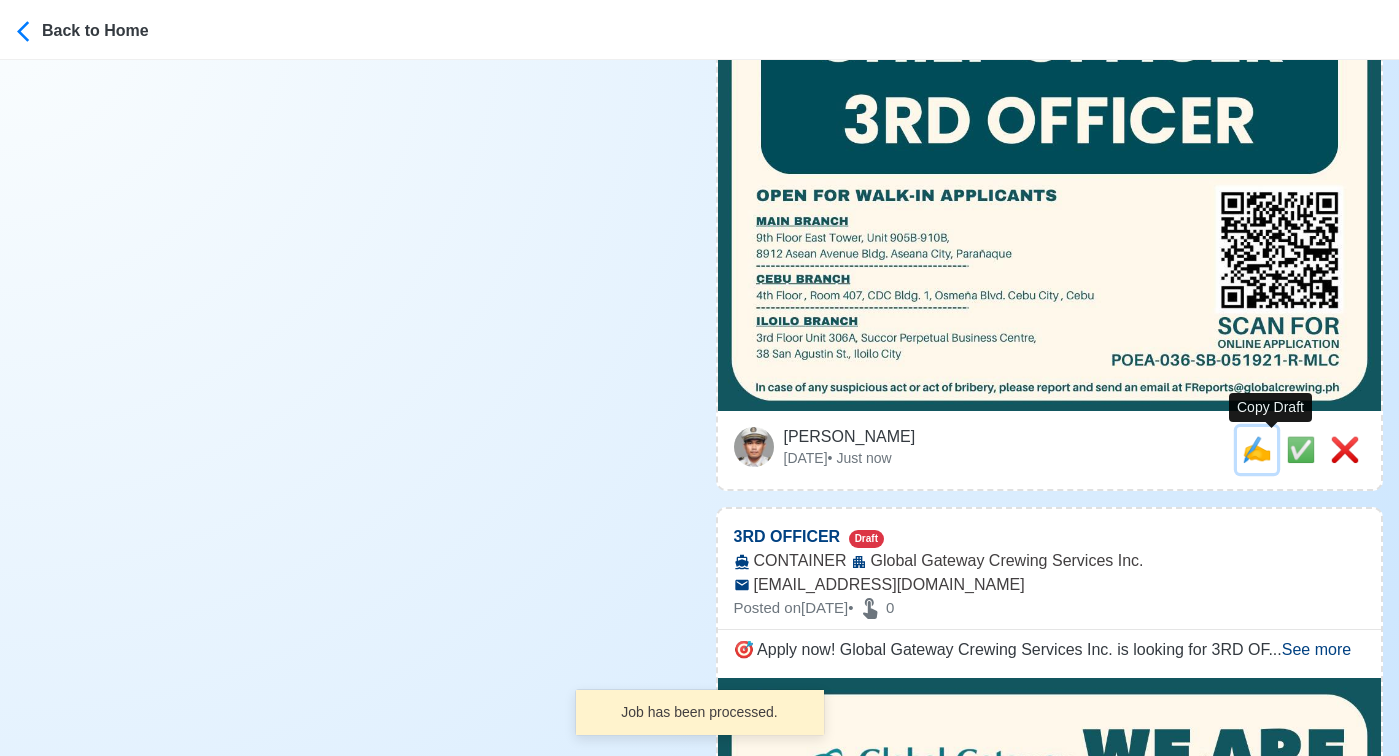 click on "✍️" at bounding box center [1257, 449] 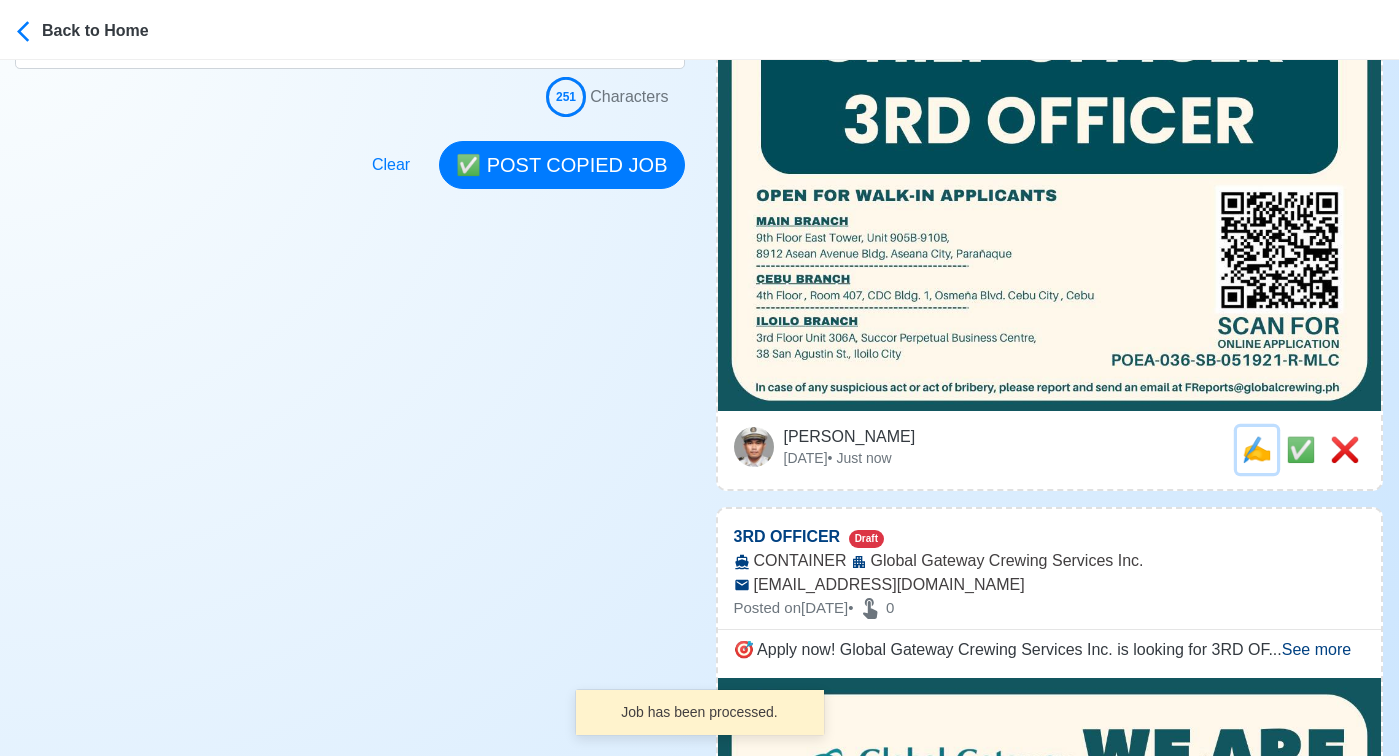 scroll, scrollTop: 0, scrollLeft: 0, axis: both 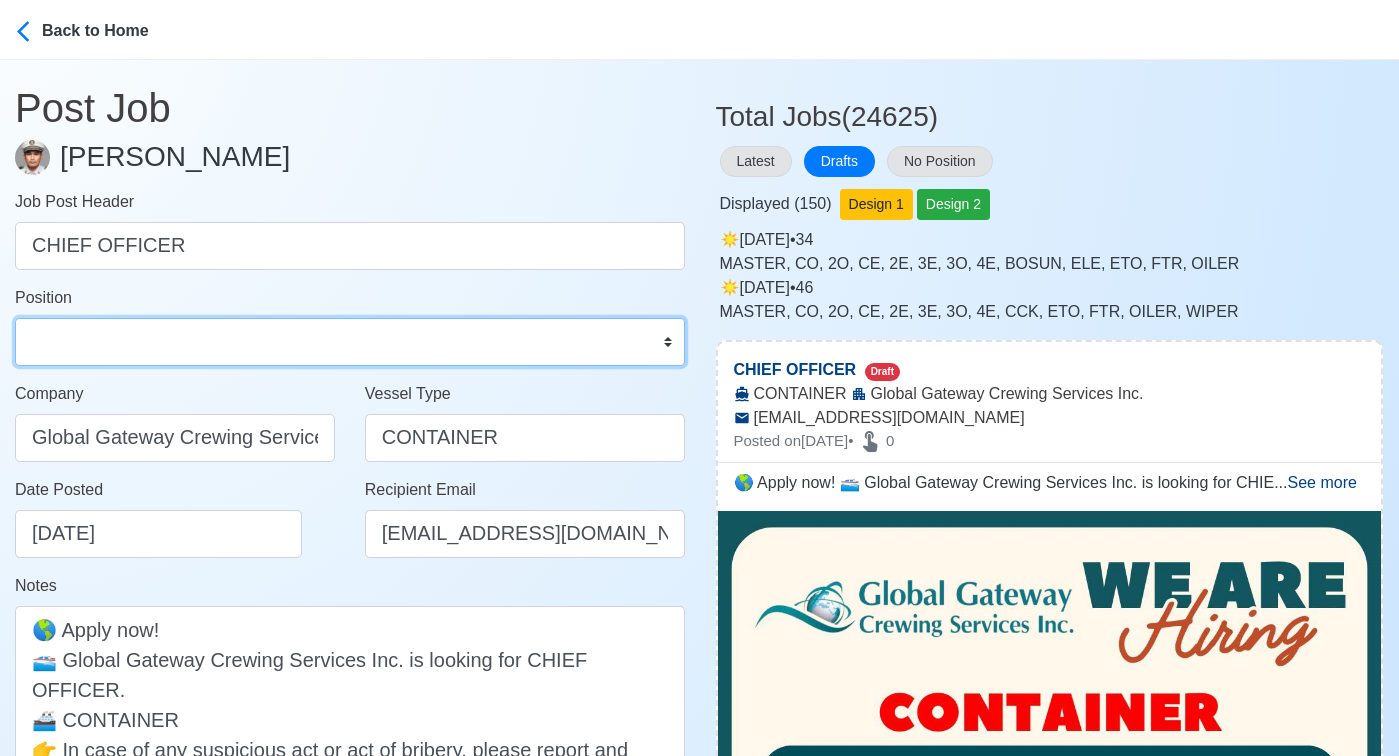 click on "Master Chief Officer 2nd Officer 3rd Officer Junior Officer Chief Engineer 2nd Engineer 3rd Engineer 4th Engineer Gas Engineer Junior Engineer 1st Assistant Engineer 2nd Assistant Engineer 3rd Assistant Engineer ETO/ETR Electrician Electrical Engineer Oiler Fitter Welder Chief Cook Chef Cook Messman Wiper Rigger Ordinary Seaman Able Seaman Motorman Pumpman Bosun Cadet Reefer Mechanic Operator Repairman Painter Steward Waiter Others" at bounding box center (350, 342) 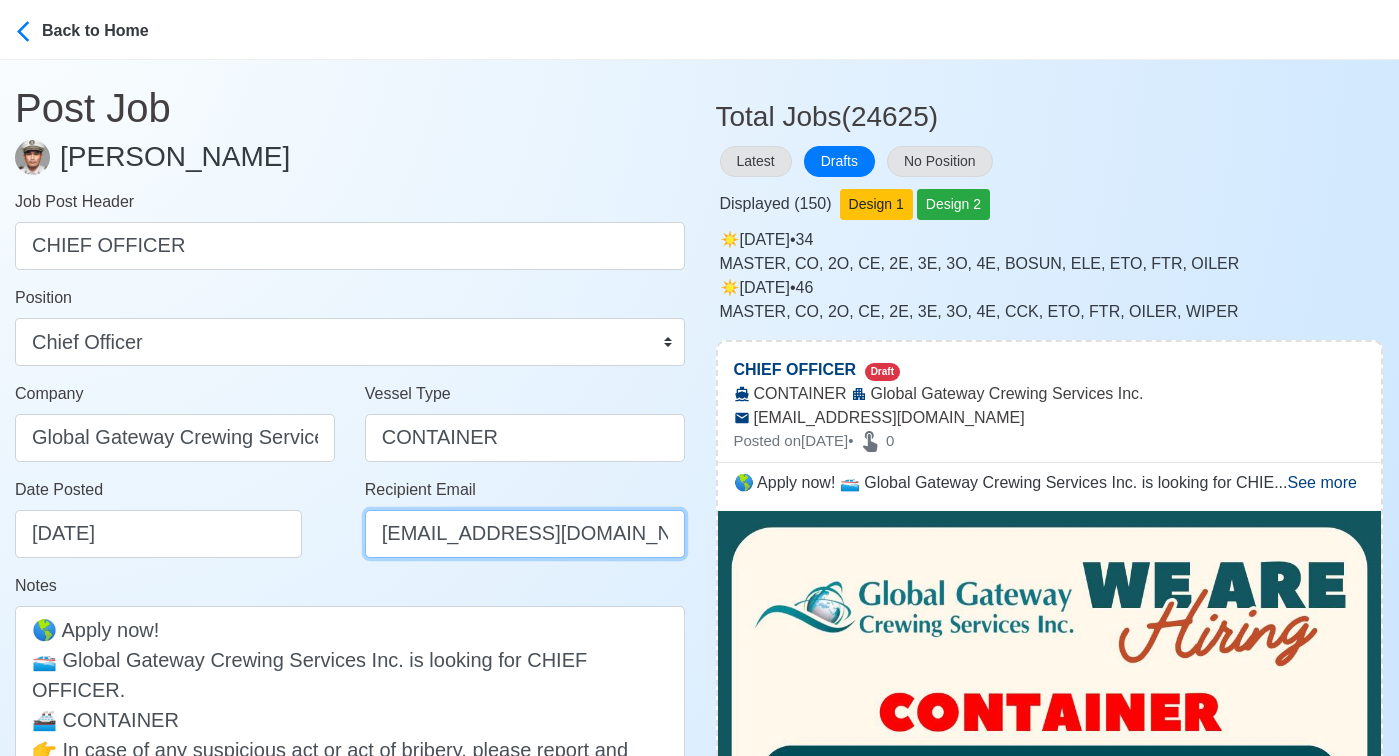 click on "FReports@globalcrewing.ph" at bounding box center (525, 534) 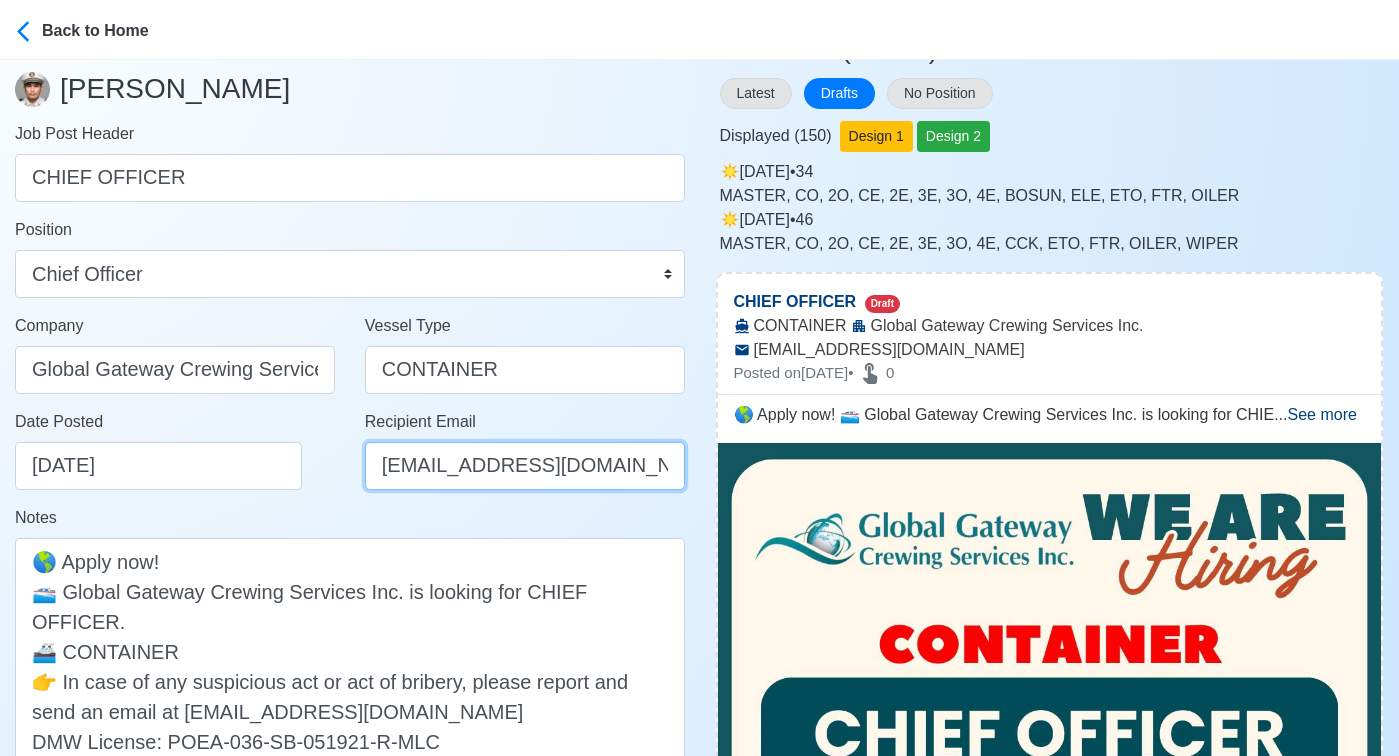 scroll, scrollTop: 183, scrollLeft: 0, axis: vertical 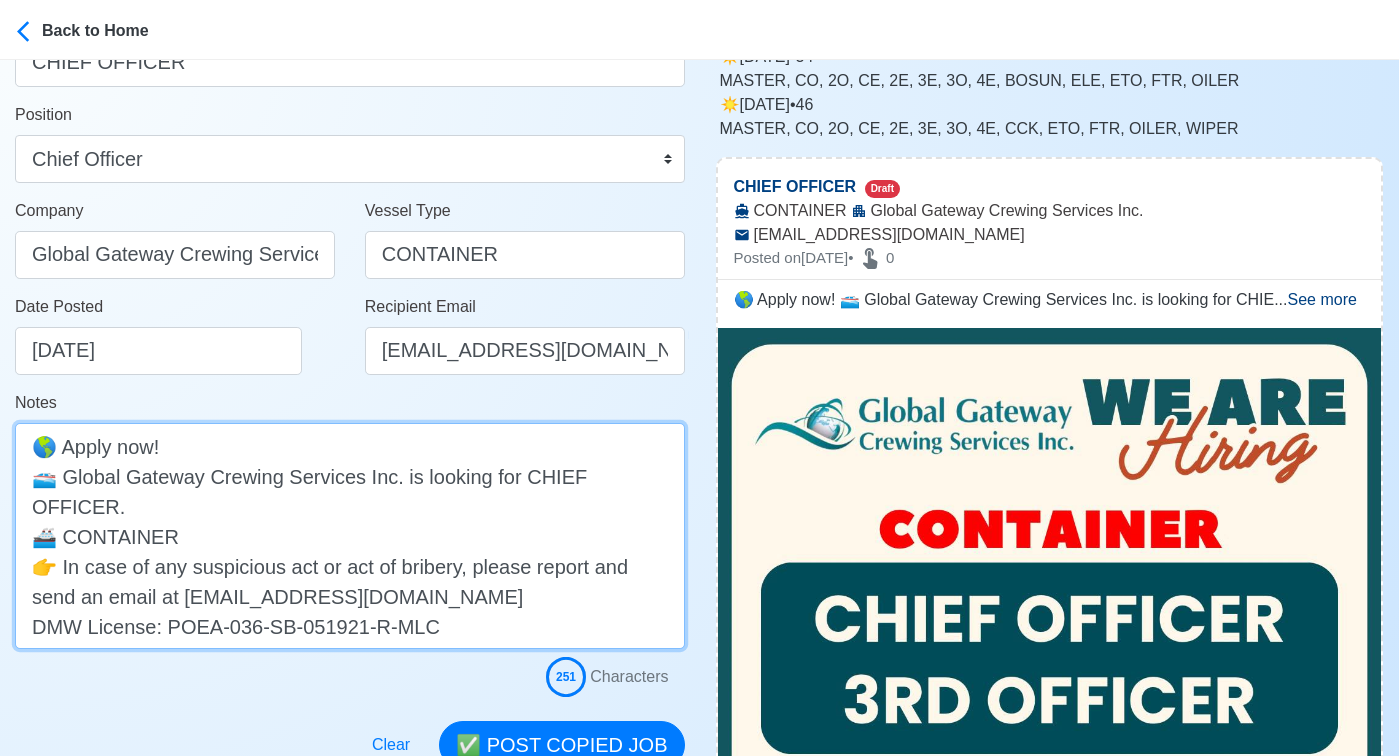 drag, startPoint x: 389, startPoint y: 569, endPoint x: 17, endPoint y: 538, distance: 373.28943 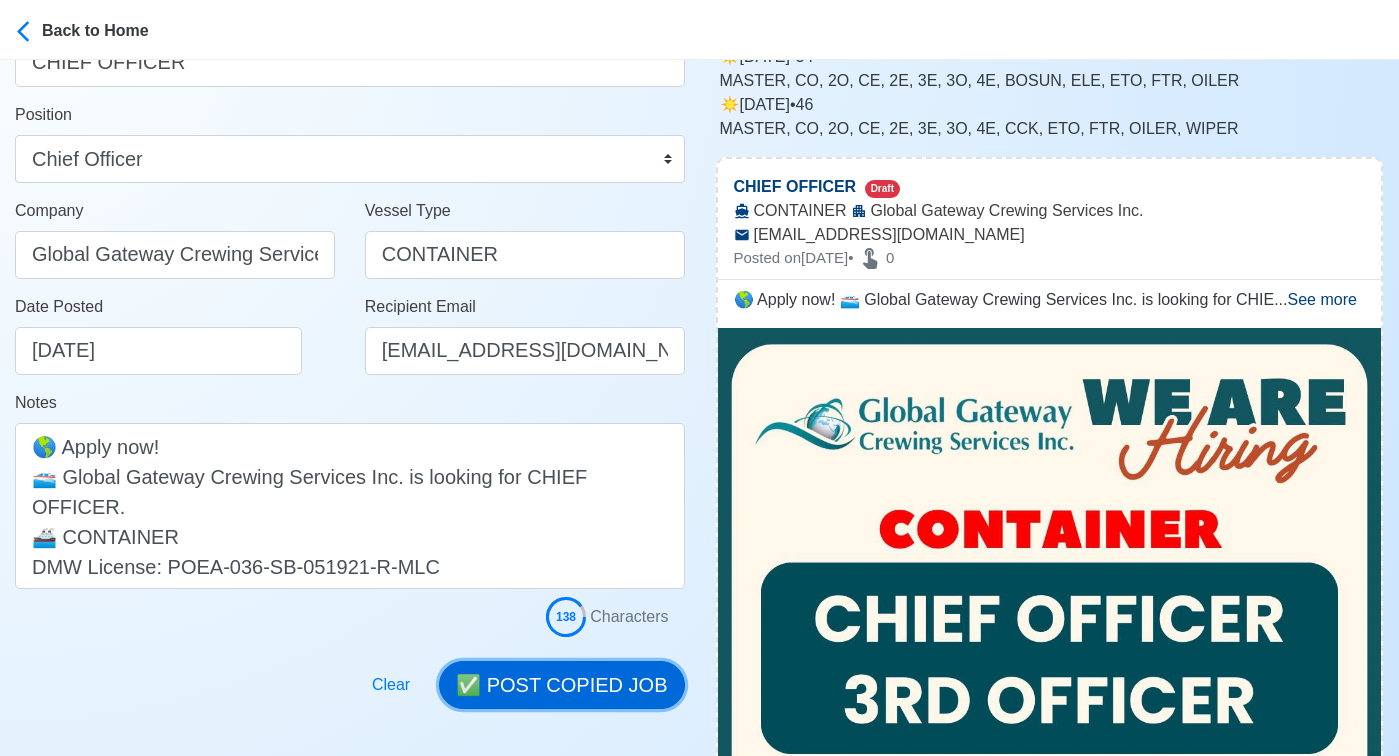 click on "✅ POST COPIED JOB" at bounding box center (561, 685) 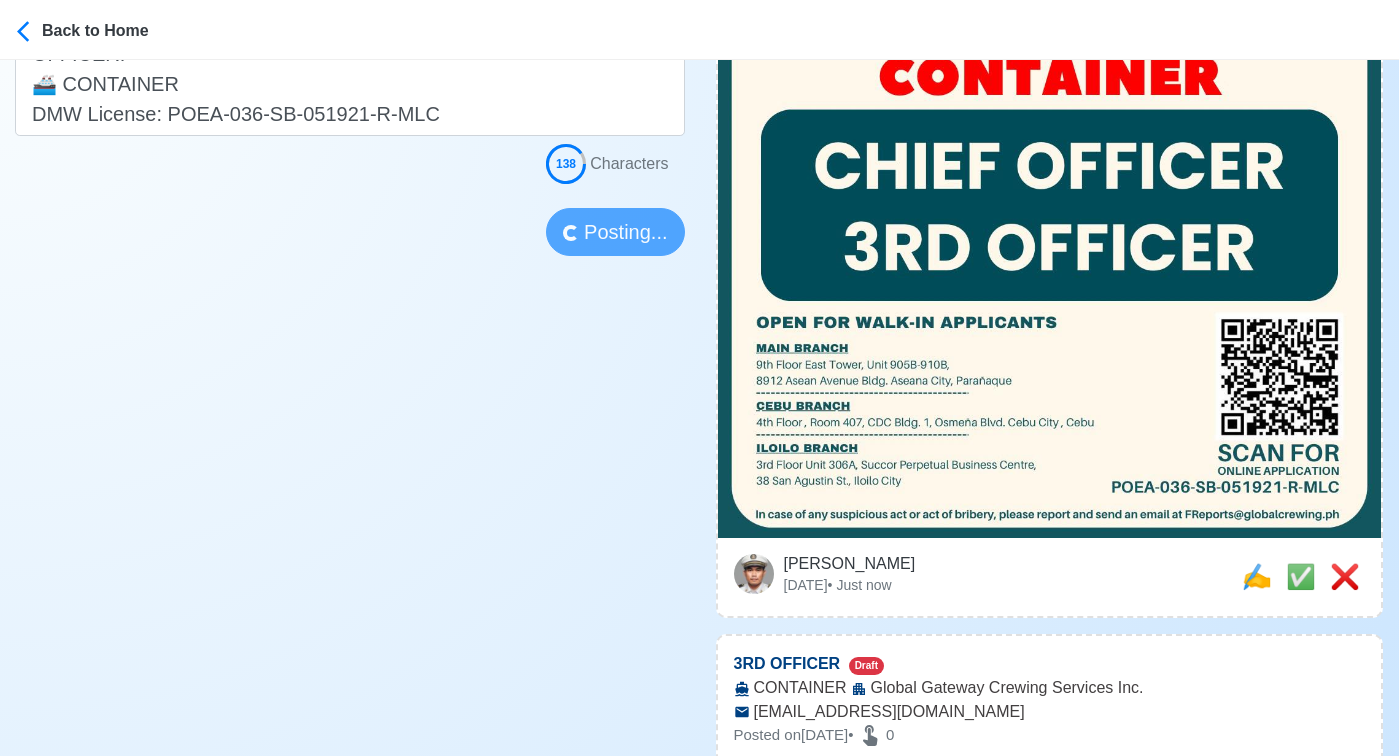 scroll, scrollTop: 664, scrollLeft: 0, axis: vertical 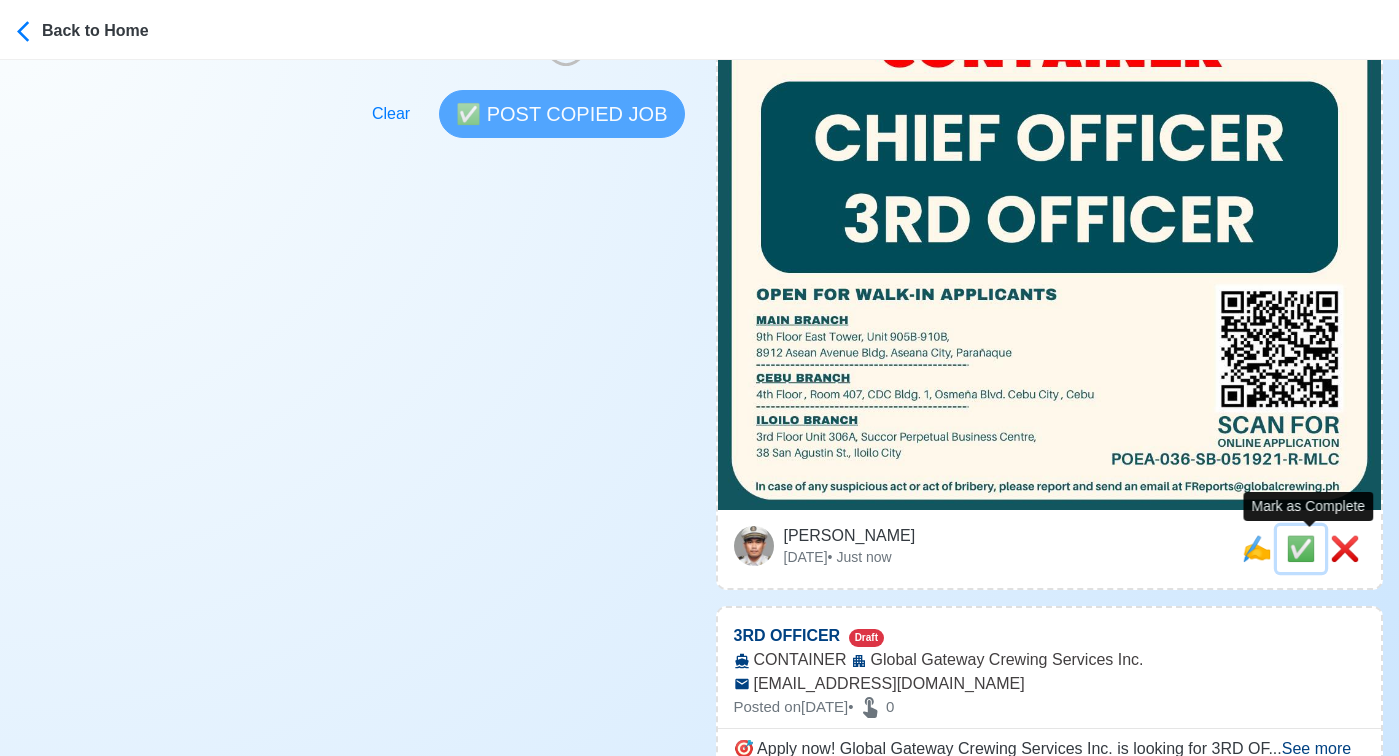 click on "✅" at bounding box center (1301, 548) 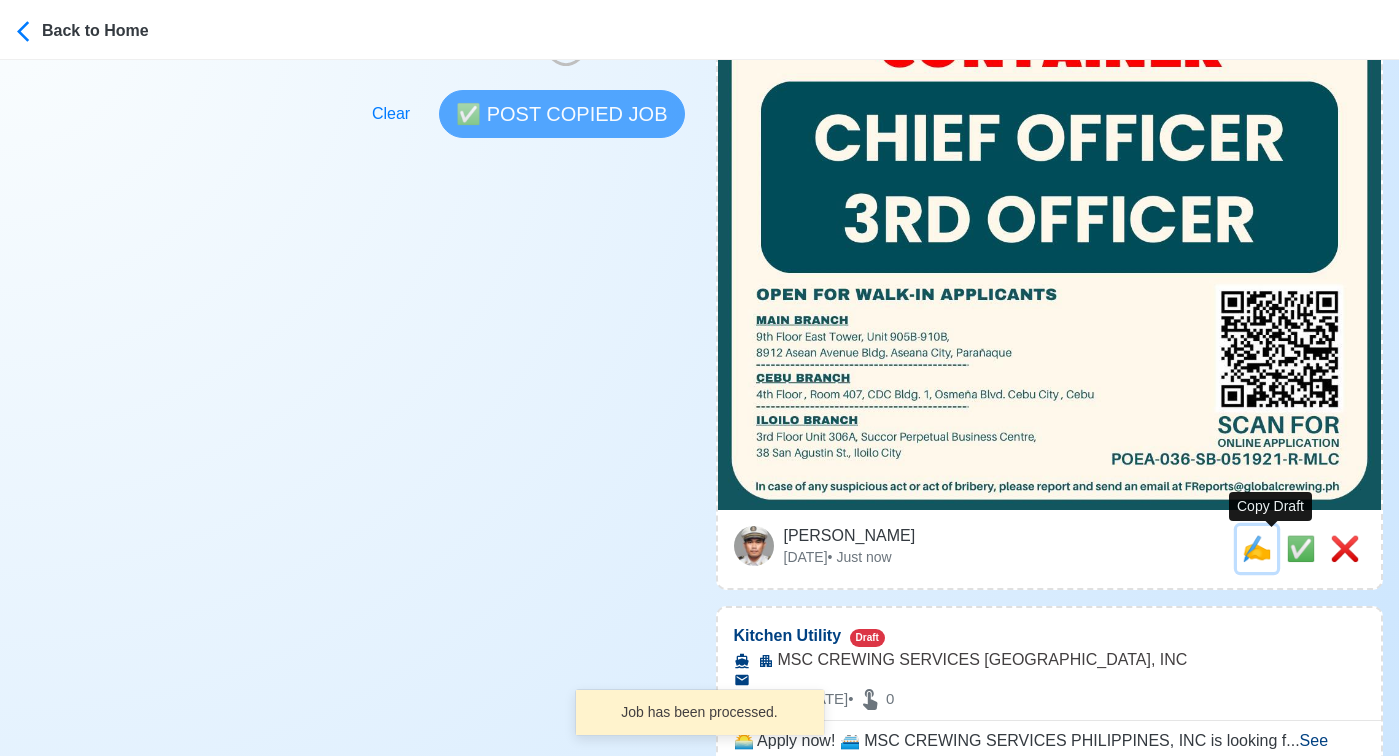 click on "✍️" at bounding box center (1257, 548) 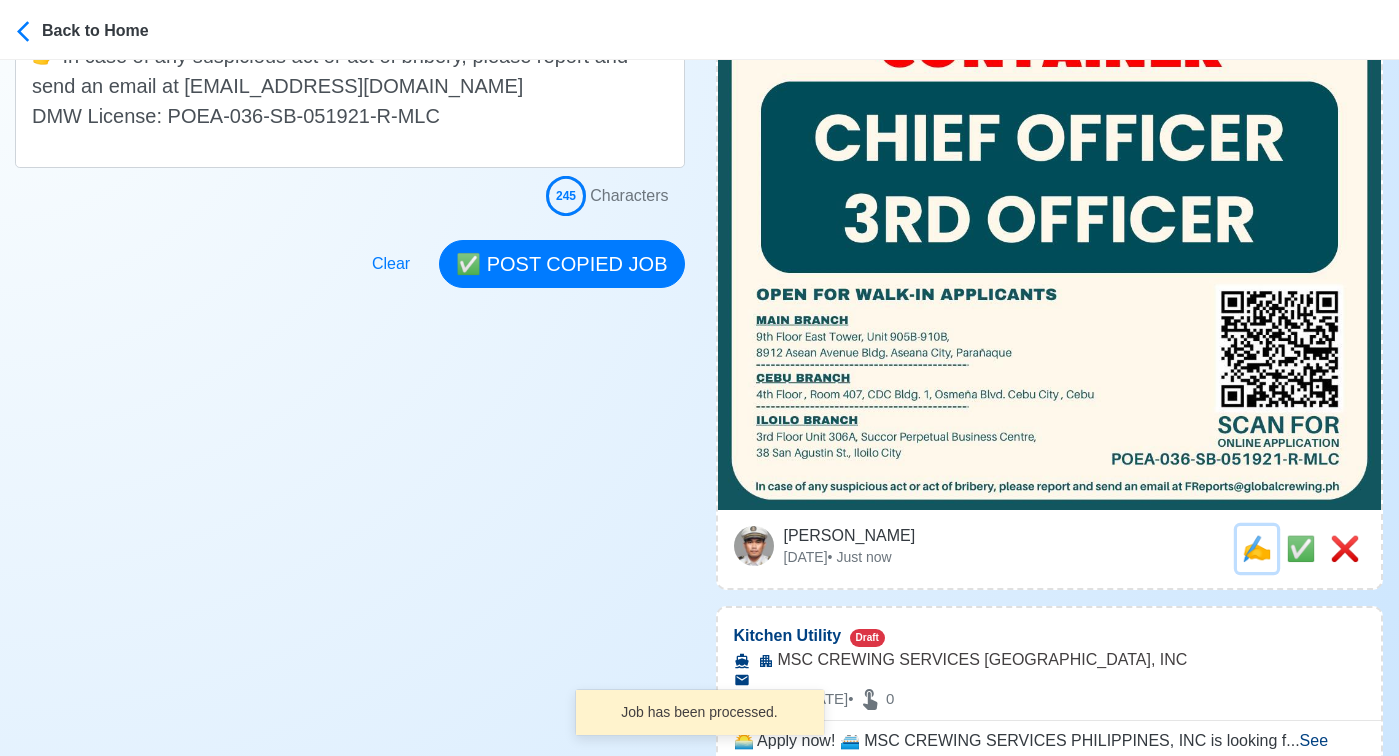 scroll, scrollTop: 0, scrollLeft: 0, axis: both 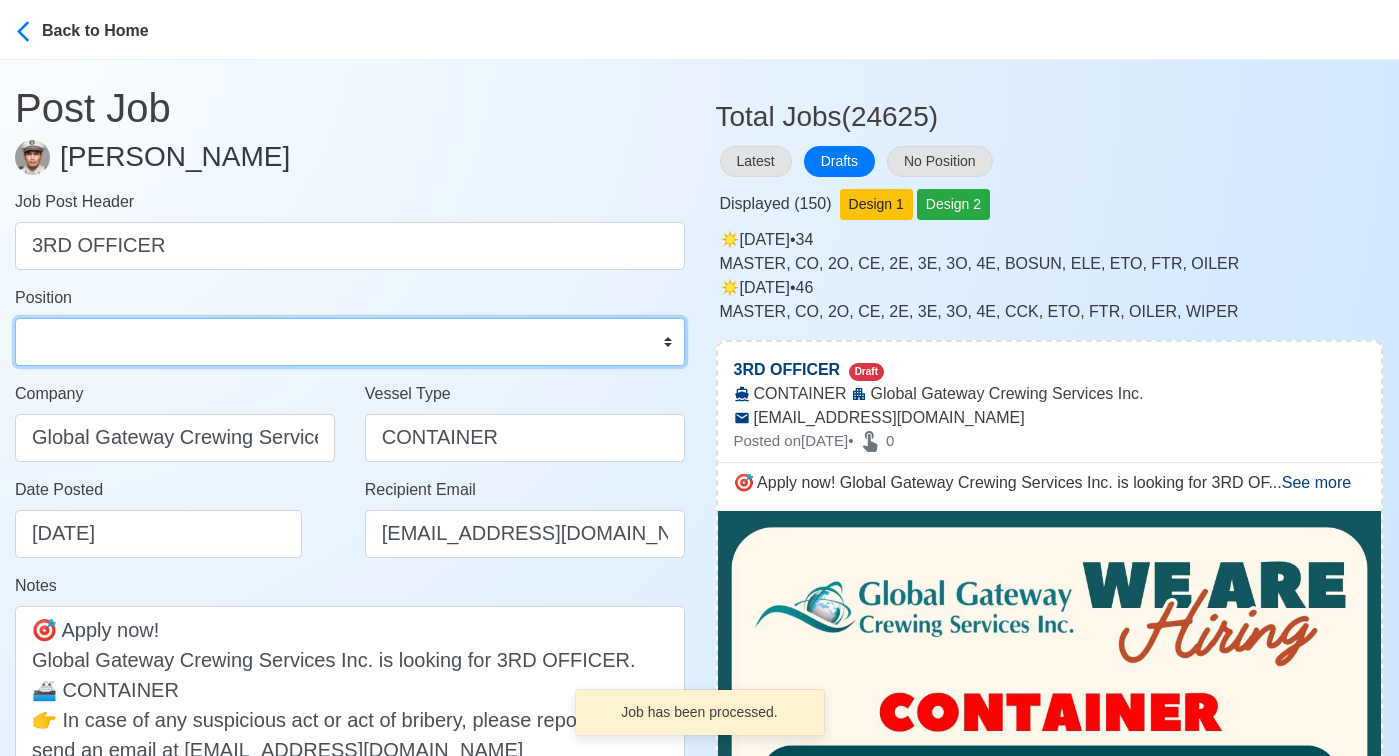 click on "Master Chief Officer 2nd Officer 3rd Officer Junior Officer Chief Engineer 2nd Engineer 3rd Engineer 4th Engineer Gas Engineer Junior Engineer 1st Assistant Engineer 2nd Assistant Engineer 3rd Assistant Engineer ETO/ETR Electrician Electrical Engineer Oiler Fitter Welder Chief Cook Chef Cook Messman Wiper Rigger Ordinary Seaman Able Seaman Motorman Pumpman Bosun Cadet Reefer Mechanic Operator Repairman Painter Steward Waiter Others" at bounding box center [350, 342] 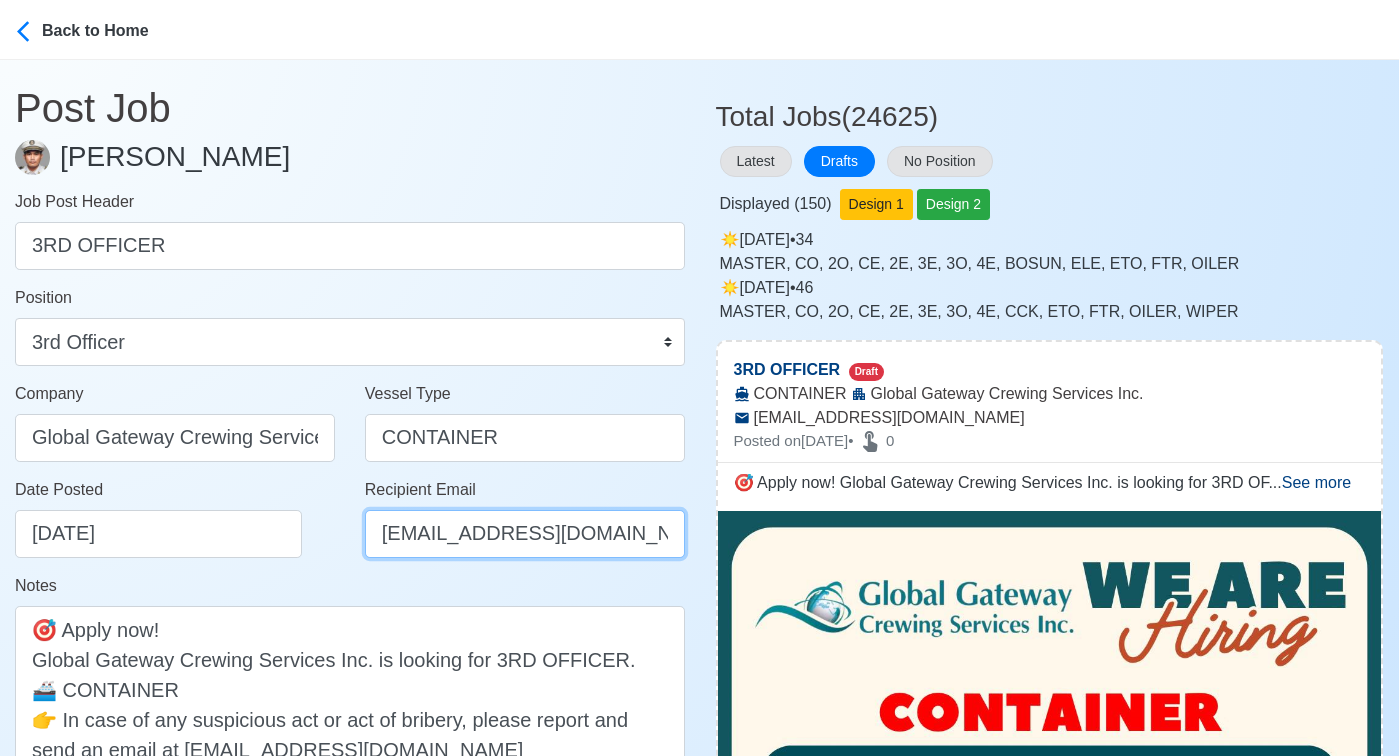 click on "FReports@globalcrewing.ph" at bounding box center [525, 534] 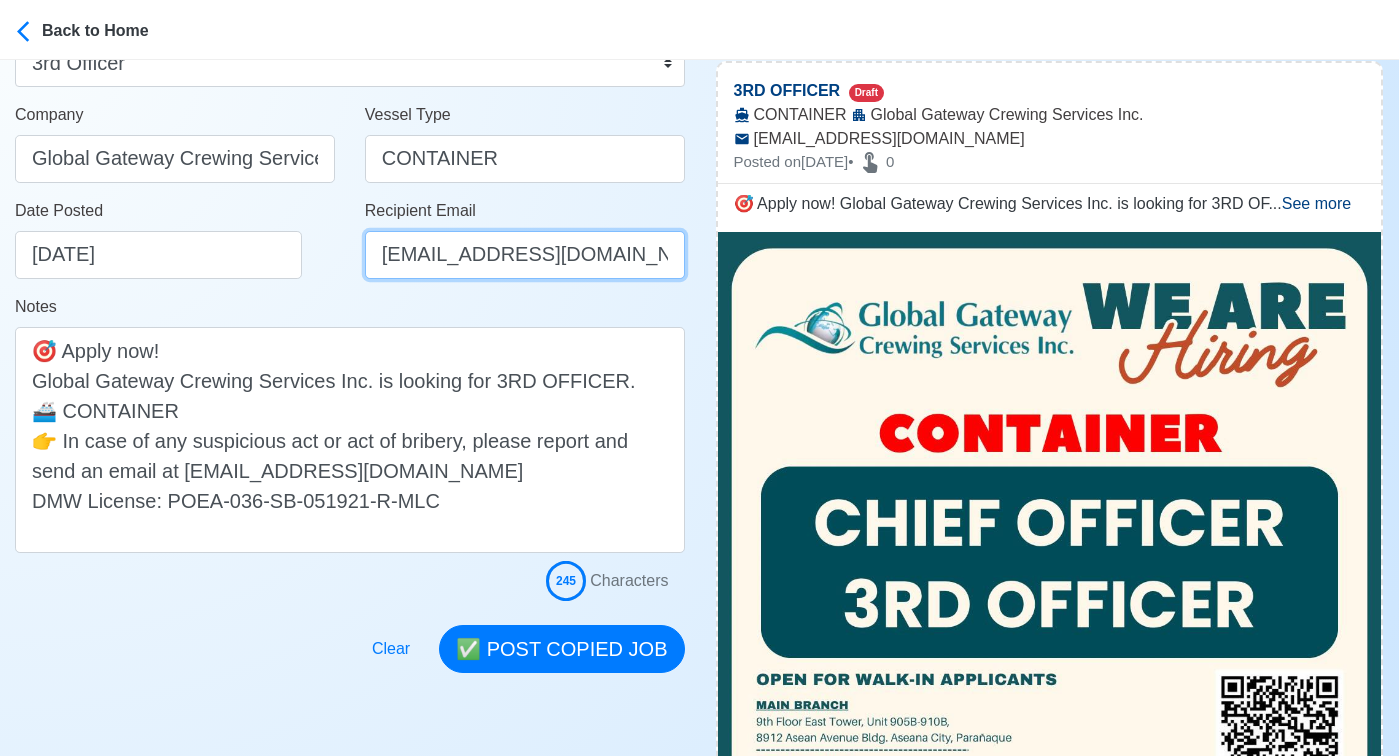 scroll, scrollTop: 392, scrollLeft: 0, axis: vertical 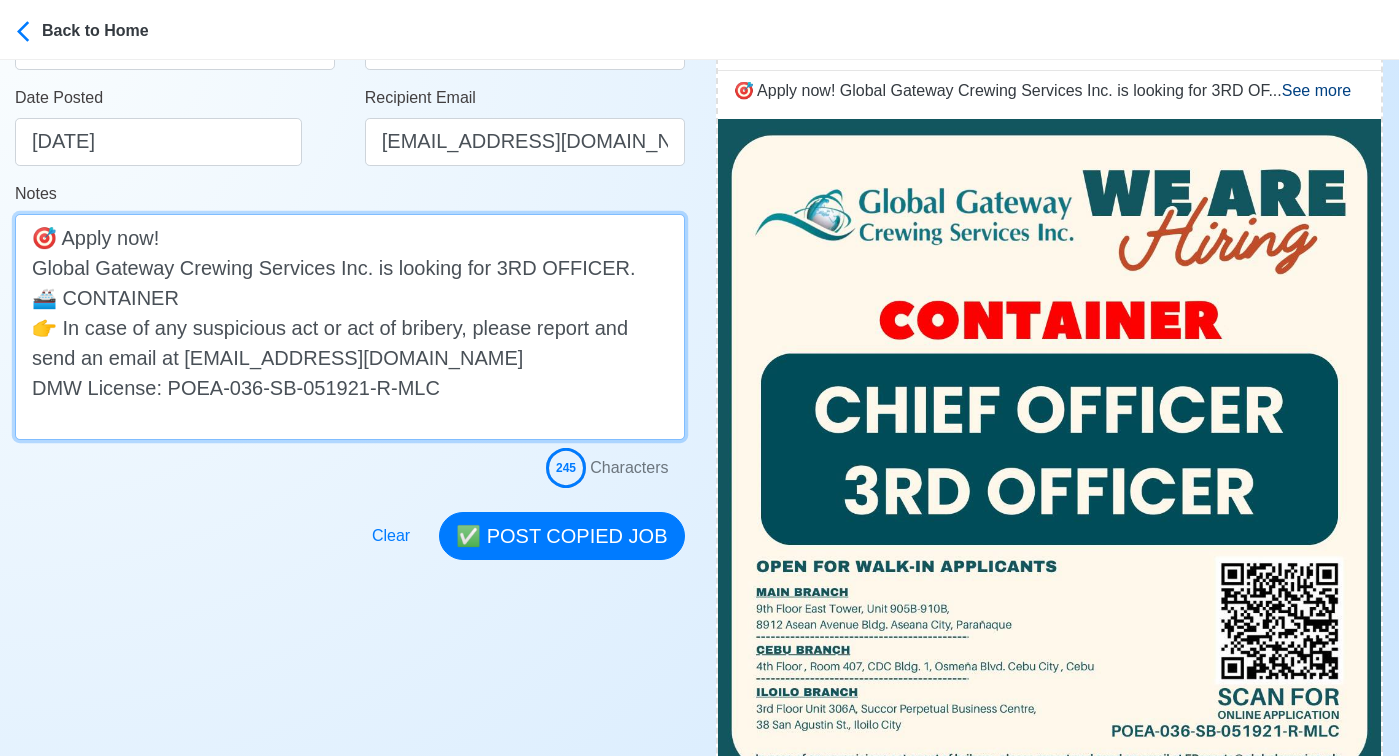 drag, startPoint x: 413, startPoint y: 362, endPoint x: 29, endPoint y: 319, distance: 386.40005 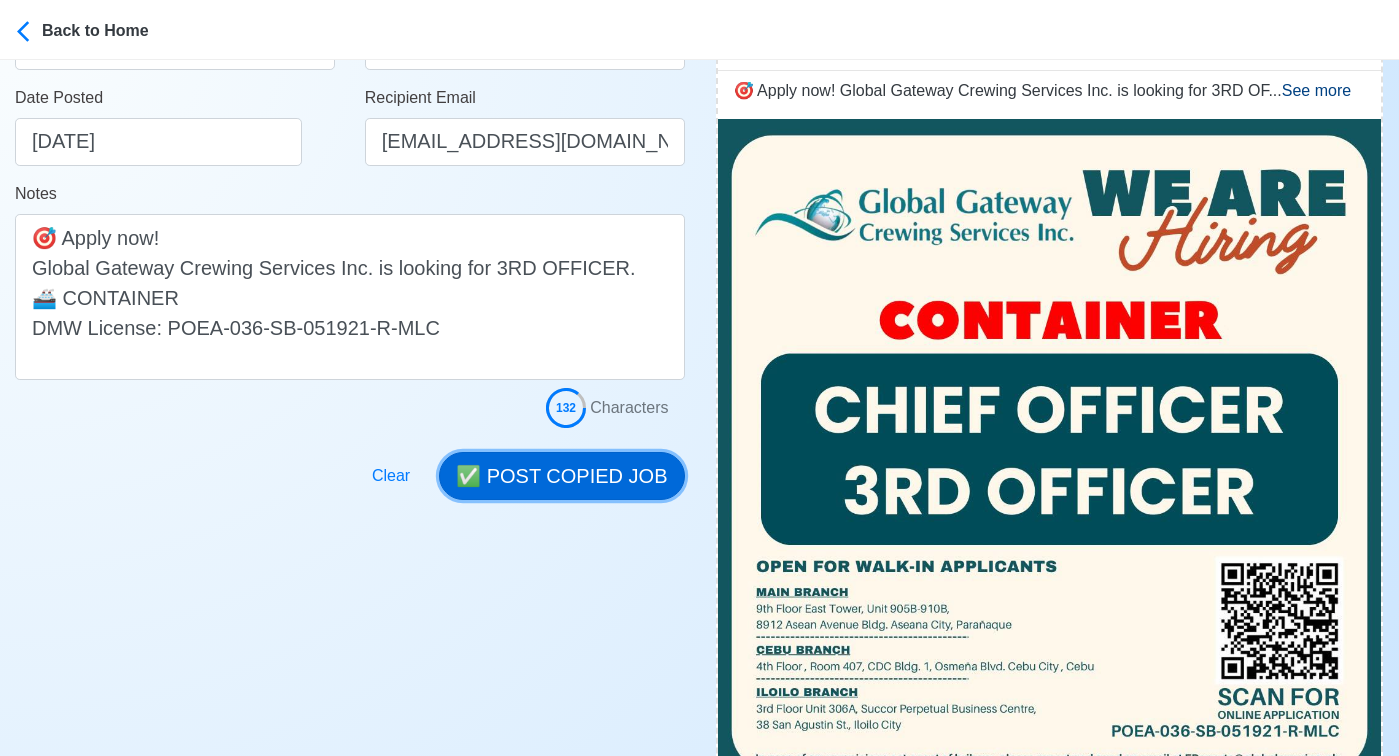 click on "✅ POST COPIED JOB" at bounding box center (561, 476) 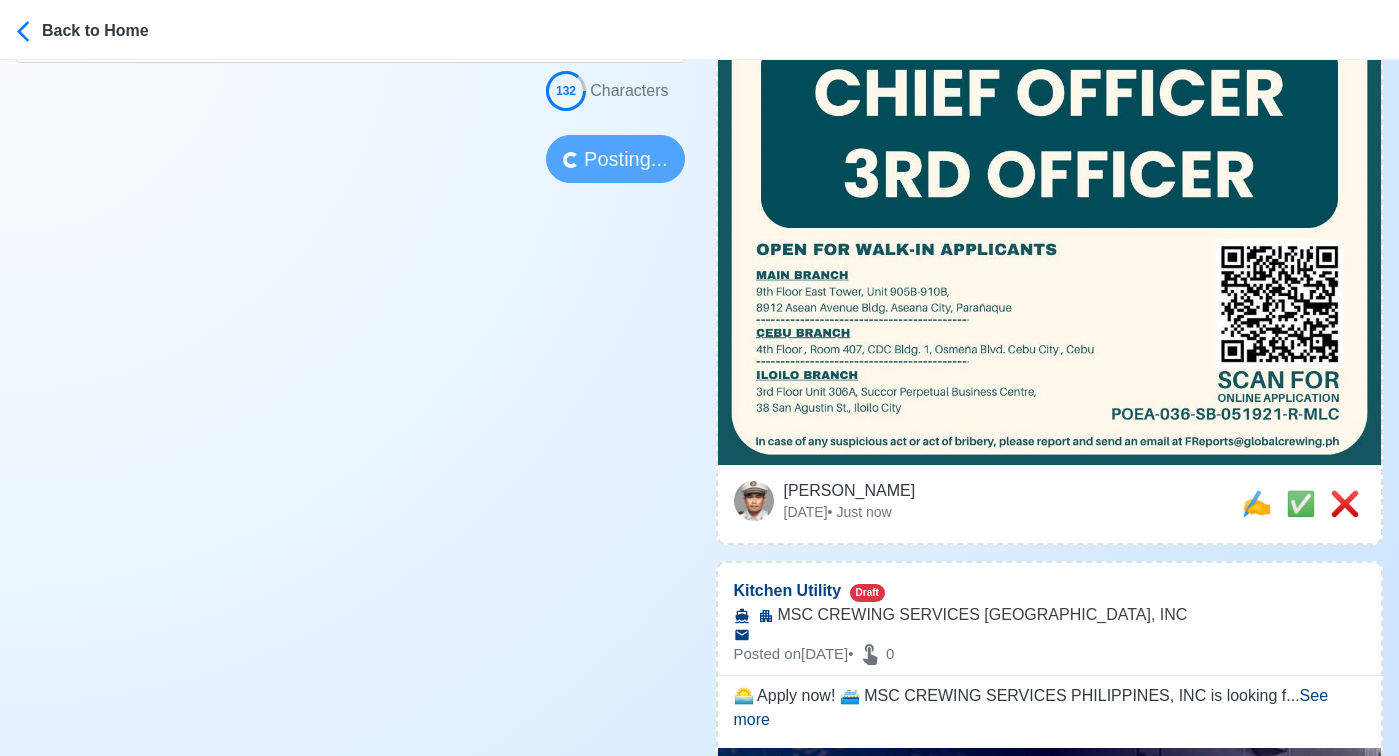 scroll, scrollTop: 710, scrollLeft: 0, axis: vertical 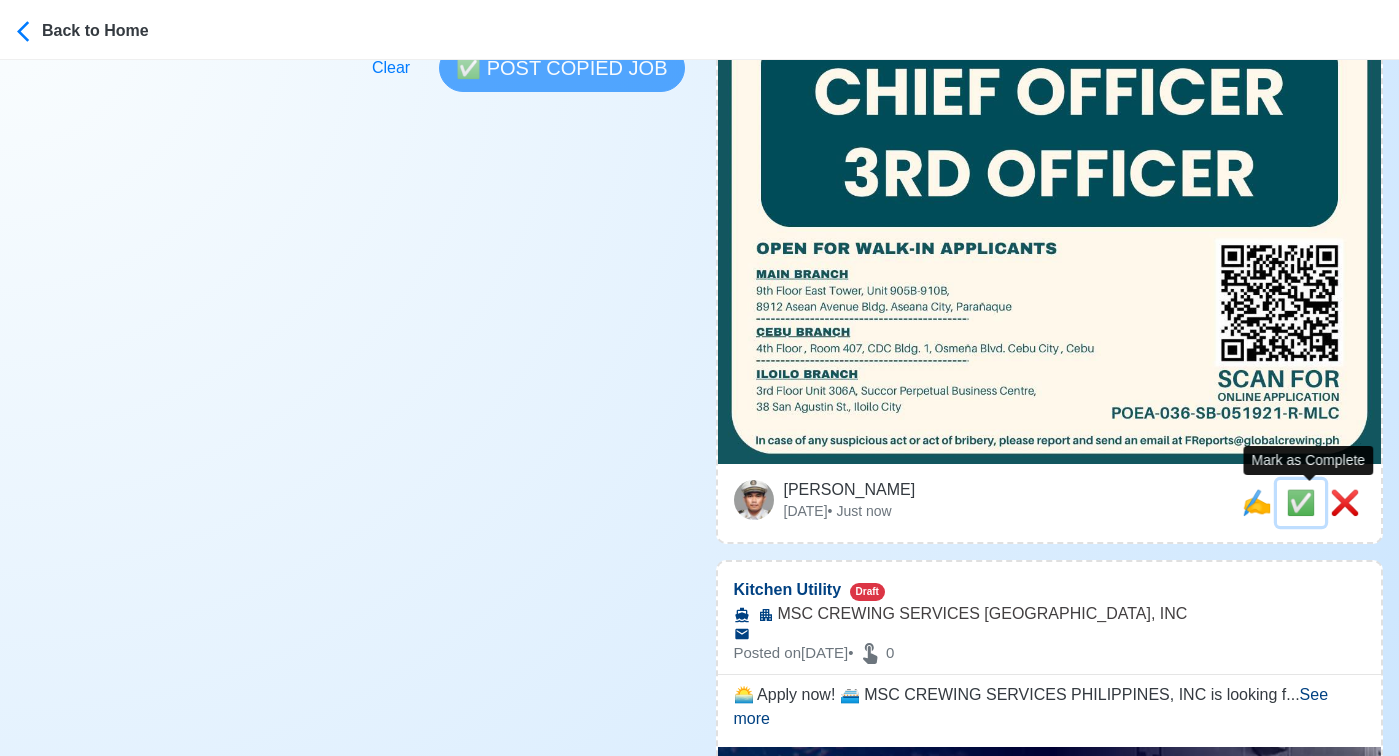 click on "✅" at bounding box center (1301, 502) 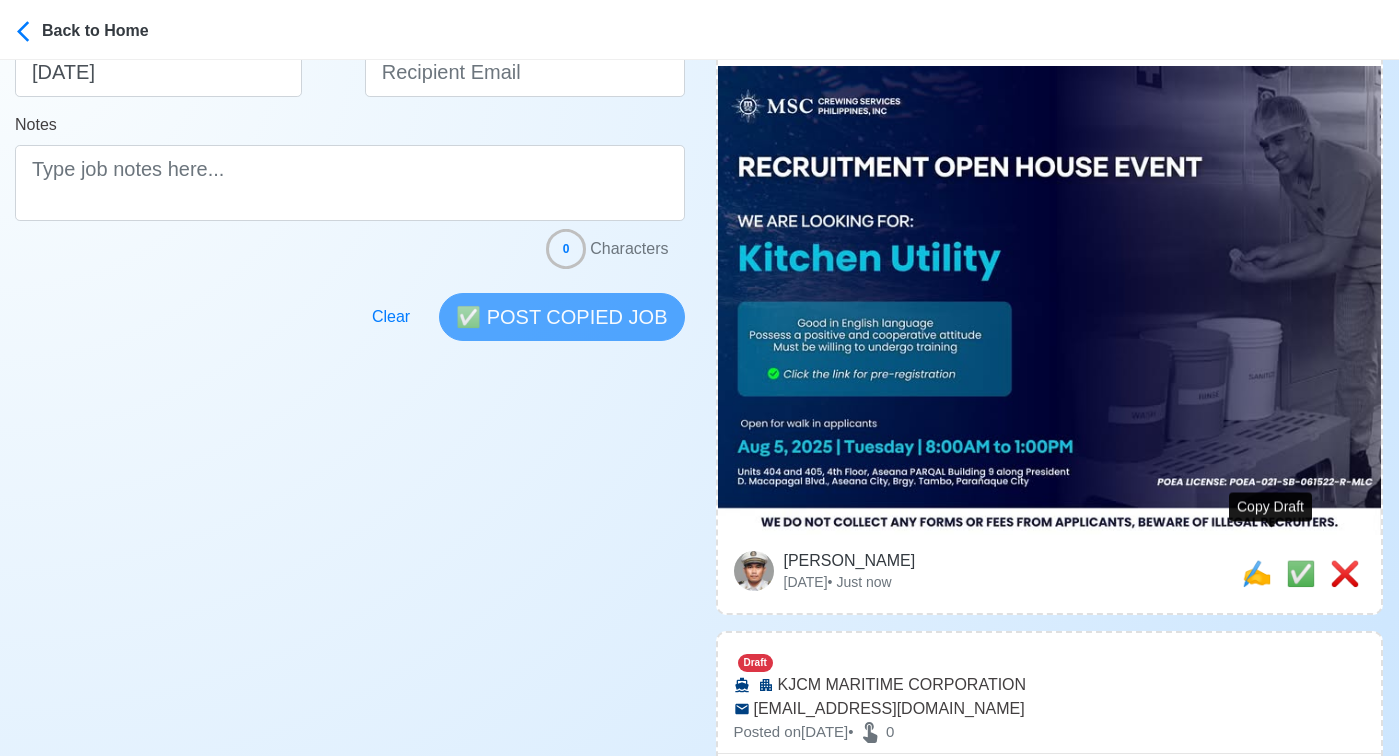 scroll, scrollTop: 471, scrollLeft: 0, axis: vertical 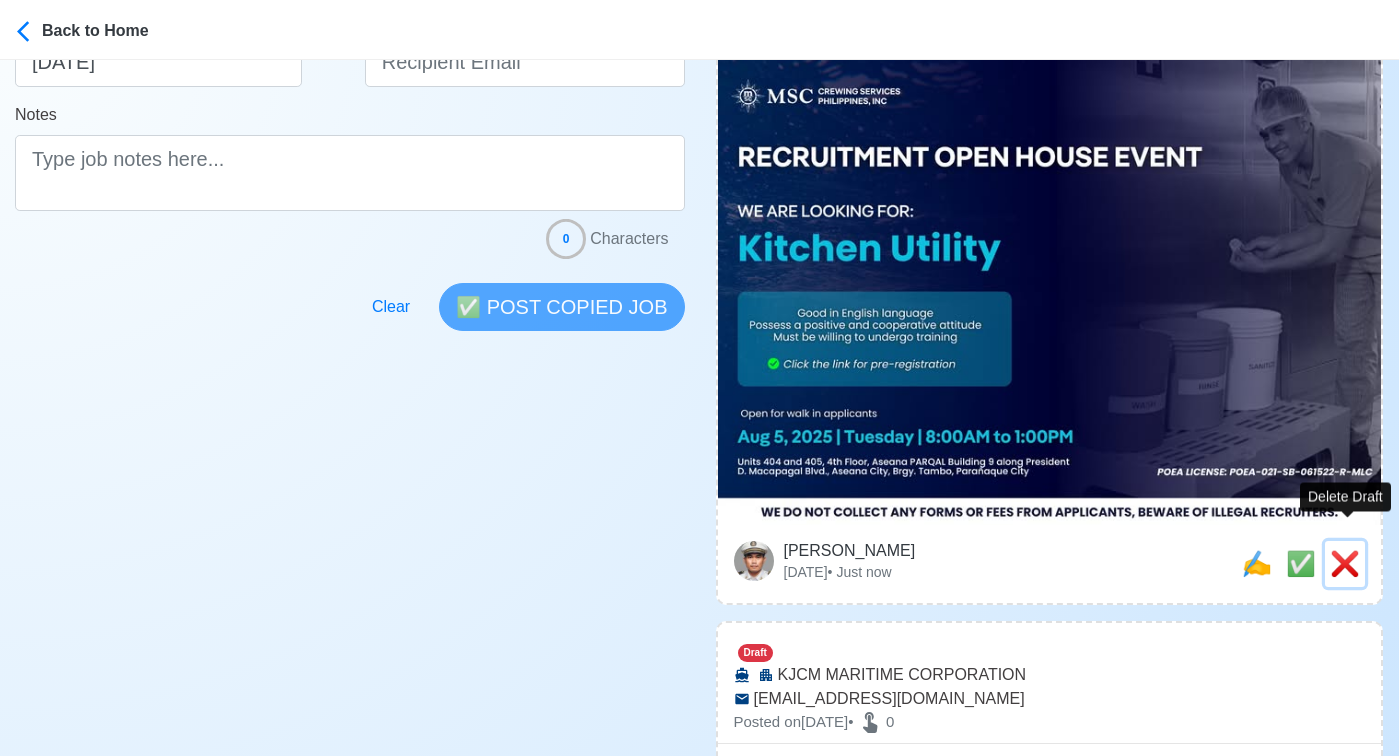 click on "❌" at bounding box center [1345, 564] 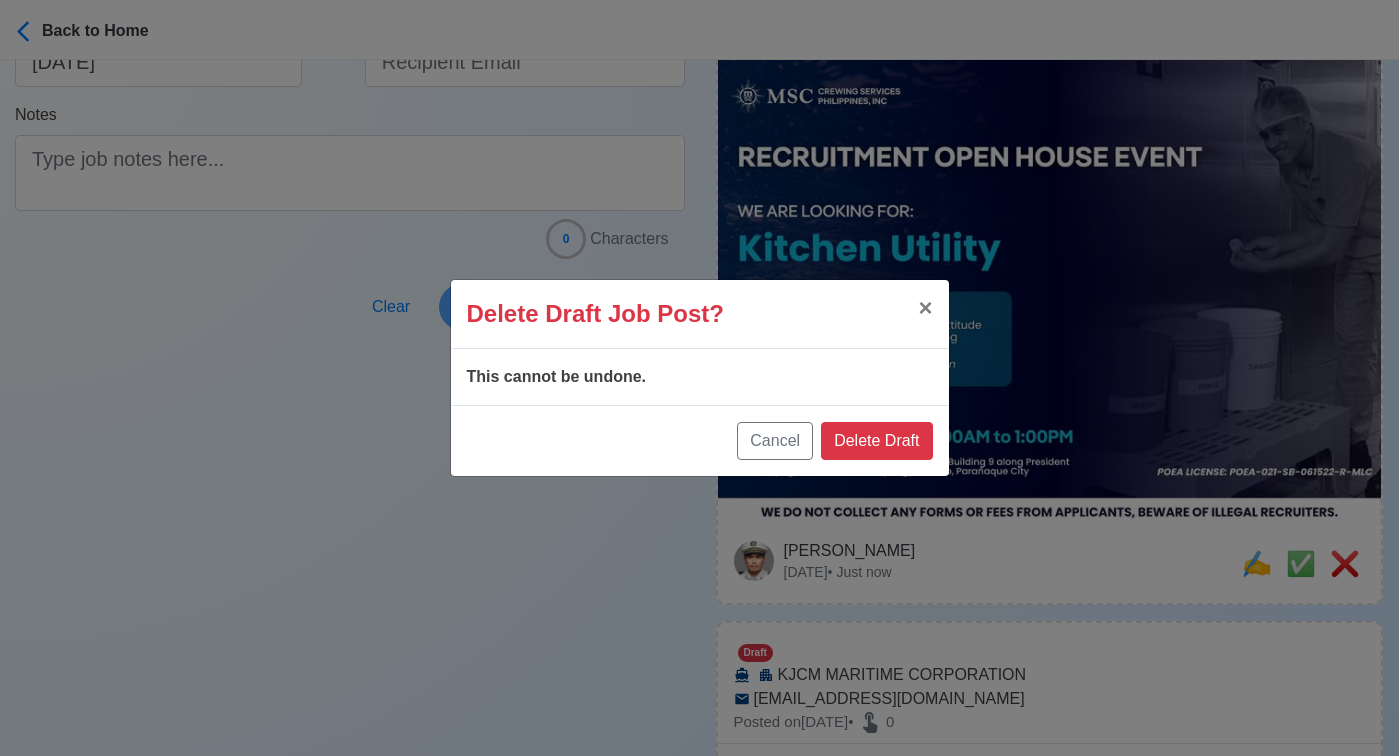 click on "Cancel Delete Draft" at bounding box center [700, 440] 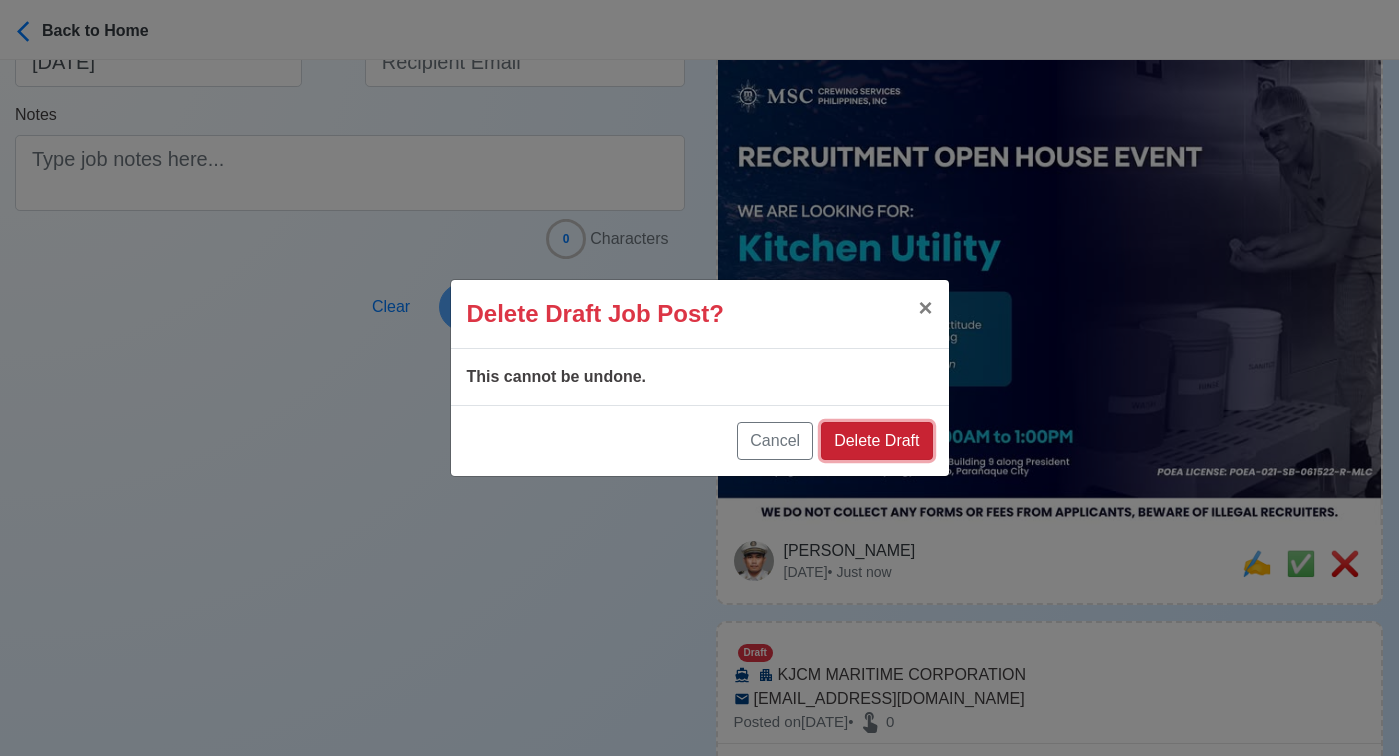 click on "Delete Draft" at bounding box center (876, 441) 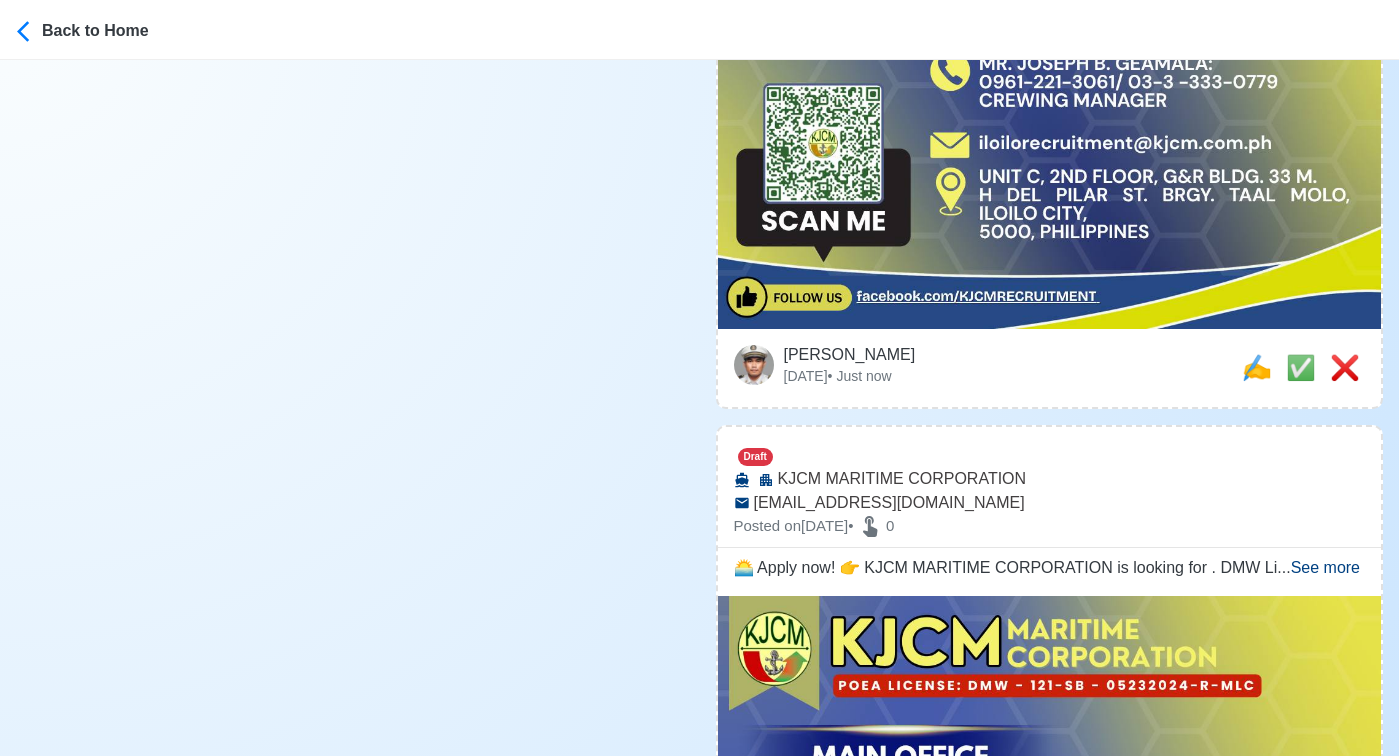scroll, scrollTop: 1122, scrollLeft: 0, axis: vertical 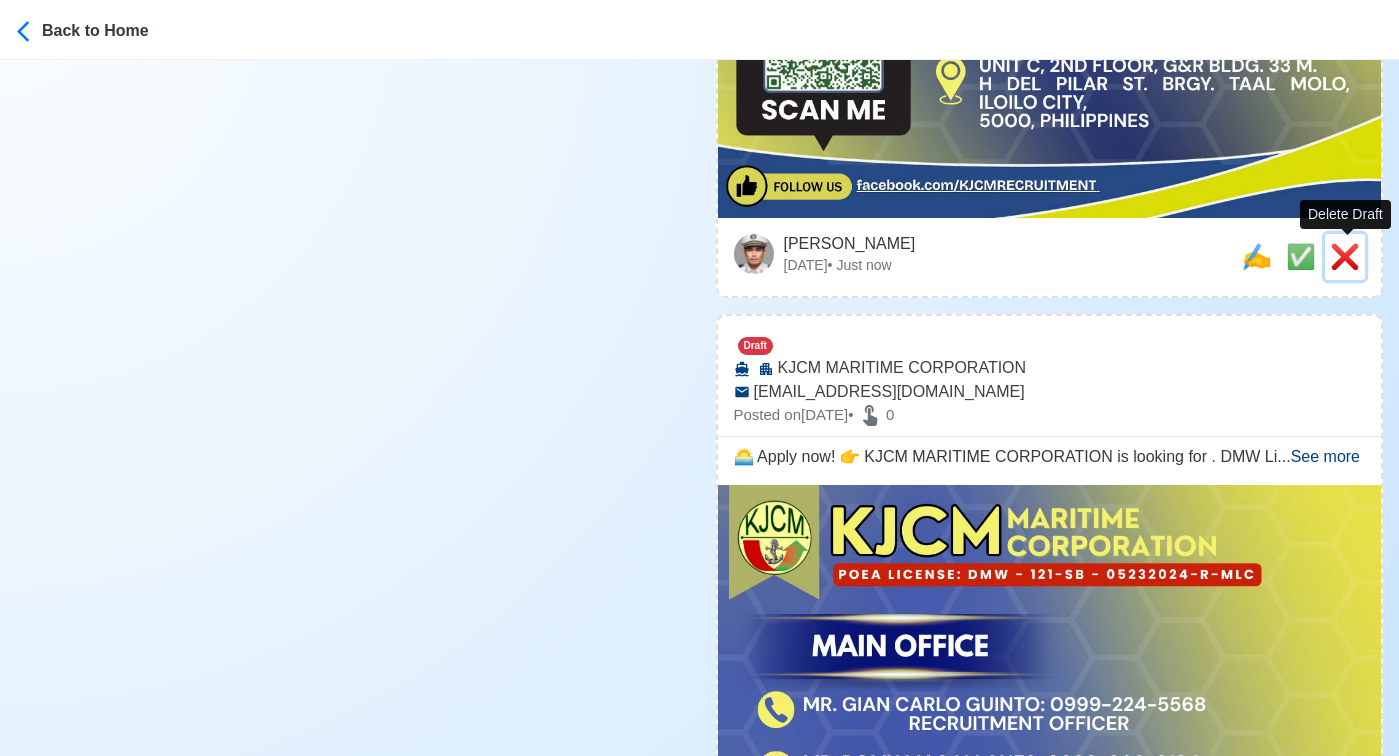 click on "❌" at bounding box center [1345, 256] 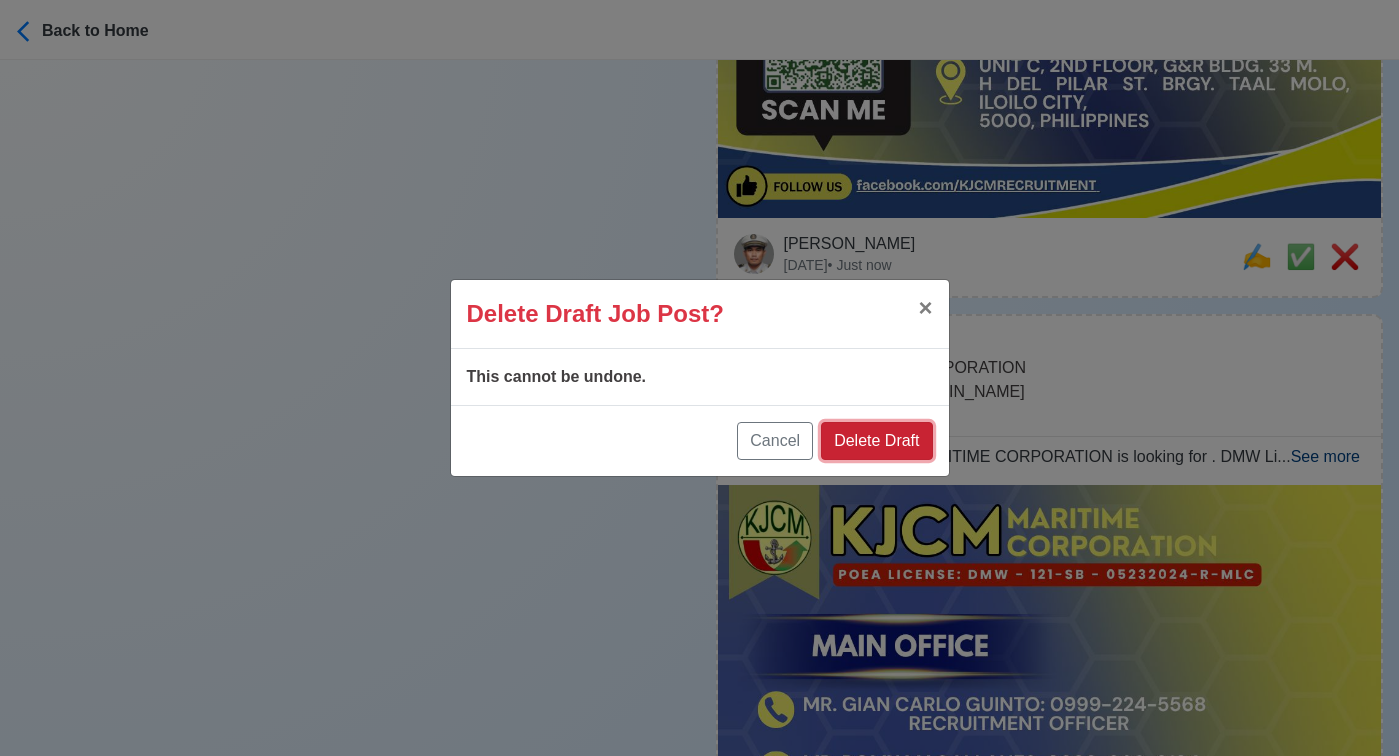 click on "Delete Draft" at bounding box center [876, 441] 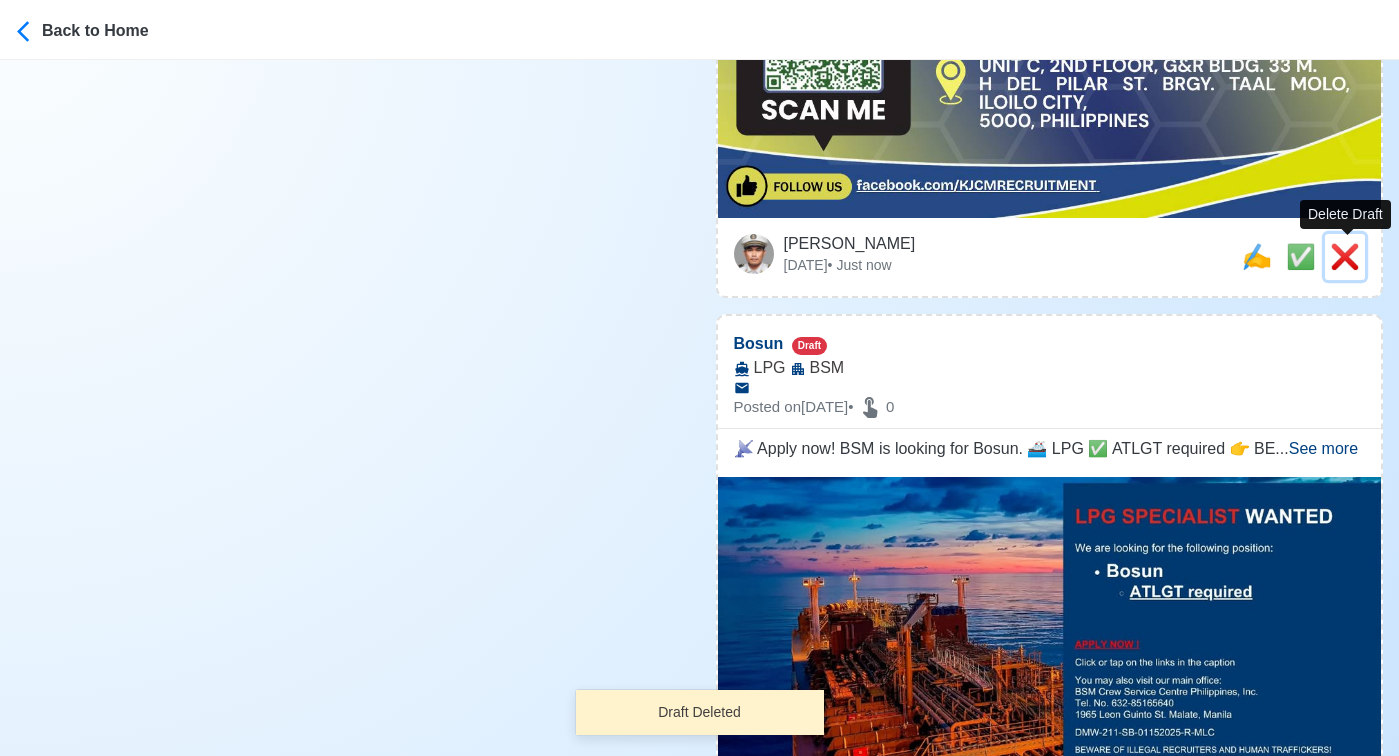click on "❌" at bounding box center (1345, 256) 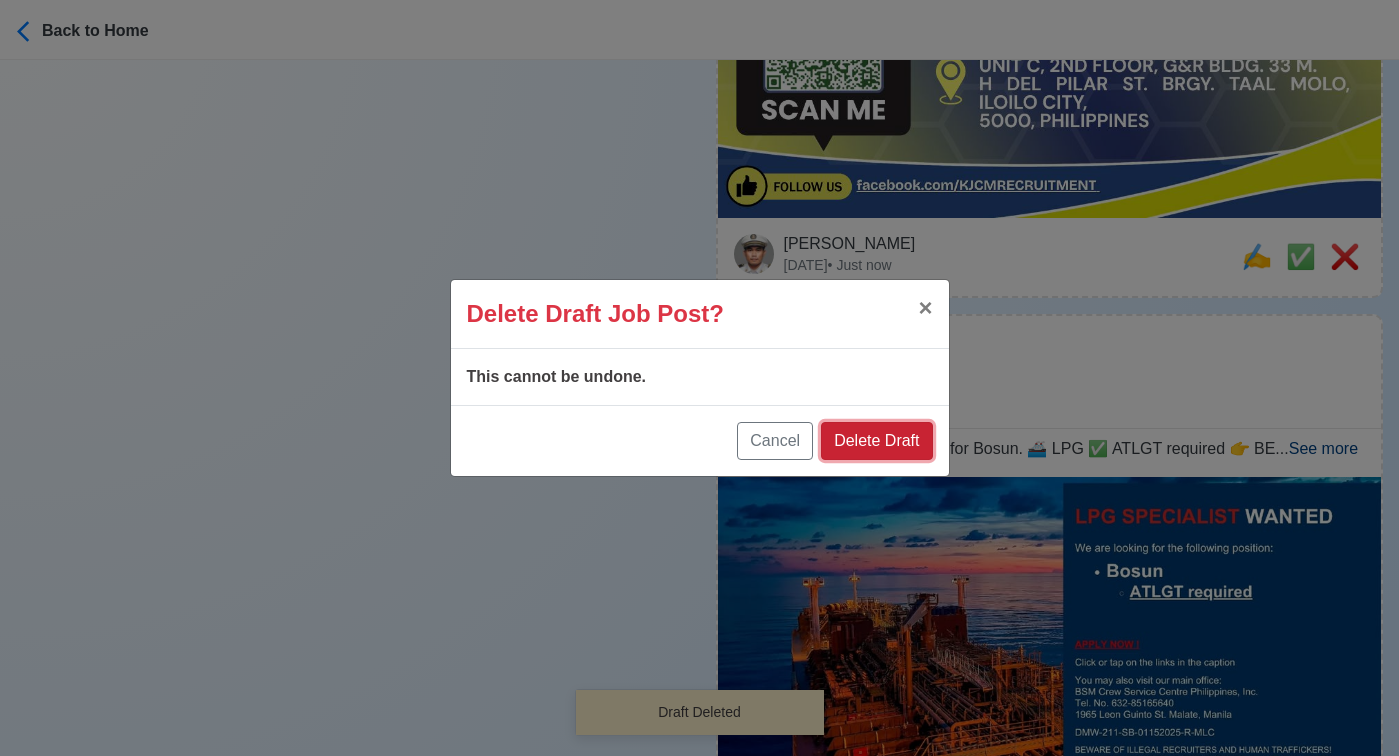 click on "Delete Draft" at bounding box center [876, 441] 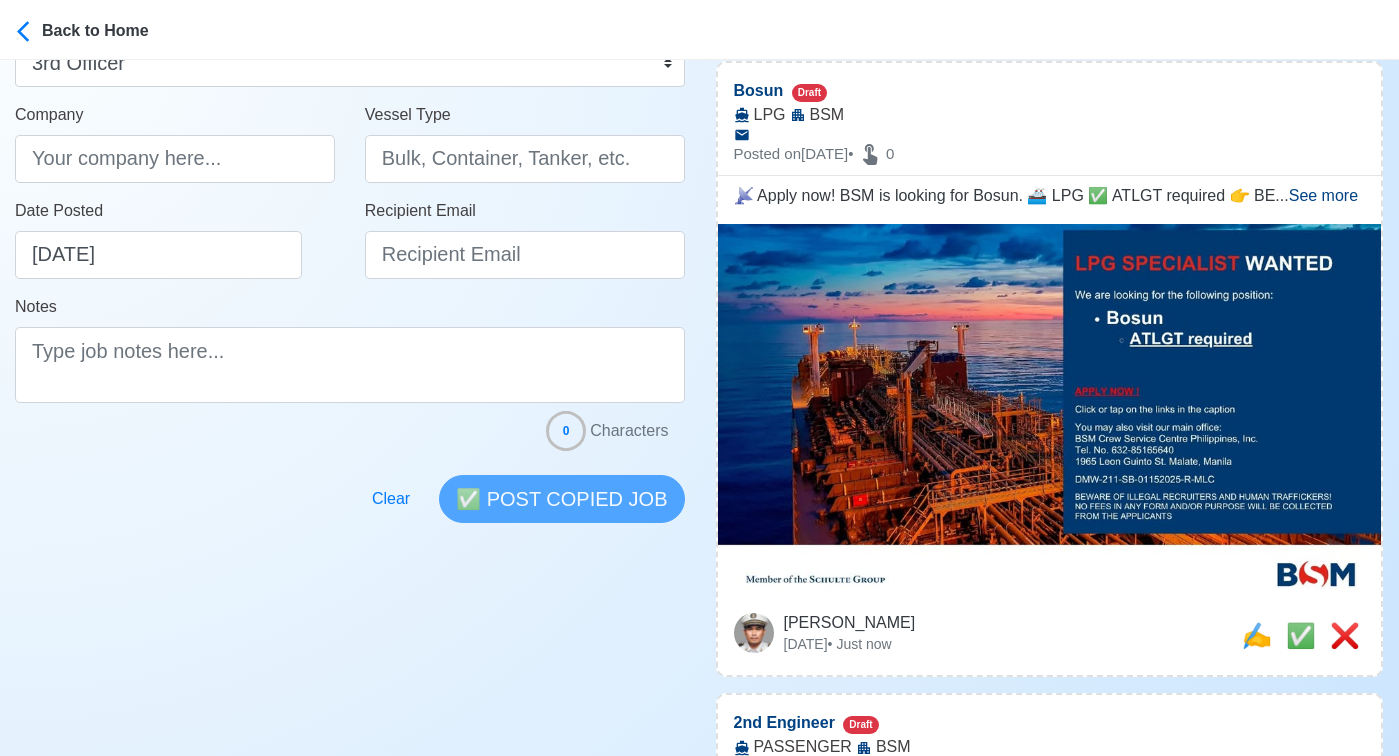 scroll, scrollTop: 281, scrollLeft: 0, axis: vertical 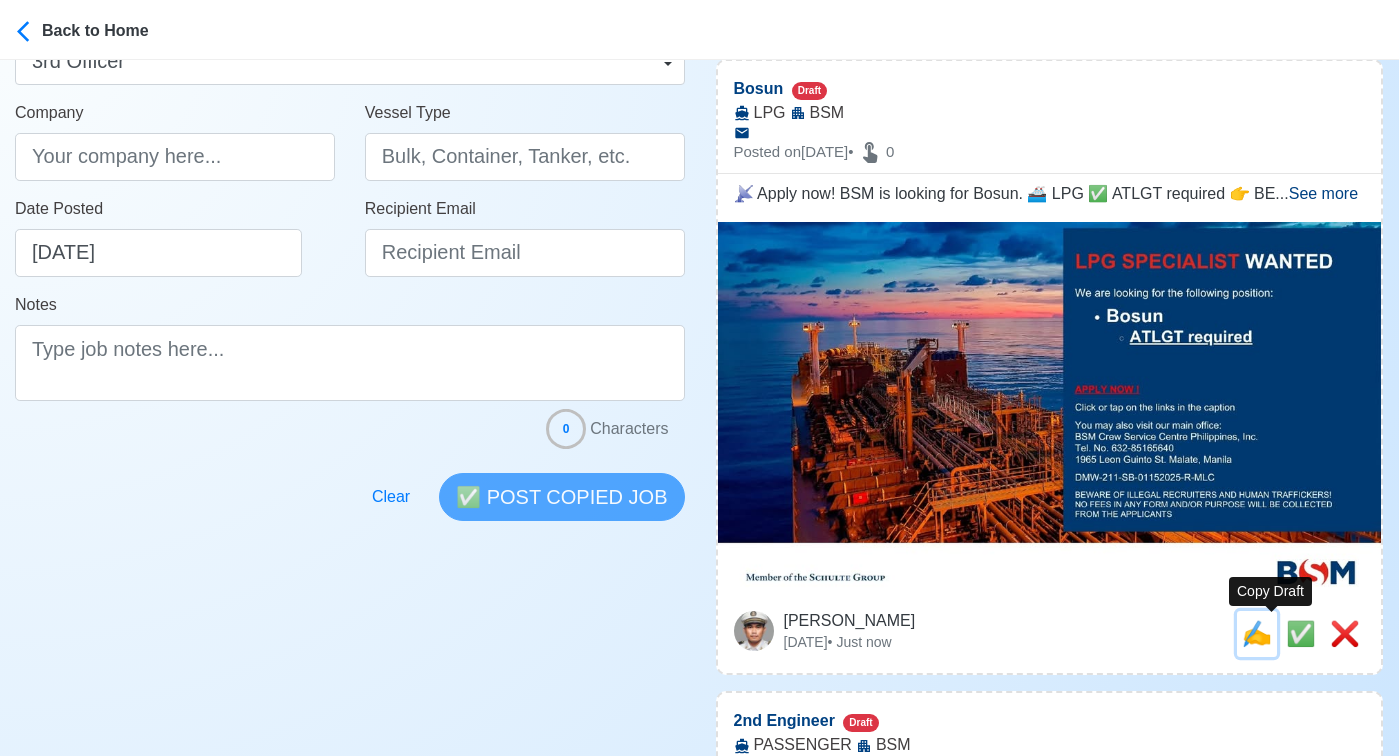 click on "✍️" at bounding box center [1257, 633] 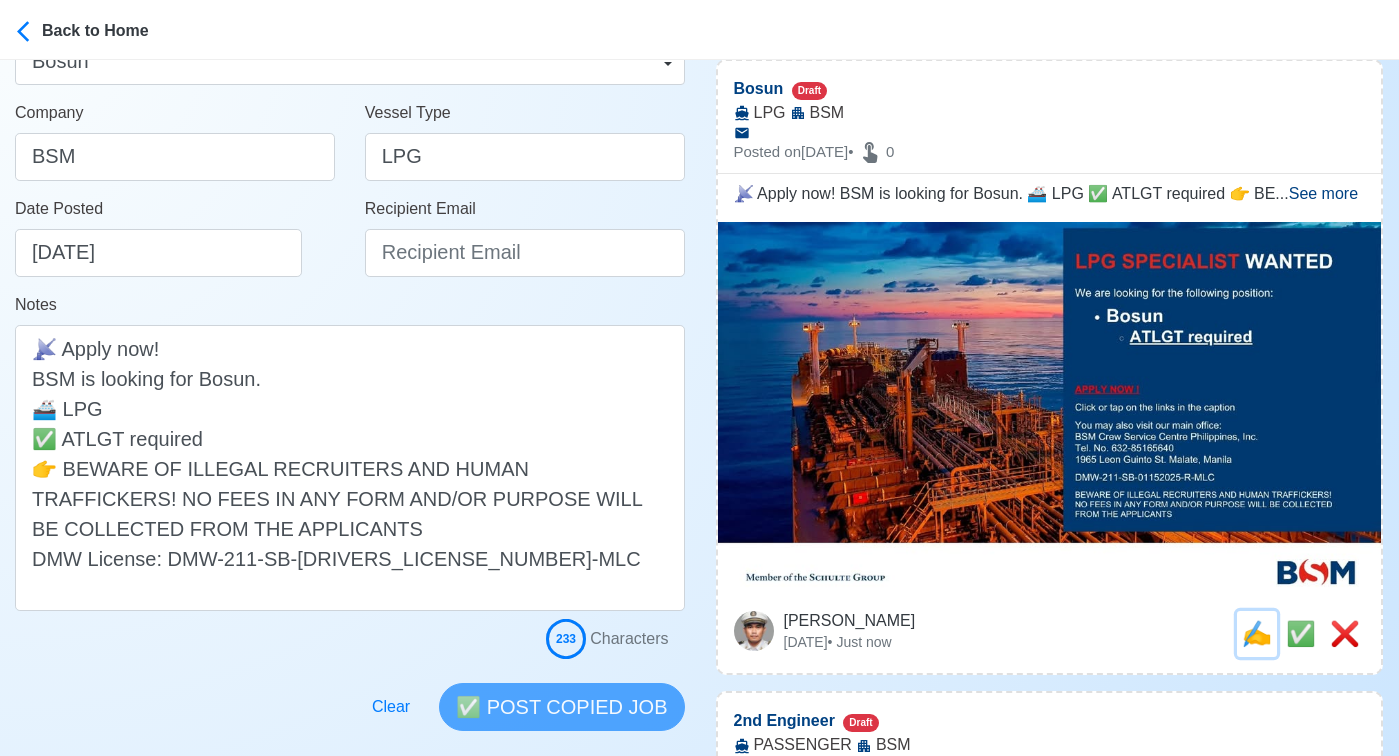 scroll, scrollTop: 0, scrollLeft: 0, axis: both 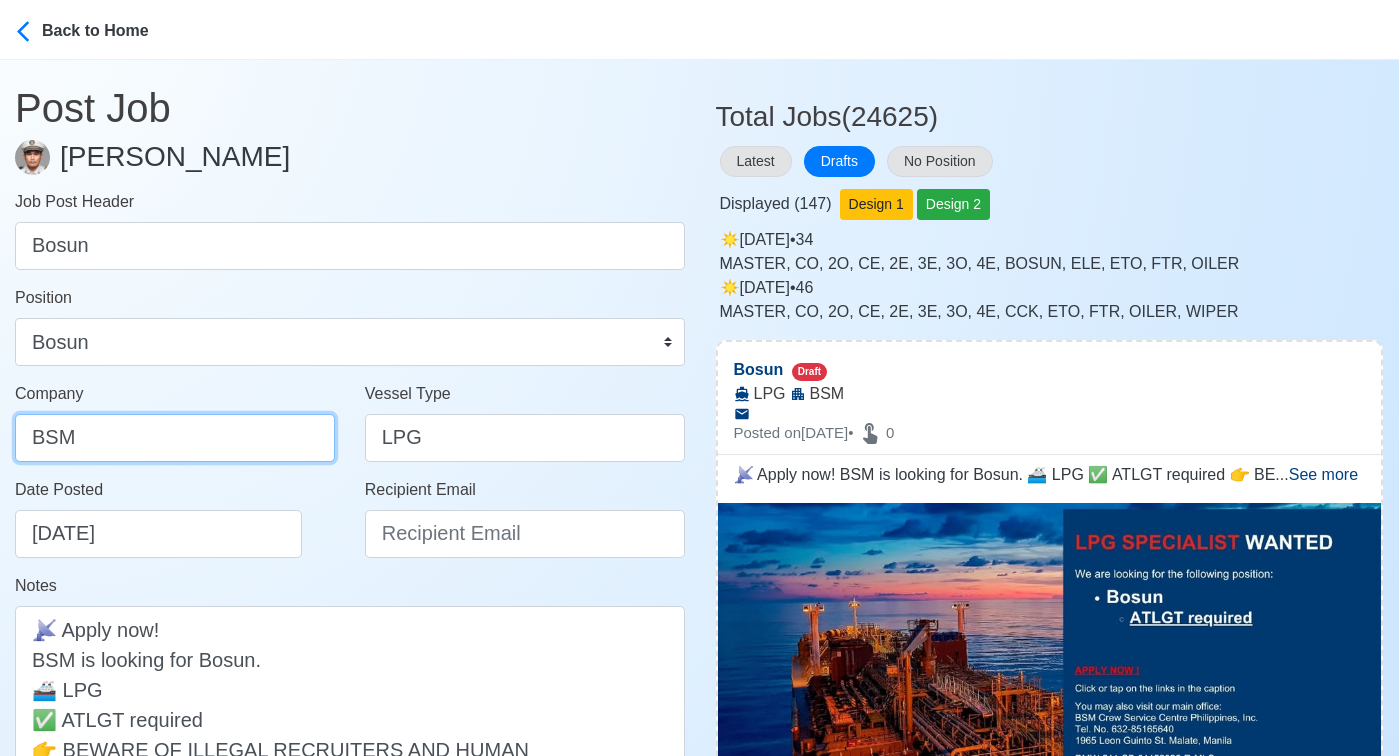 click on "BSM" at bounding box center [175, 438] 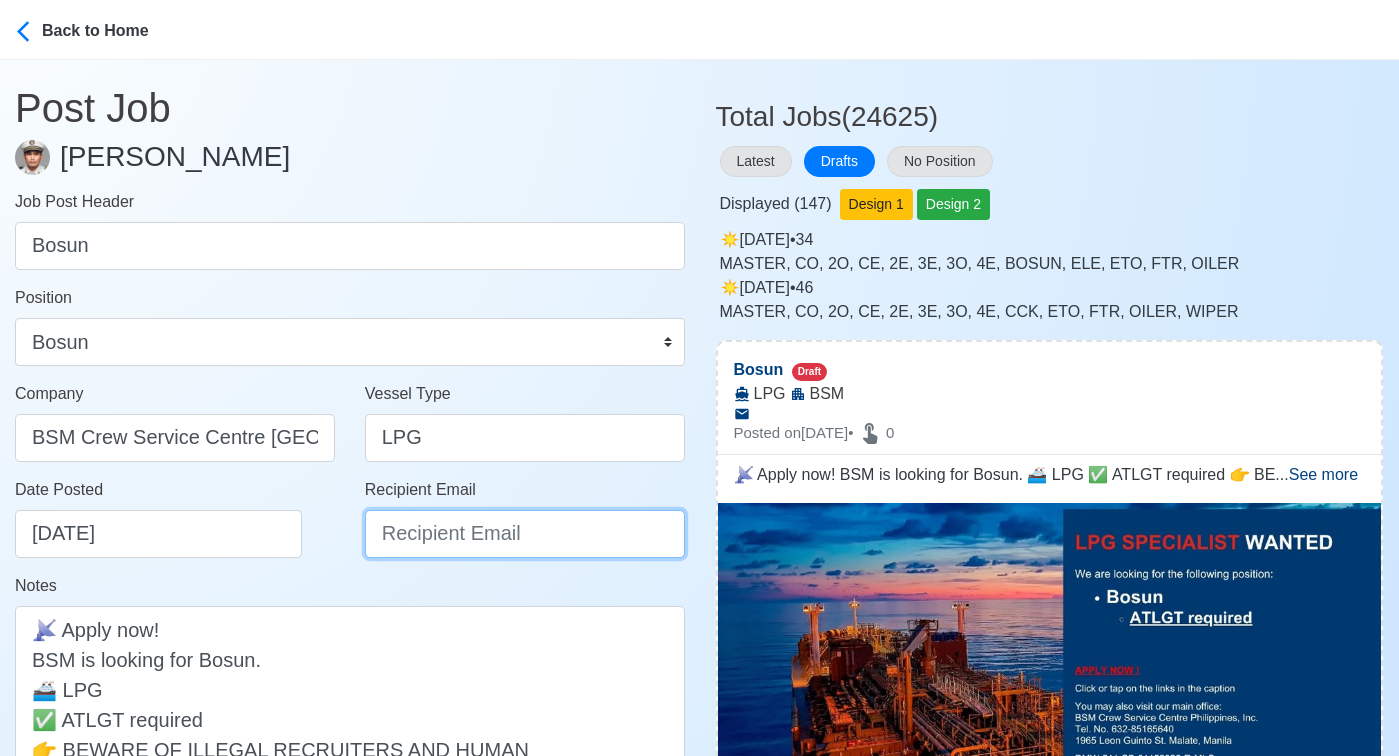 click on "Recipient Email" at bounding box center (525, 534) 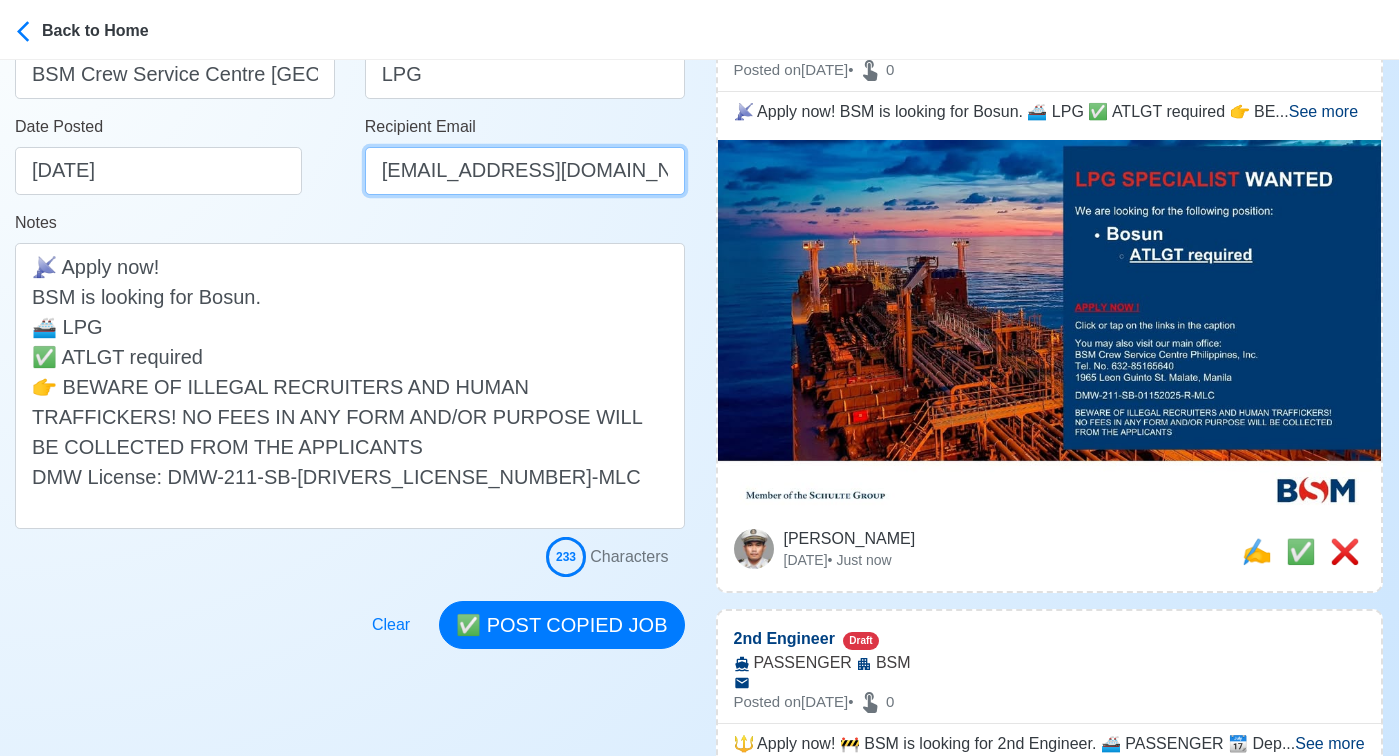 scroll, scrollTop: 365, scrollLeft: 0, axis: vertical 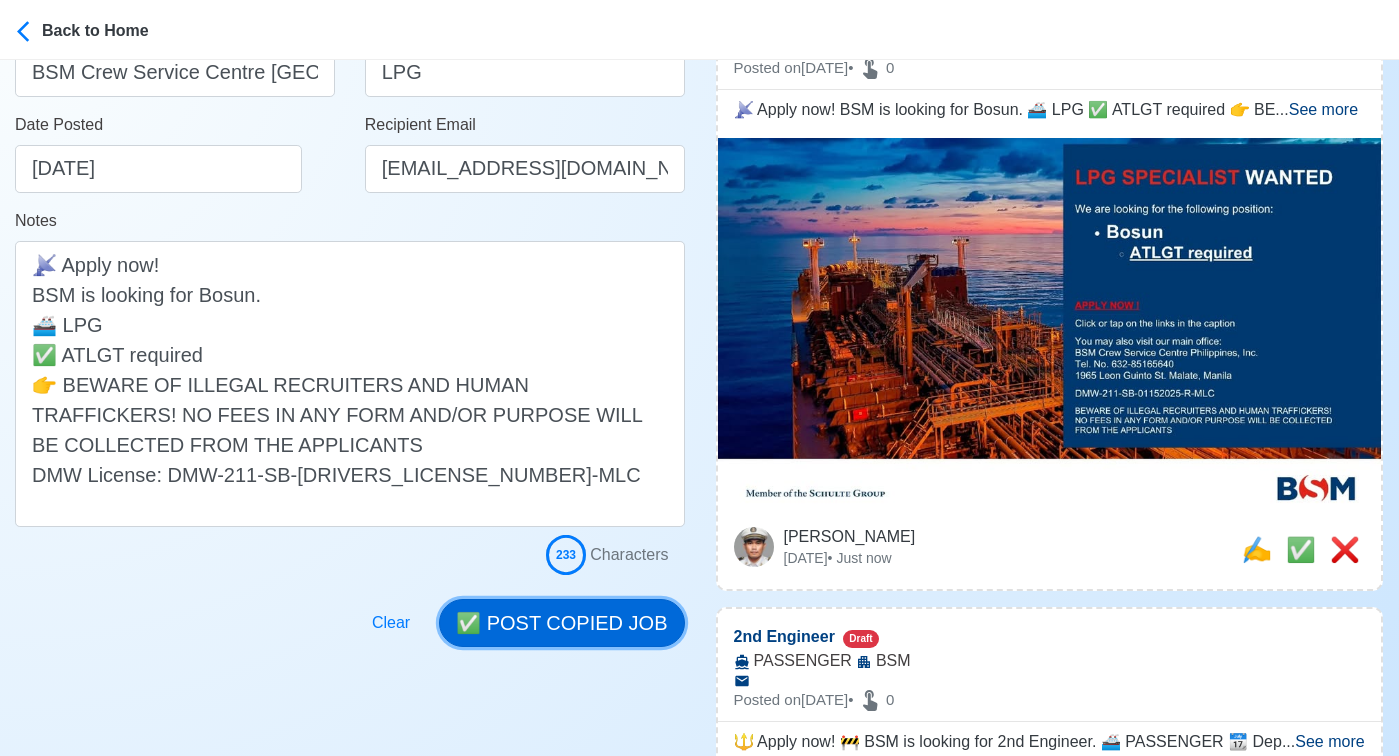 click on "✅ POST COPIED JOB" at bounding box center (561, 623) 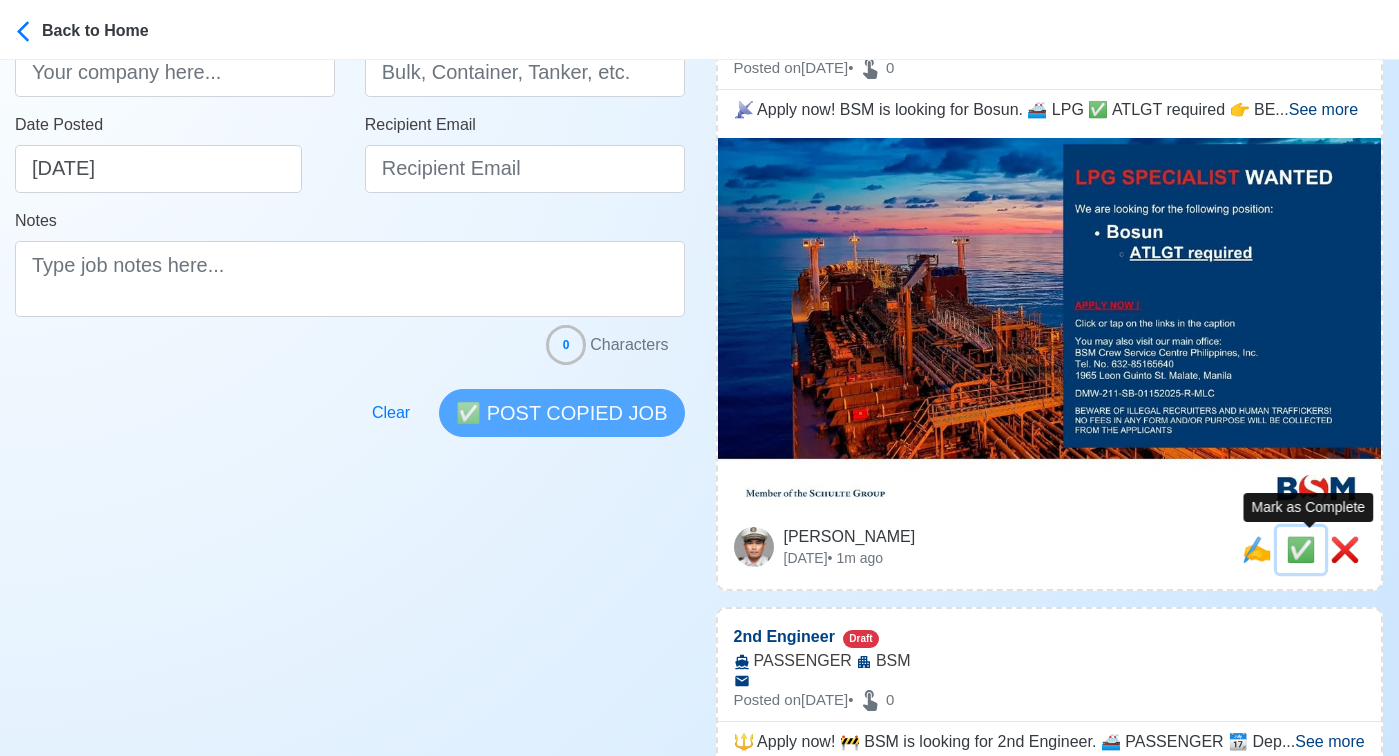 click on "✅" at bounding box center [1301, 549] 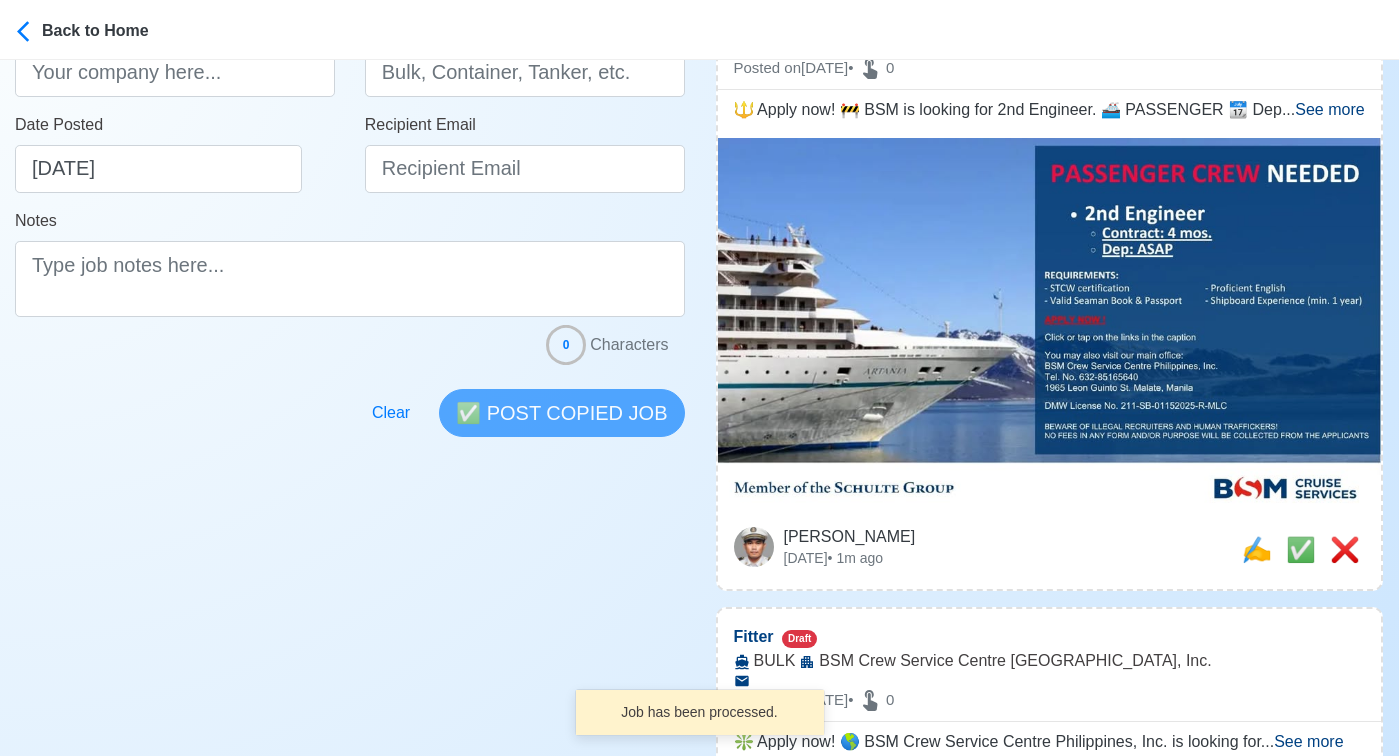 click on "Jeyner Gil Mon Jul 28 2025  •   1m ago ❌ ✅ ✍️" at bounding box center [1050, 550] 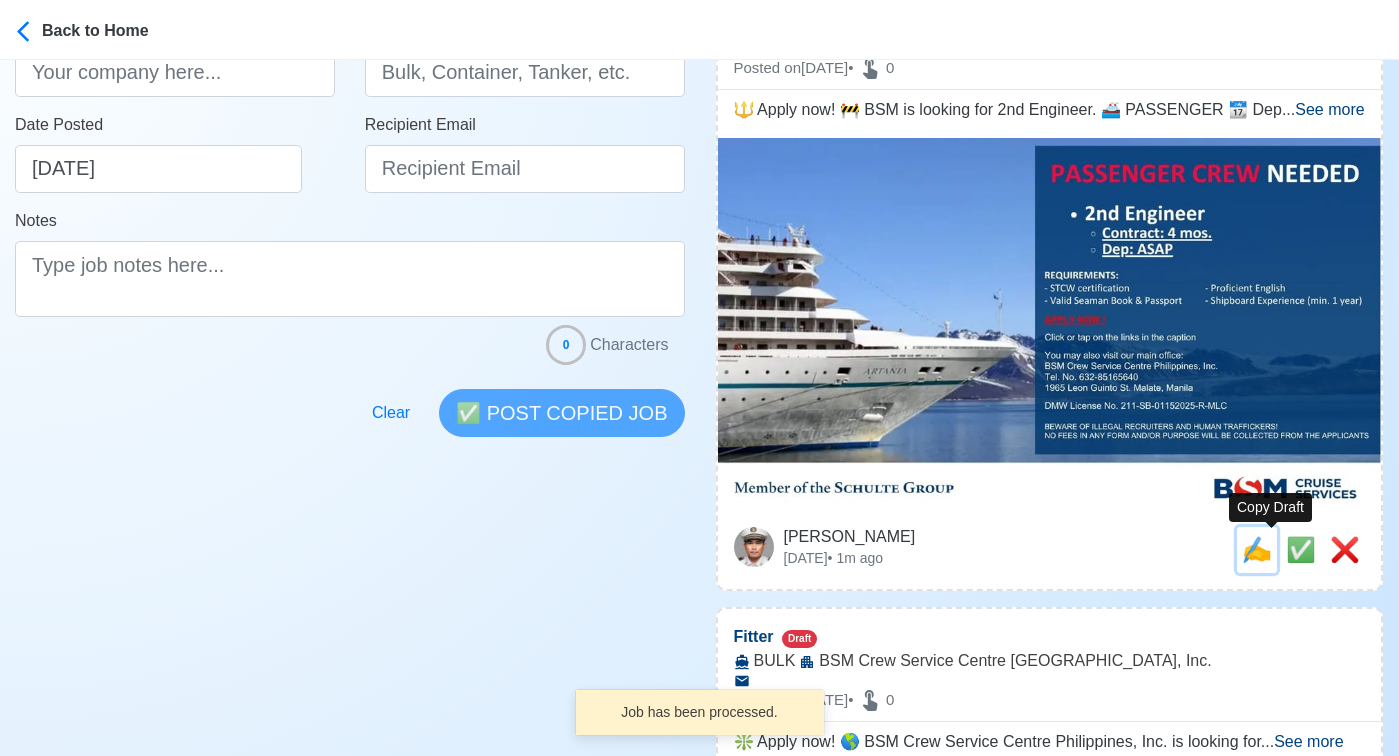 click on "✍️" at bounding box center (1257, 549) 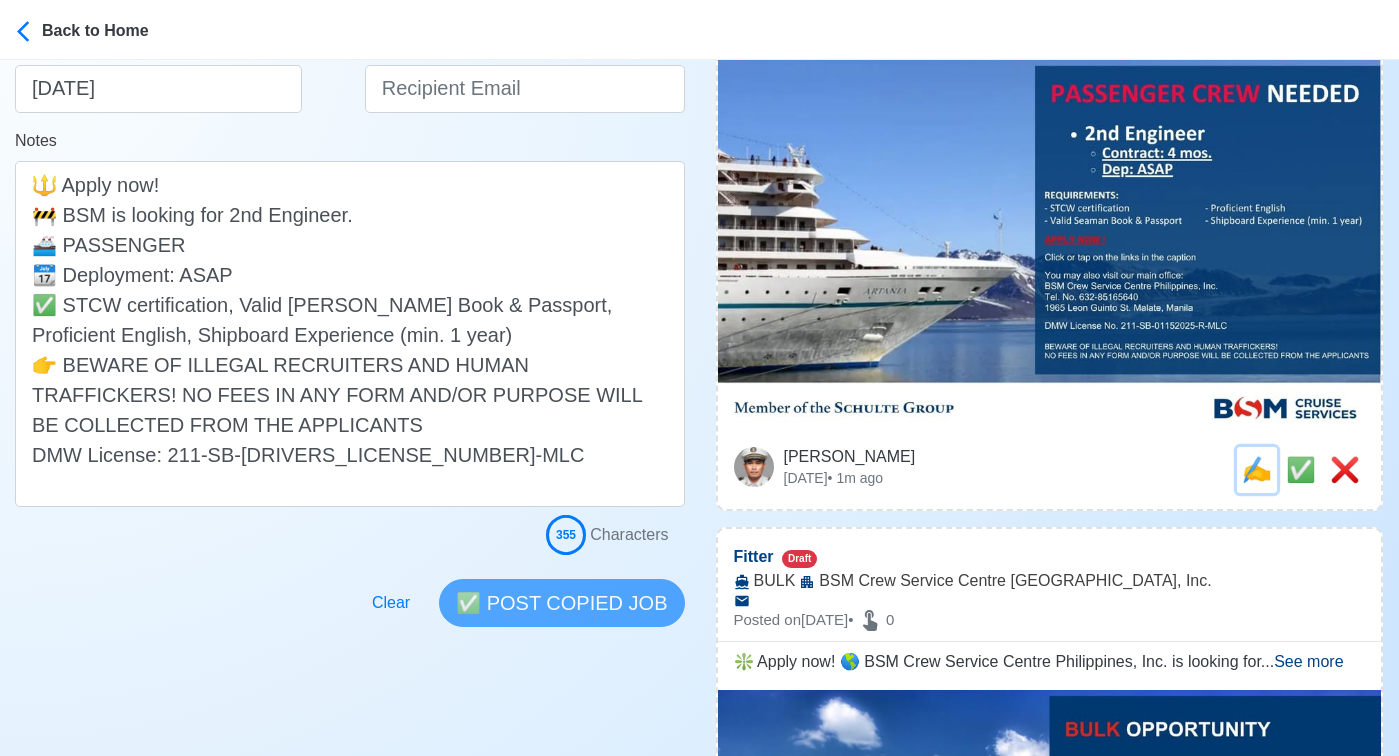 scroll, scrollTop: 483, scrollLeft: 0, axis: vertical 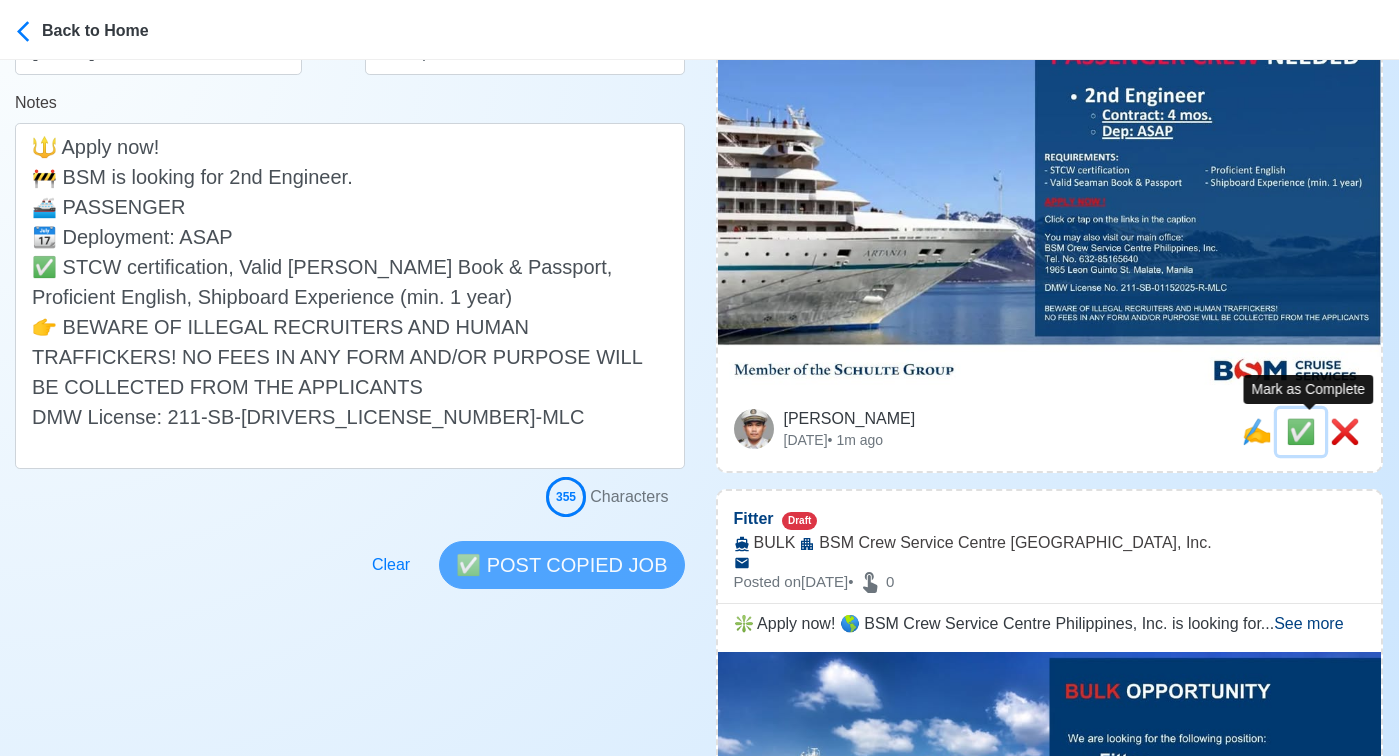click on "✅" at bounding box center (1301, 431) 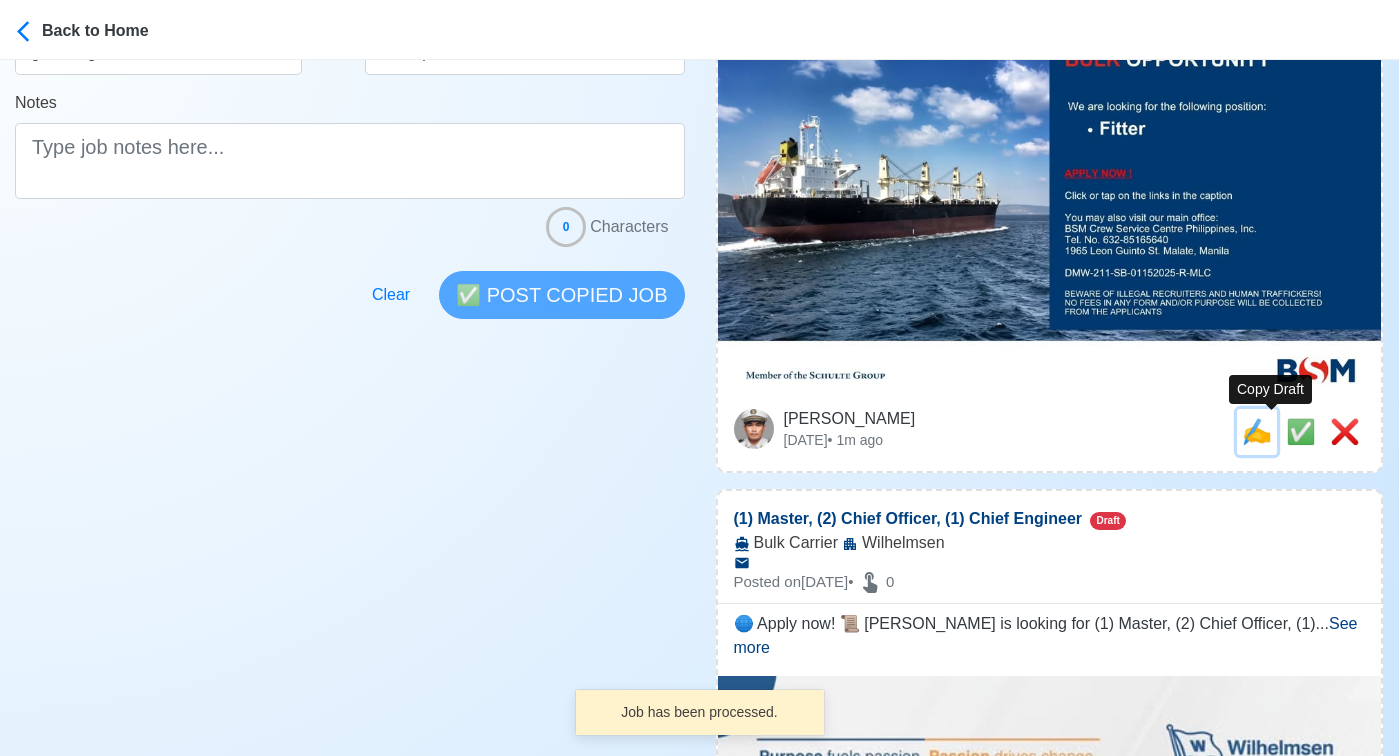 click on "✍️" at bounding box center (1257, 431) 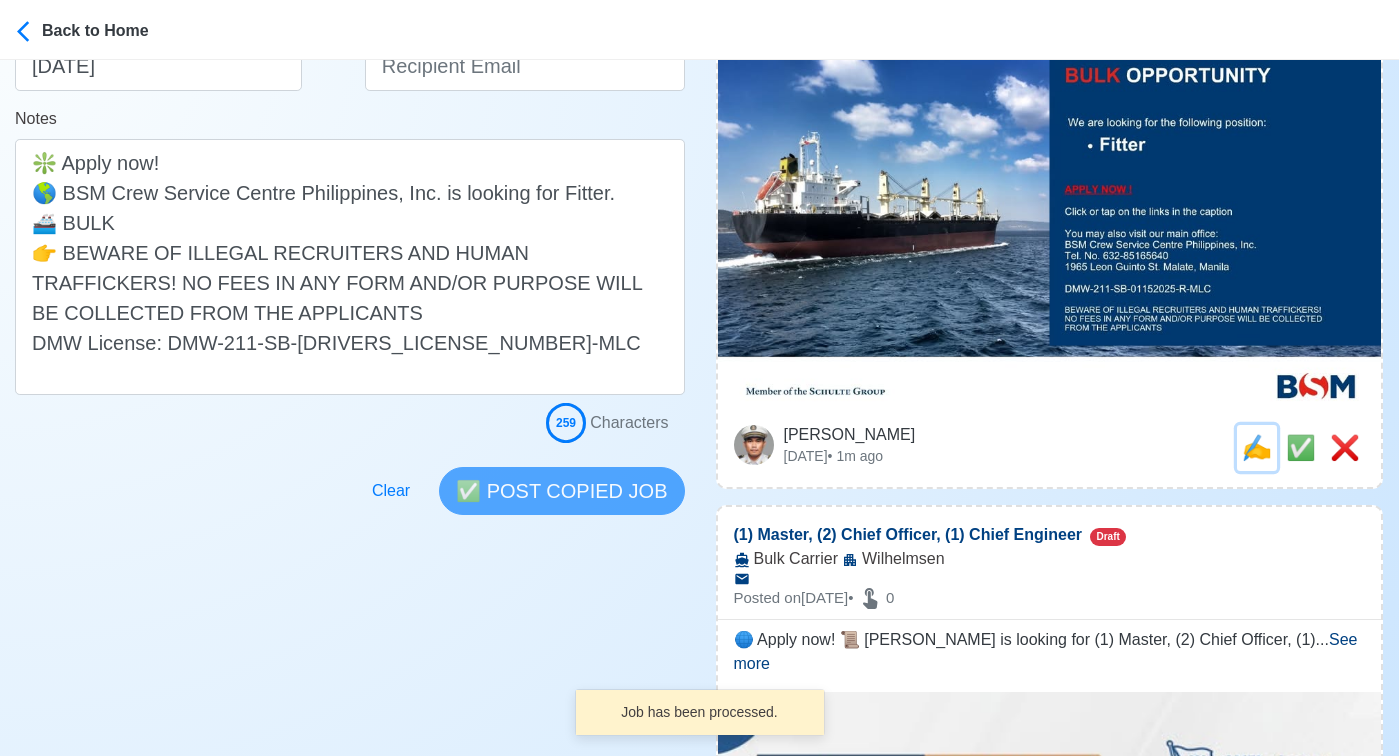 scroll, scrollTop: 607, scrollLeft: 0, axis: vertical 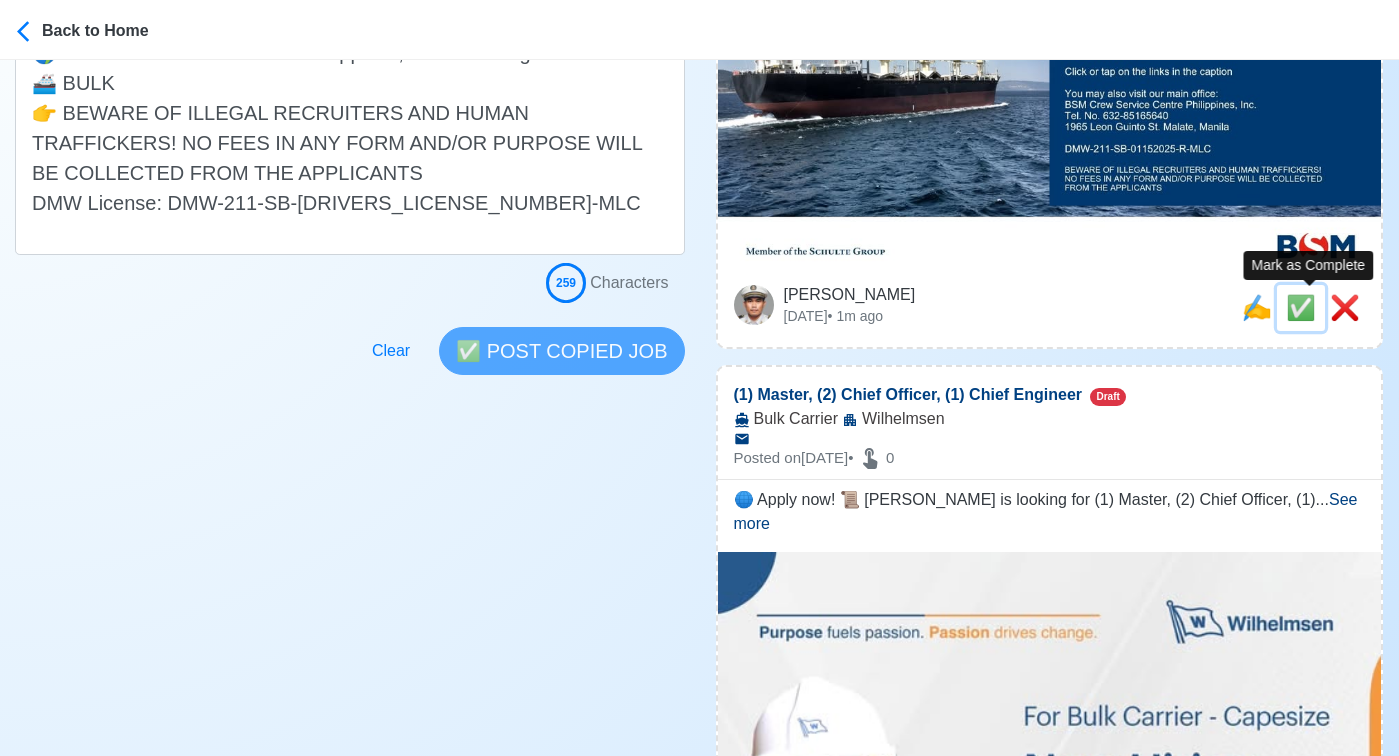 click on "✅" at bounding box center (1301, 307) 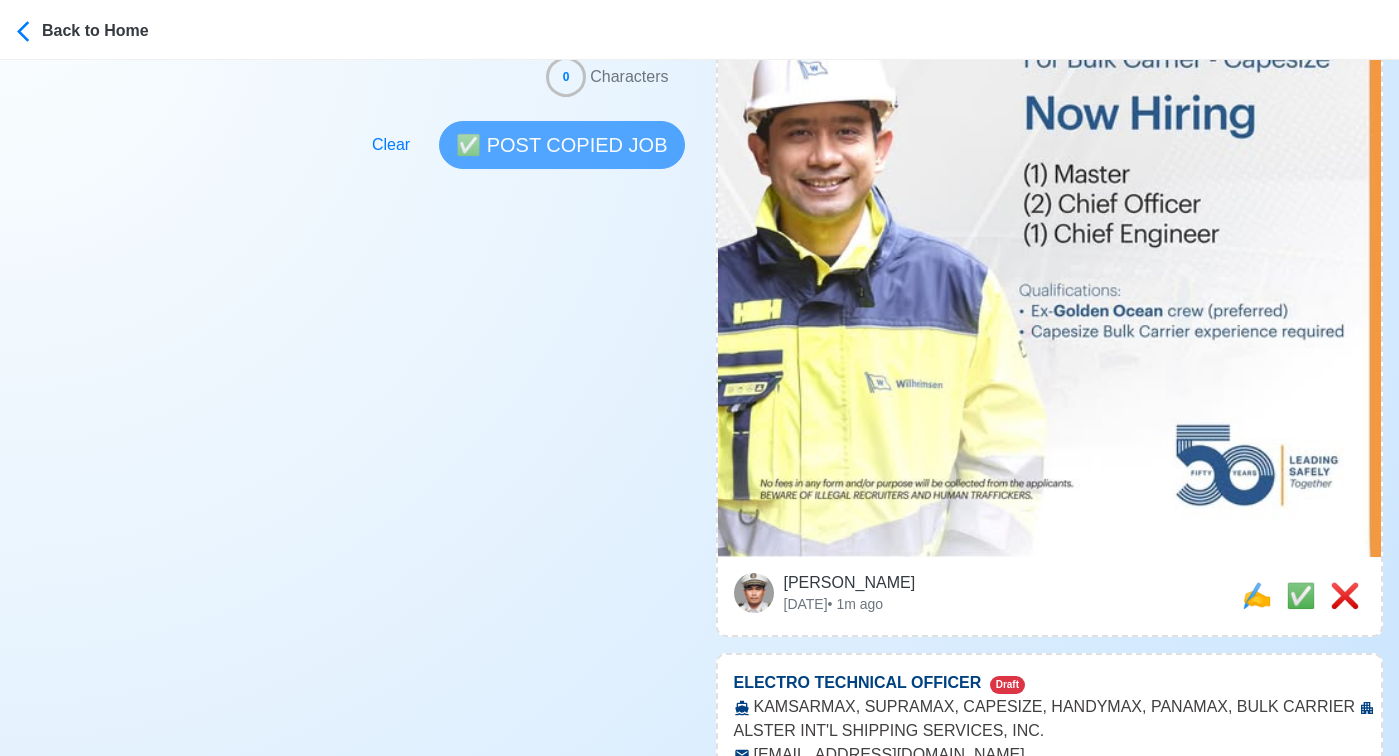 scroll, scrollTop: 647, scrollLeft: 0, axis: vertical 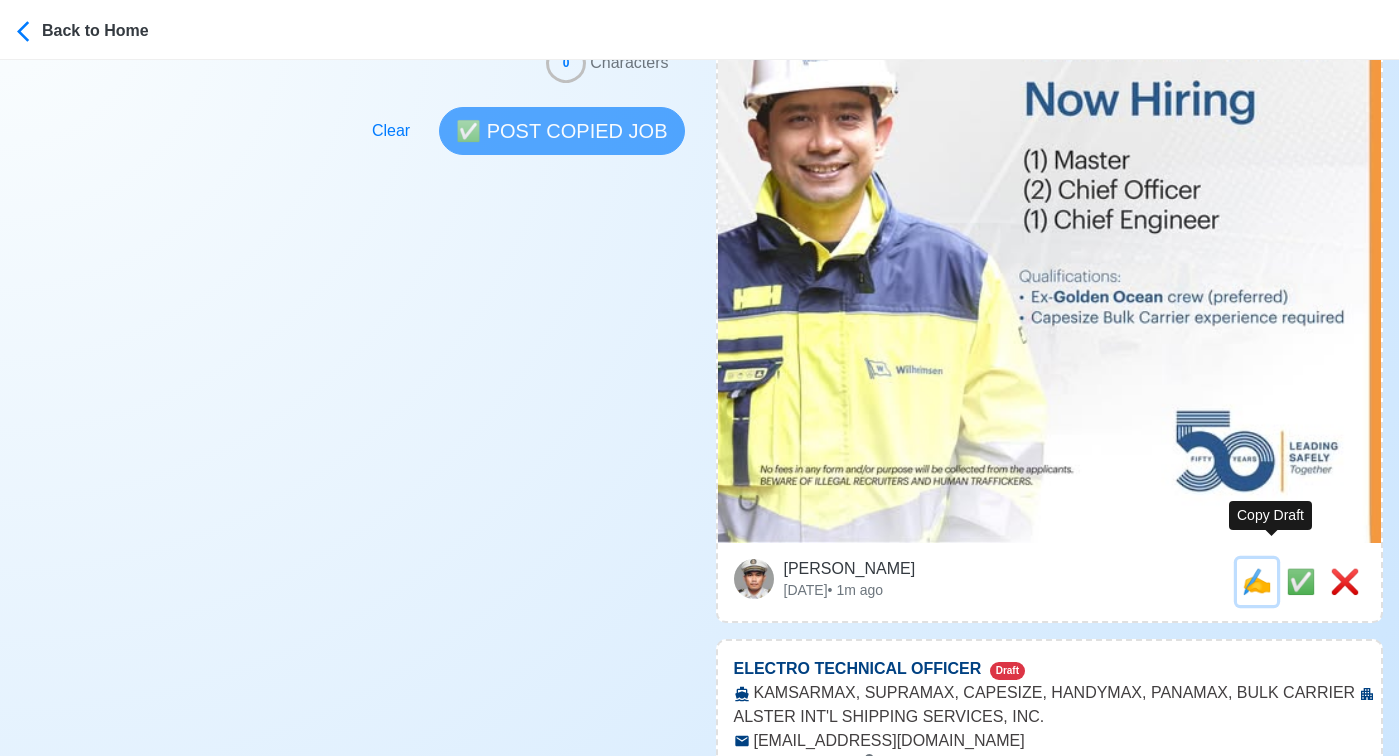 click on "✍️" at bounding box center [1257, 581] 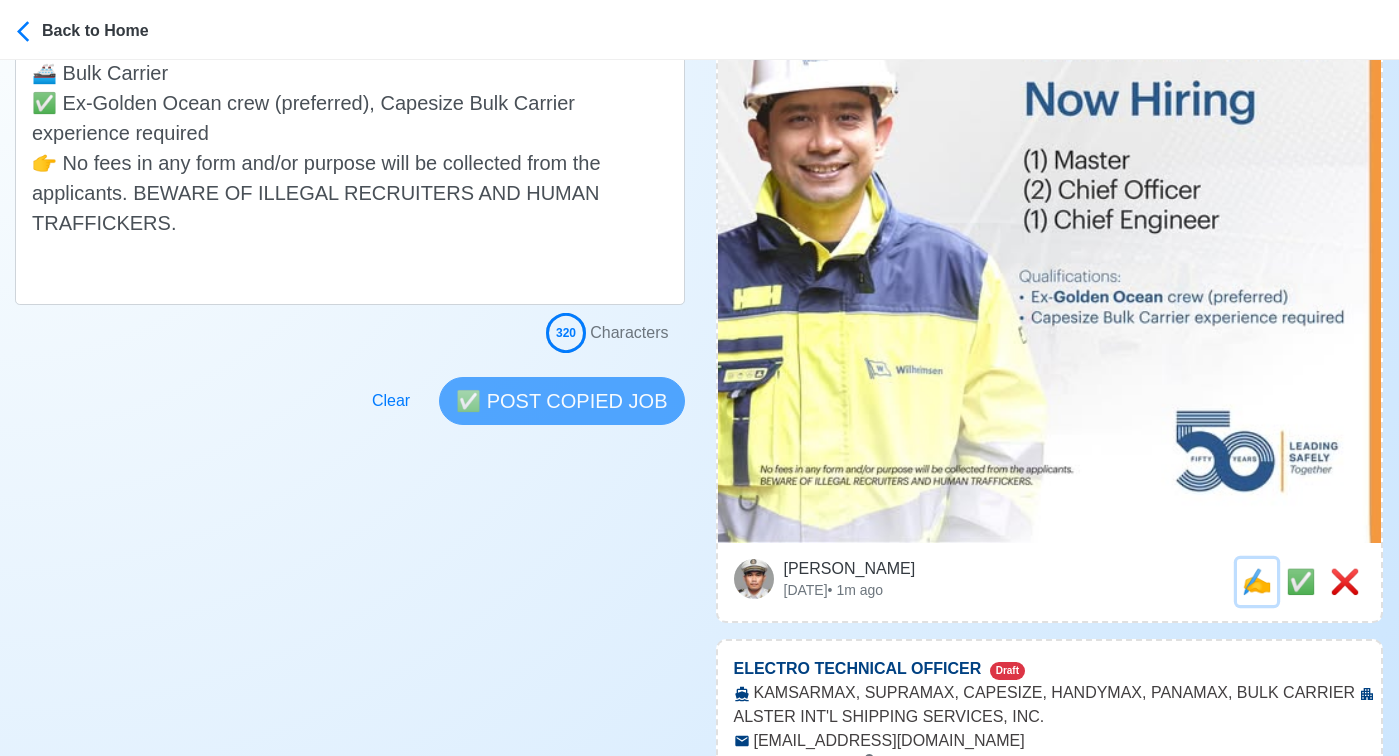 scroll, scrollTop: 0, scrollLeft: 0, axis: both 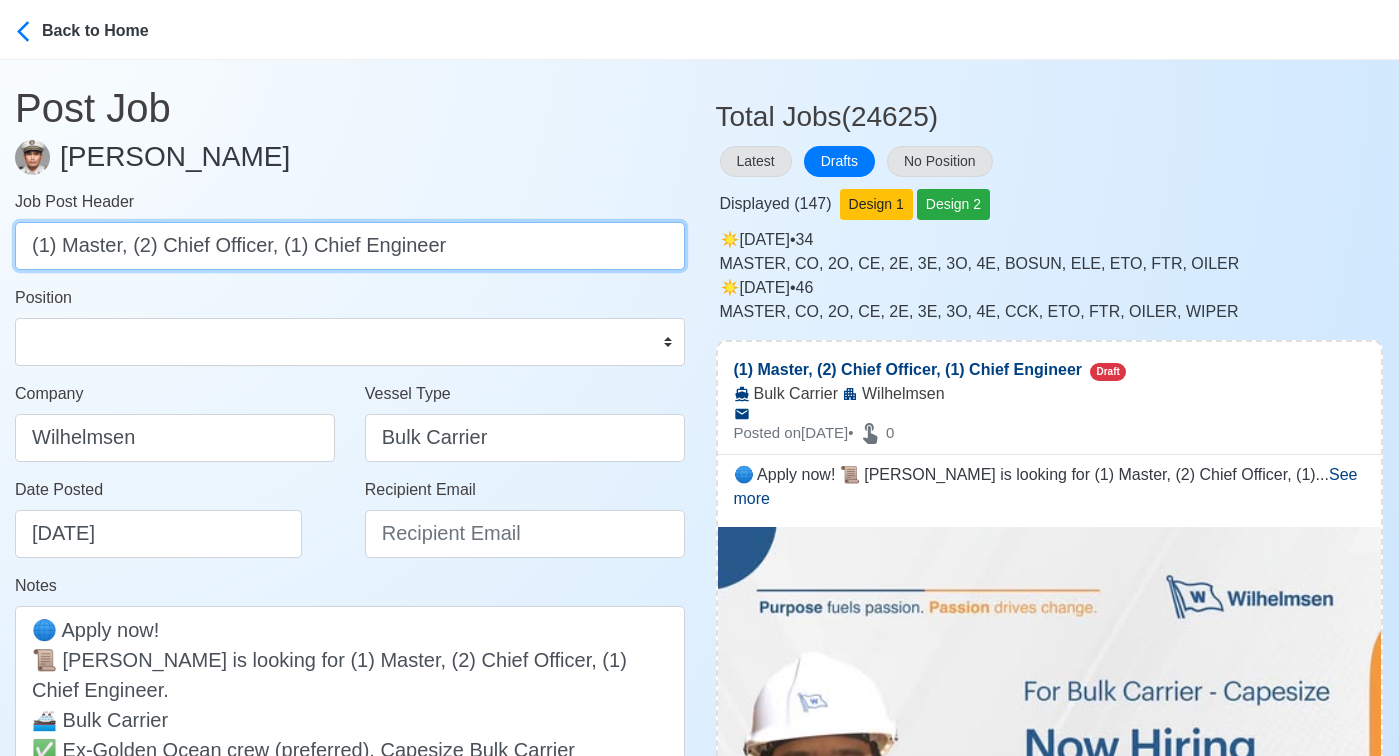 drag, startPoint x: 132, startPoint y: 246, endPoint x: 147, endPoint y: 245, distance: 15.033297 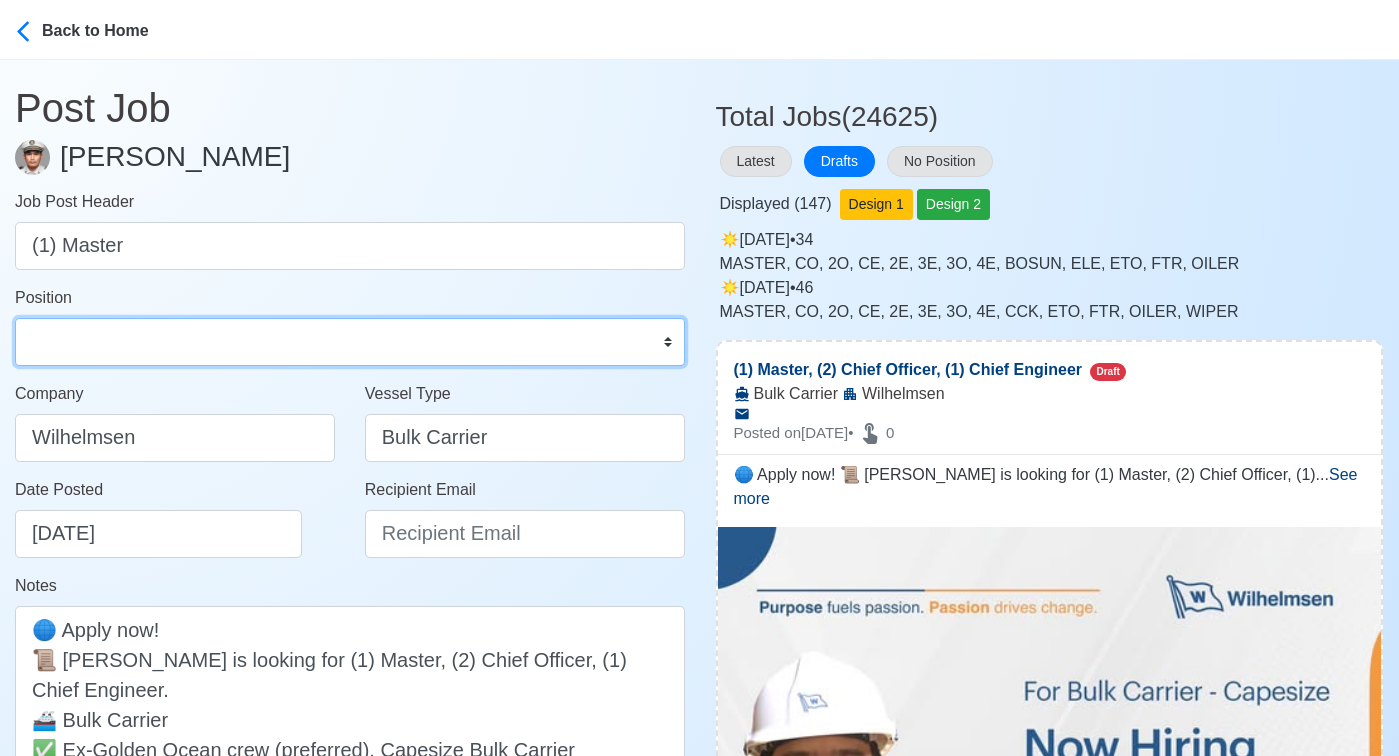 click on "Master Chief Officer 2nd Officer 3rd Officer Junior Officer Chief Engineer 2nd Engineer 3rd Engineer 4th Engineer Gas Engineer Junior Engineer 1st Assistant Engineer 2nd Assistant Engineer 3rd Assistant Engineer ETO/ETR Electrician Electrical Engineer Oiler Fitter Welder Chief Cook Chef Cook Messman Wiper Rigger Ordinary Seaman Able Seaman Motorman Pumpman Bosun Cadet Reefer Mechanic Operator Repairman Painter Steward Waiter Others" at bounding box center (350, 342) 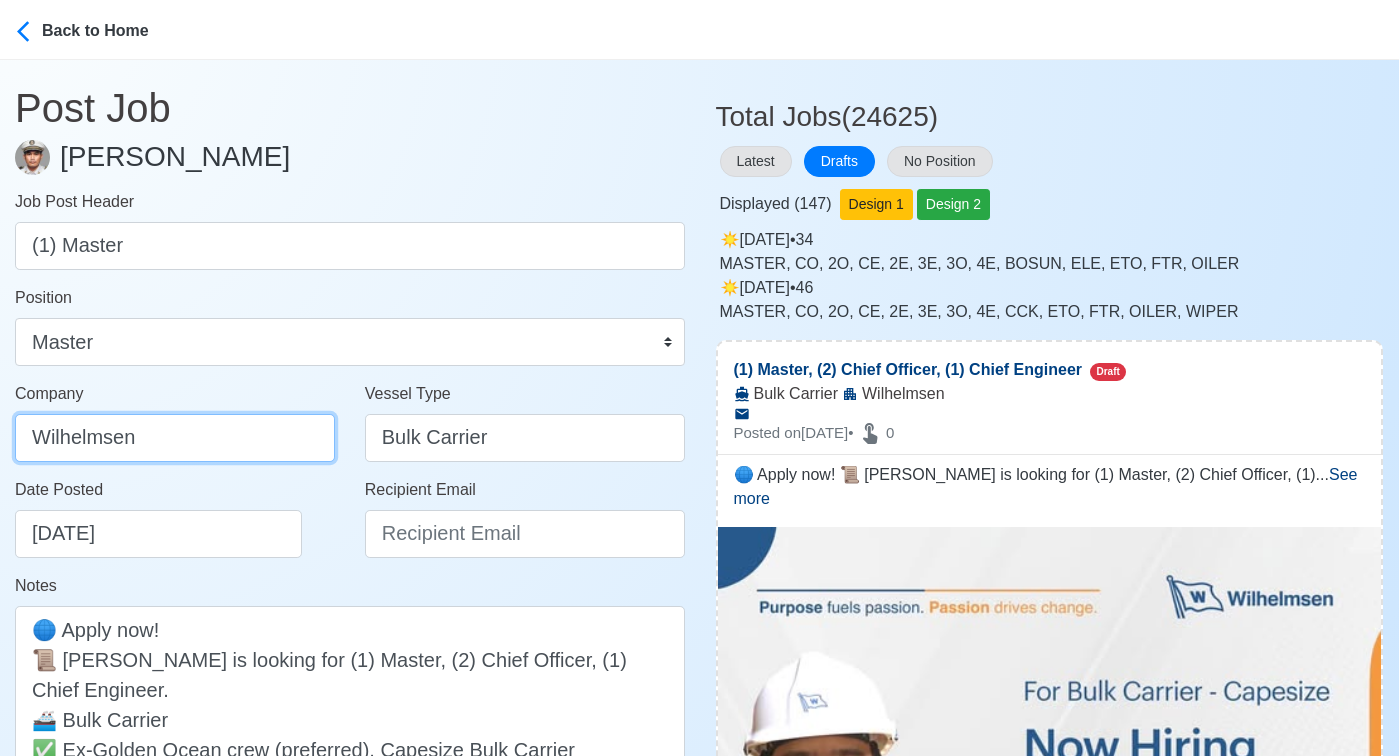 click on "Wilhelmsen" at bounding box center [175, 438] 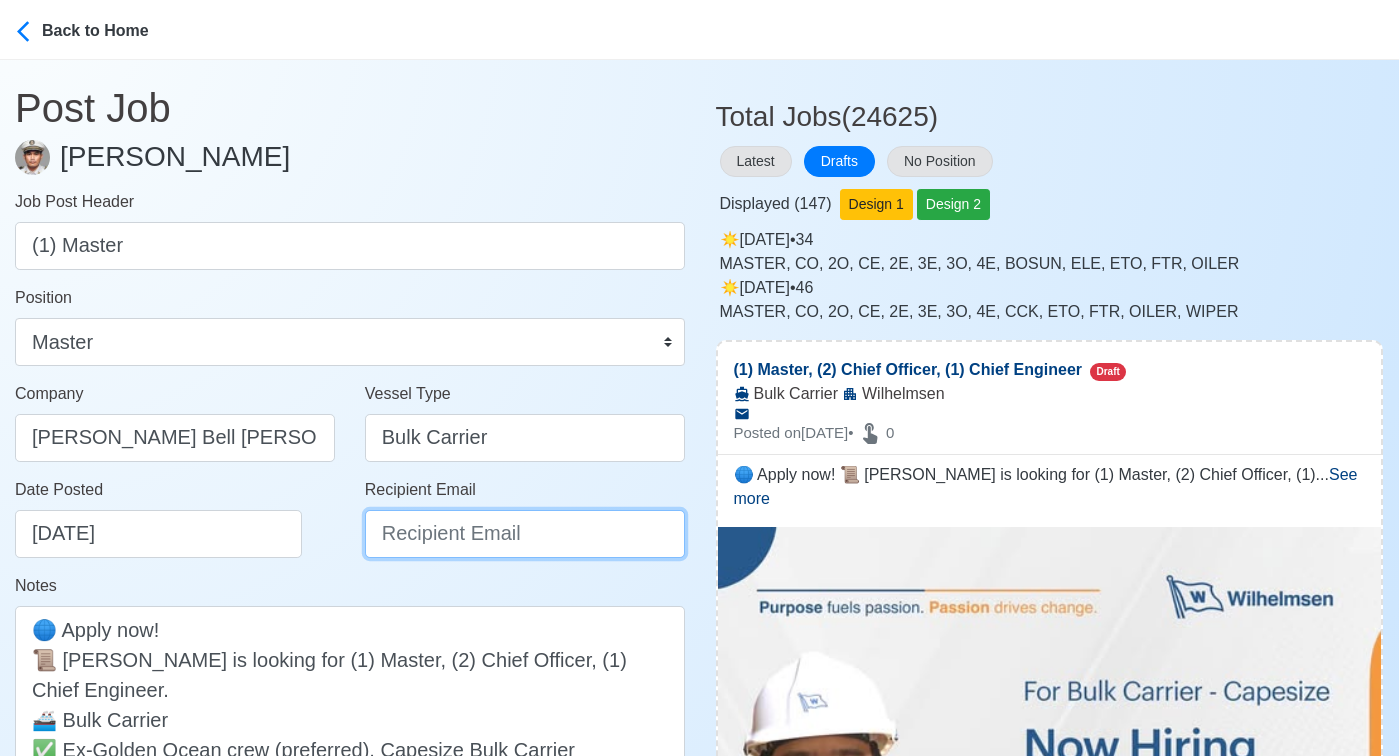 click on "Recipient Email" at bounding box center [525, 534] 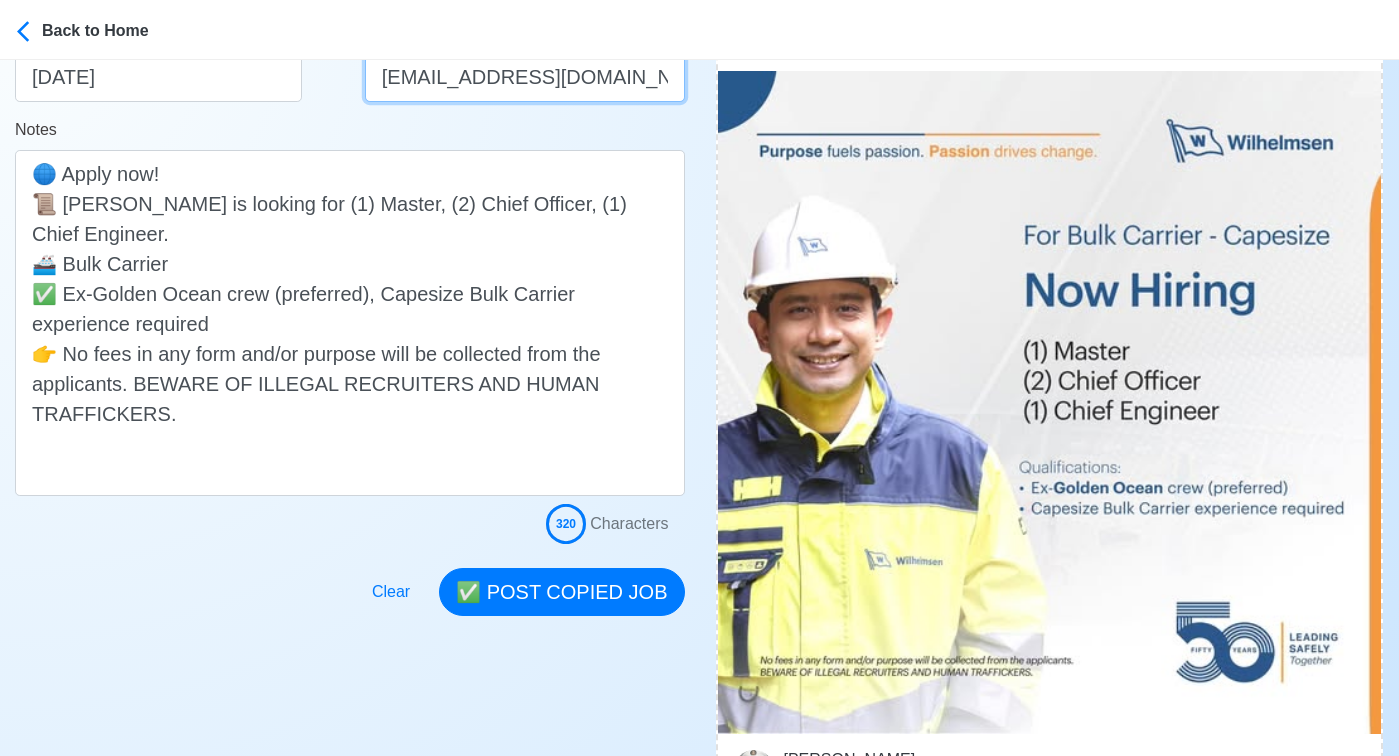 scroll, scrollTop: 442, scrollLeft: 0, axis: vertical 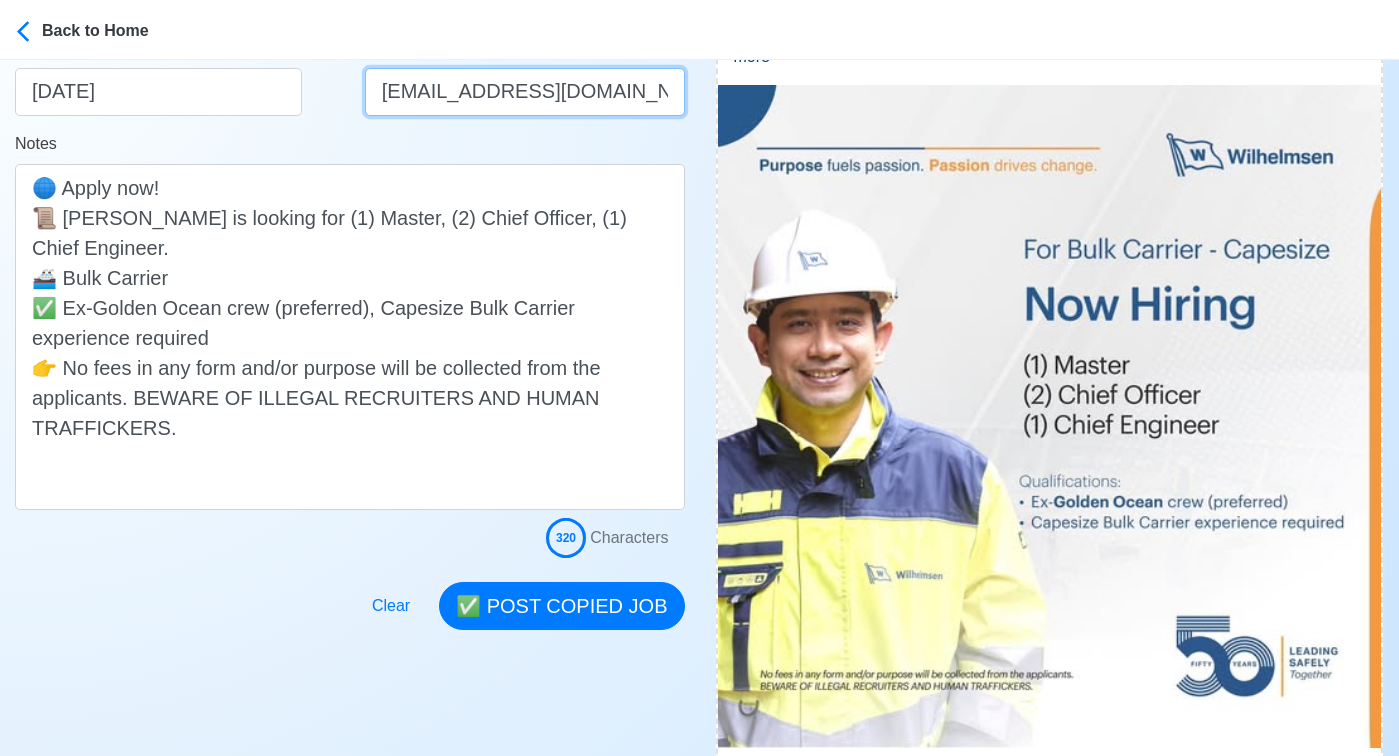 click on "bsb-mnl-recruitment@wilhelmsen.com" at bounding box center [525, 92] 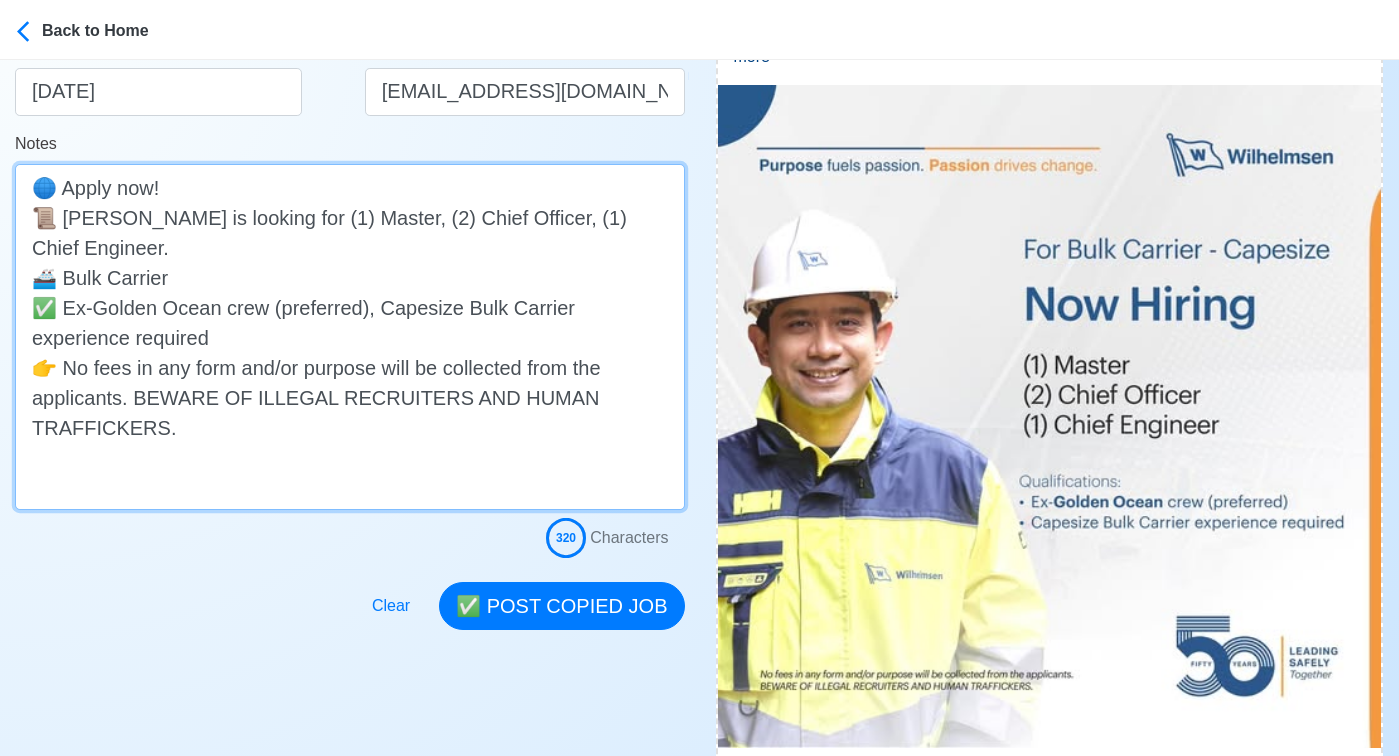 drag, startPoint x: 379, startPoint y: 220, endPoint x: 418, endPoint y: 254, distance: 51.739735 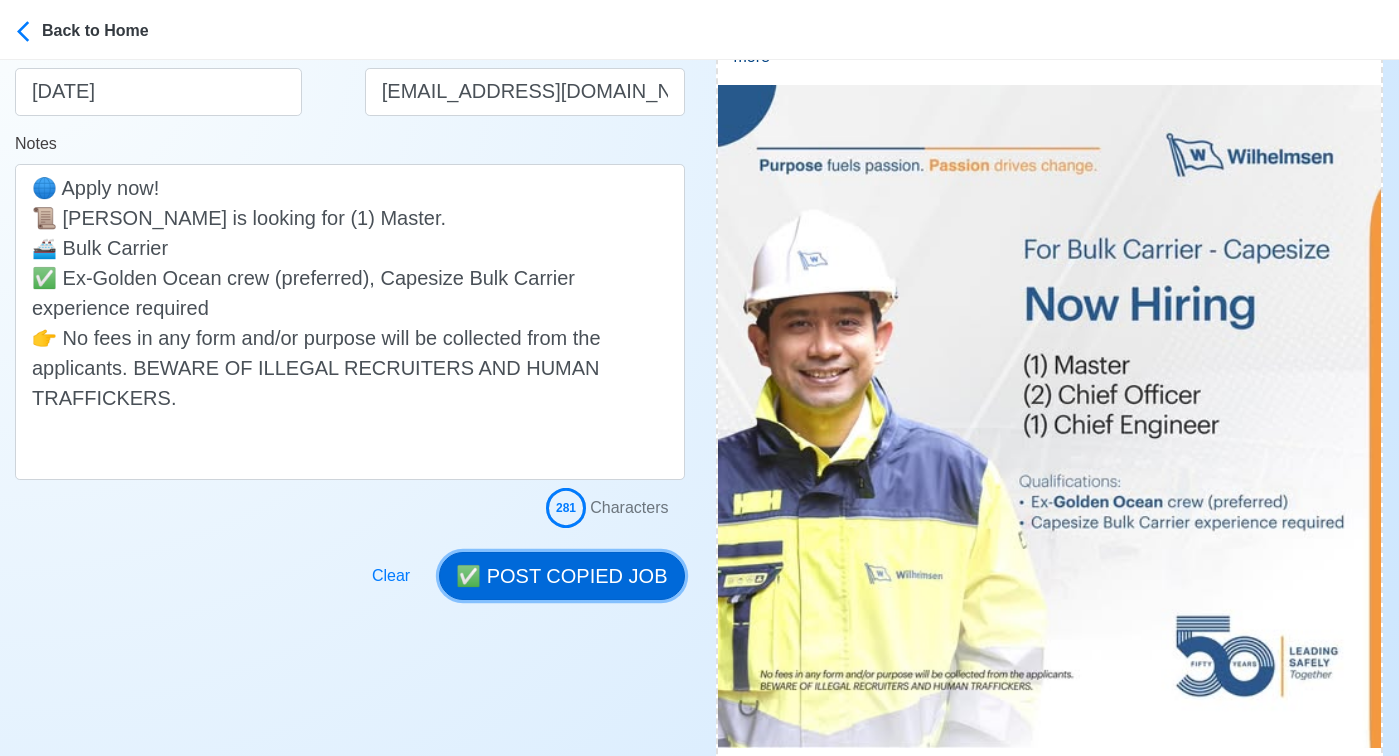 click on "✅ POST COPIED JOB" at bounding box center [561, 576] 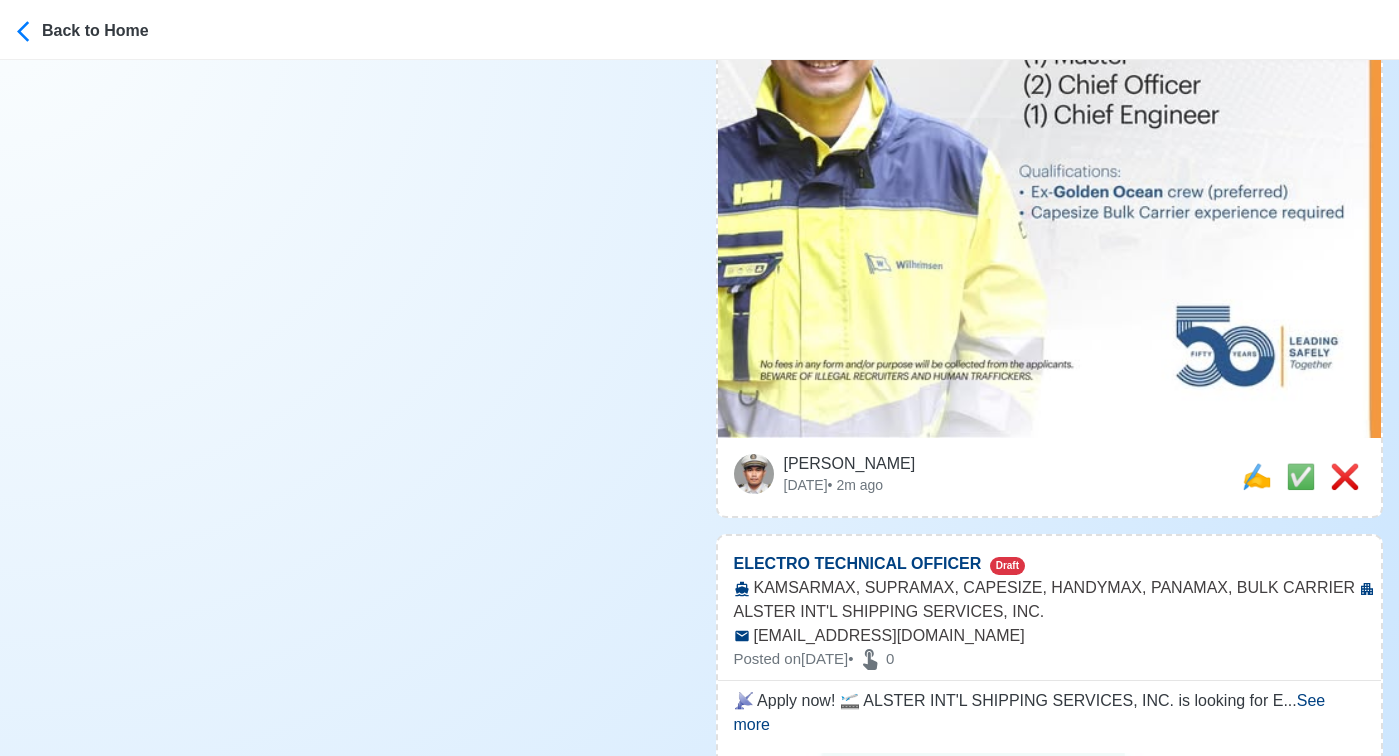 scroll, scrollTop: 756, scrollLeft: 0, axis: vertical 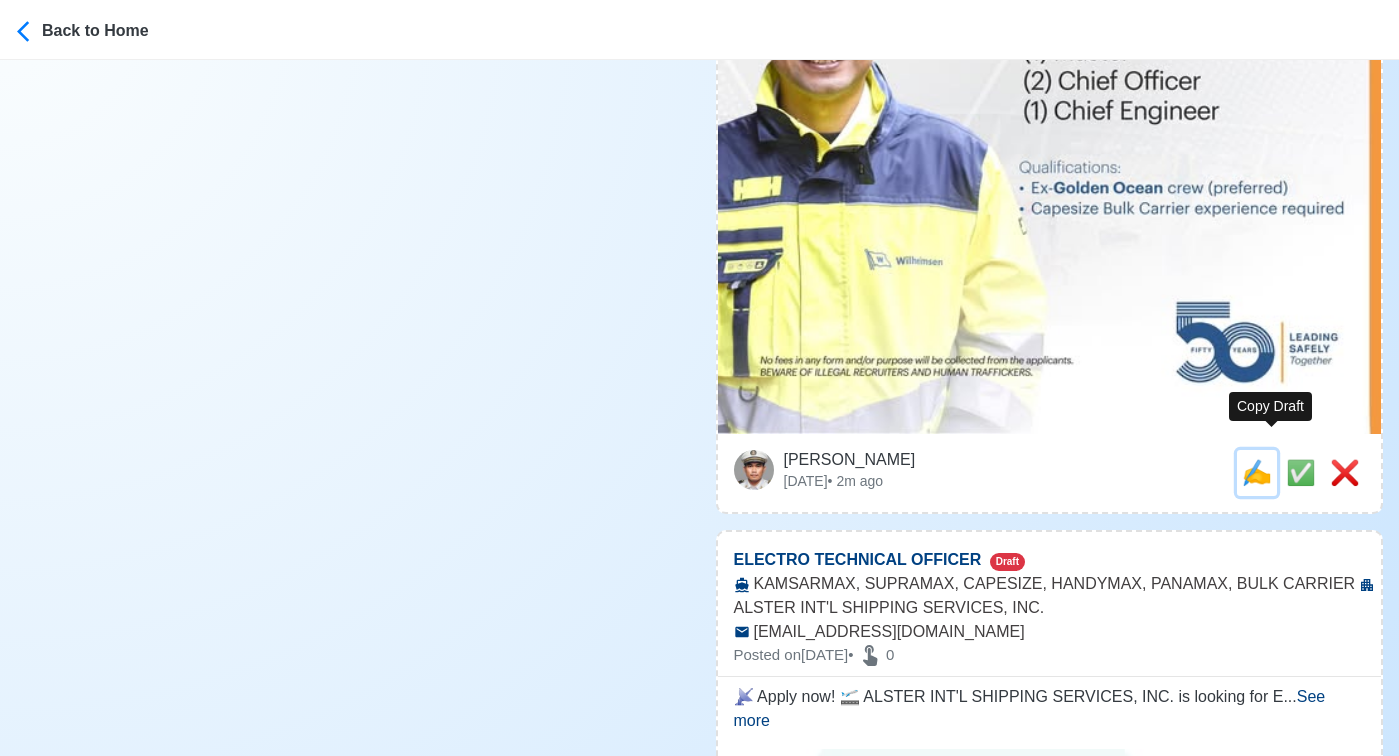 click on "✍️" at bounding box center (1257, 472) 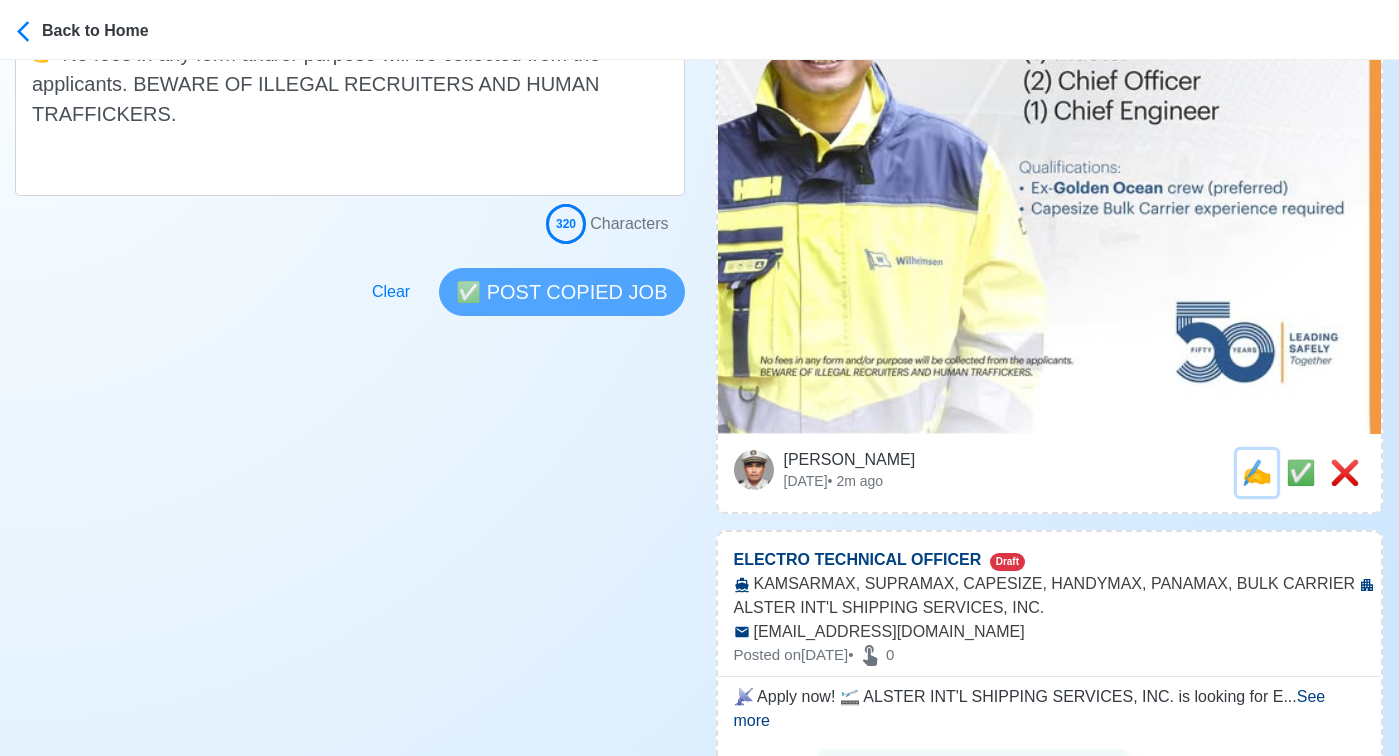 scroll, scrollTop: 0, scrollLeft: 0, axis: both 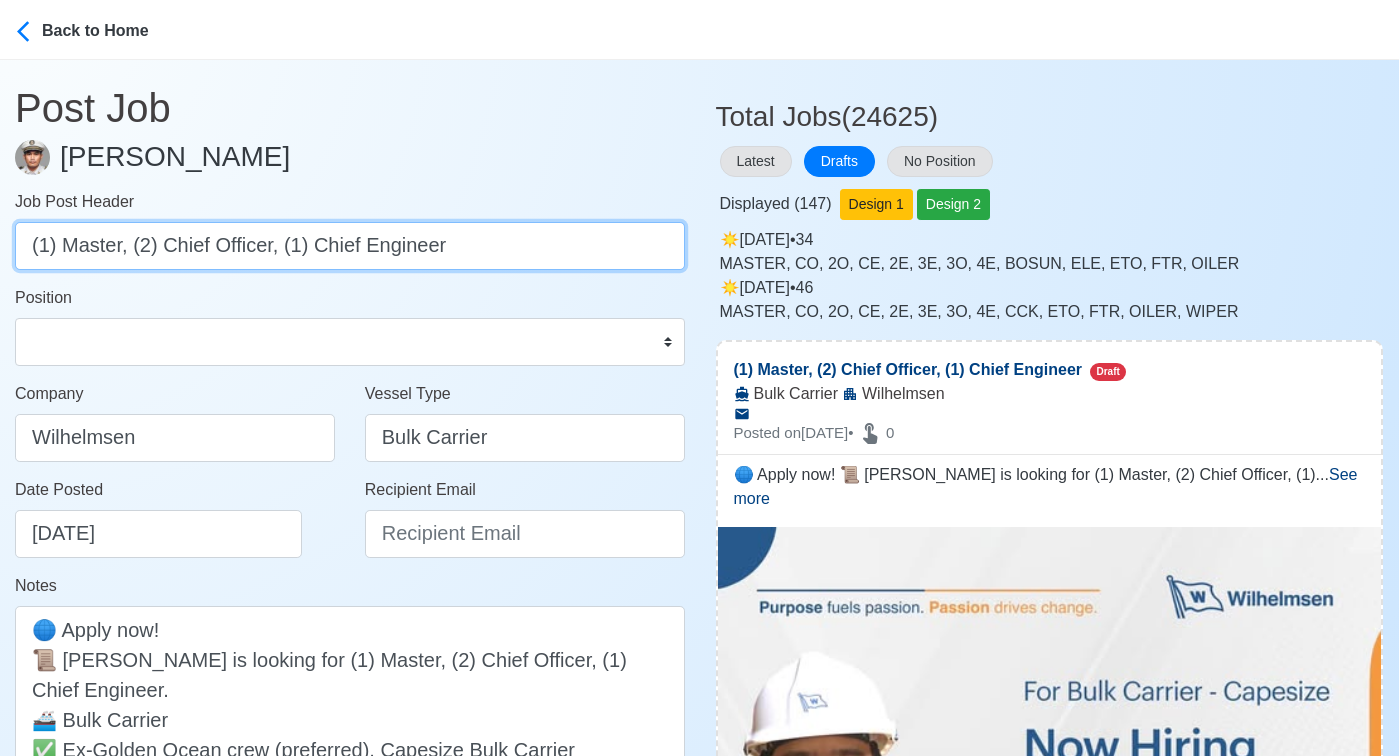 drag, startPoint x: 129, startPoint y: 250, endPoint x: -30, endPoint y: 248, distance: 159.01257 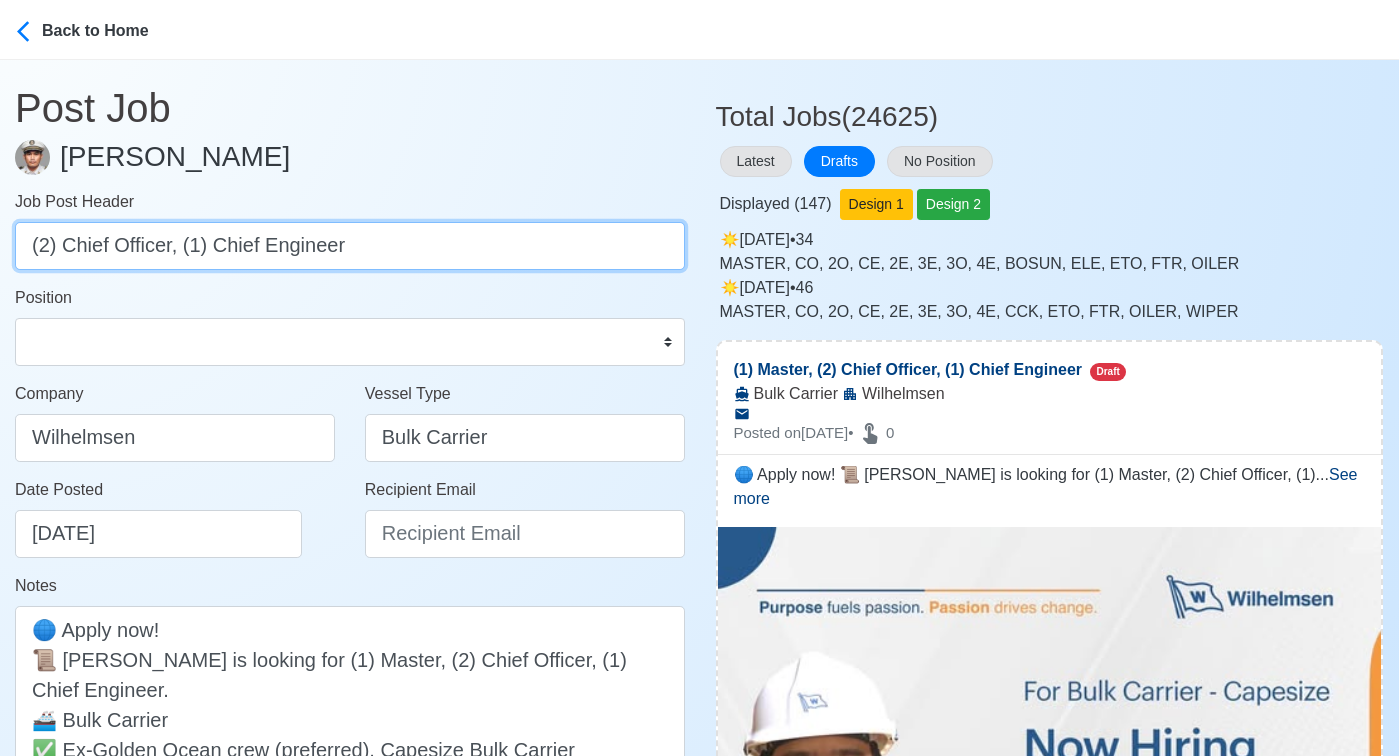 drag, startPoint x: 180, startPoint y: 242, endPoint x: 441, endPoint y: 250, distance: 261.1226 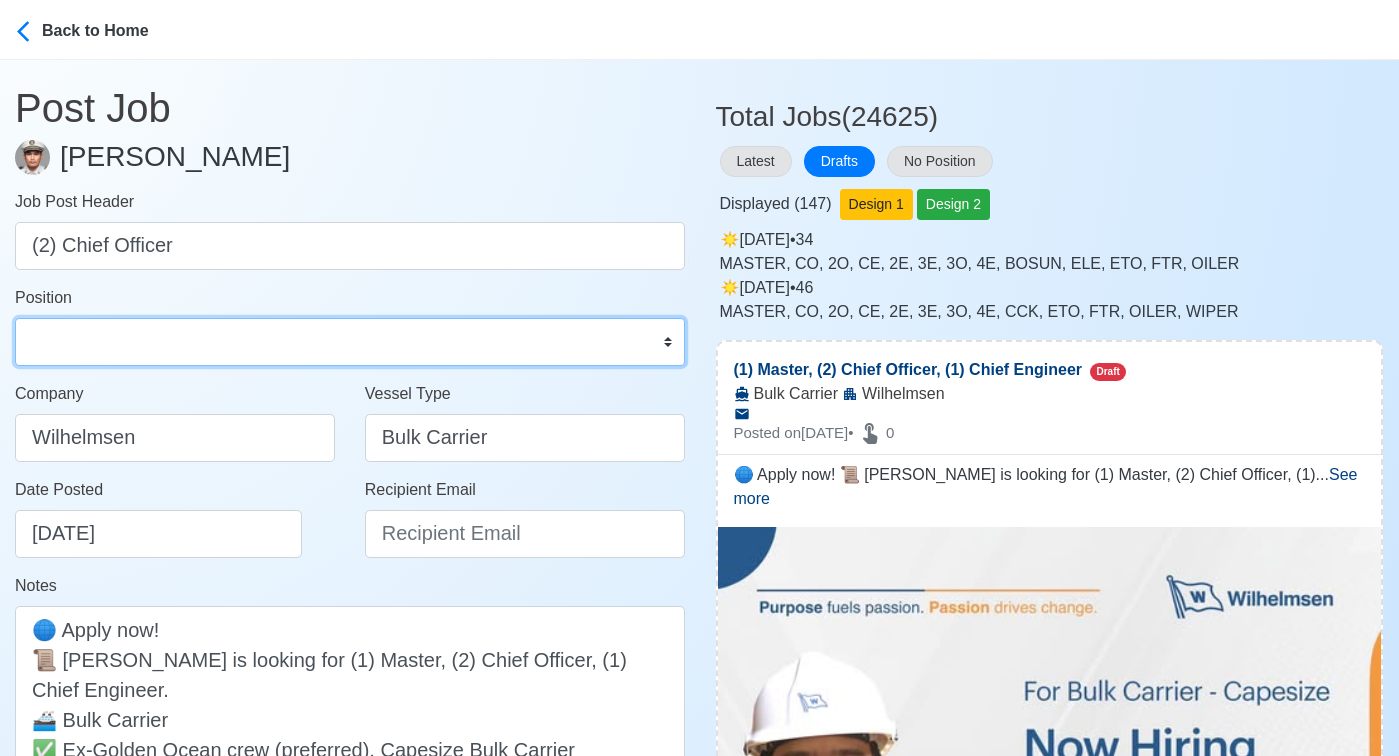 click on "Master Chief Officer 2nd Officer 3rd Officer Junior Officer Chief Engineer 2nd Engineer 3rd Engineer 4th Engineer Gas Engineer Junior Engineer 1st Assistant Engineer 2nd Assistant Engineer 3rd Assistant Engineer ETO/ETR Electrician Electrical Engineer Oiler Fitter Welder Chief Cook Chef Cook Messman Wiper Rigger Ordinary Seaman Able Seaman Motorman Pumpman Bosun Cadet Reefer Mechanic Operator Repairman Painter Steward Waiter Others" at bounding box center [350, 342] 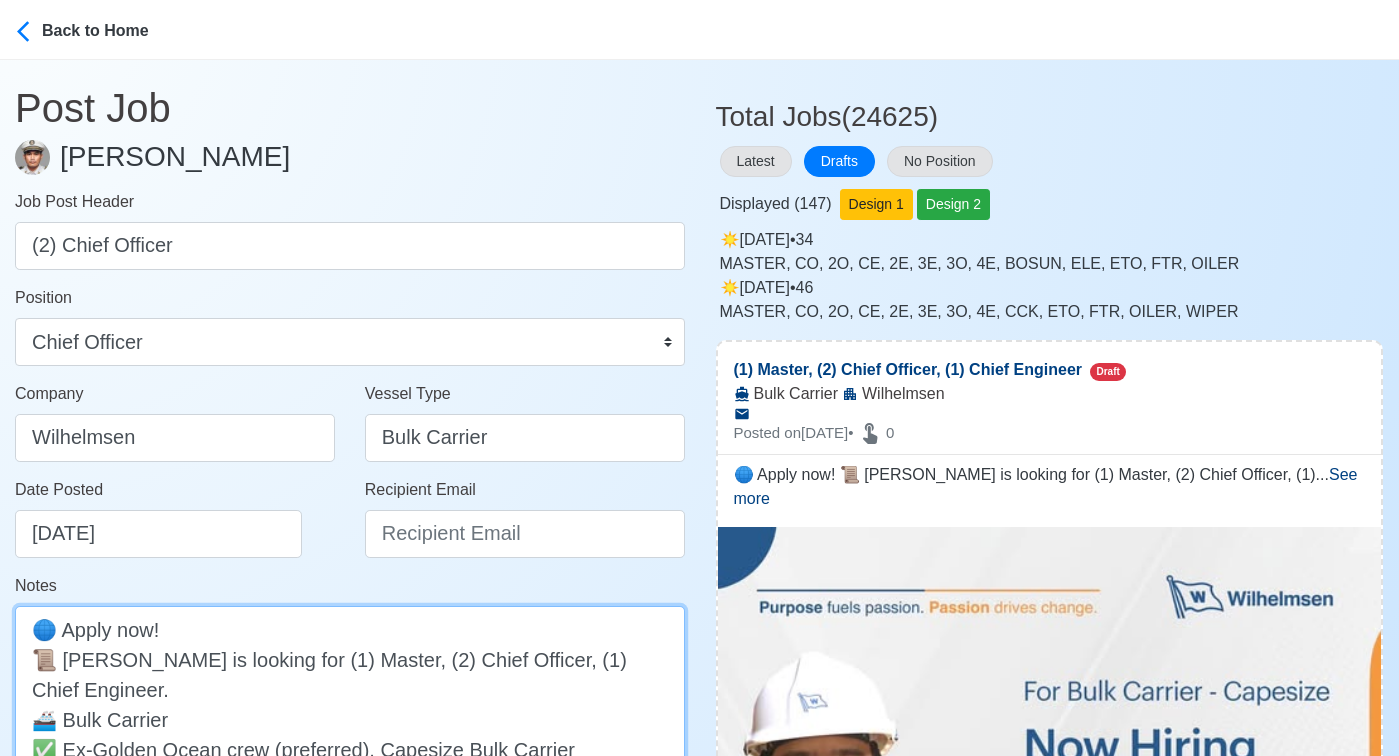 drag, startPoint x: 378, startPoint y: 662, endPoint x: 284, endPoint y: 655, distance: 94.26028 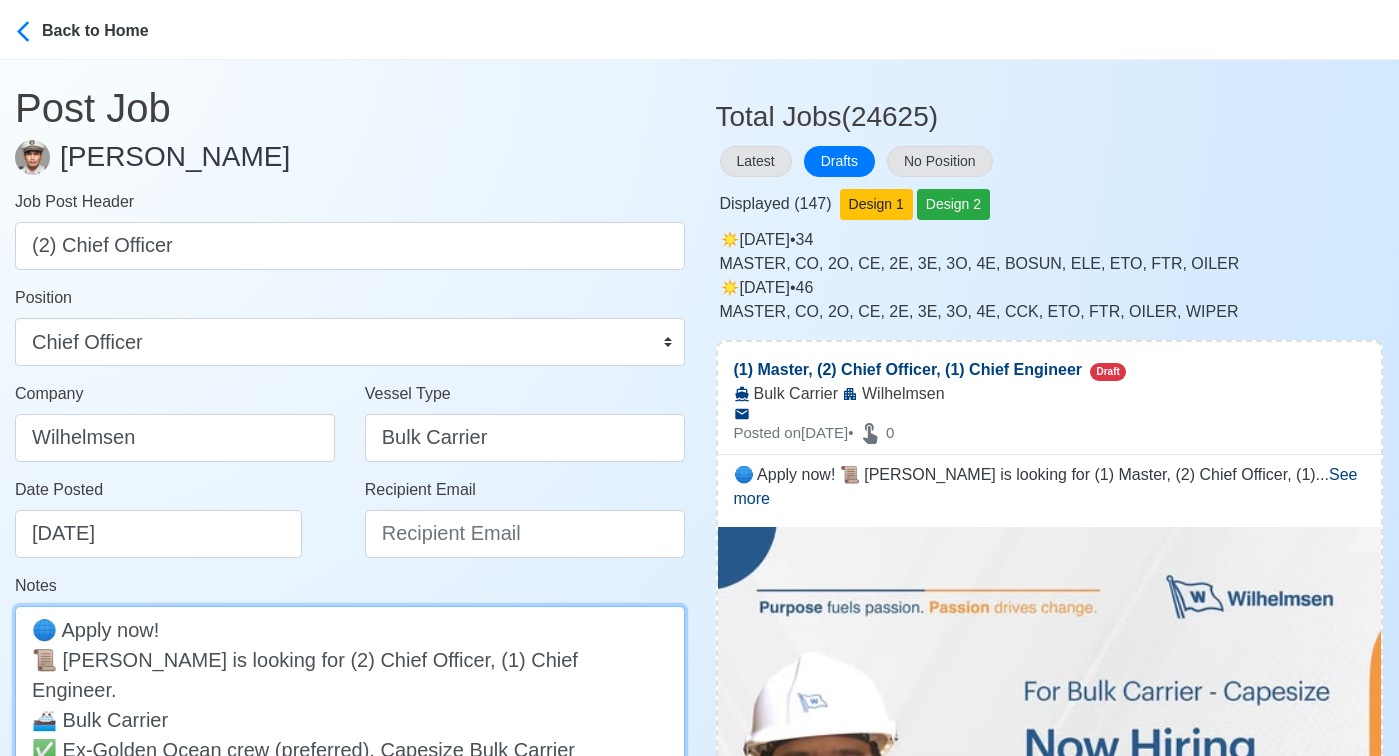 drag, startPoint x: 419, startPoint y: 663, endPoint x: 581, endPoint y: 656, distance: 162.15117 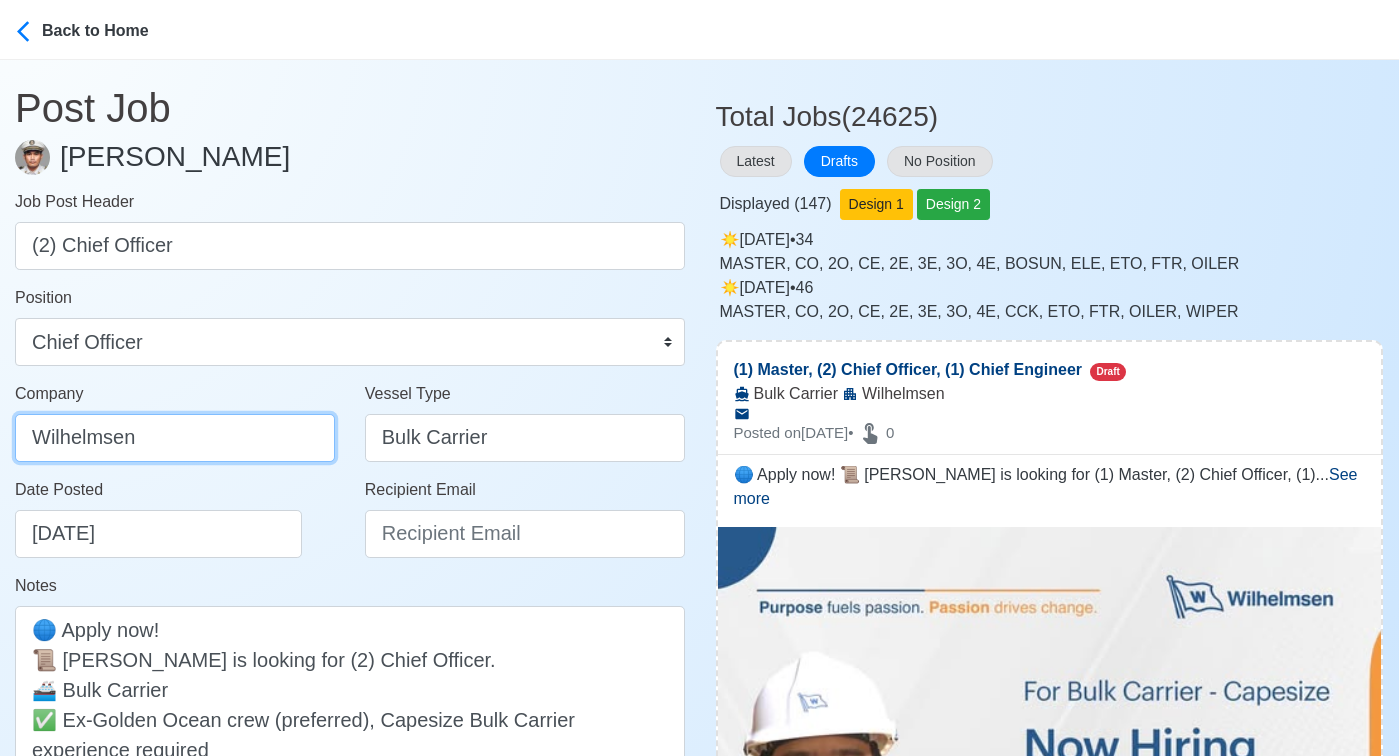 click on "Wilhelmsen" at bounding box center [175, 438] 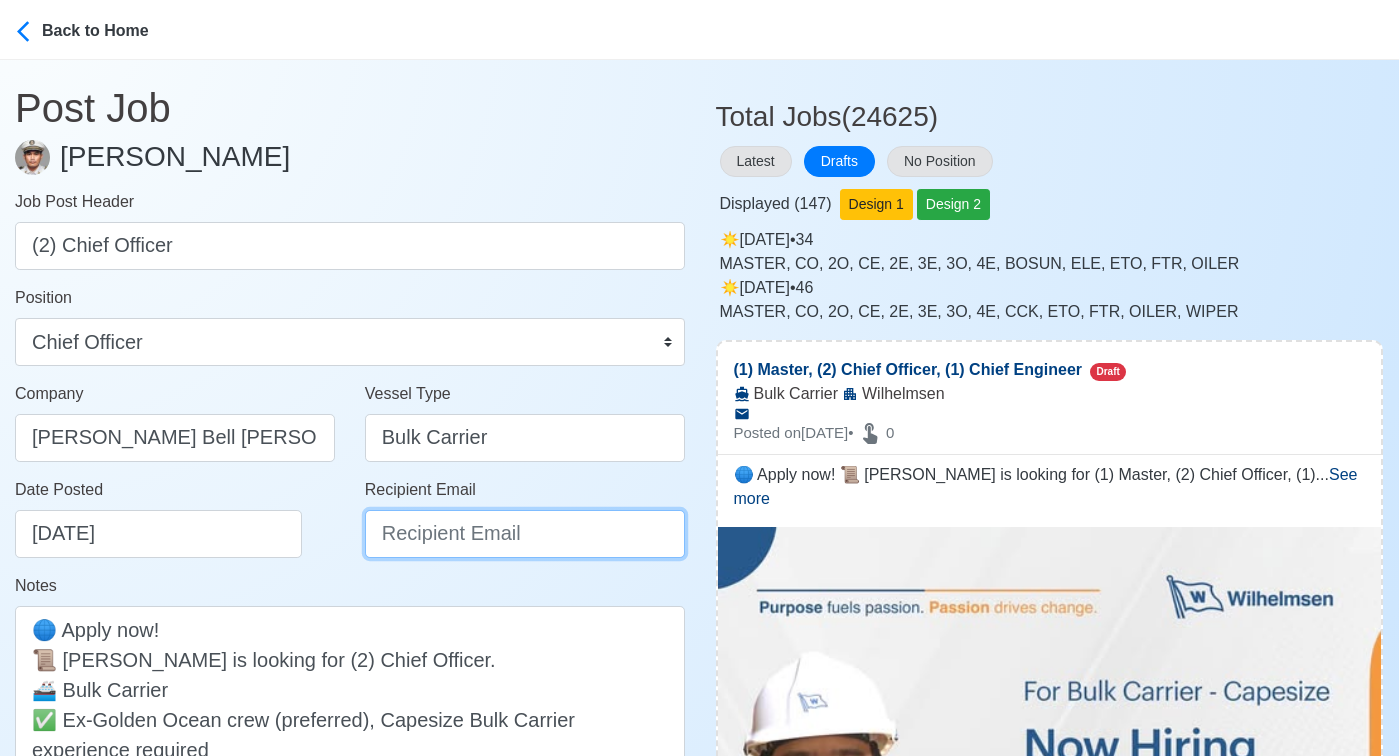 click on "Recipient Email" at bounding box center [525, 534] 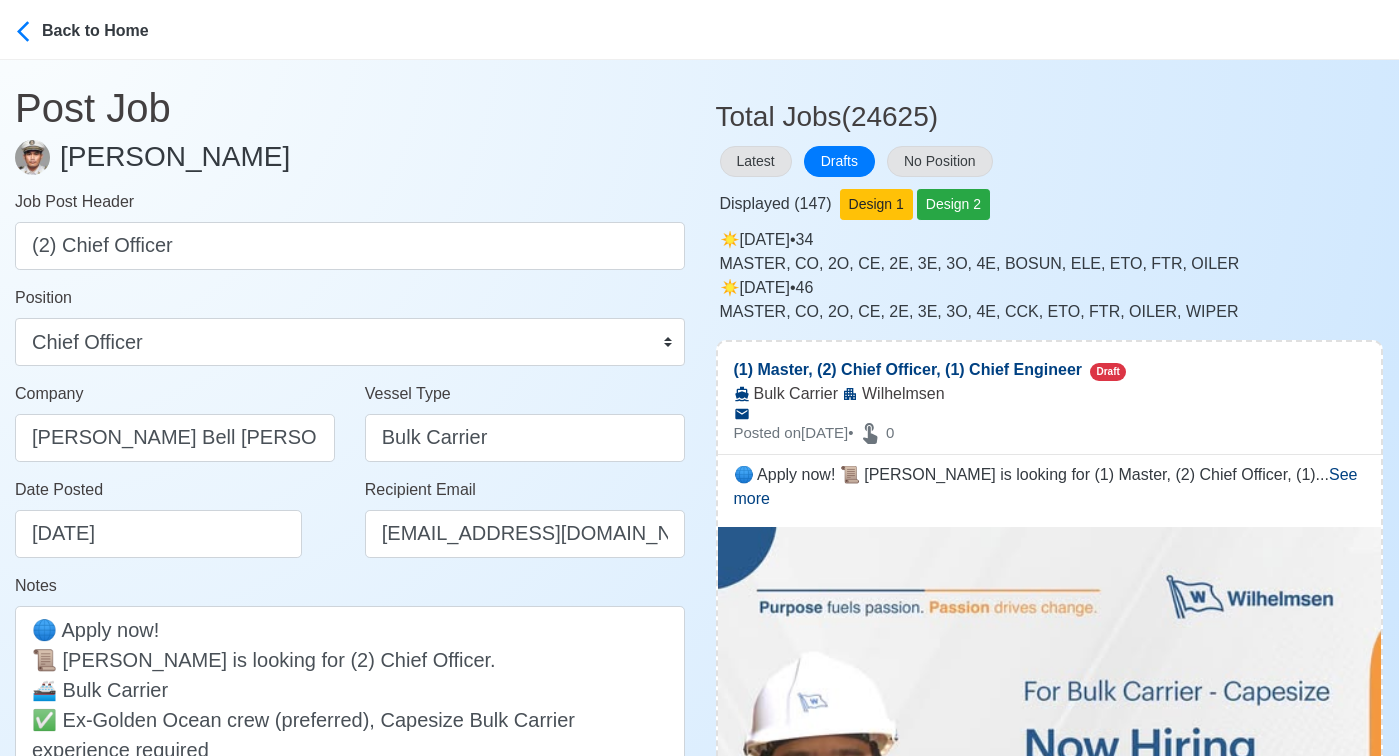 click on "Date Posted       07/28/2025" at bounding box center [175, 526] 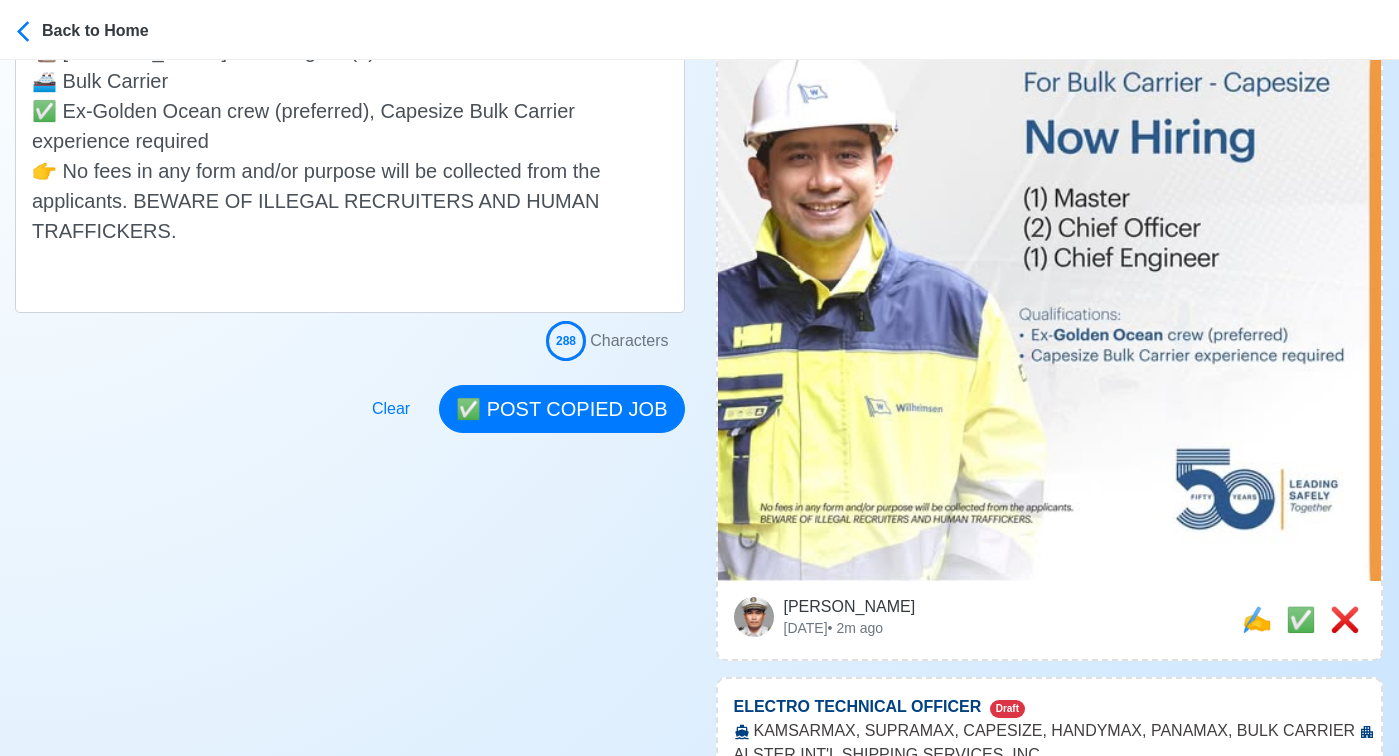 scroll, scrollTop: 766, scrollLeft: 0, axis: vertical 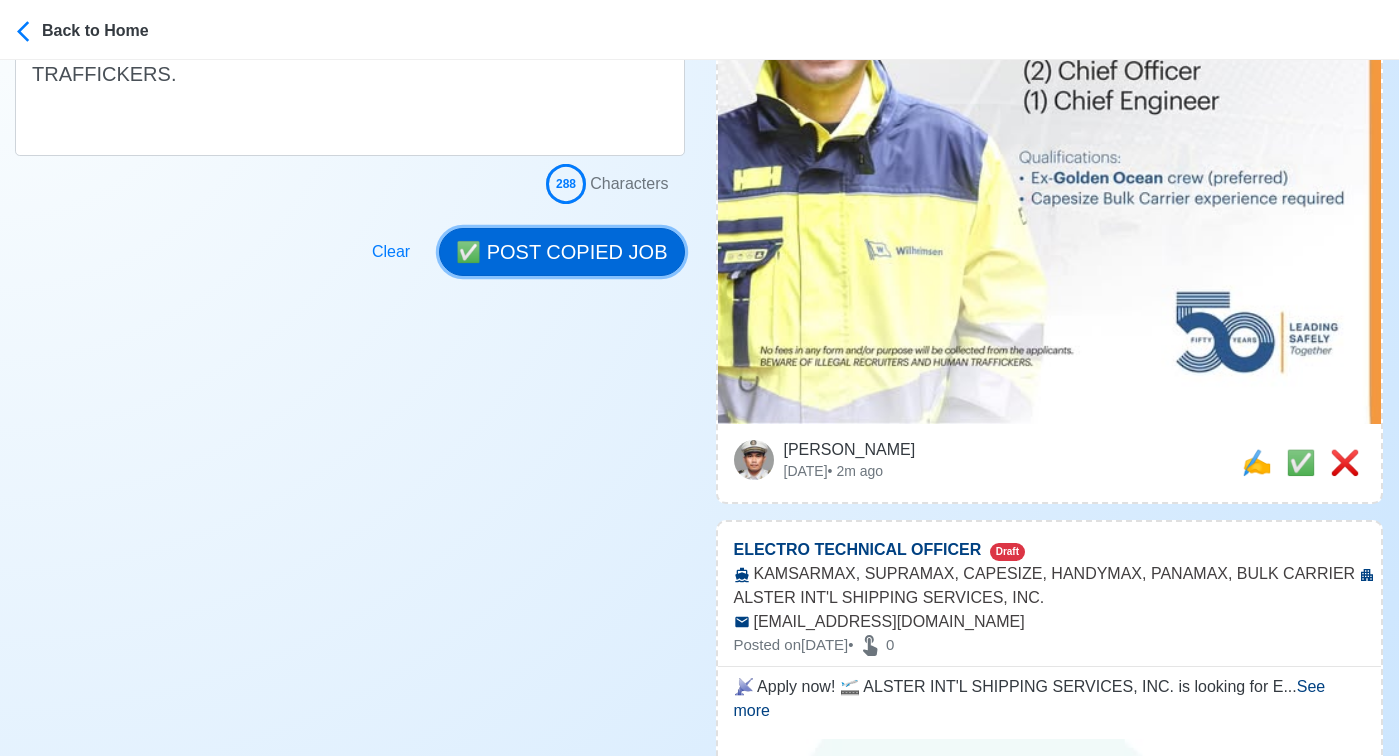 click on "✅ POST COPIED JOB" at bounding box center (561, 252) 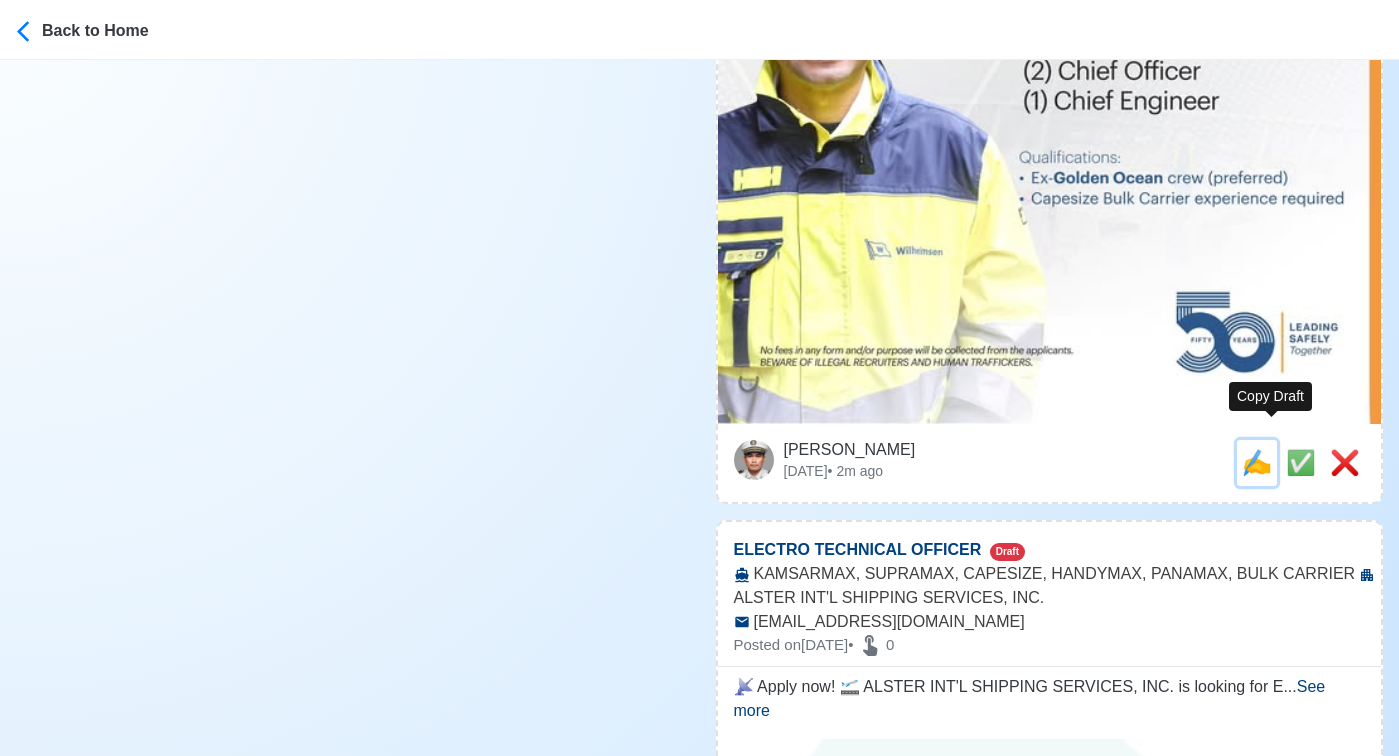 click on "✍️" at bounding box center (1257, 462) 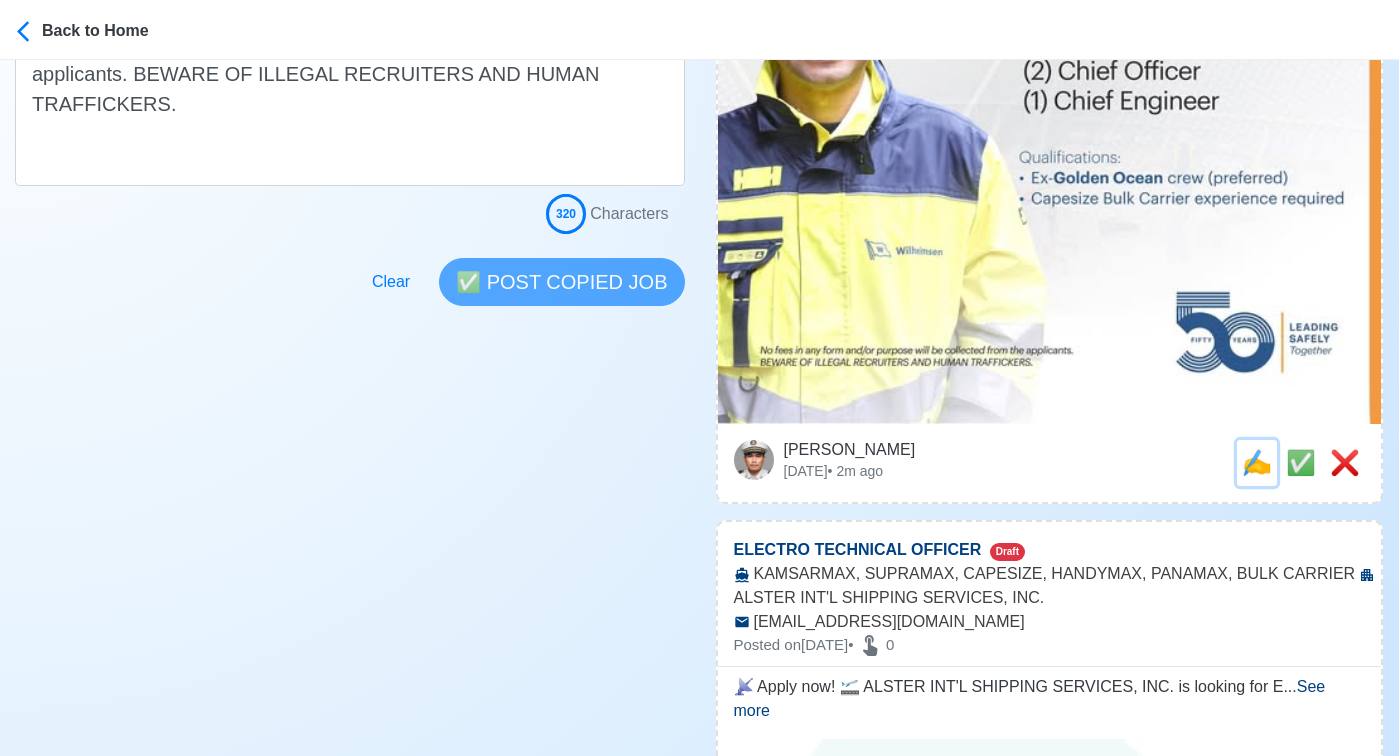 scroll, scrollTop: 0, scrollLeft: 0, axis: both 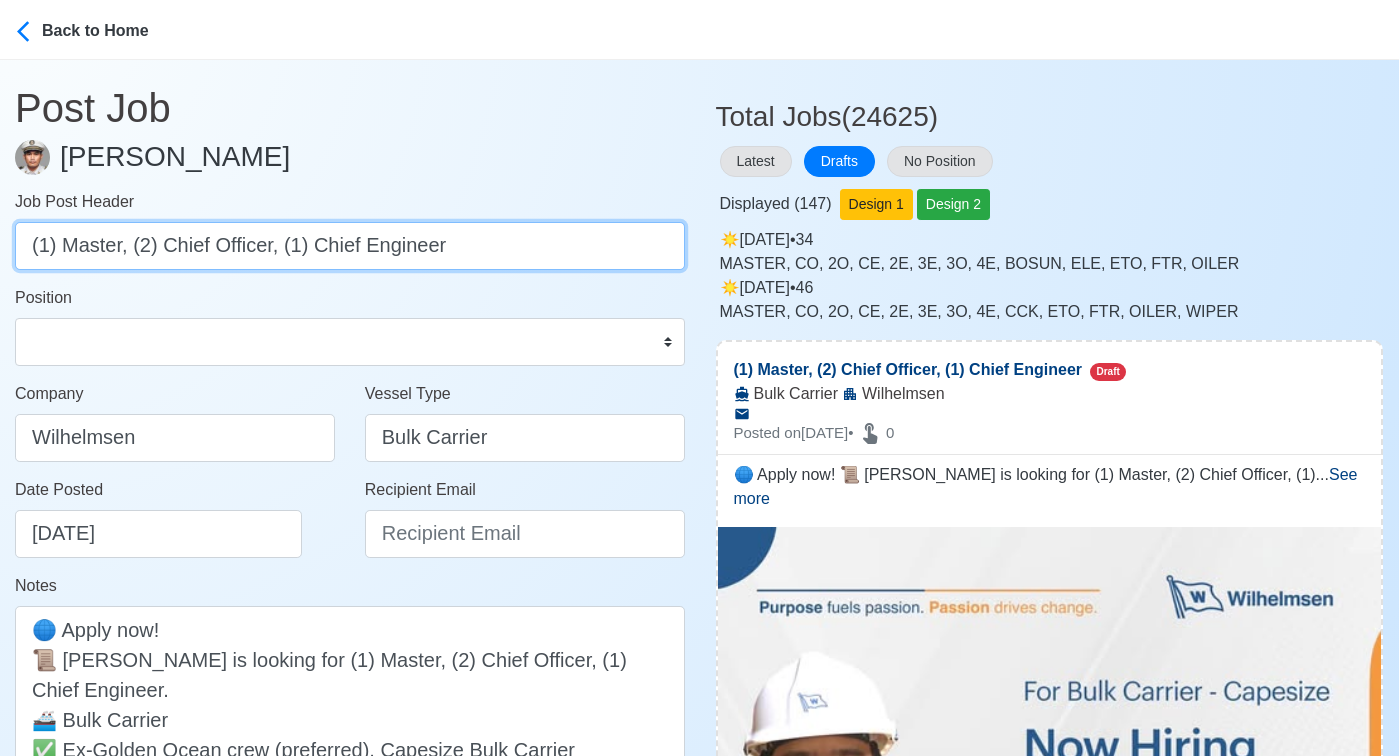 drag, startPoint x: 281, startPoint y: 246, endPoint x: -32, endPoint y: 248, distance: 313.00638 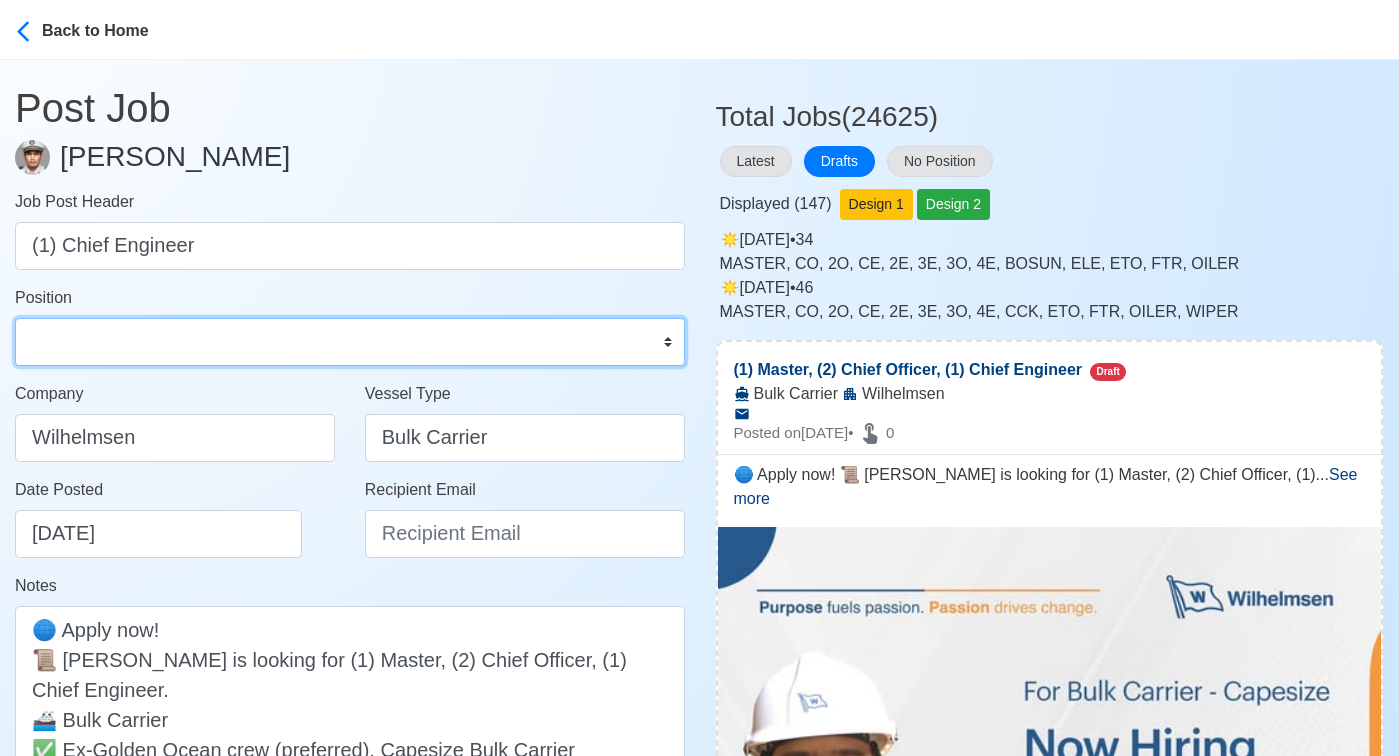 click on "Master Chief Officer 2nd Officer 3rd Officer Junior Officer Chief Engineer 2nd Engineer 3rd Engineer 4th Engineer Gas Engineer Junior Engineer 1st Assistant Engineer 2nd Assistant Engineer 3rd Assistant Engineer ETO/ETR Electrician Electrical Engineer Oiler Fitter Welder Chief Cook Chef Cook Messman Wiper Rigger Ordinary Seaman Able Seaman Motorman Pumpman Bosun Cadet Reefer Mechanic Operator Repairman Painter Steward Waiter Others" at bounding box center [350, 342] 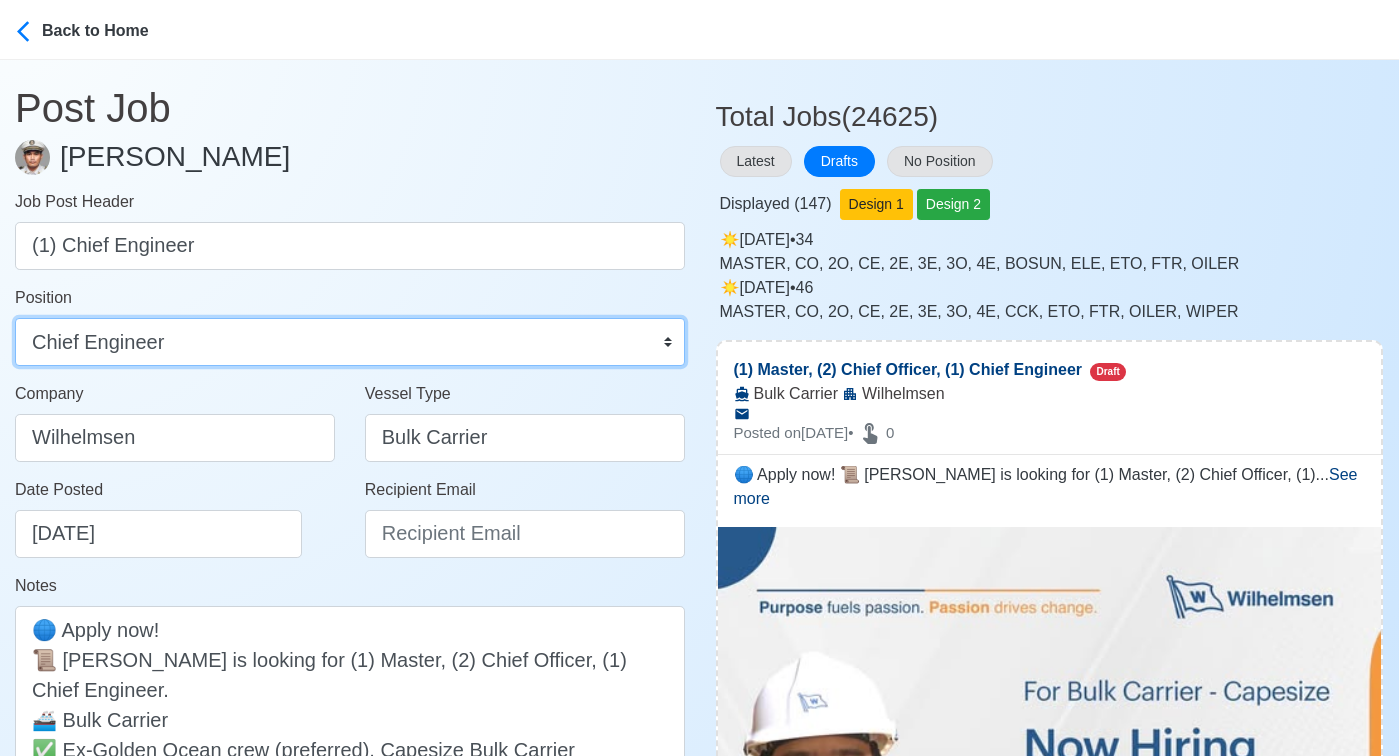 scroll, scrollTop: 40, scrollLeft: 0, axis: vertical 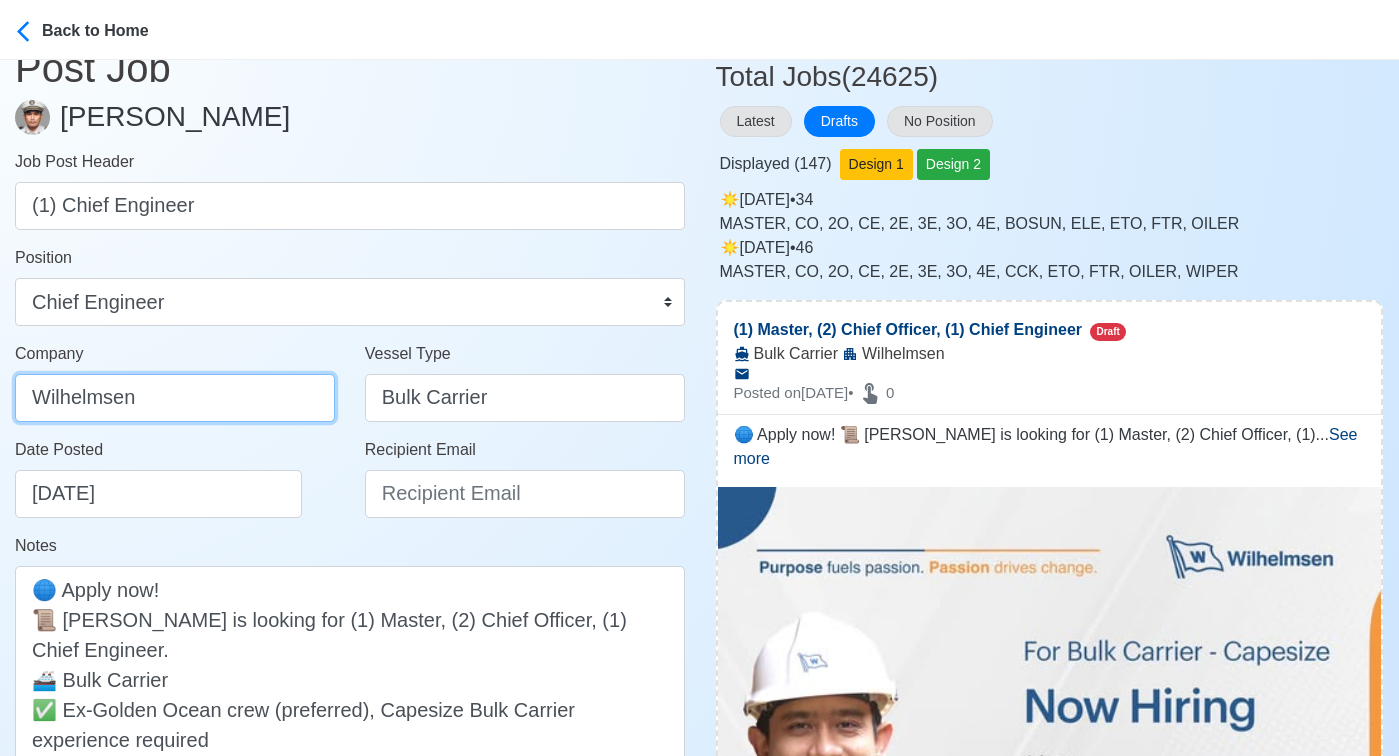 click on "Wilhelmsen" at bounding box center (175, 398) 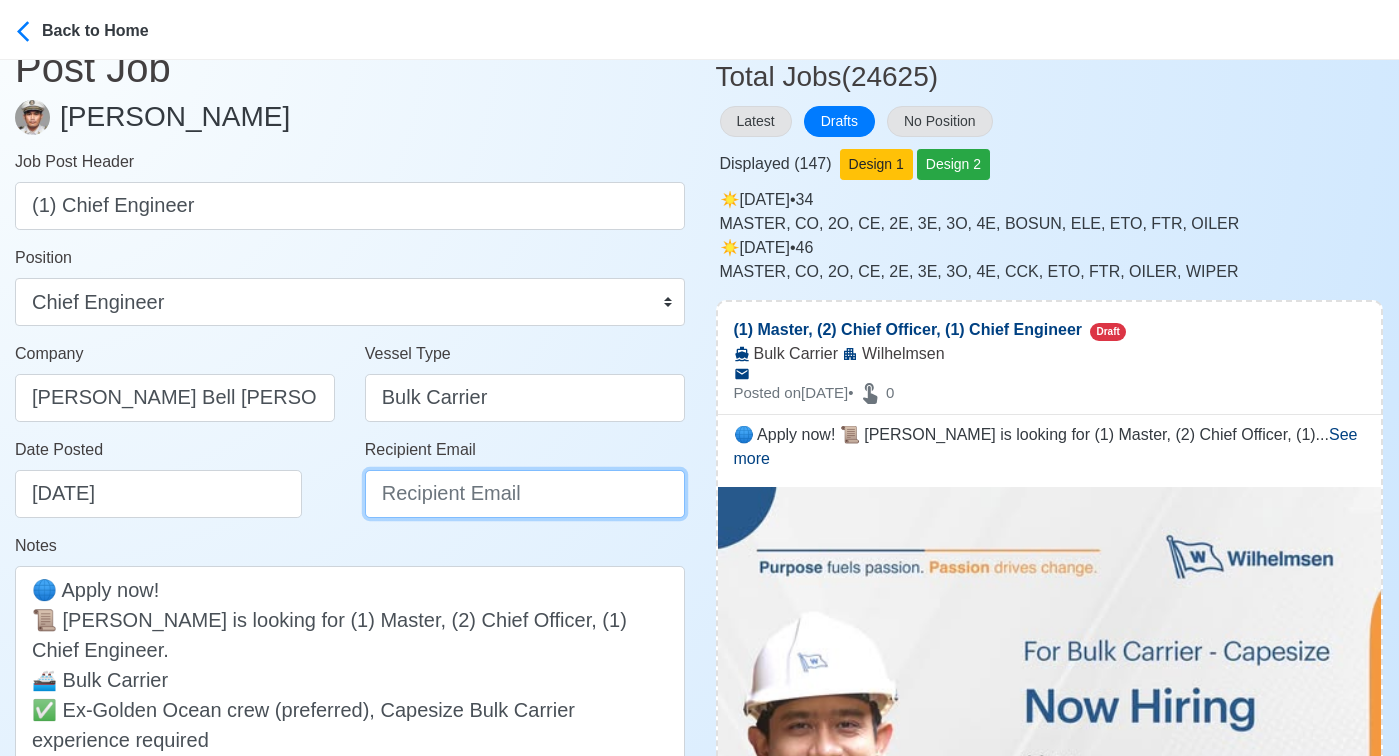 click on "Recipient Email" at bounding box center [525, 494] 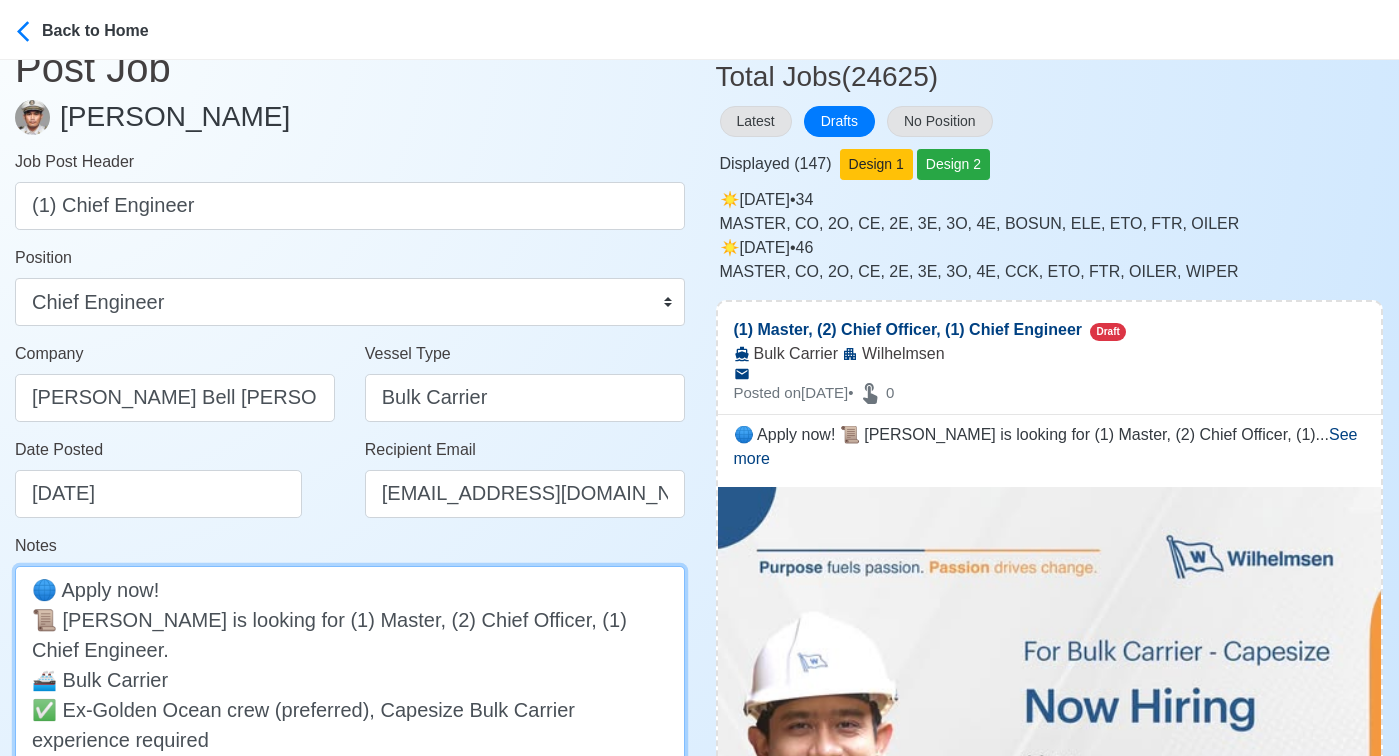 drag, startPoint x: 523, startPoint y: 622, endPoint x: 282, endPoint y: 603, distance: 241.7478 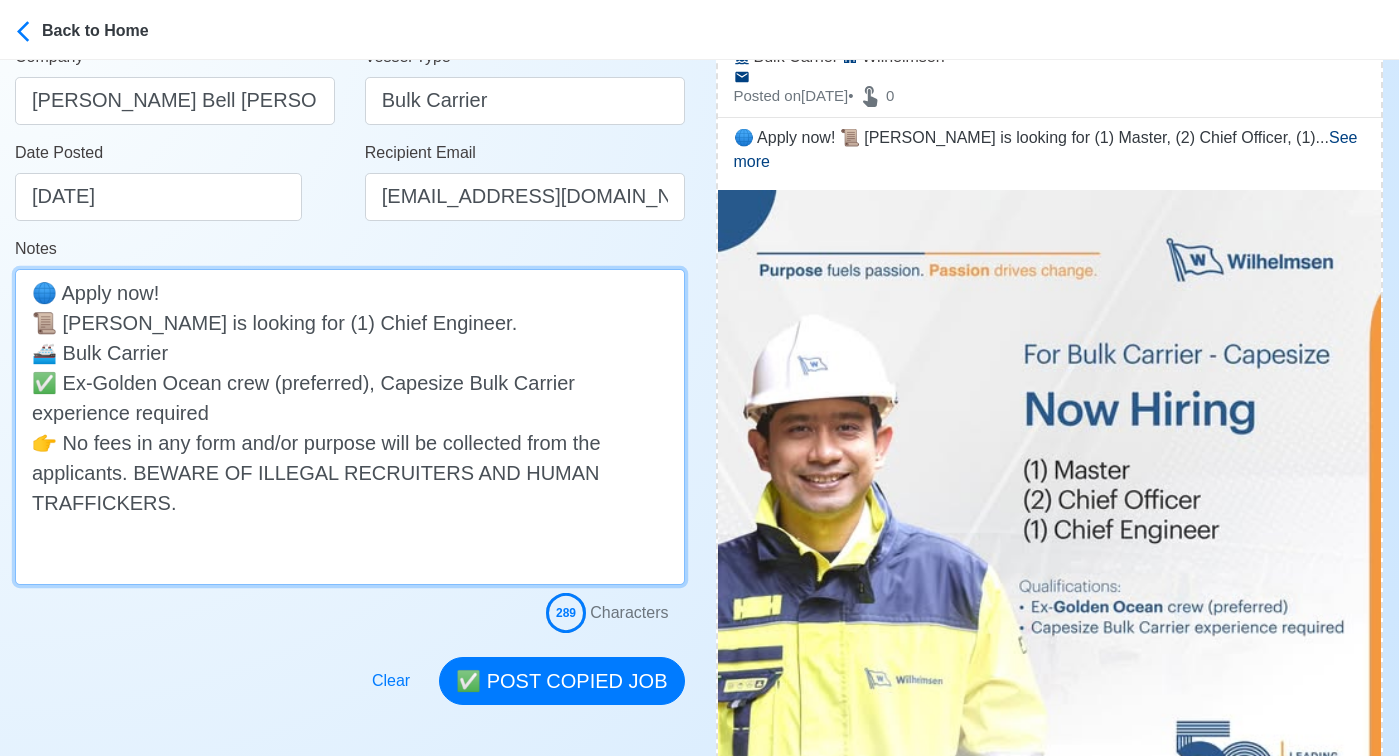 scroll, scrollTop: 450, scrollLeft: 0, axis: vertical 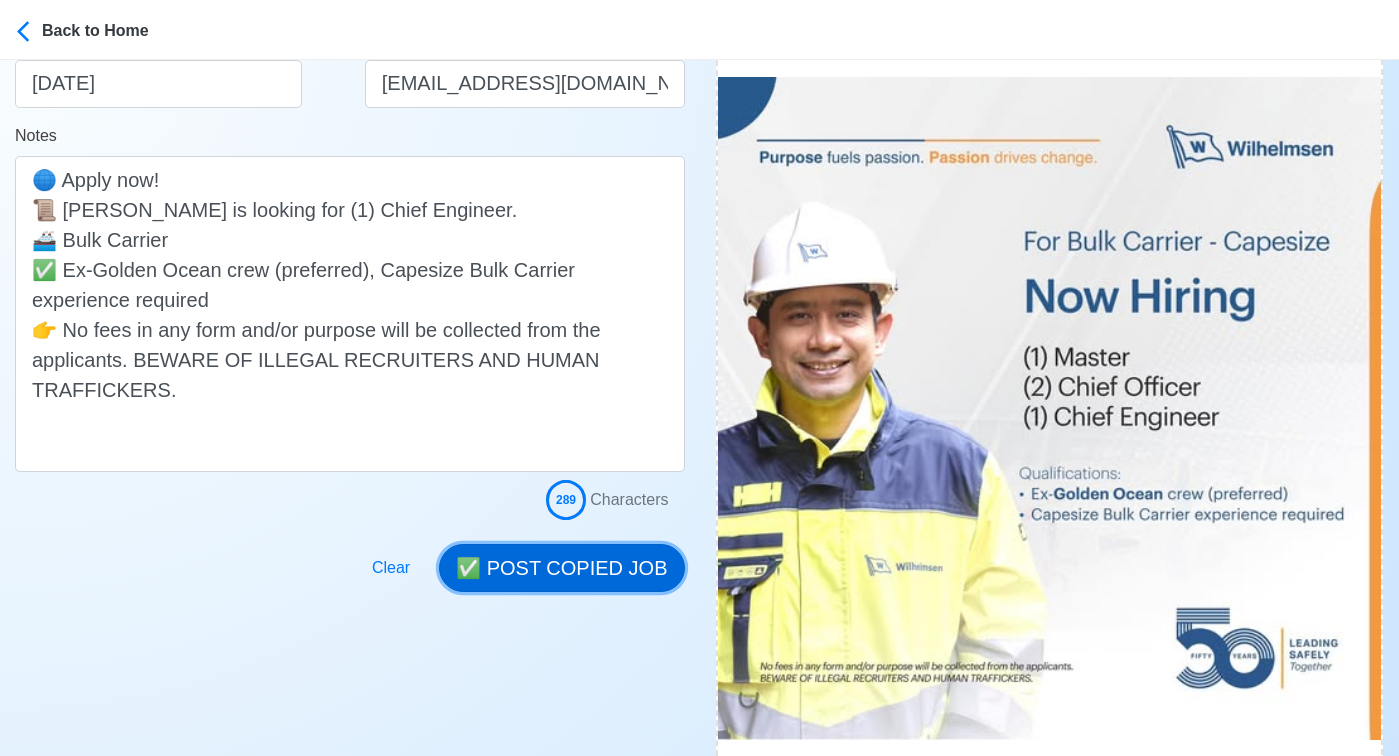 click on "✅ POST COPIED JOB" at bounding box center (561, 568) 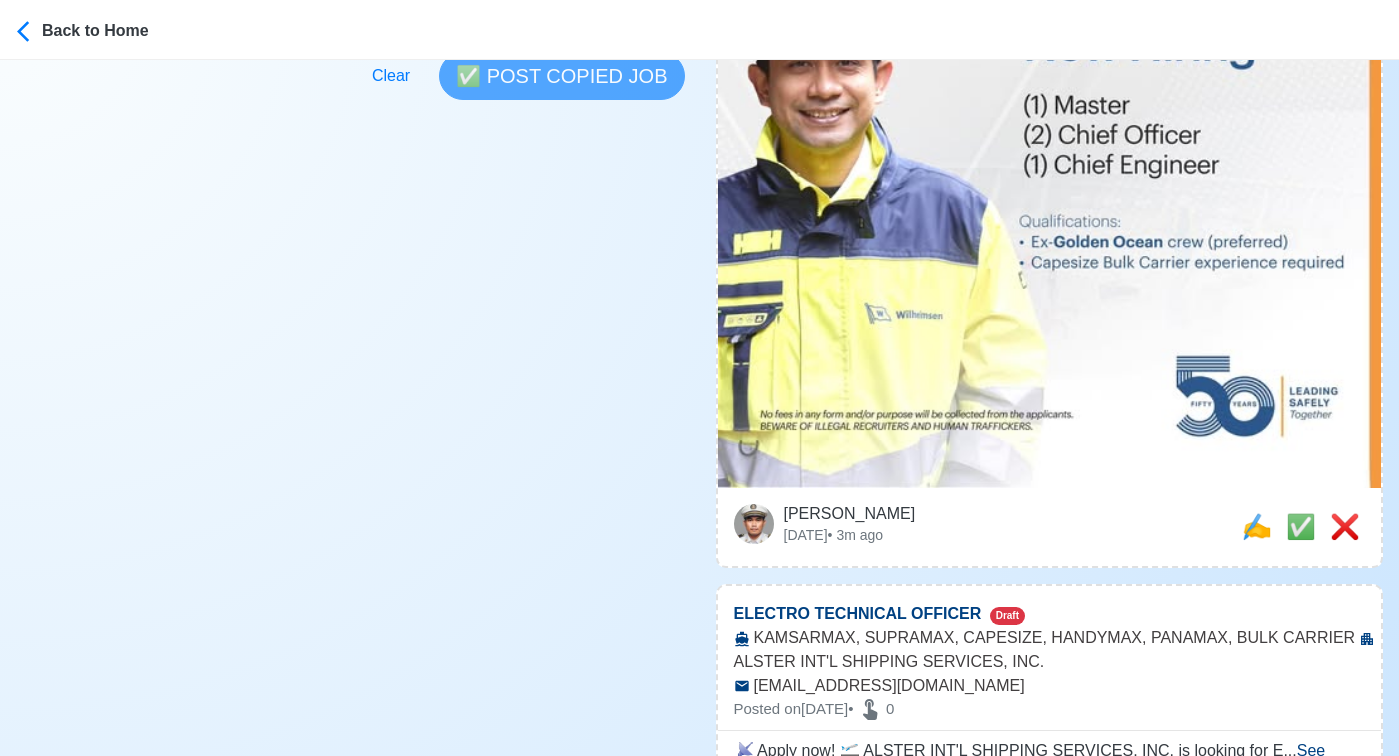 scroll, scrollTop: 719, scrollLeft: 0, axis: vertical 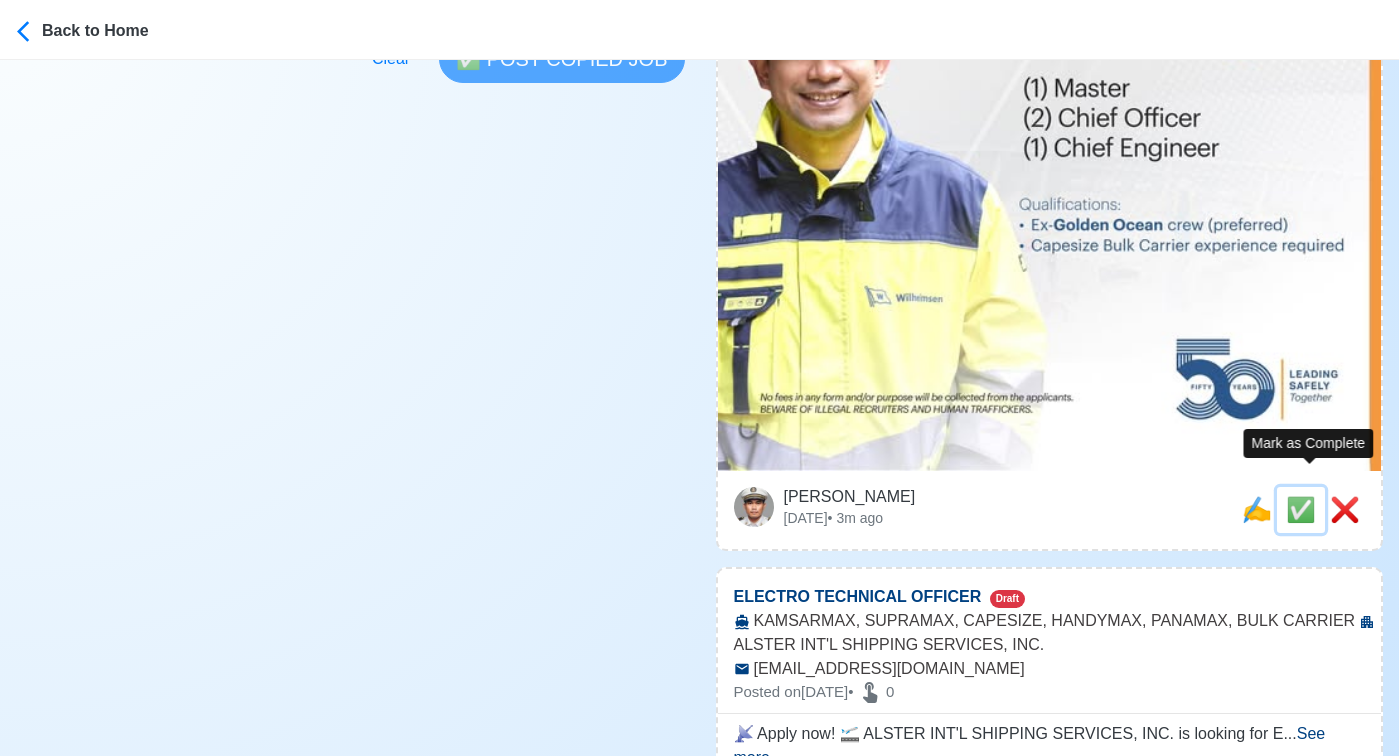 click on "✅" at bounding box center [1301, 509] 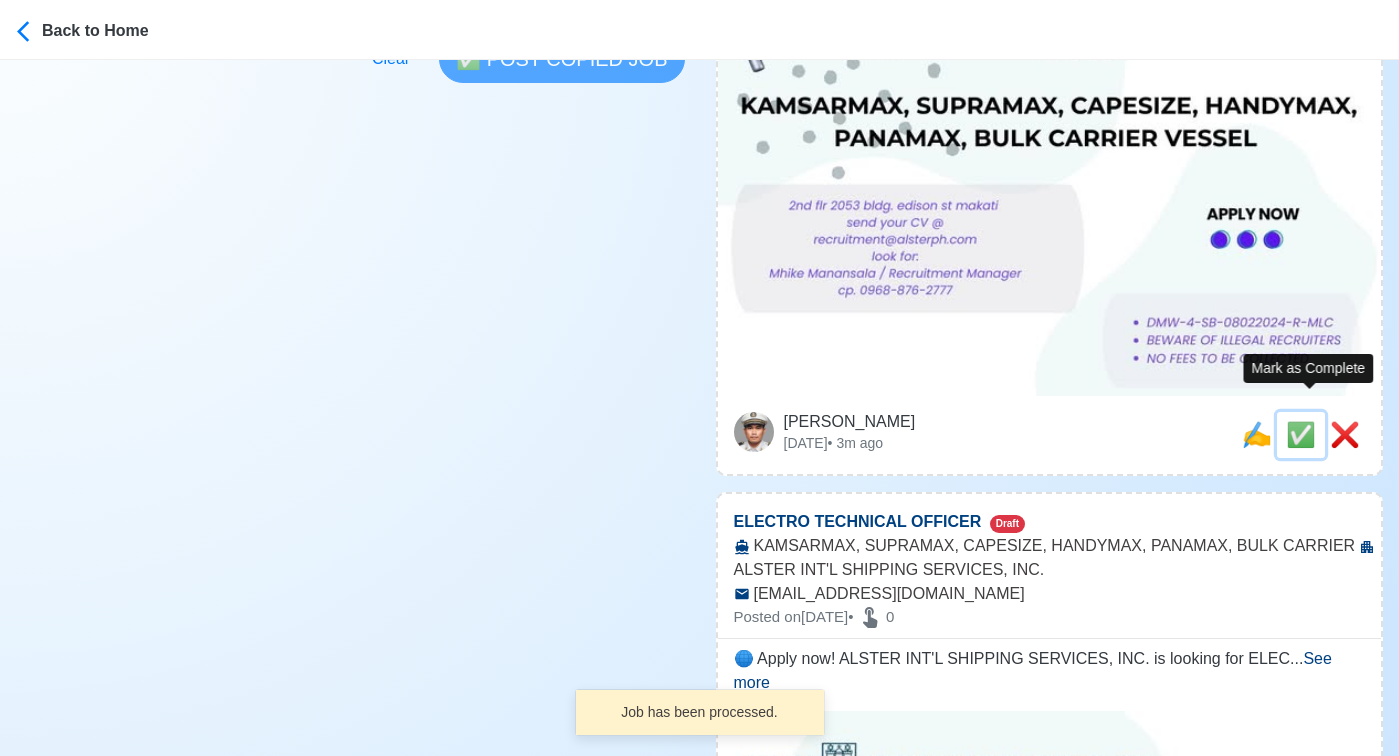 click on "✅" at bounding box center [1301, 434] 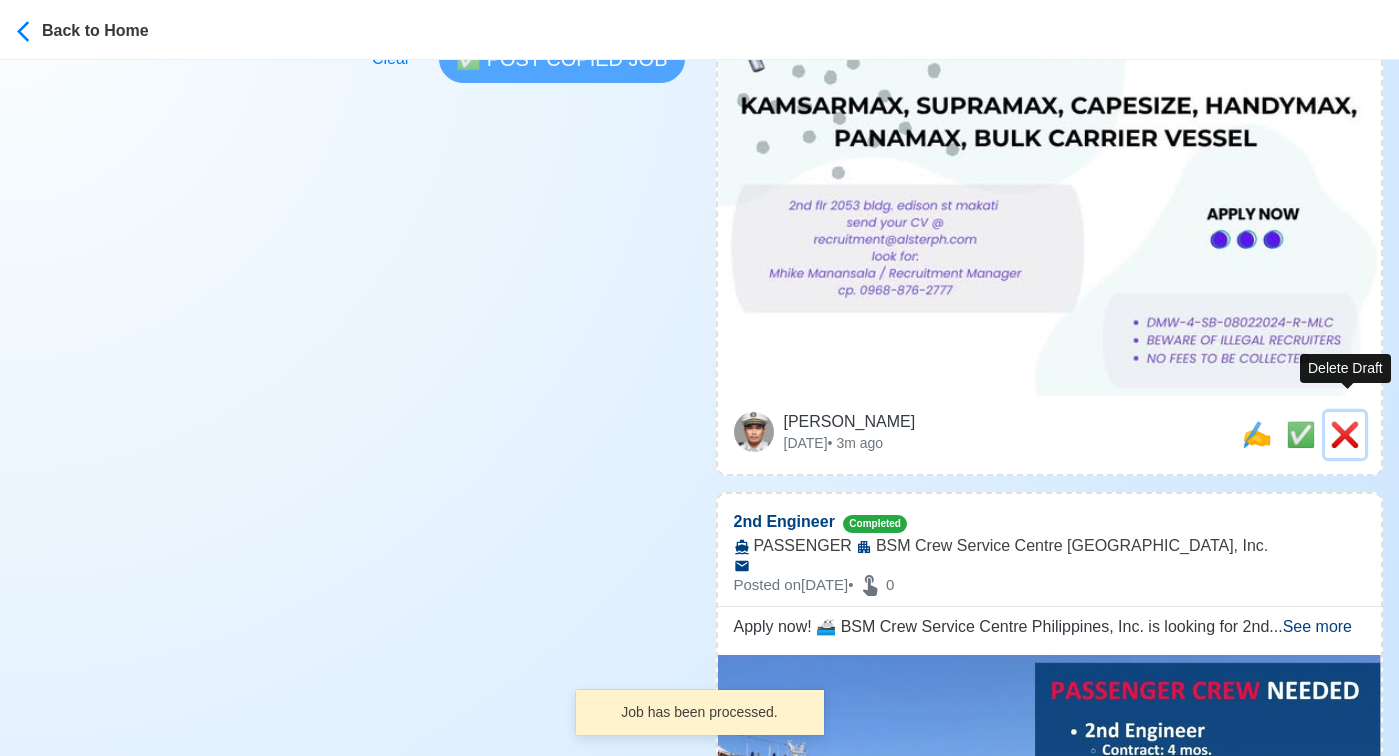 click on "❌" at bounding box center (1345, 434) 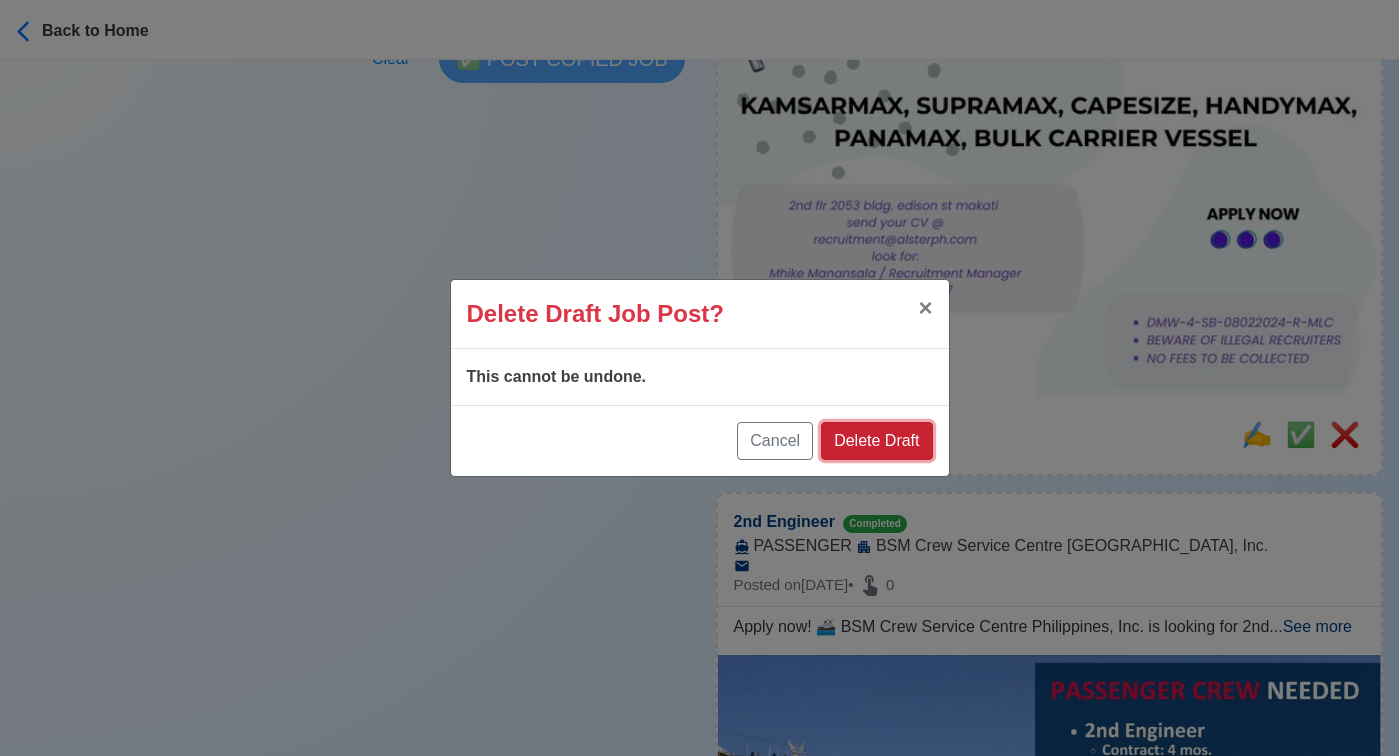 click on "Delete Draft" at bounding box center (876, 441) 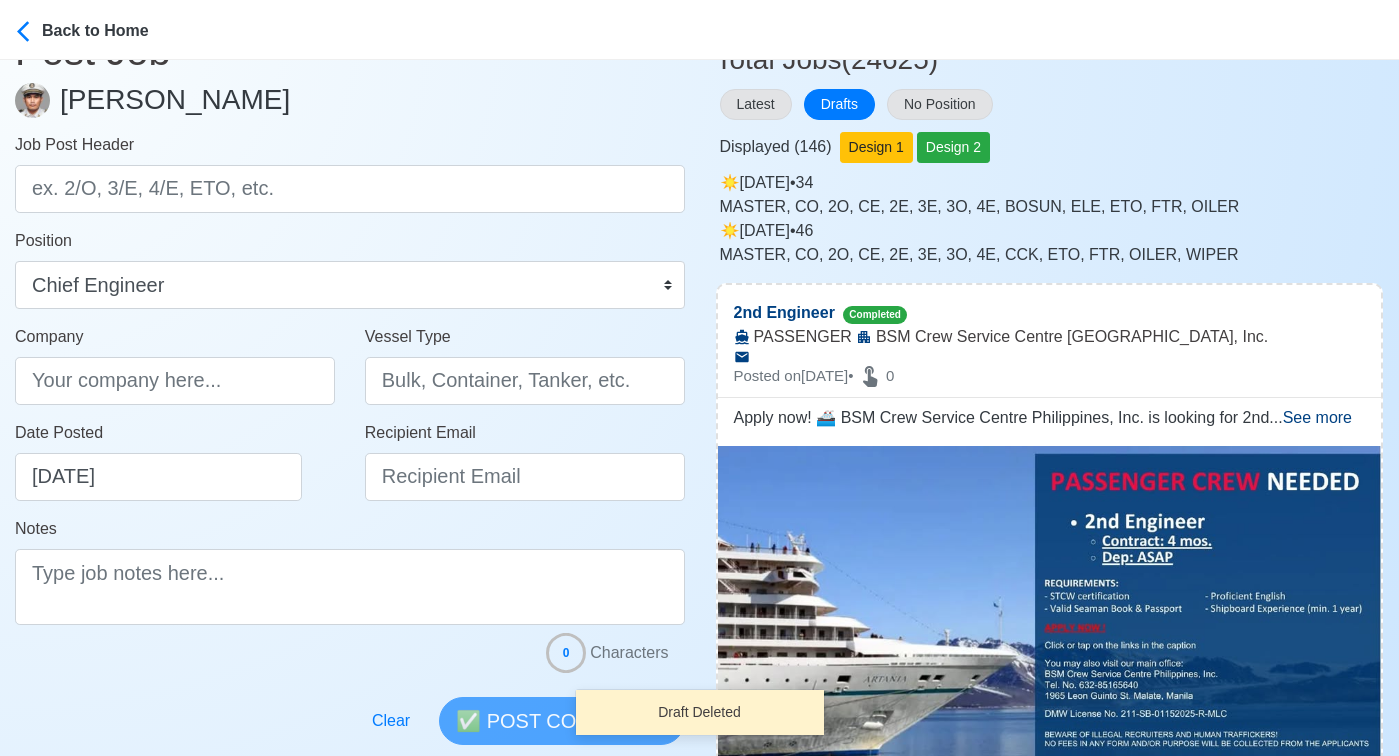 scroll, scrollTop: 0, scrollLeft: 0, axis: both 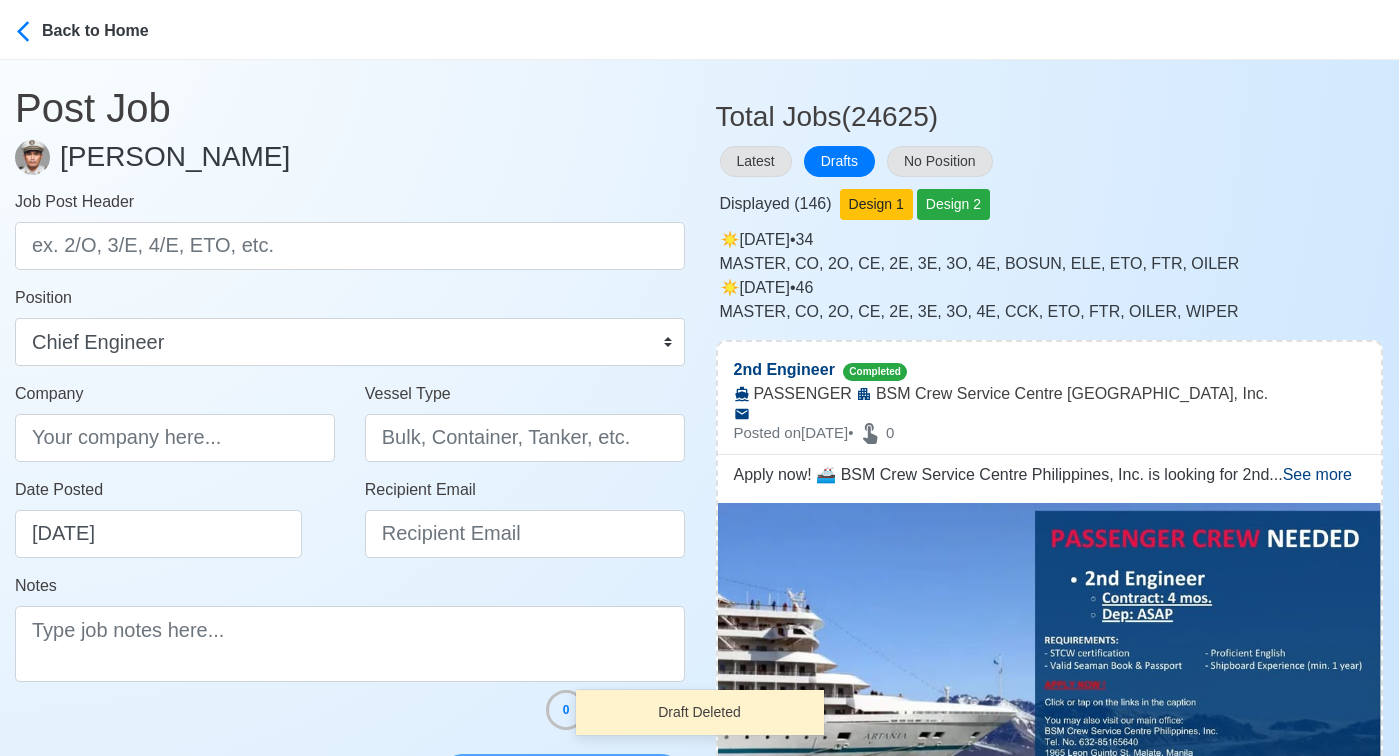 click on "Latest Drafts No Position" at bounding box center (1050, 161) 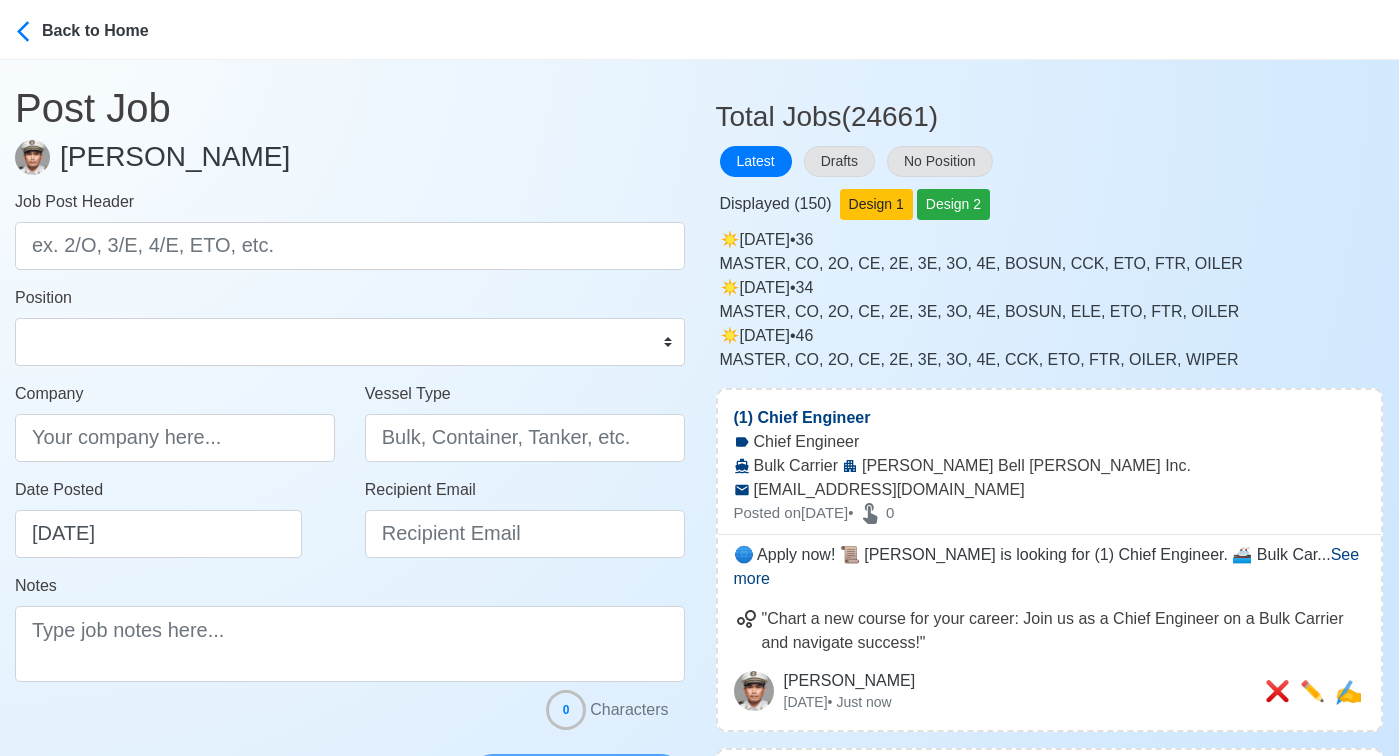 scroll, scrollTop: 0, scrollLeft: 0, axis: both 